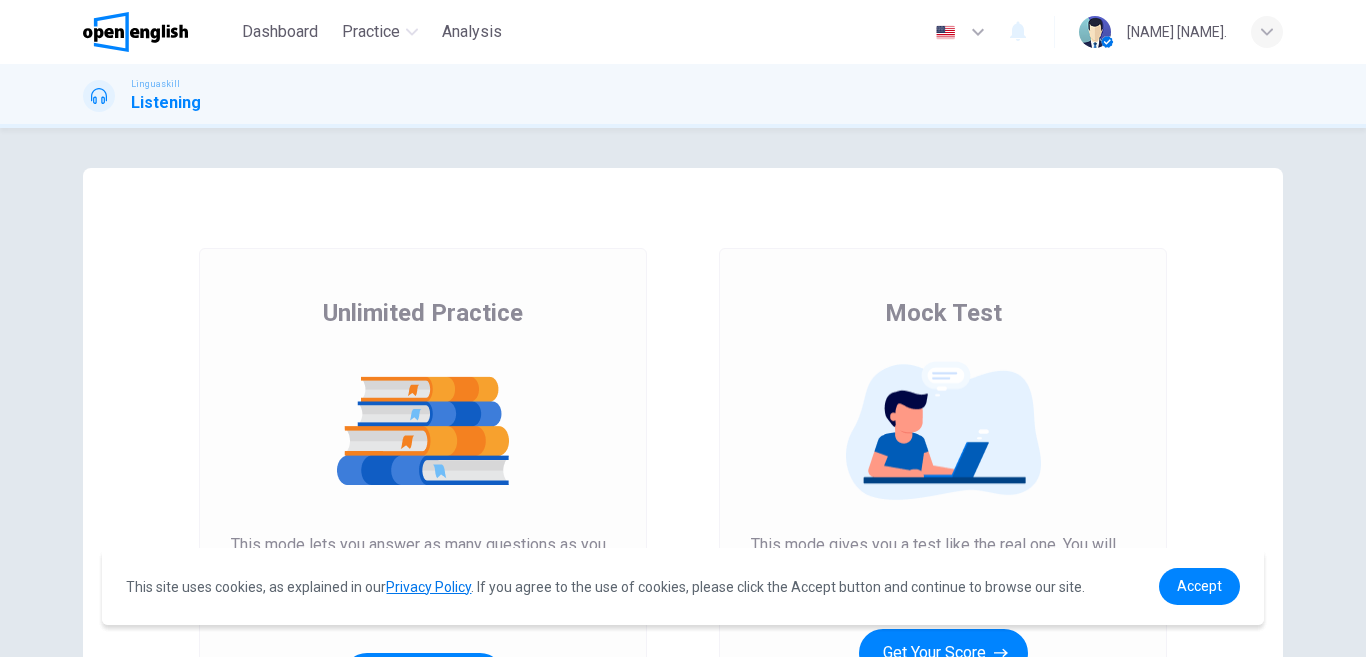 scroll, scrollTop: 0, scrollLeft: 0, axis: both 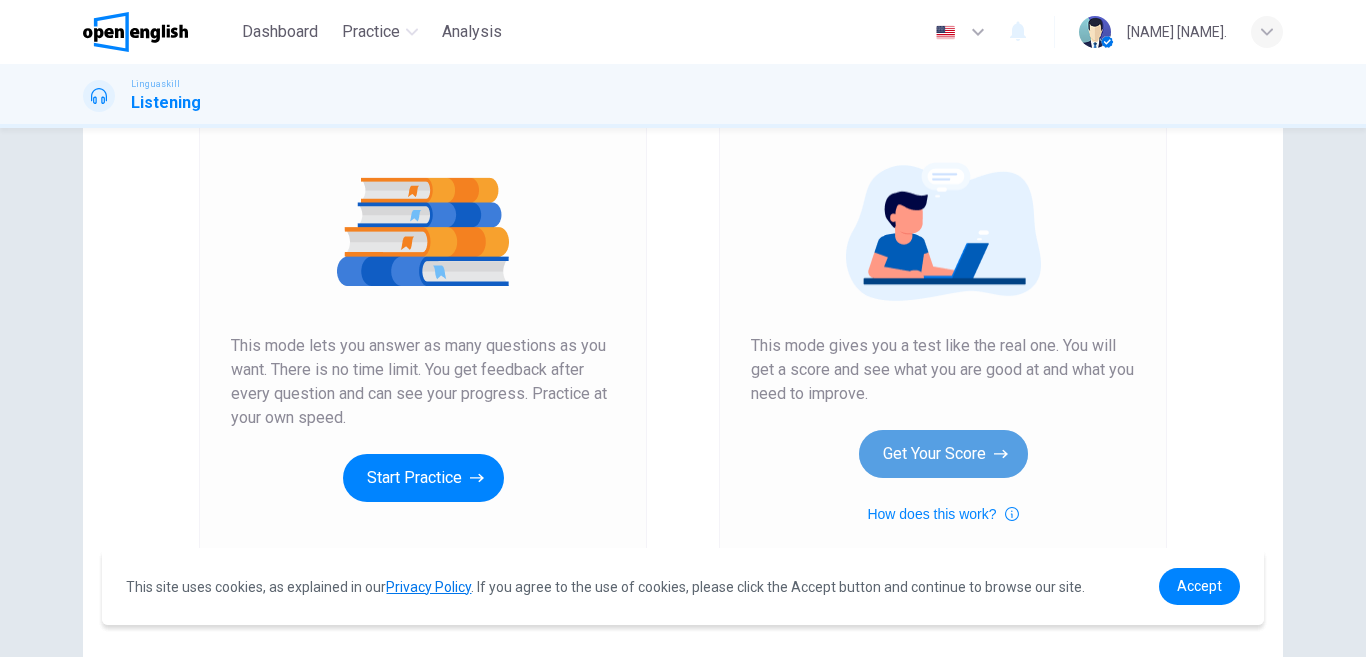 click on "Get Your Score" at bounding box center (943, 454) 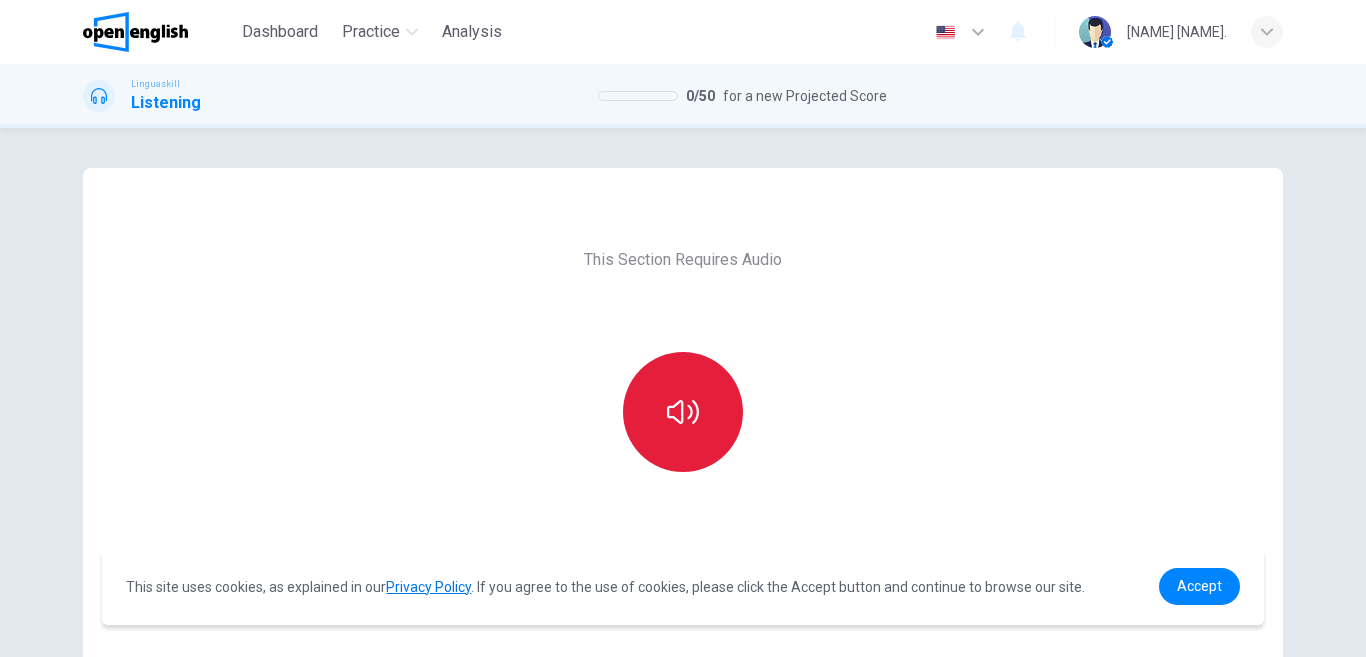 click at bounding box center [683, 412] 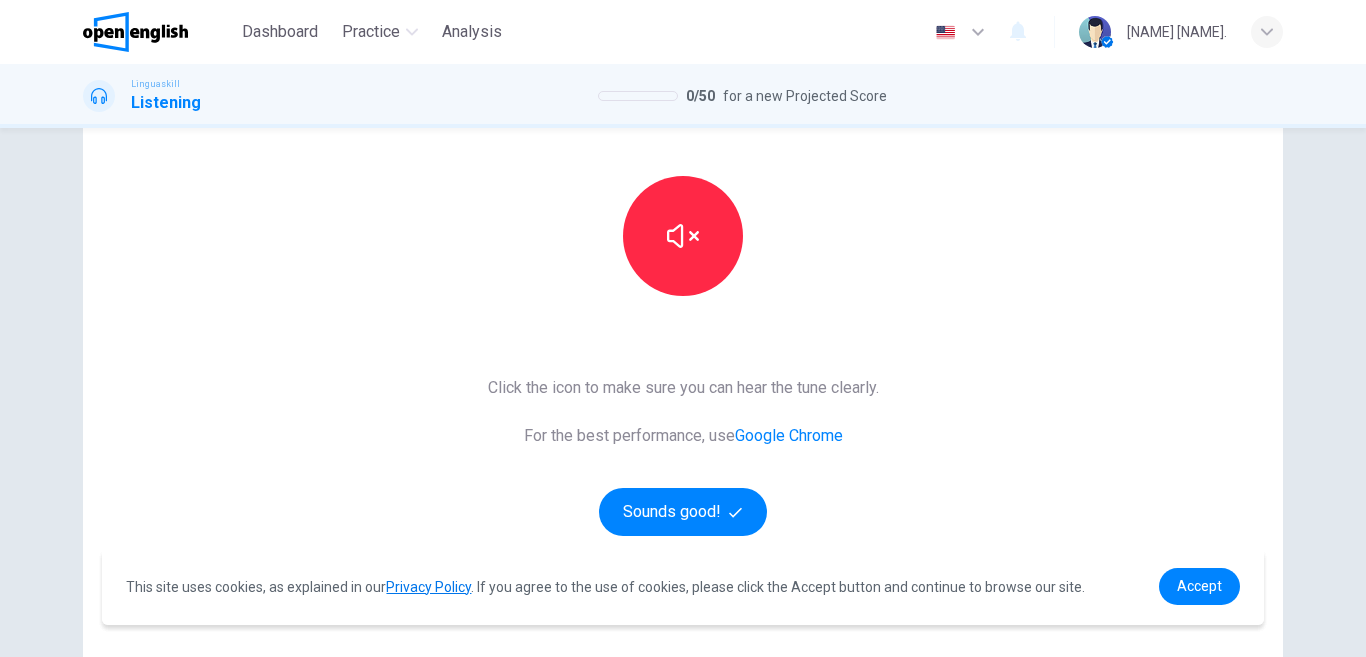 scroll, scrollTop: 178, scrollLeft: 0, axis: vertical 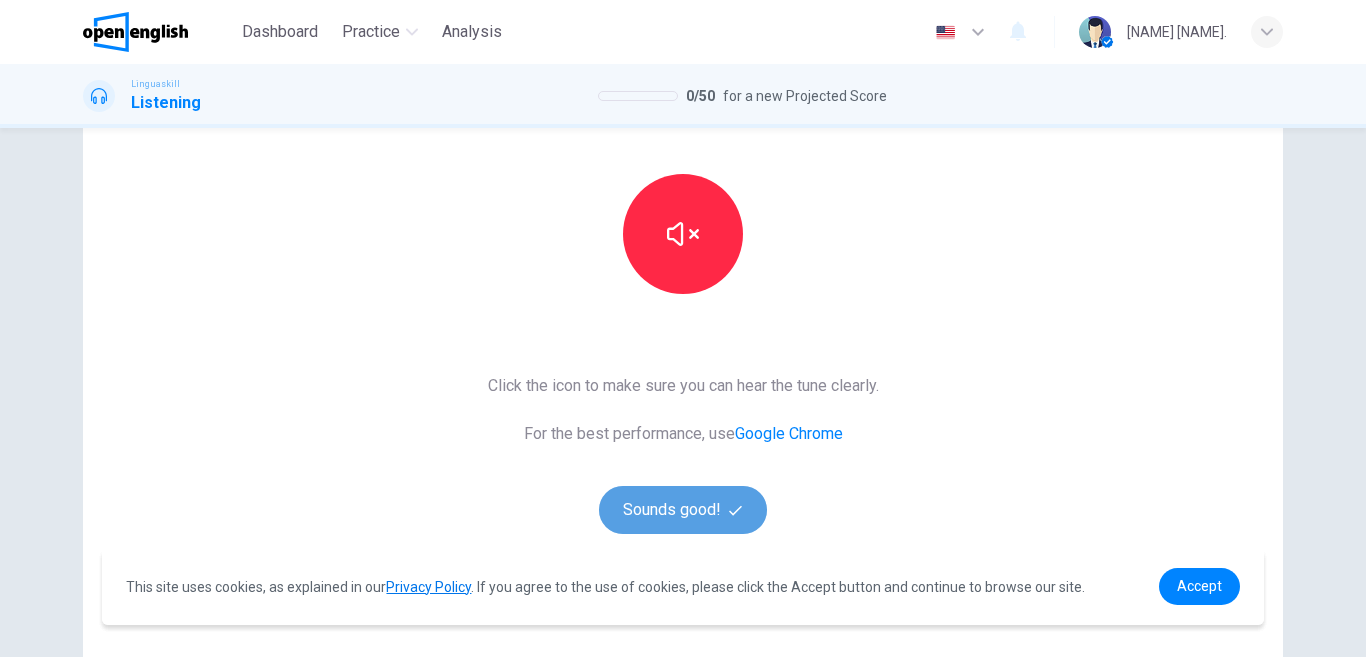 click on "Sounds good!" at bounding box center [683, 510] 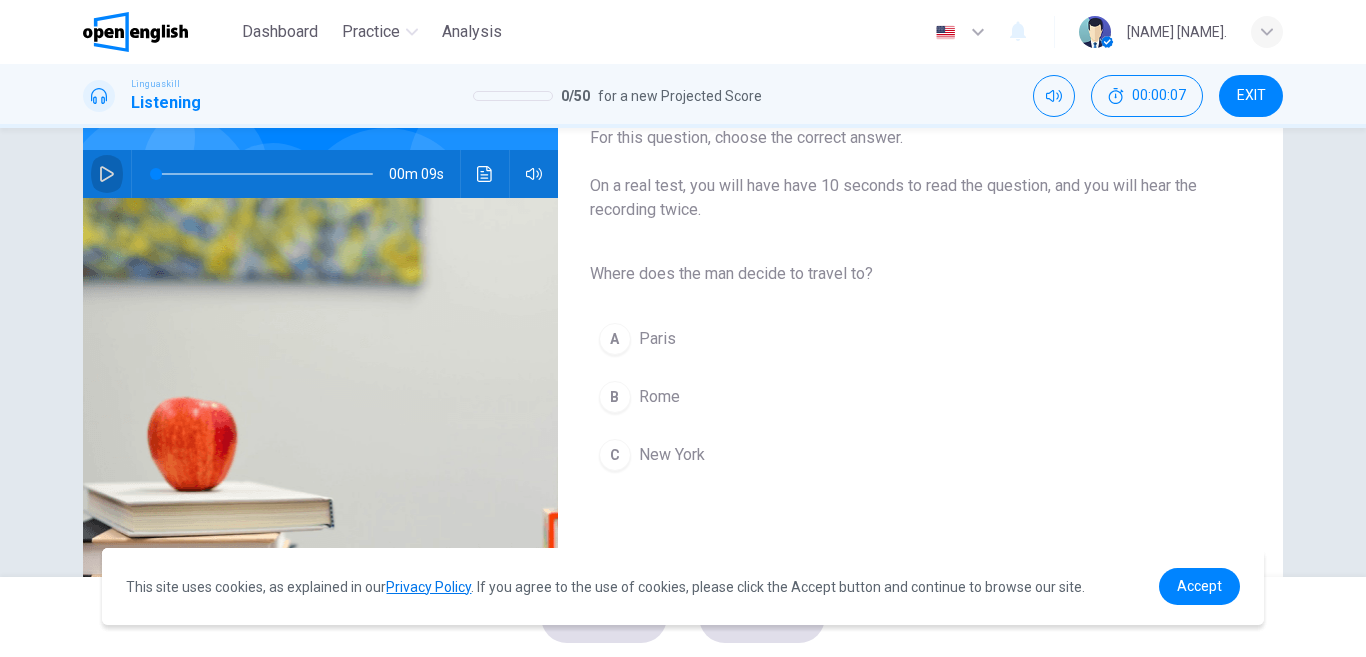 click 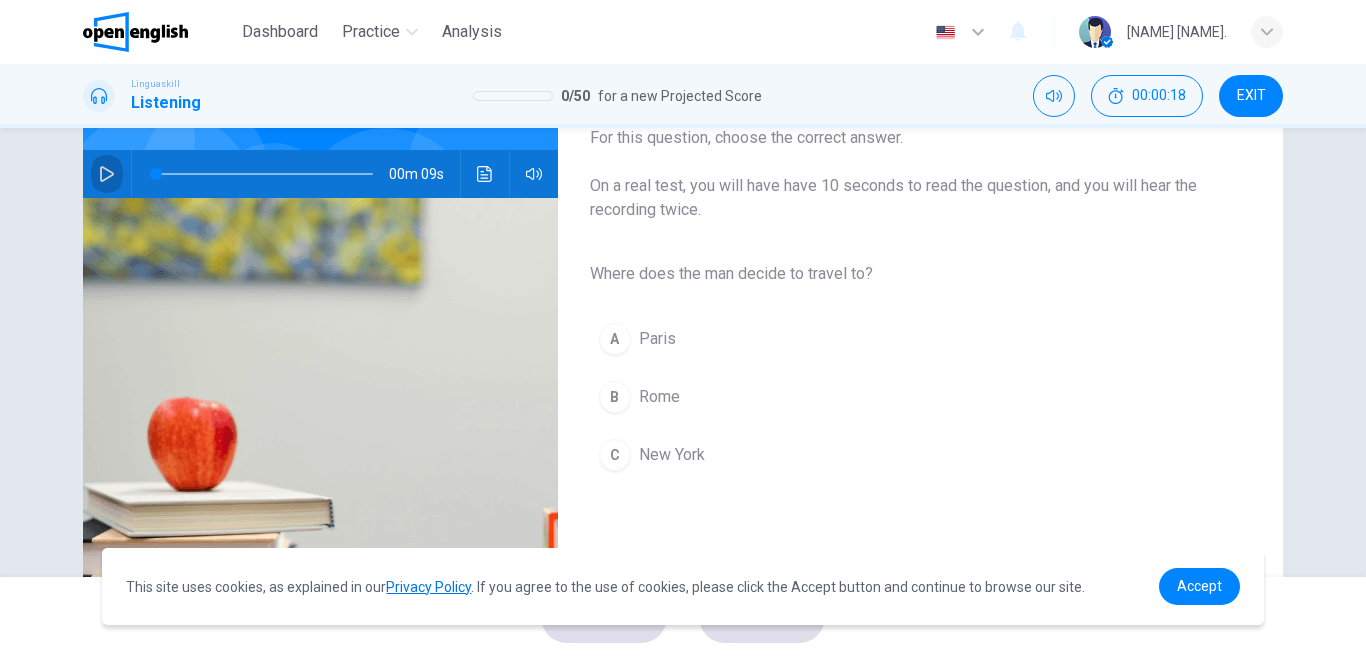 click 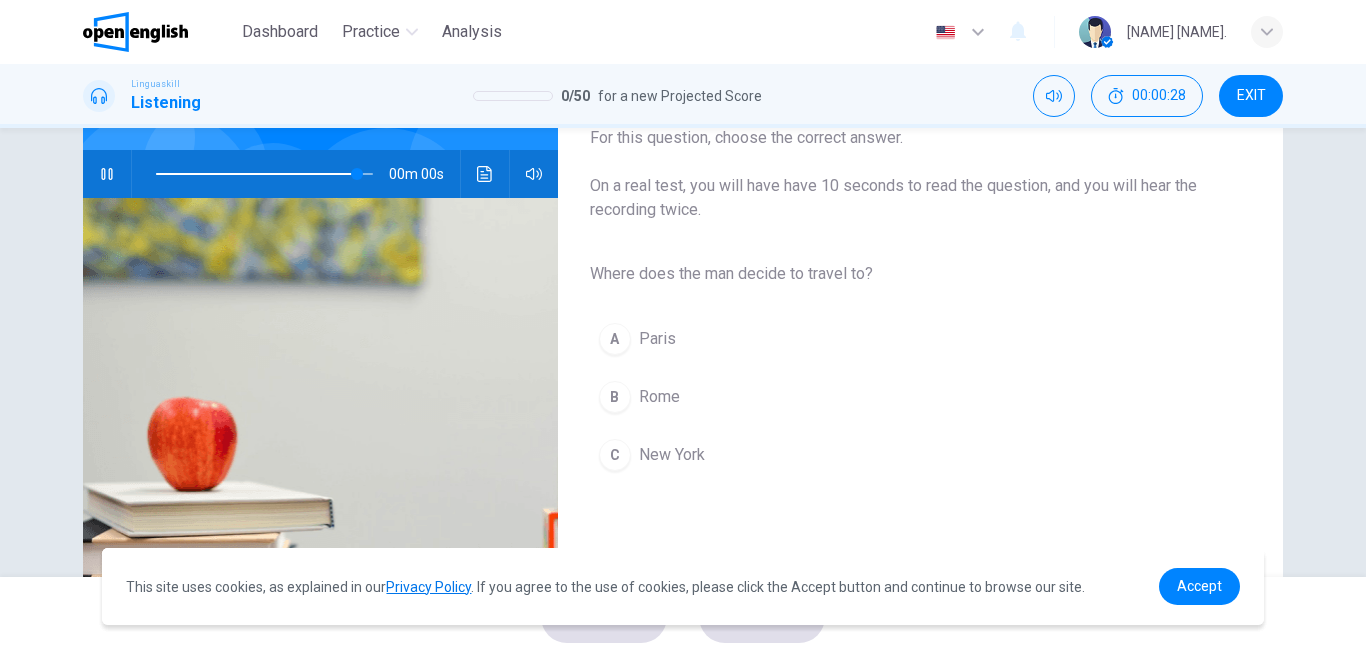 type on "*" 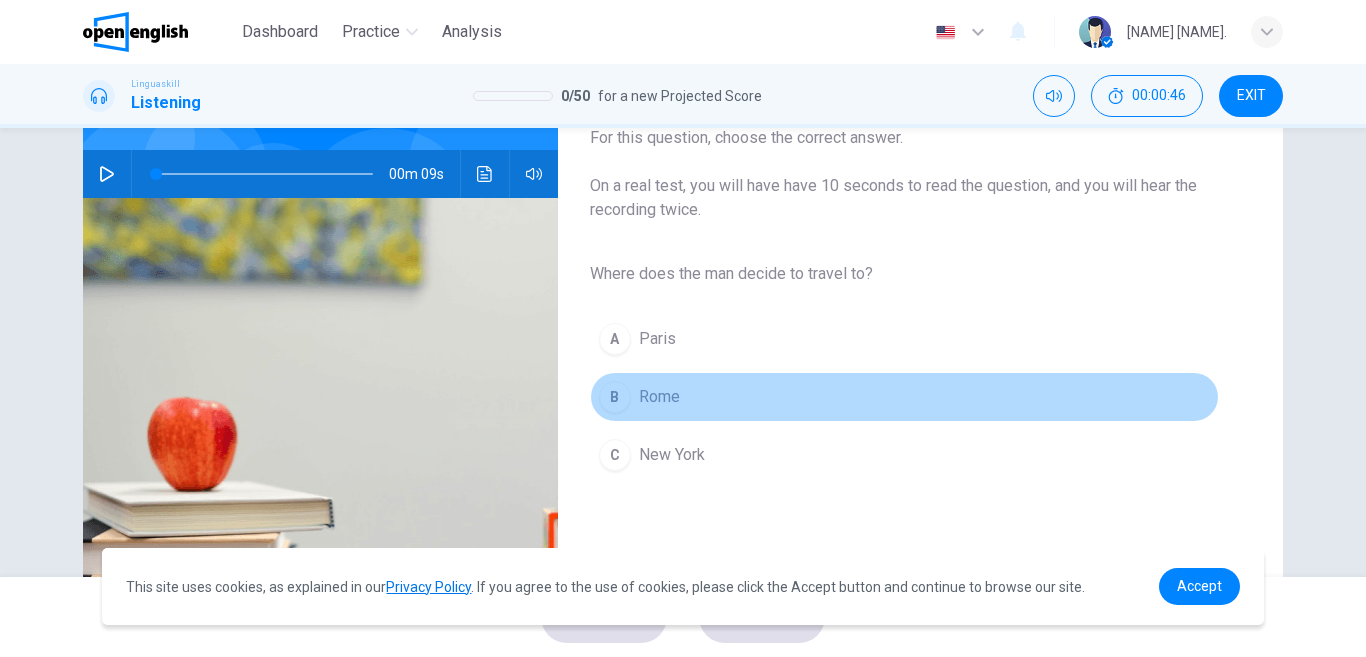 click on "B" at bounding box center (615, 397) 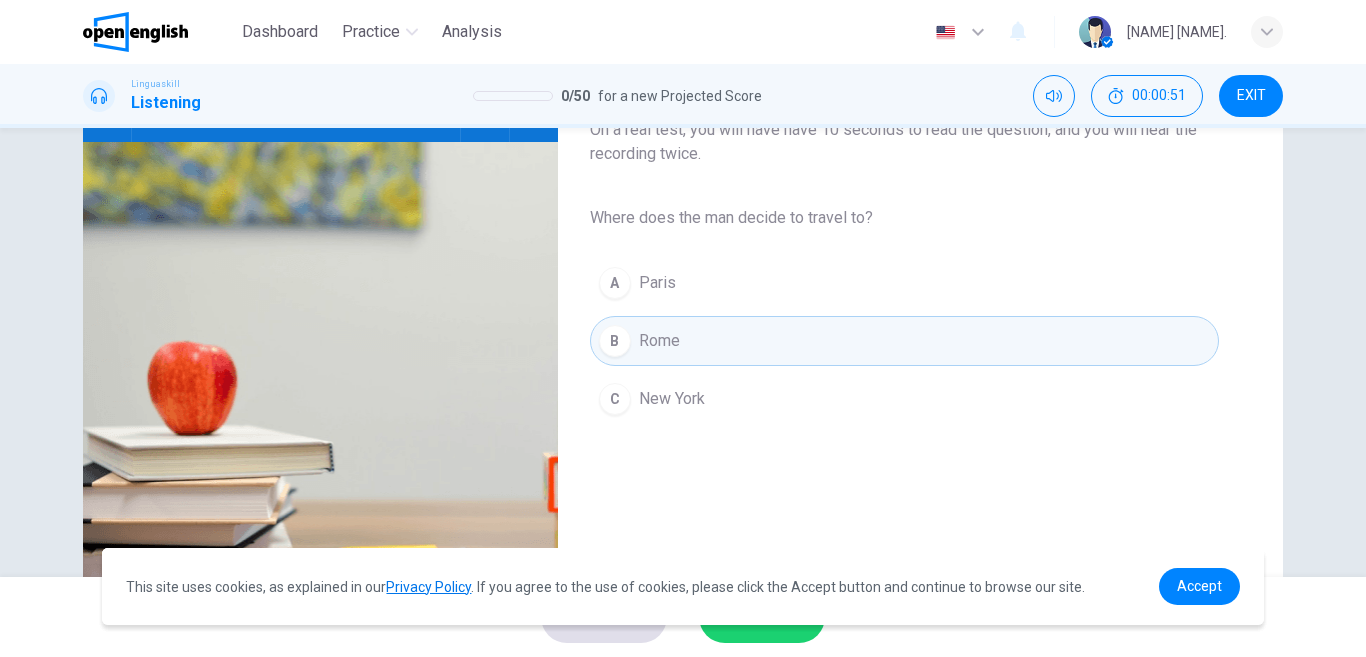 scroll, scrollTop: 236, scrollLeft: 0, axis: vertical 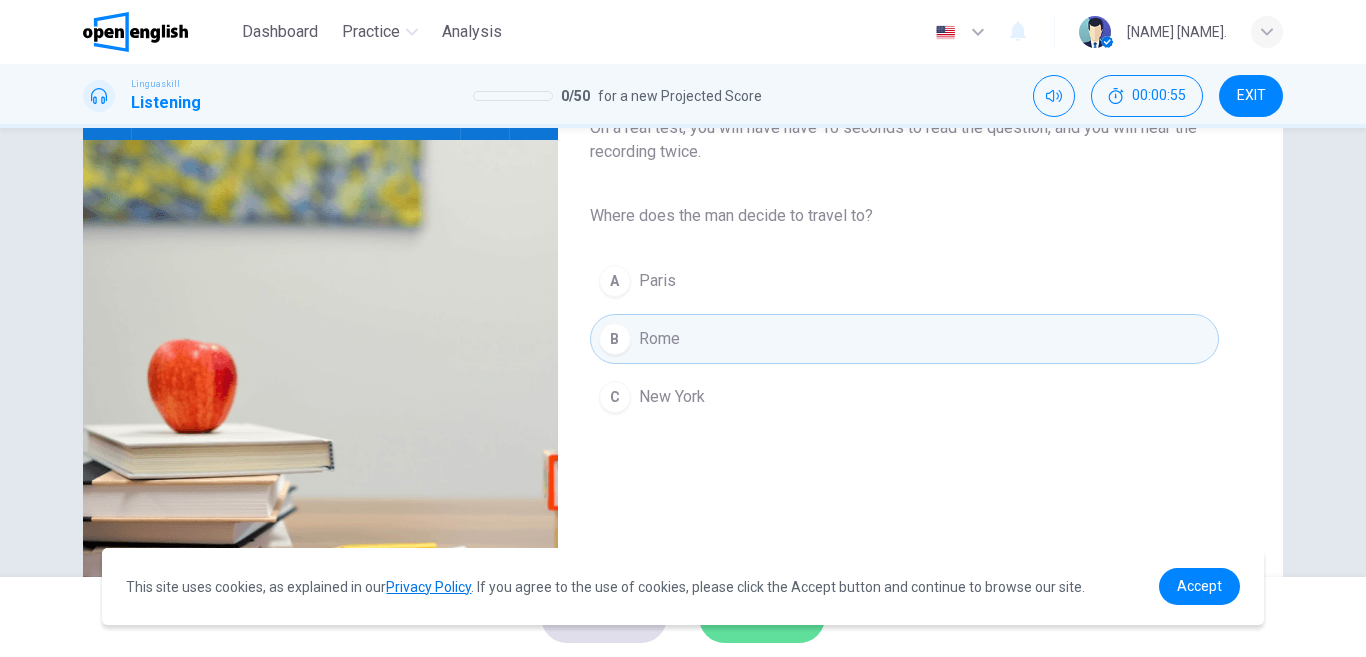 click on "SUBMIT" at bounding box center [762, 617] 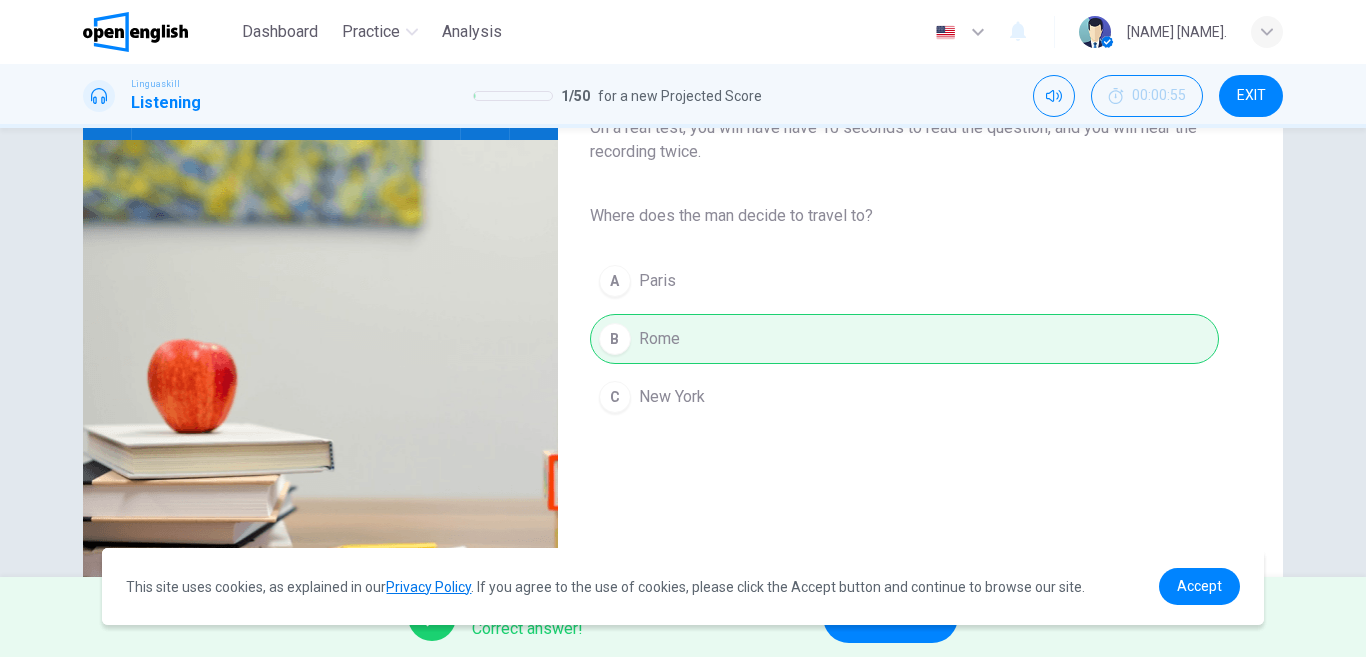 click on "NEXT" at bounding box center (890, 617) 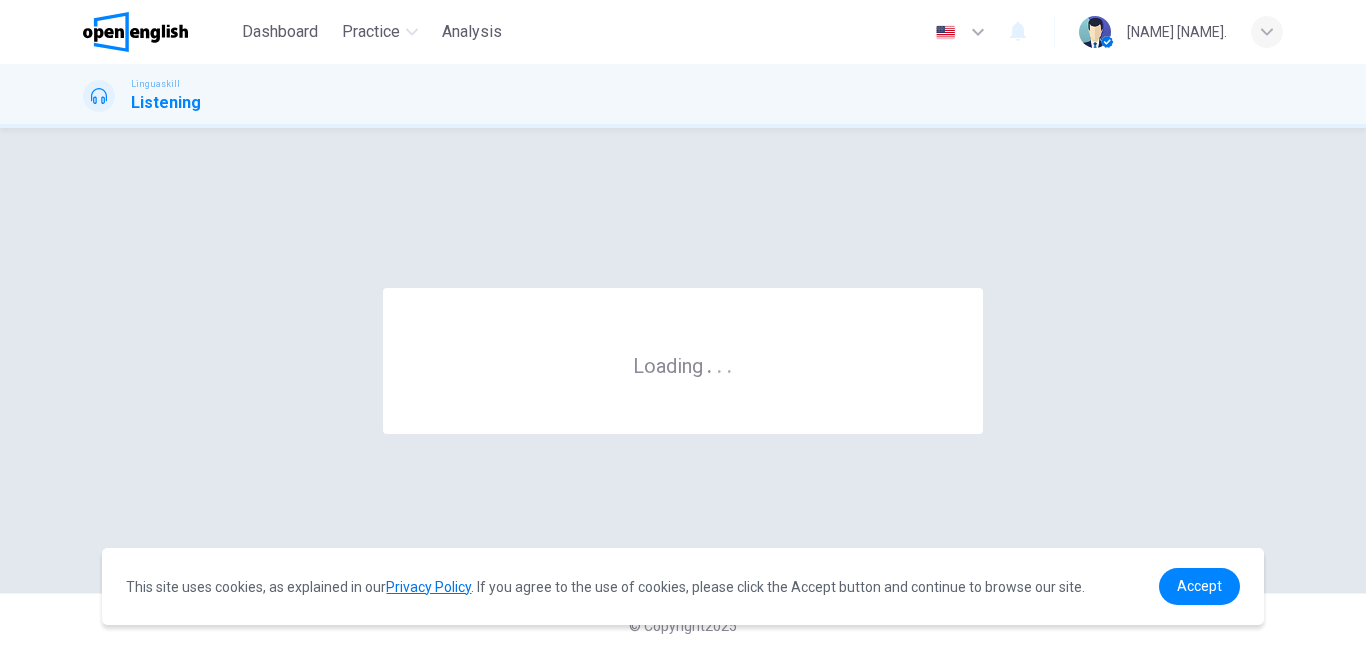 scroll, scrollTop: 0, scrollLeft: 0, axis: both 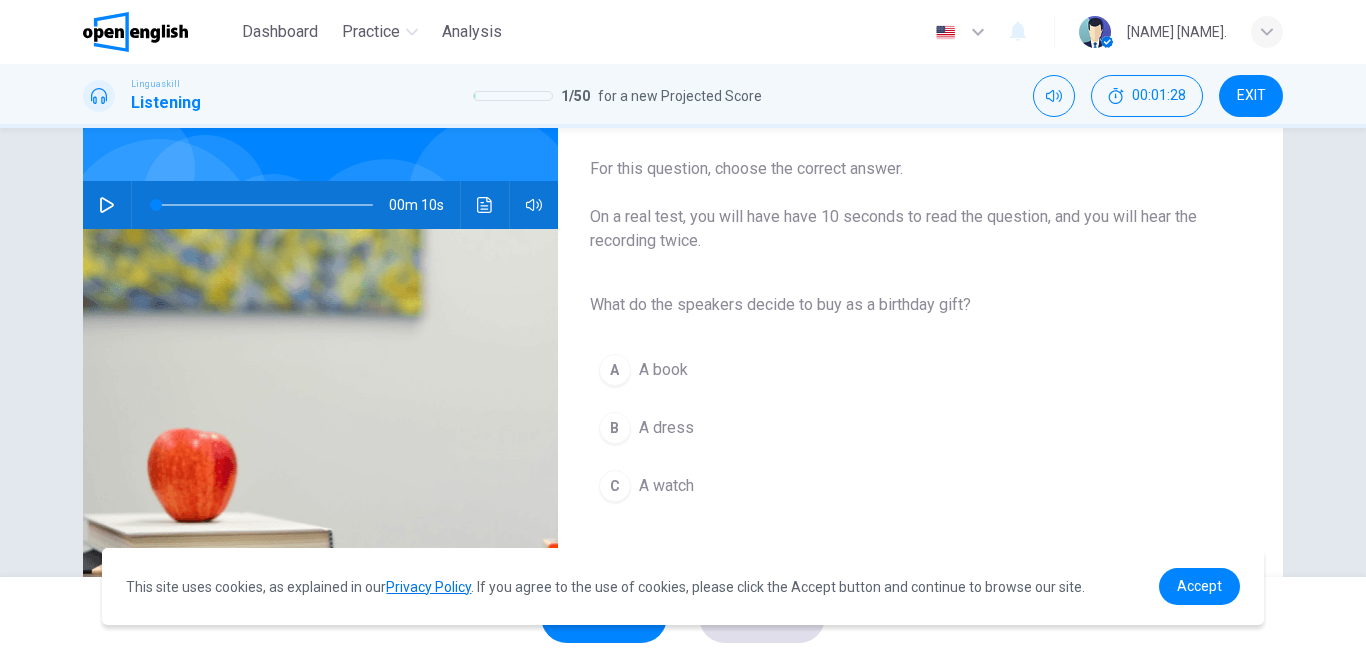 click 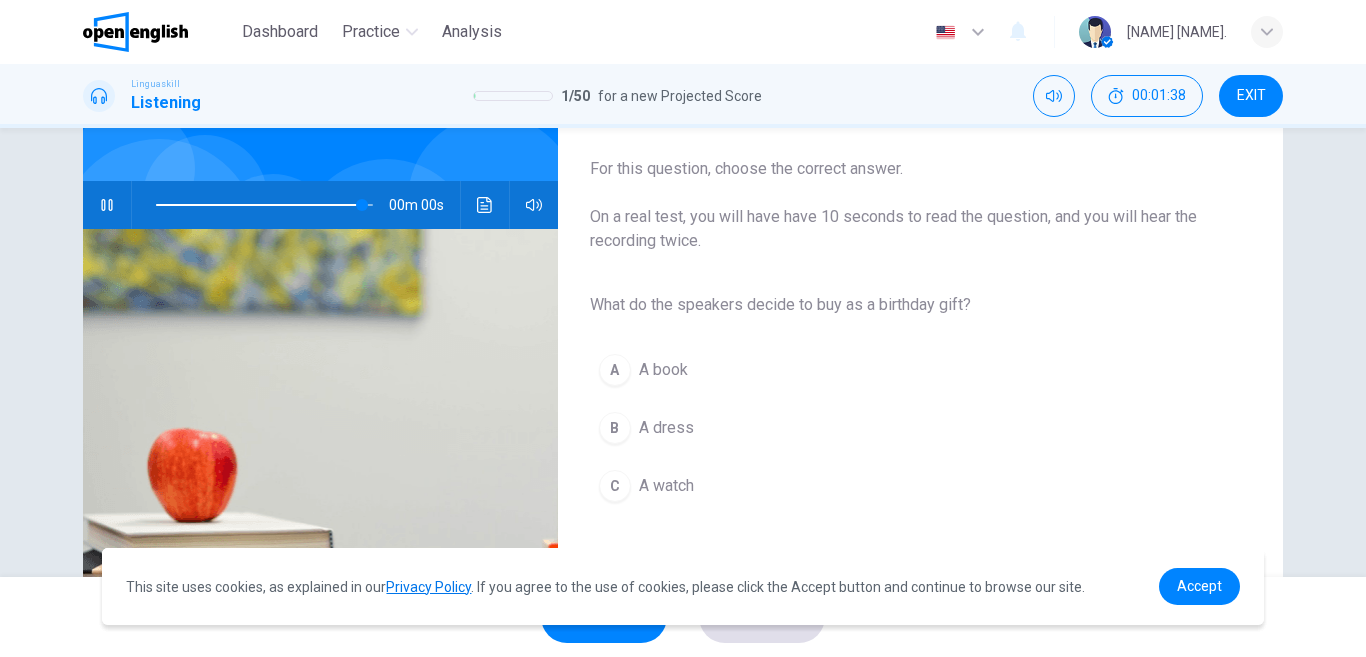 type on "*" 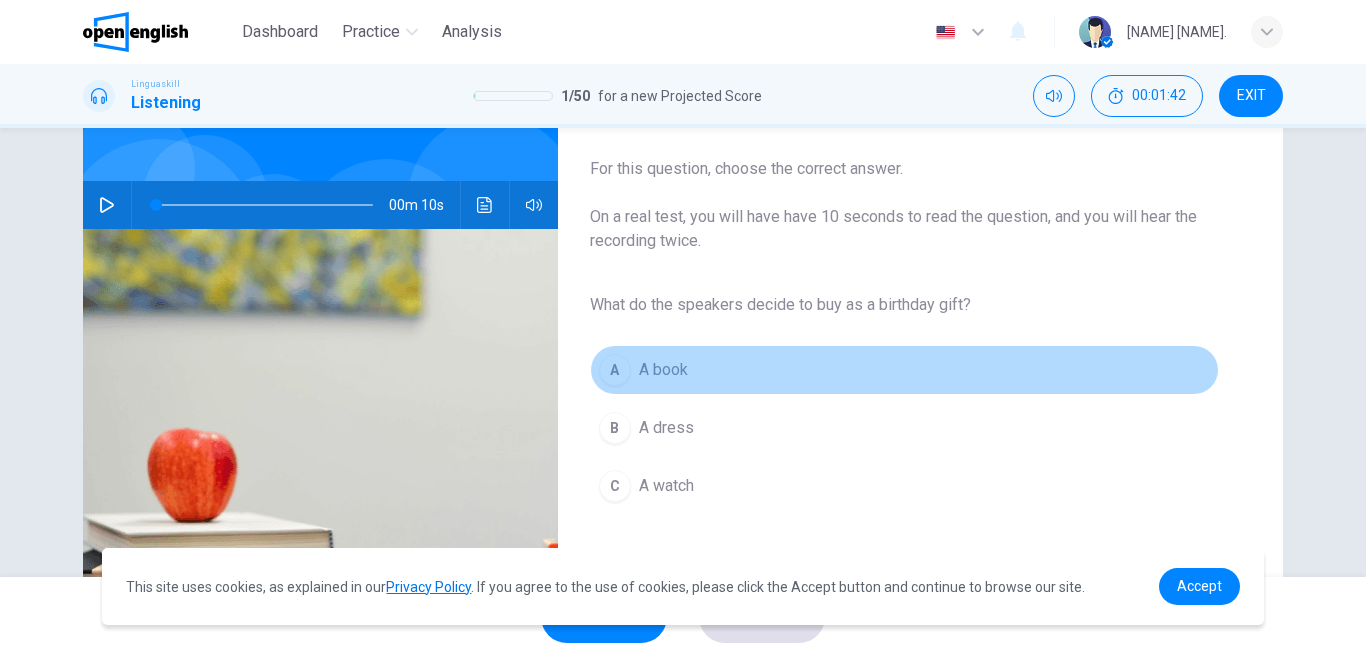 click on "A" at bounding box center (615, 370) 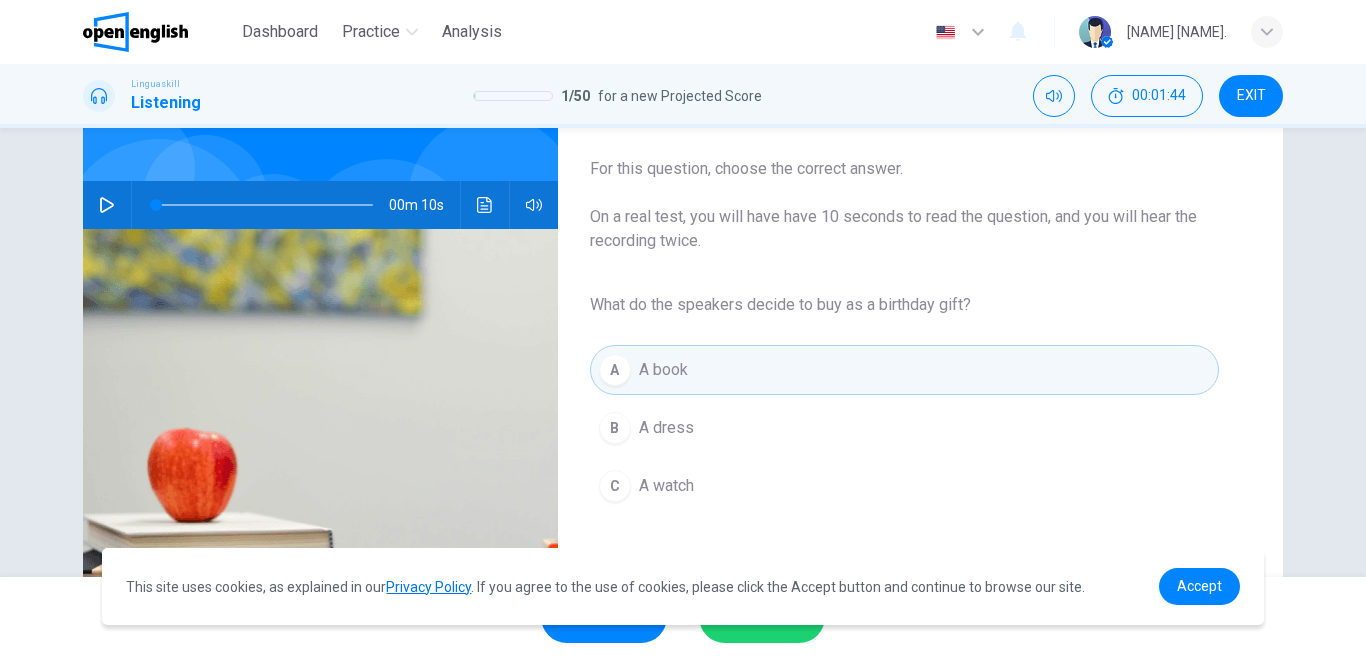 click on "SUBMIT" at bounding box center [762, 617] 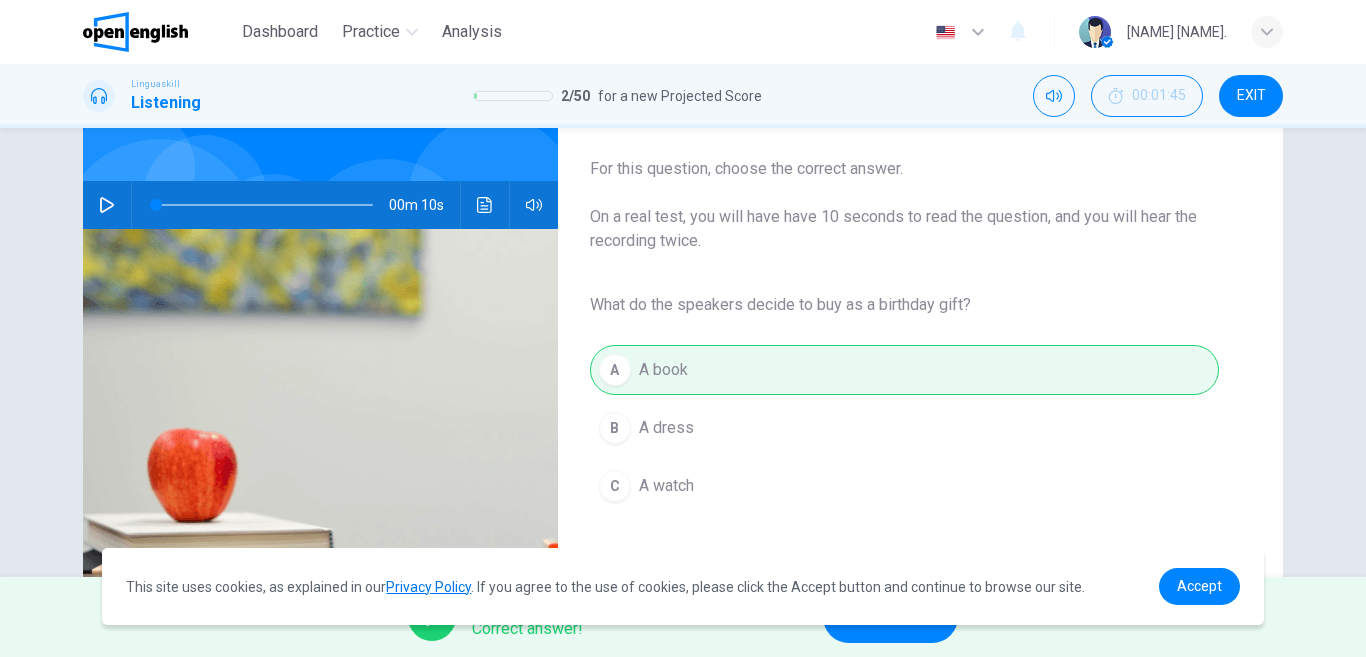 click on "NEXT" at bounding box center (890, 617) 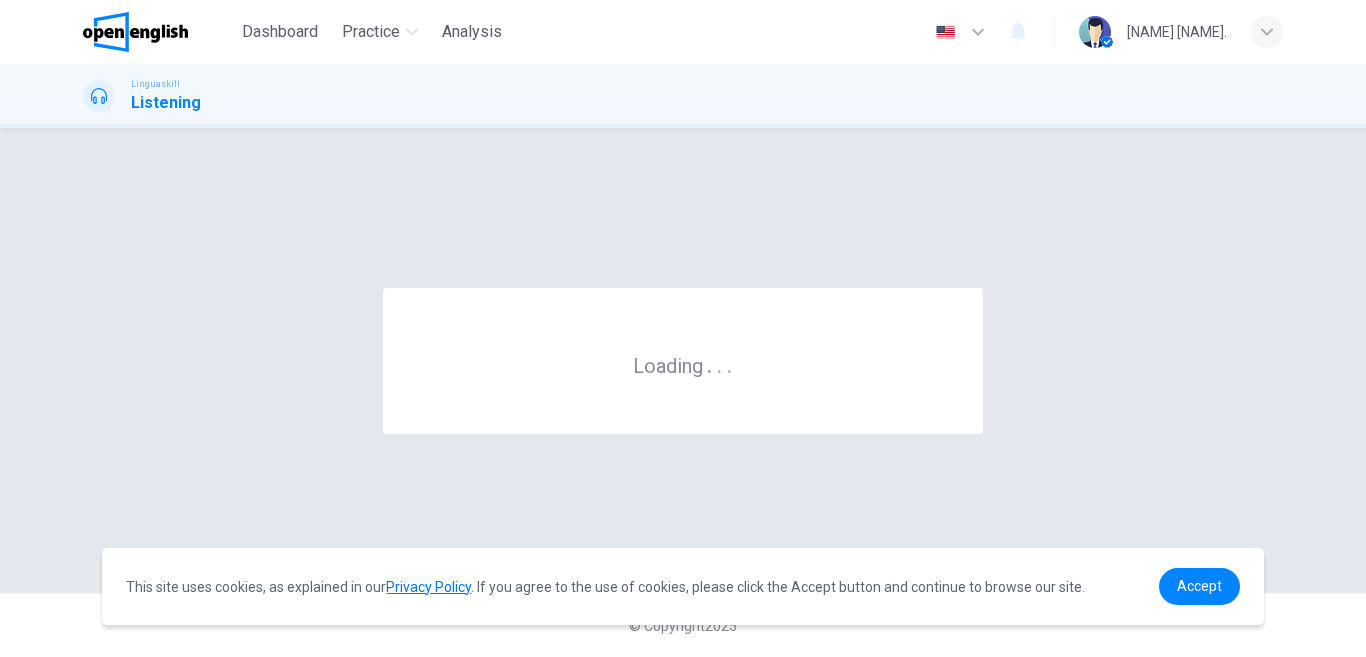 scroll, scrollTop: 0, scrollLeft: 0, axis: both 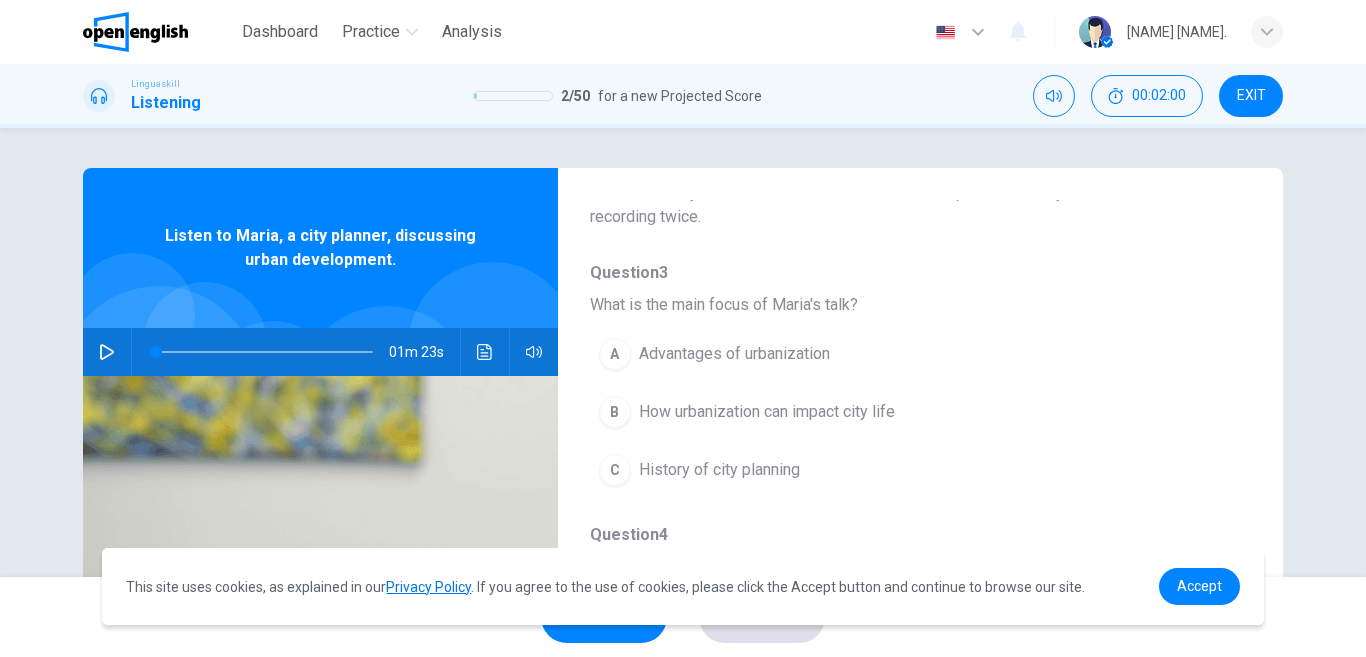 drag, startPoint x: 92, startPoint y: 356, endPoint x: 104, endPoint y: 356, distance: 12 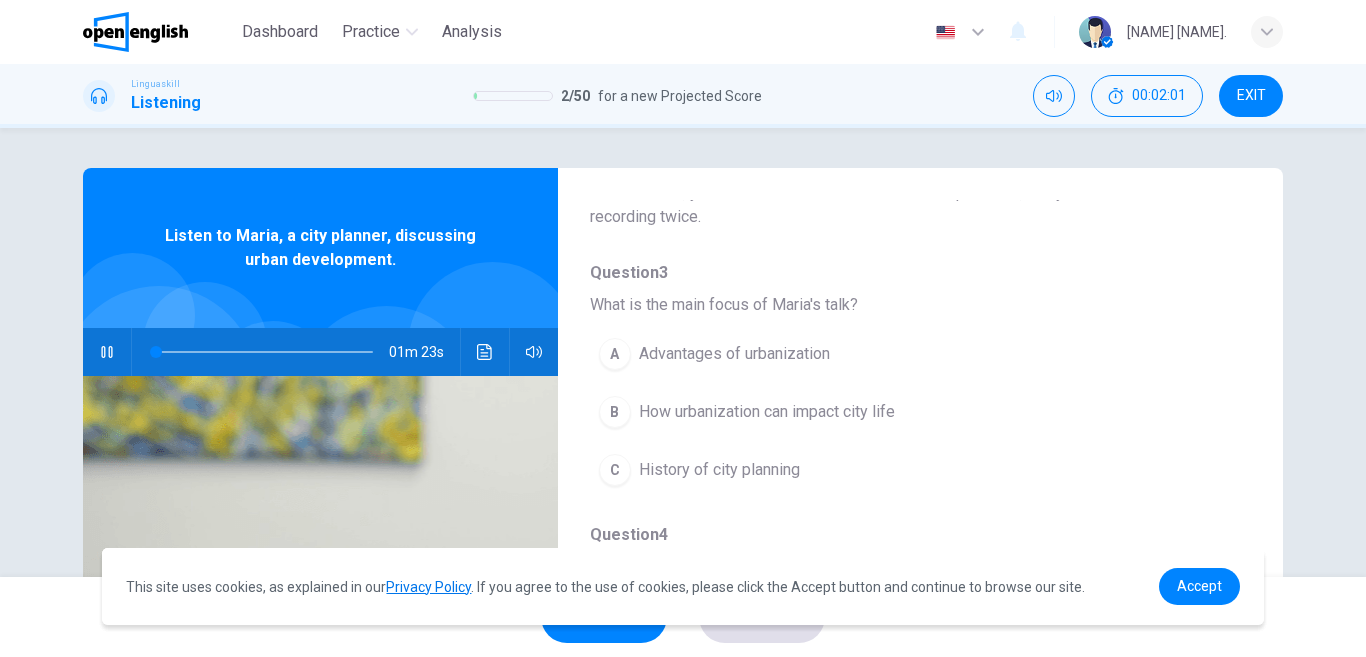 click 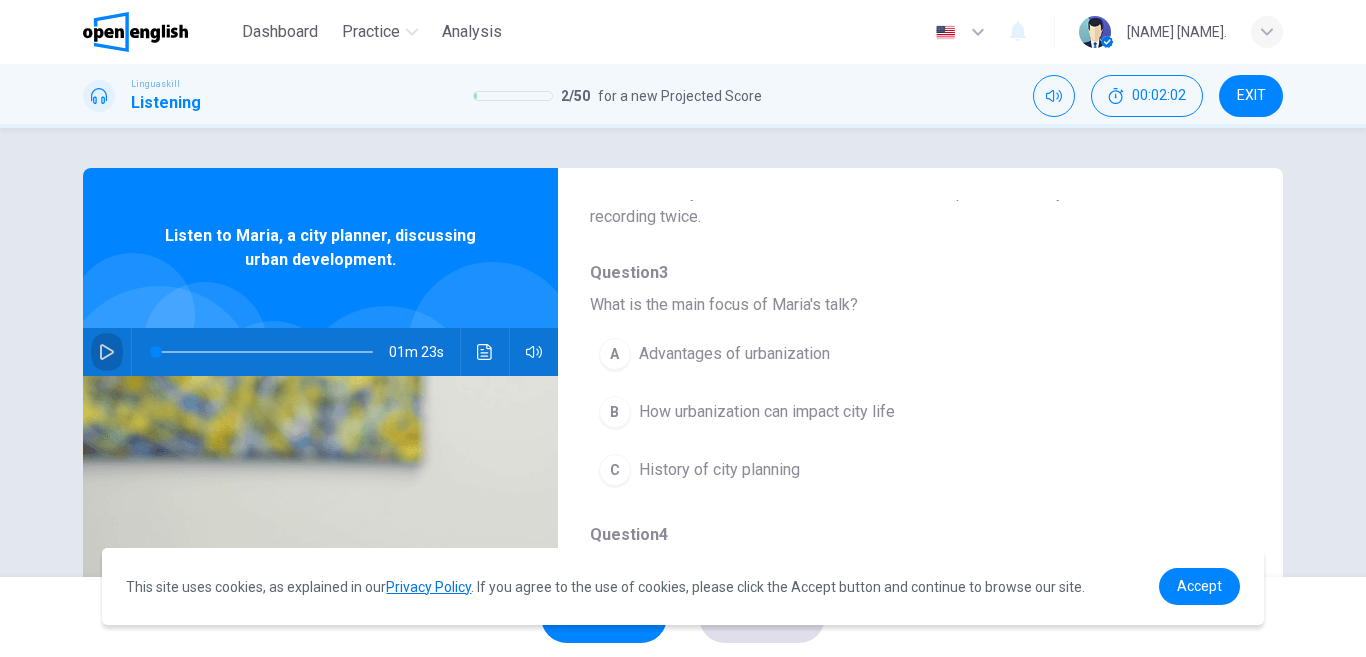 click 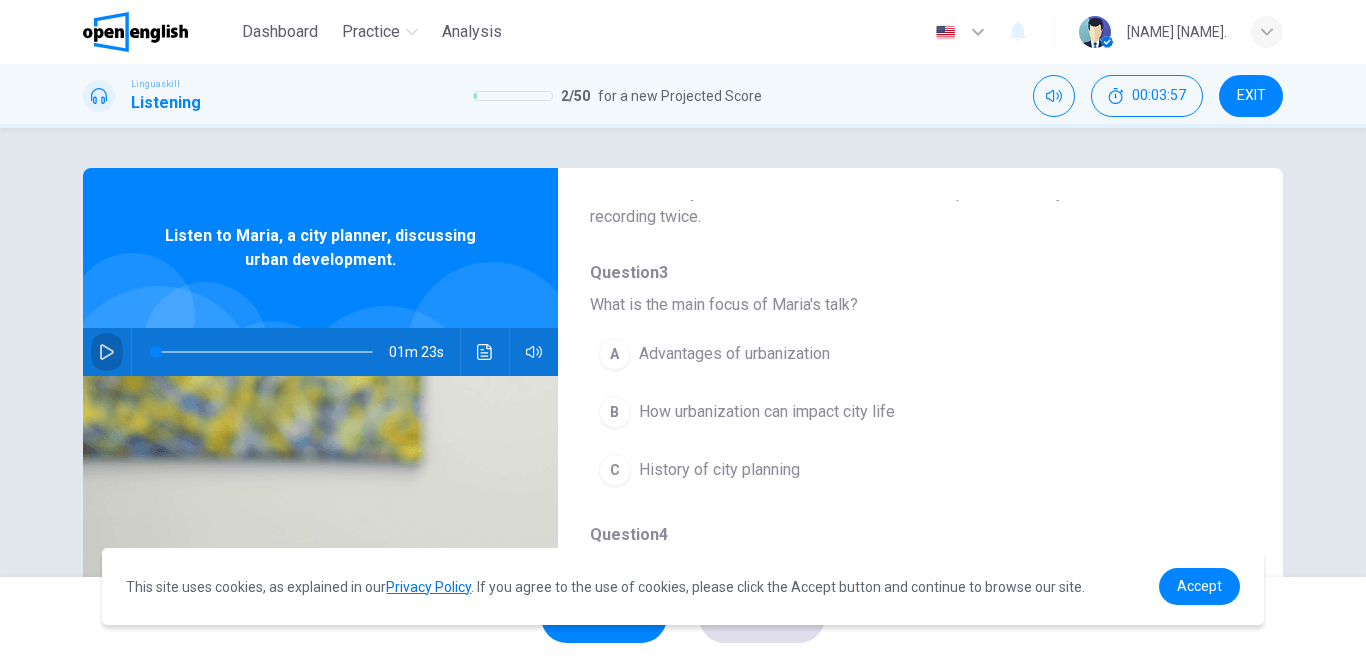 click 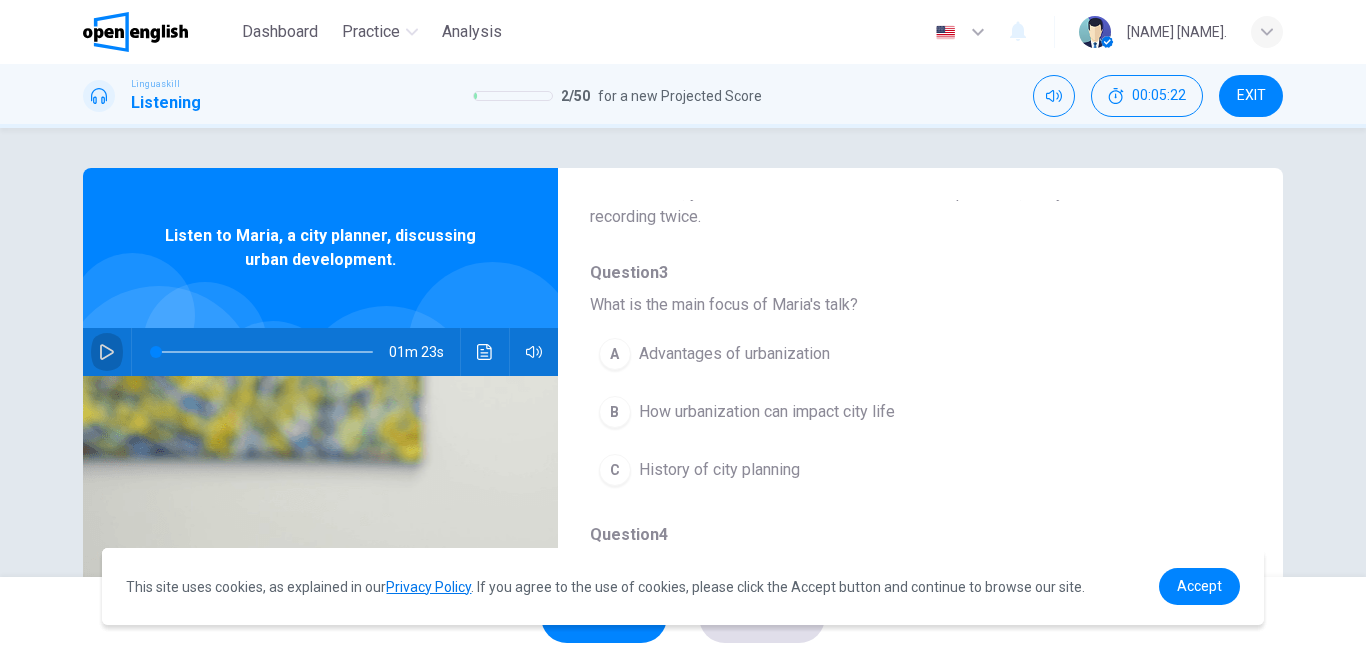 click 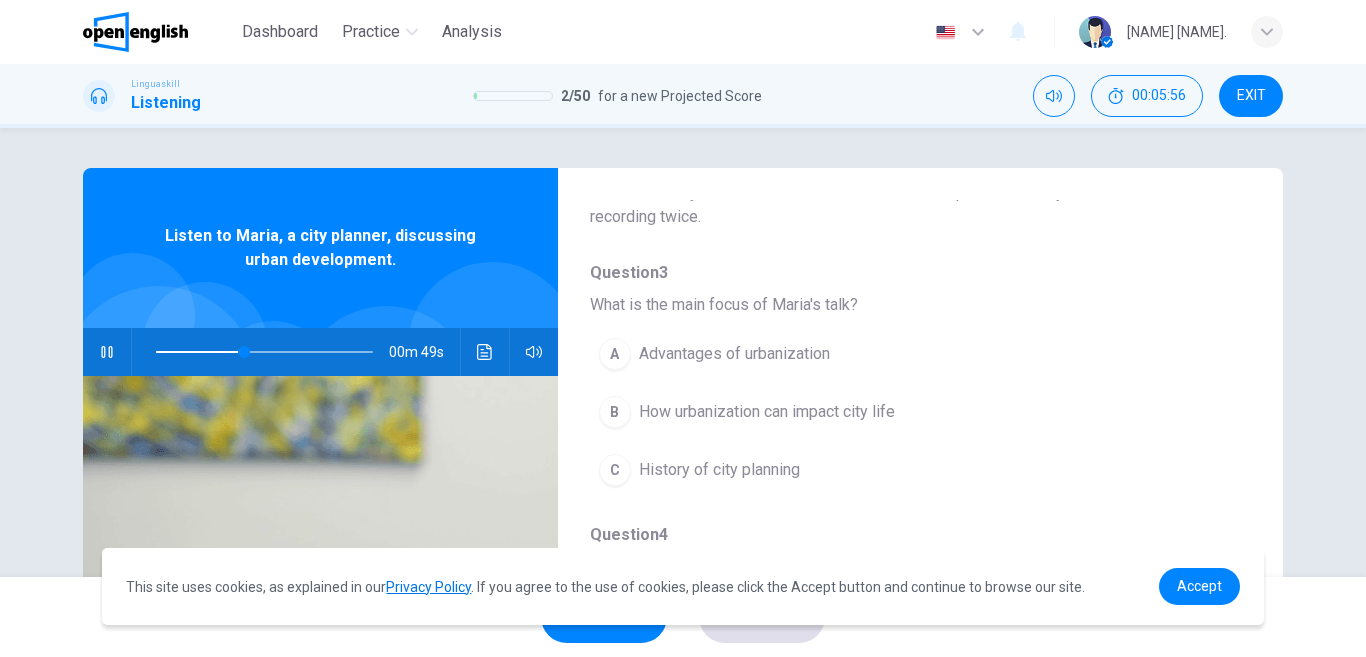 drag, startPoint x: 1243, startPoint y: 406, endPoint x: 1246, endPoint y: 417, distance: 11.401754 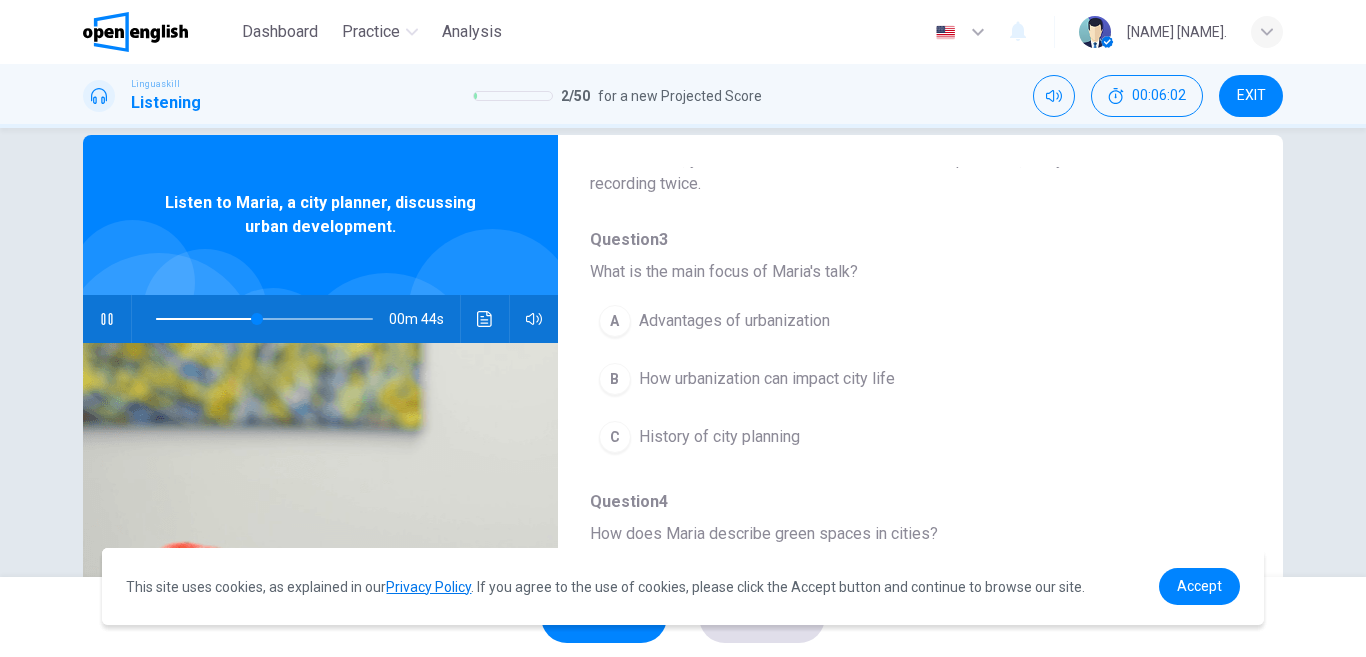 scroll, scrollTop: 35, scrollLeft: 0, axis: vertical 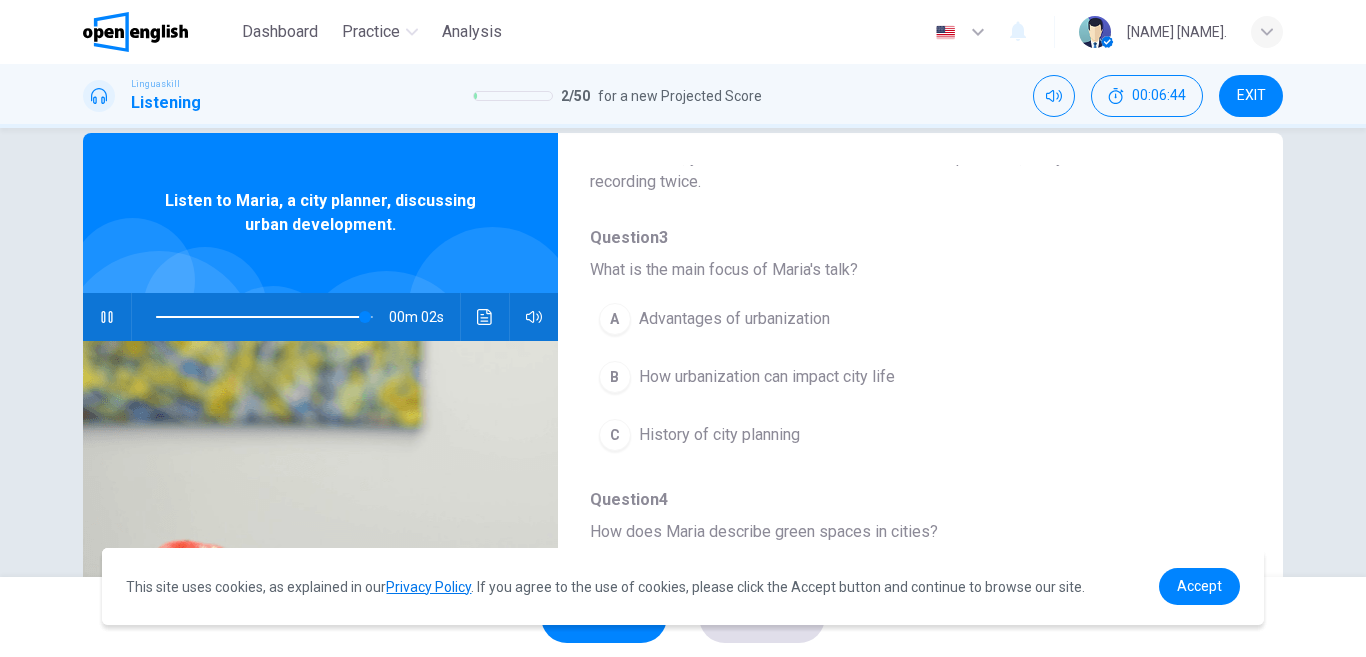 click on "A Advantages of urbanization B How urbanization can impact city life C History of city planning" at bounding box center [904, 377] 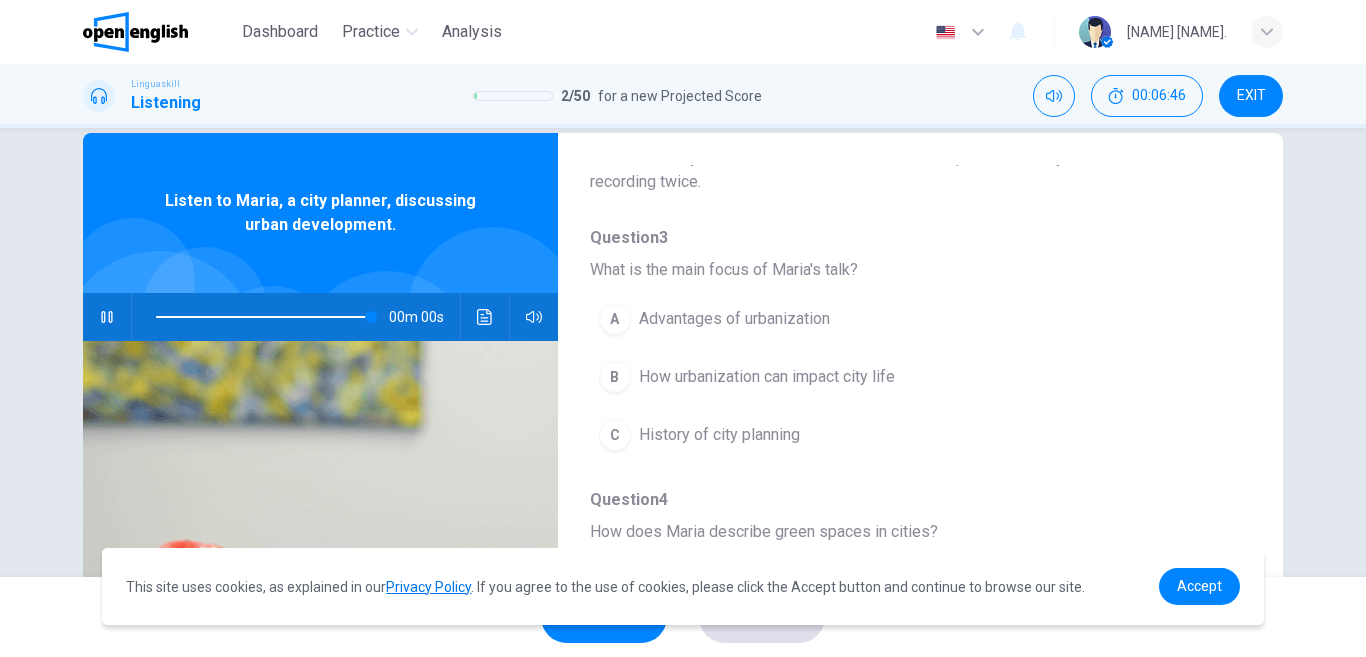 type on "*" 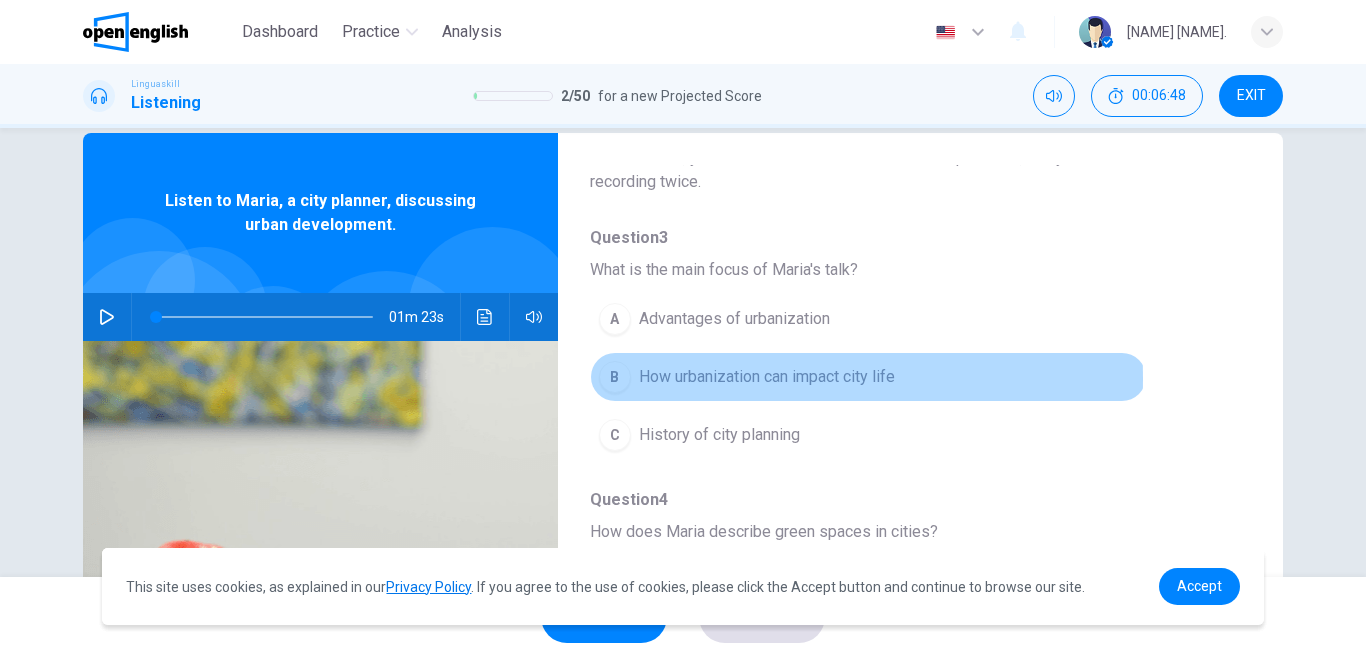 click on "B" at bounding box center [615, 377] 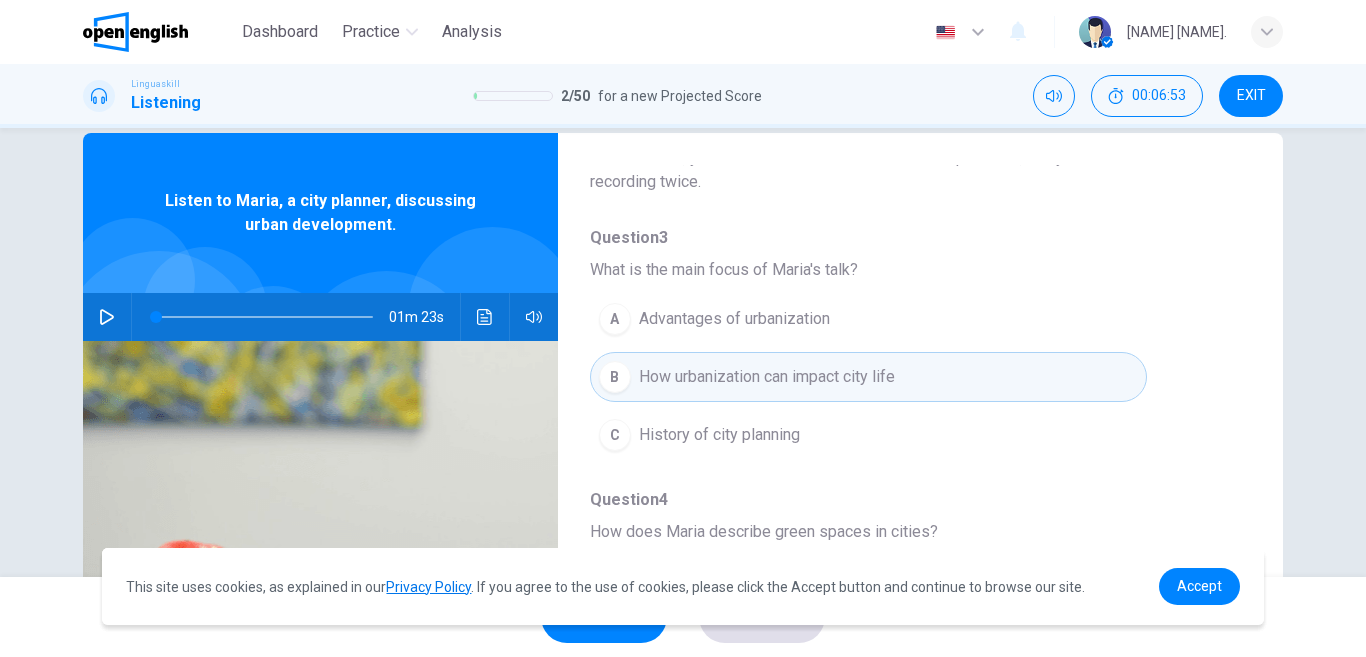 click on "How urbanization can impact city life" at bounding box center [767, 377] 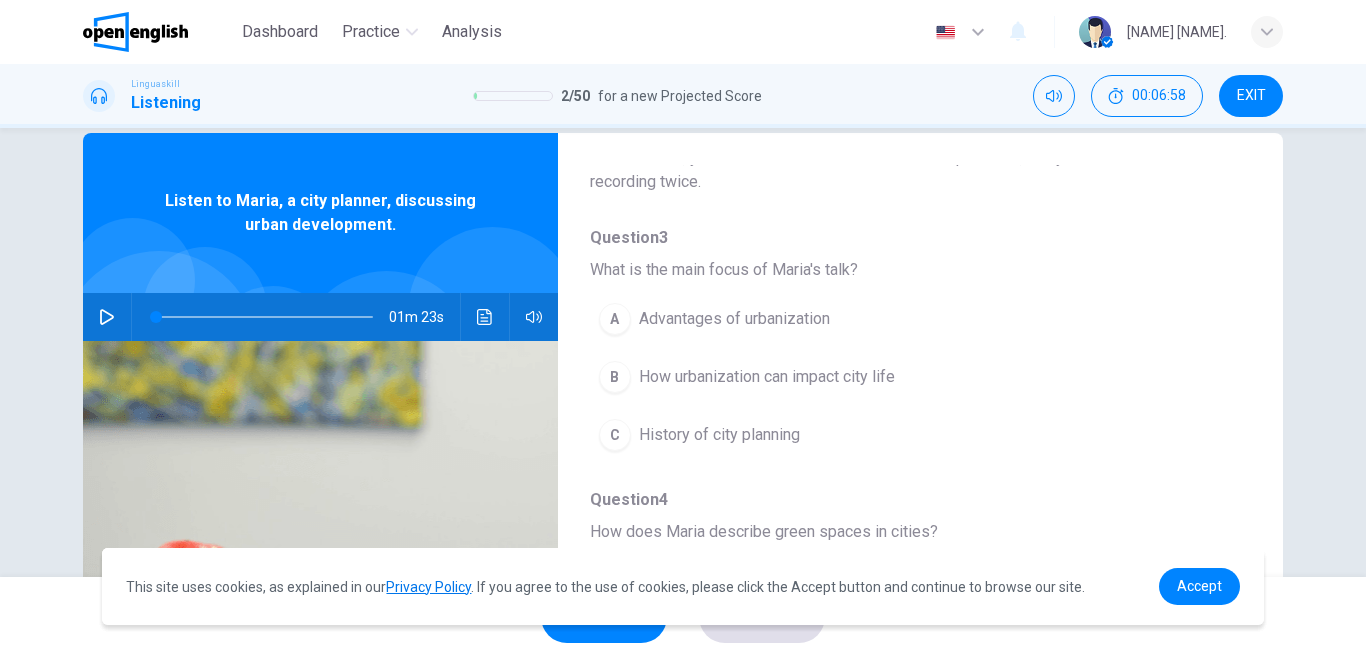 click on "SKIP" at bounding box center (604, 617) 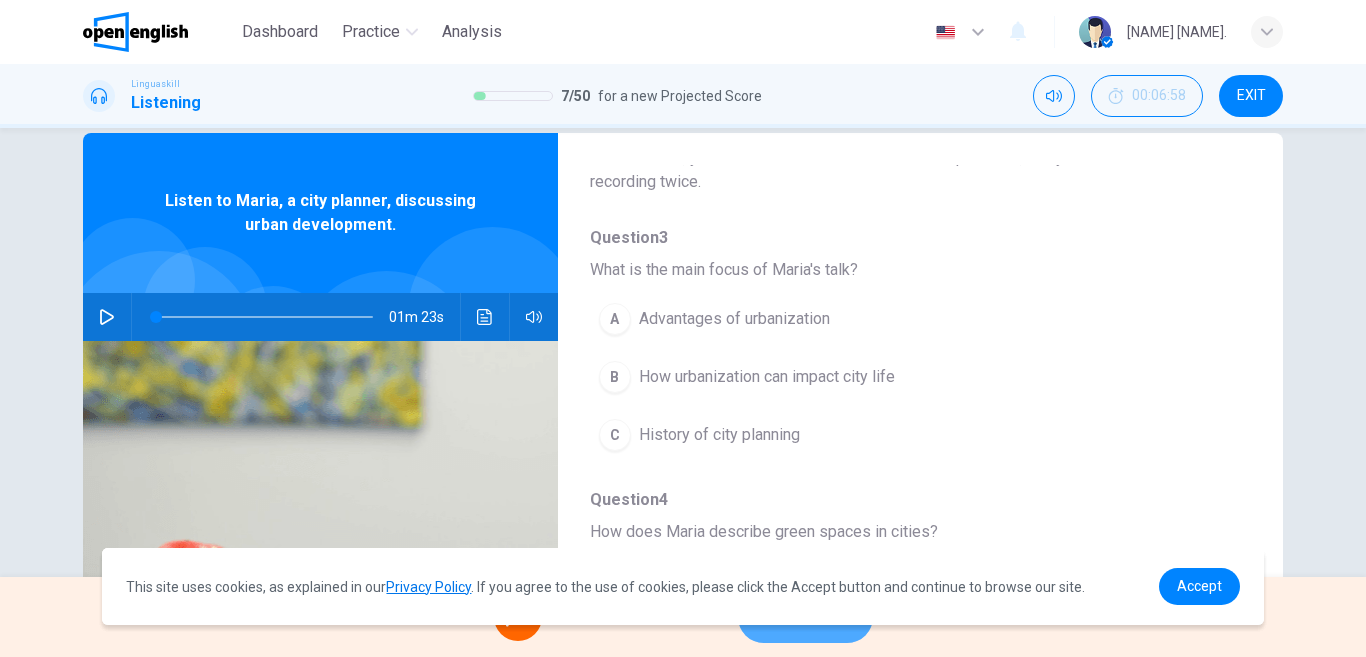 click on "NEXT" at bounding box center [805, 617] 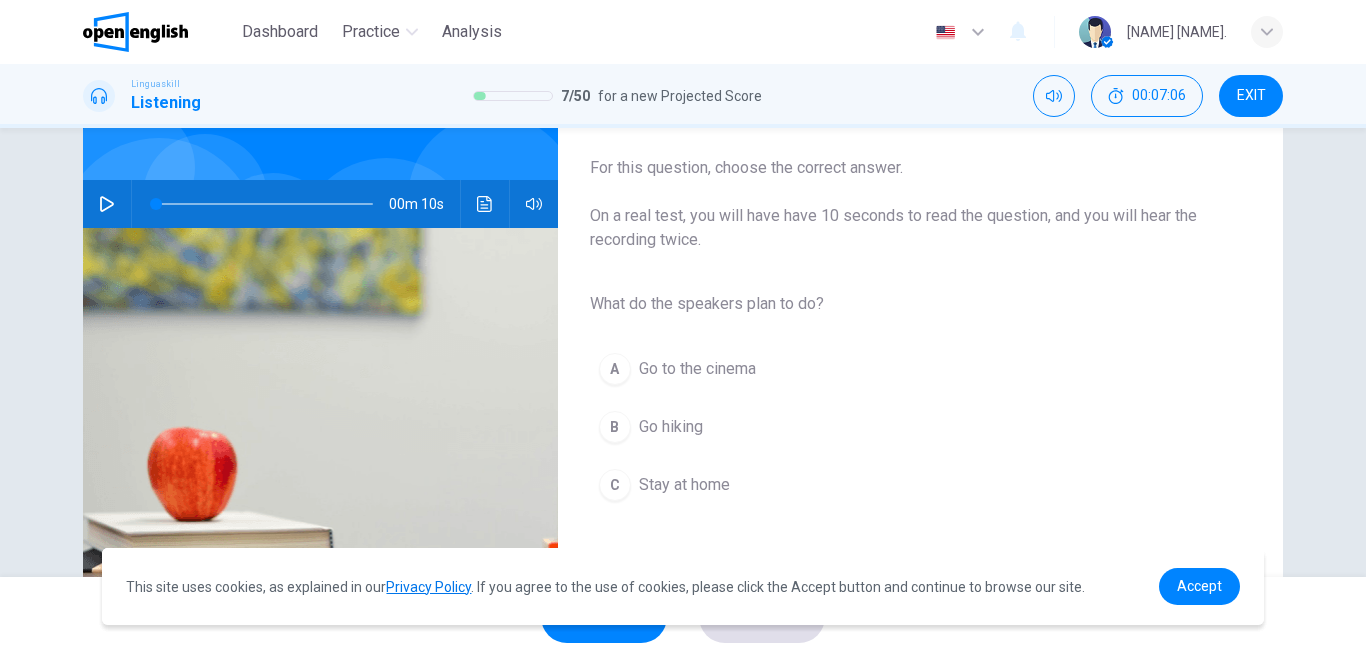scroll, scrollTop: 150, scrollLeft: 0, axis: vertical 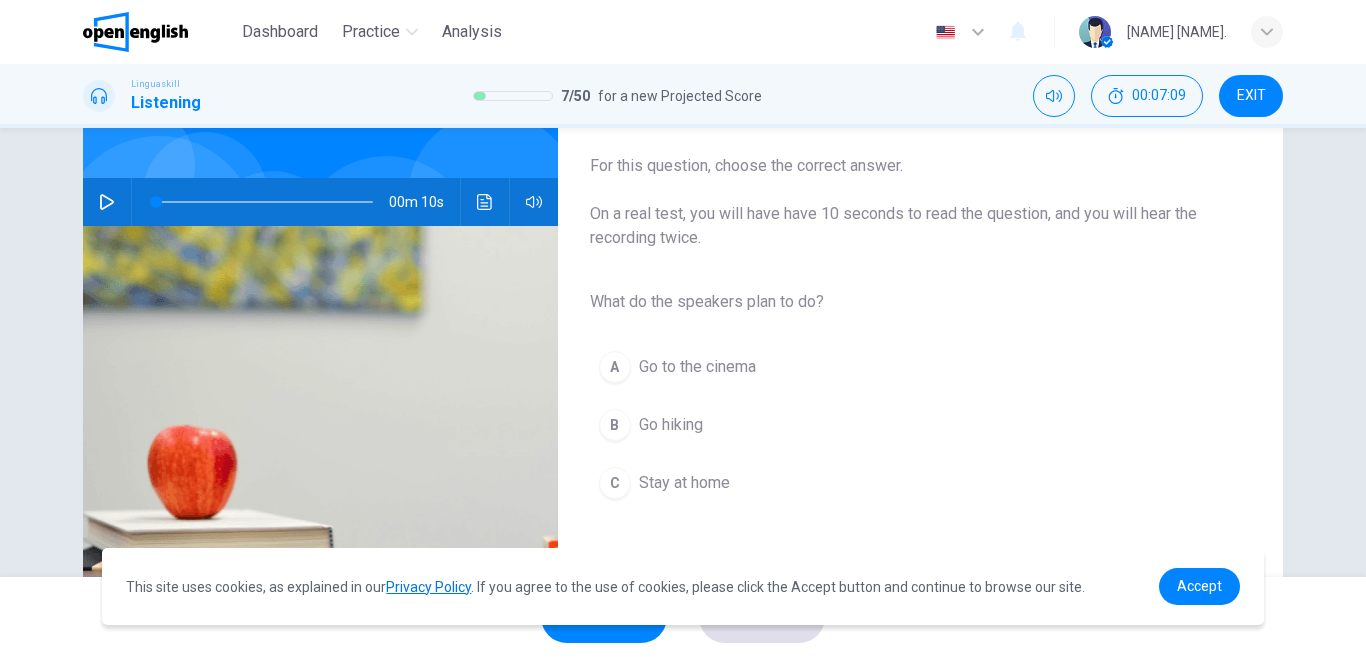 click 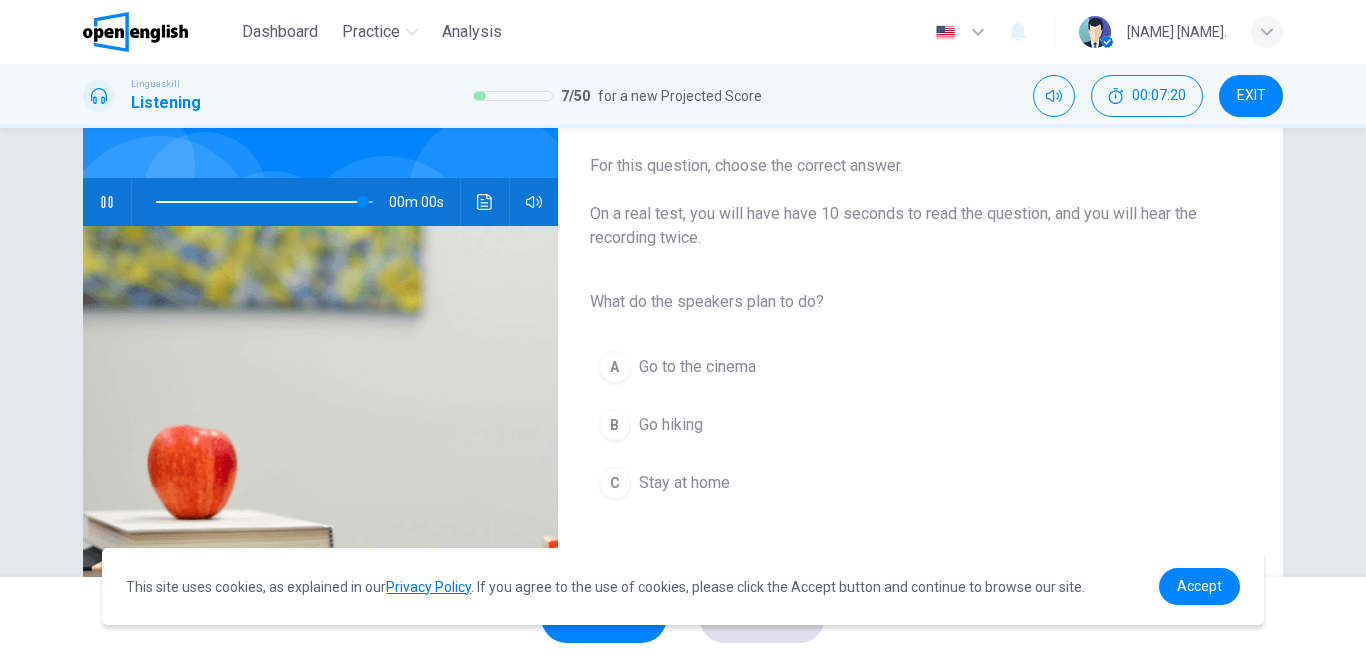 type on "*" 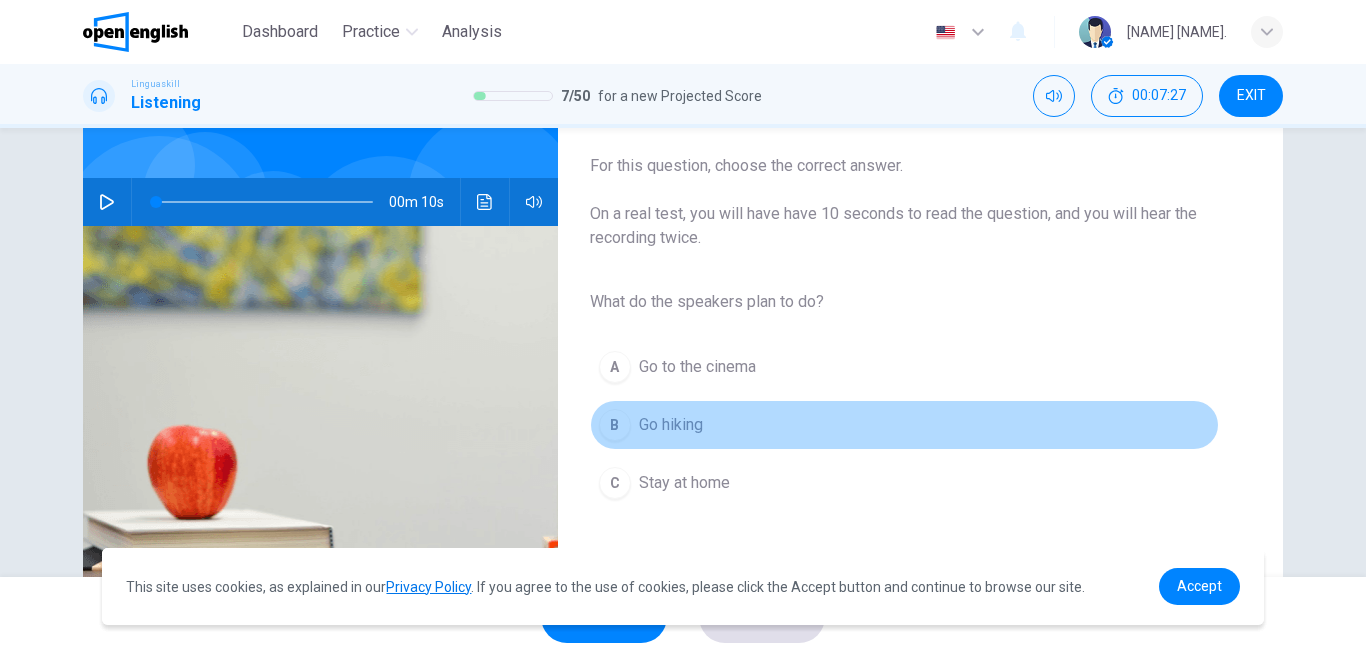 click on "B" at bounding box center (615, 425) 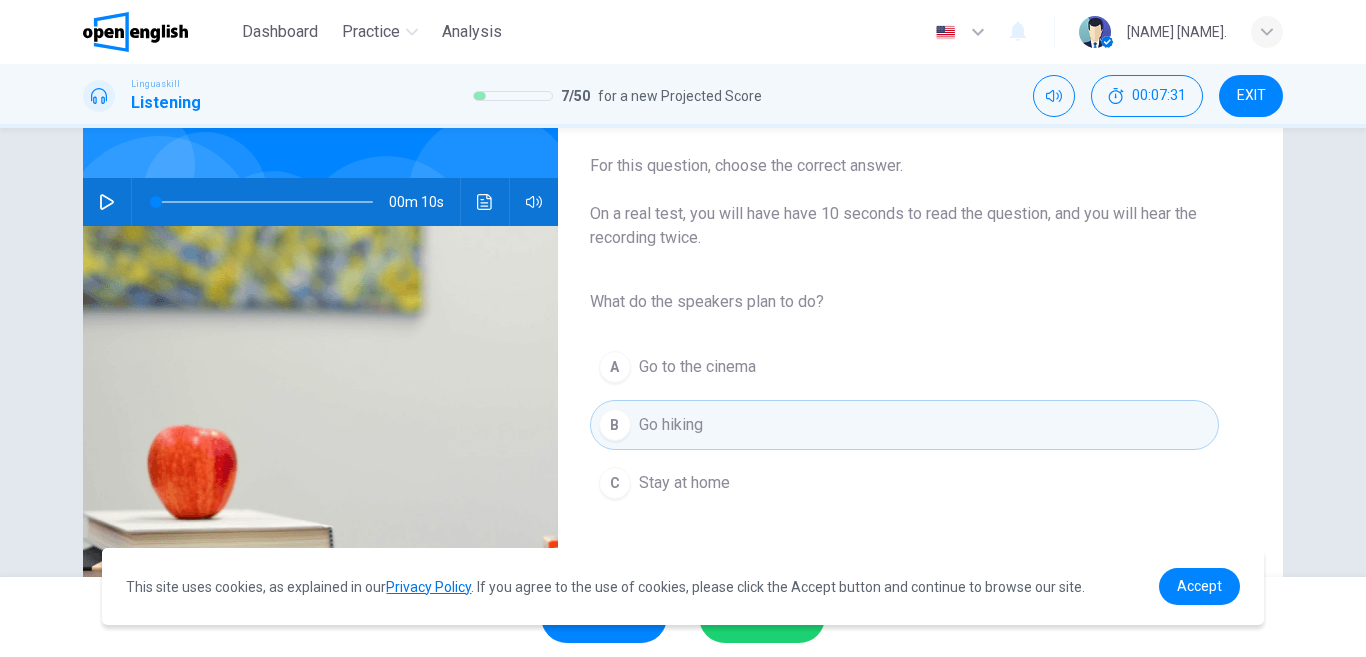 click on "SUBMIT" at bounding box center (762, 617) 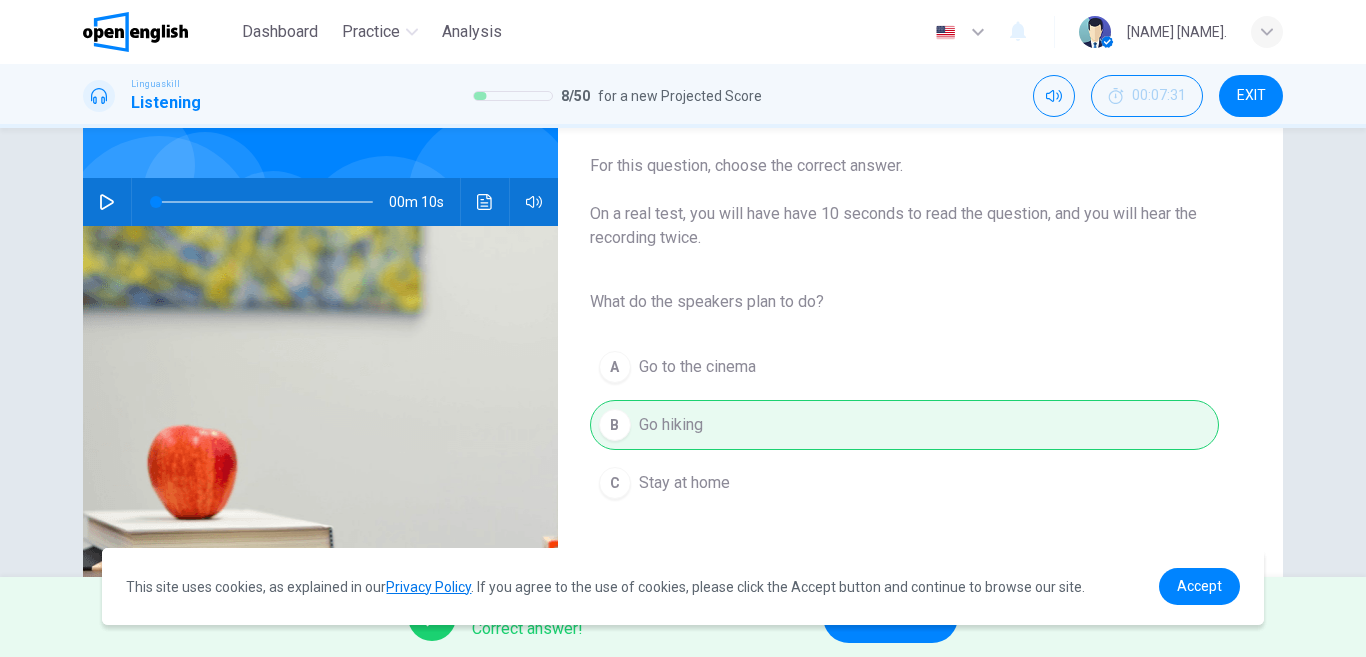 click on "NEXT" at bounding box center (880, 617) 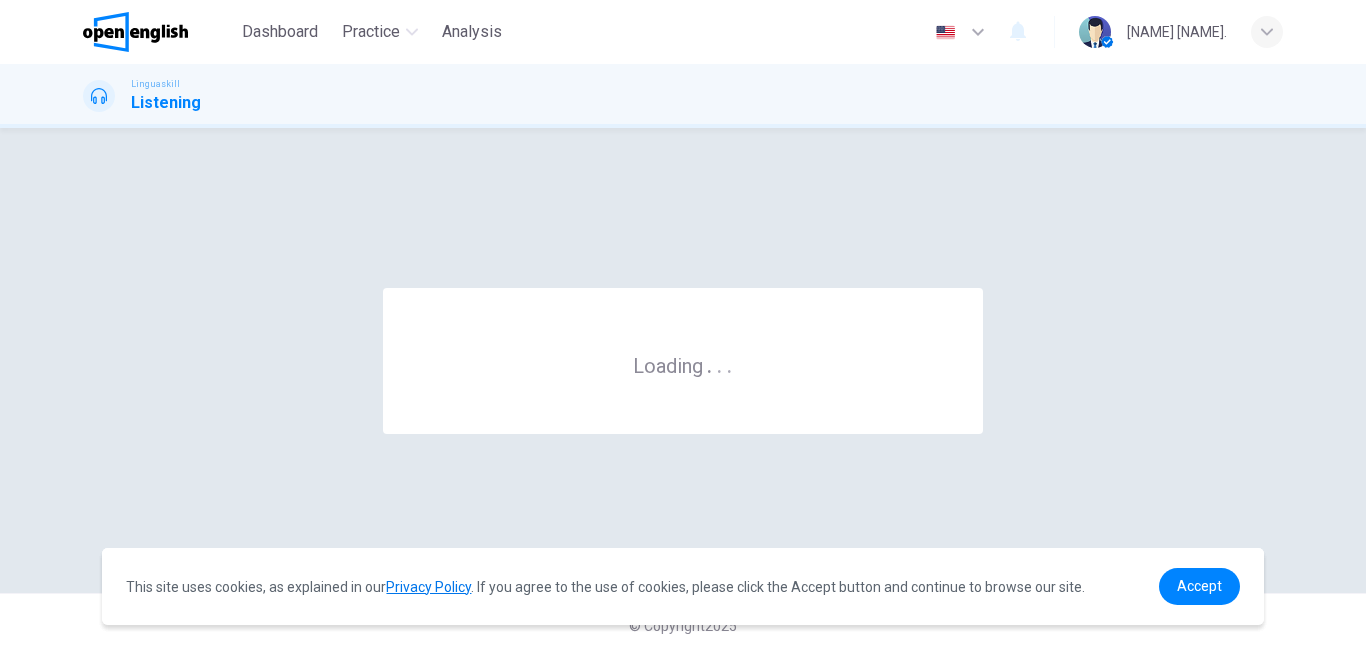 scroll, scrollTop: 0, scrollLeft: 0, axis: both 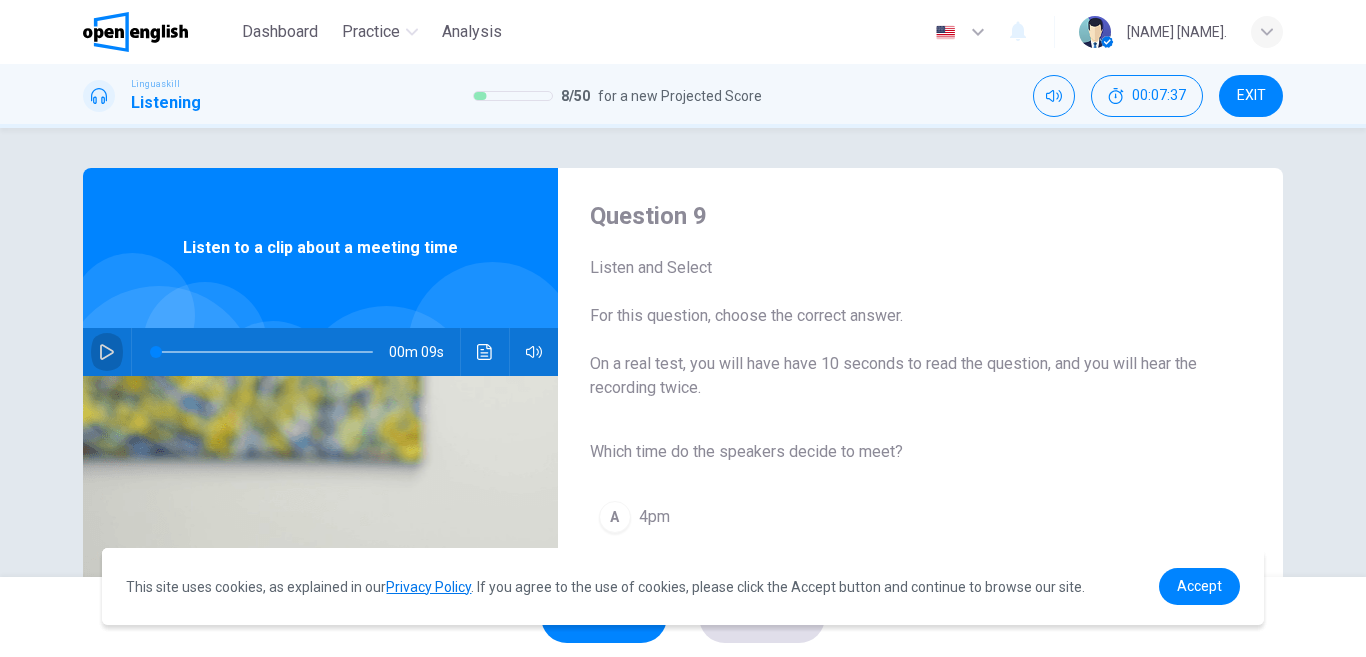 click 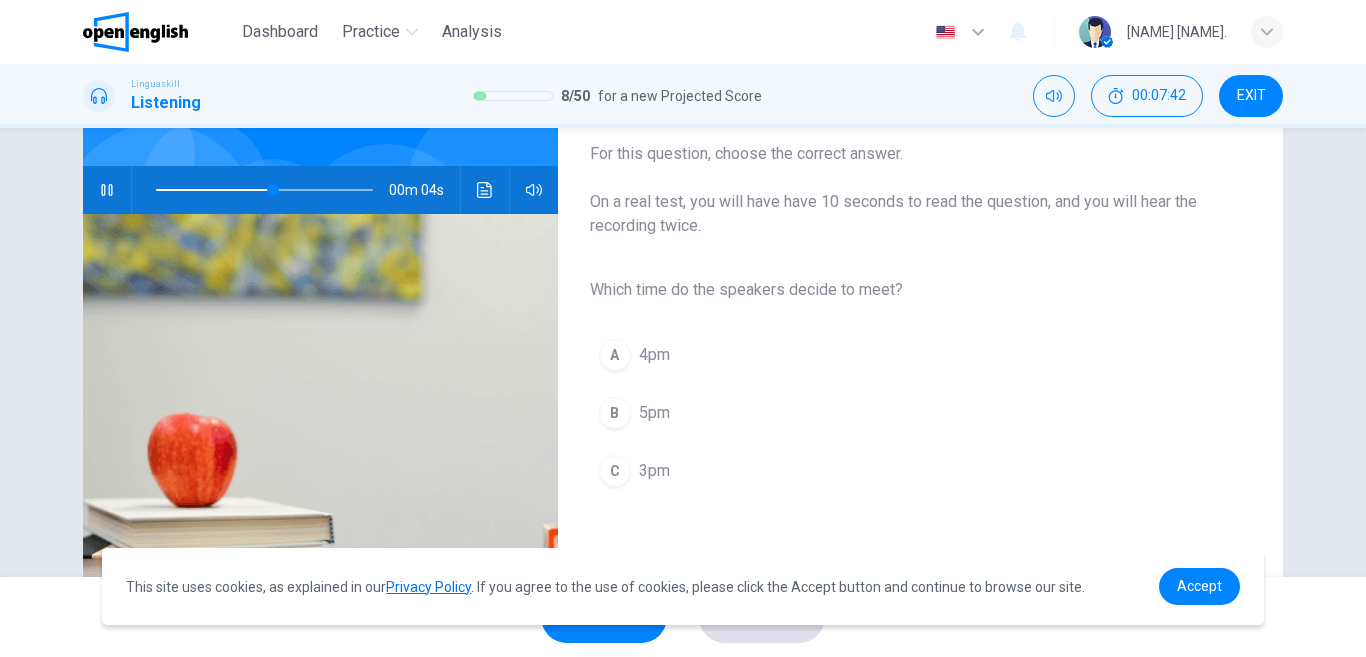 scroll, scrollTop: 164, scrollLeft: 0, axis: vertical 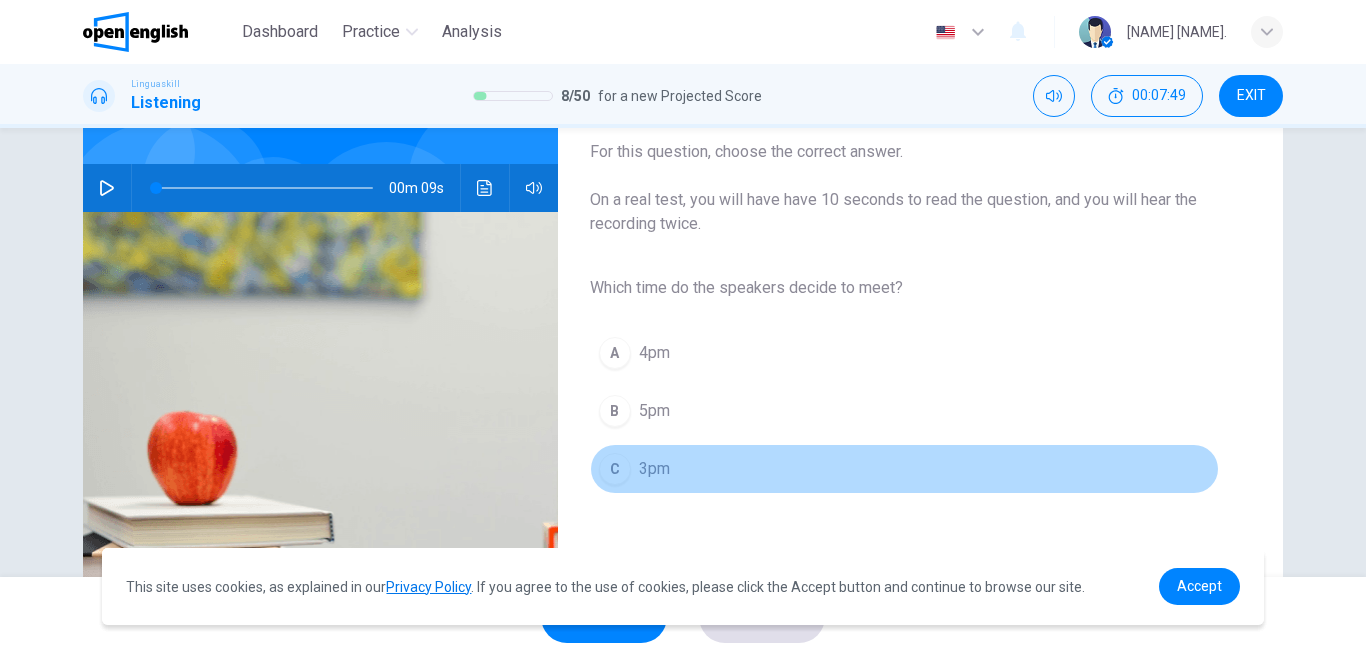 click on "3pm" at bounding box center (654, 469) 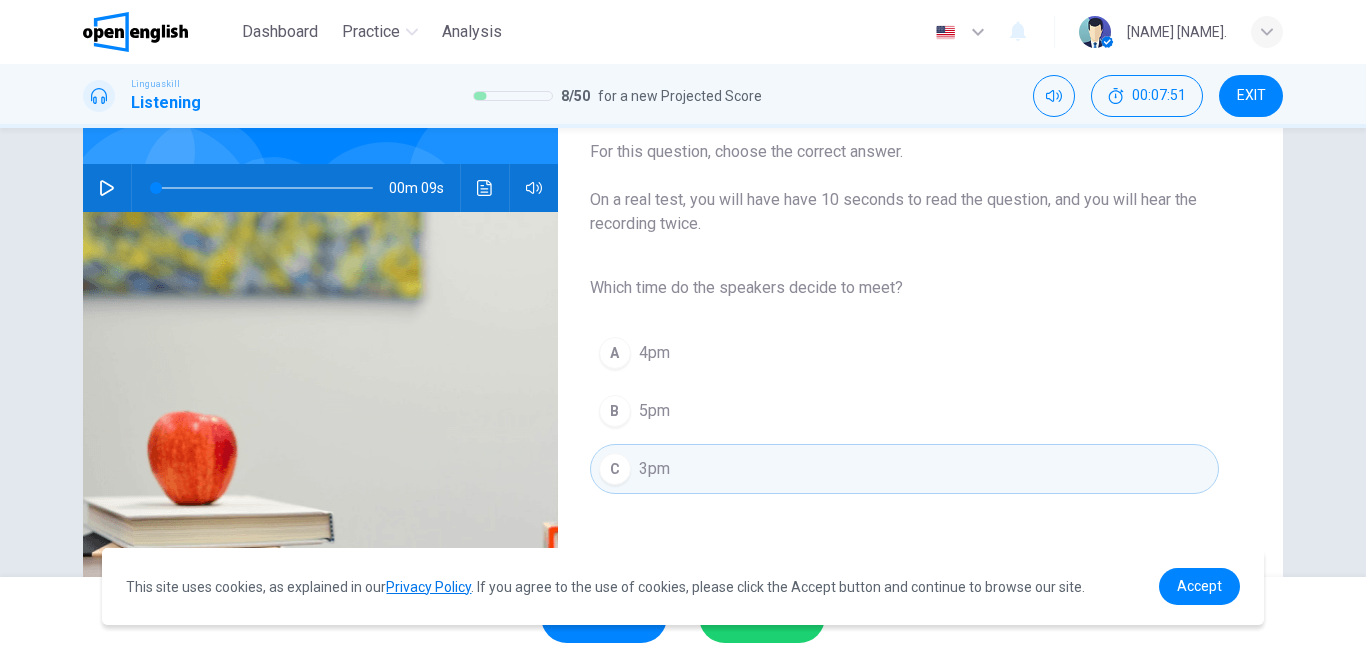 click on "SUBMIT" at bounding box center [762, 617] 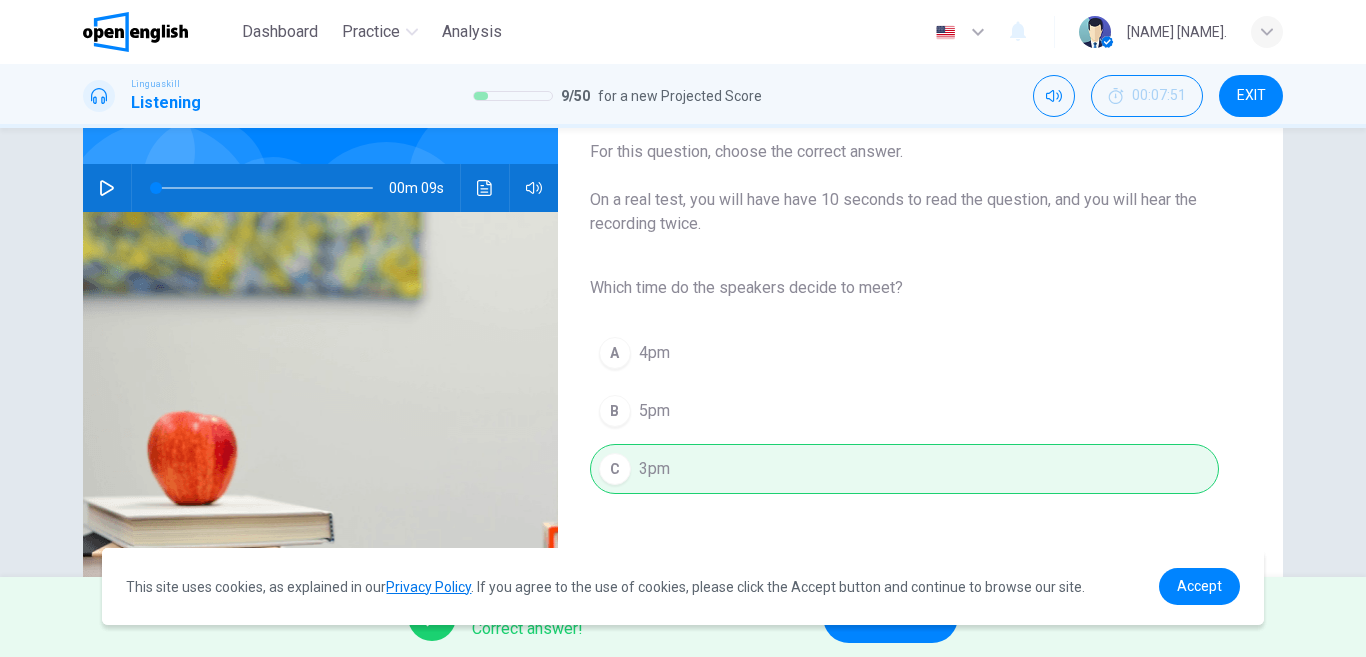 click on "NEXT" at bounding box center (890, 617) 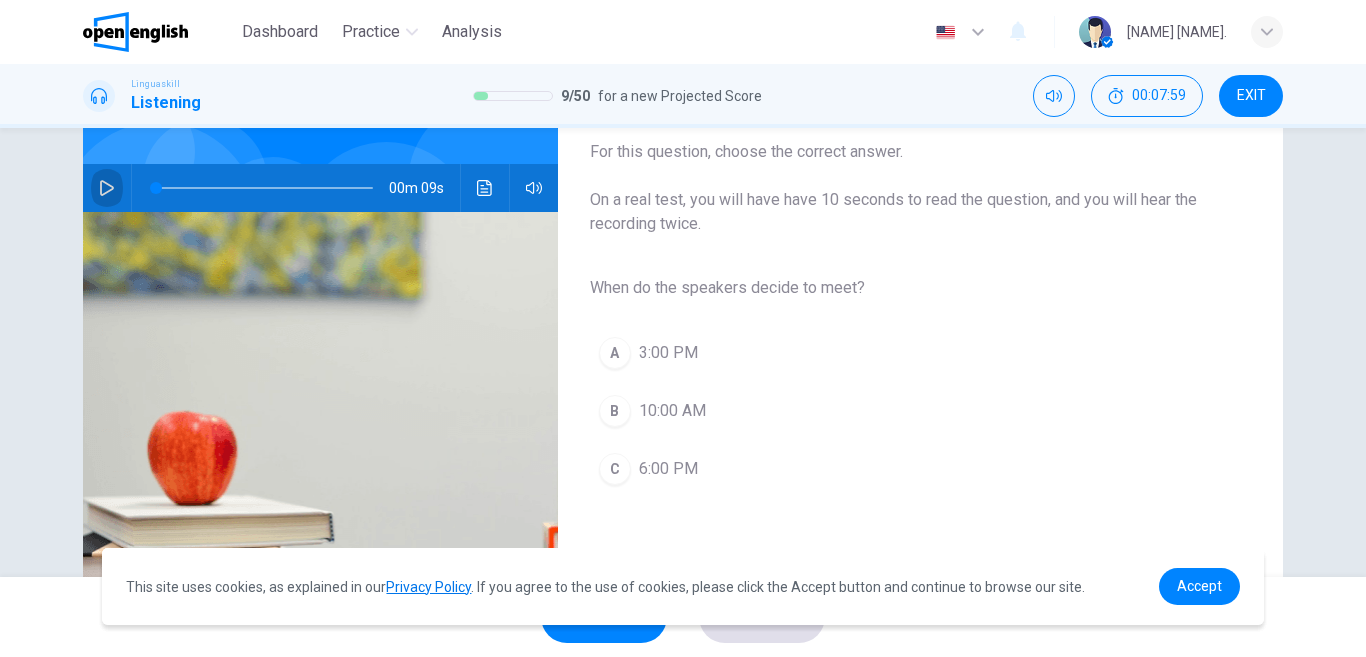 click 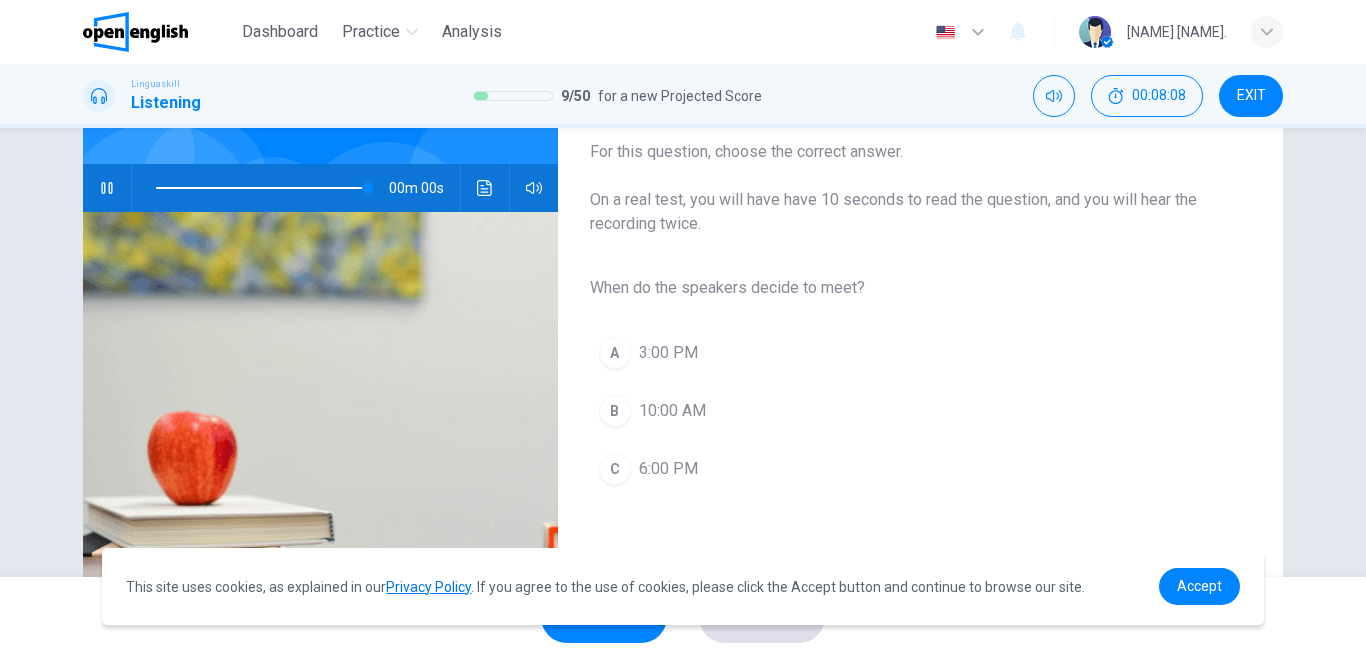 type on "*" 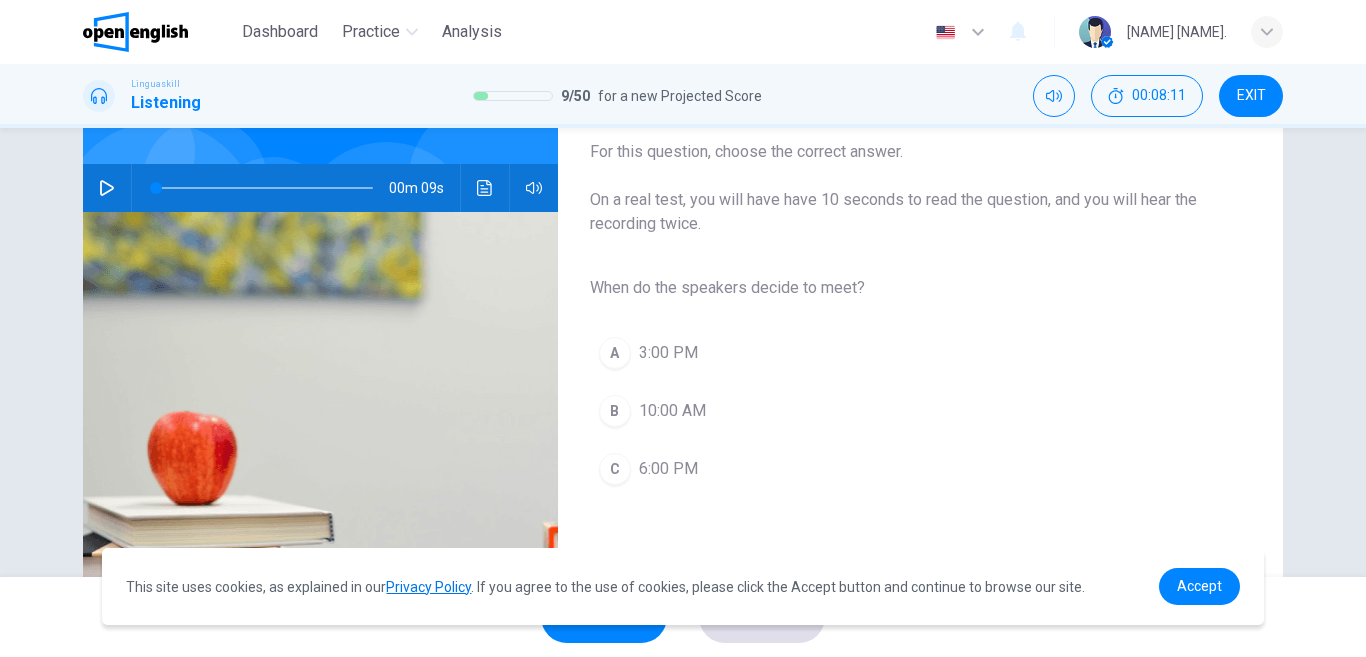 click on "3:00 PM" at bounding box center (668, 353) 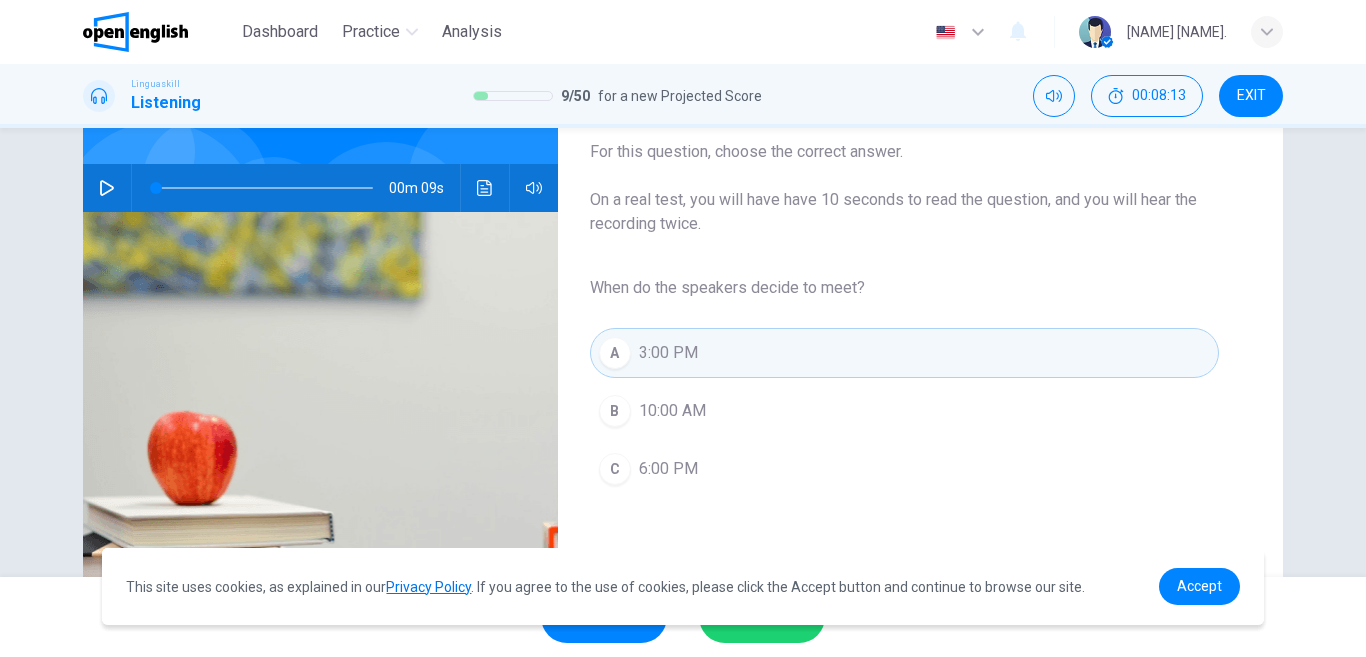 click on "SUBMIT" at bounding box center (762, 617) 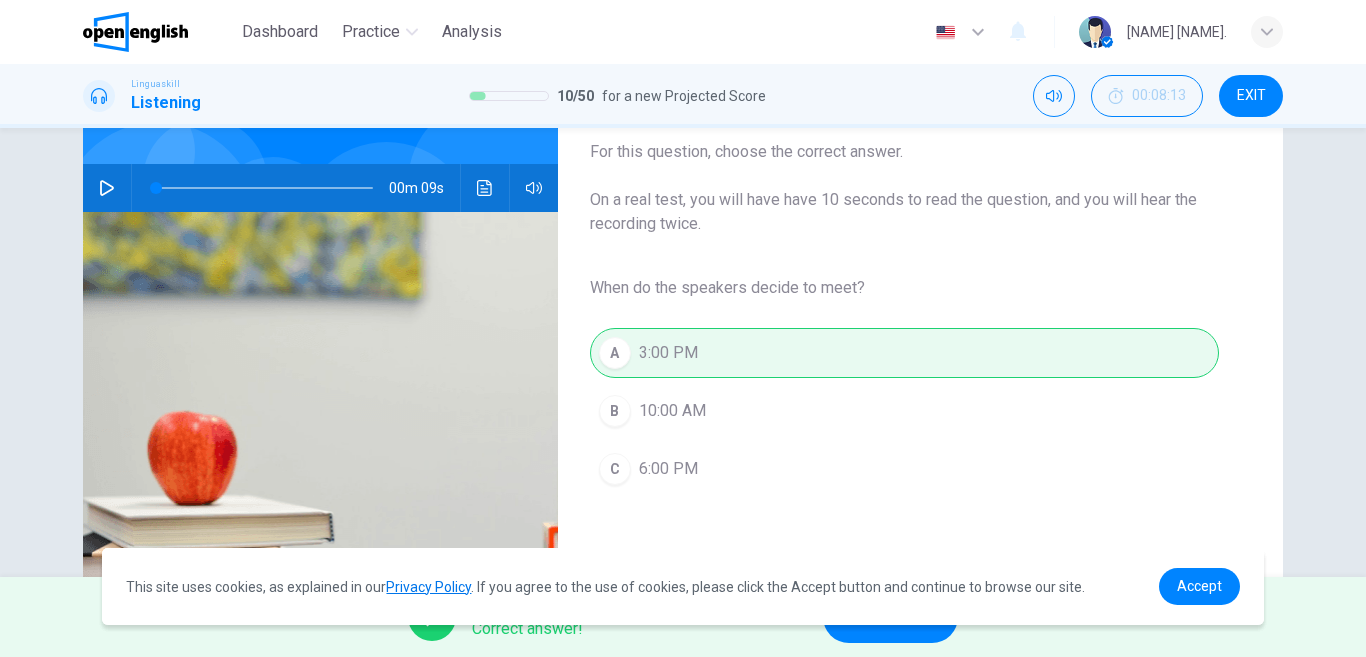 click on "NEXT" at bounding box center [890, 617] 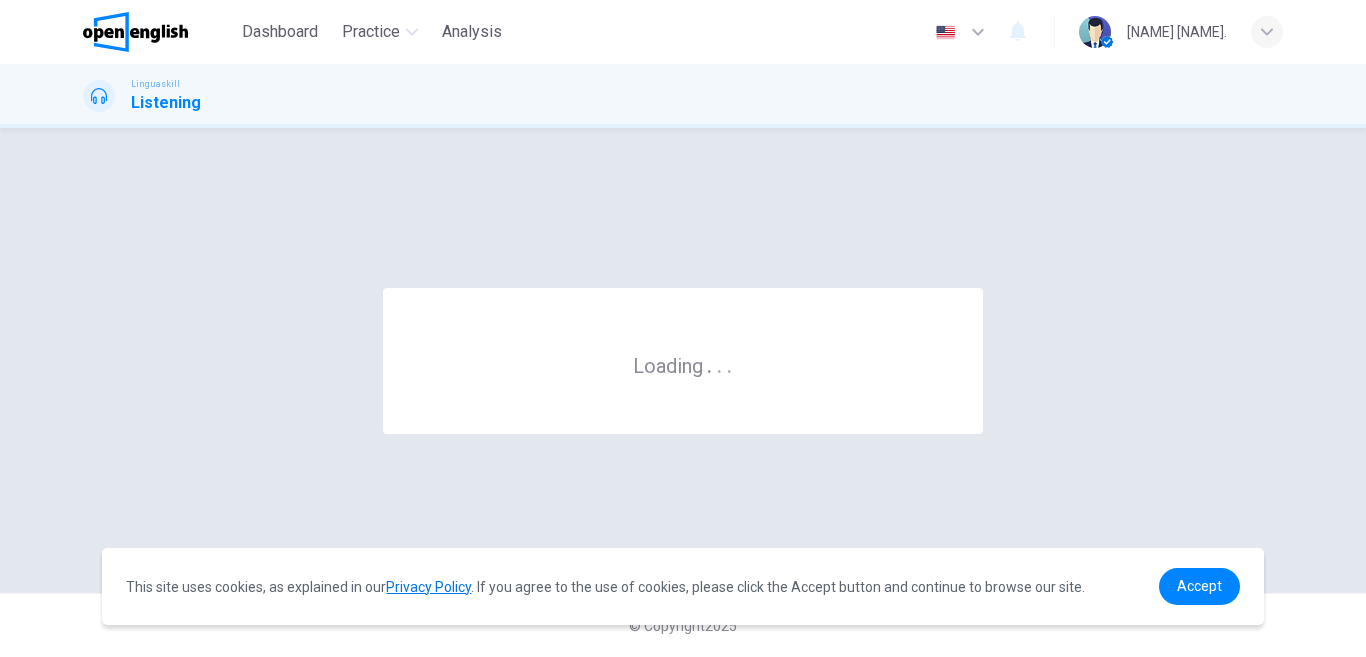 scroll, scrollTop: 0, scrollLeft: 0, axis: both 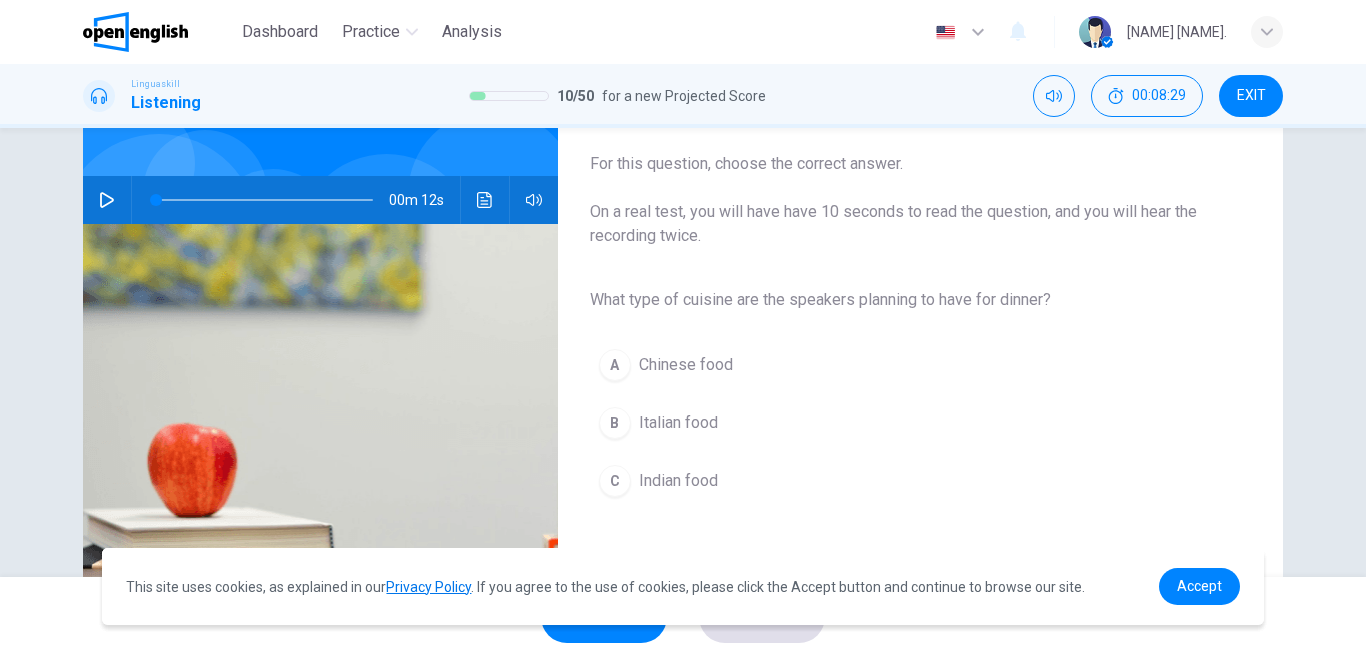 click 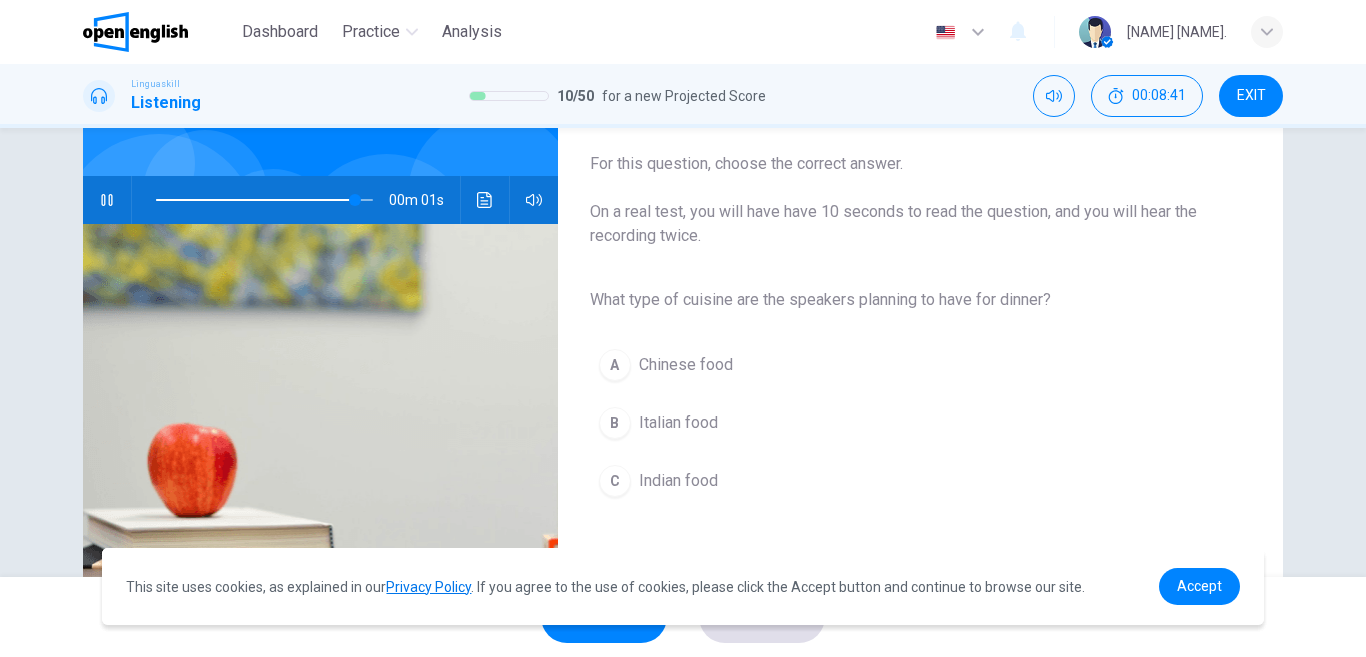 type on "*" 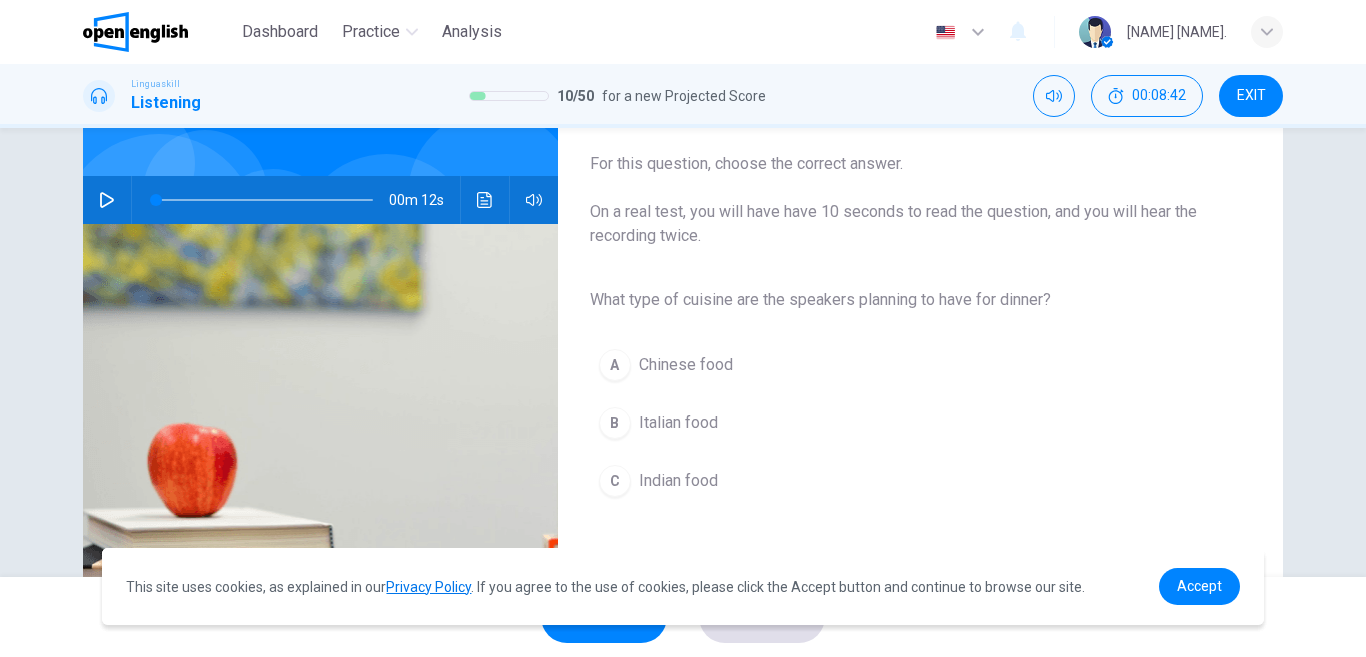 click on "Italian food" at bounding box center (678, 423) 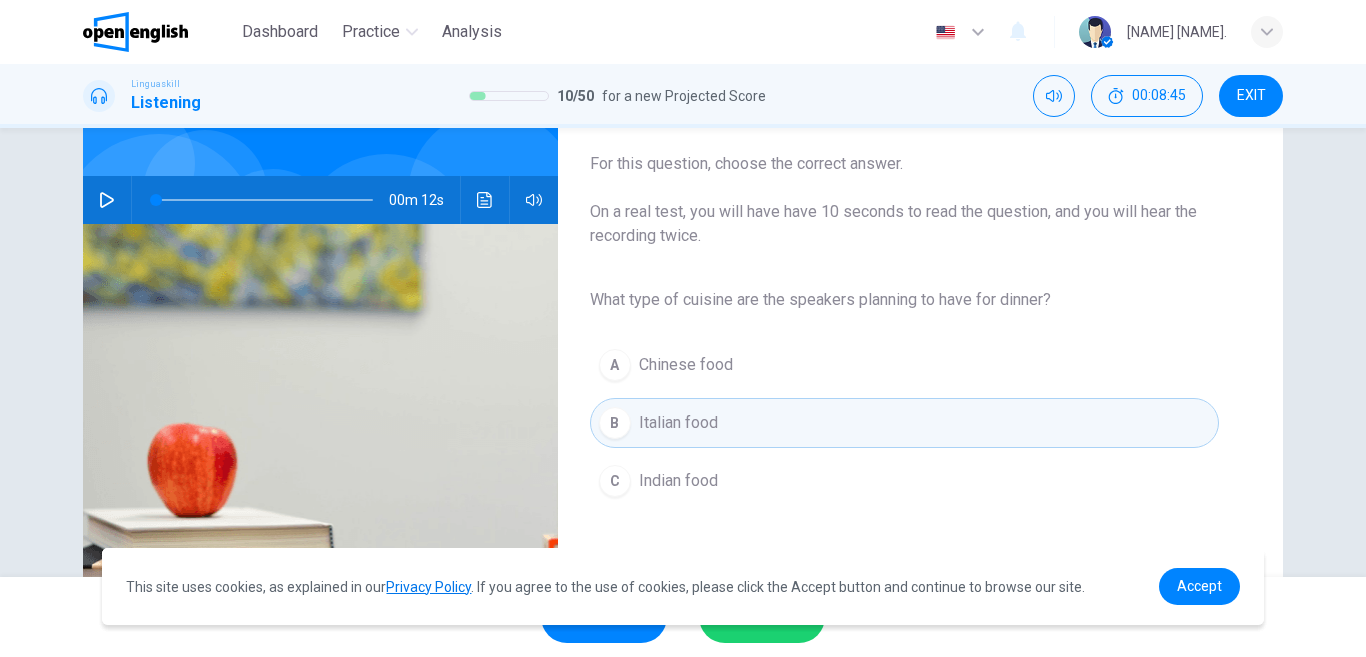 click on "SKIP SUBMIT" at bounding box center (683, 617) 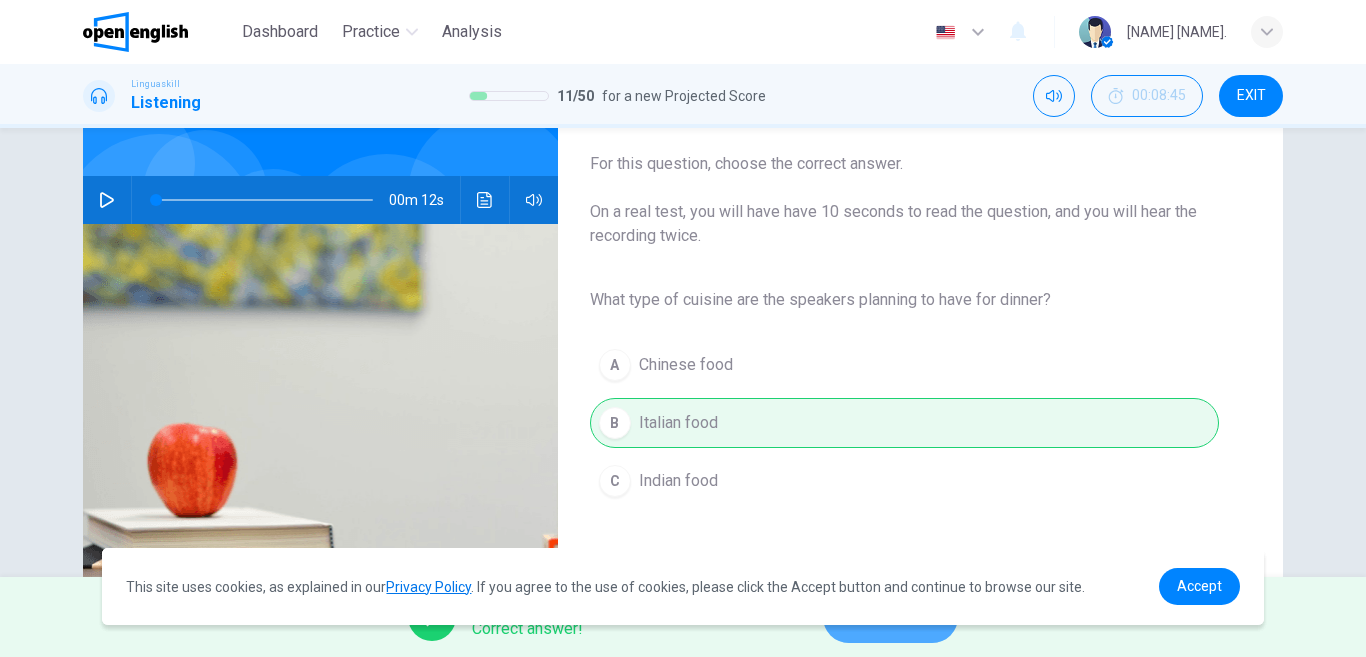 click on "NEXT" at bounding box center (890, 617) 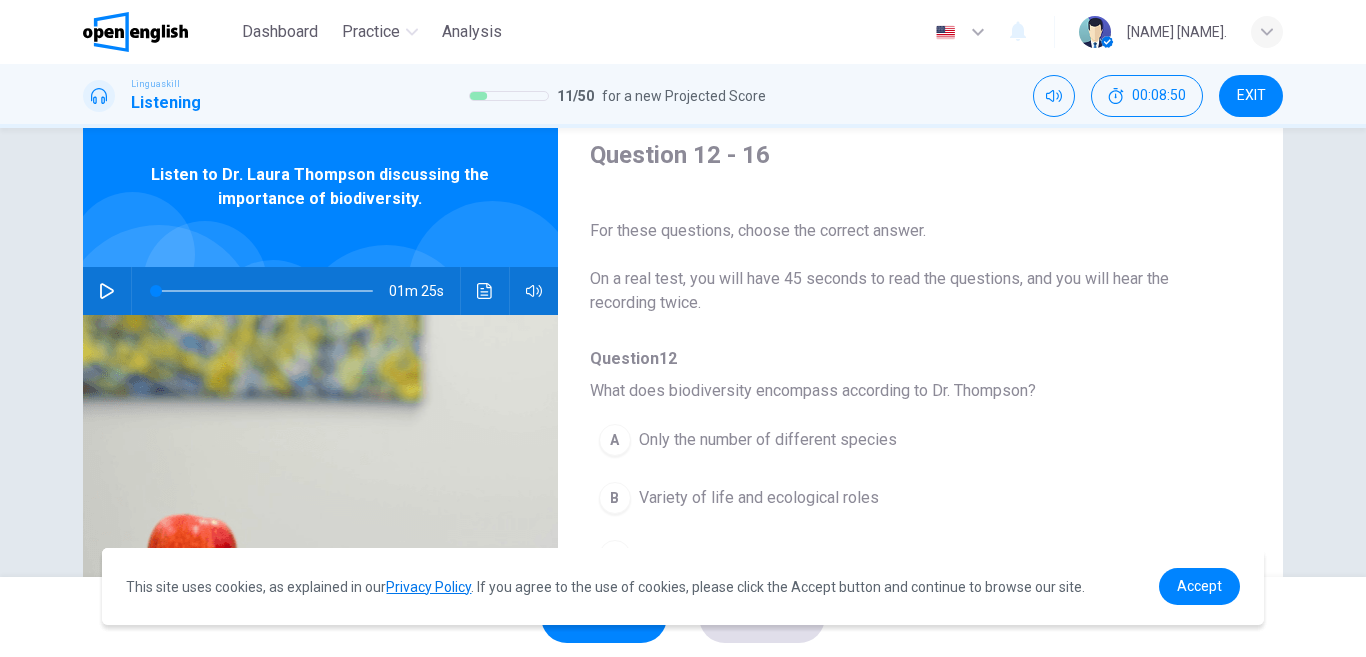 scroll, scrollTop: 124, scrollLeft: 0, axis: vertical 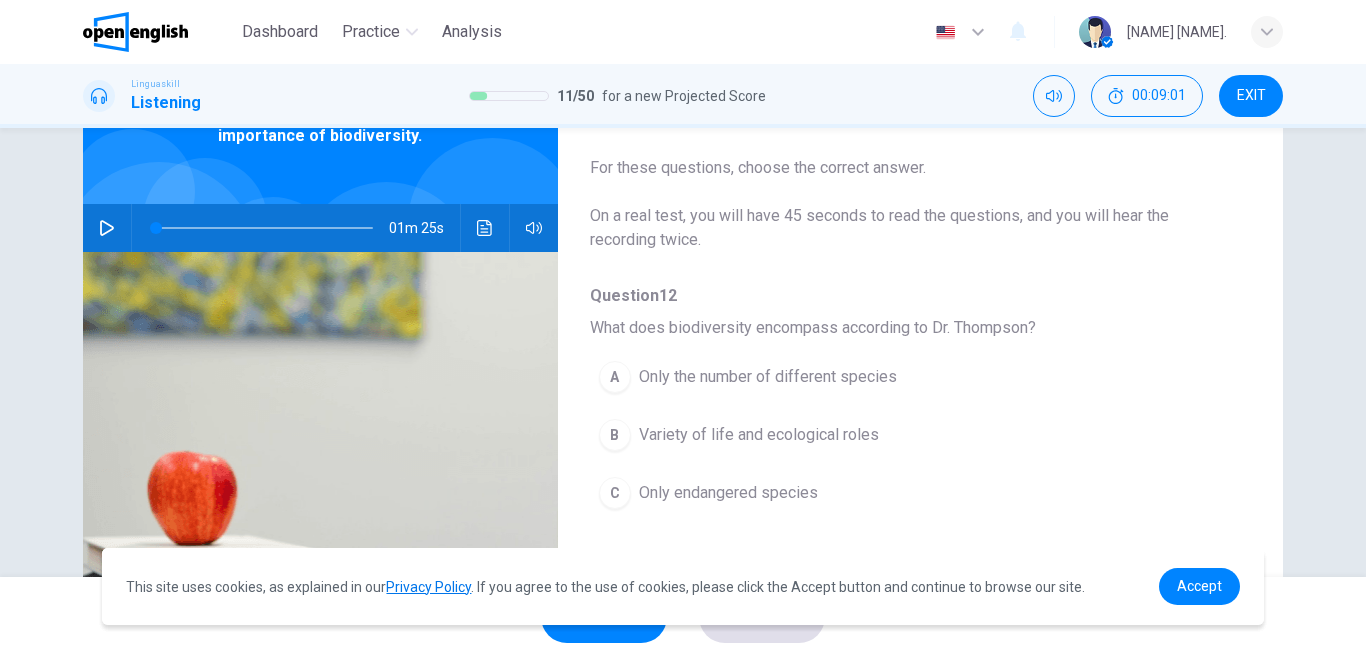 click 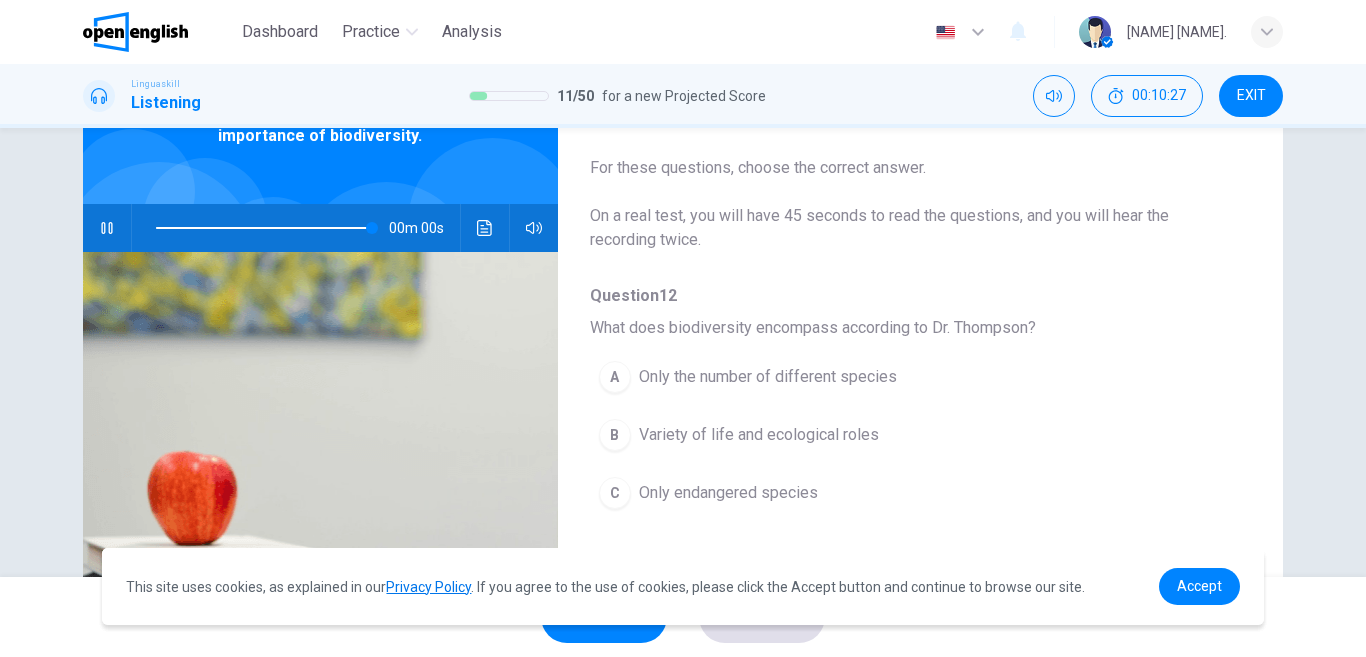 type on "*" 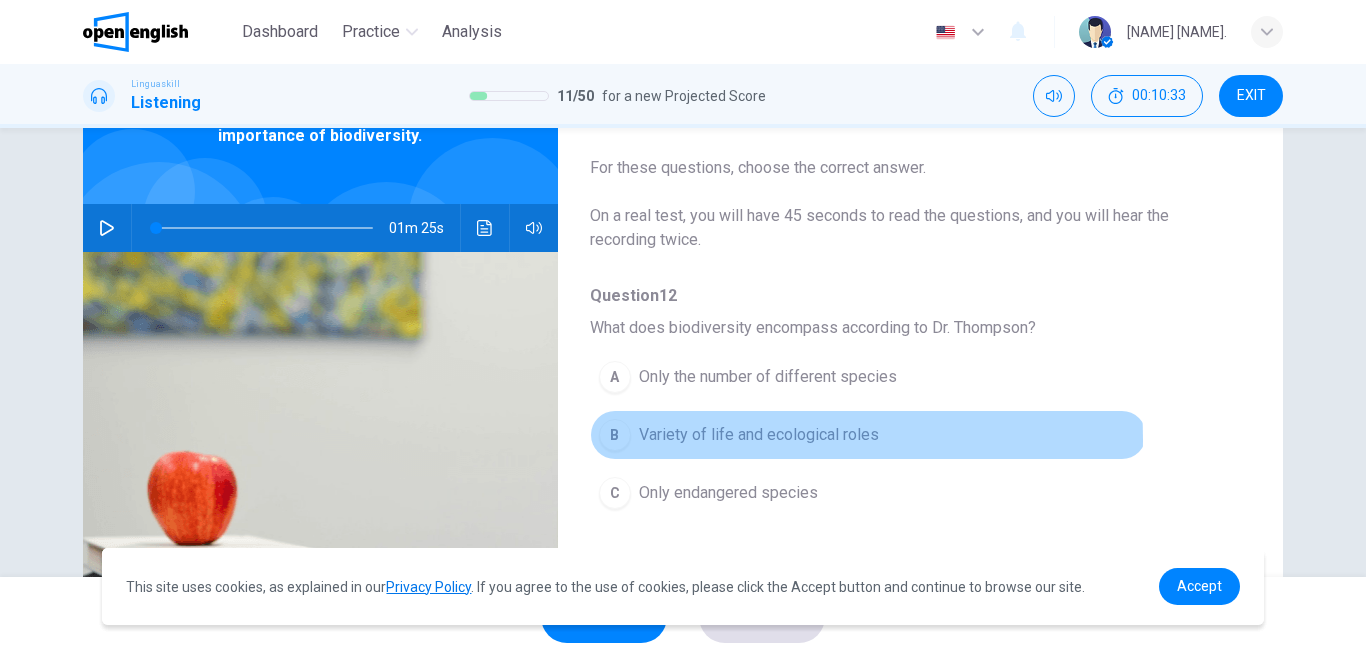 click on "Variety of life and ecological roles" at bounding box center (759, 435) 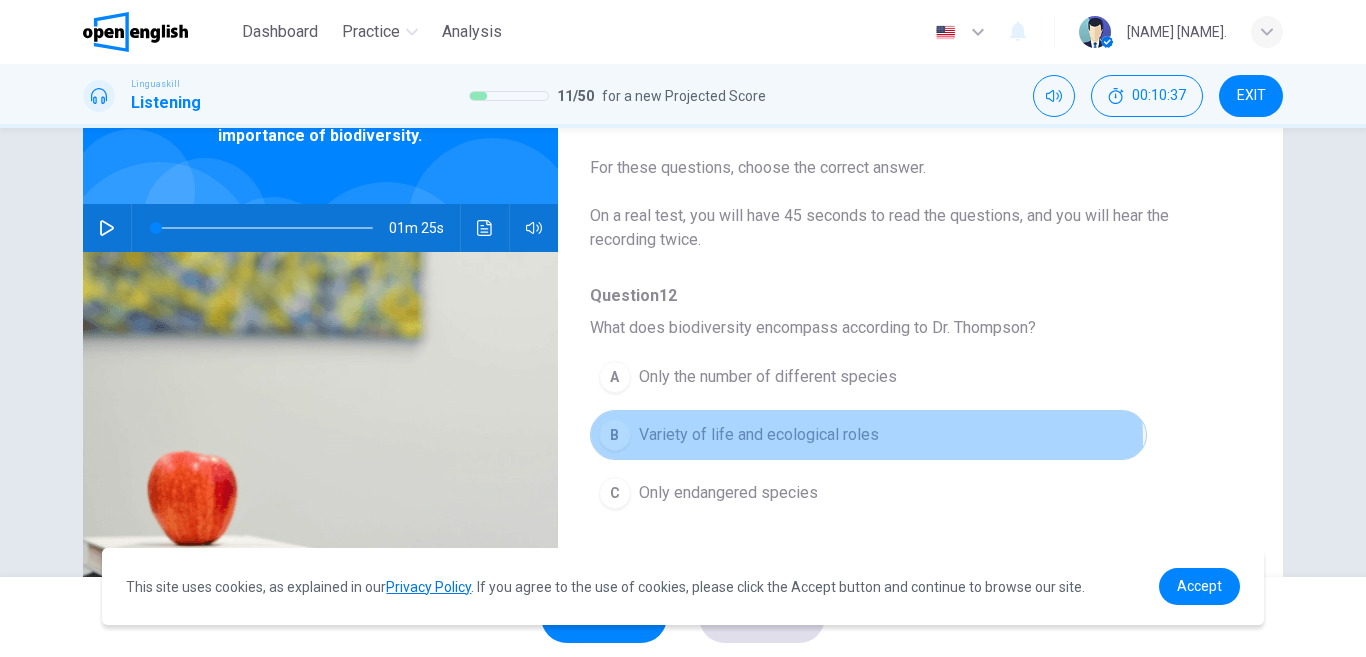 click on "Variety of life and ecological roles" at bounding box center [759, 435] 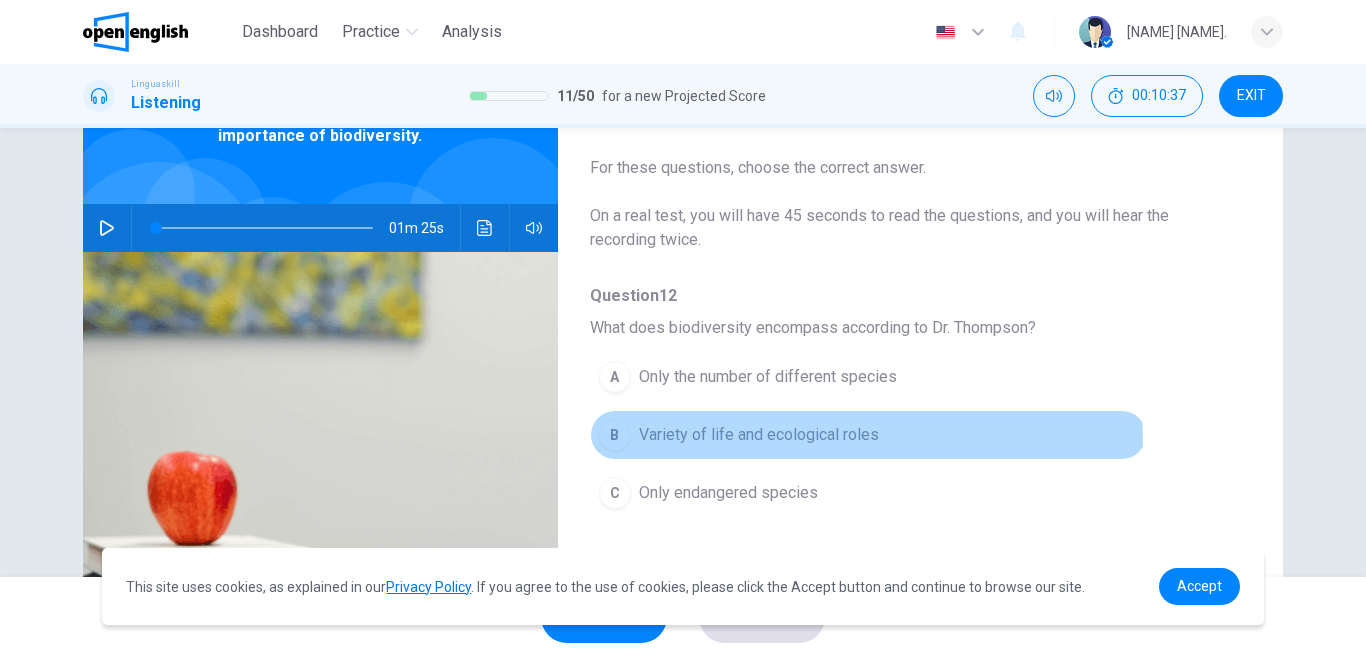 click on "Variety of life and ecological roles" at bounding box center [759, 435] 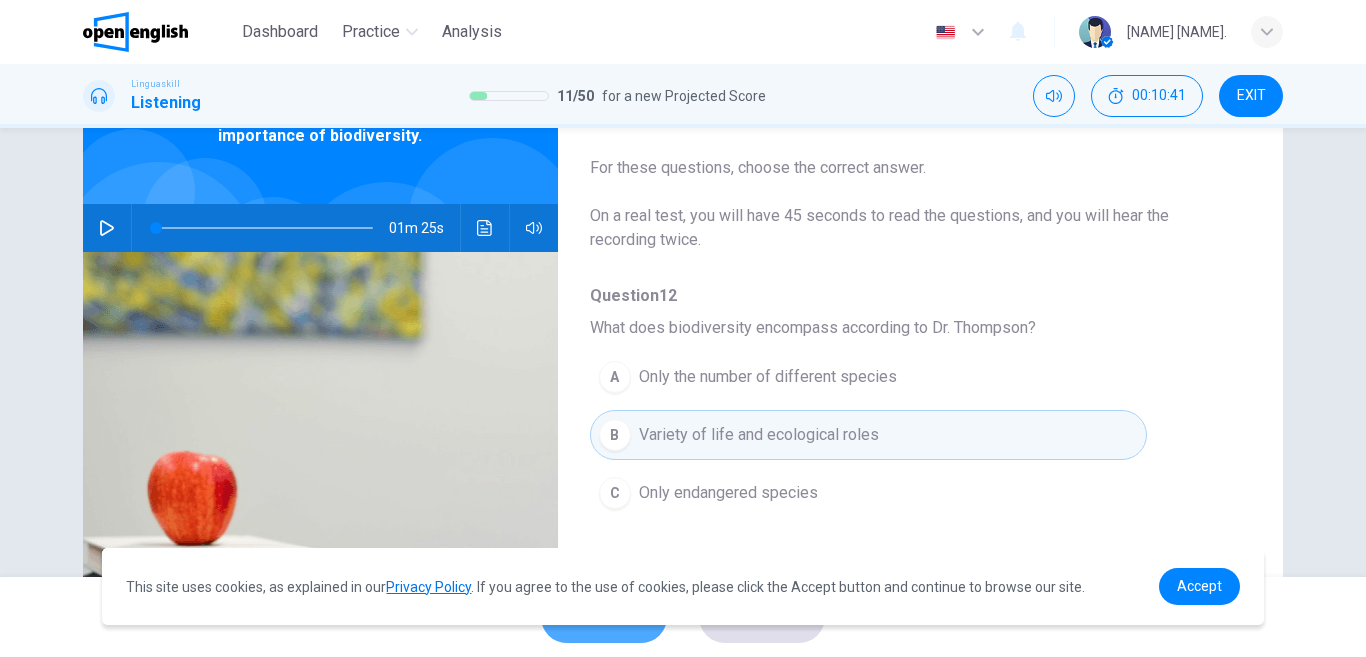 click on "SKIP" at bounding box center (604, 617) 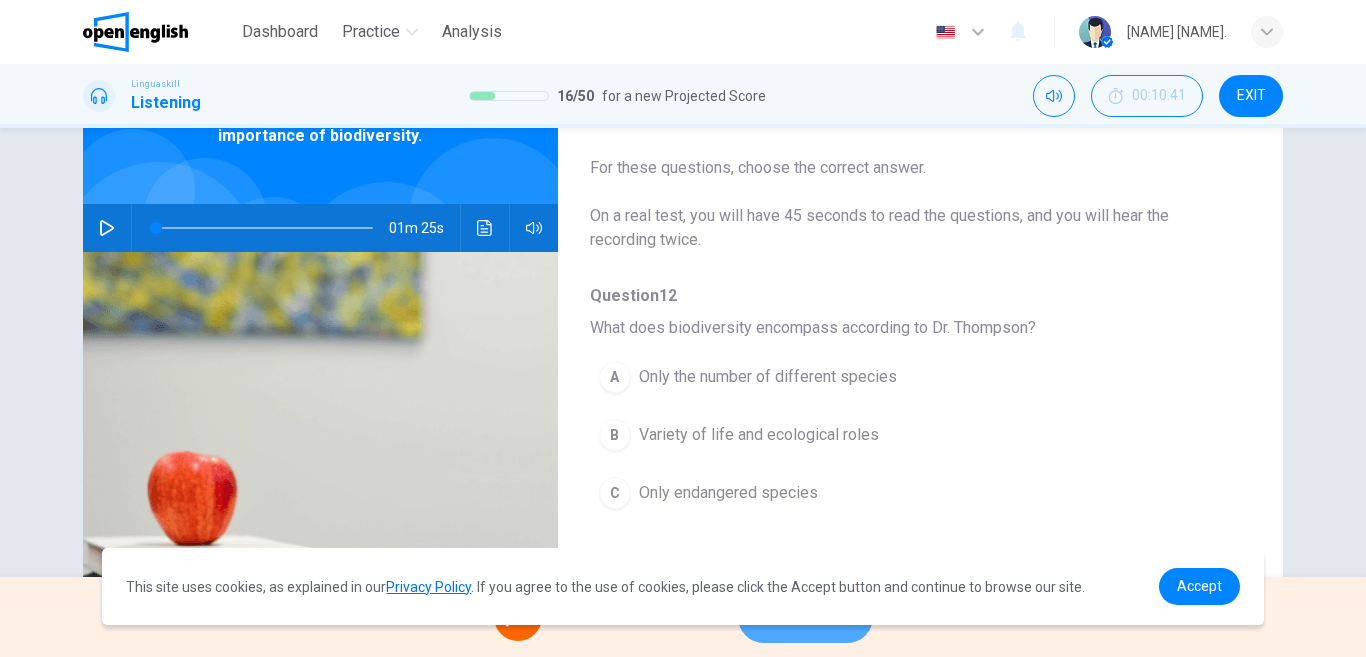 click on "NEXT" at bounding box center [805, 617] 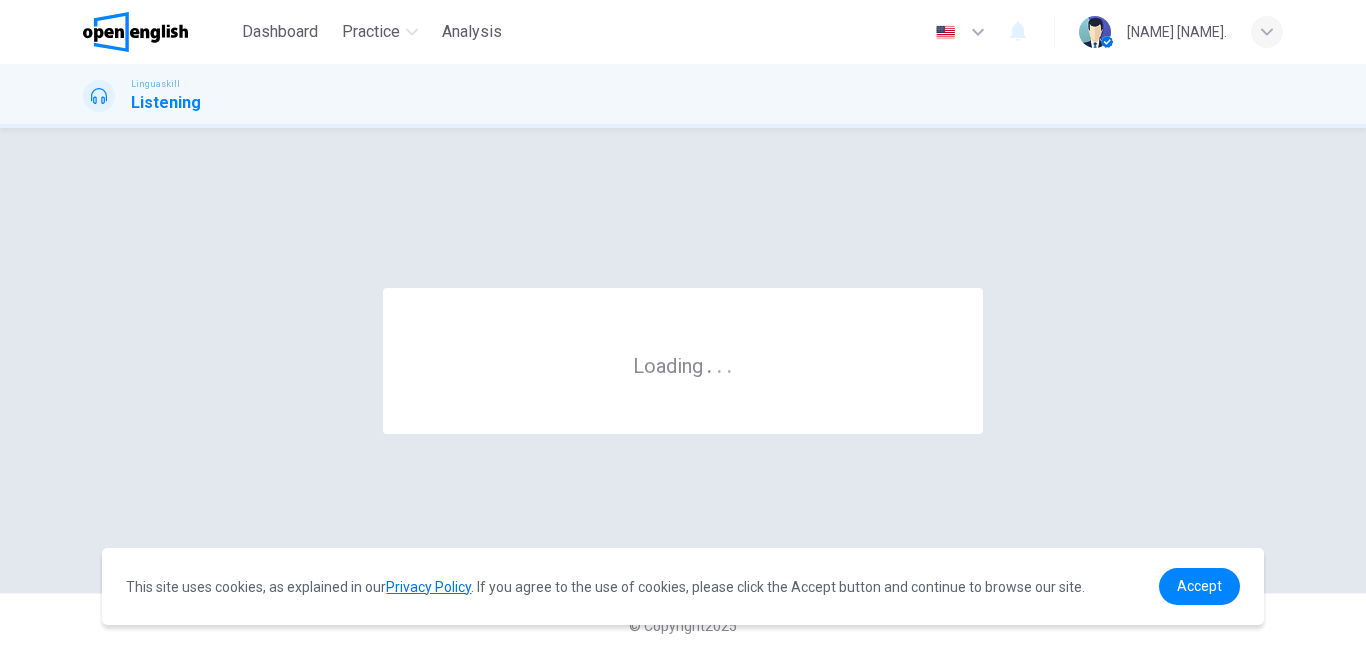 scroll, scrollTop: 0, scrollLeft: 0, axis: both 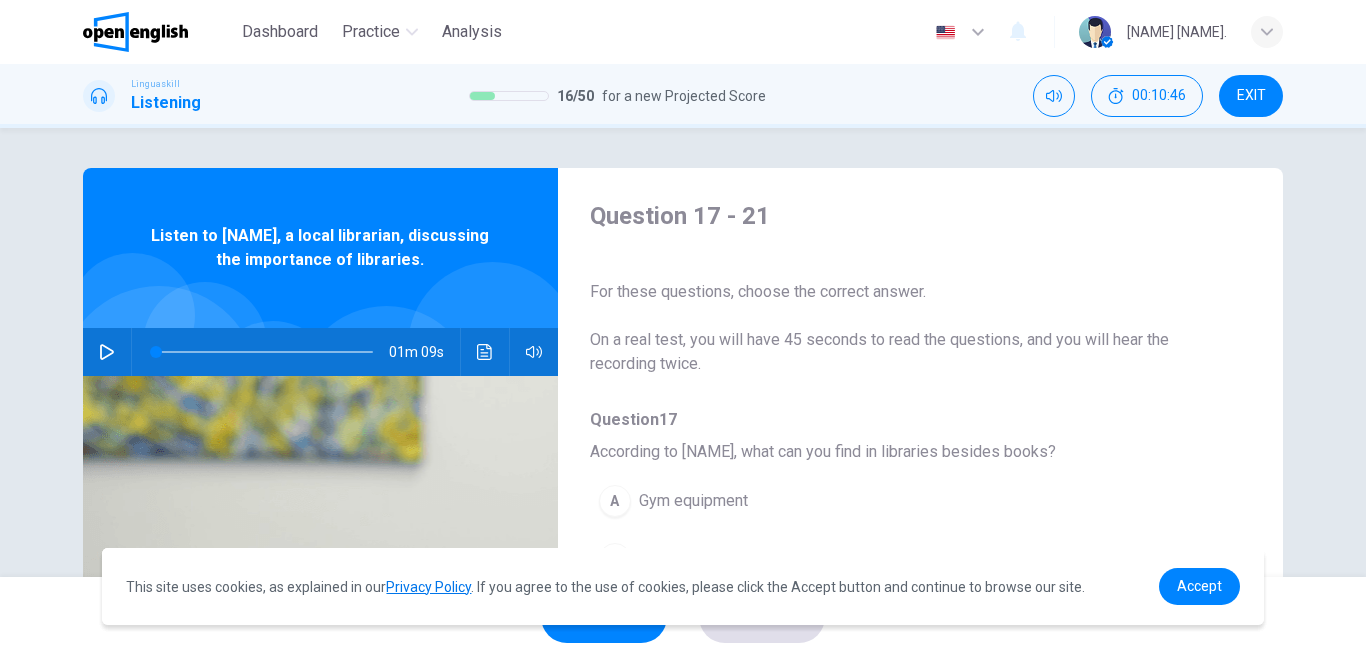 drag, startPoint x: 1243, startPoint y: 328, endPoint x: 1260, endPoint y: 368, distance: 43.462627 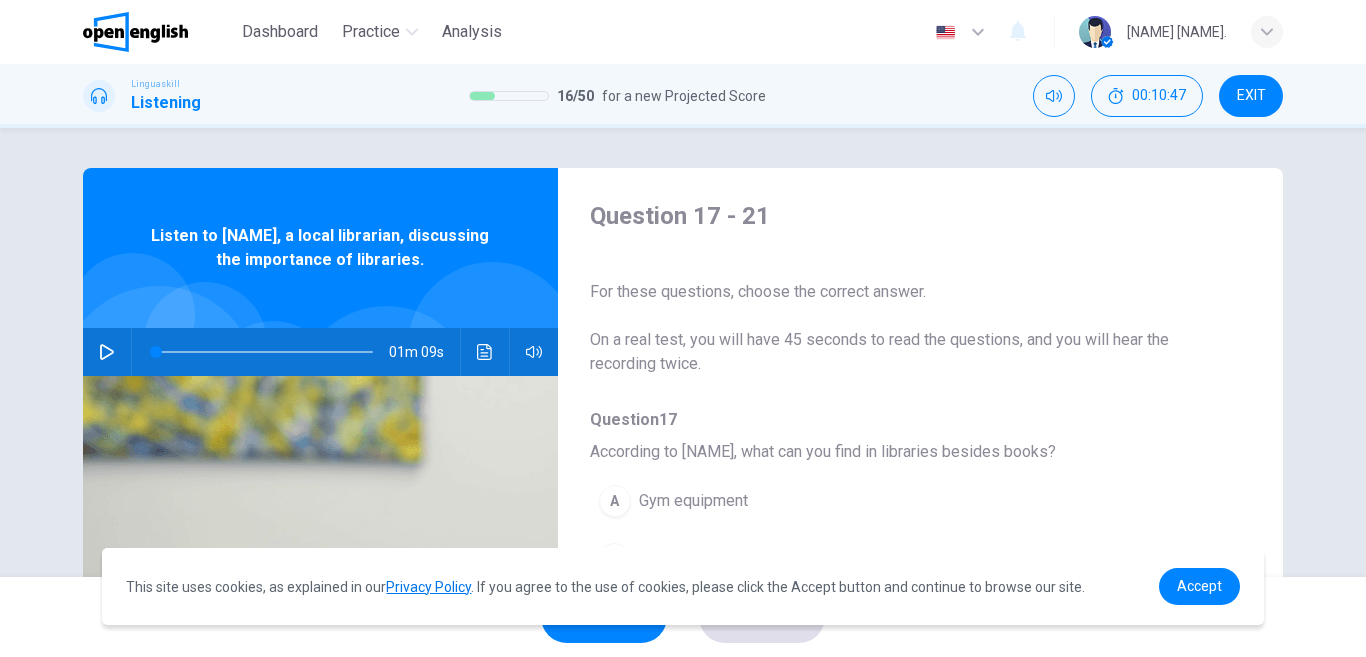 drag, startPoint x: 1260, startPoint y: 368, endPoint x: 1263, endPoint y: 394, distance: 26.172504 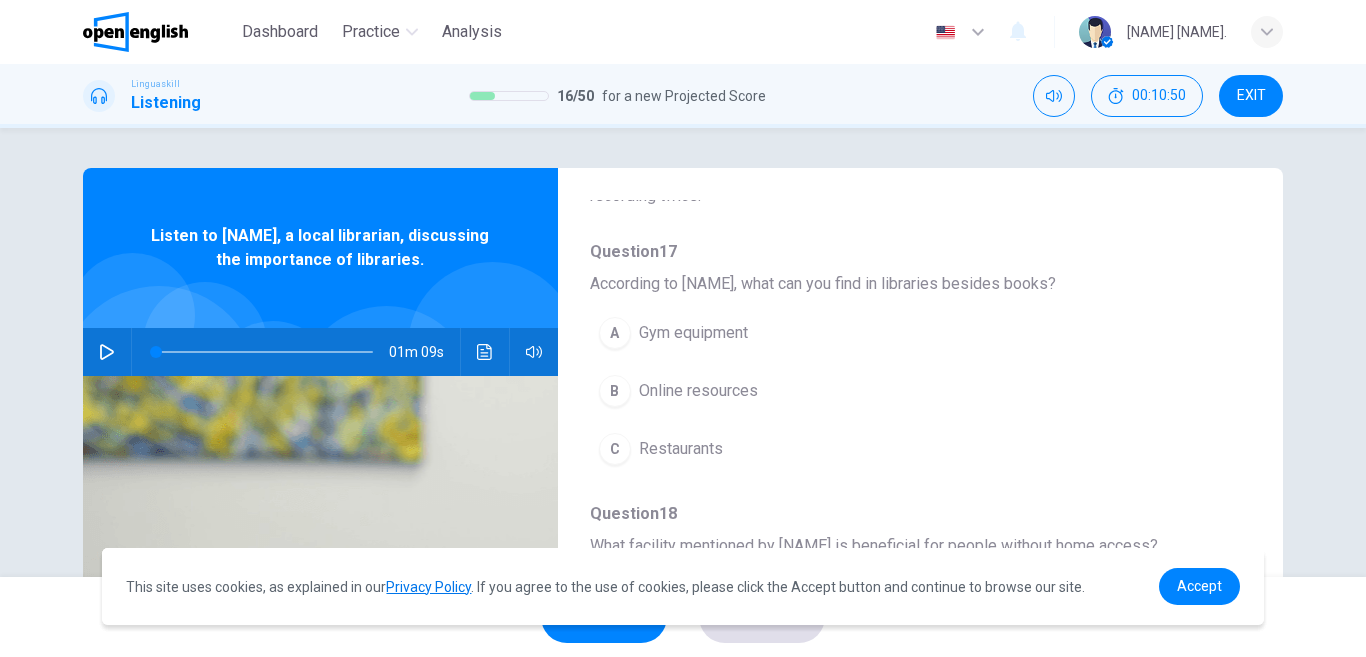 scroll, scrollTop: 173, scrollLeft: 0, axis: vertical 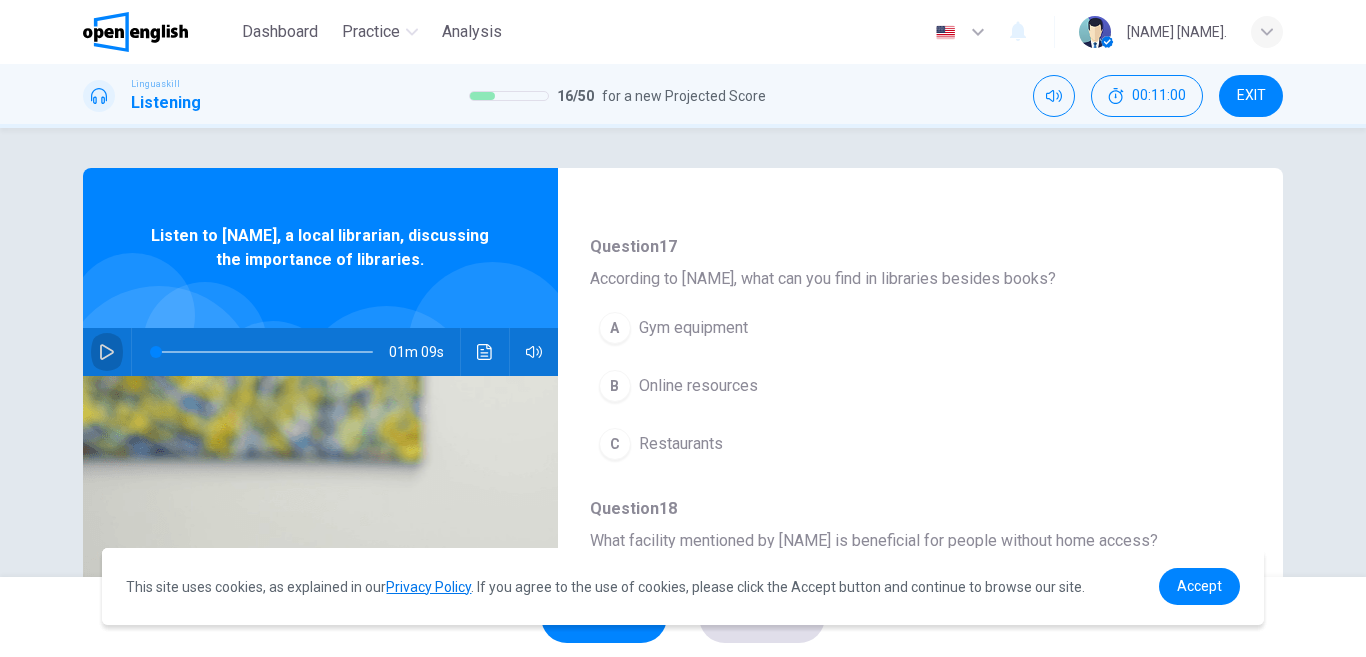 click 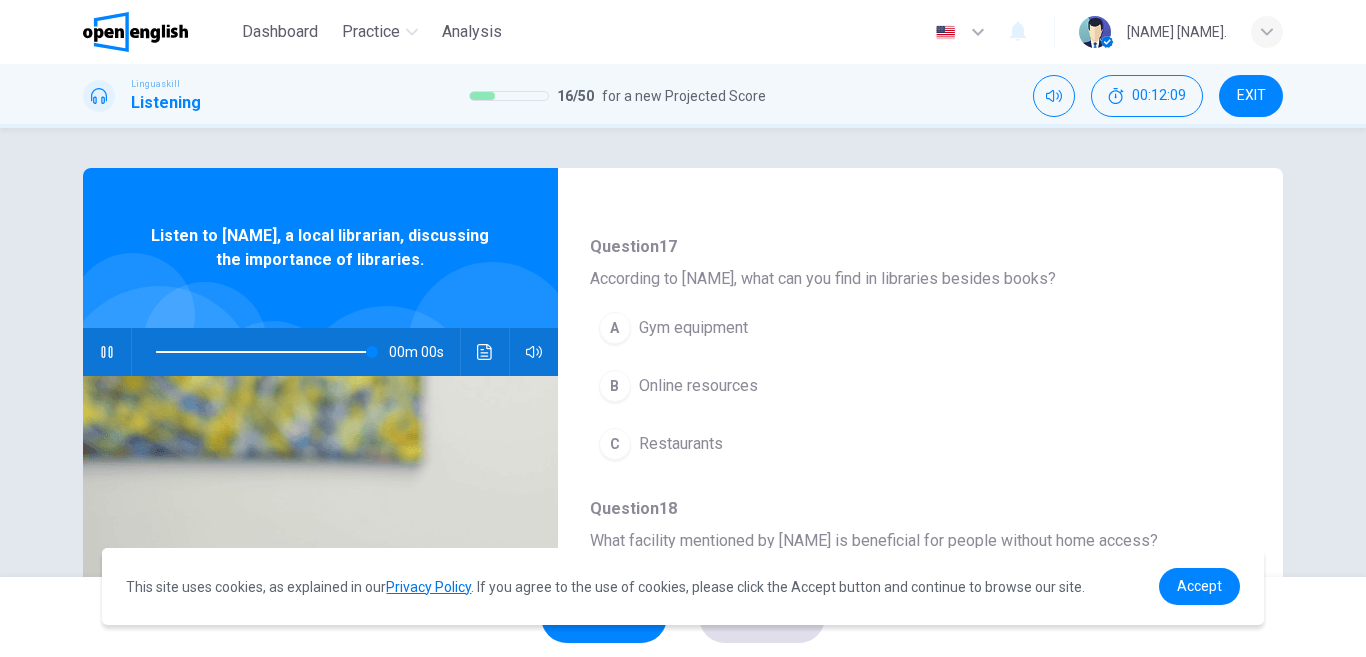 type on "*" 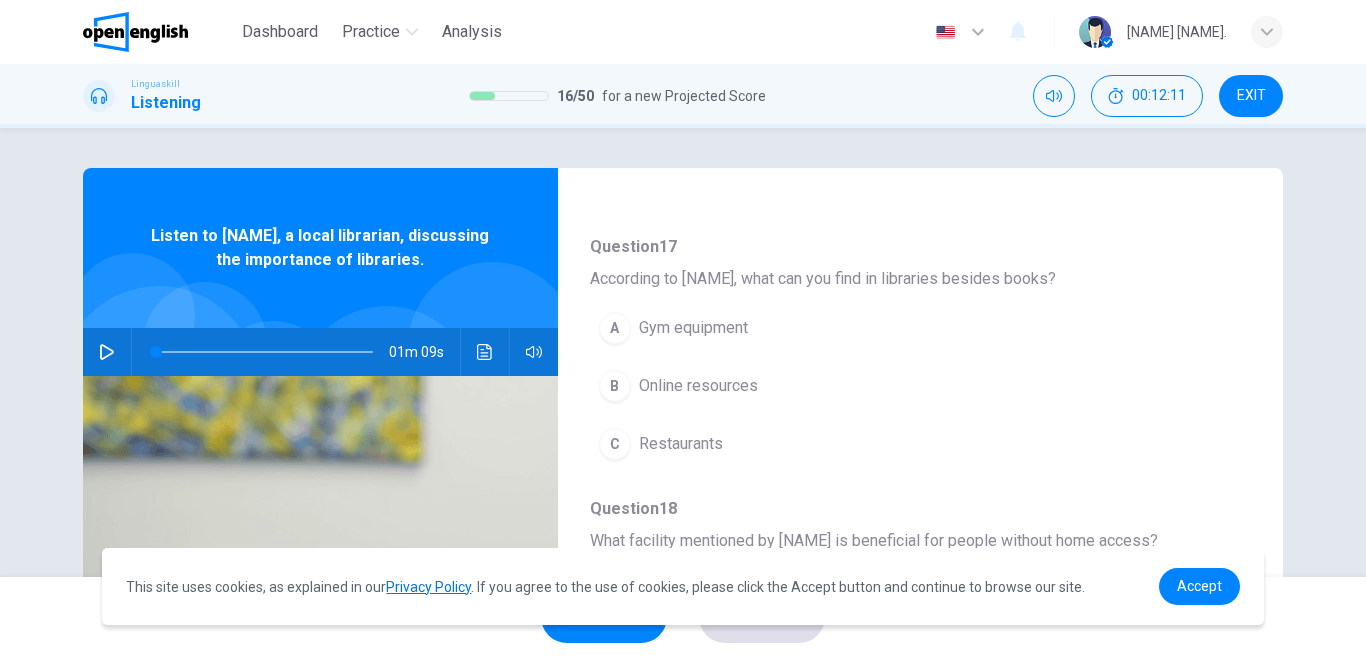 click on "Online resources" at bounding box center [698, 386] 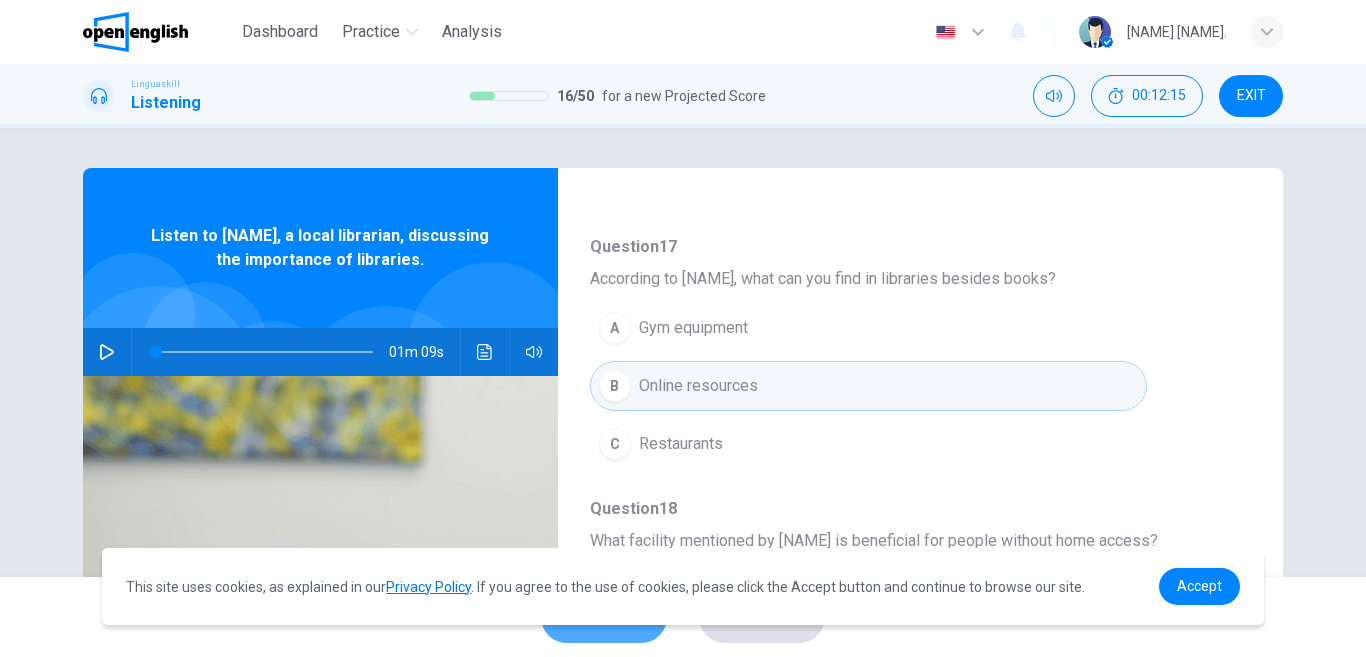 click on "SKIP" at bounding box center [604, 617] 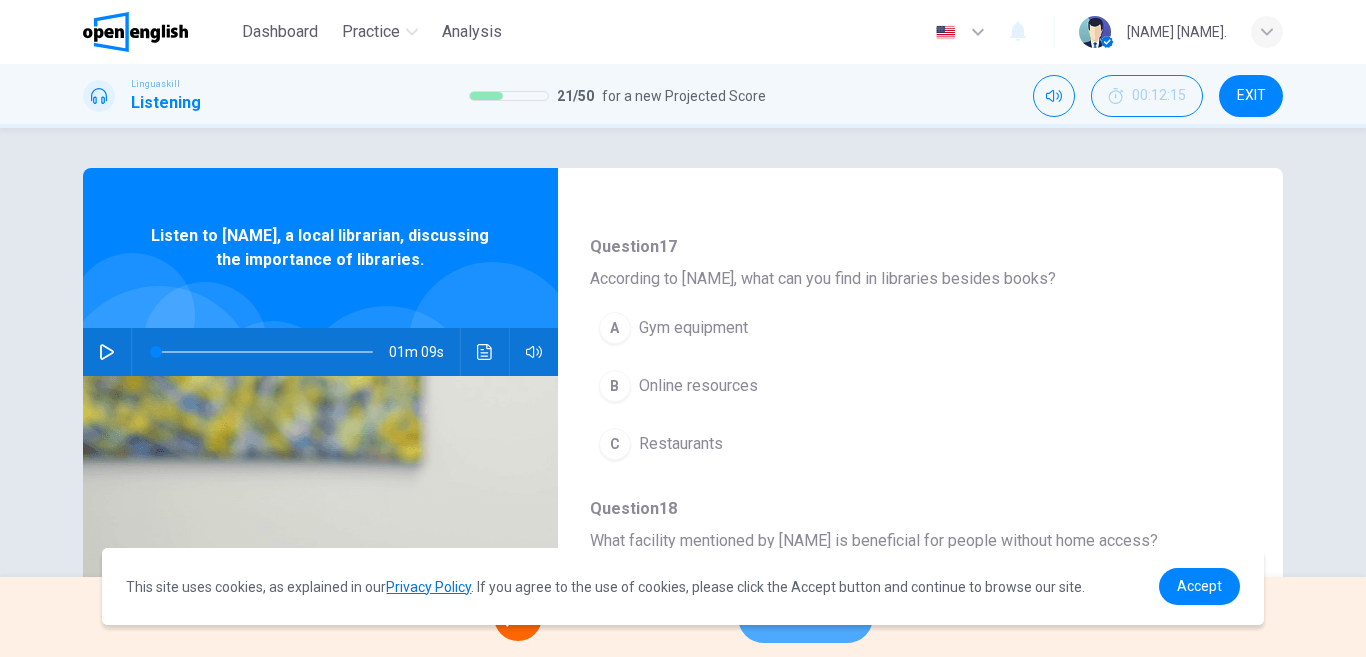 click on "NEXT" at bounding box center (805, 617) 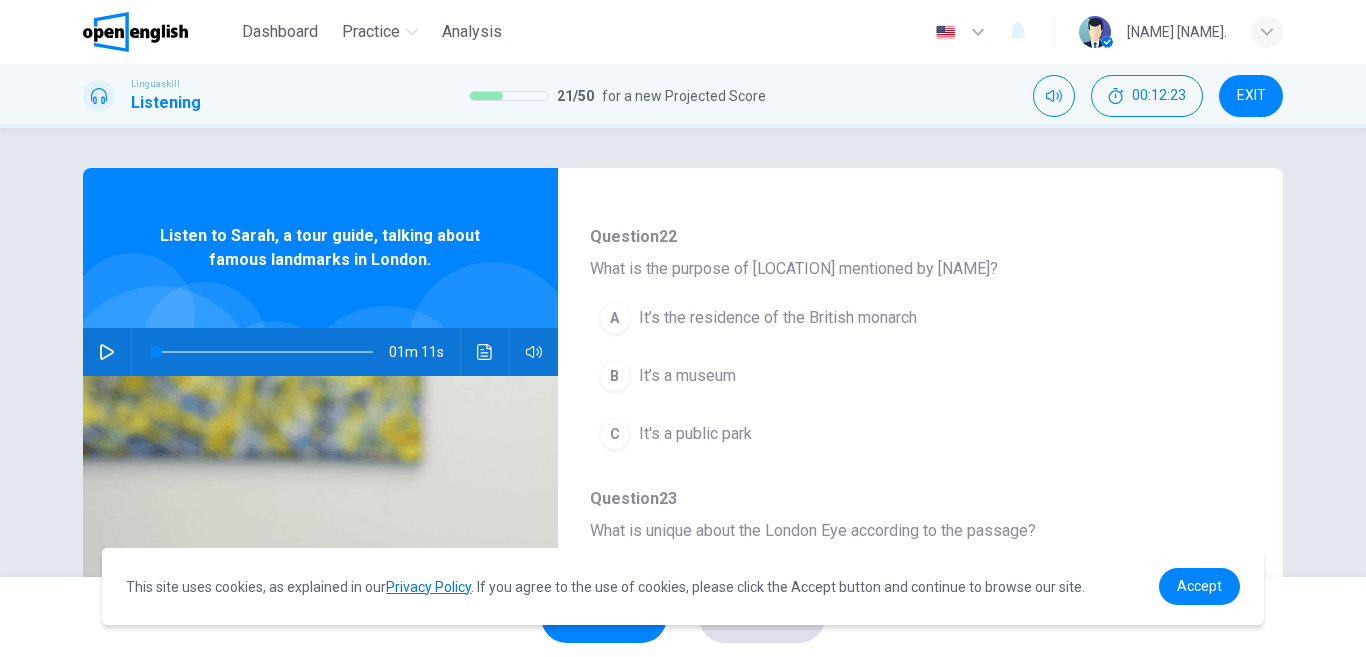 scroll, scrollTop: 180, scrollLeft: 0, axis: vertical 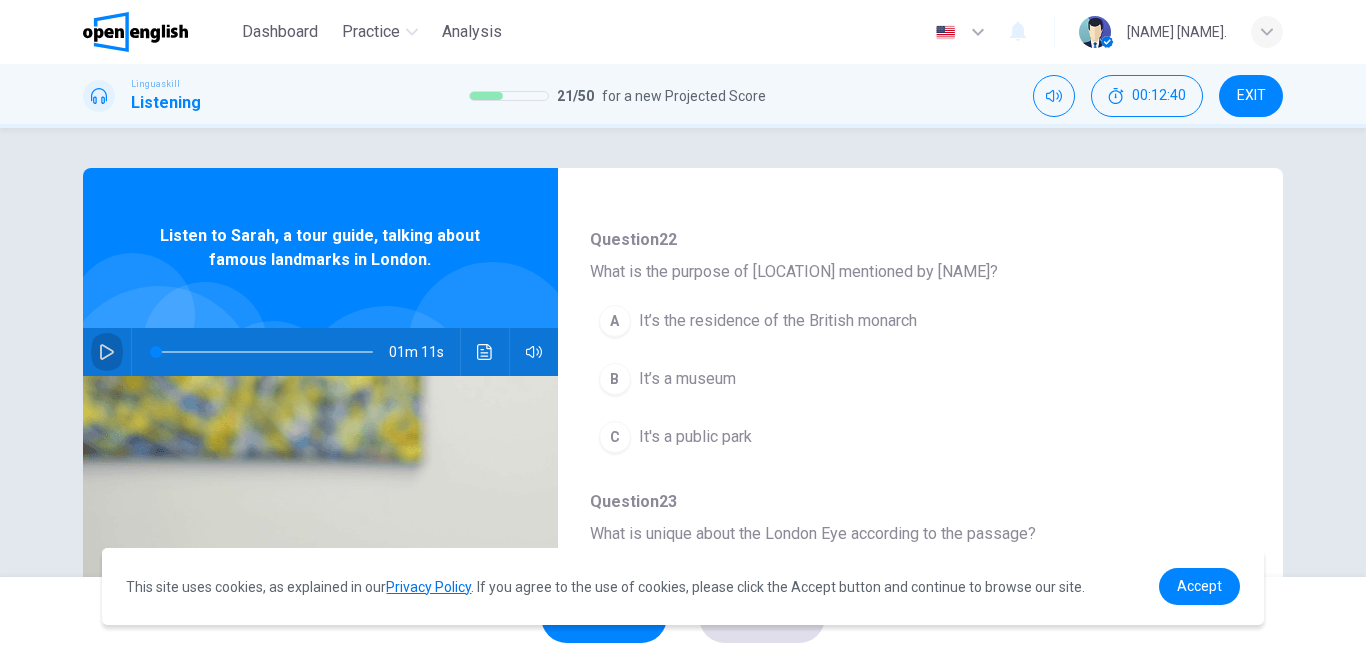 click 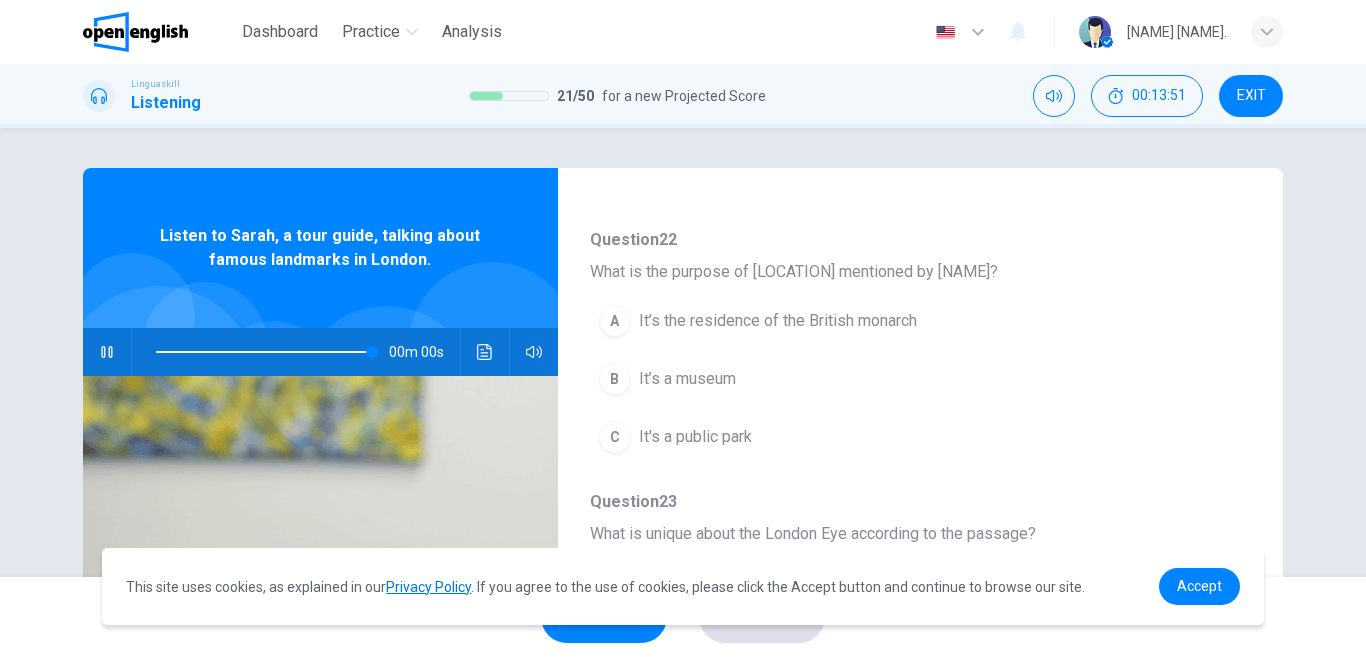 type on "*" 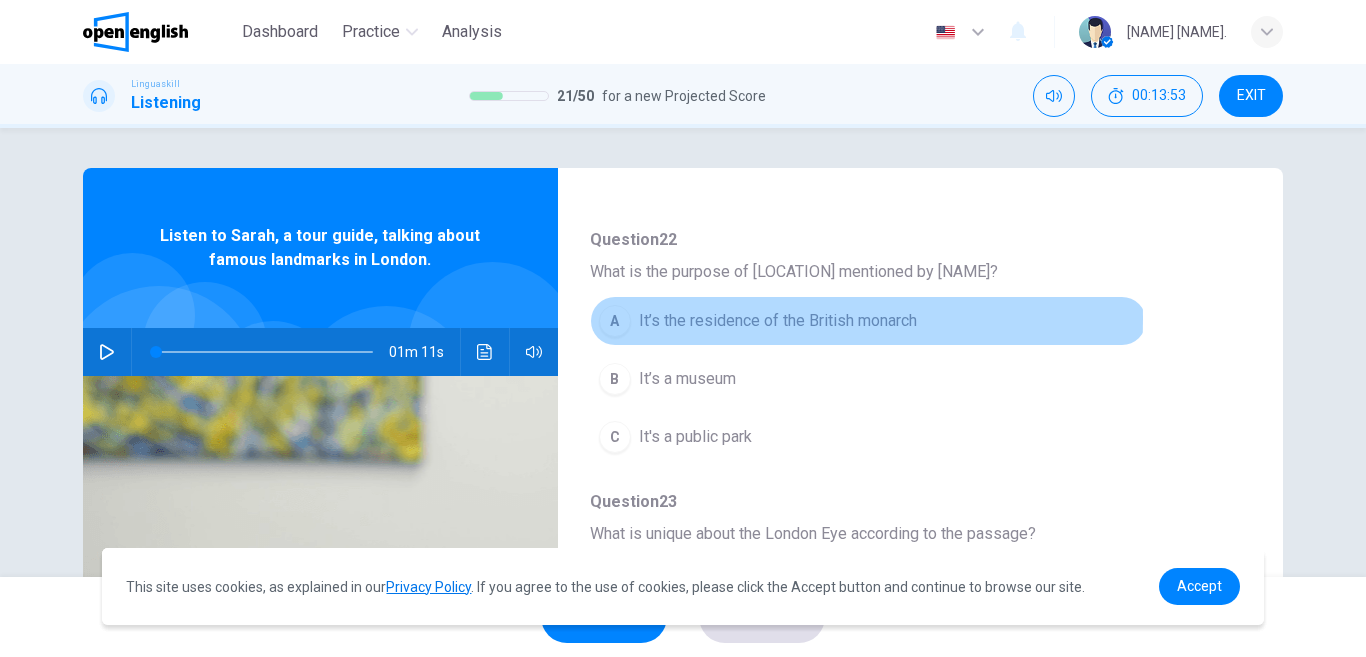 click on "It’s the residence of the British monarch" at bounding box center [778, 321] 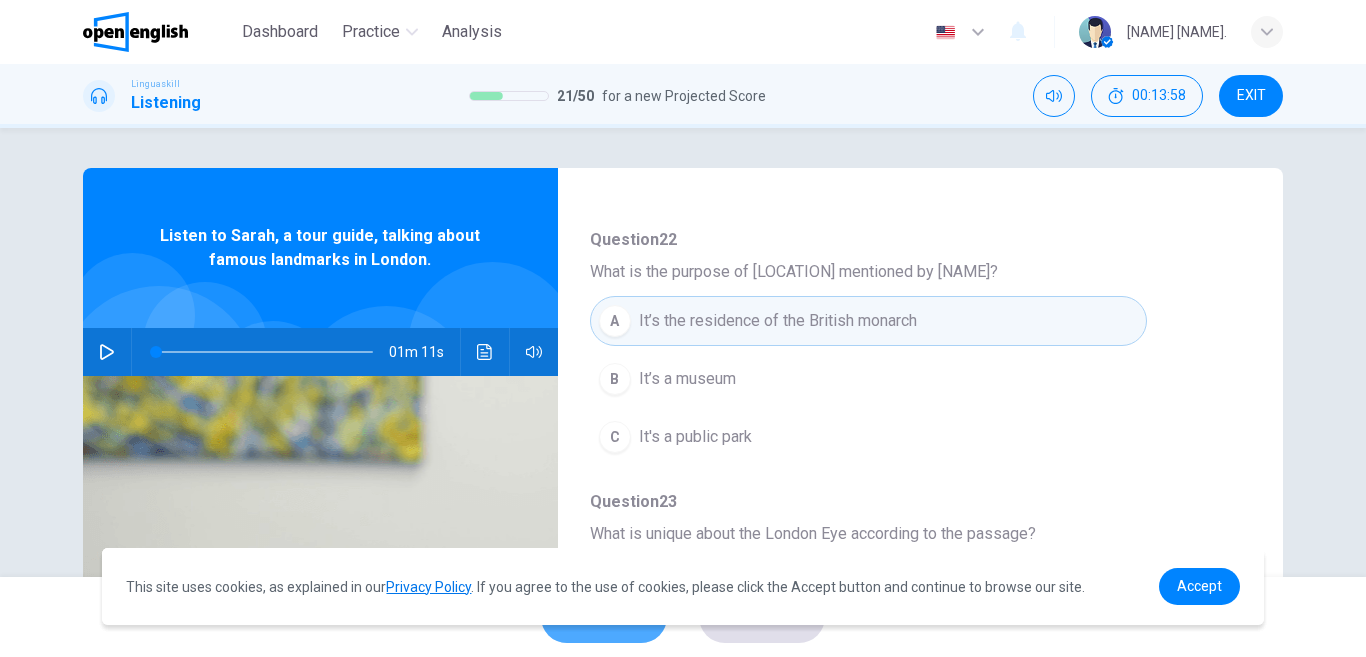 click on "SKIP" at bounding box center [604, 617] 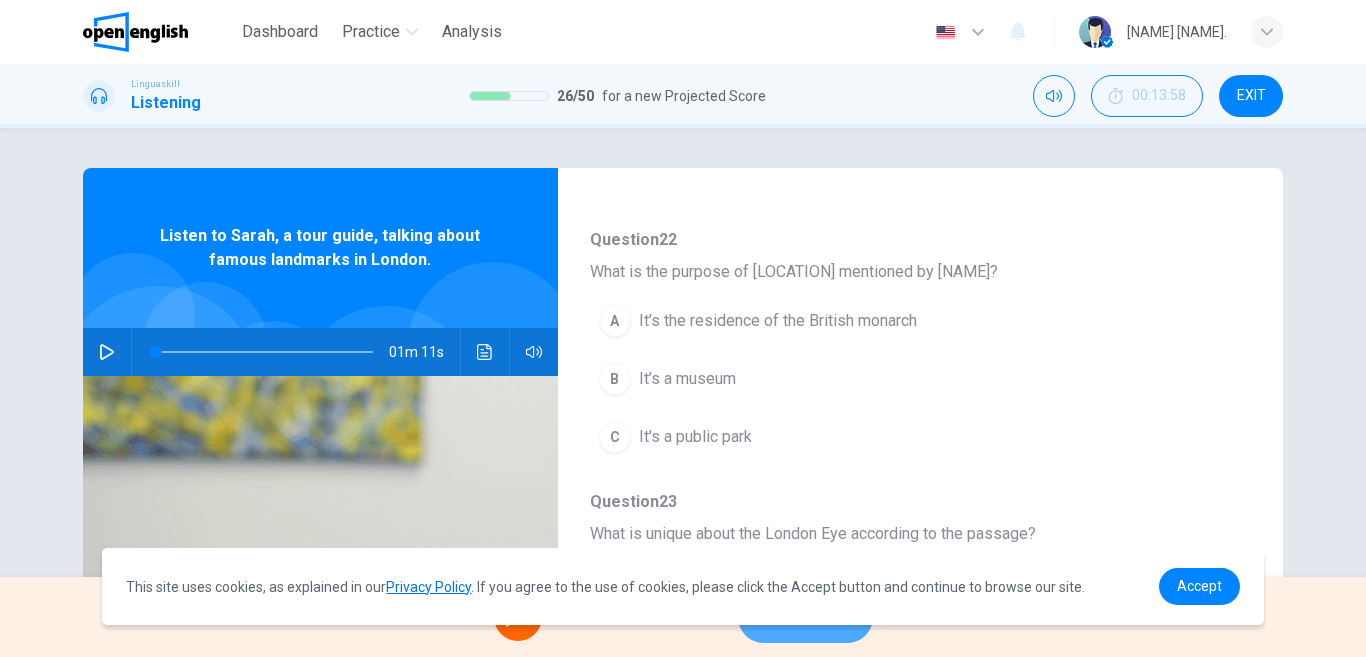 click on "NEXT" at bounding box center [805, 617] 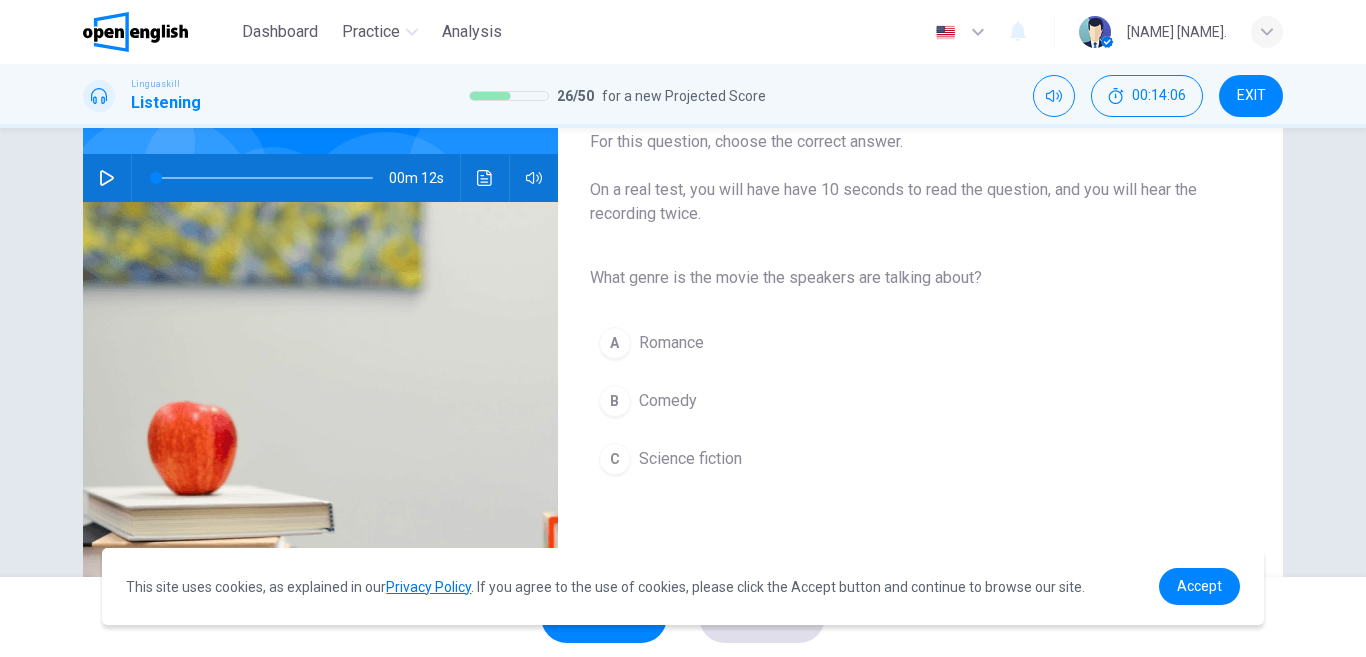 scroll, scrollTop: 177, scrollLeft: 0, axis: vertical 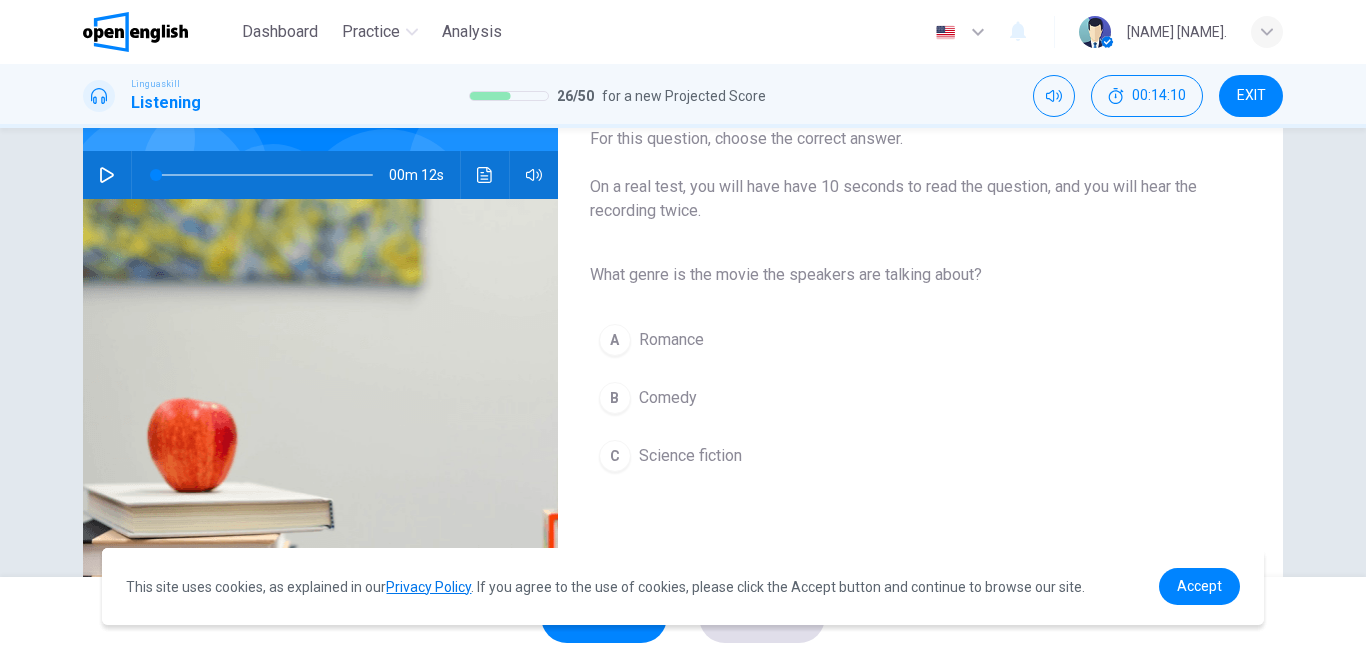 click 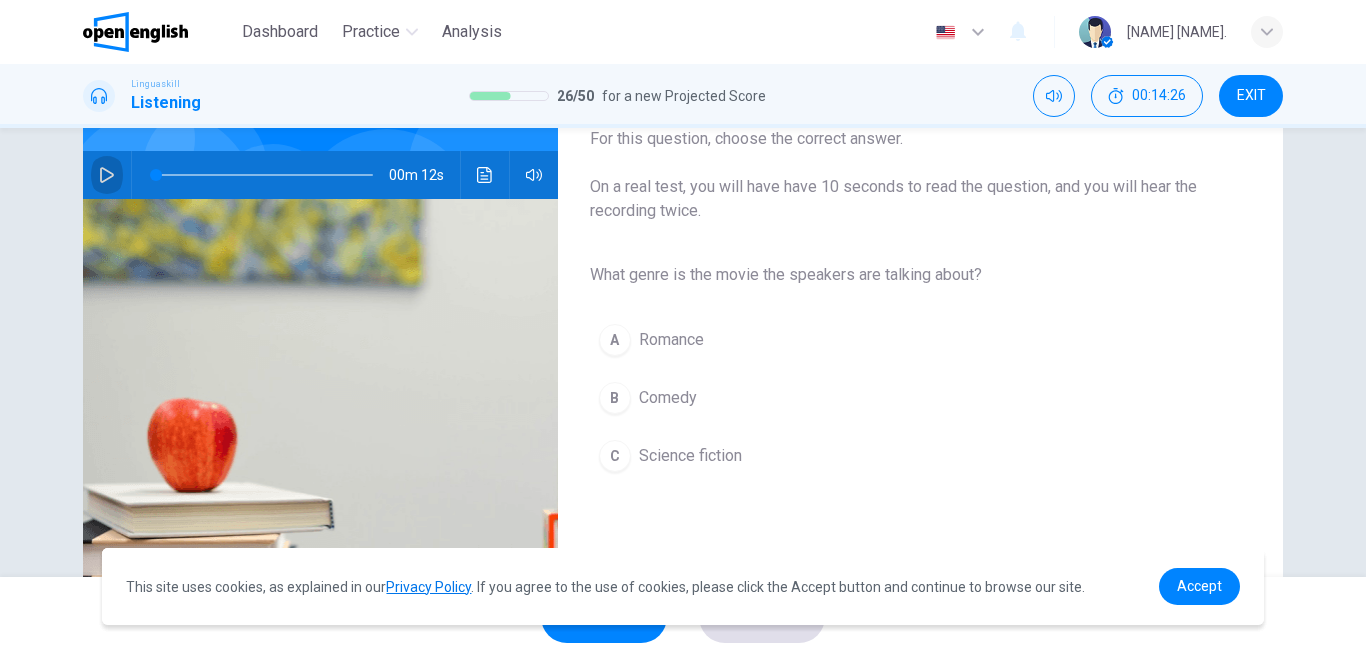 click 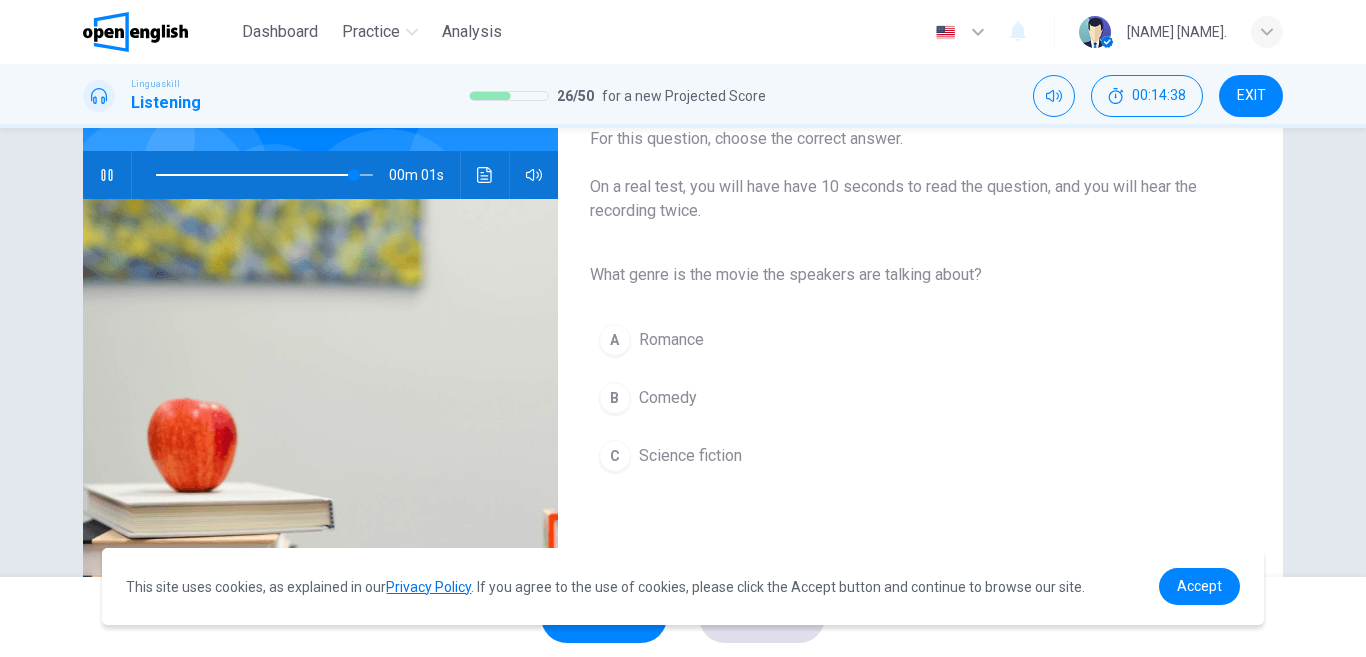 type on "*" 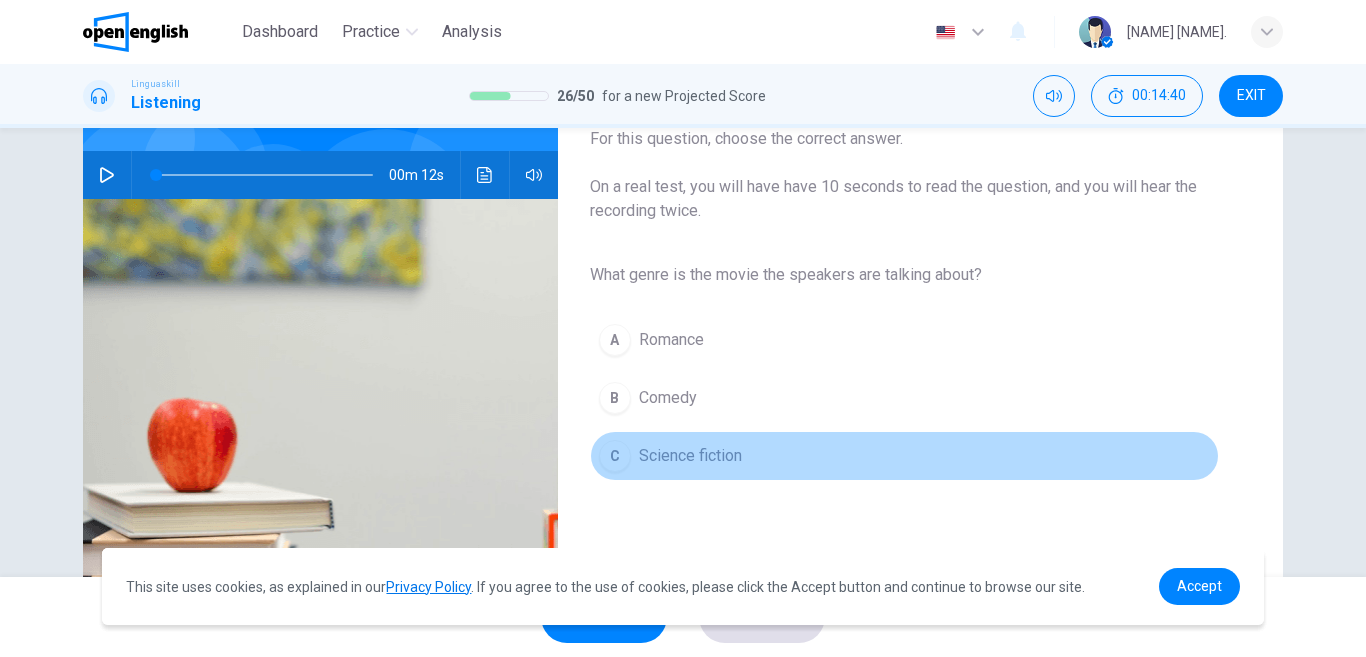 click on "C Science fiction" at bounding box center (904, 456) 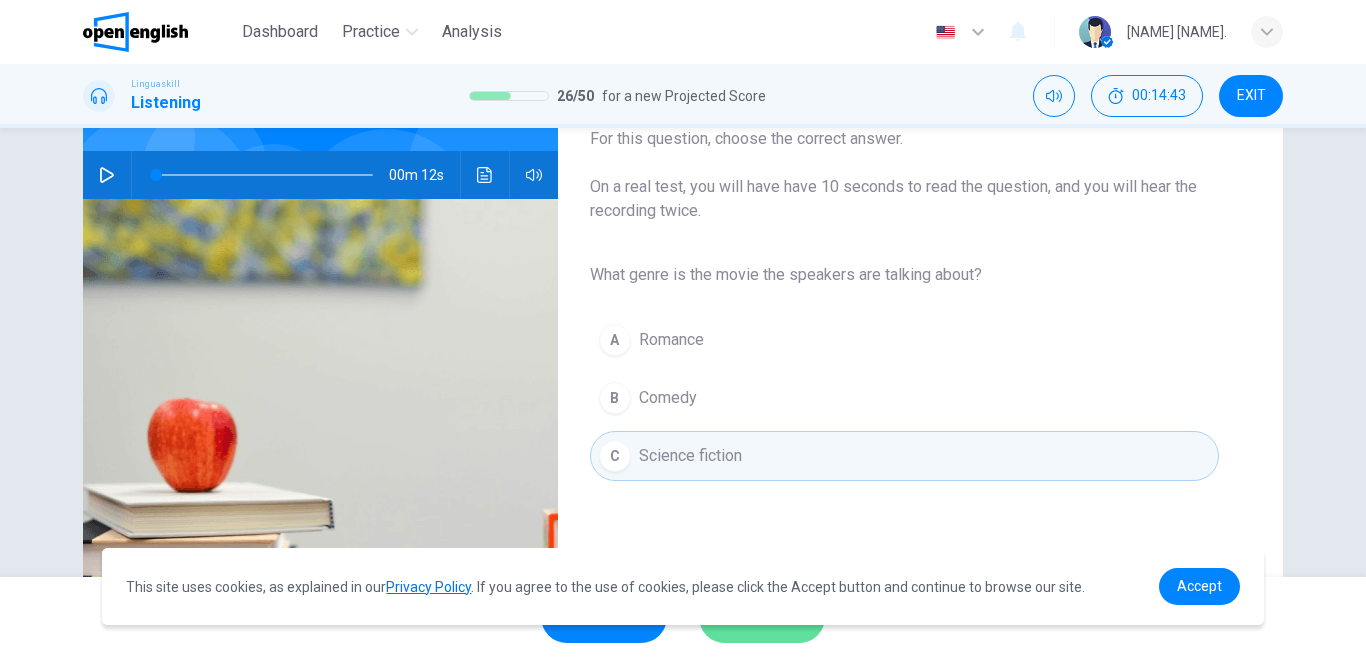 click on "SUBMIT" at bounding box center [762, 617] 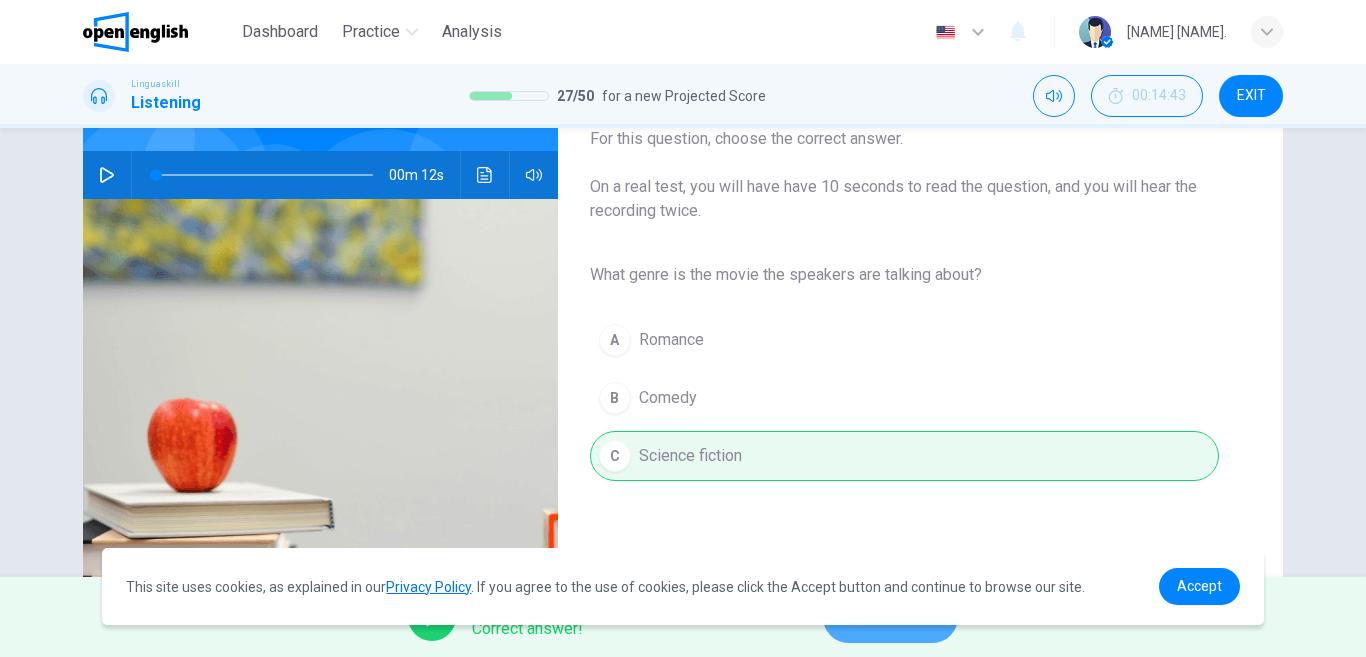 click on "NEXT" at bounding box center (890, 617) 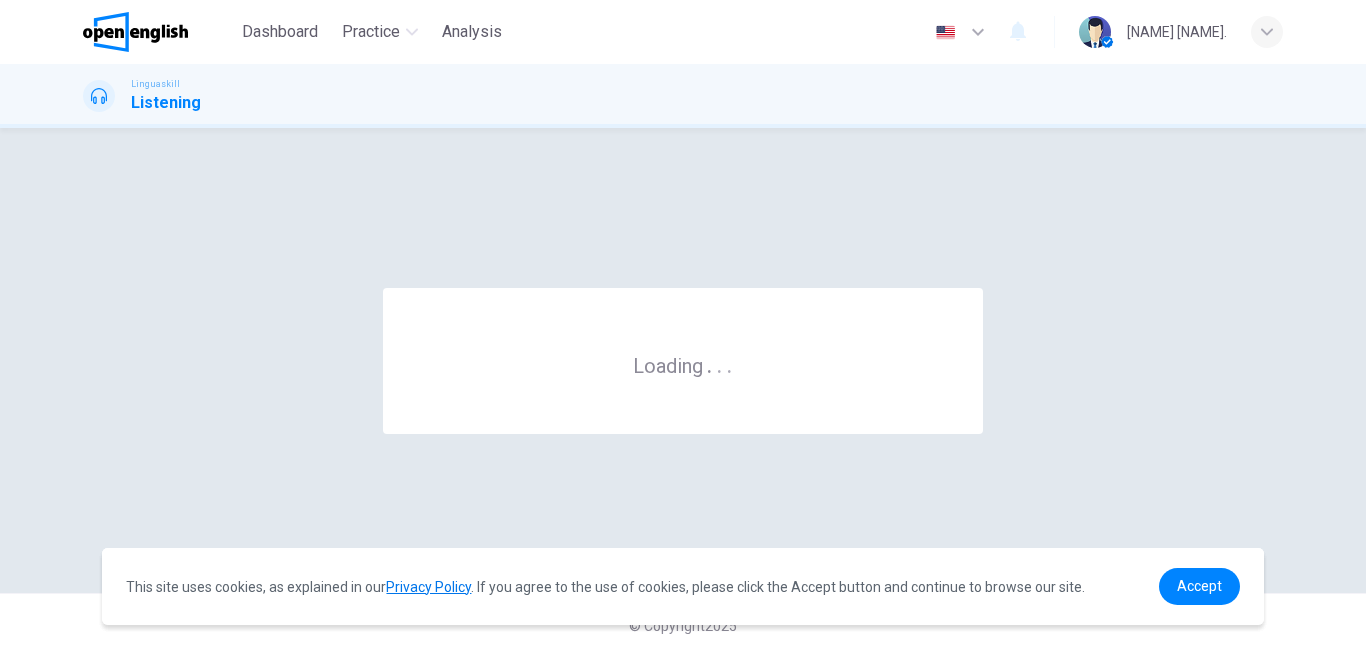 scroll, scrollTop: 0, scrollLeft: 0, axis: both 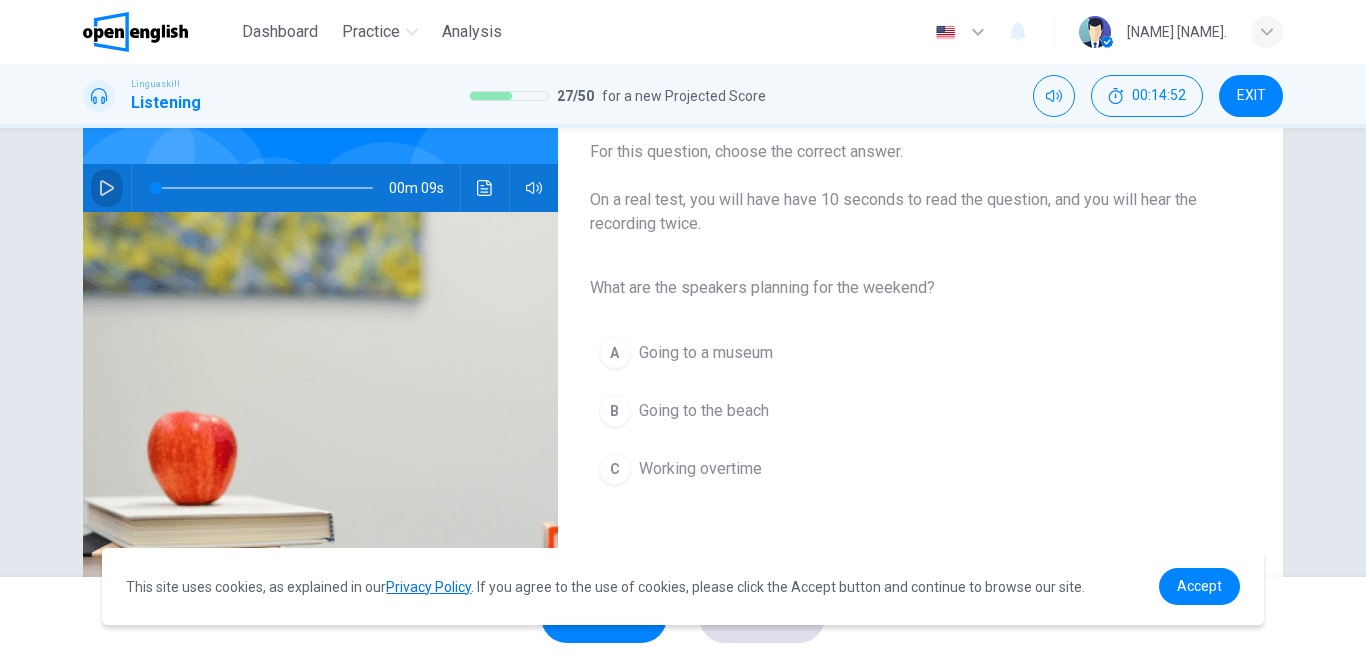 click at bounding box center (107, 188) 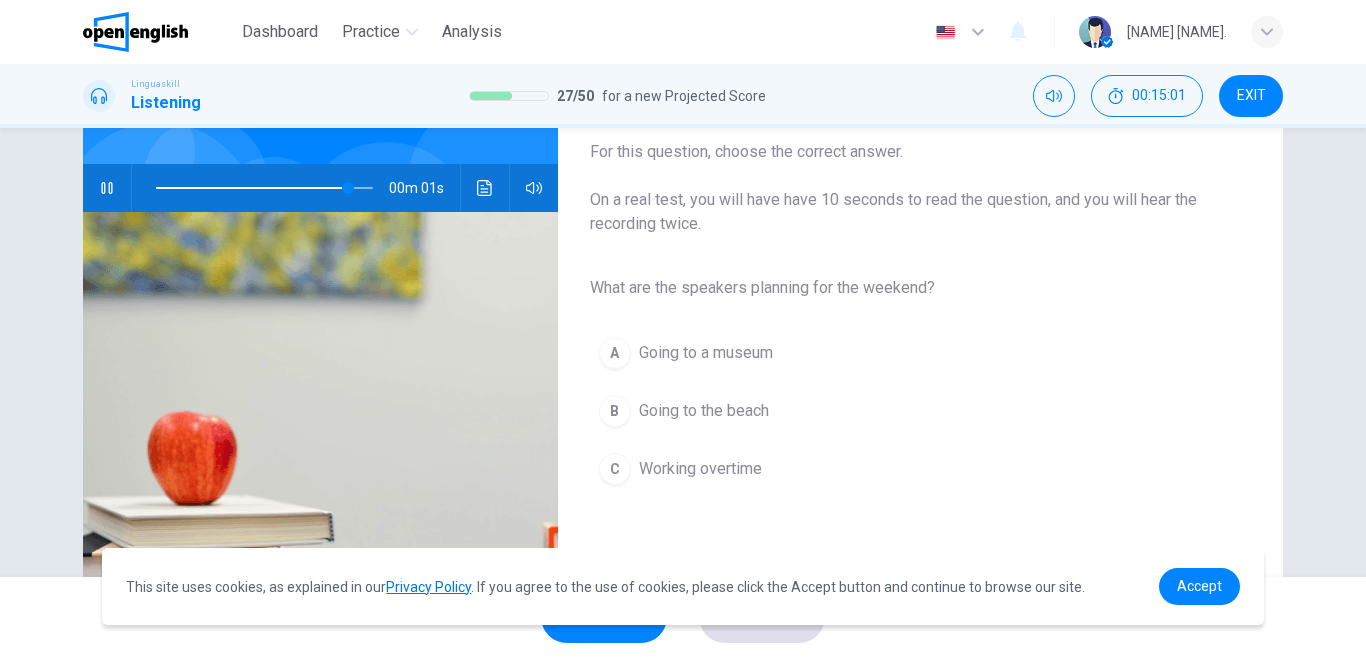 type on "*" 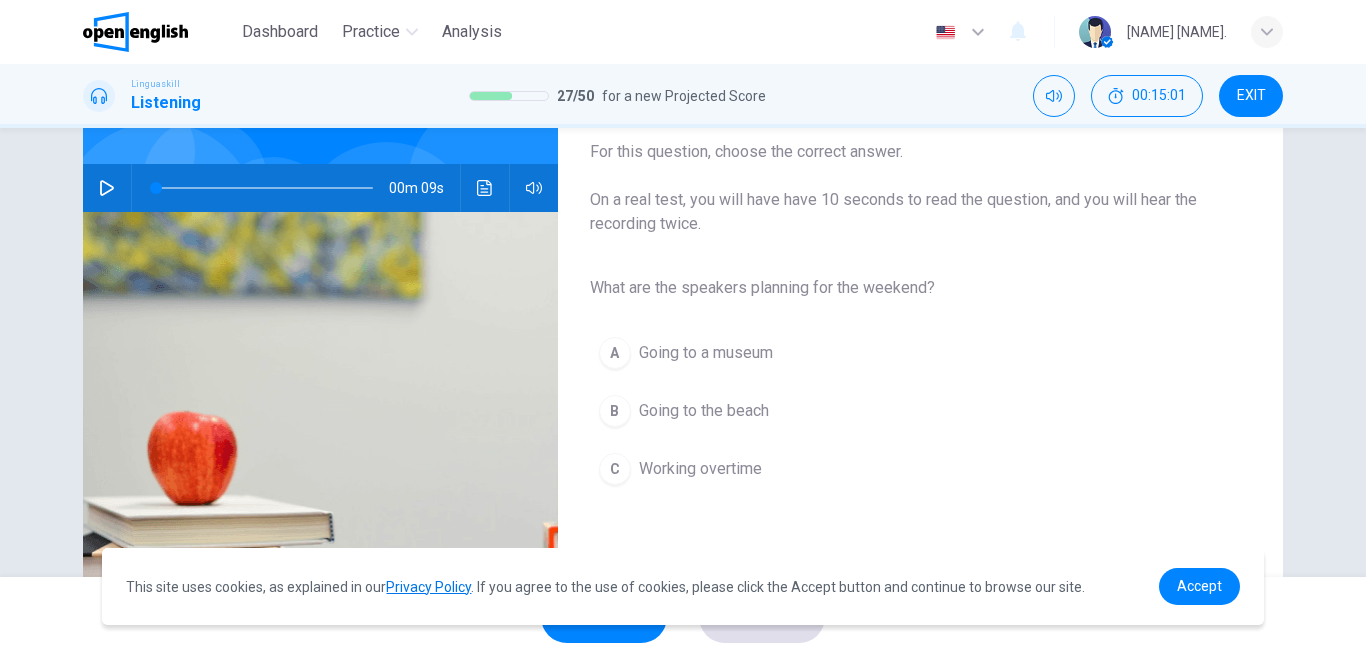 click on "Going to the beach" at bounding box center (704, 411) 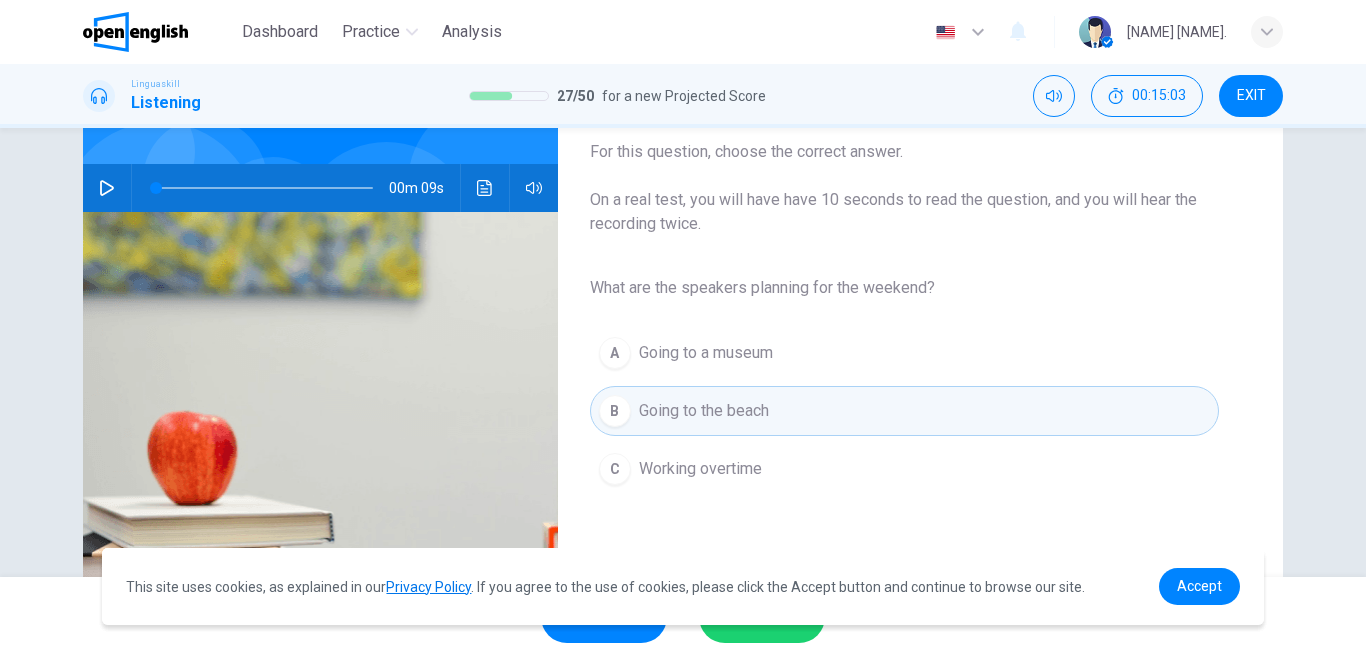 click on "SUBMIT" at bounding box center [762, 617] 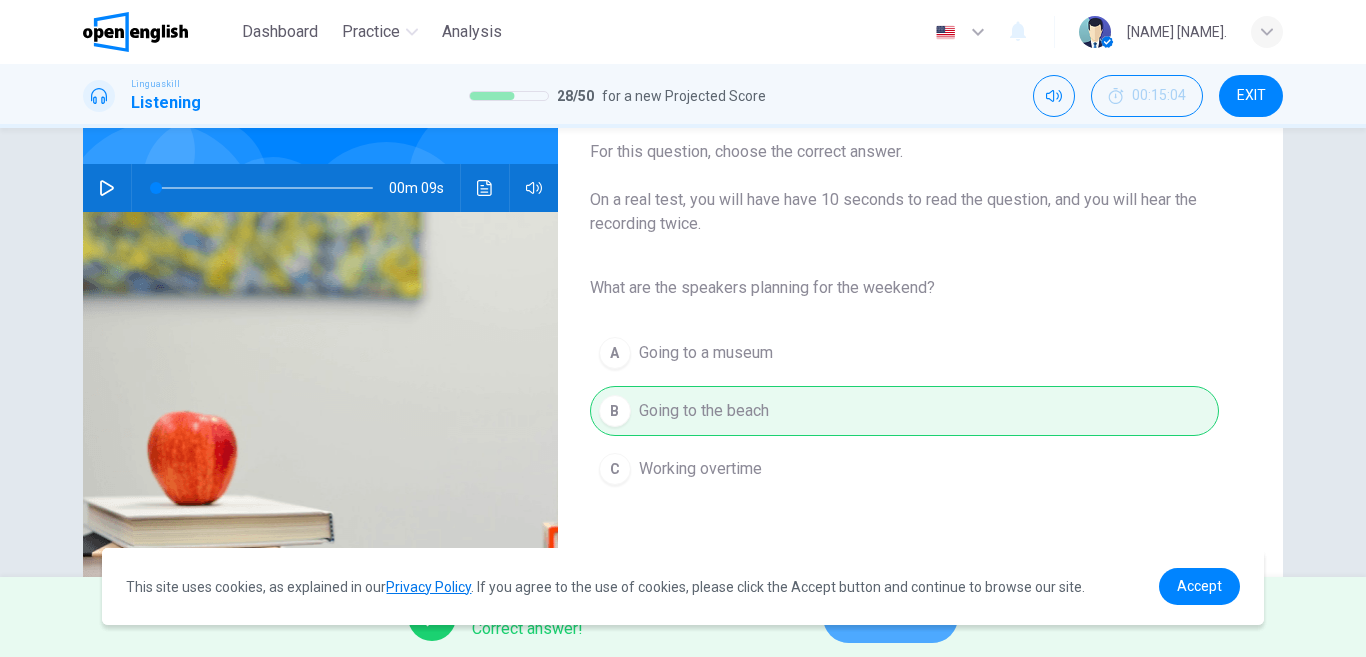 click on "NEXT" at bounding box center [890, 617] 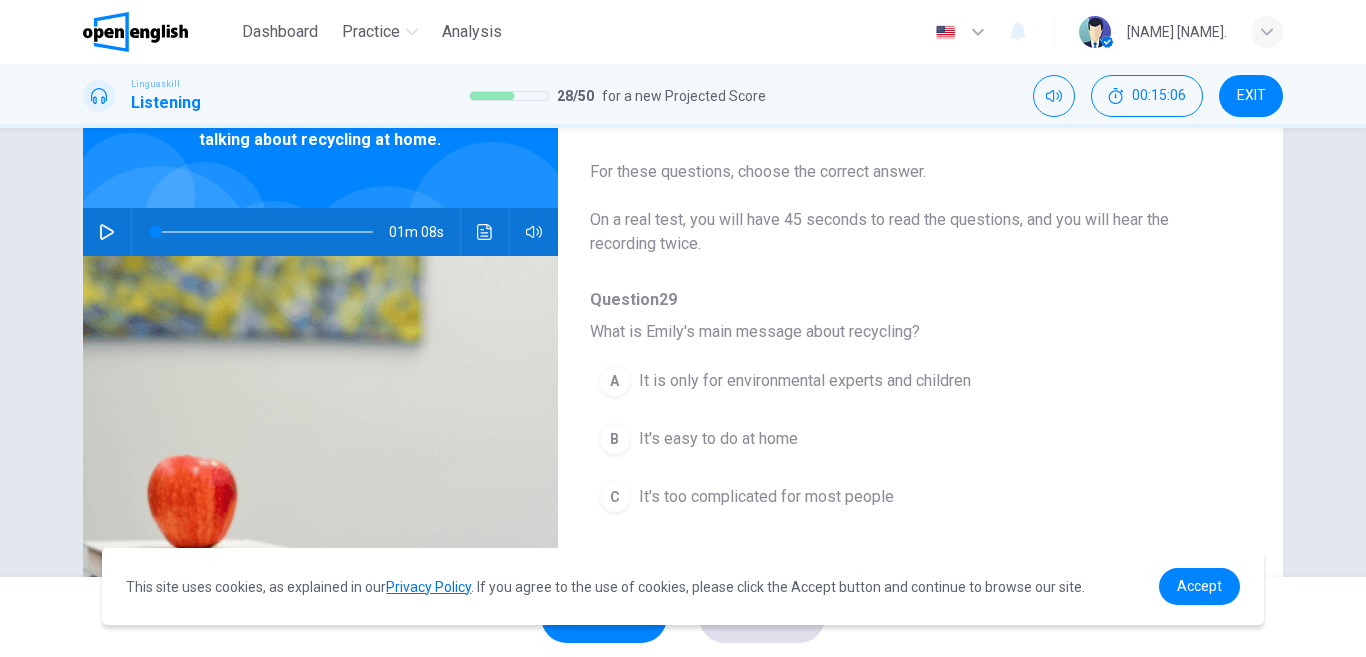 scroll, scrollTop: 124, scrollLeft: 0, axis: vertical 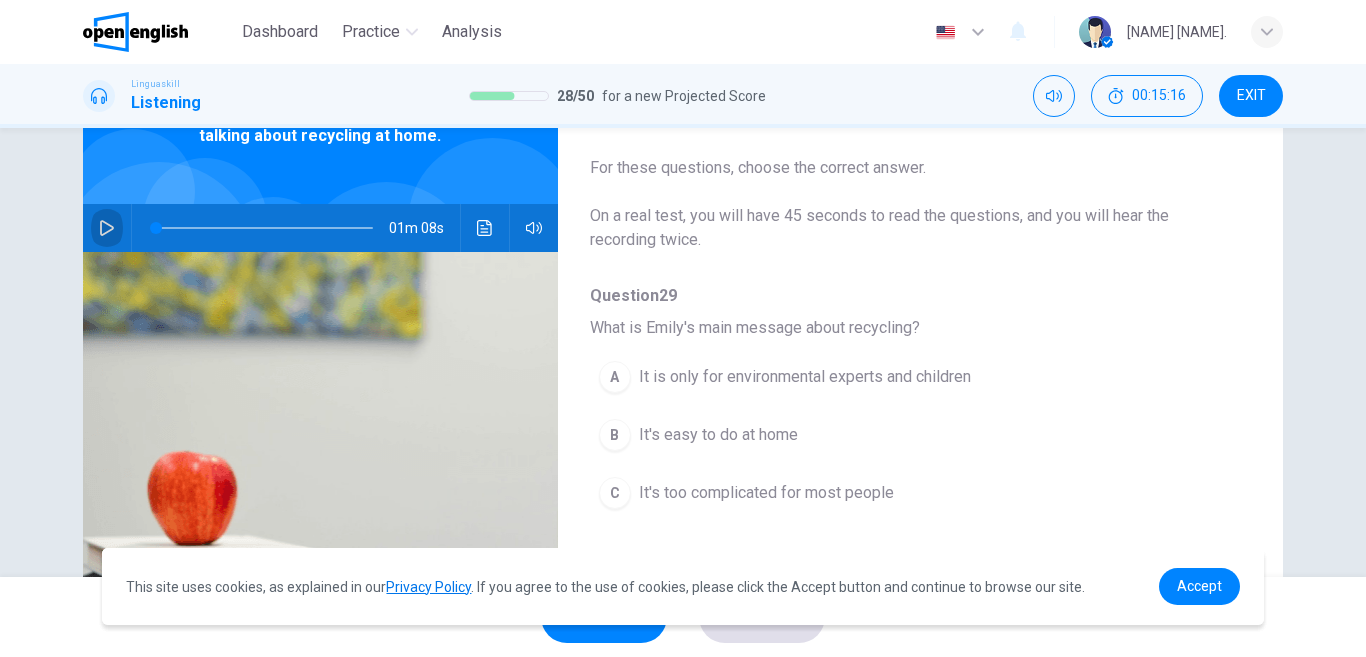click 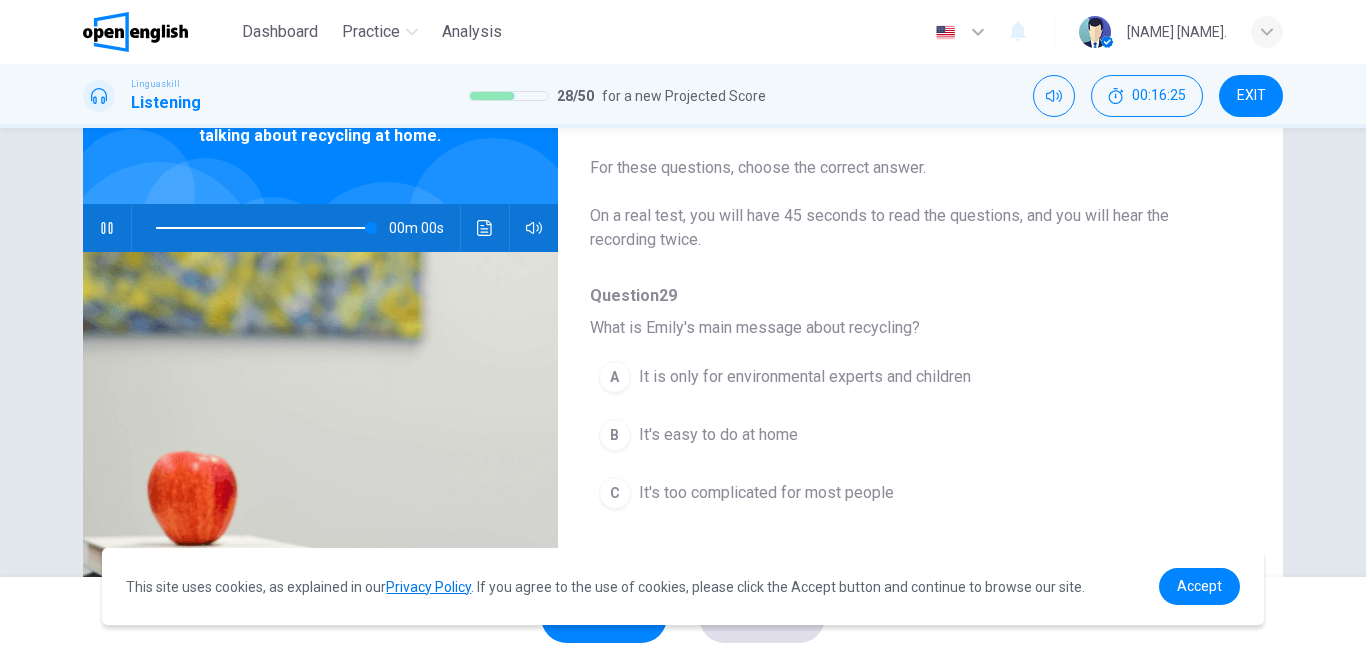 type on "*" 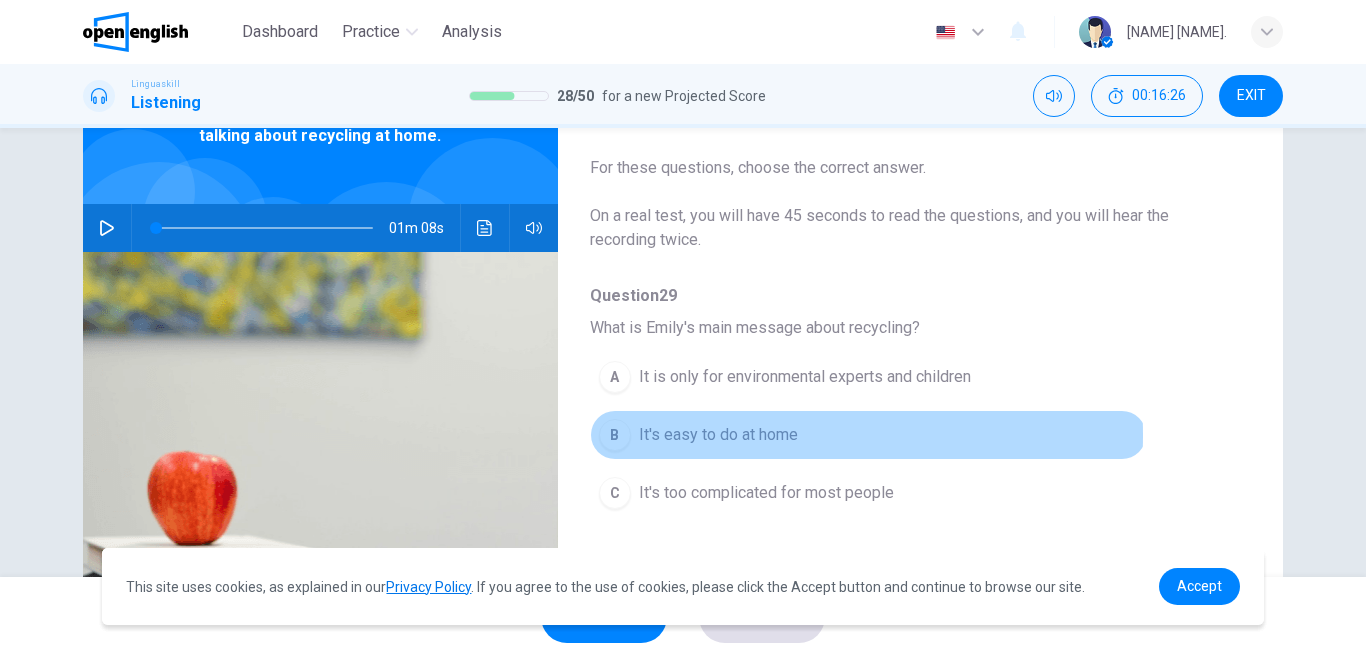 click on "B" at bounding box center [615, 435] 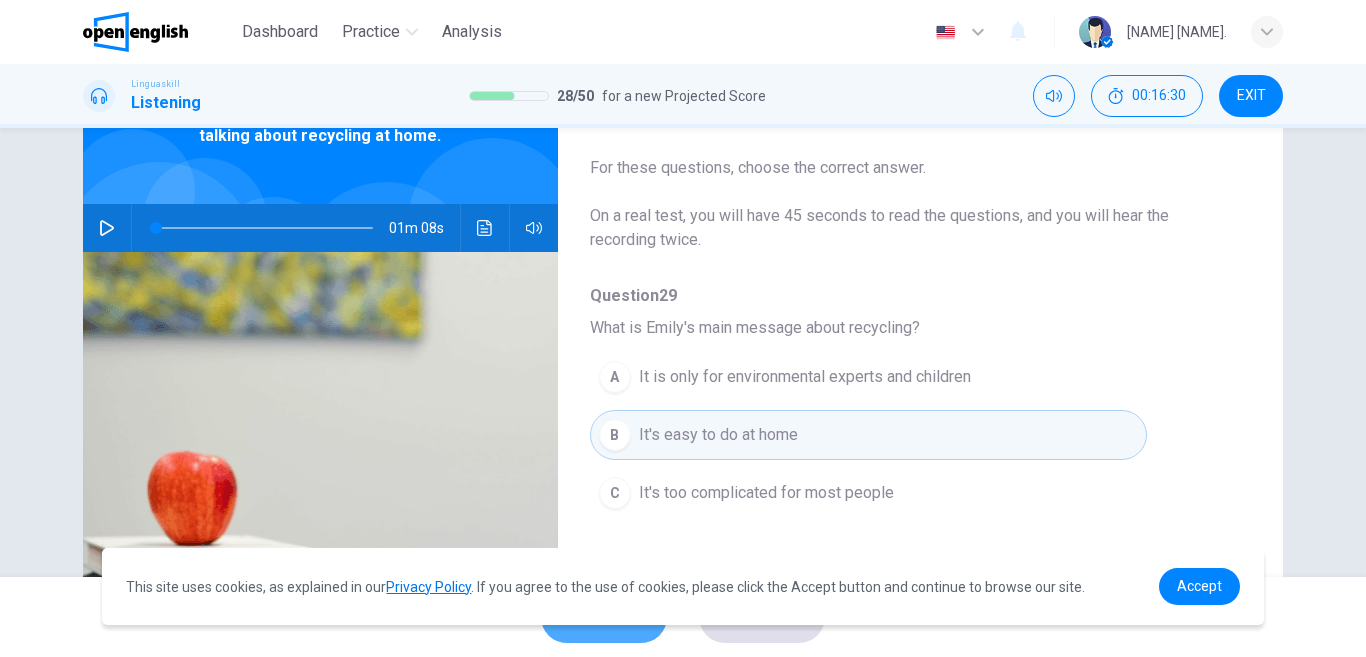 click on "SKIP" at bounding box center (604, 617) 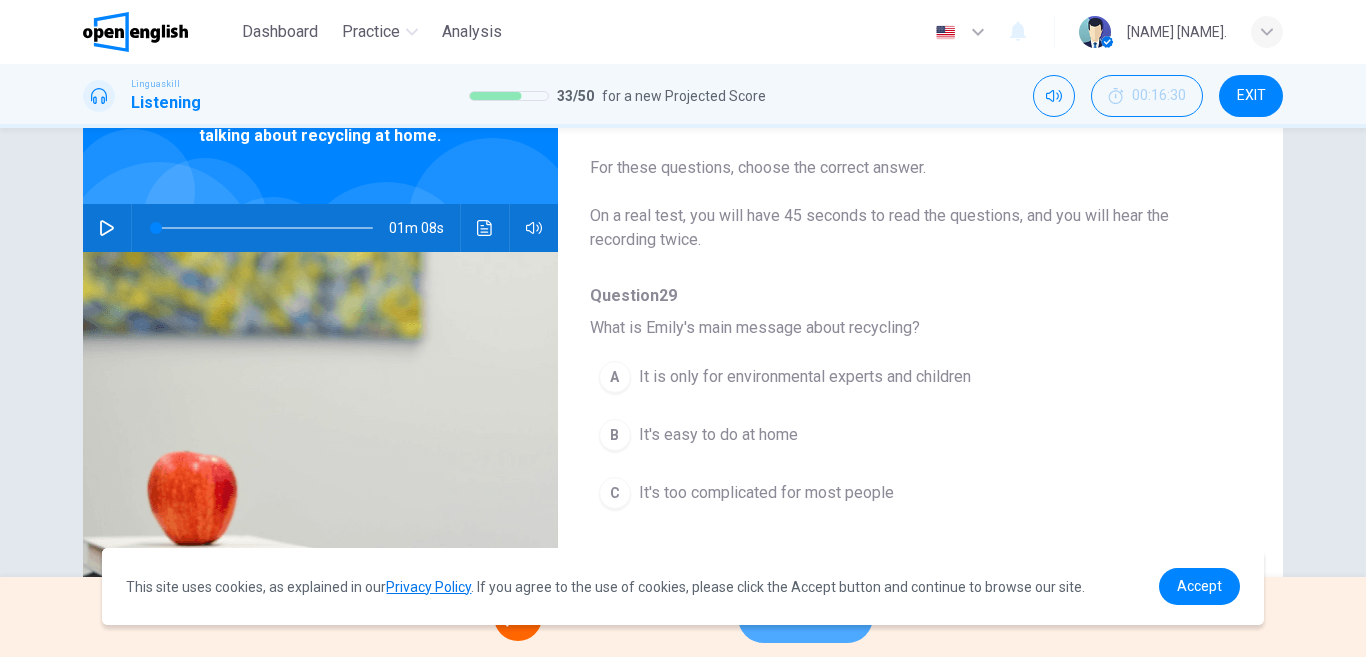 click on "NEXT" at bounding box center (805, 617) 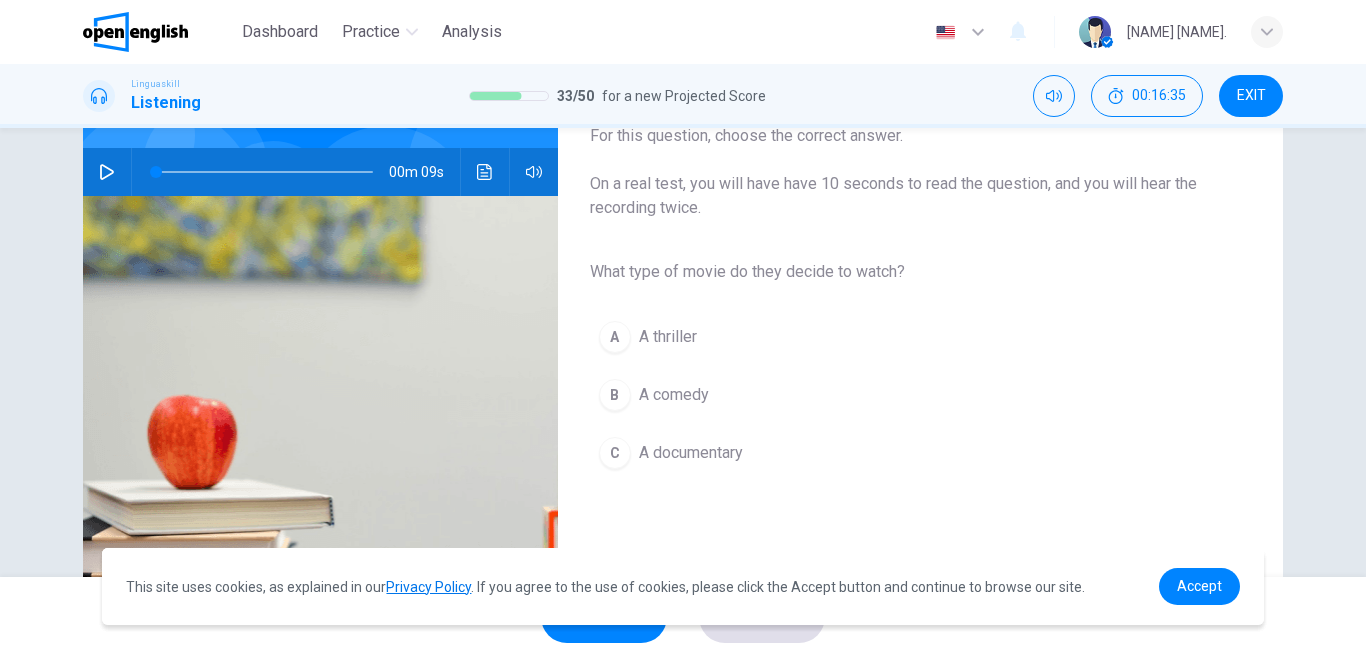 scroll, scrollTop: 181, scrollLeft: 0, axis: vertical 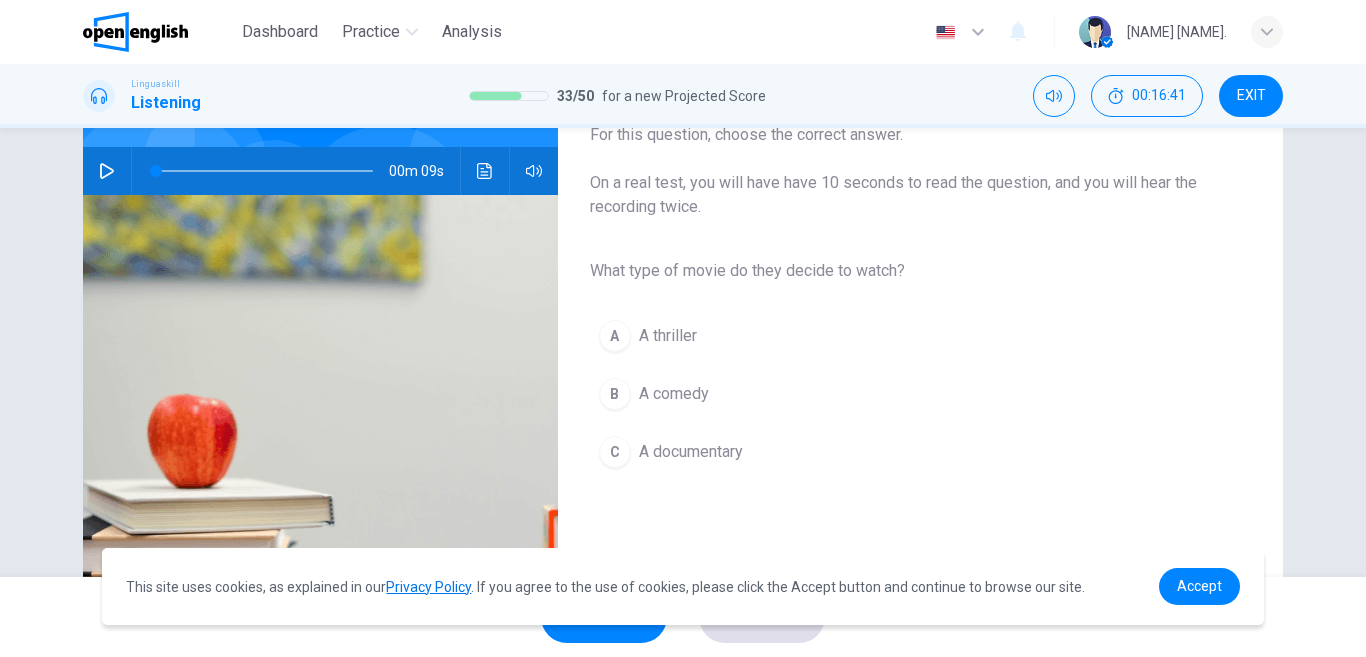 click 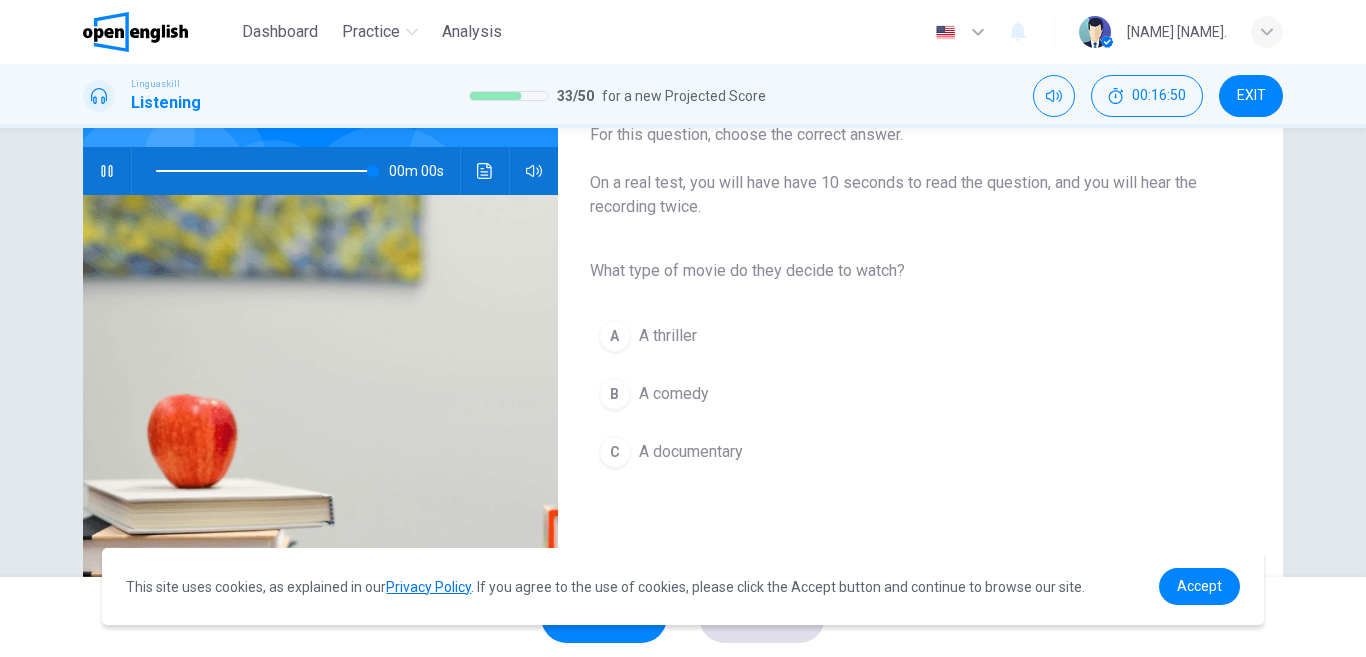 type on "*" 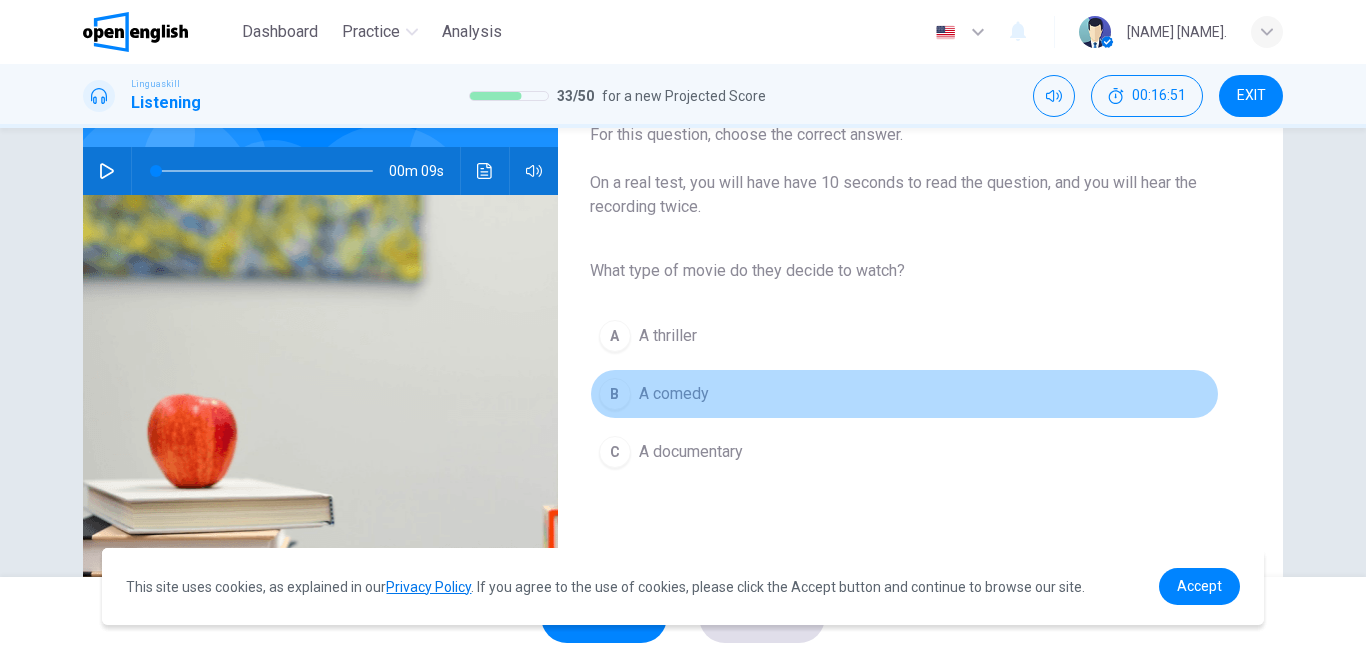 click on "A comedy" at bounding box center [674, 394] 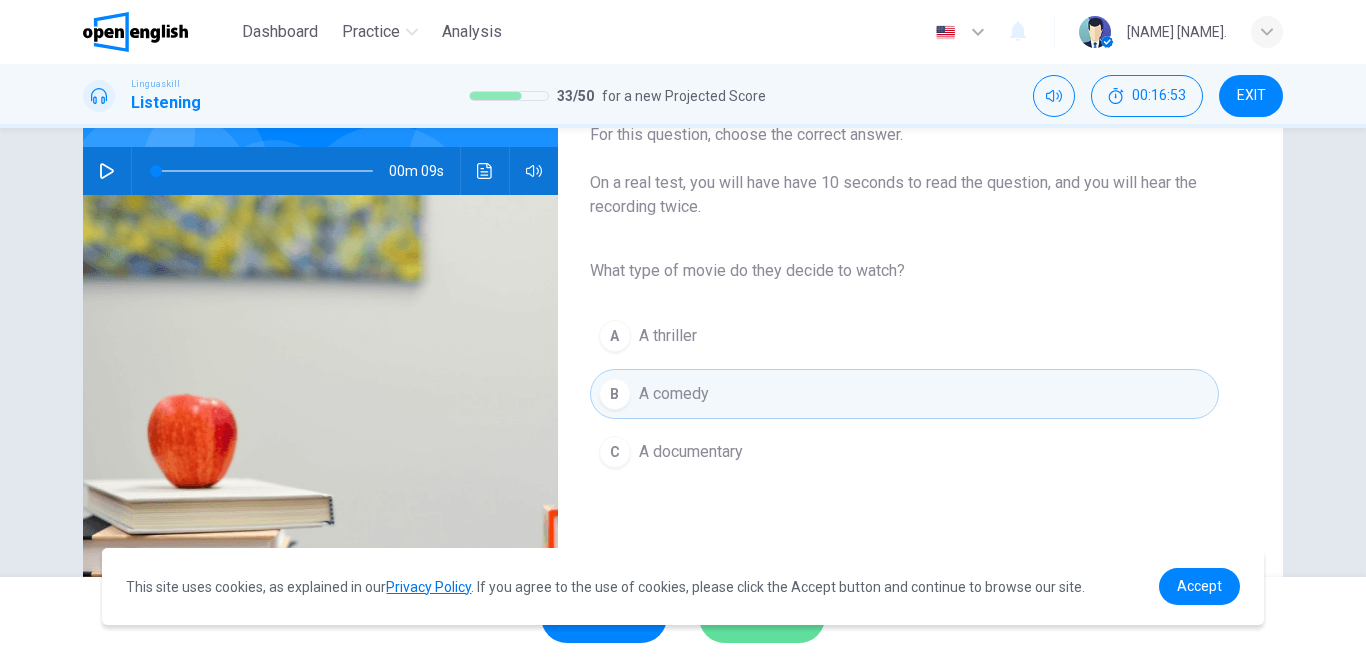 click on "SUBMIT" at bounding box center (762, 617) 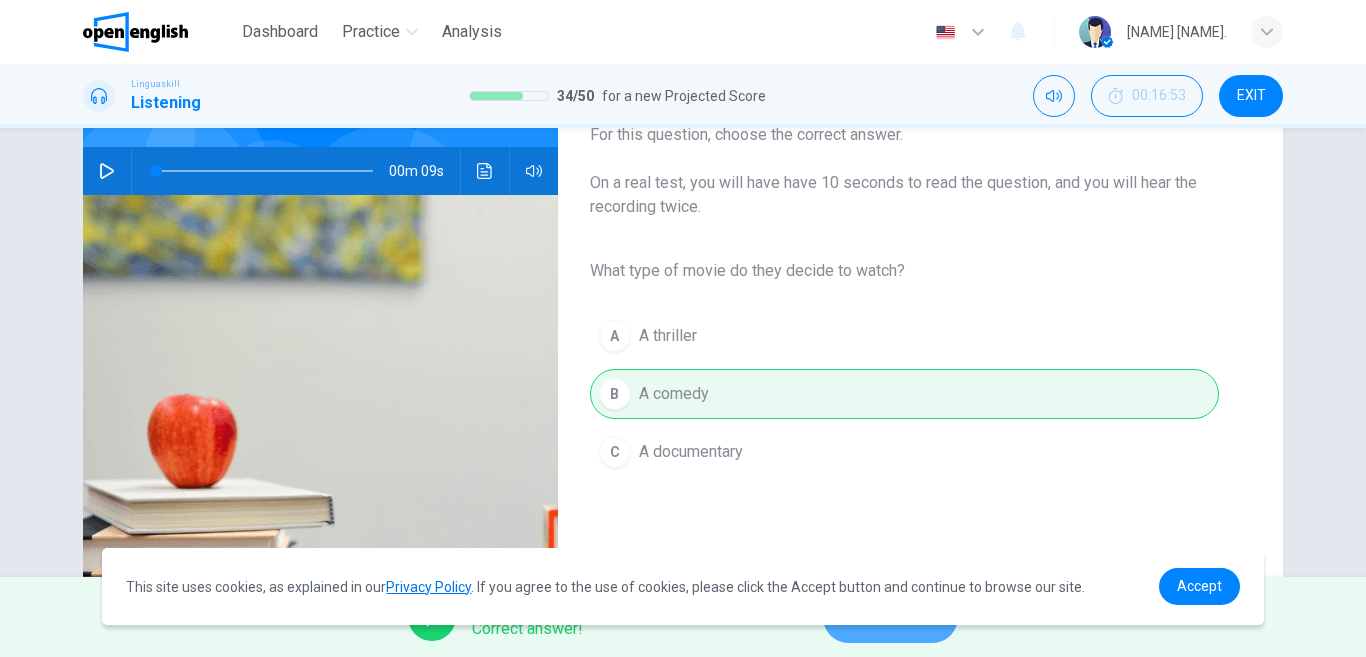 click on "NEXT" at bounding box center [890, 617] 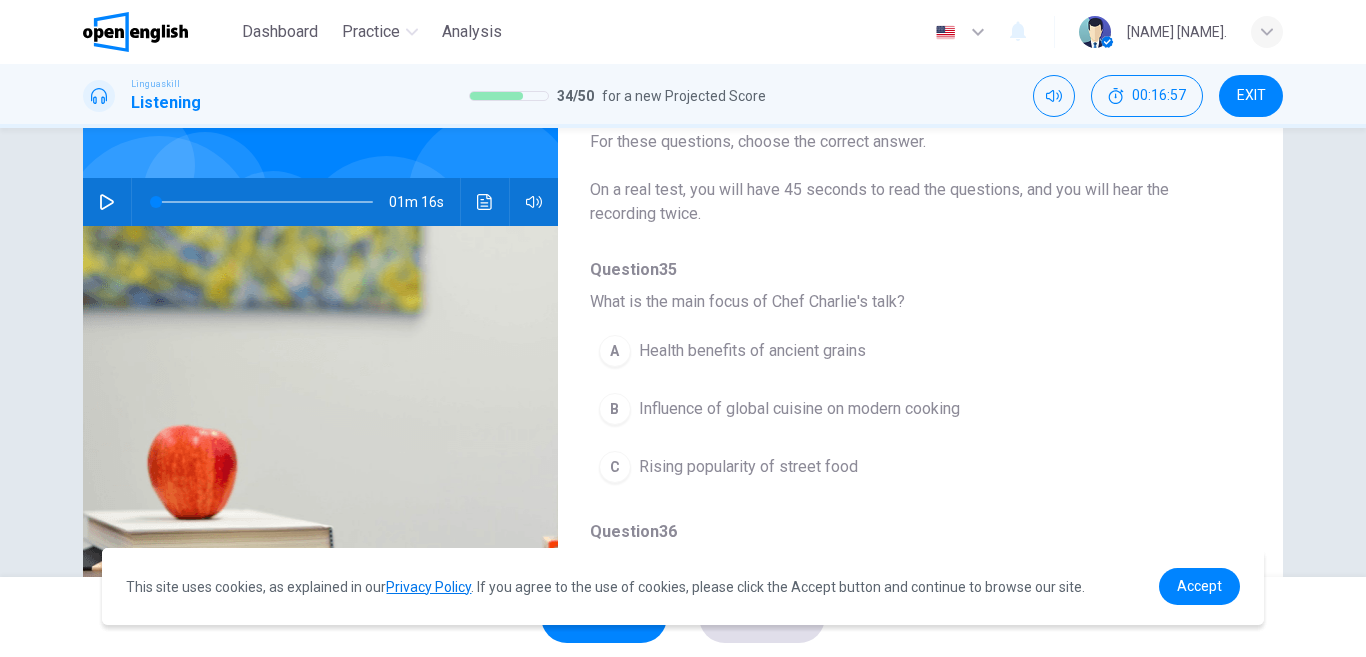 scroll, scrollTop: 155, scrollLeft: 0, axis: vertical 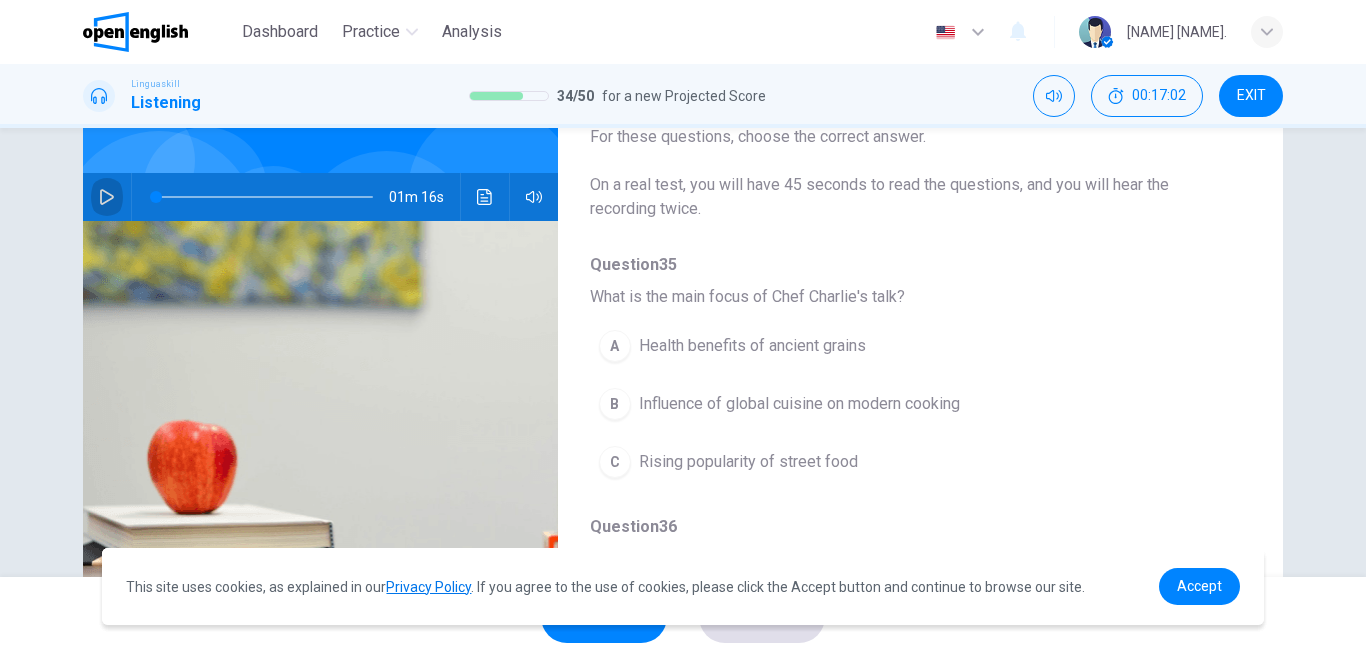 click 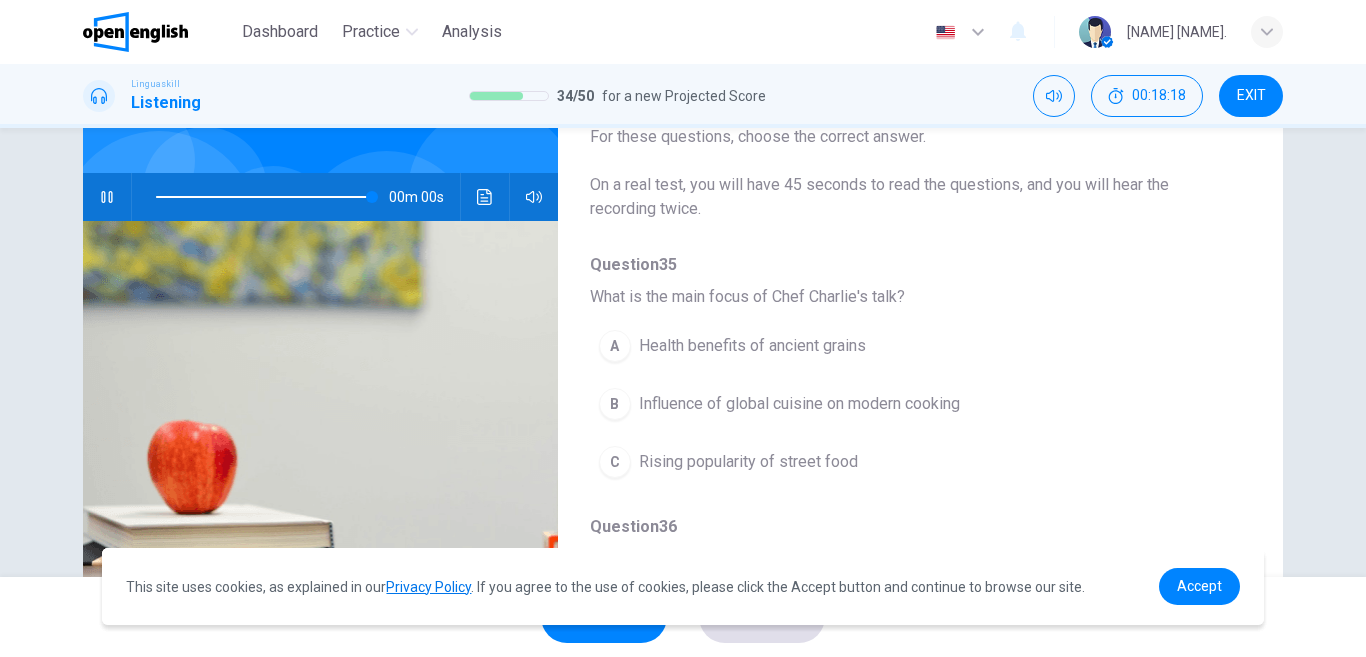type on "*" 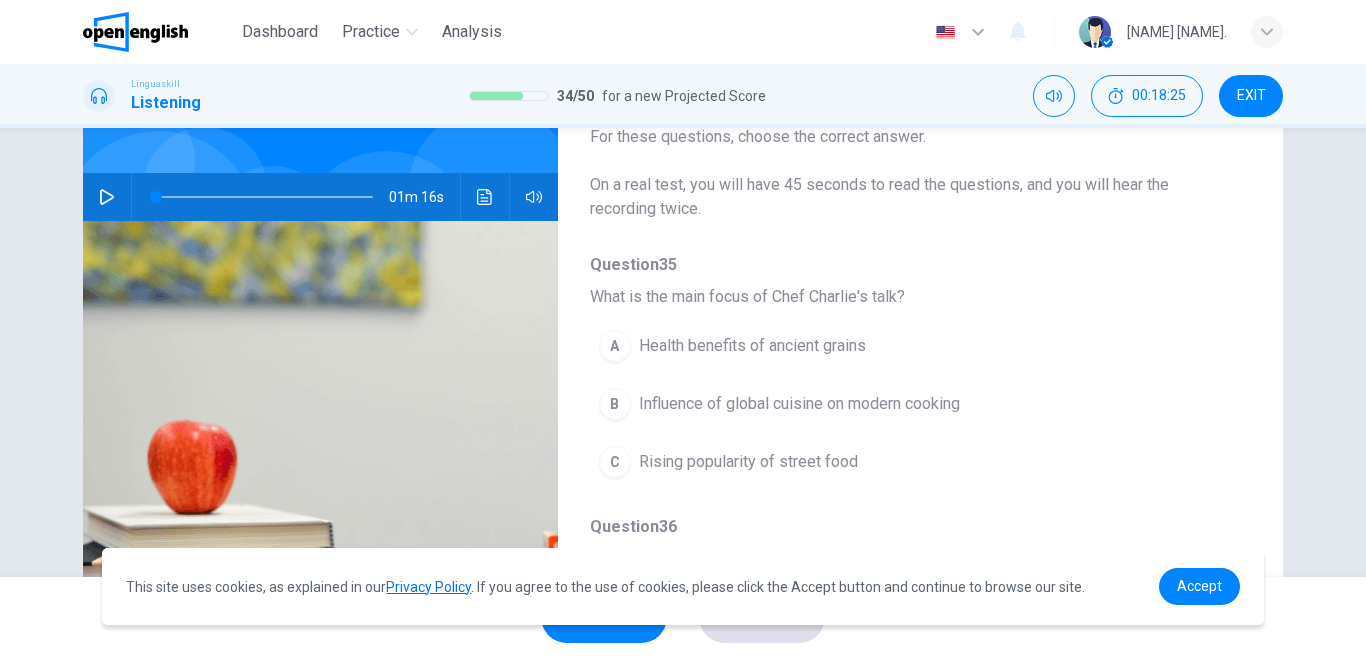 click on "Influence of global cuisine on modern cooking" at bounding box center (799, 404) 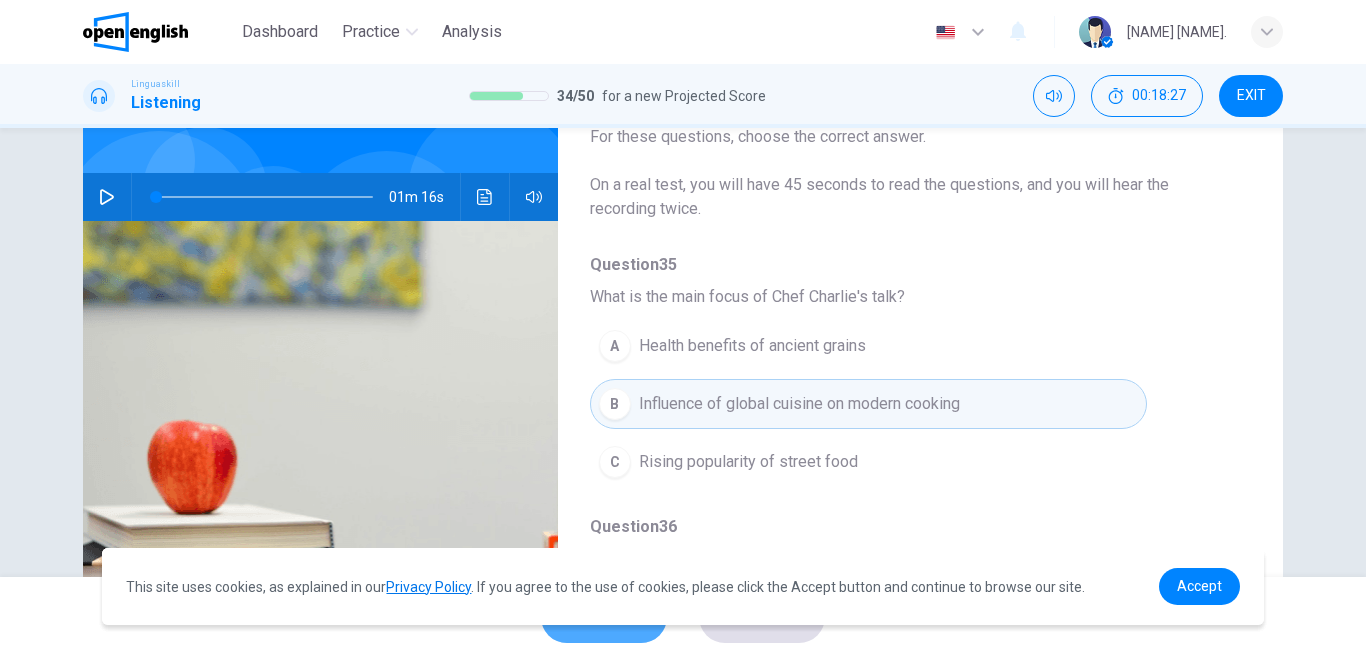 click on "SKIP" at bounding box center (604, 617) 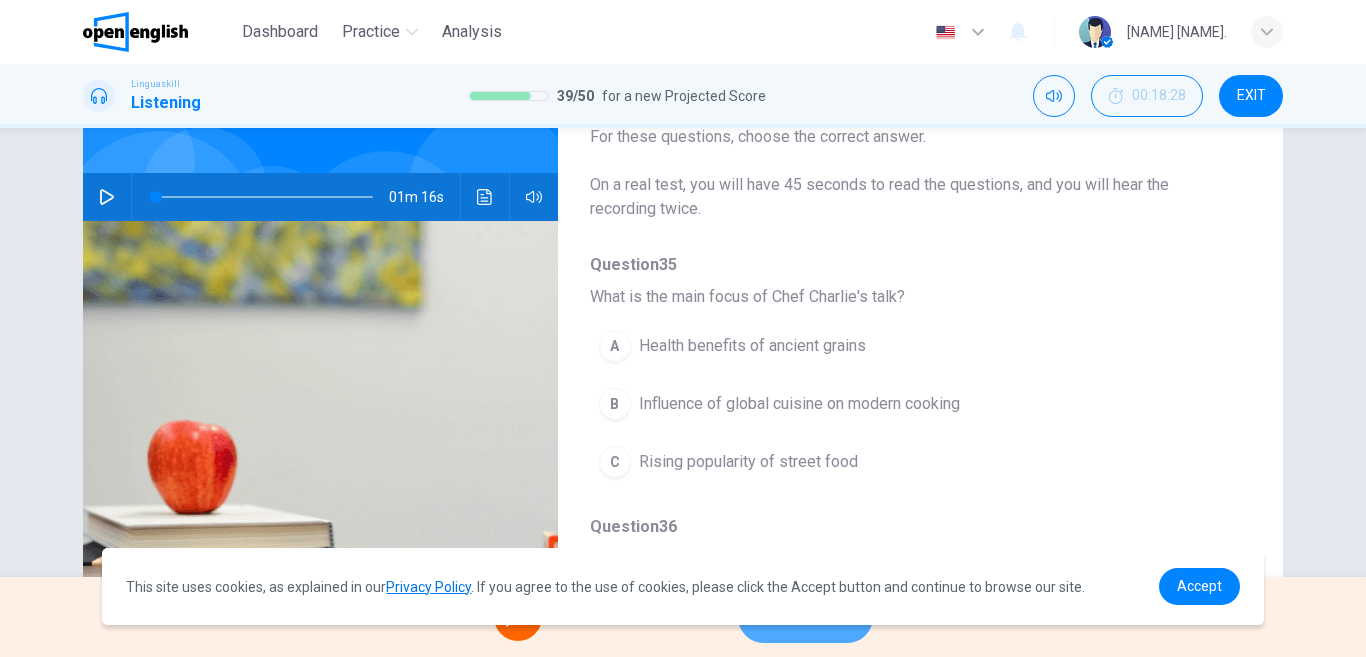 click on "NEXT" at bounding box center [805, 617] 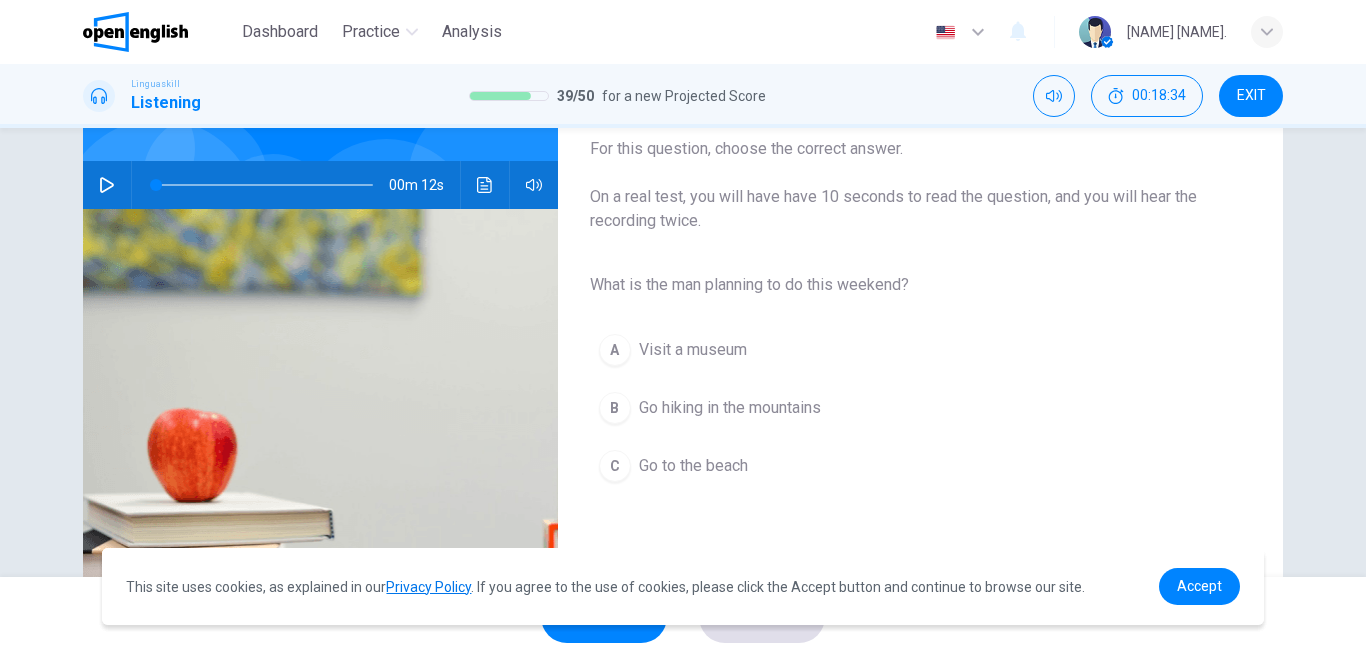 scroll, scrollTop: 171, scrollLeft: 0, axis: vertical 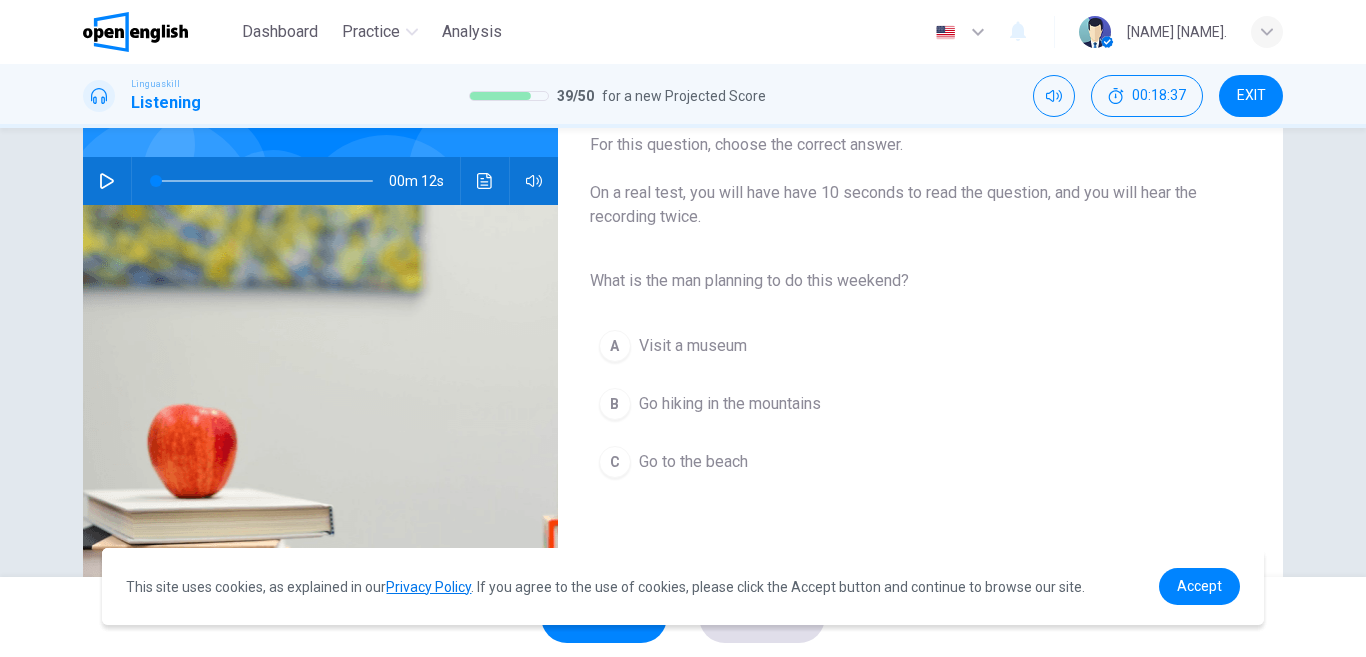 click 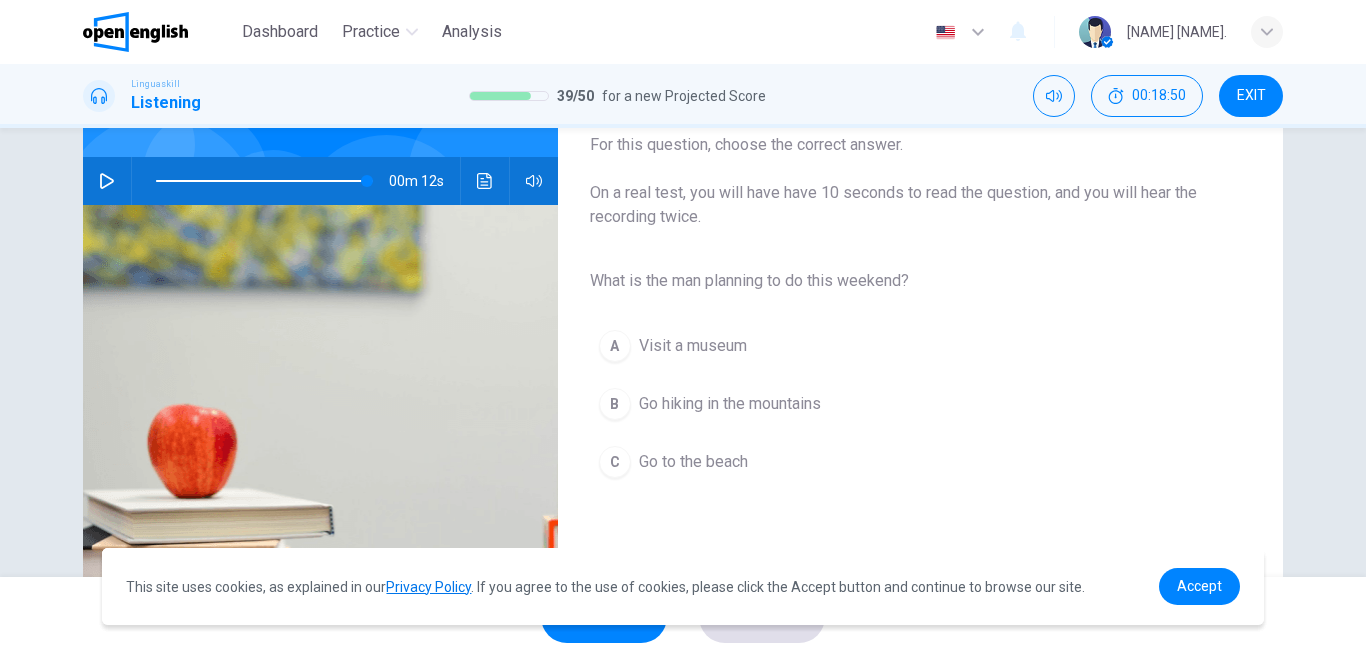 type on "*" 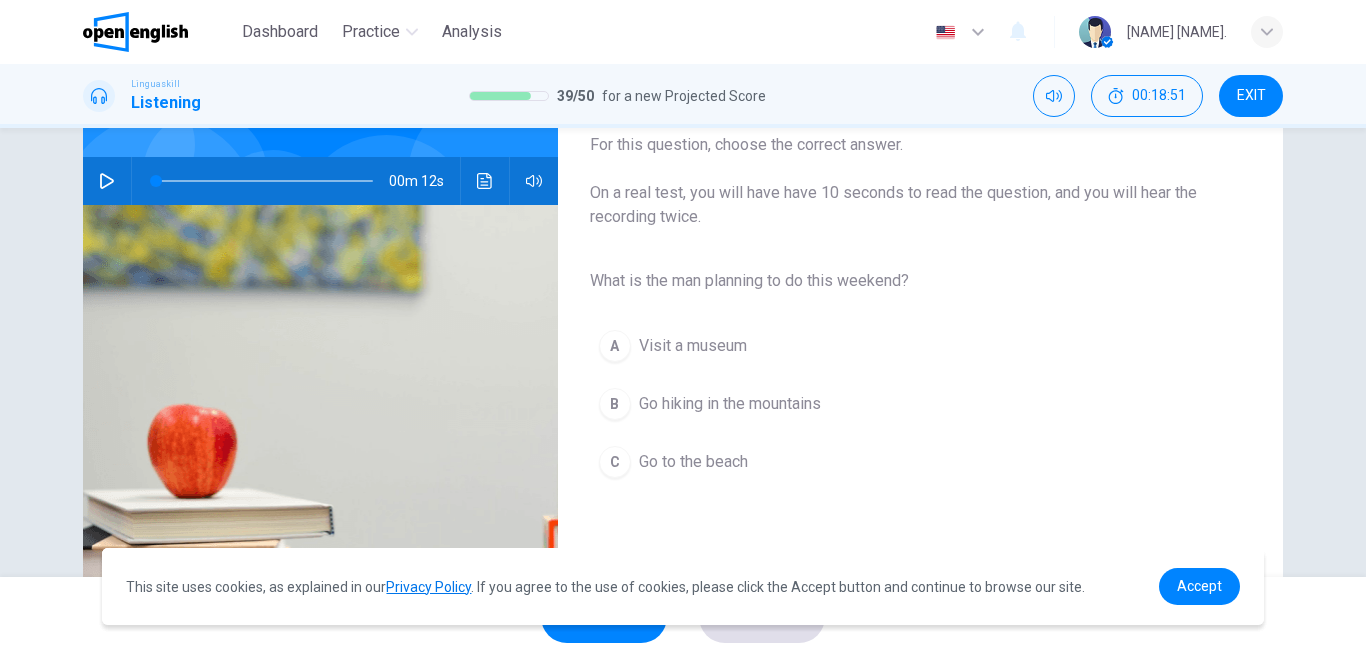 click on "Go hiking in the mountains" at bounding box center [730, 404] 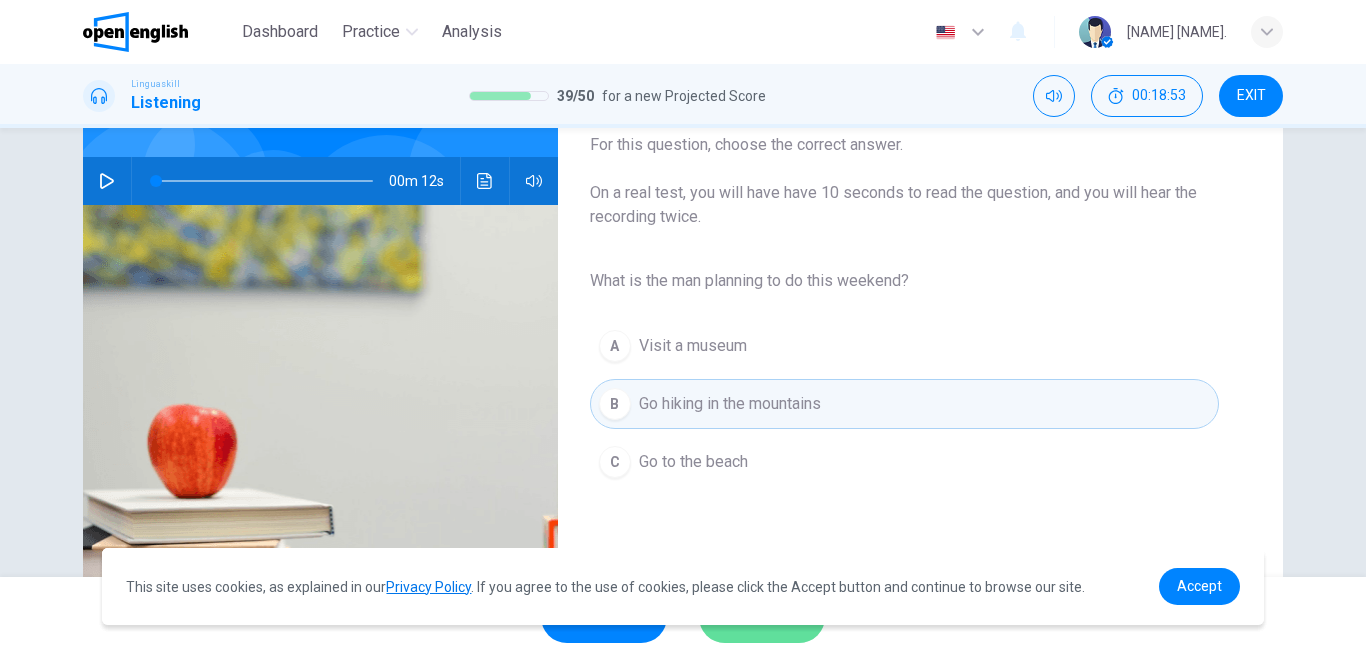 click on "SUBMIT" at bounding box center [762, 617] 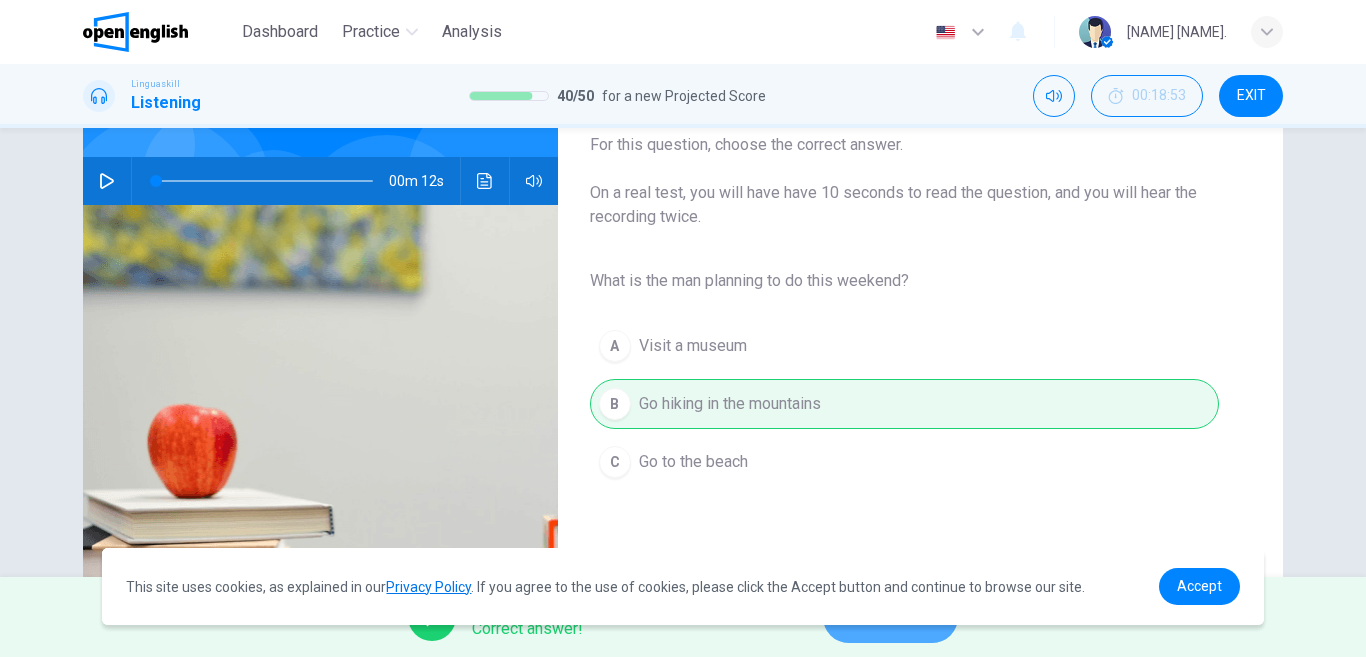 click on "NEXT" at bounding box center (890, 617) 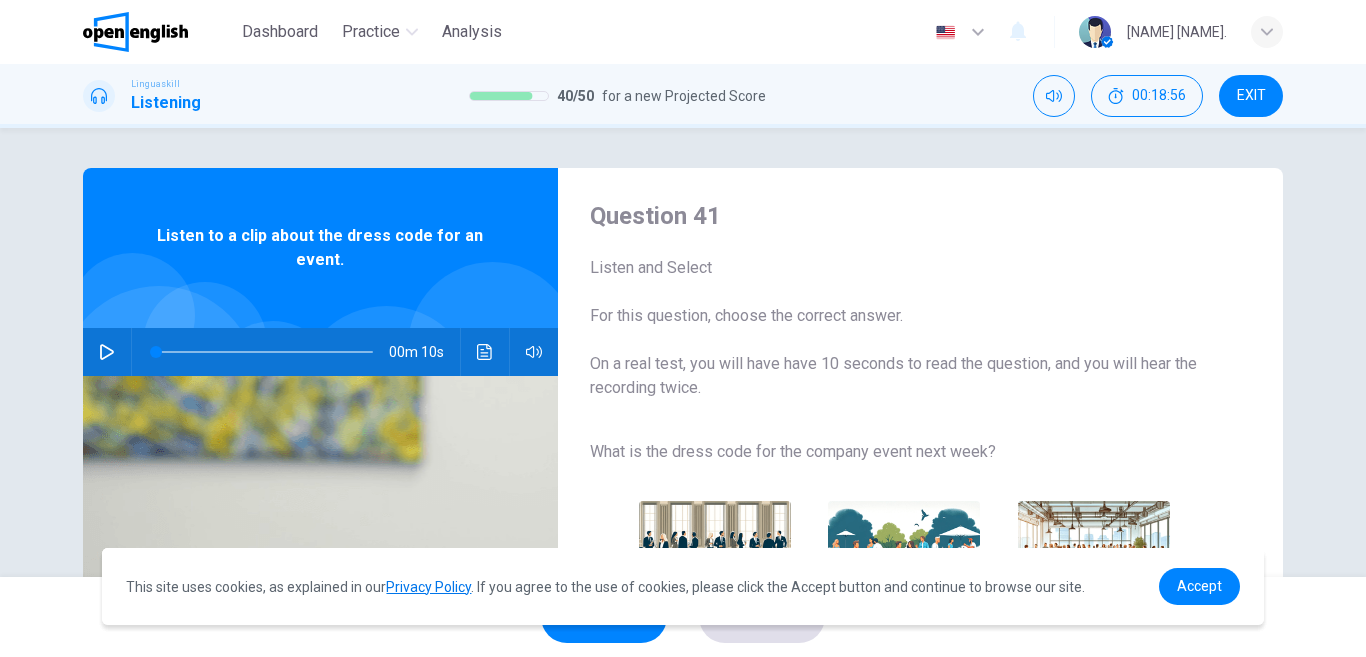 click on "This site uses cookies, as explained in our  Privacy Policy . If you agree to the use of cookies, please click the Accept button and continue to browse our site.   Privacy Policy Accept" at bounding box center (682, 586) 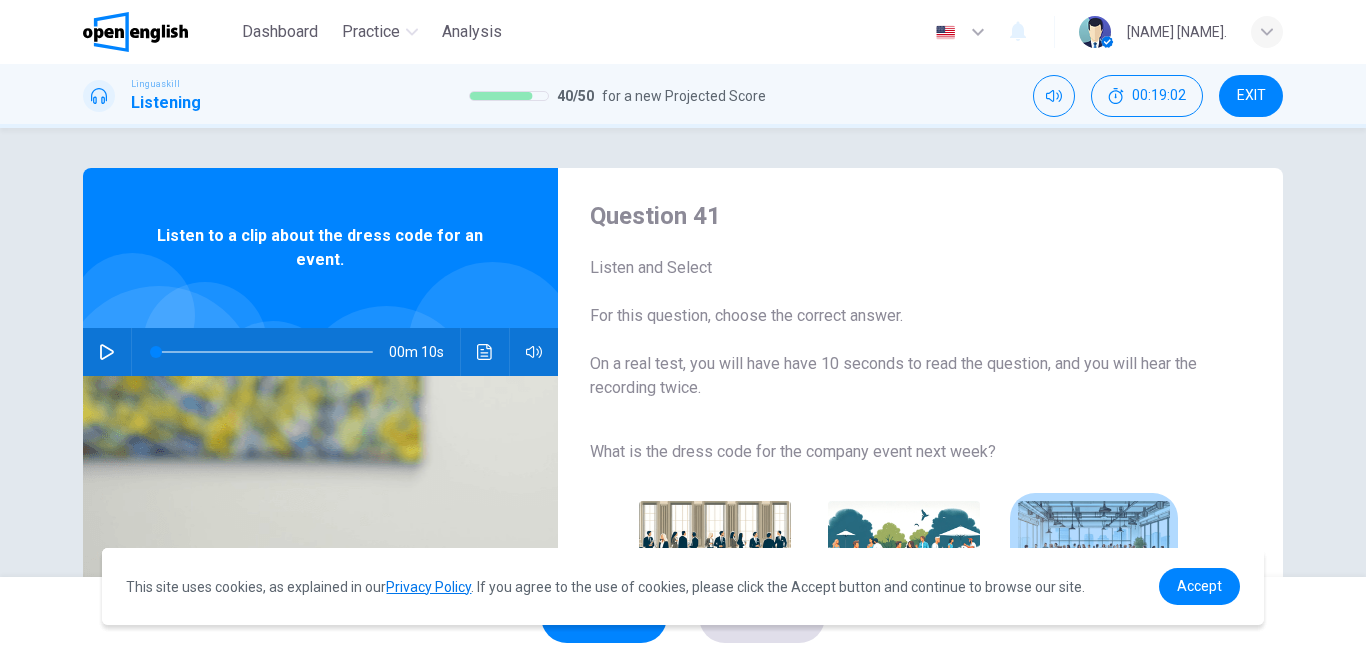 drag, startPoint x: 1111, startPoint y: 510, endPoint x: 1112, endPoint y: 525, distance: 15.033297 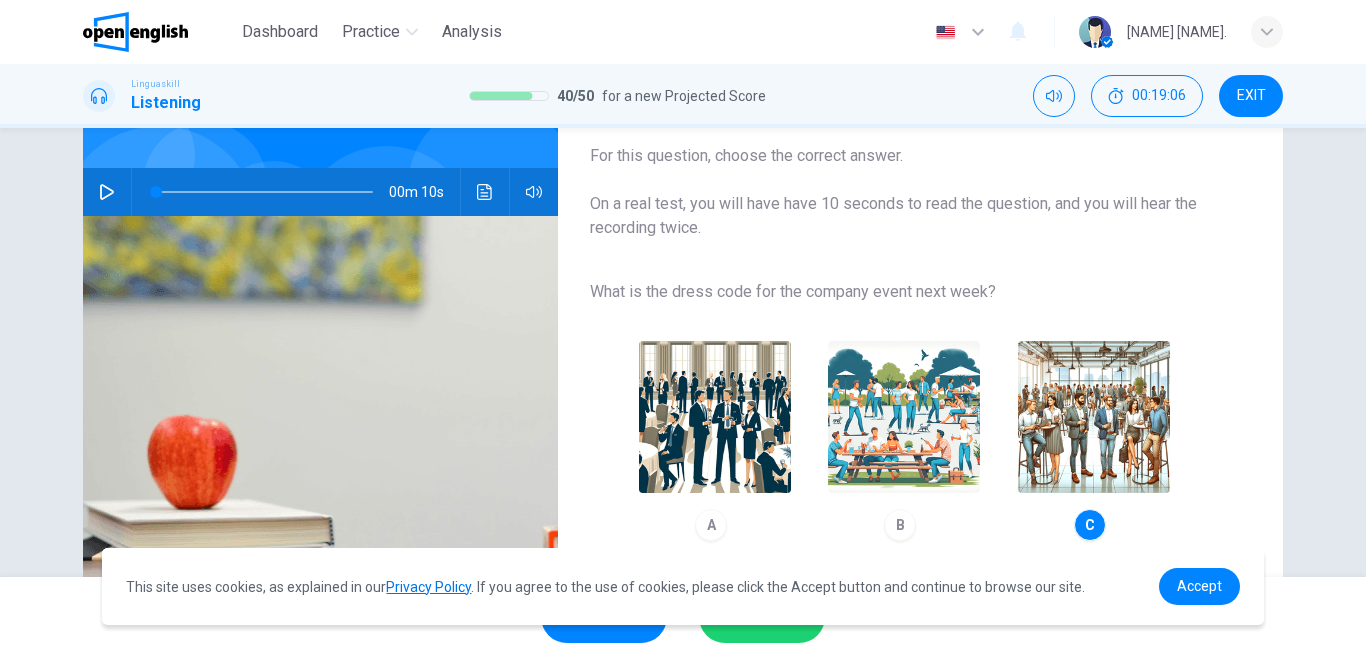 scroll, scrollTop: 161, scrollLeft: 0, axis: vertical 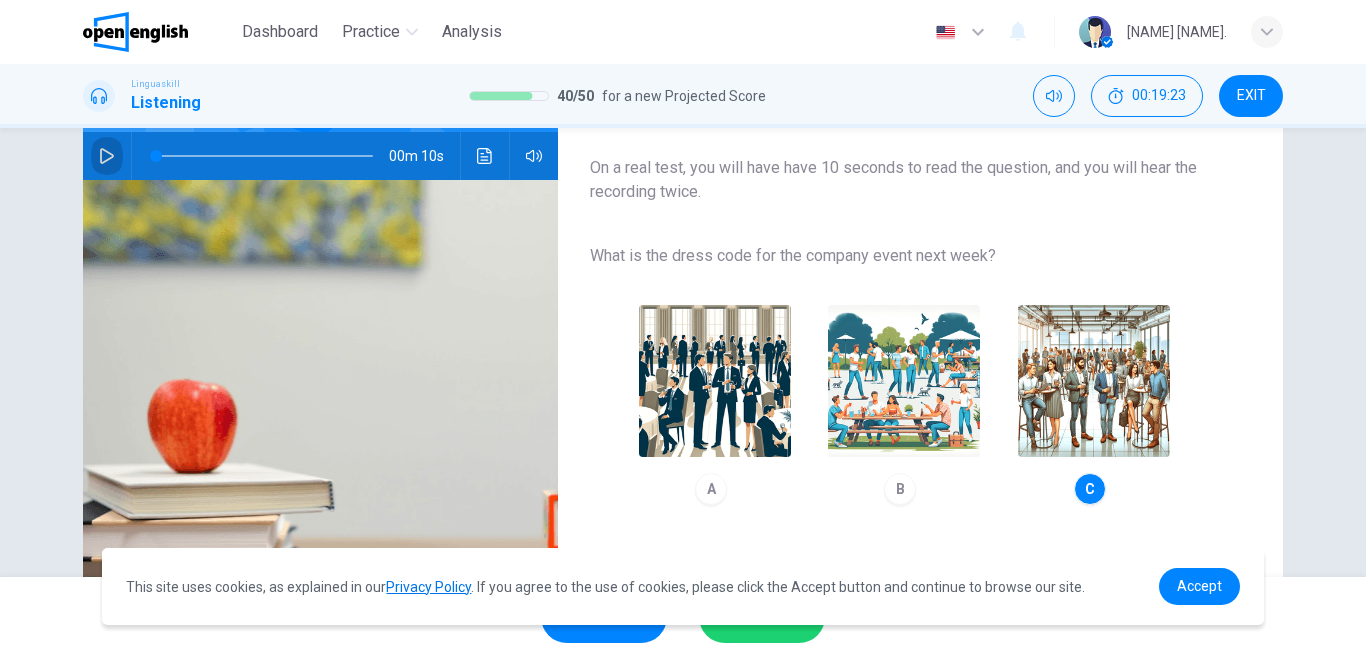 click 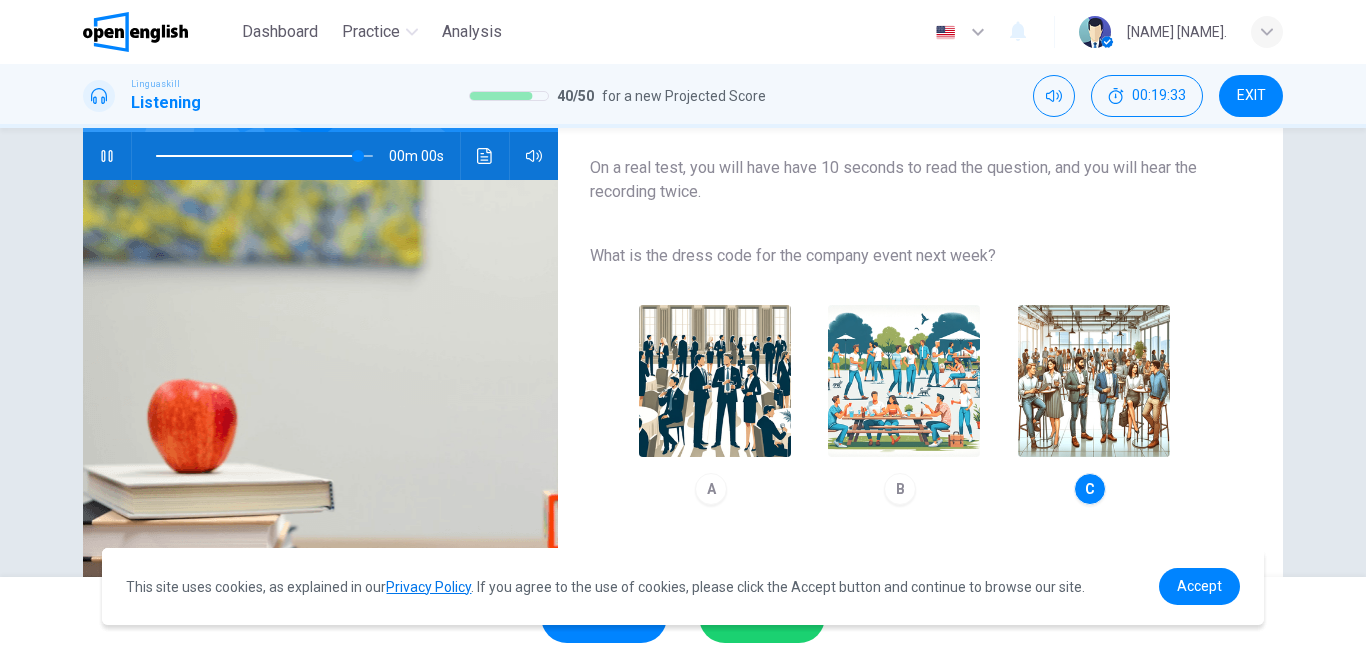 type on "*" 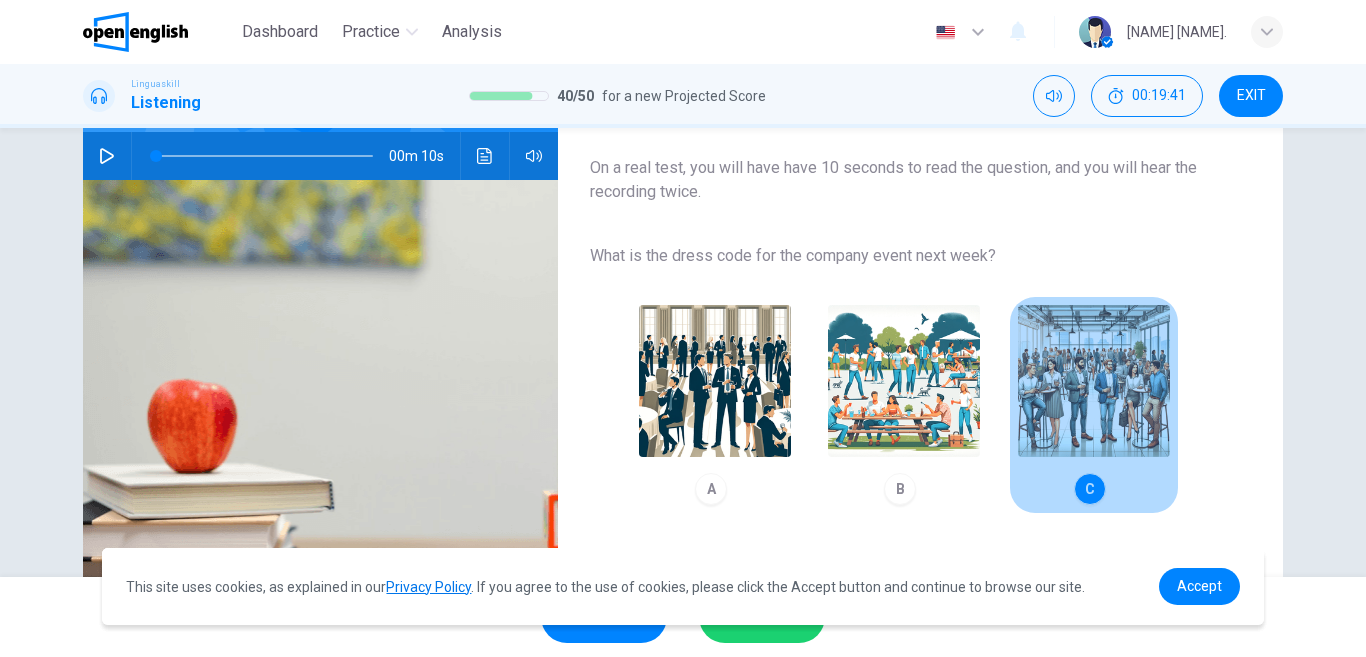 click at bounding box center [1094, 381] 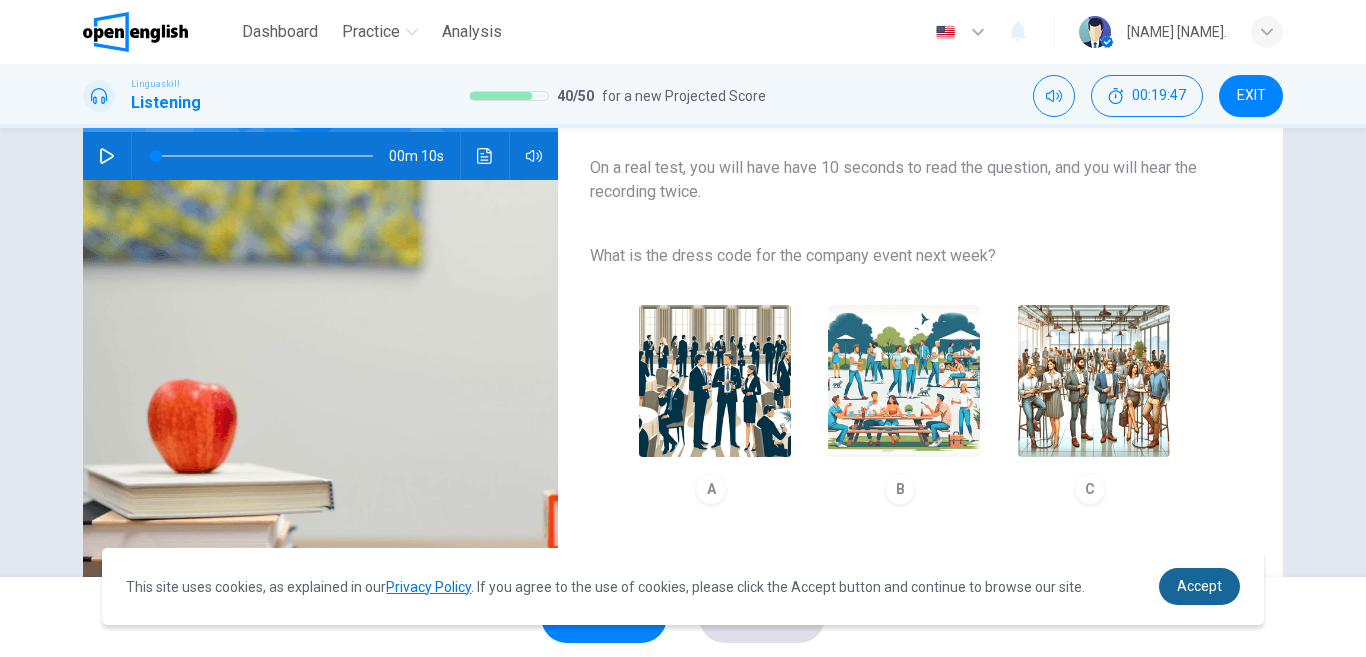click on "Accept" at bounding box center [1199, 586] 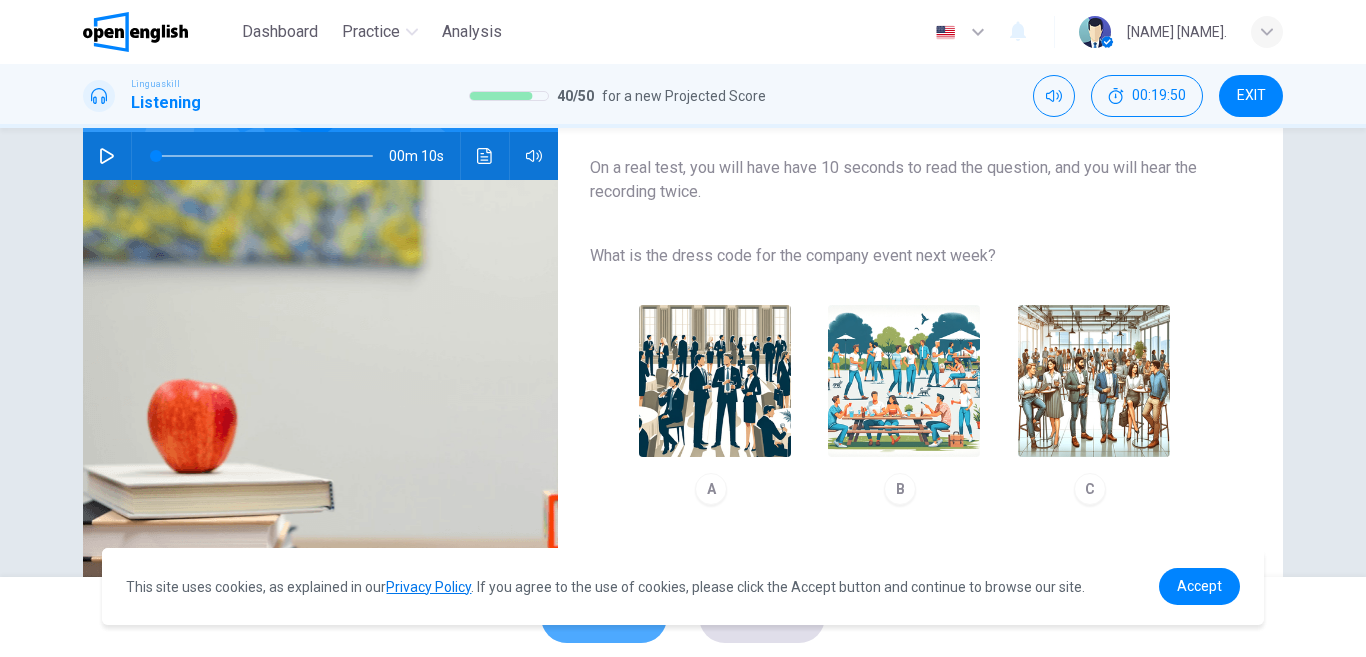 click on "SKIP" at bounding box center (604, 617) 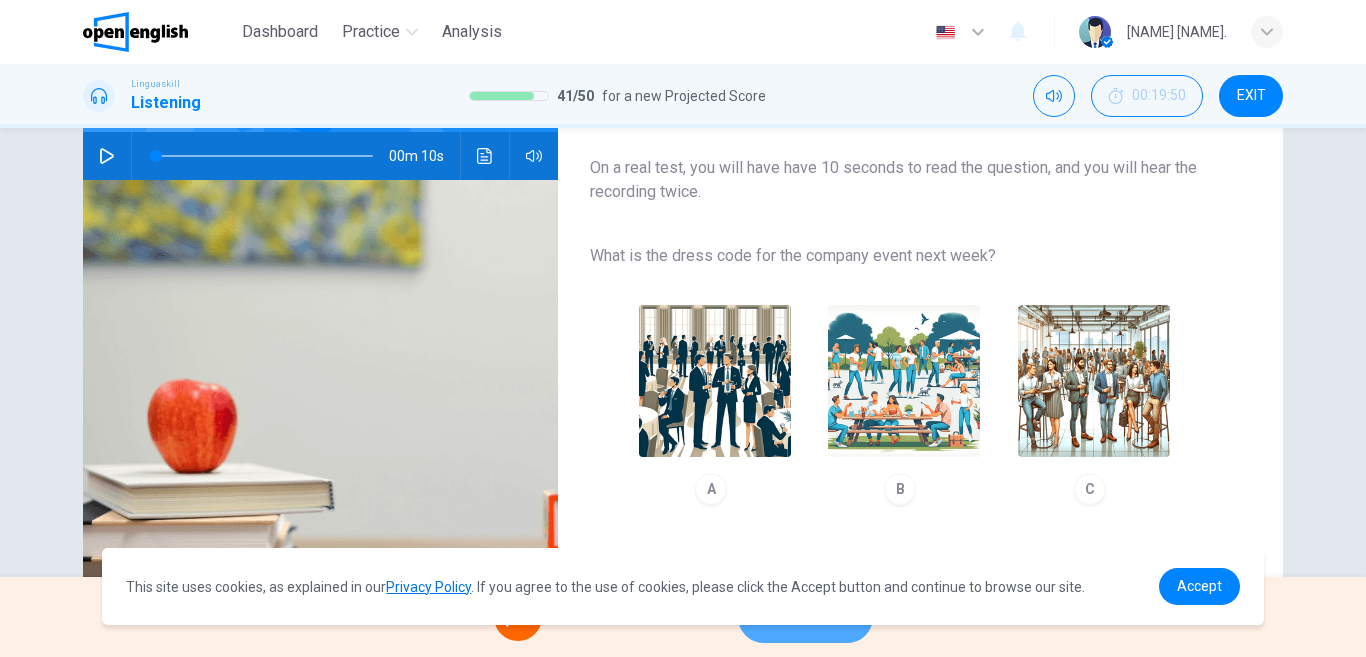 click on "NEXT" at bounding box center (805, 617) 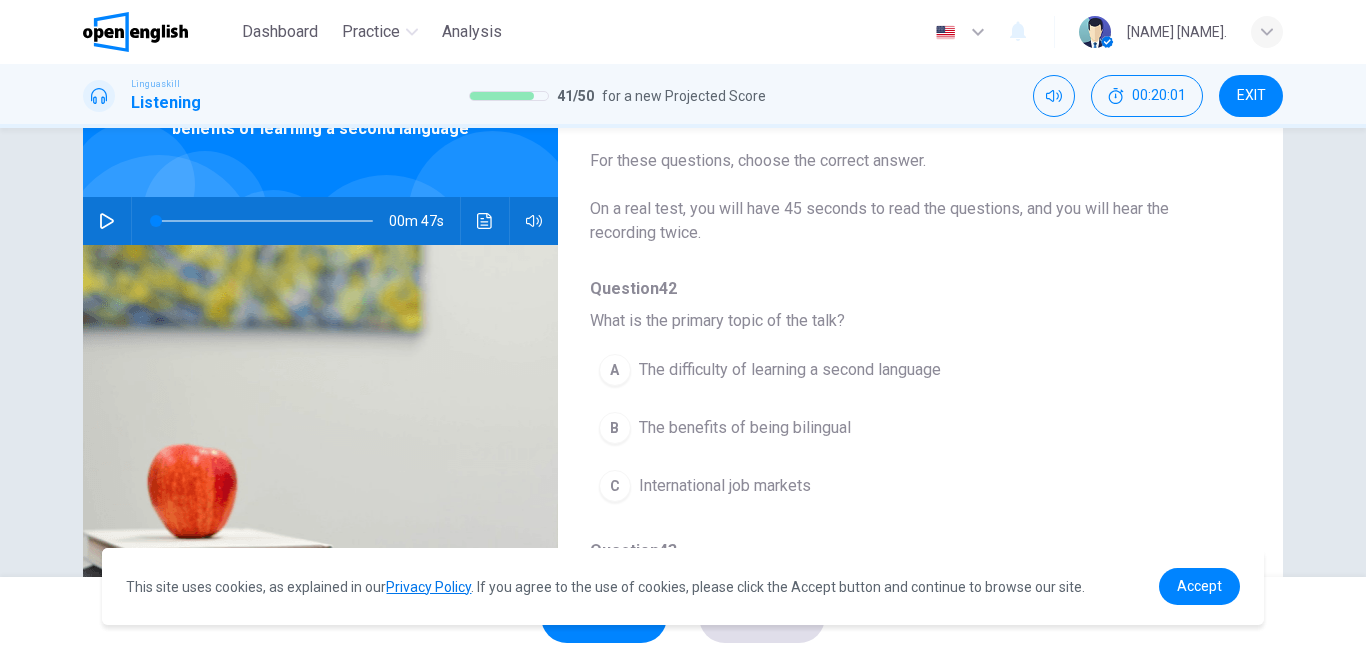 scroll, scrollTop: 138, scrollLeft: 0, axis: vertical 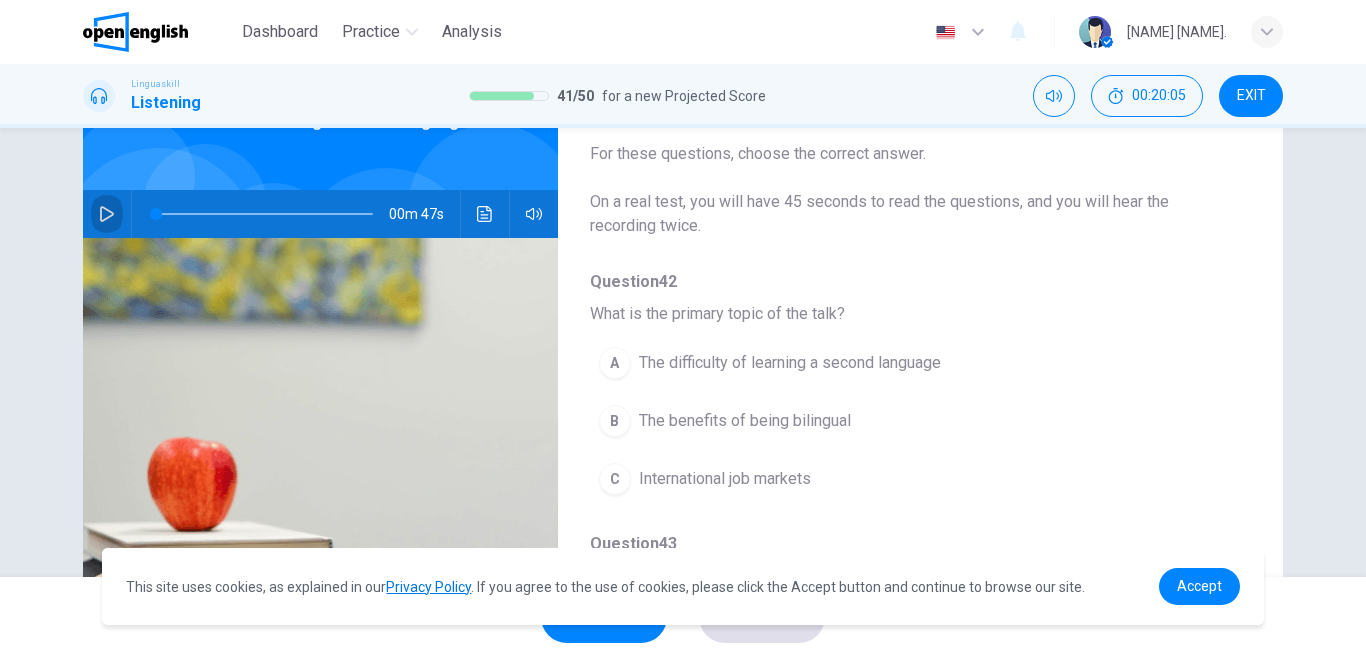 click 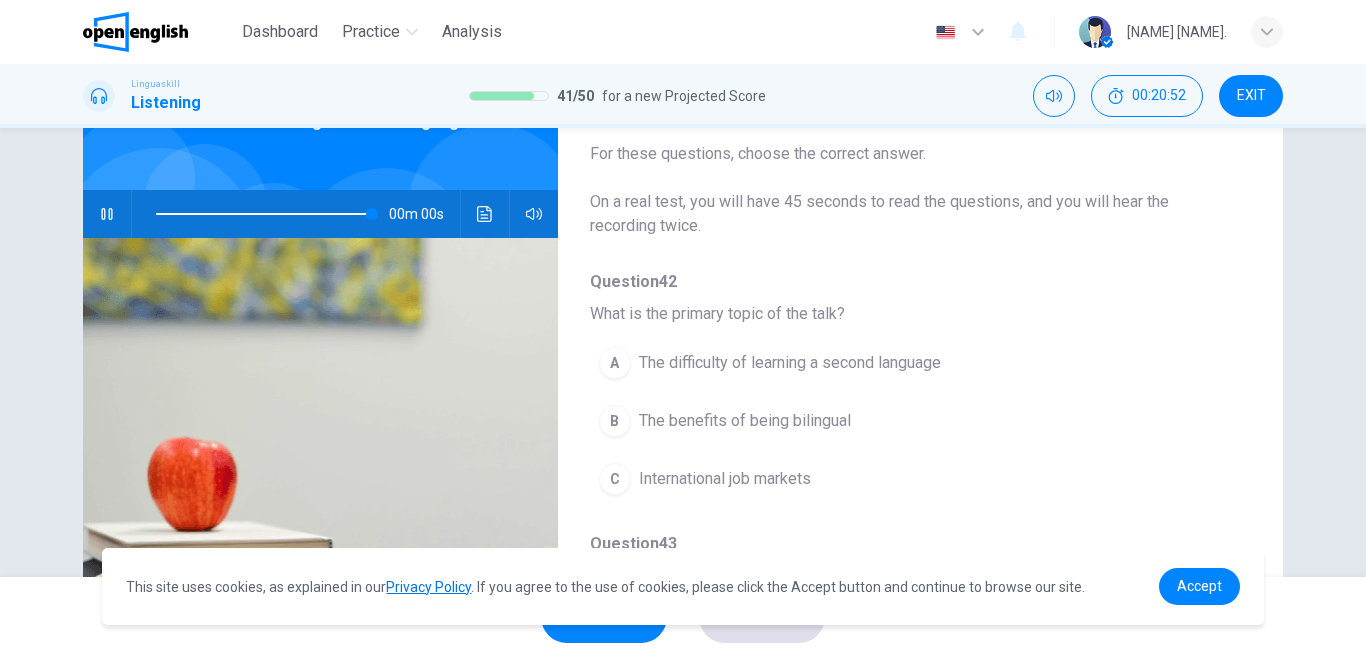 type on "*" 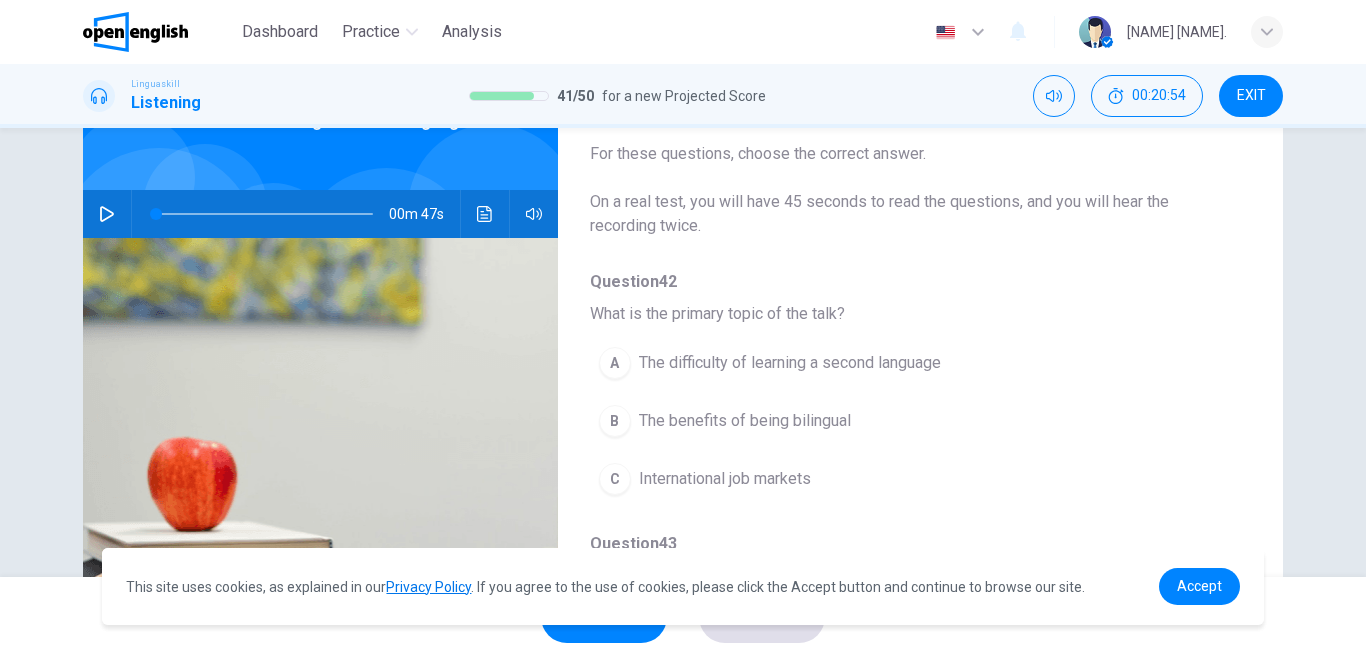click on "The benefits of being bilingual" at bounding box center (745, 421) 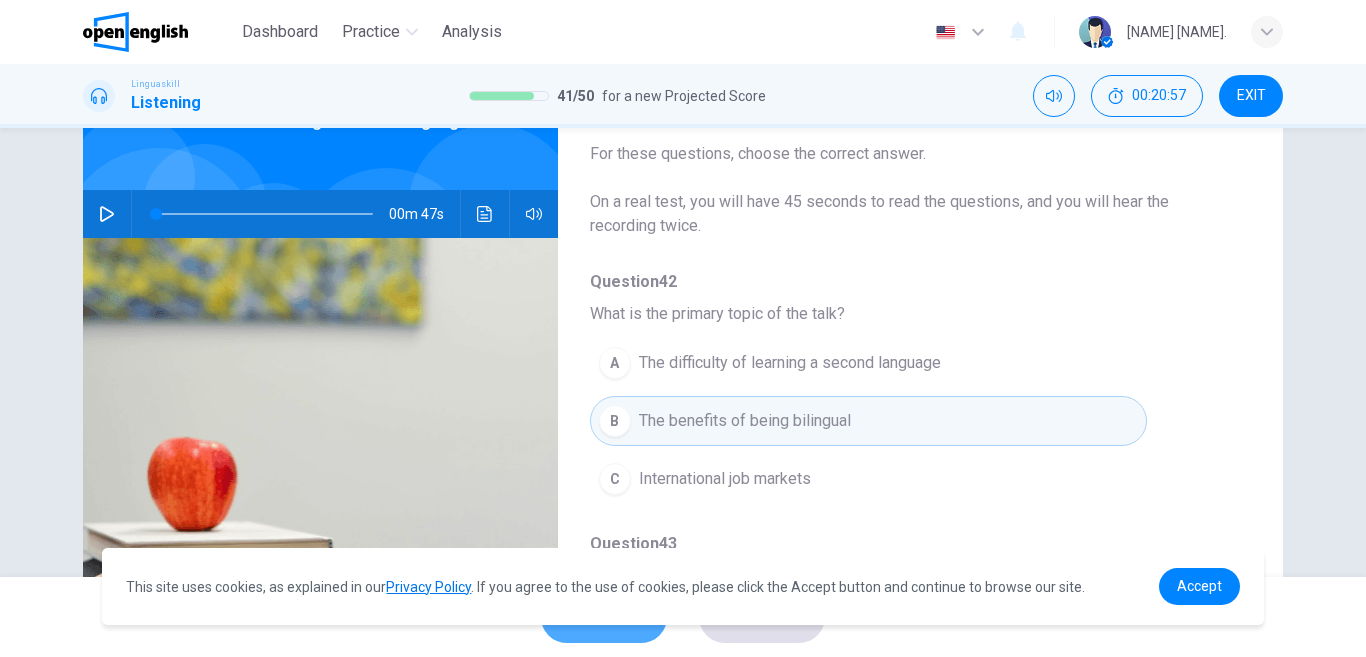 click on "SKIP" at bounding box center [604, 617] 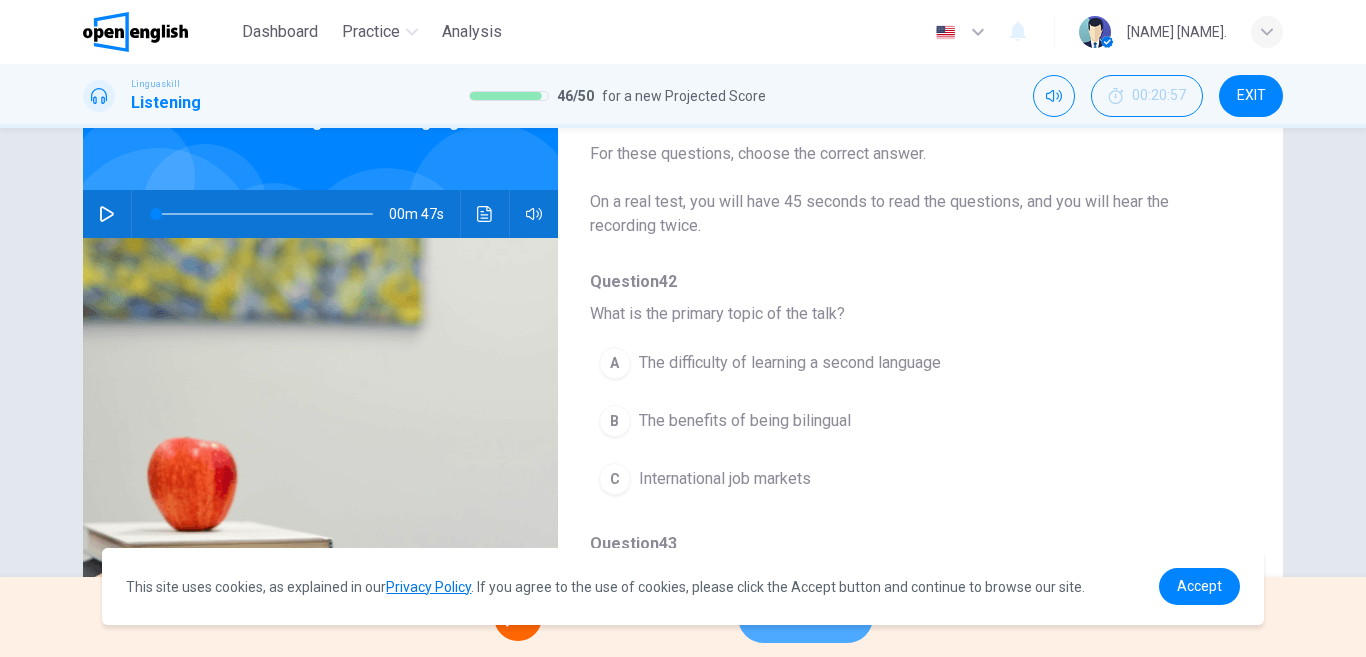 click on "NEXT" at bounding box center [805, 617] 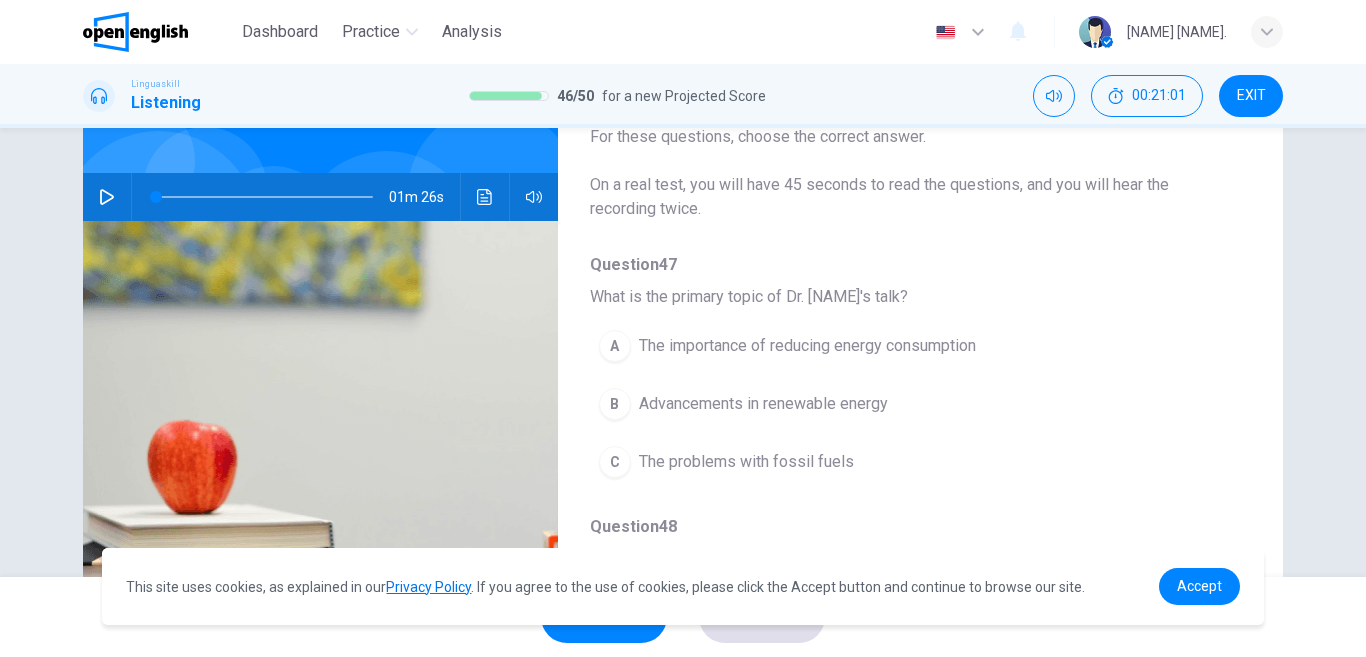 scroll, scrollTop: 157, scrollLeft: 0, axis: vertical 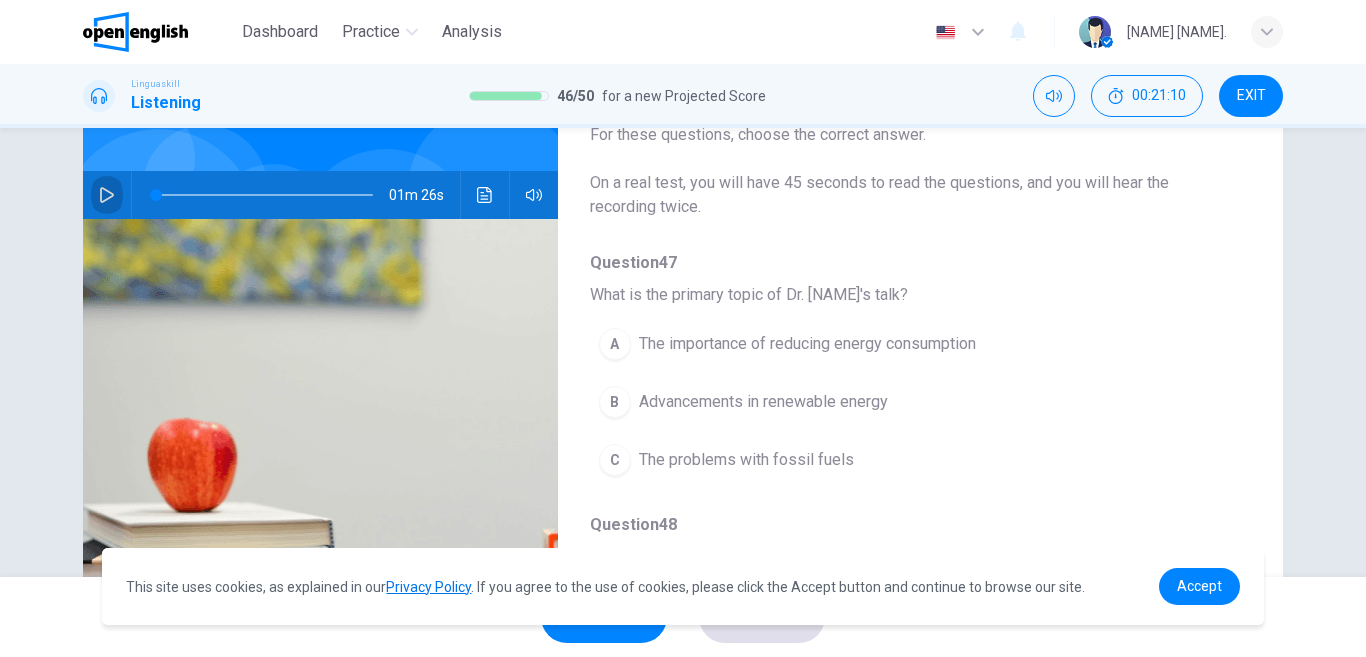 click 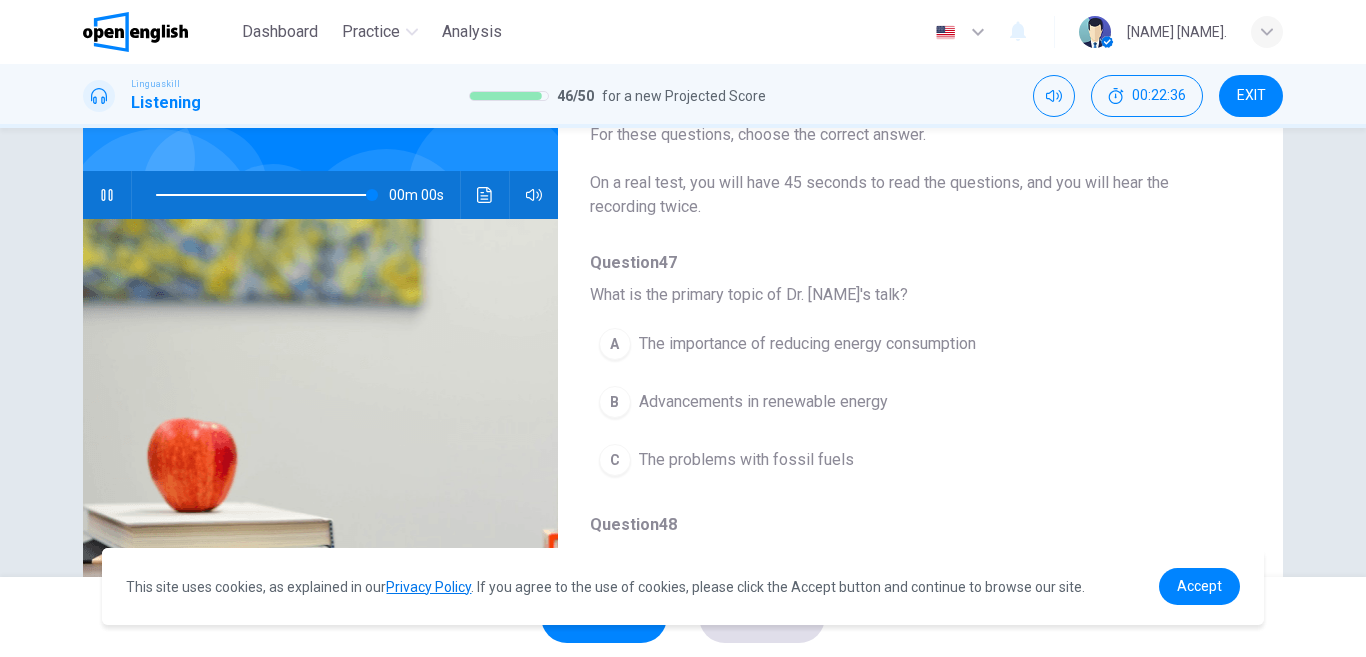 type on "*" 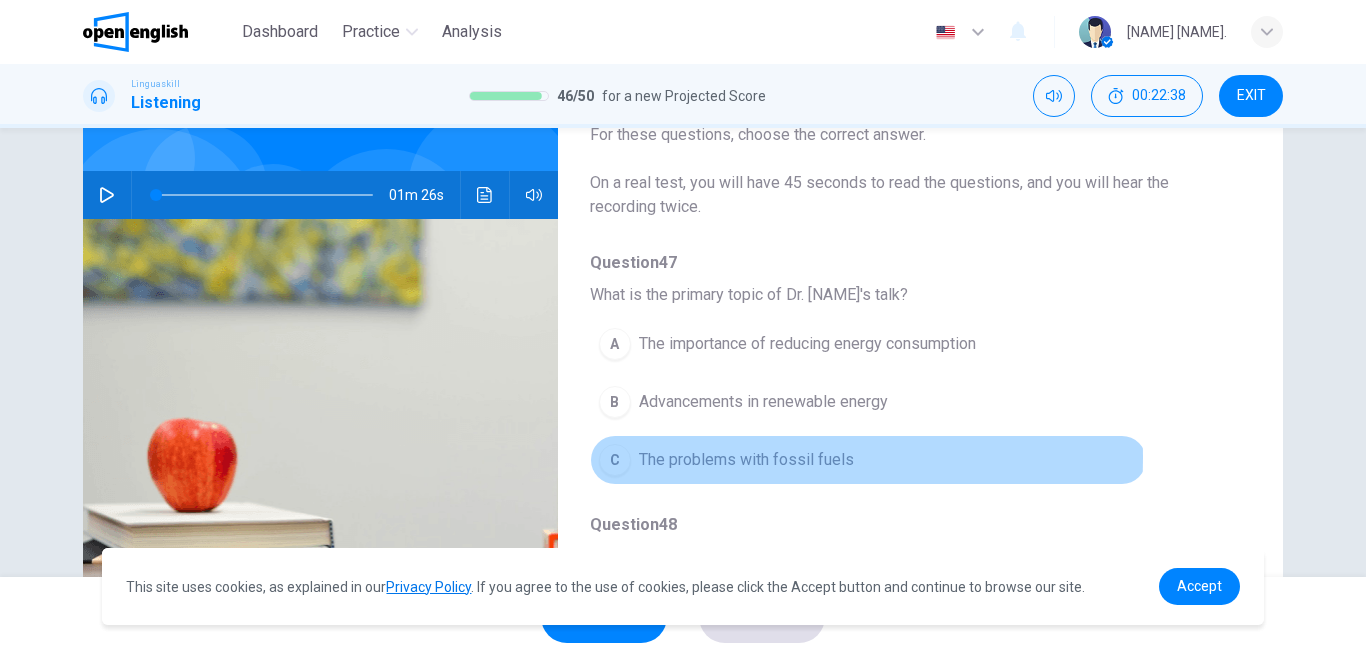 click on "The problems with fossil fuels" at bounding box center (746, 460) 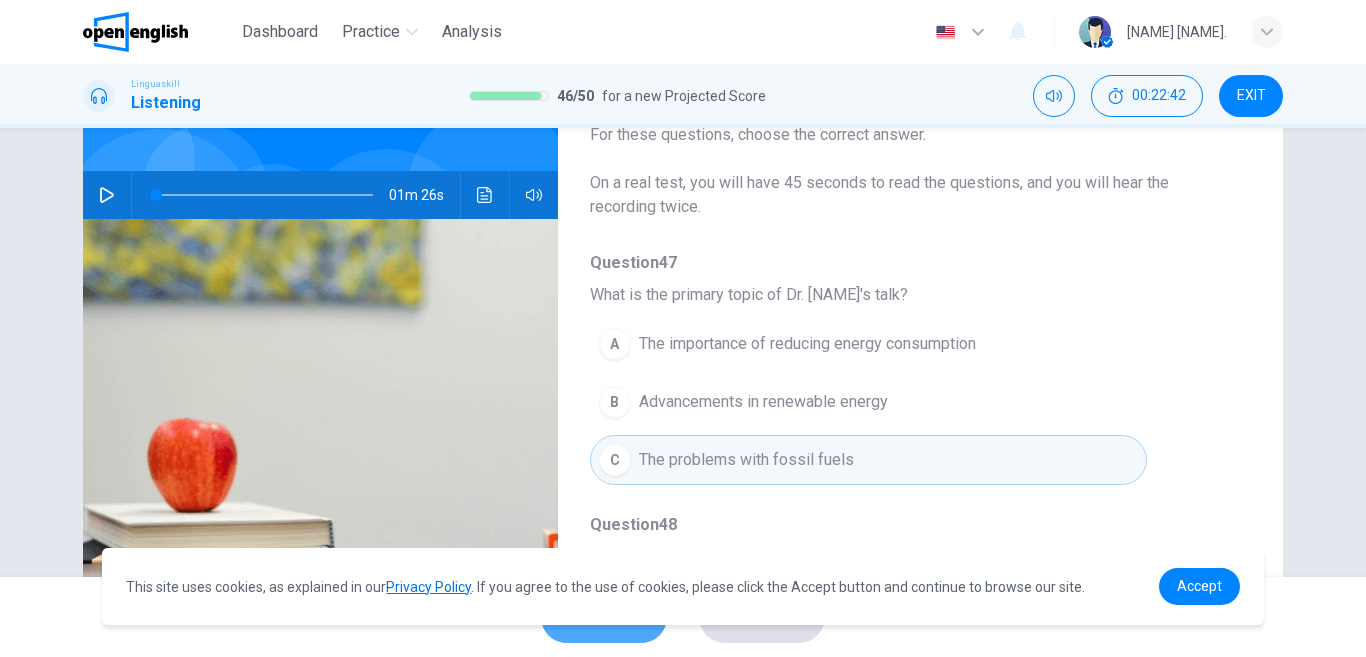 click on "SKIP" at bounding box center (604, 617) 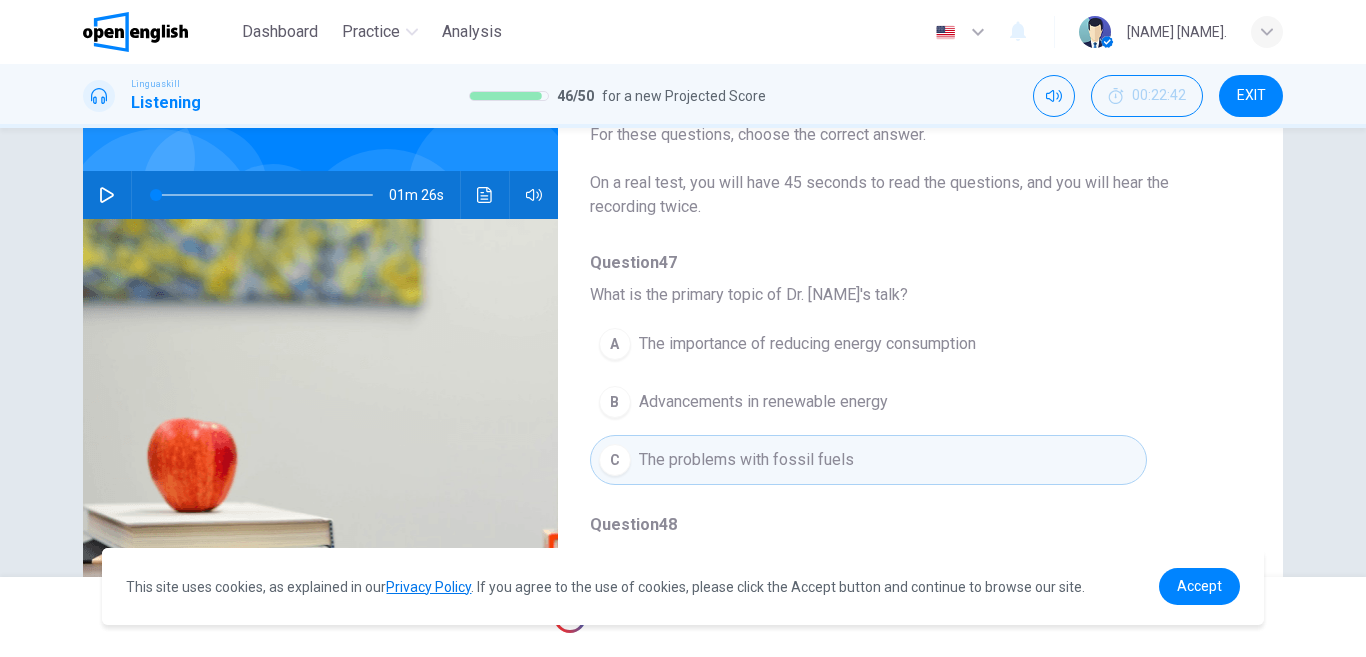 scroll, scrollTop: 0, scrollLeft: 0, axis: both 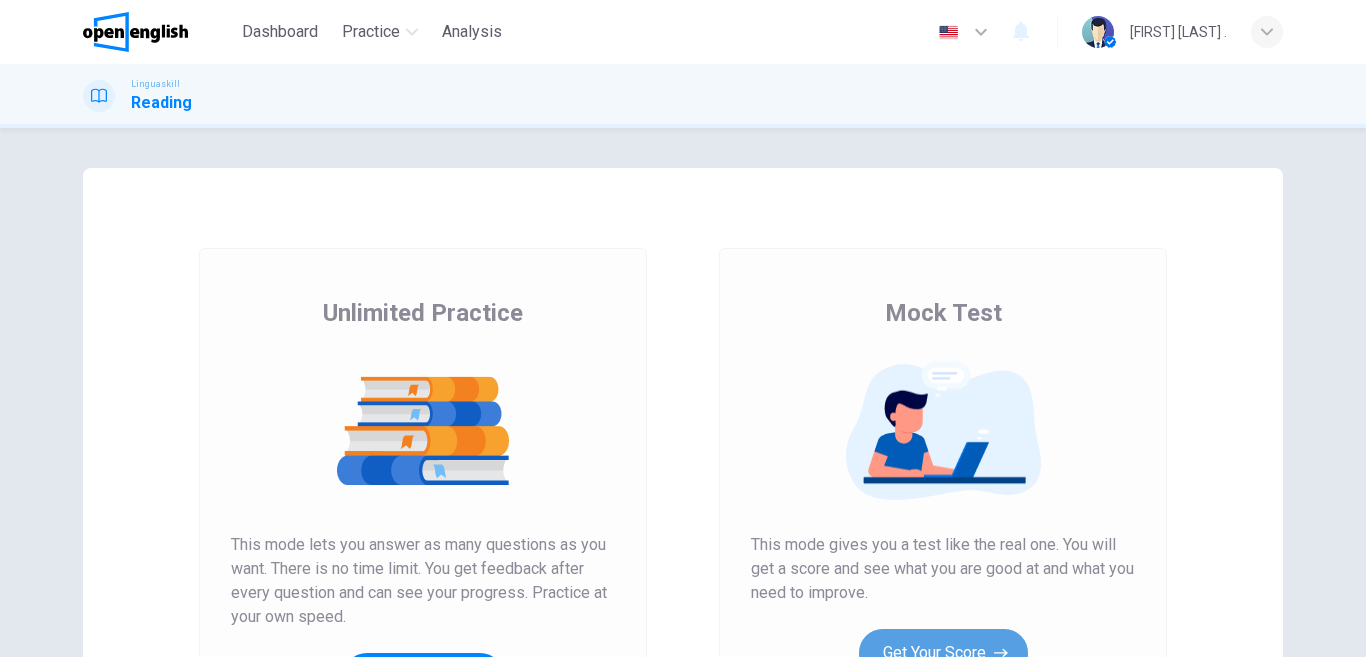 click on "Get Your Score" at bounding box center (943, 653) 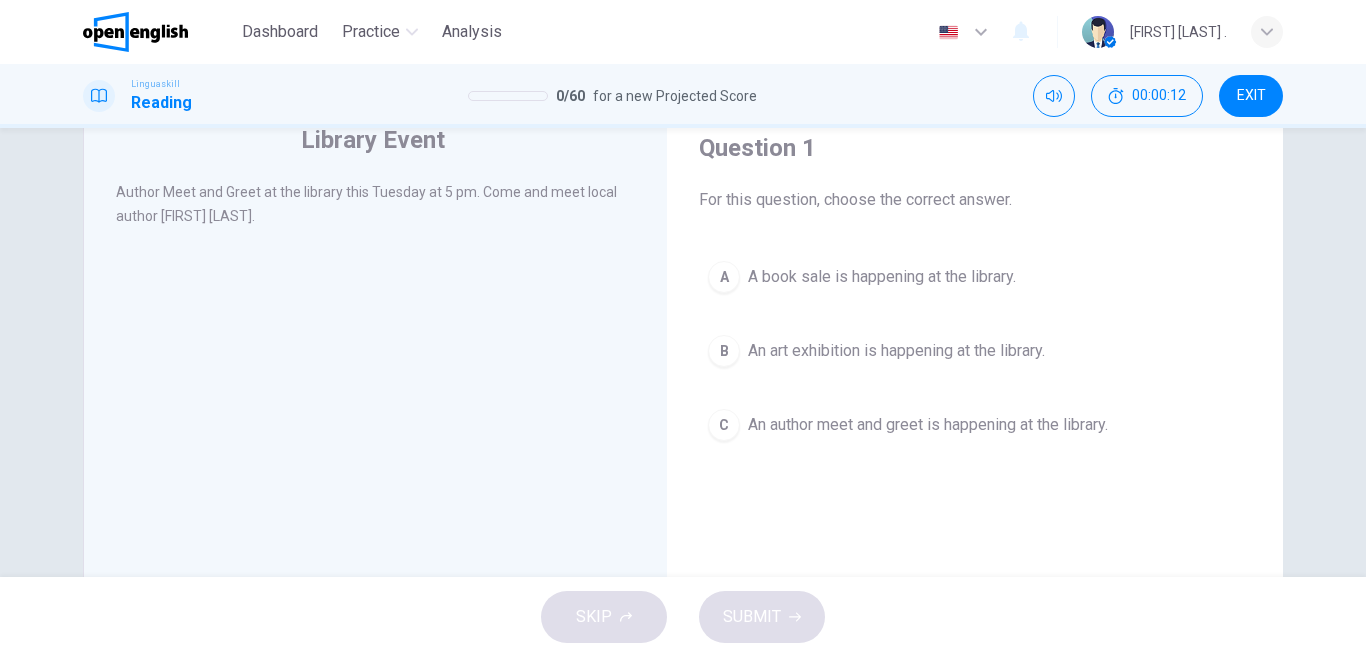 scroll, scrollTop: 74, scrollLeft: 0, axis: vertical 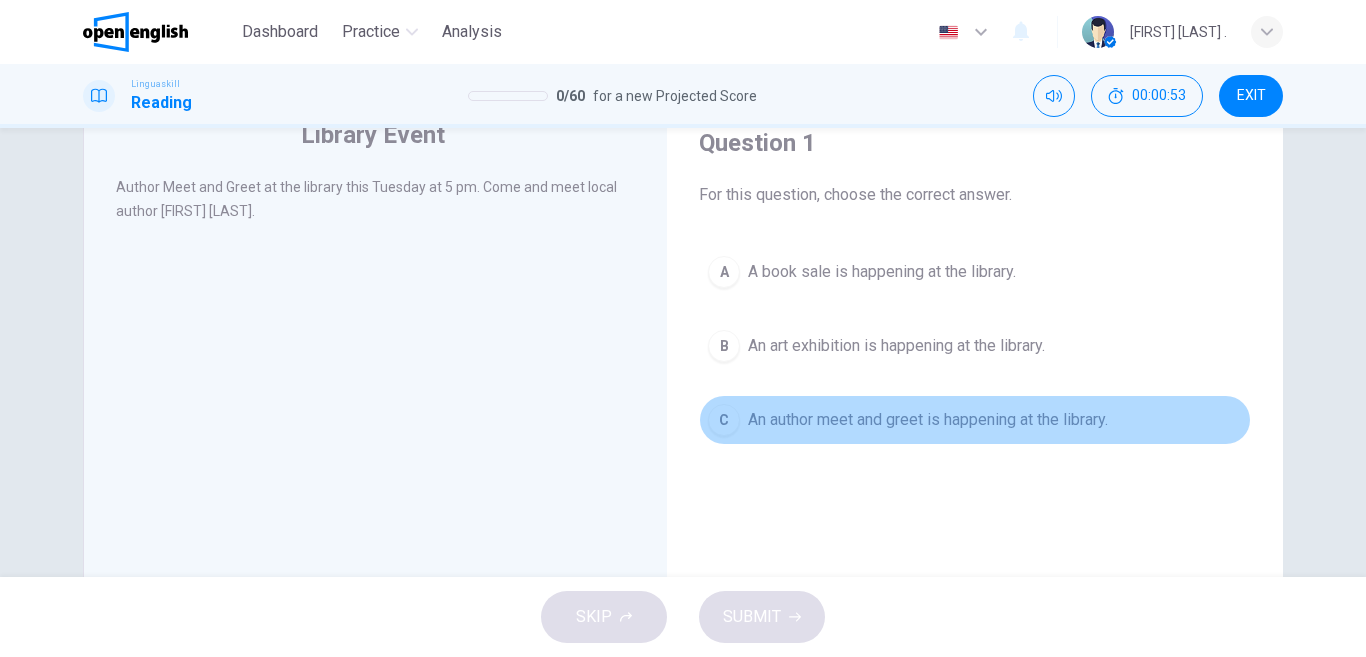 click on "An author meet and greet is happening at the library." at bounding box center (928, 420) 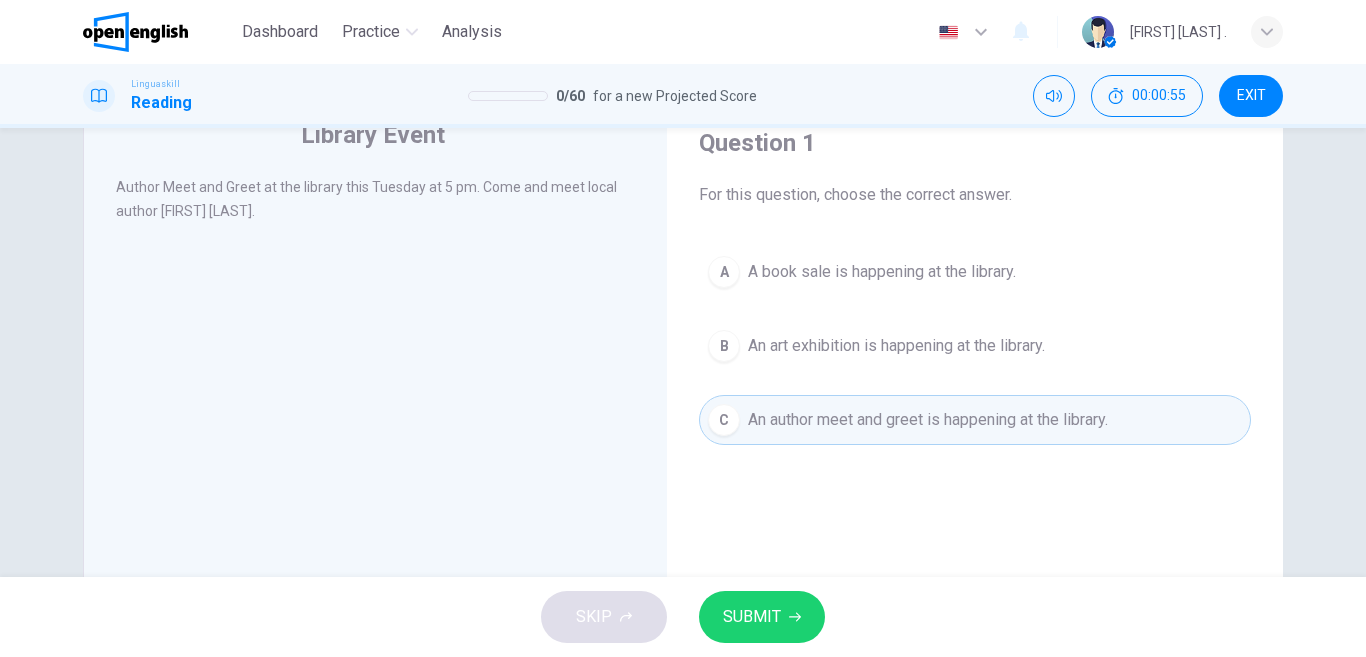 click 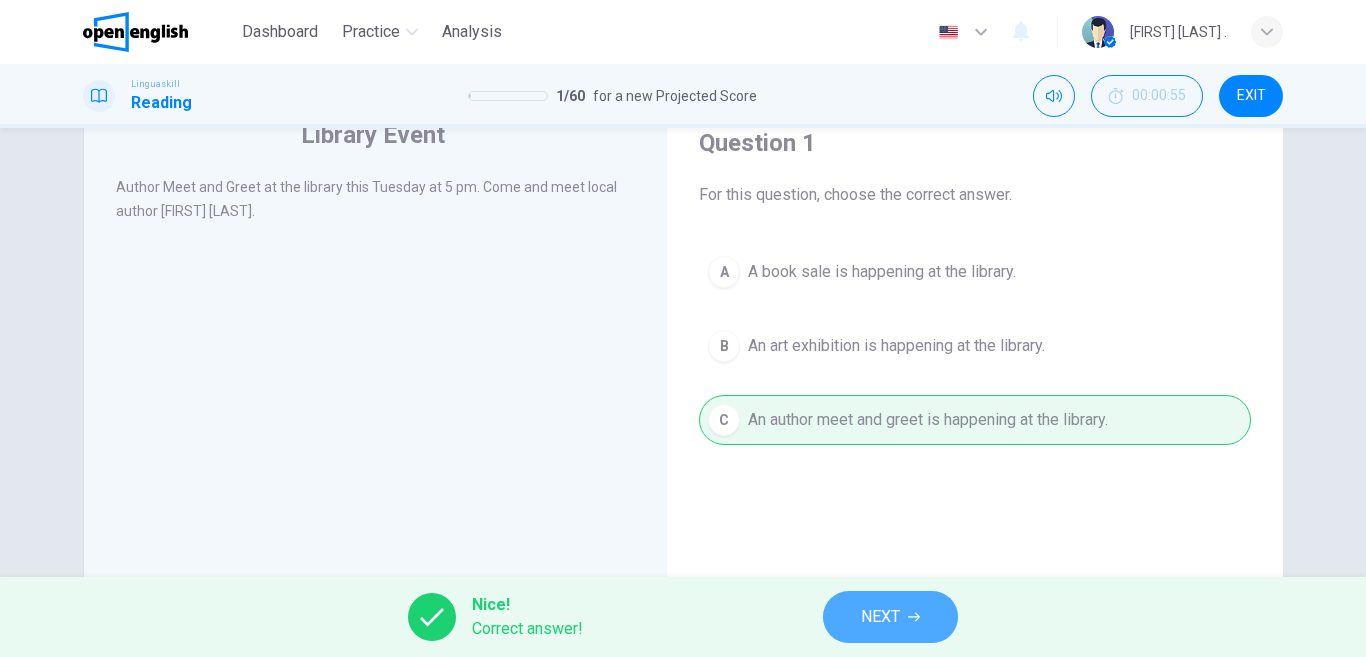 click on "NEXT" at bounding box center [880, 617] 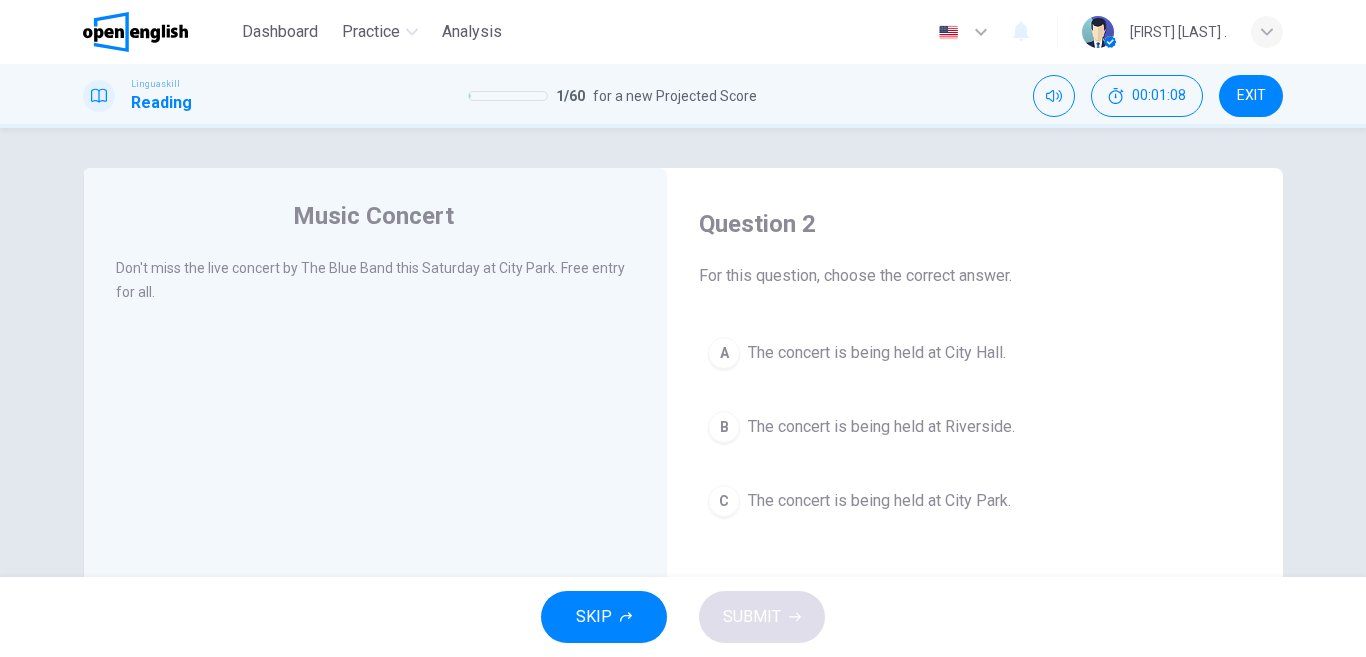 click on "SKIP SUBMIT" at bounding box center [683, 617] 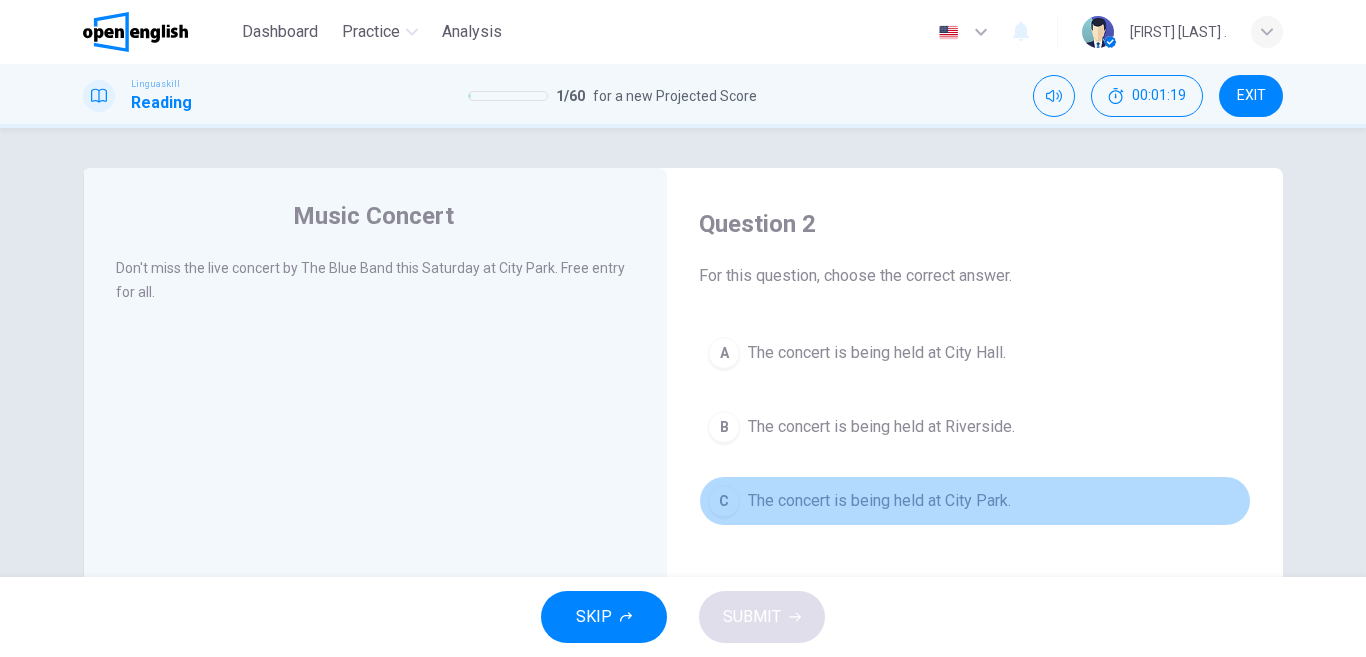 click on "The concert is being held at City Park." at bounding box center [879, 501] 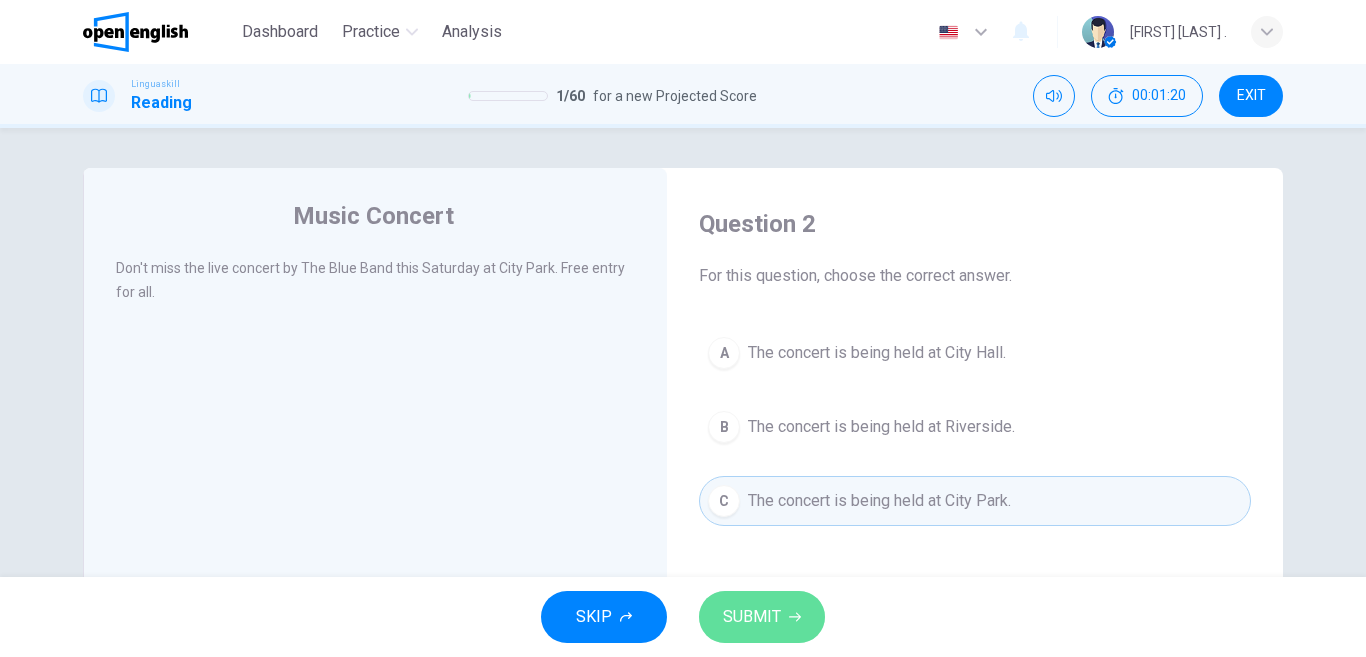 click on "SUBMIT" at bounding box center (752, 617) 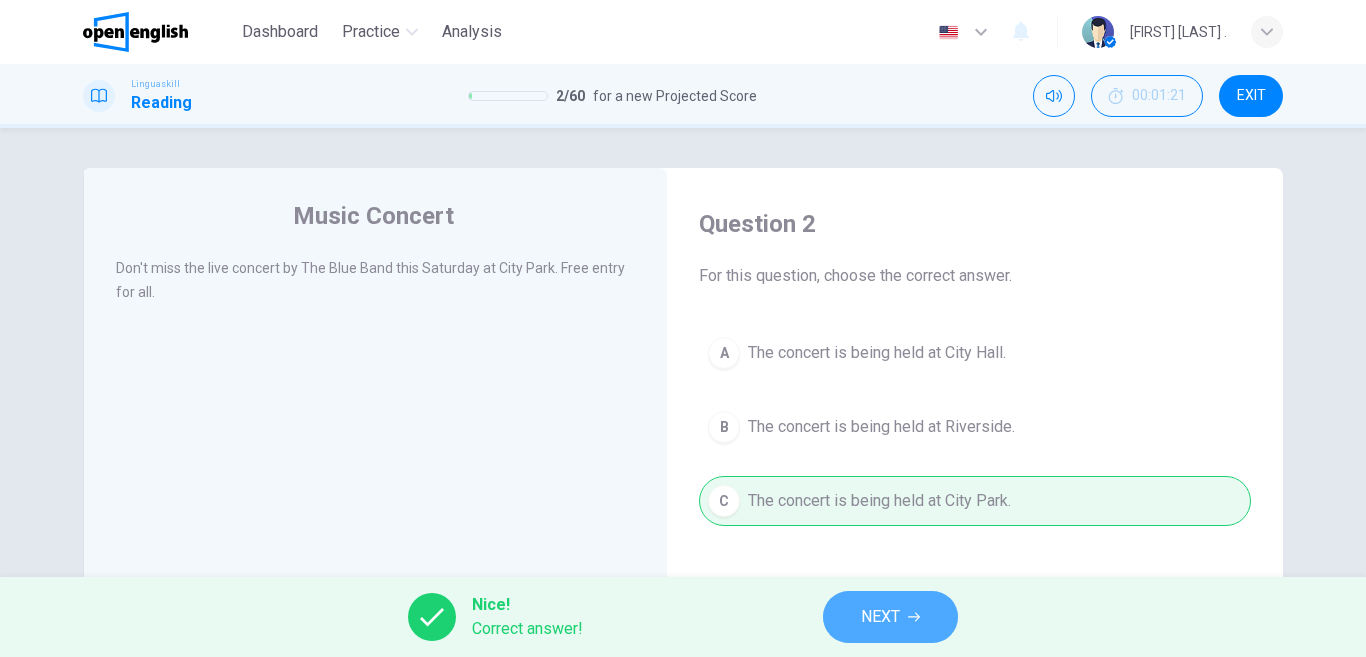 click on "NEXT" at bounding box center (880, 617) 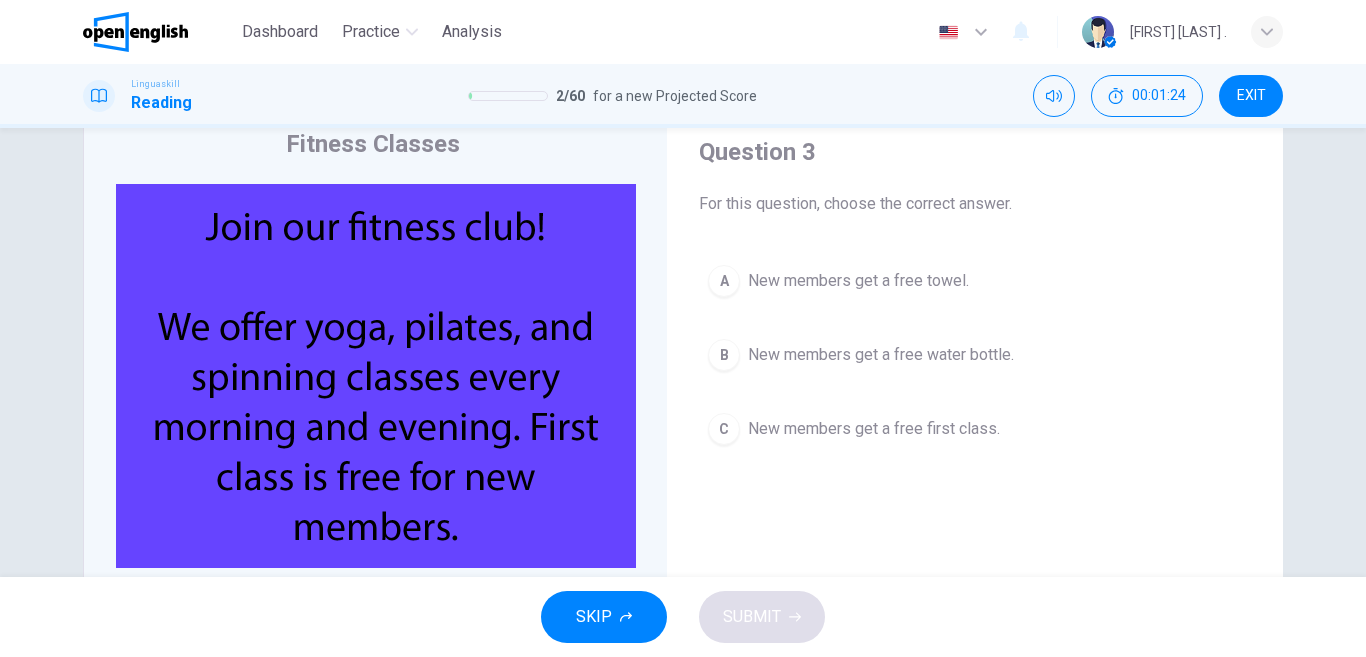 scroll, scrollTop: 79, scrollLeft: 0, axis: vertical 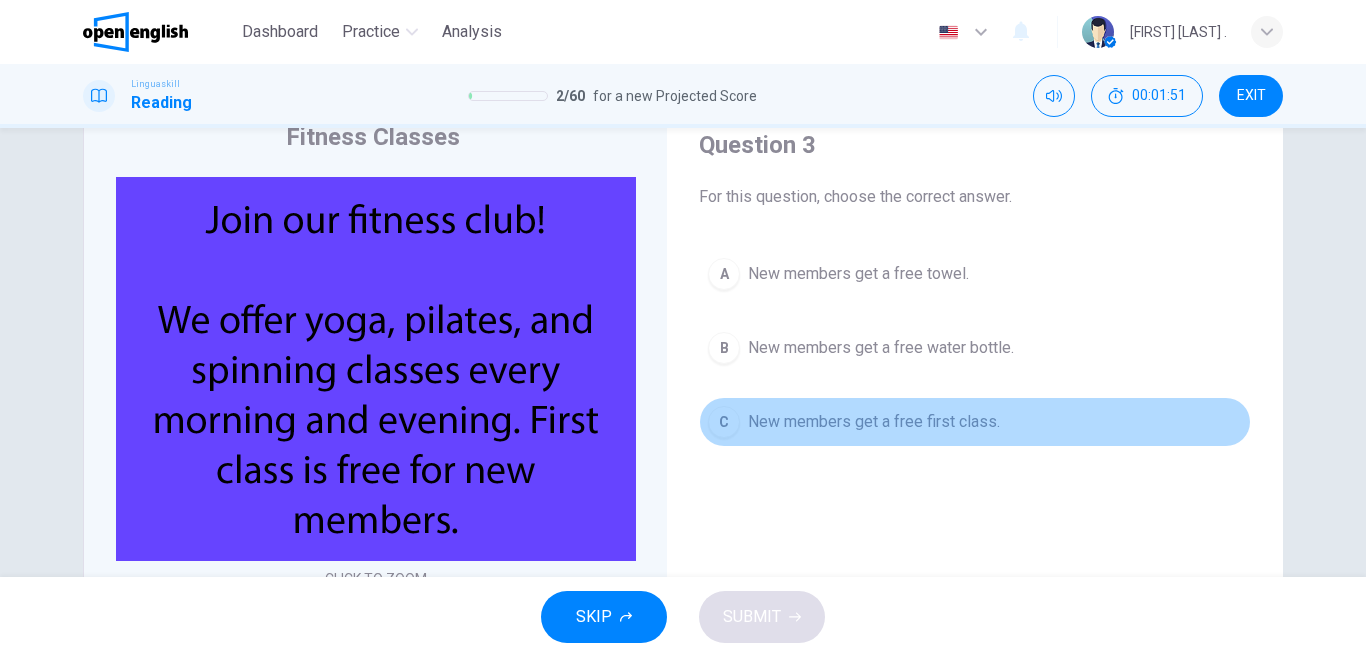 click on "New members get a free first class." at bounding box center [874, 422] 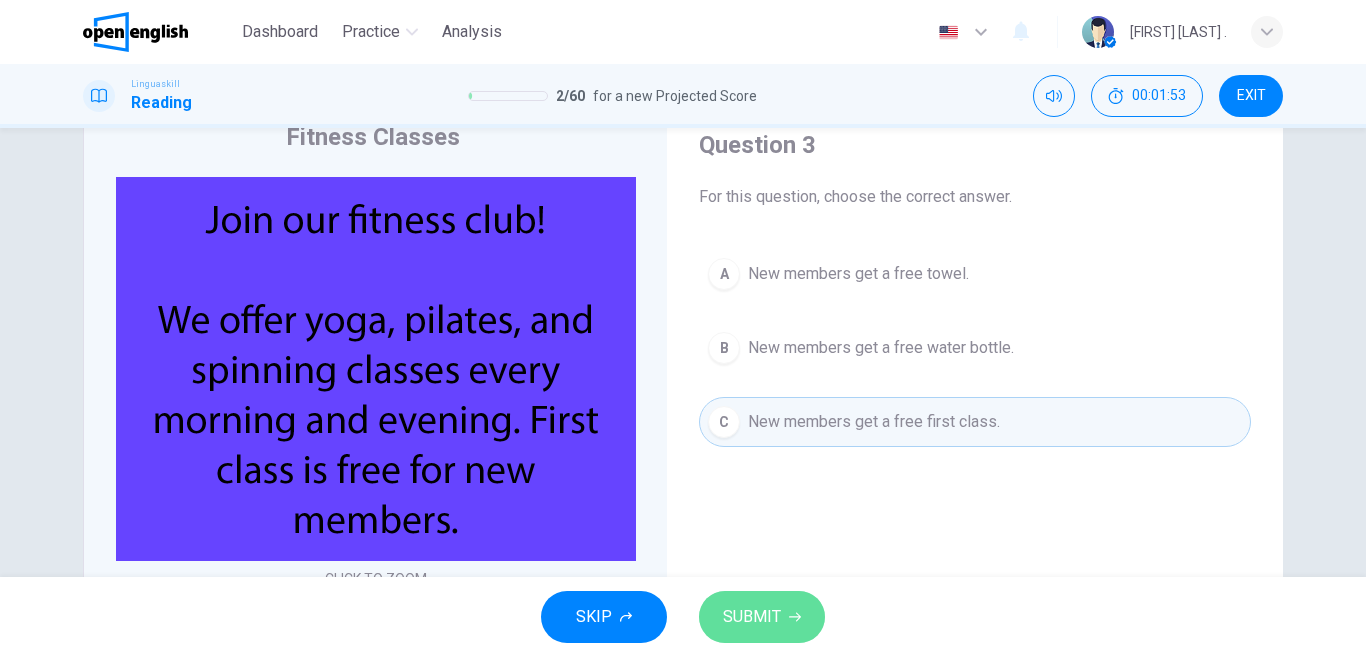 click on "SUBMIT" at bounding box center [752, 617] 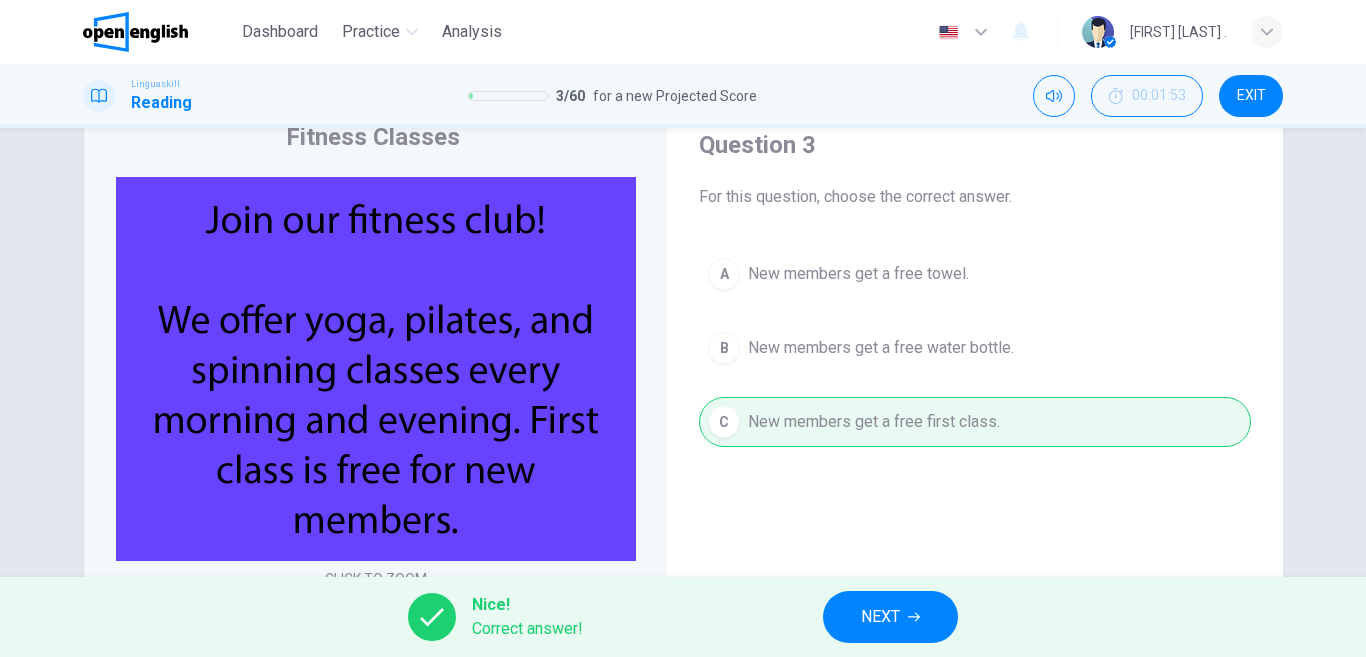 click on "NEXT" at bounding box center [890, 617] 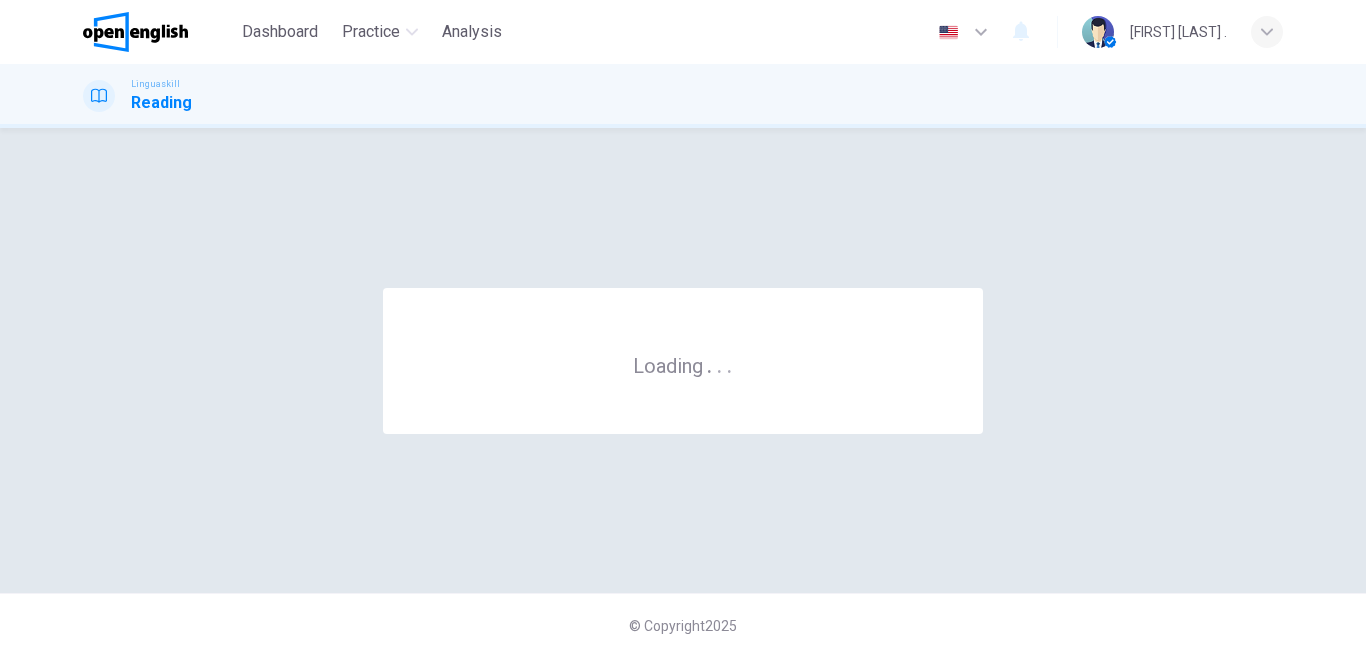 scroll, scrollTop: 0, scrollLeft: 0, axis: both 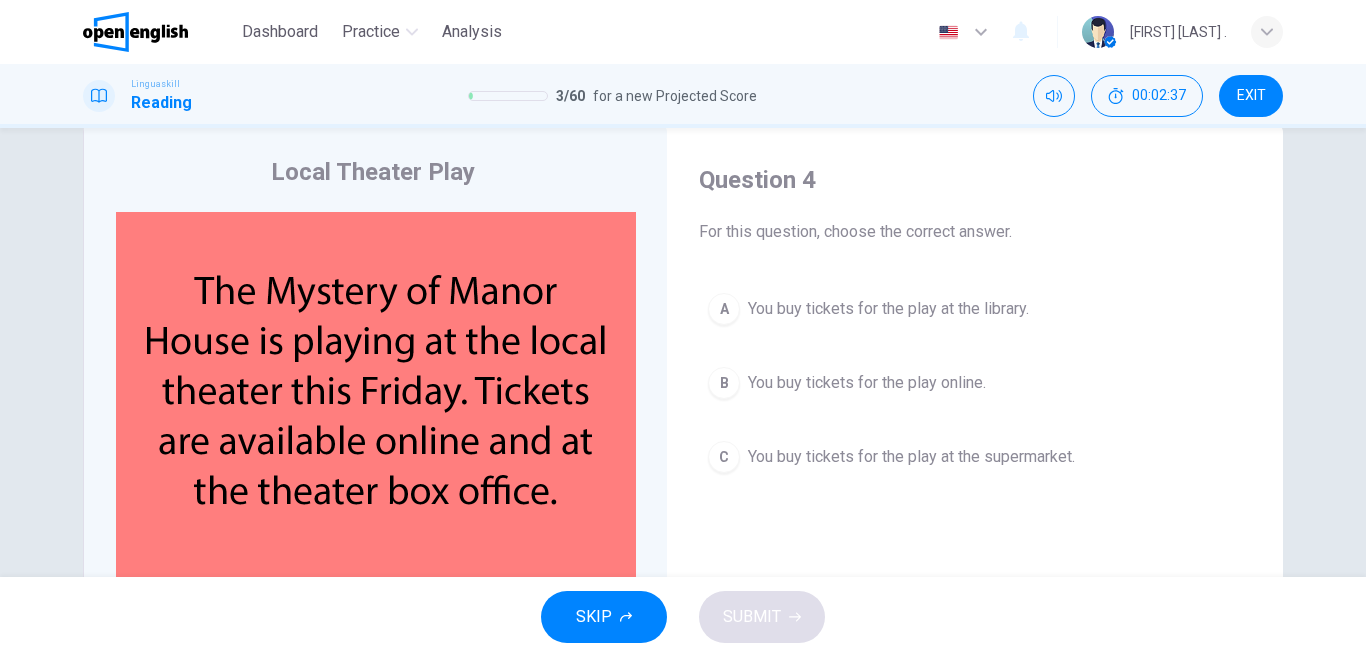 click on "You buy tickets for the play at the library." at bounding box center [888, 309] 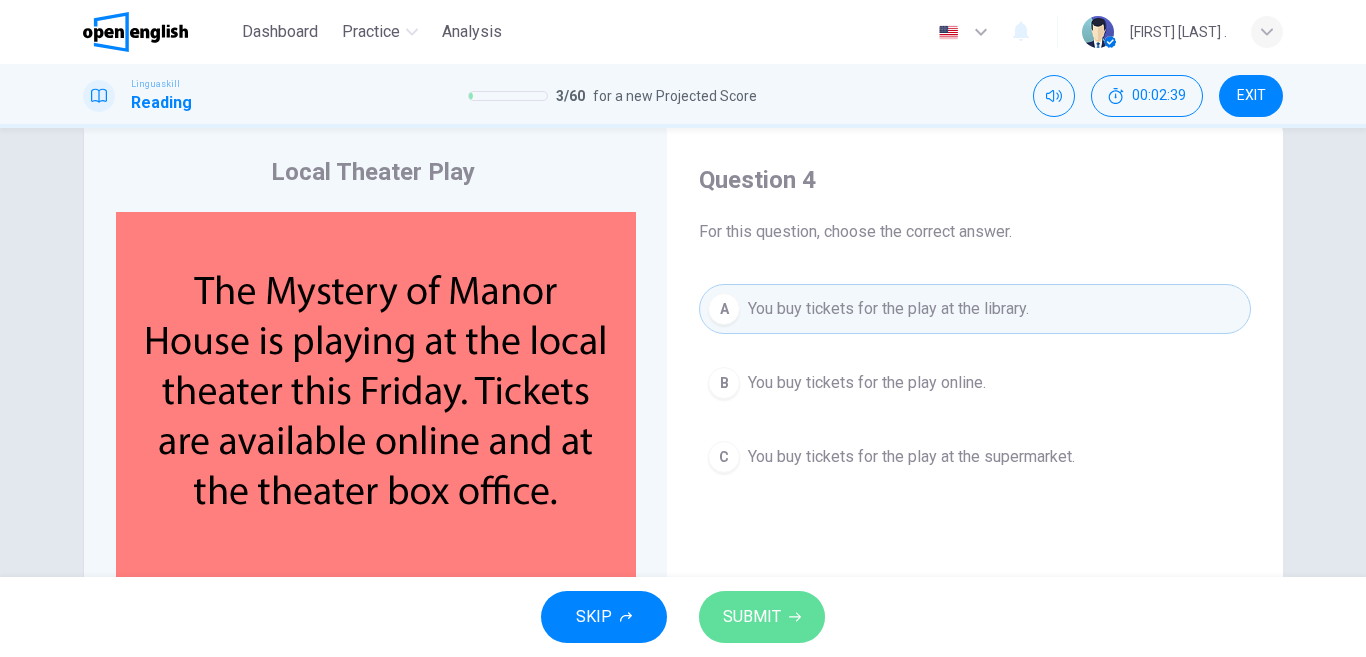 click on "SUBMIT" at bounding box center [752, 617] 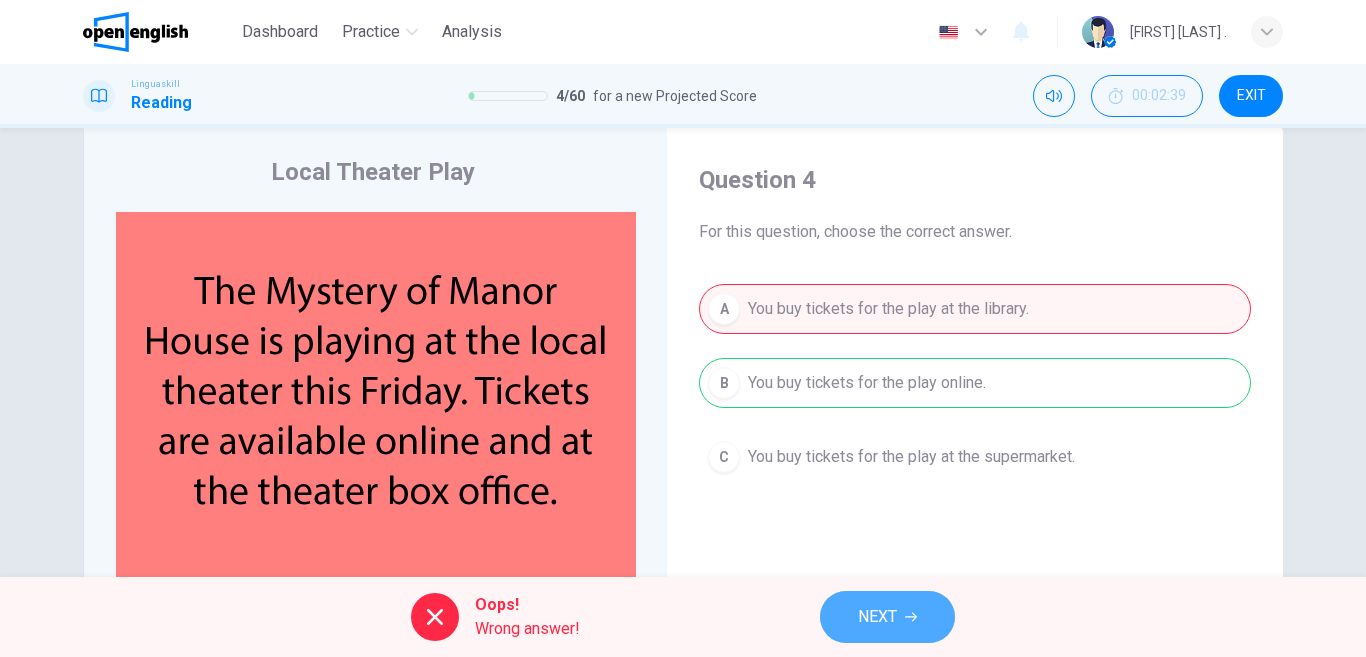click on "NEXT" at bounding box center (887, 617) 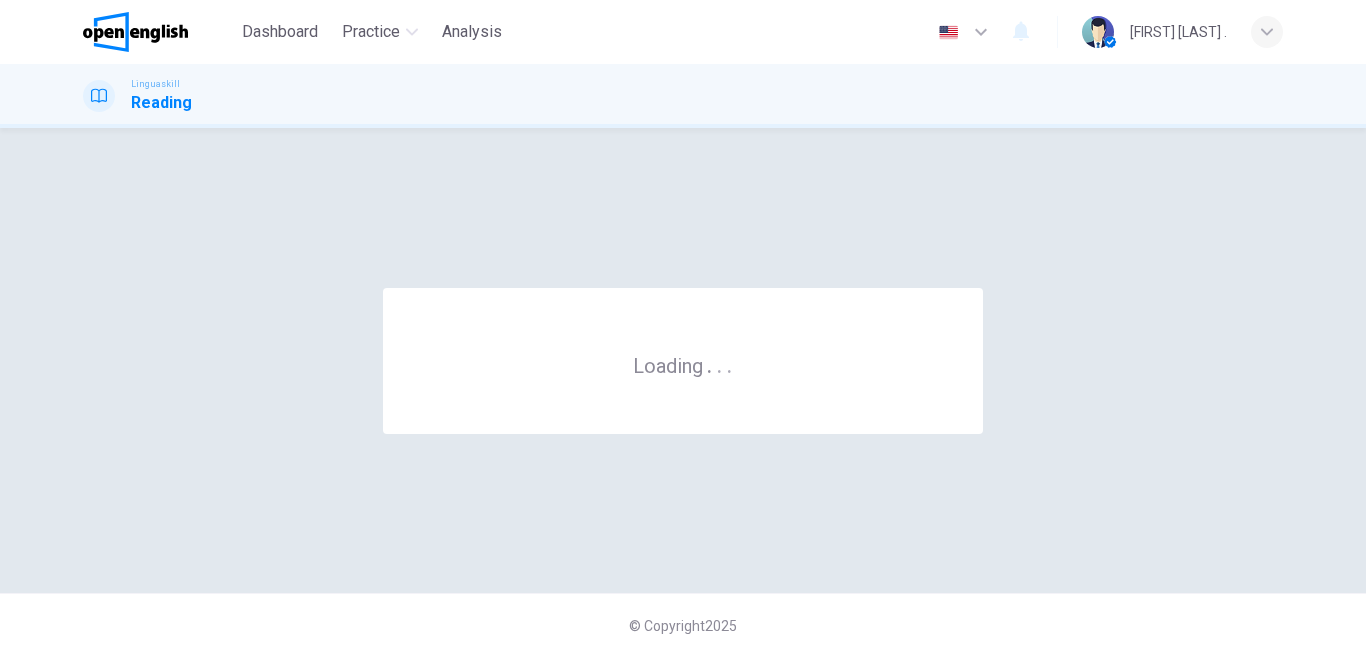 scroll, scrollTop: 0, scrollLeft: 0, axis: both 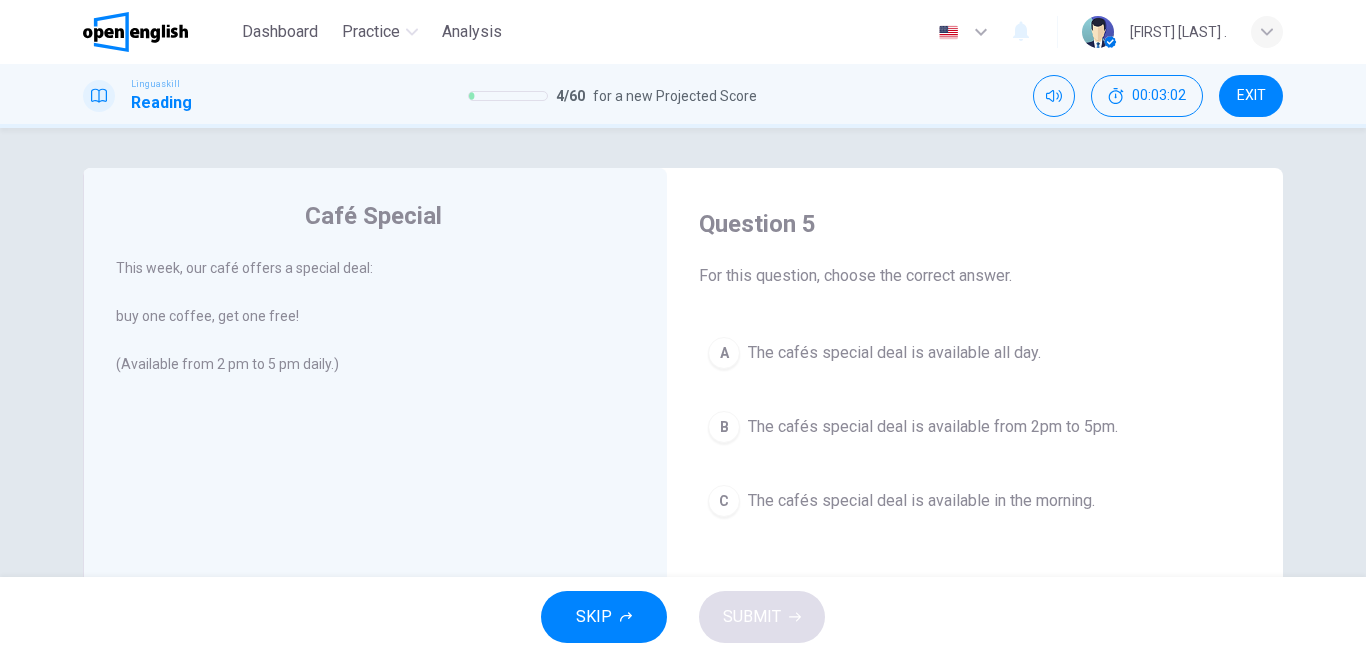 click on "The cafés special deal is available from 2pm to 5pm." at bounding box center (933, 427) 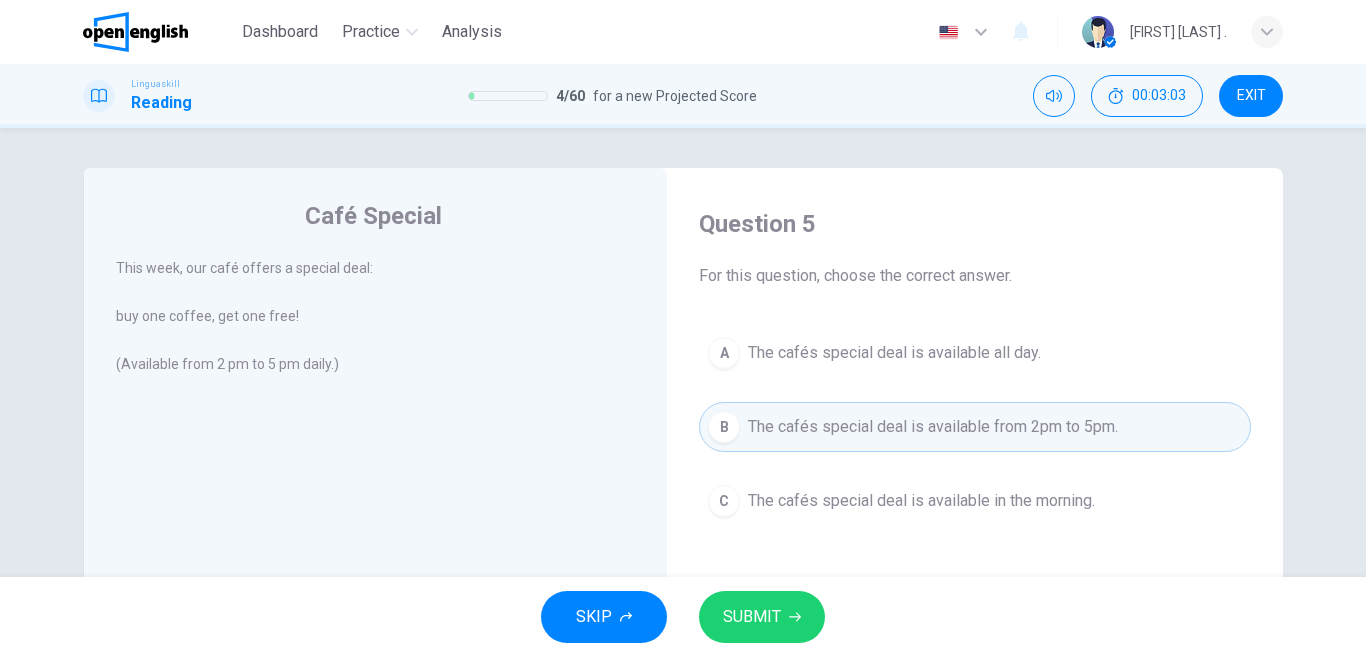 click on "SUBMIT" at bounding box center (762, 617) 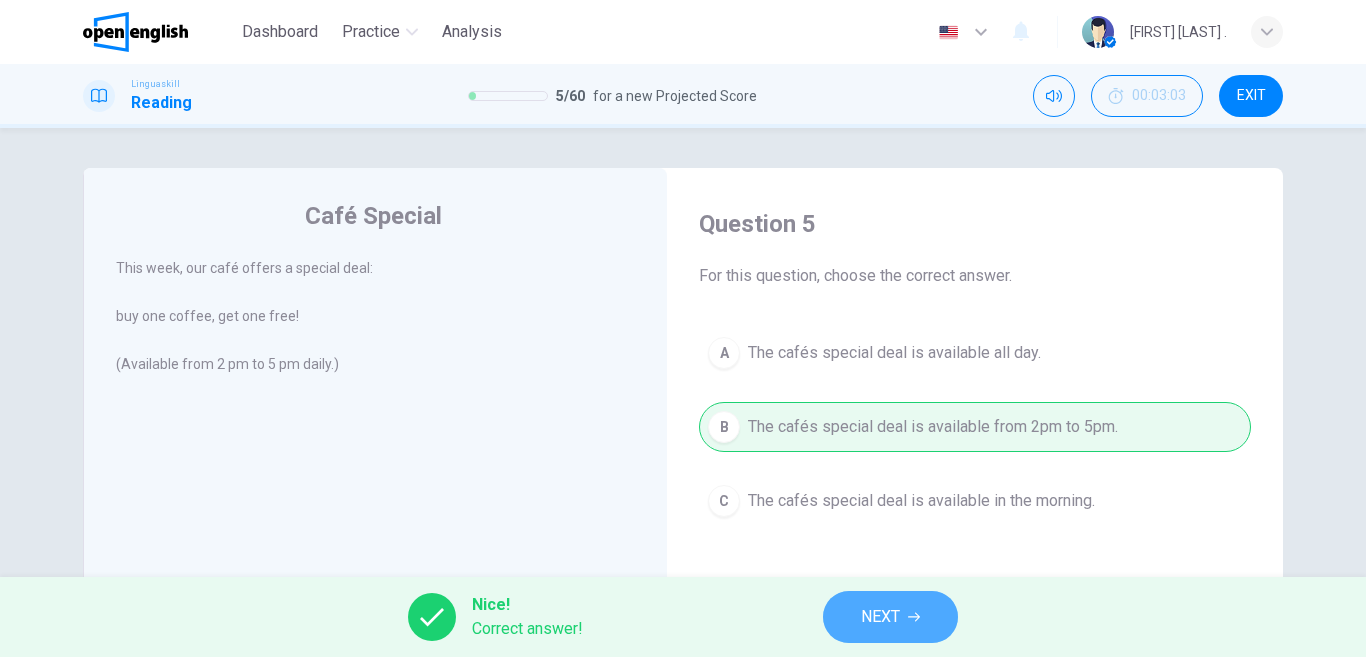click on "NEXT" at bounding box center [890, 617] 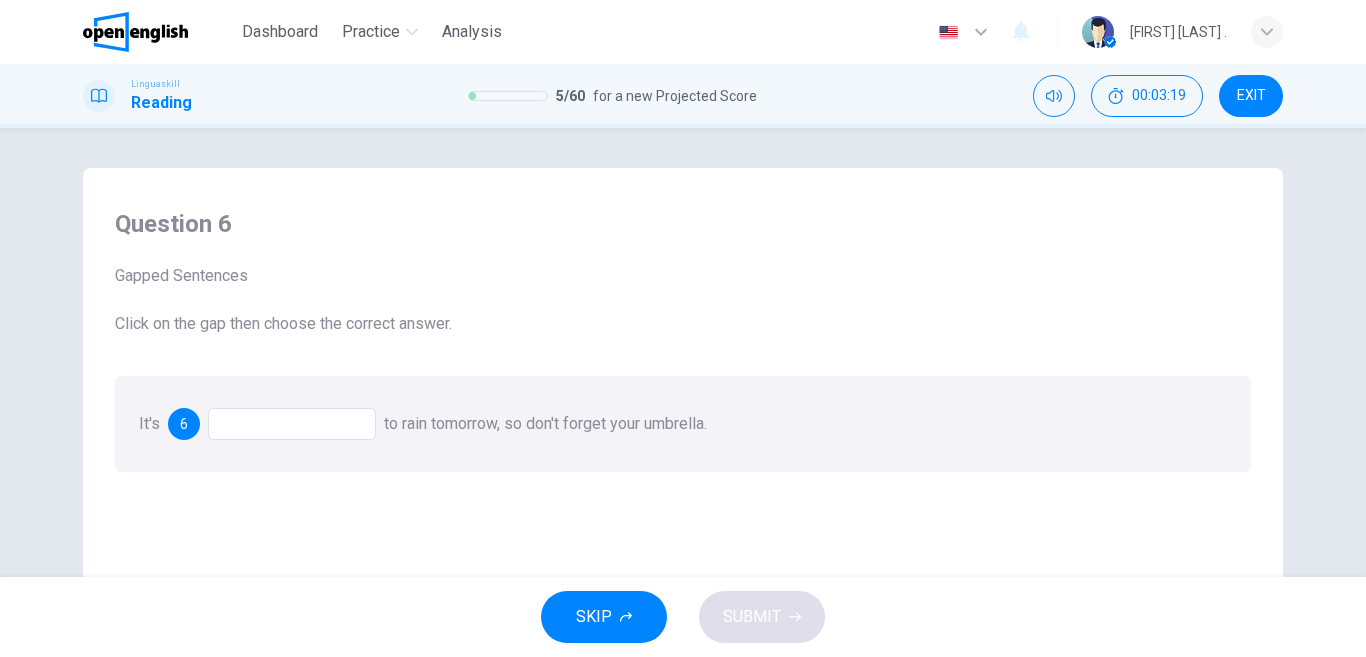 click at bounding box center (292, 424) 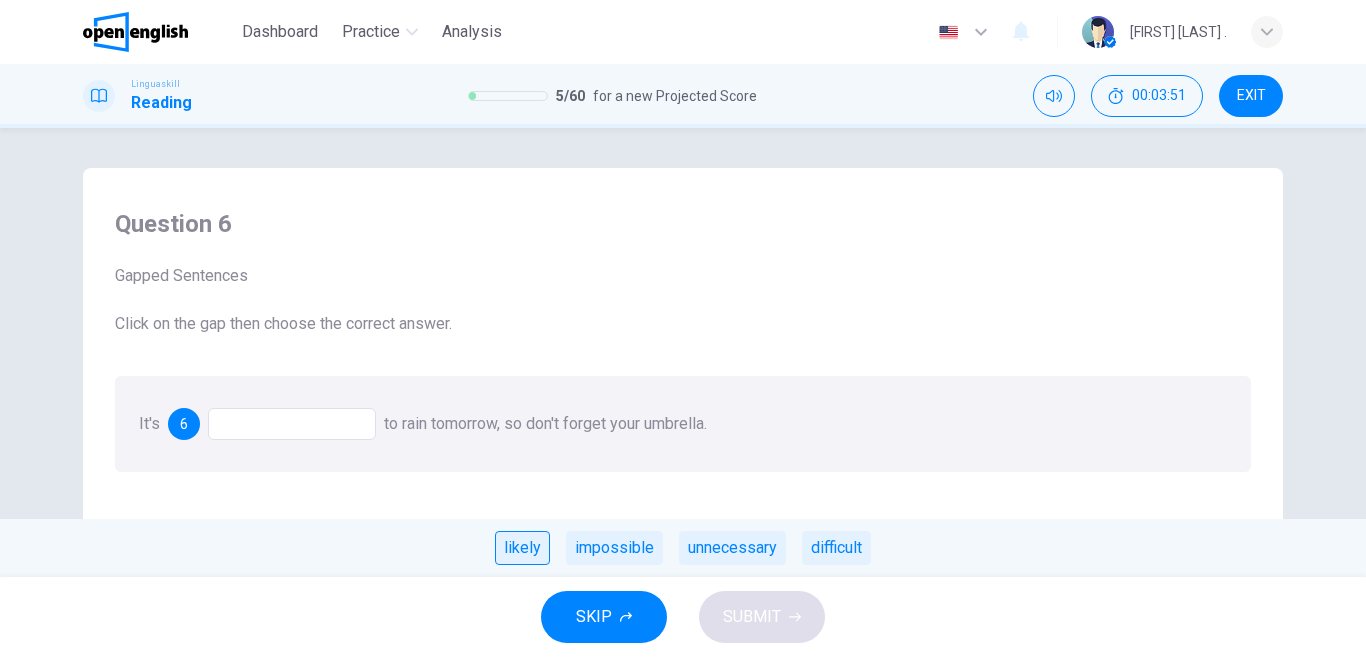 click on "likely" at bounding box center (522, 548) 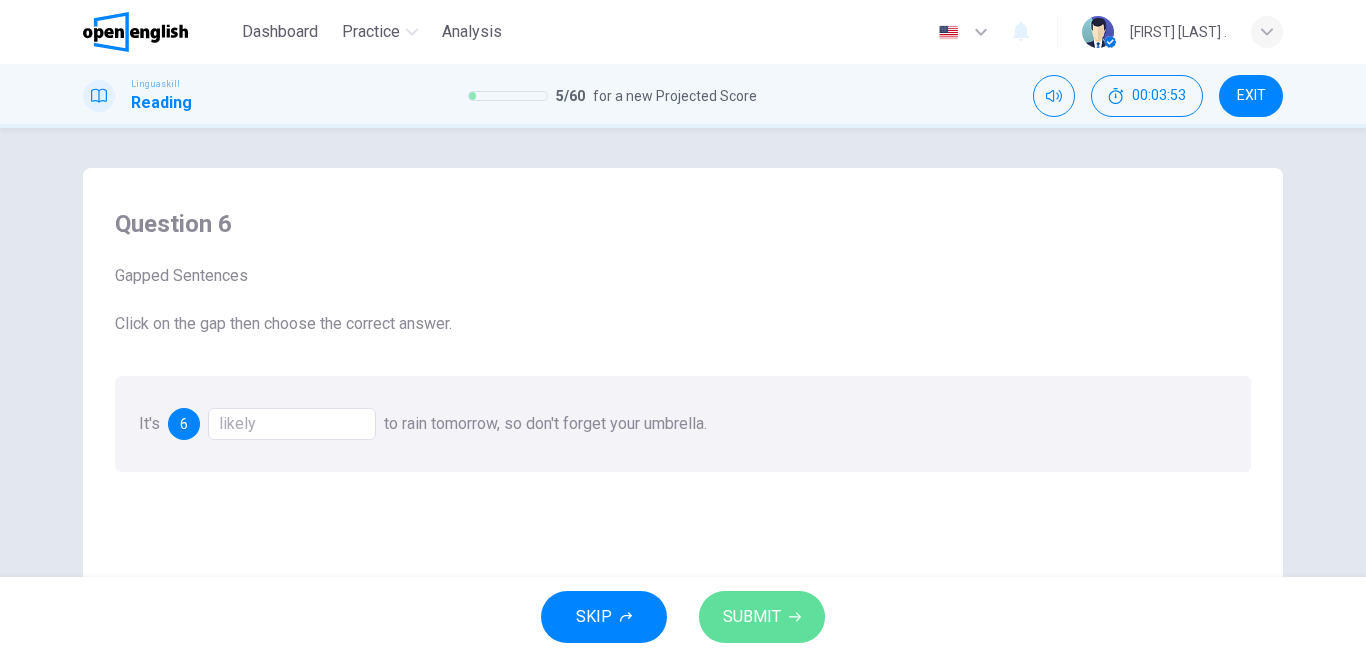 click on "SUBMIT" at bounding box center [762, 617] 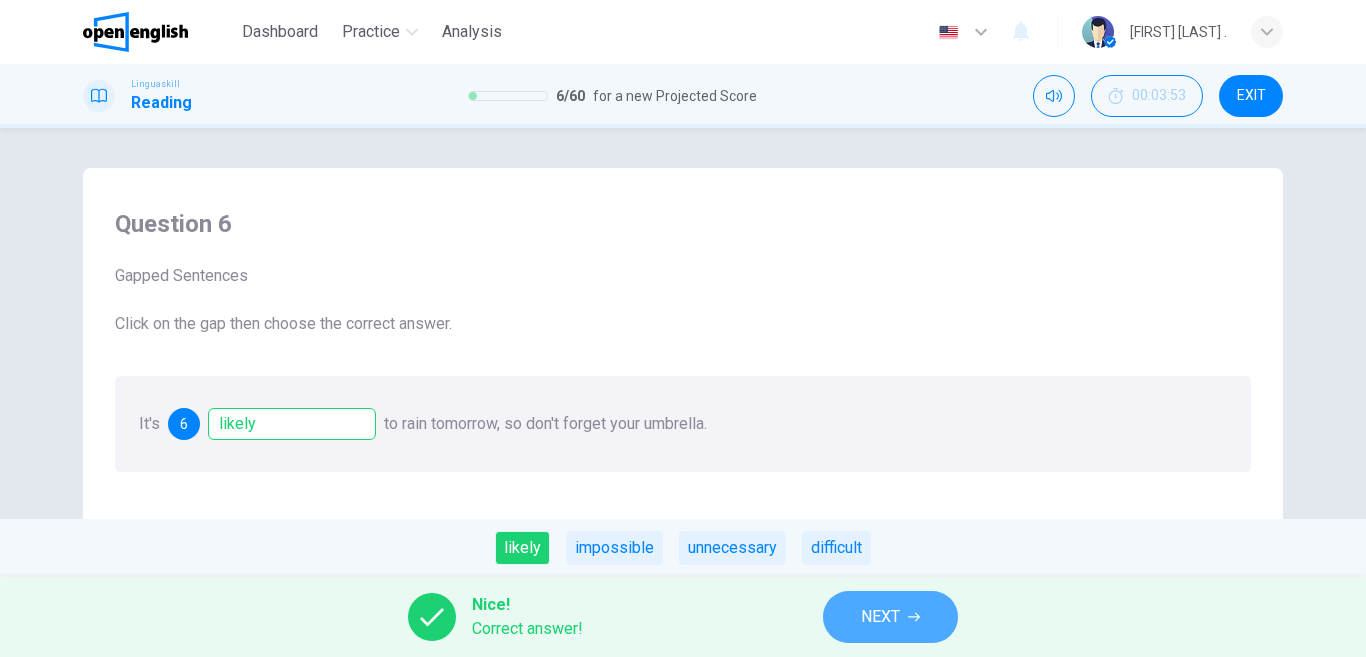 click on "NEXT" at bounding box center (880, 617) 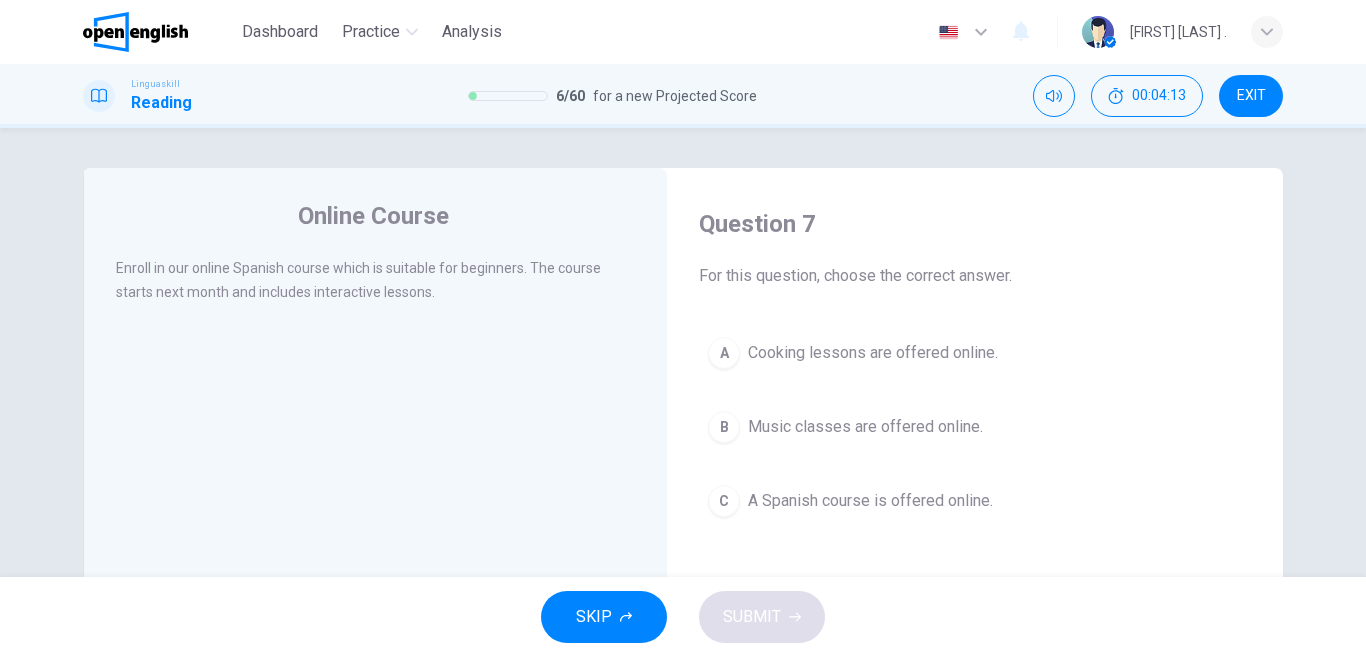 click on "A Spanish course is offered online." at bounding box center (870, 501) 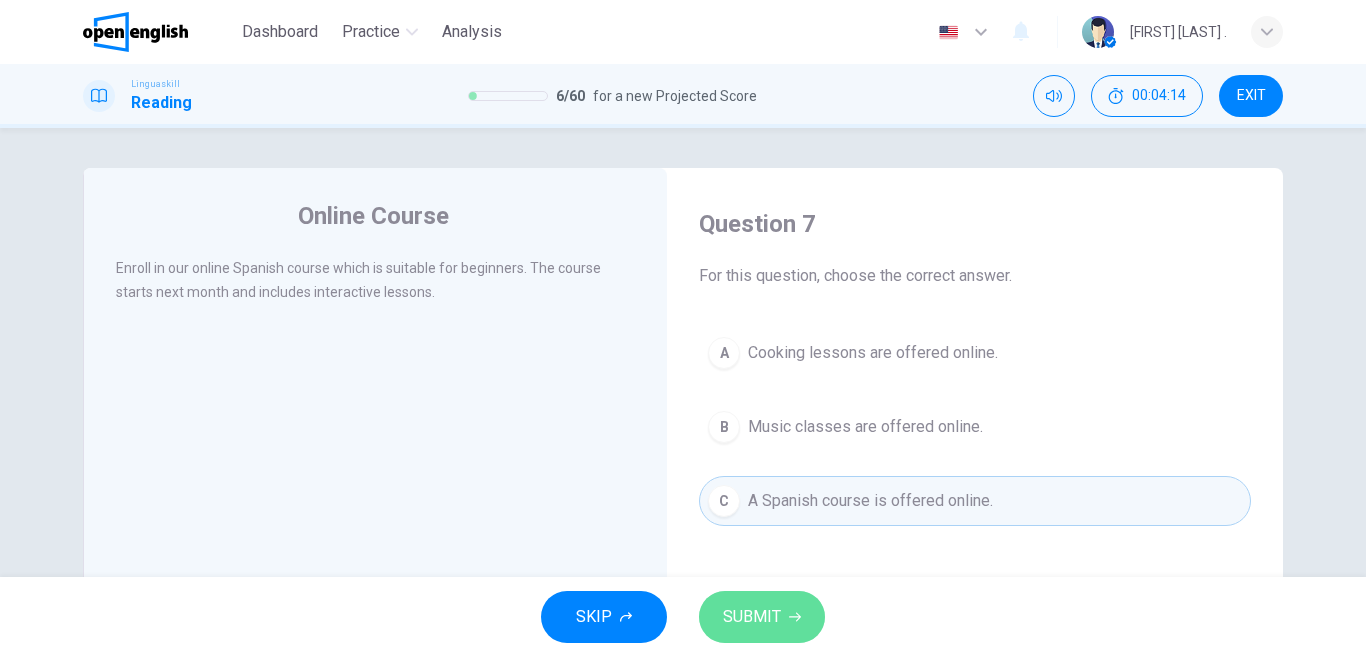 click on "SUBMIT" at bounding box center [752, 617] 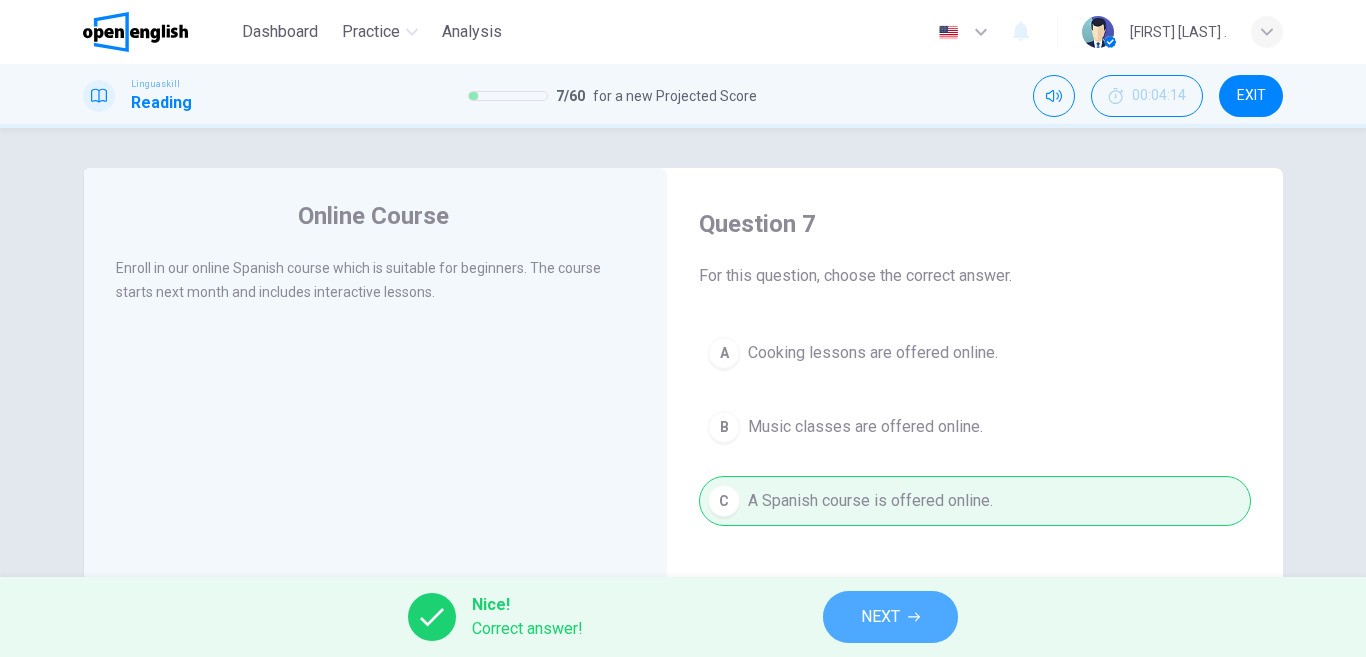 click on "NEXT" at bounding box center [880, 617] 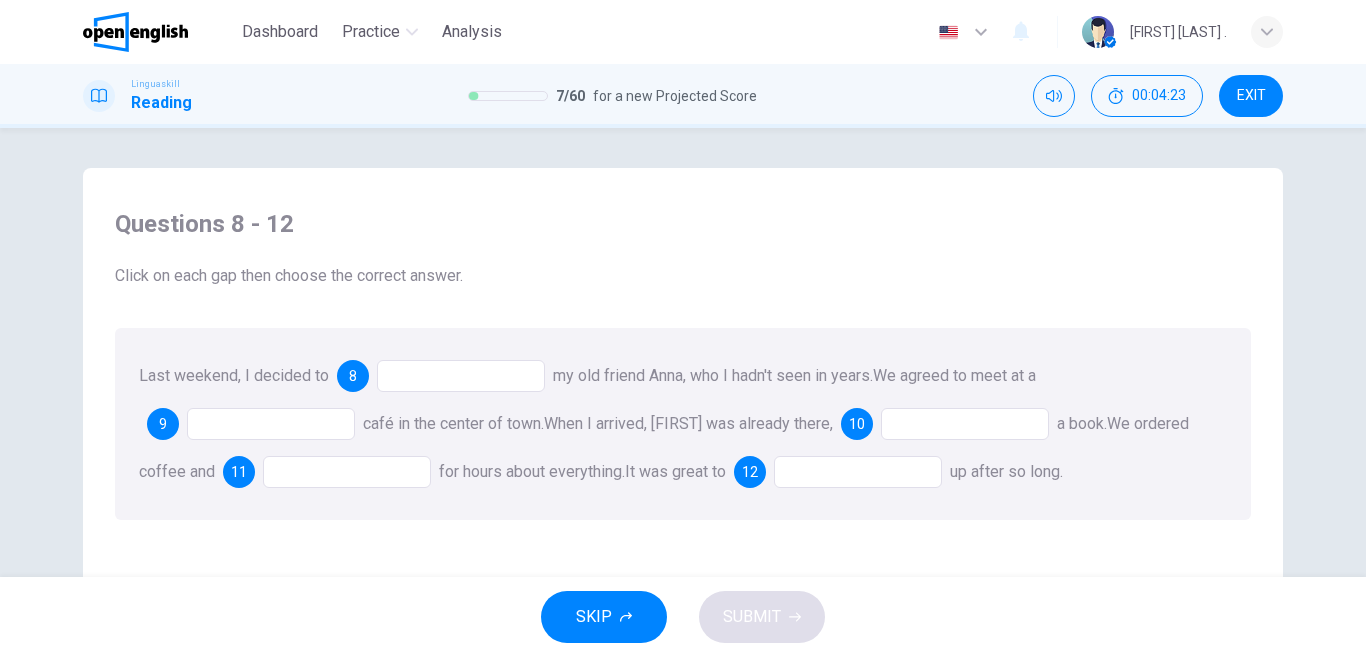click at bounding box center (461, 376) 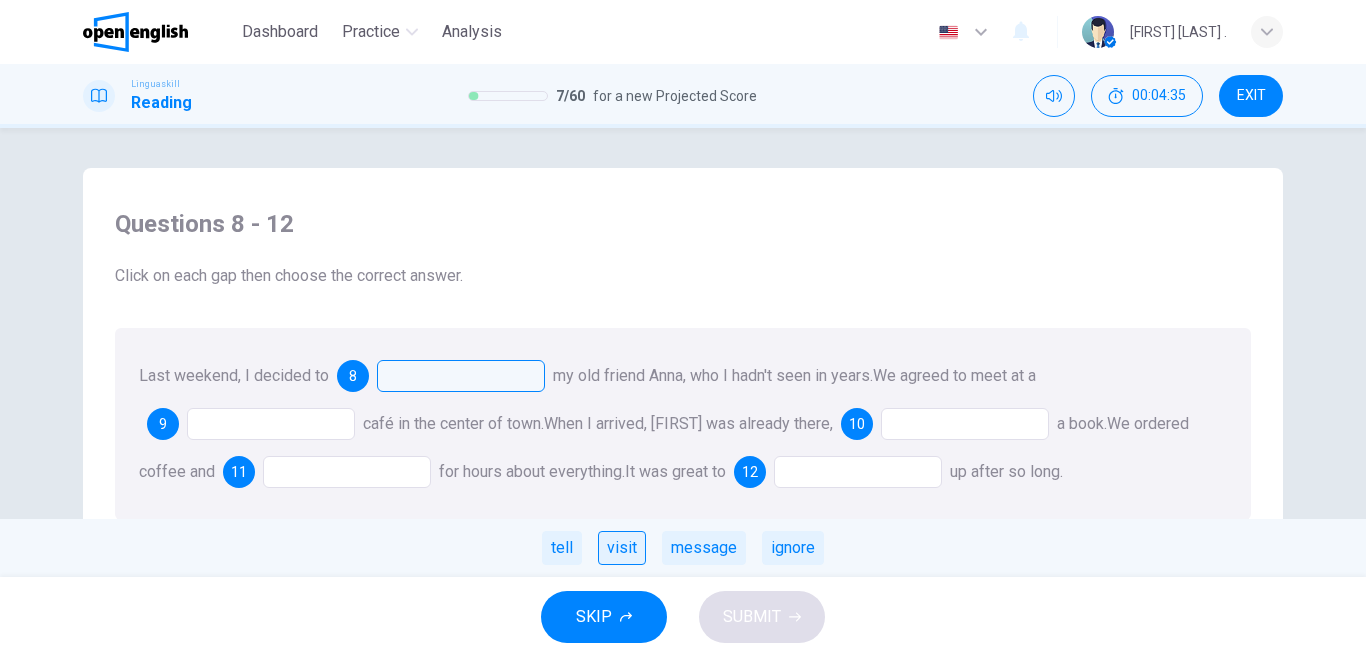 click on "visit" at bounding box center (622, 548) 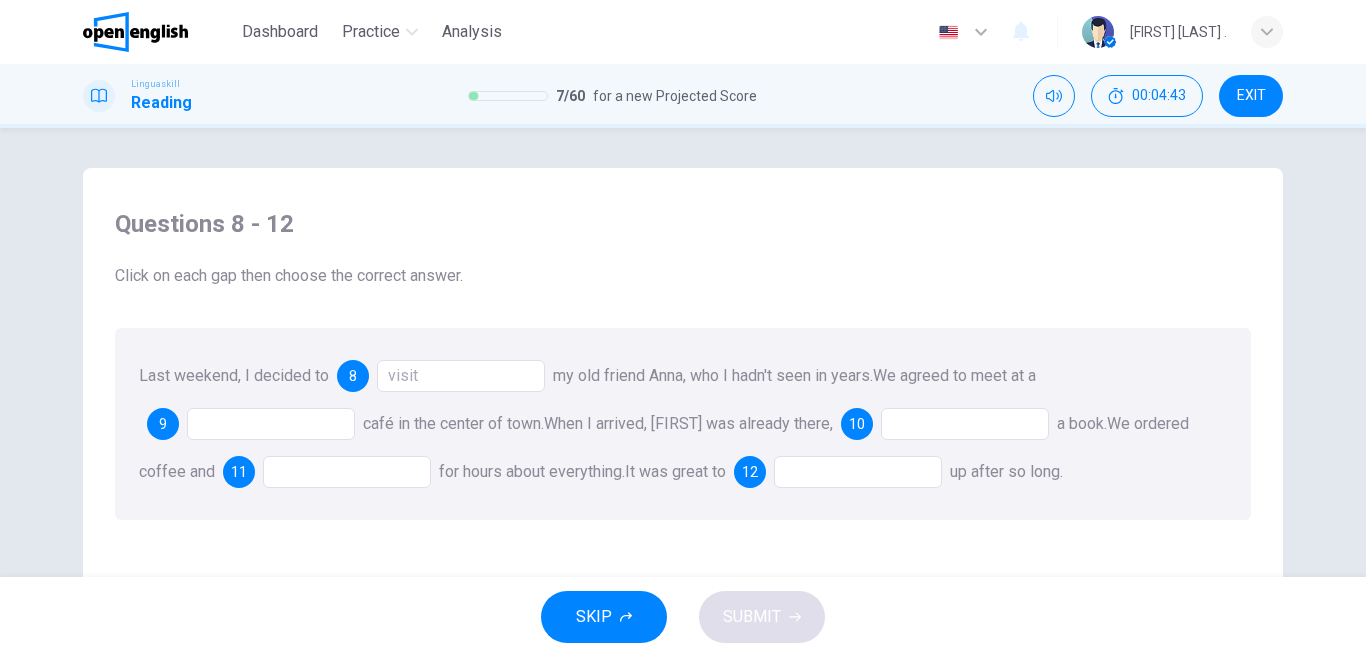click at bounding box center [271, 424] 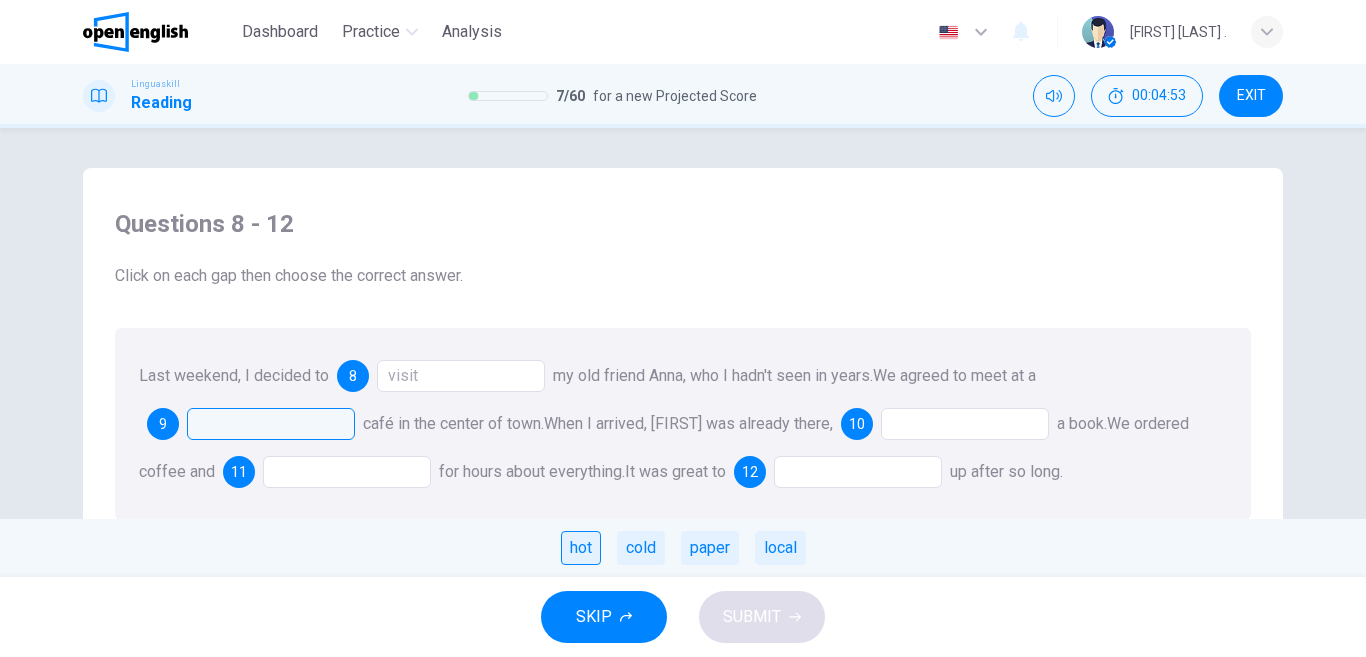 click on "hot" at bounding box center [581, 548] 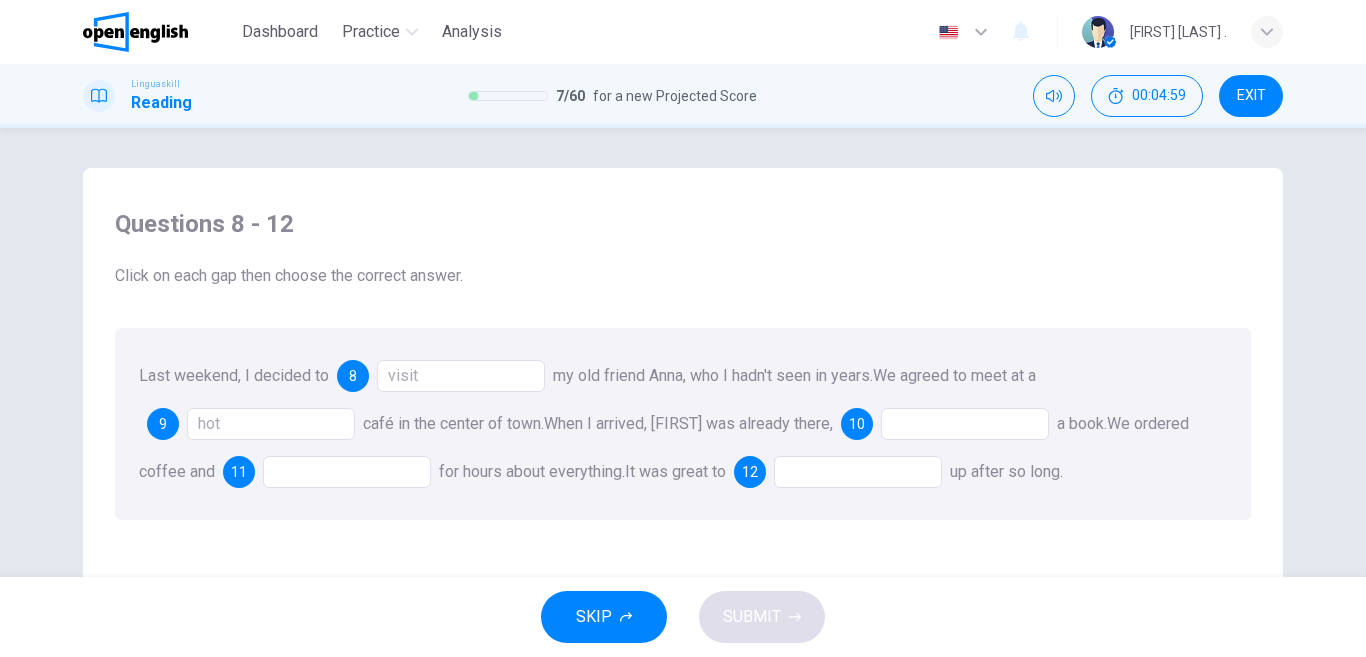 click at bounding box center (965, 424) 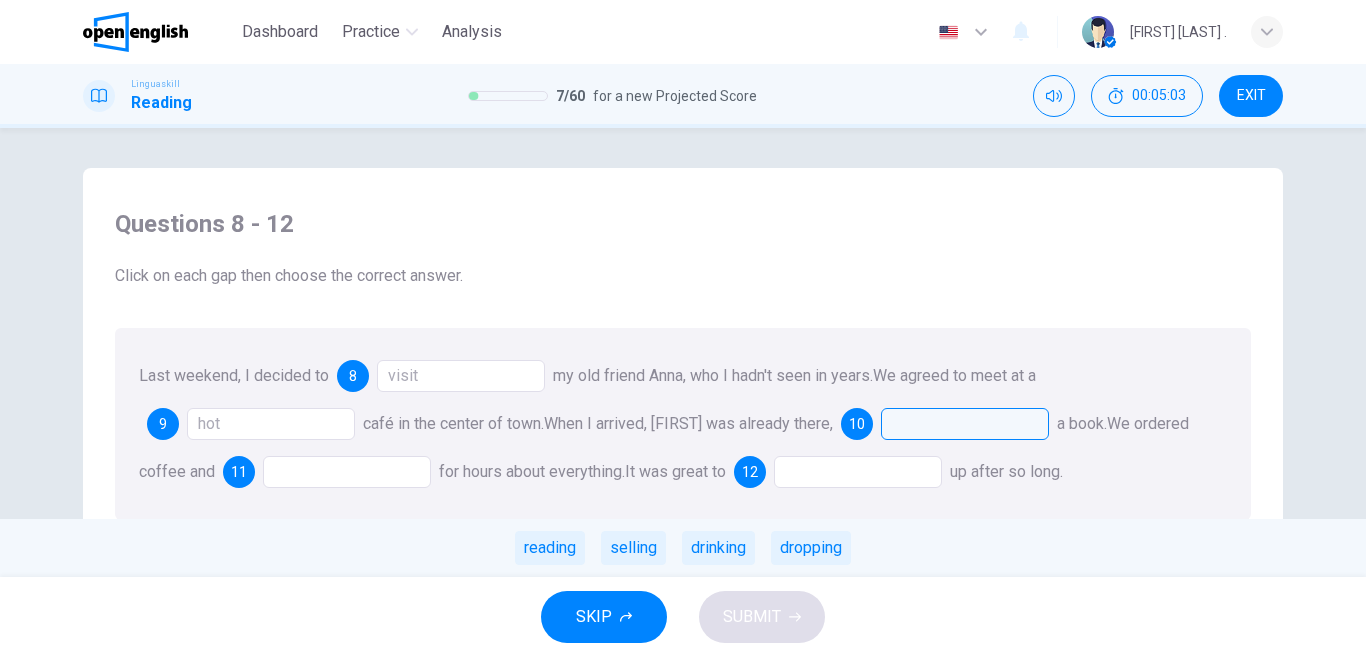 click at bounding box center (965, 424) 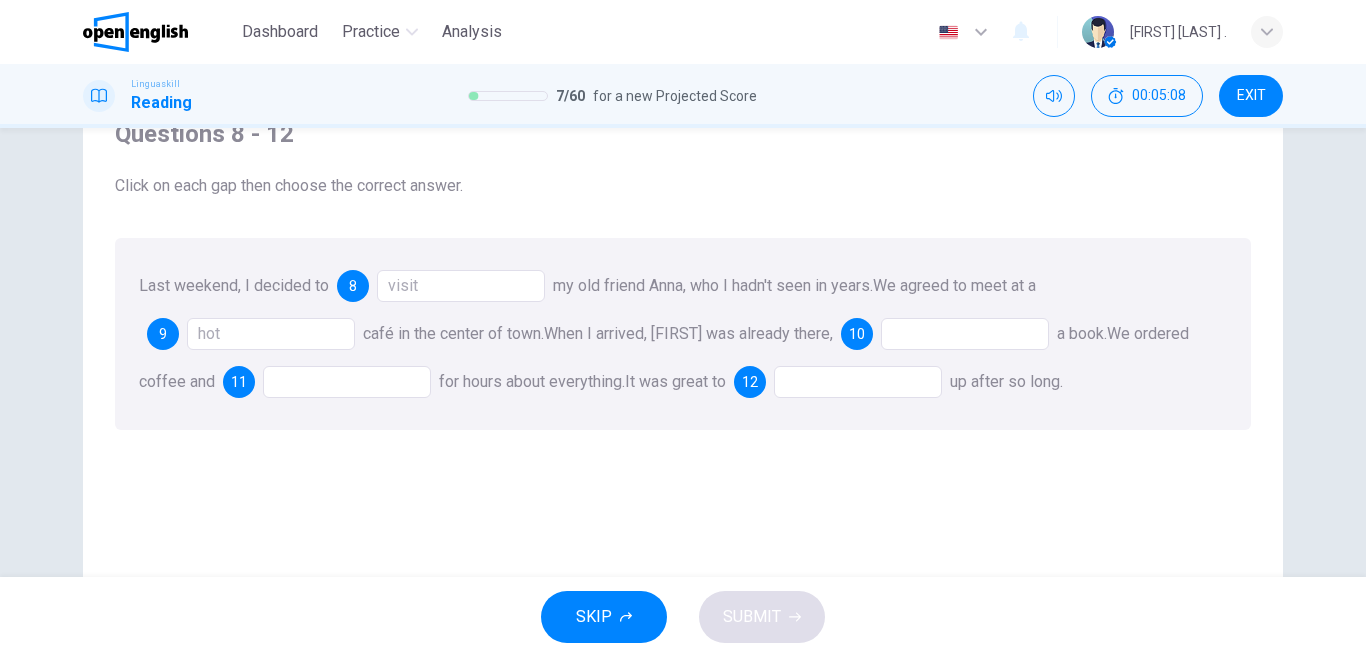 scroll, scrollTop: 94, scrollLeft: 0, axis: vertical 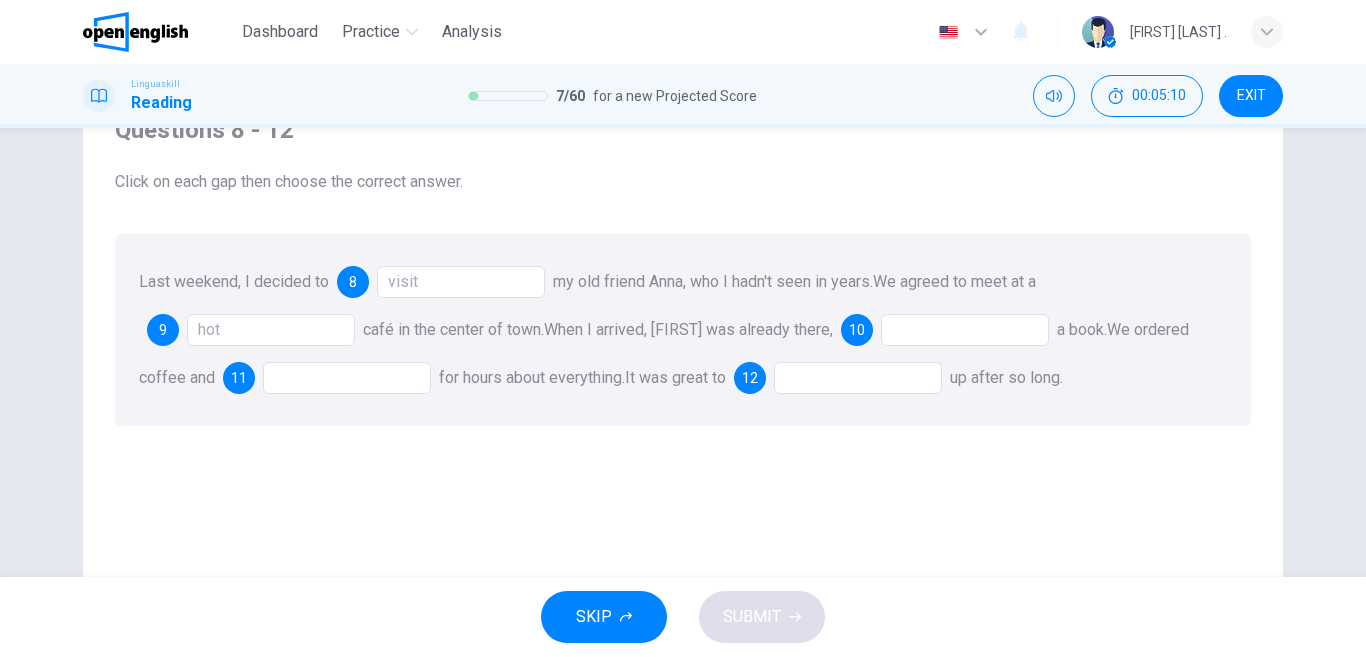 click at bounding box center (965, 330) 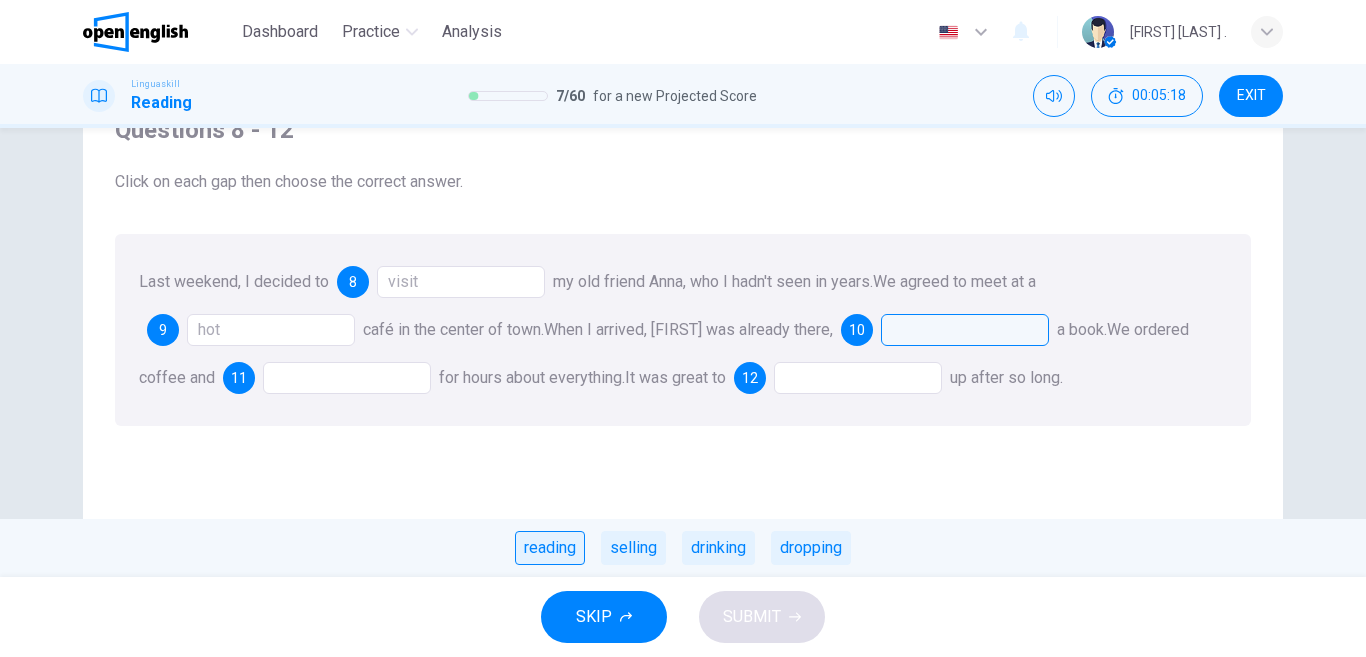 click on "reading" at bounding box center [550, 548] 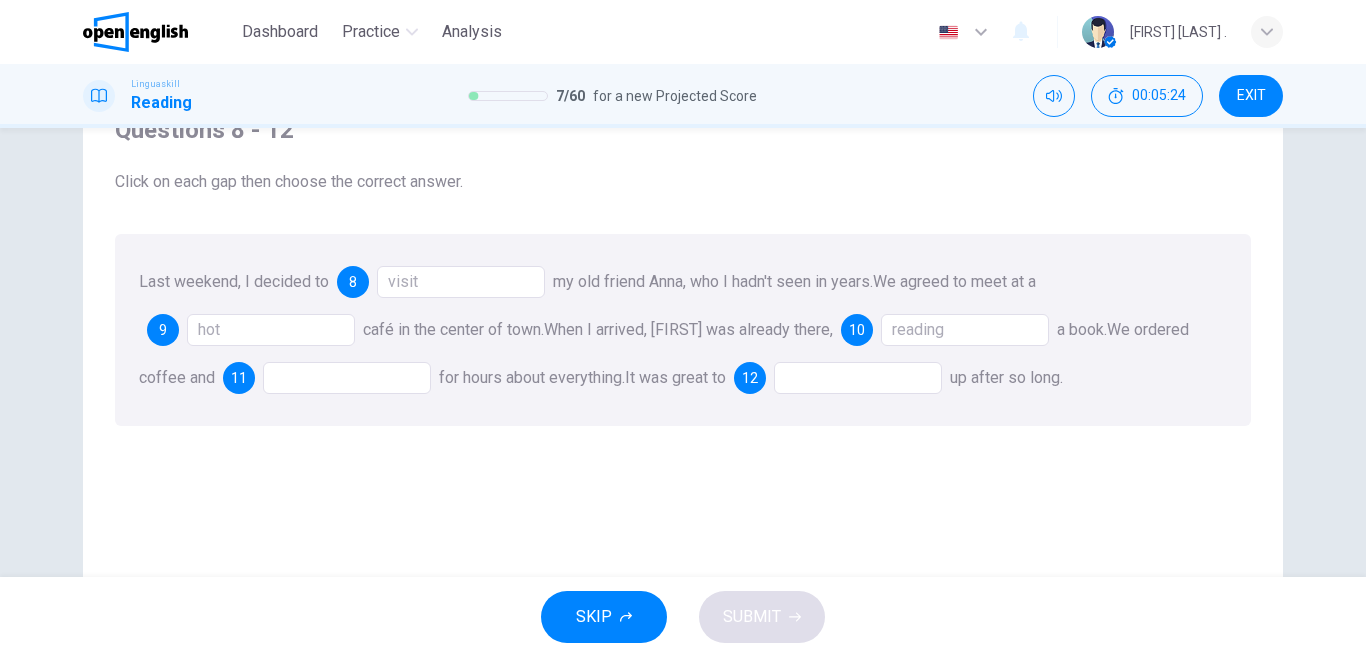 click at bounding box center [347, 378] 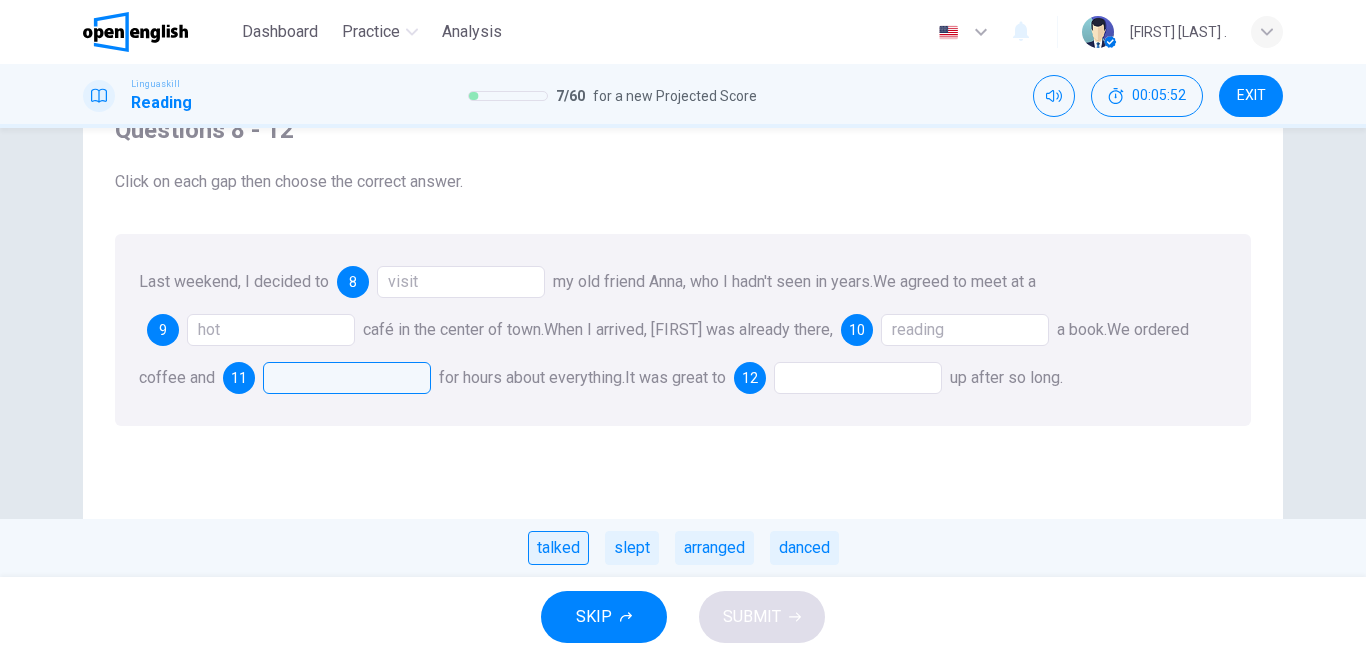 click on "talked" at bounding box center (558, 548) 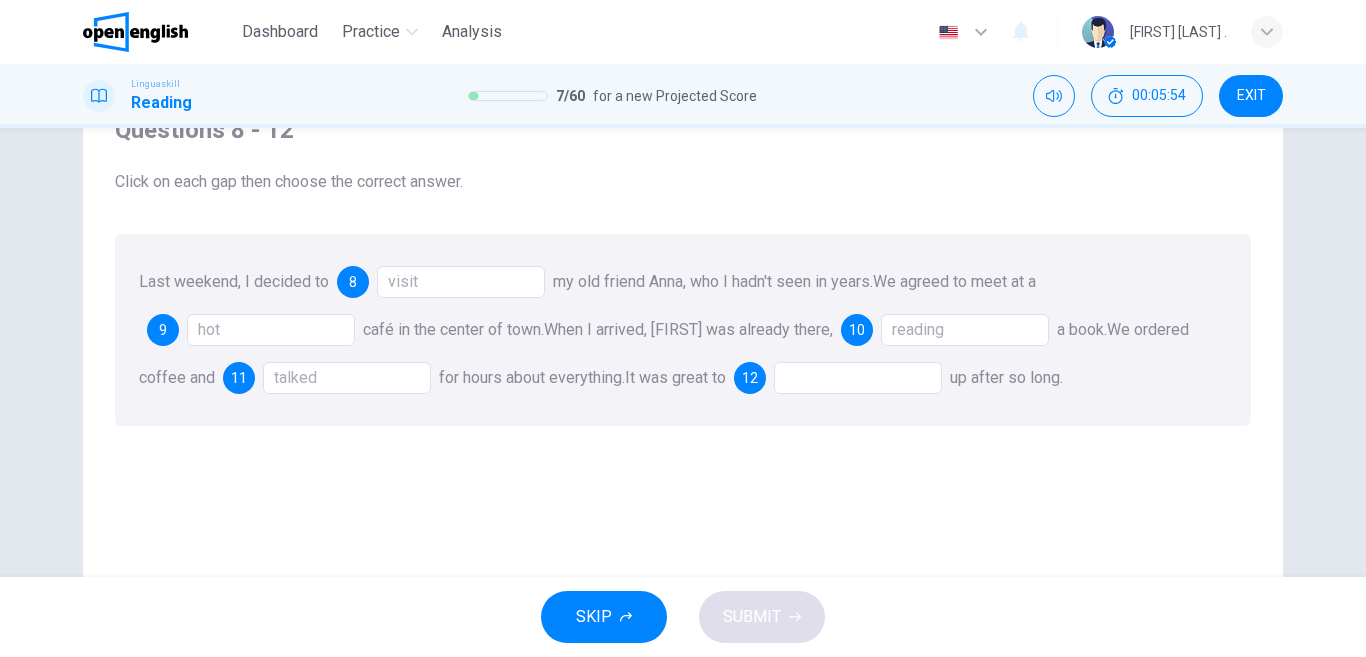 click at bounding box center [858, 378] 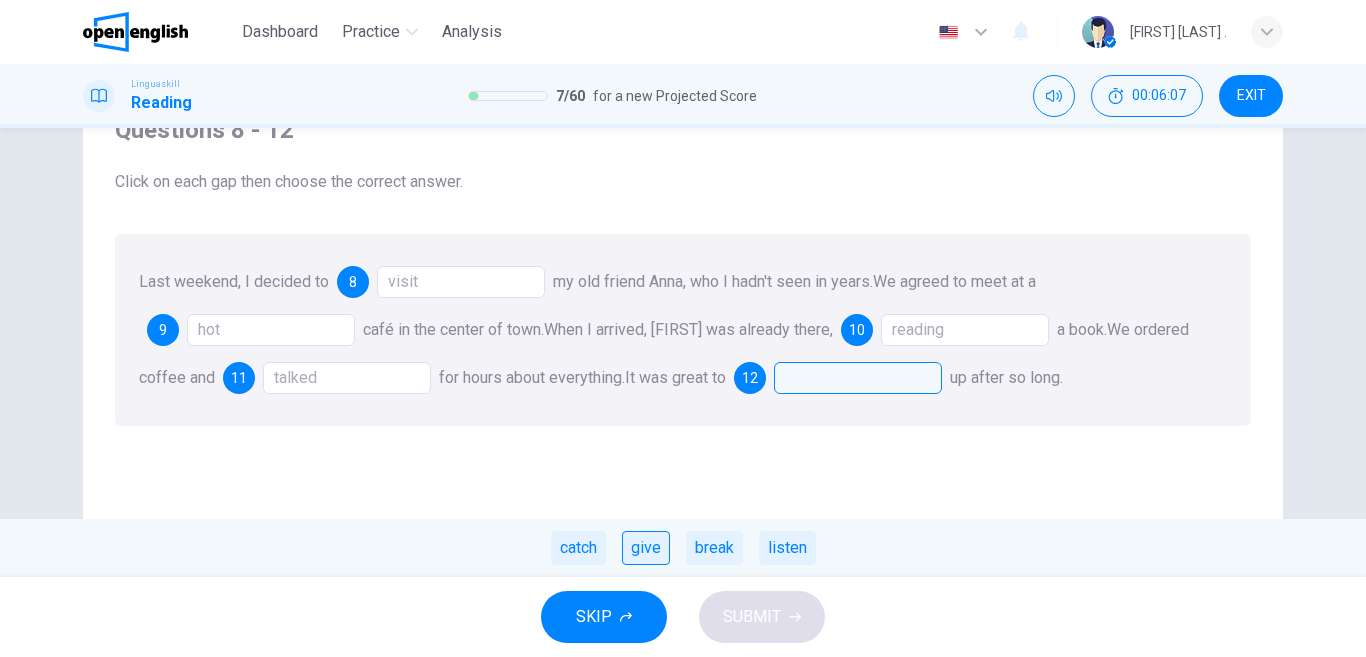 click on "give" at bounding box center (646, 548) 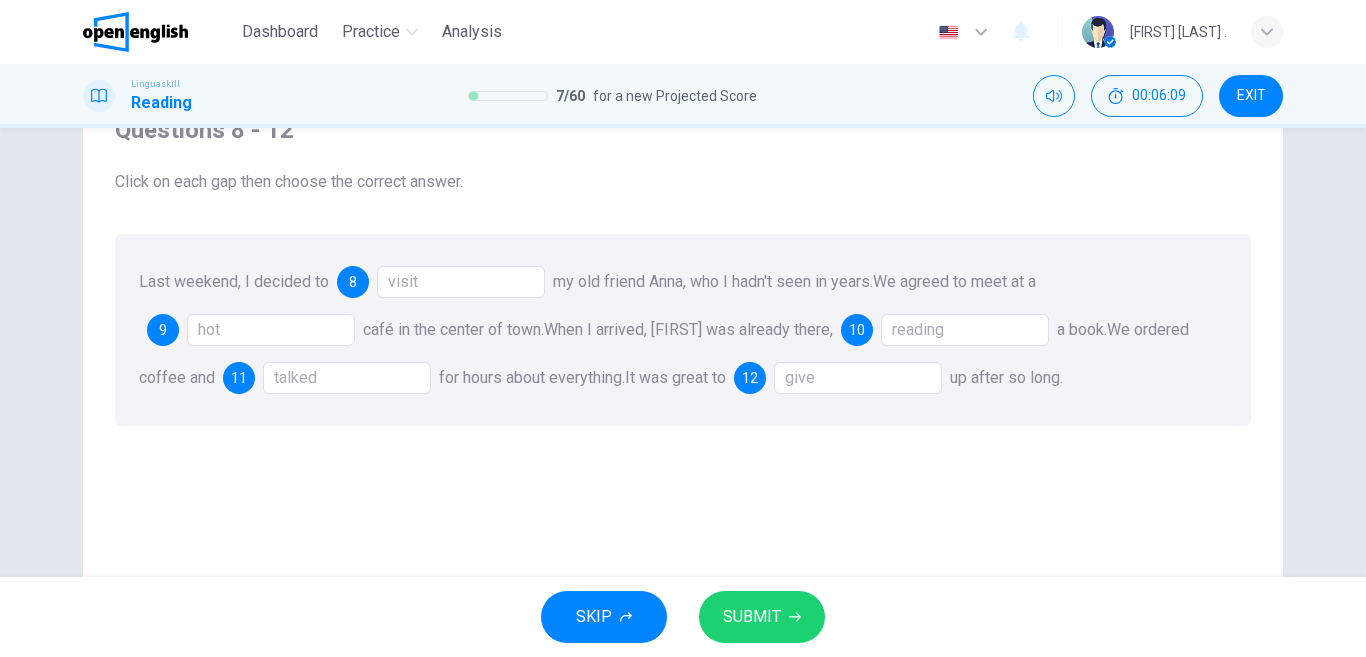 click on "SUBMIT" at bounding box center [752, 617] 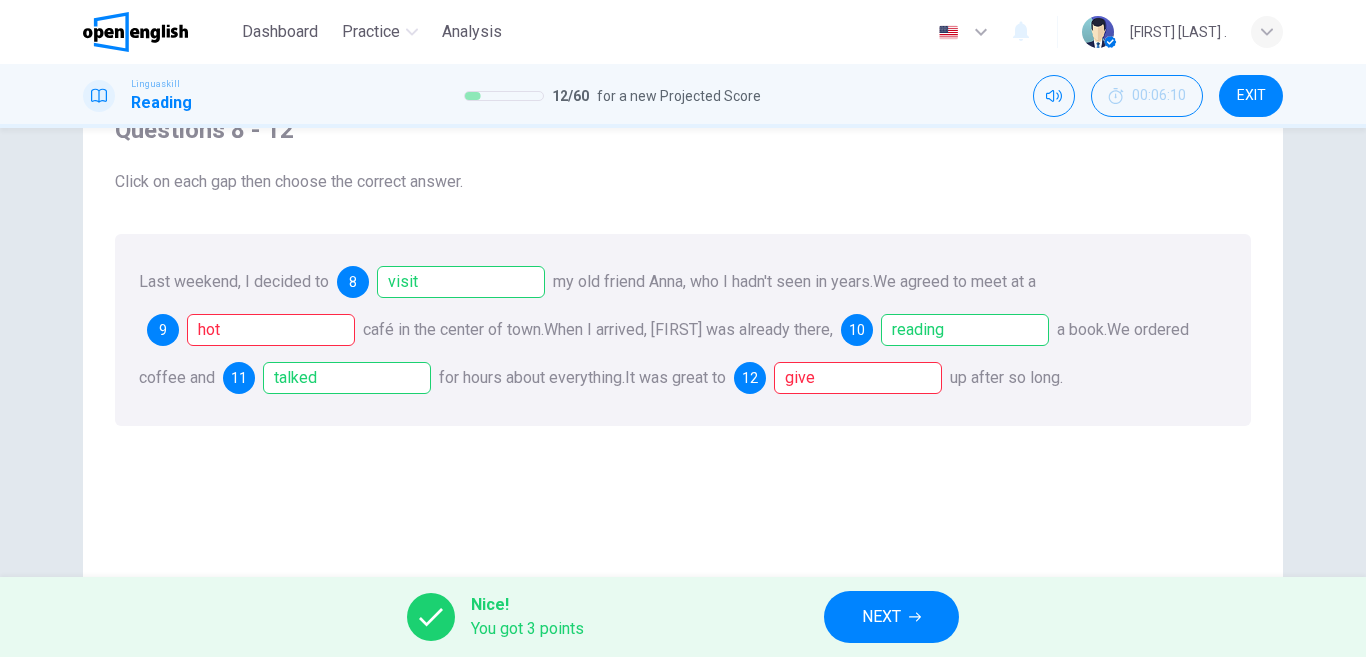 click on "Nice! You got 3
points NEXT" at bounding box center (683, 617) 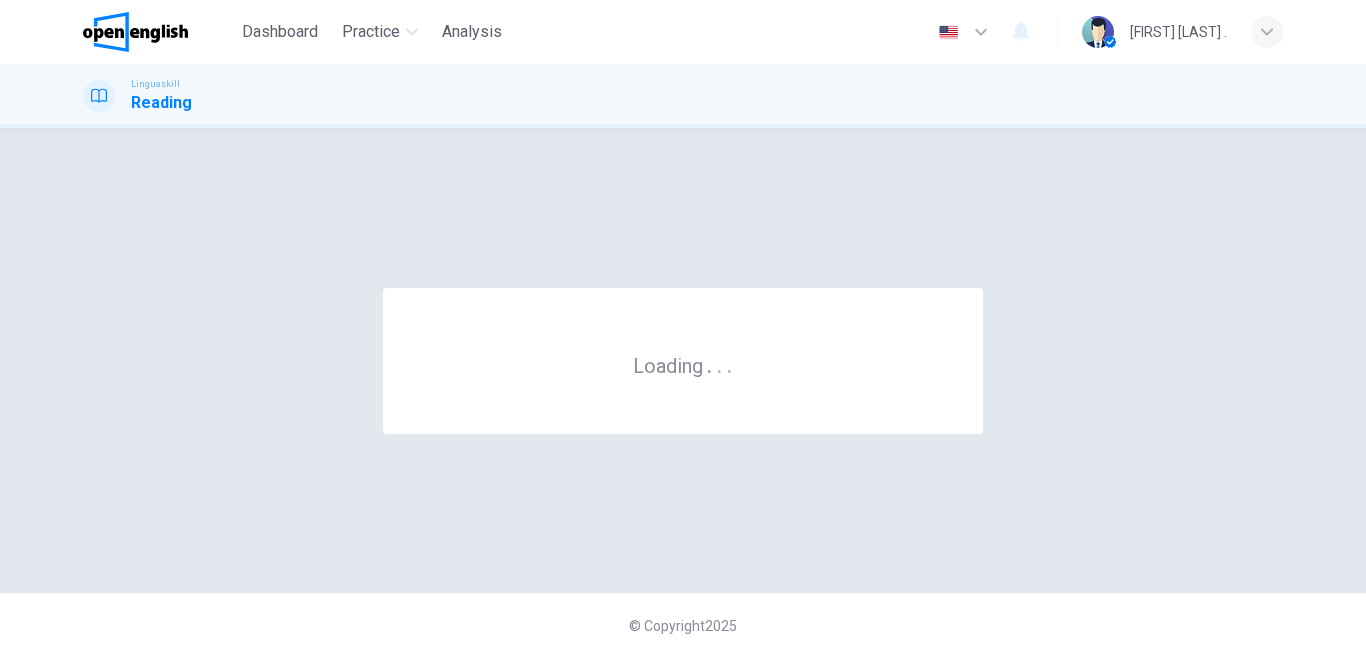 scroll, scrollTop: 0, scrollLeft: 0, axis: both 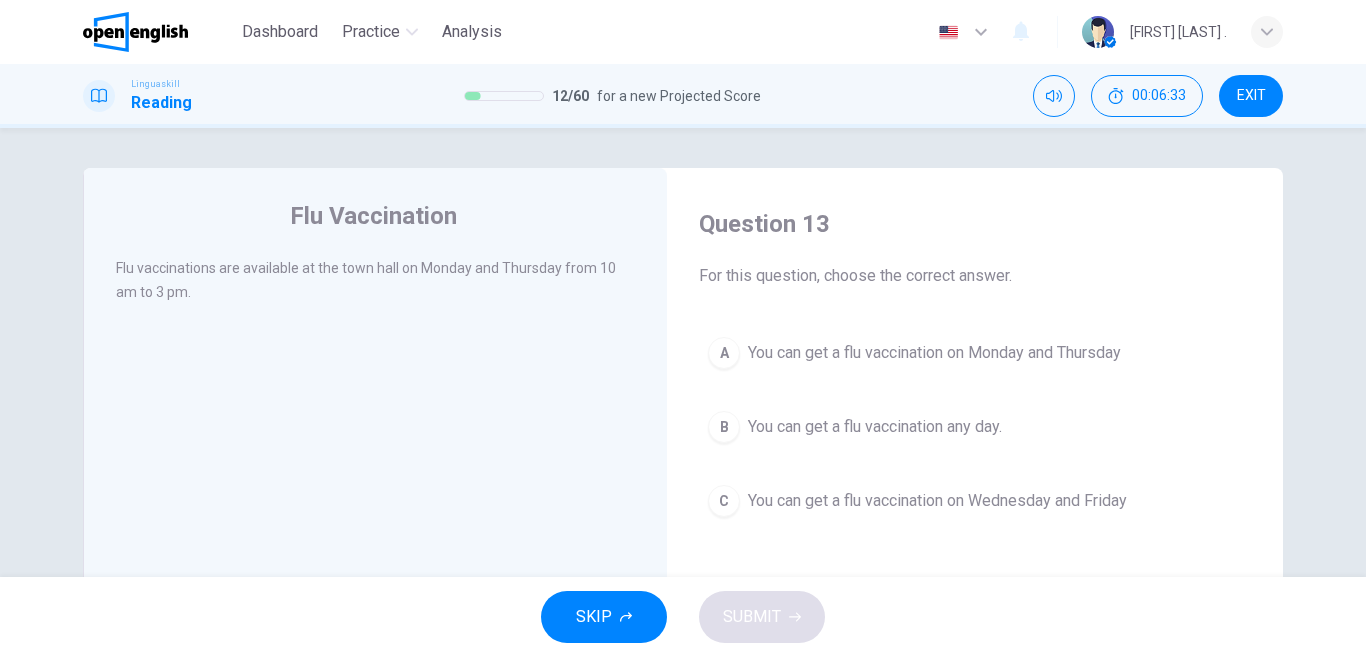 click on "You can get a flu vaccination on Monday and Thursday" at bounding box center (934, 353) 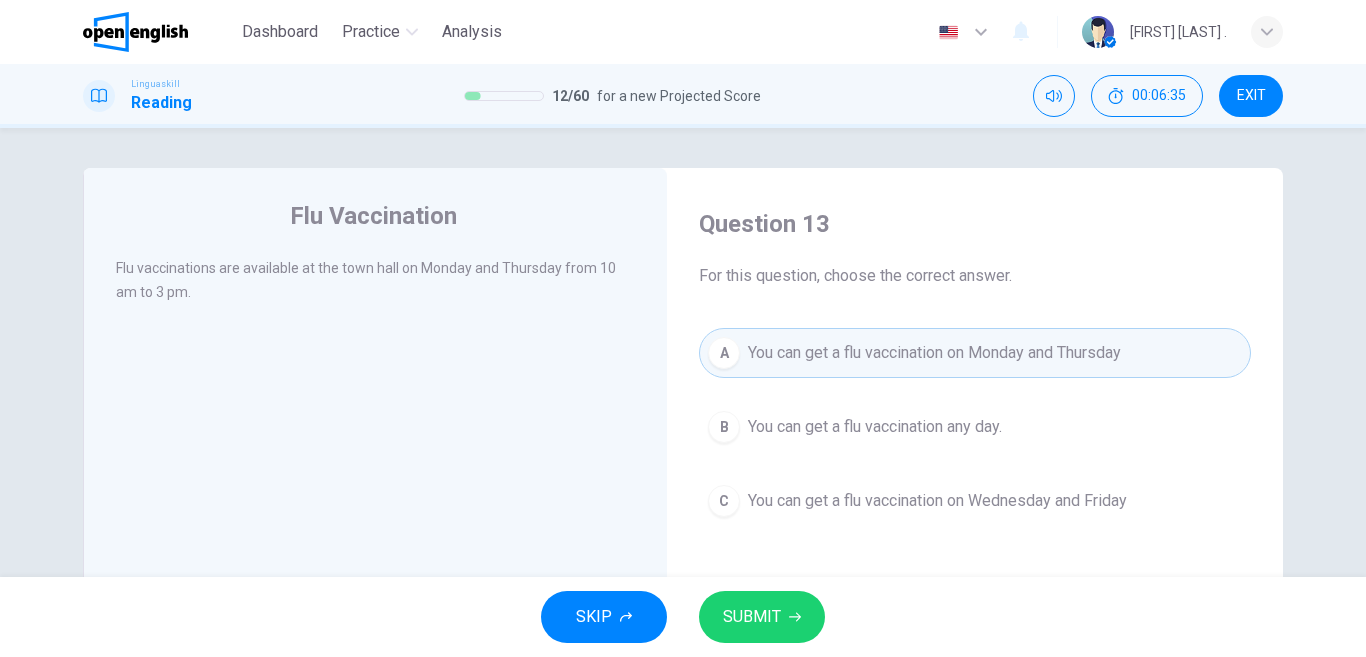 click on "SUBMIT" at bounding box center [752, 617] 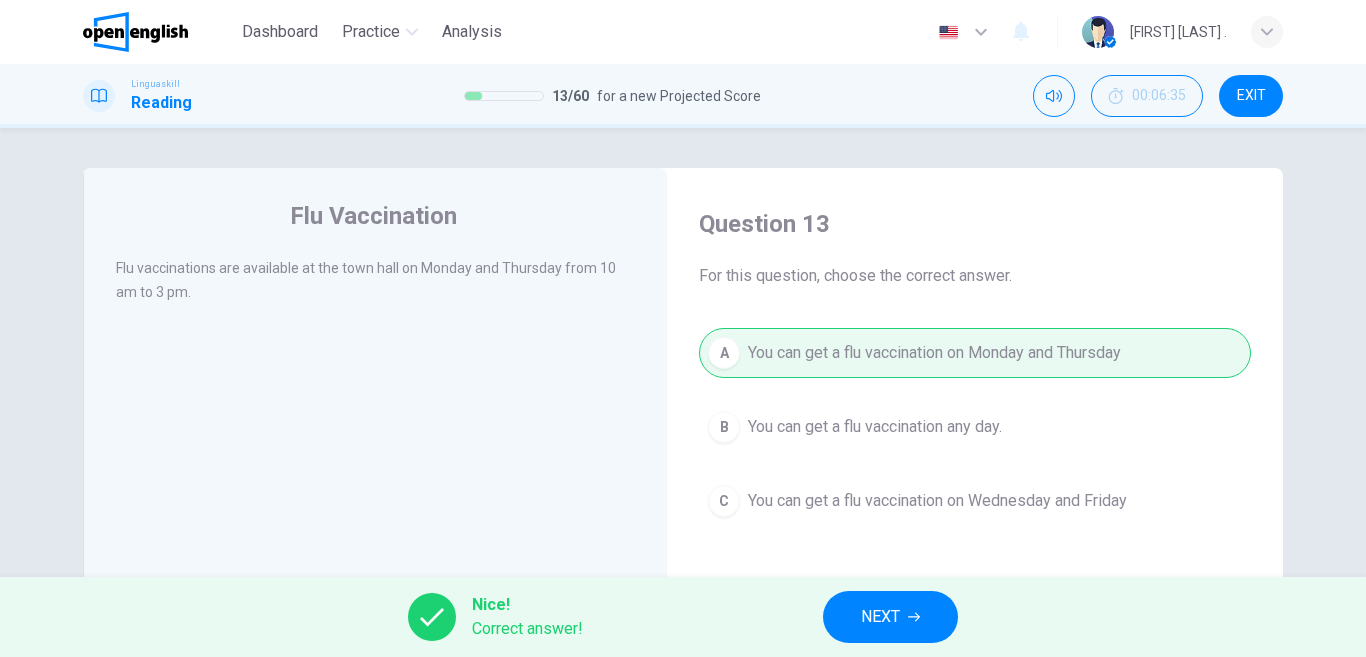 click on "NEXT" at bounding box center [880, 617] 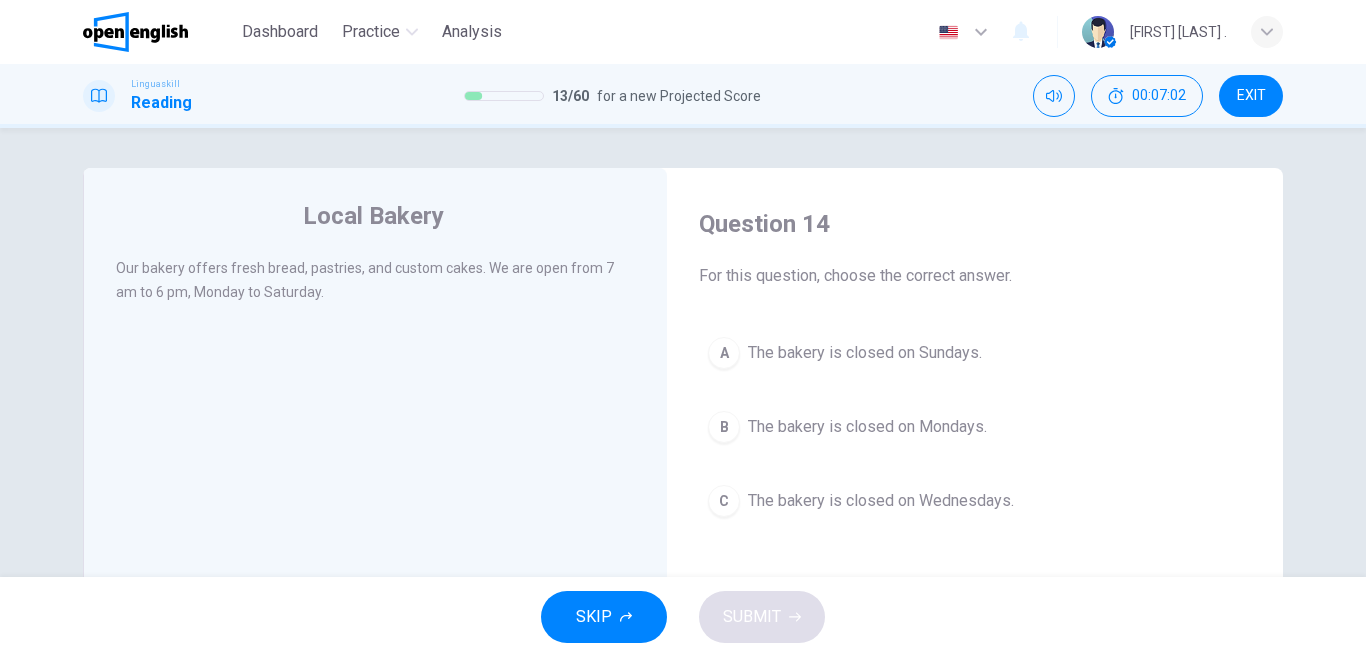 click on "The bakery is closed on Sundays." at bounding box center (865, 353) 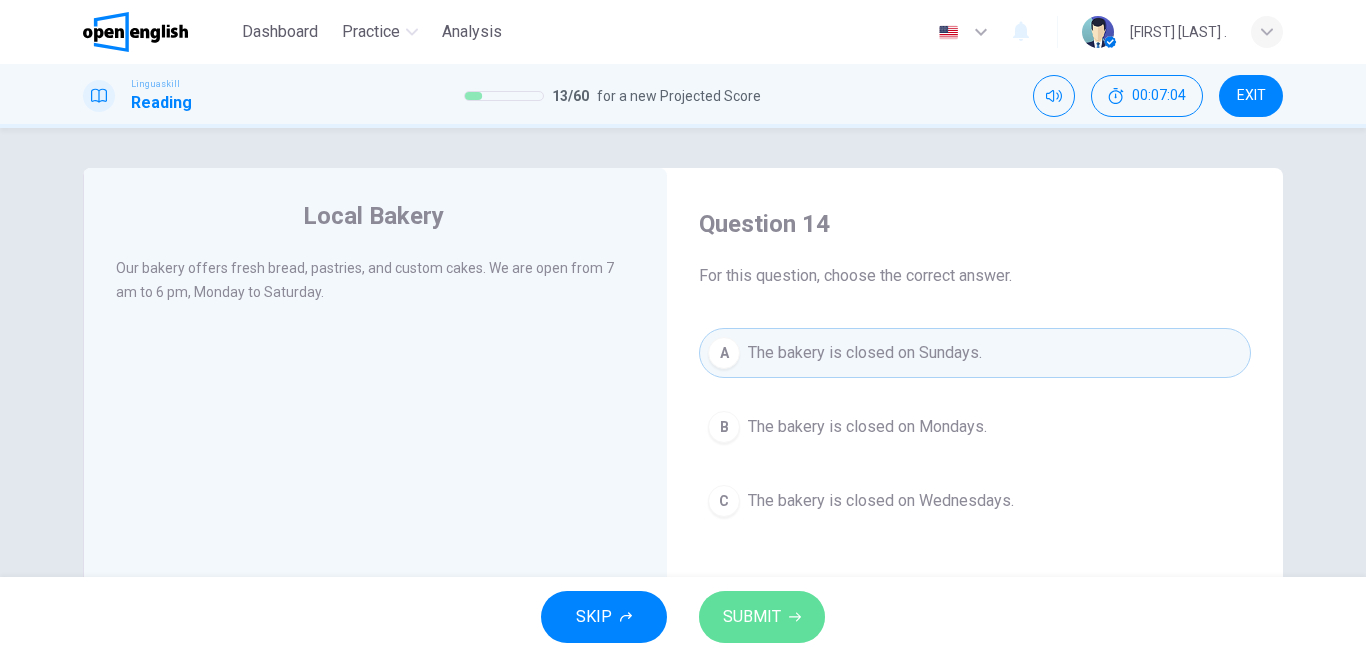 click on "SUBMIT" at bounding box center (752, 617) 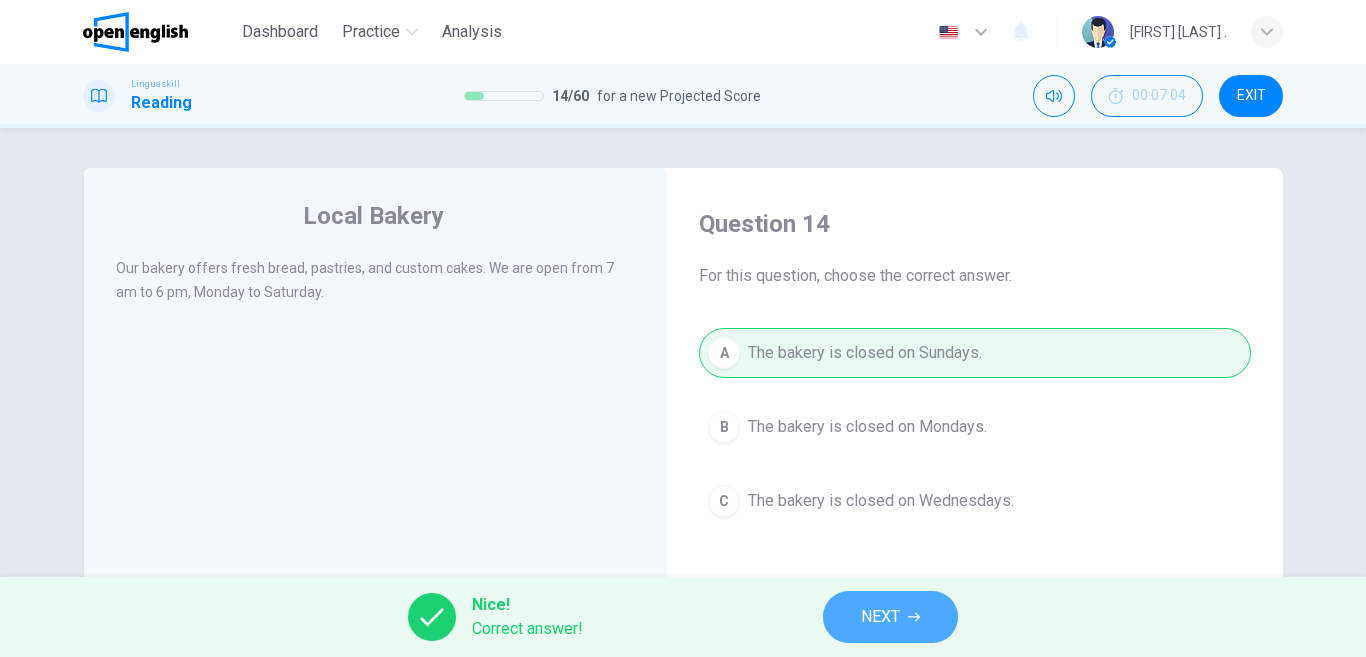 click on "NEXT" at bounding box center (890, 617) 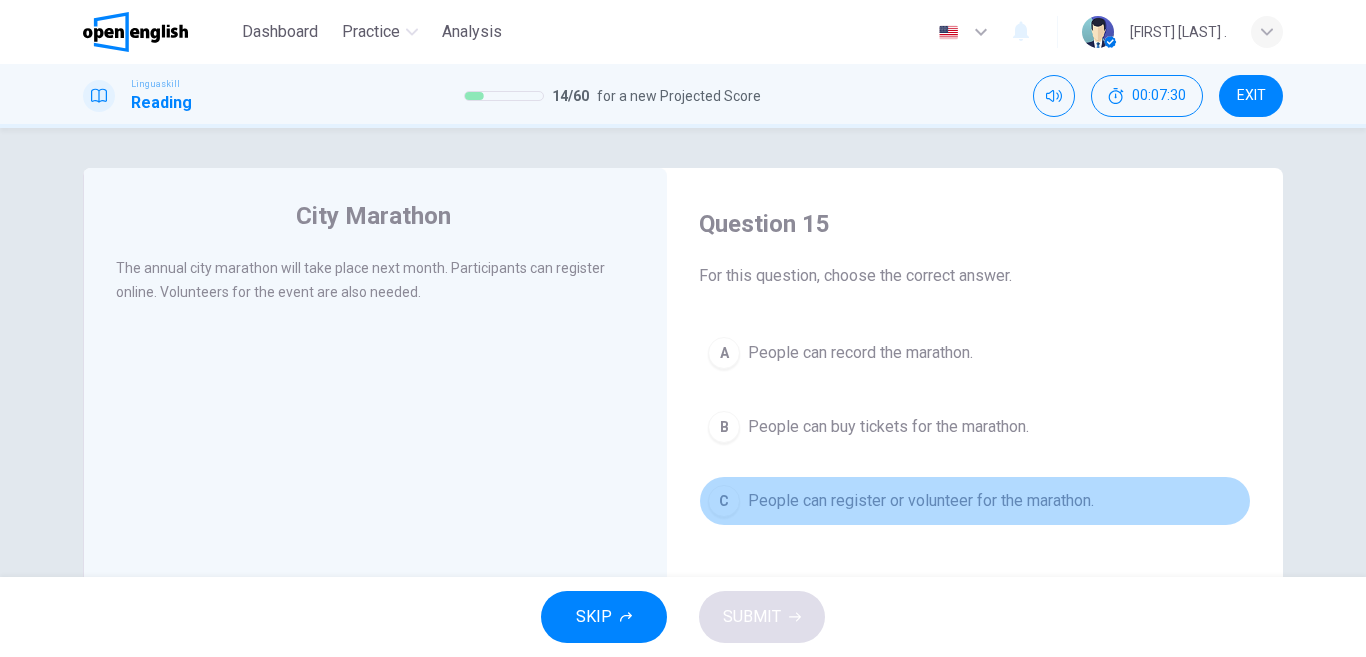 click on "People can register or volunteer for the marathon." at bounding box center (921, 501) 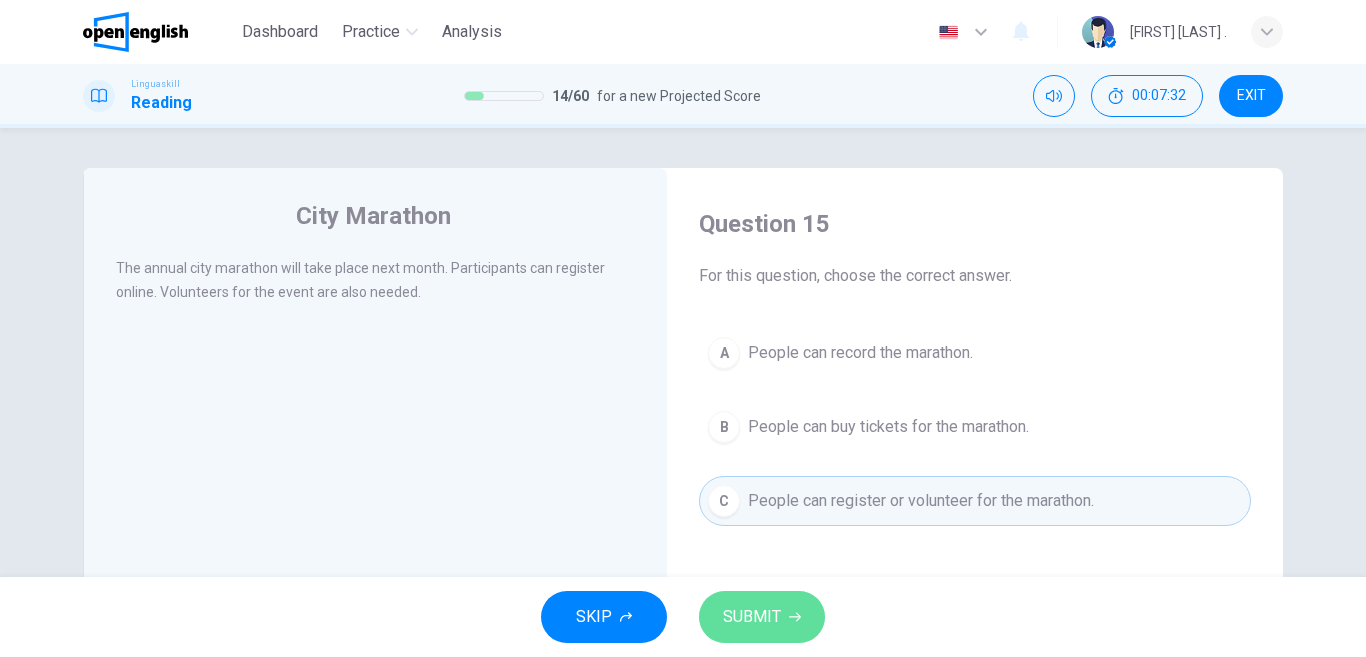 click 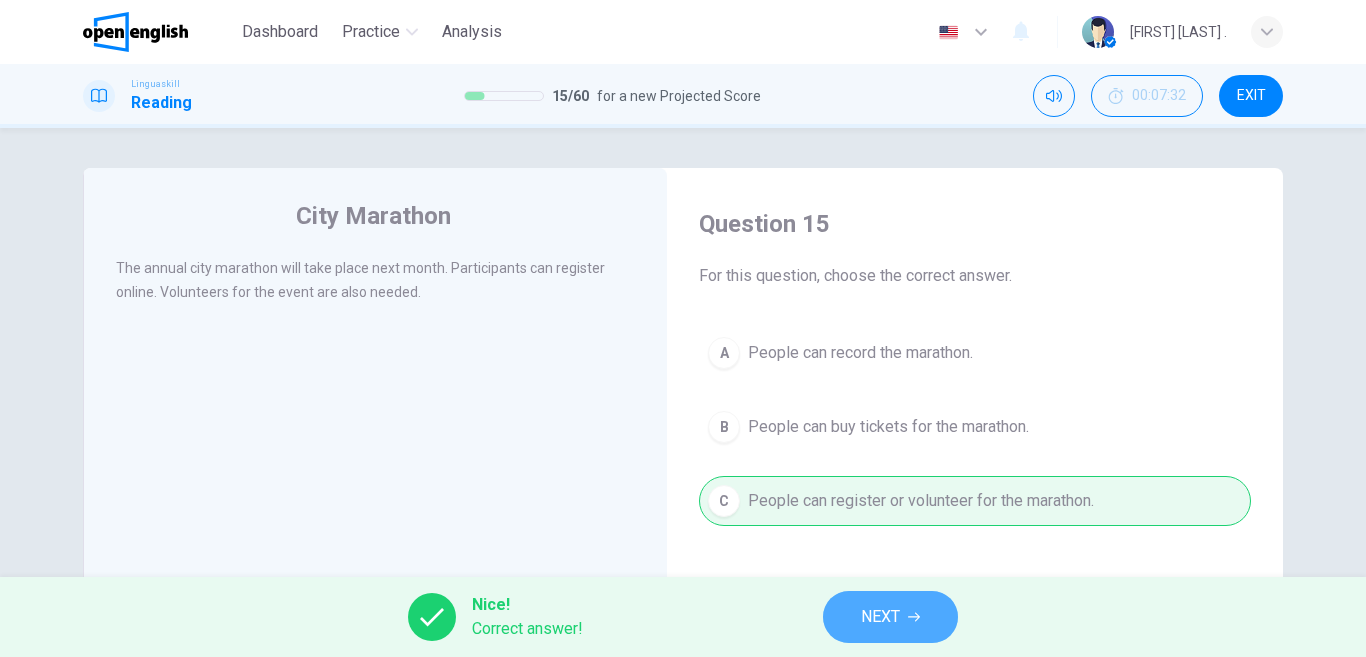 click on "NEXT" at bounding box center [880, 617] 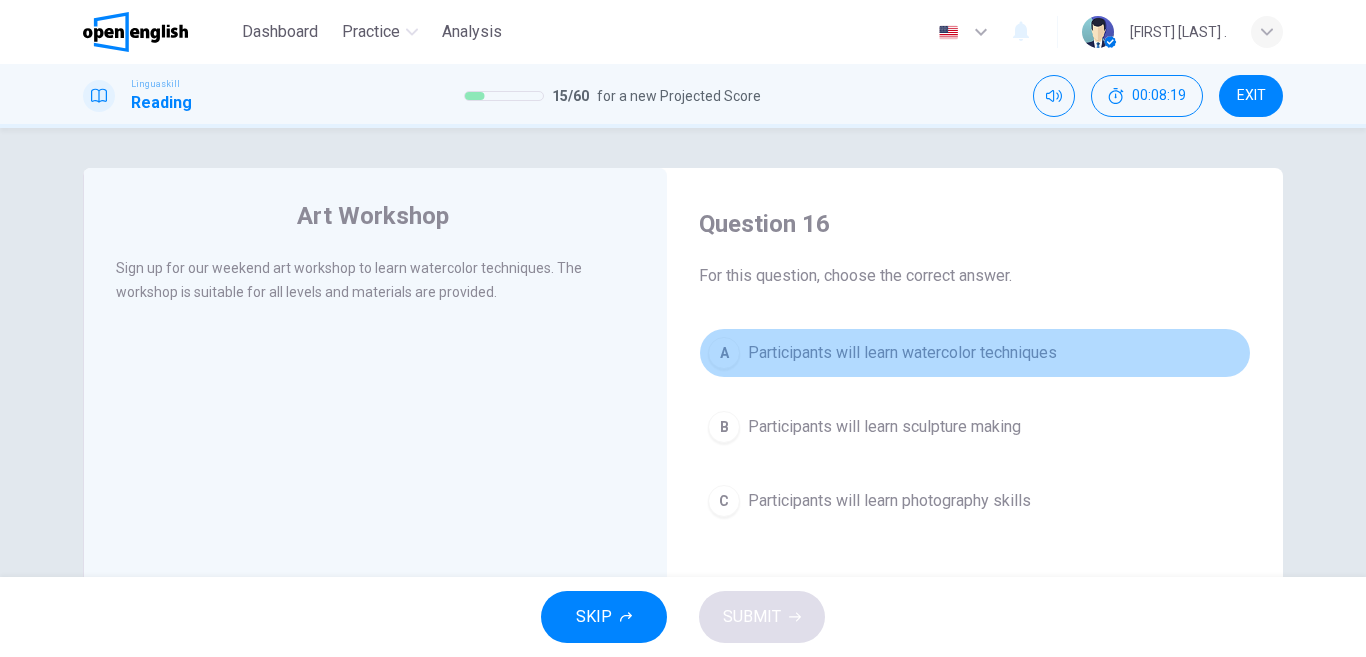 click on "Participants will learn watercolor techniques" at bounding box center (902, 353) 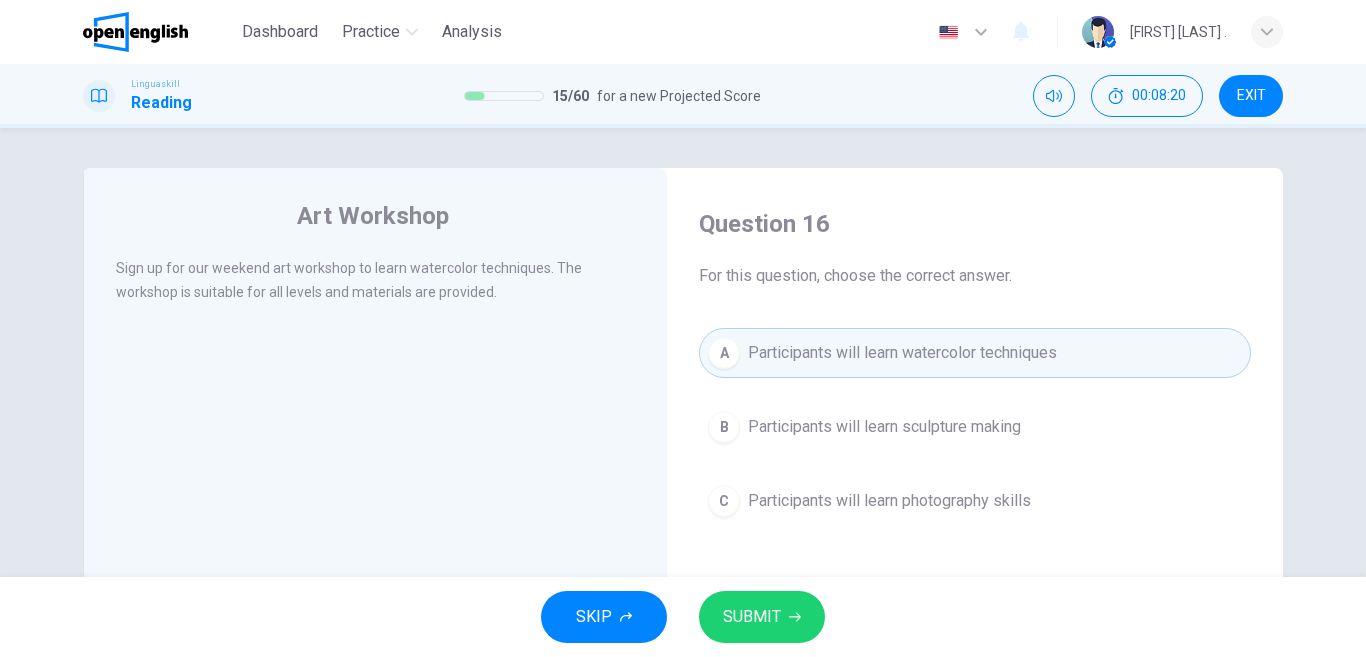 click on "SUBMIT" at bounding box center (762, 617) 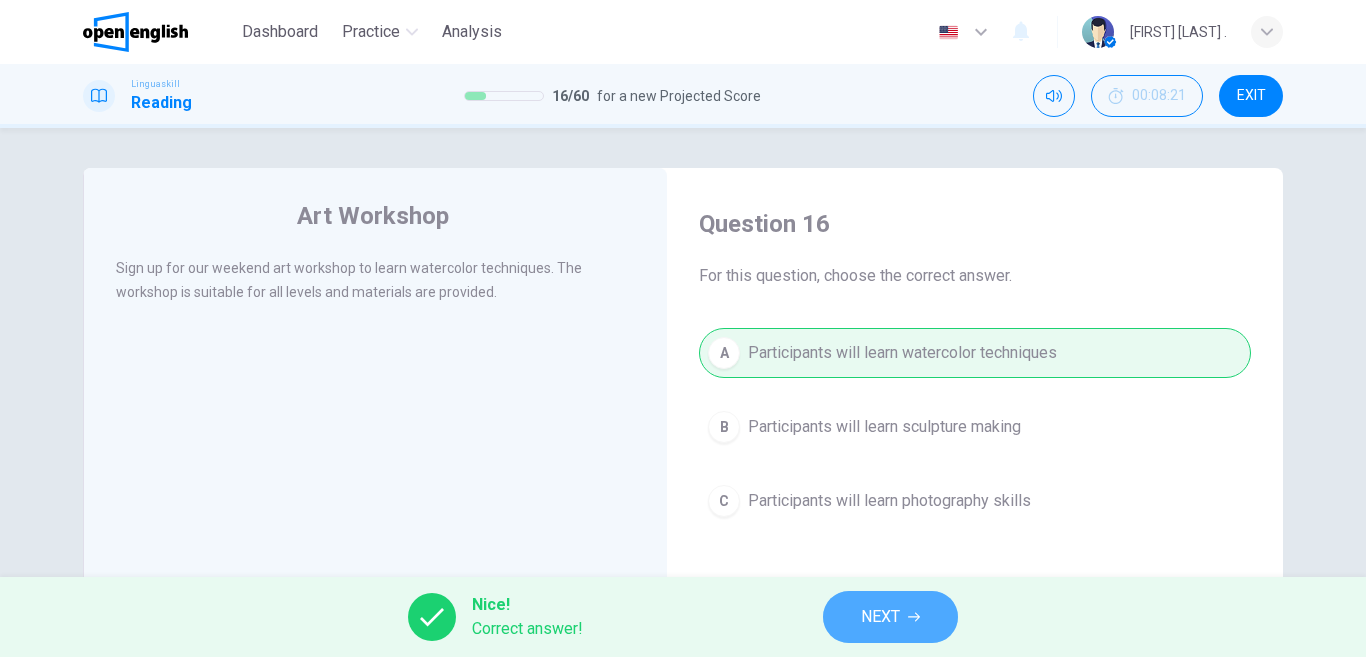 click on "NEXT" at bounding box center [890, 617] 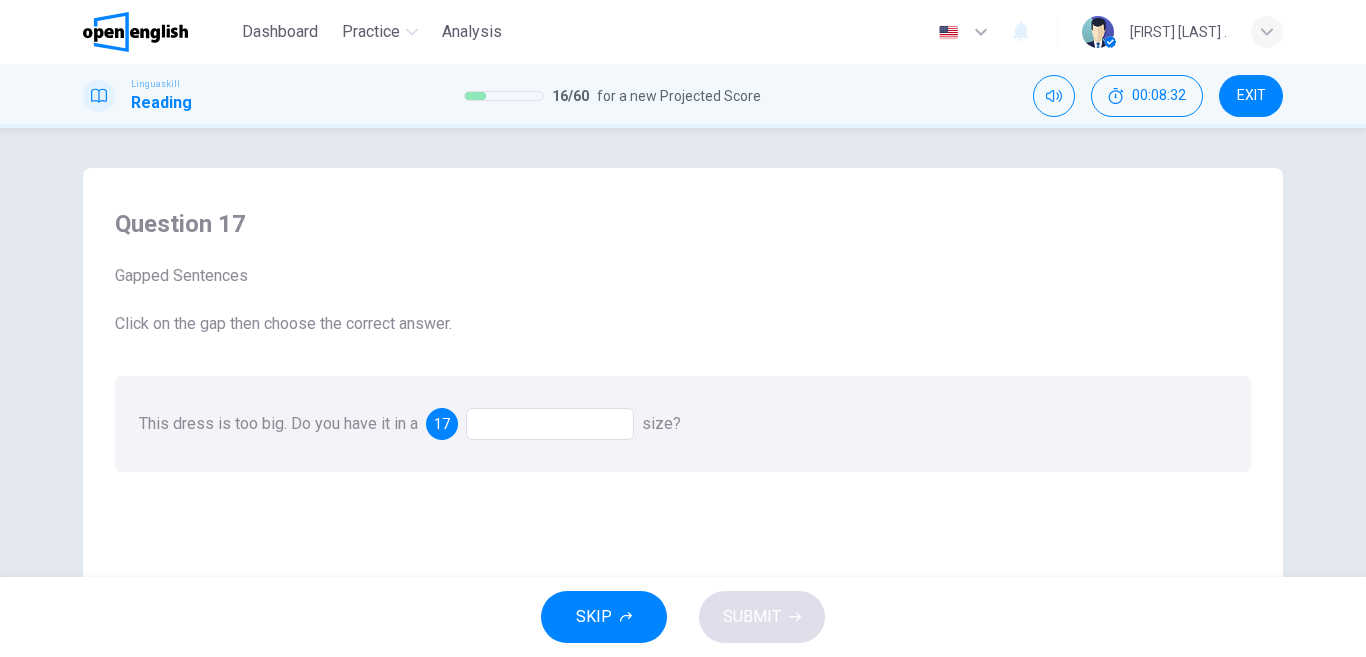 click at bounding box center [550, 424] 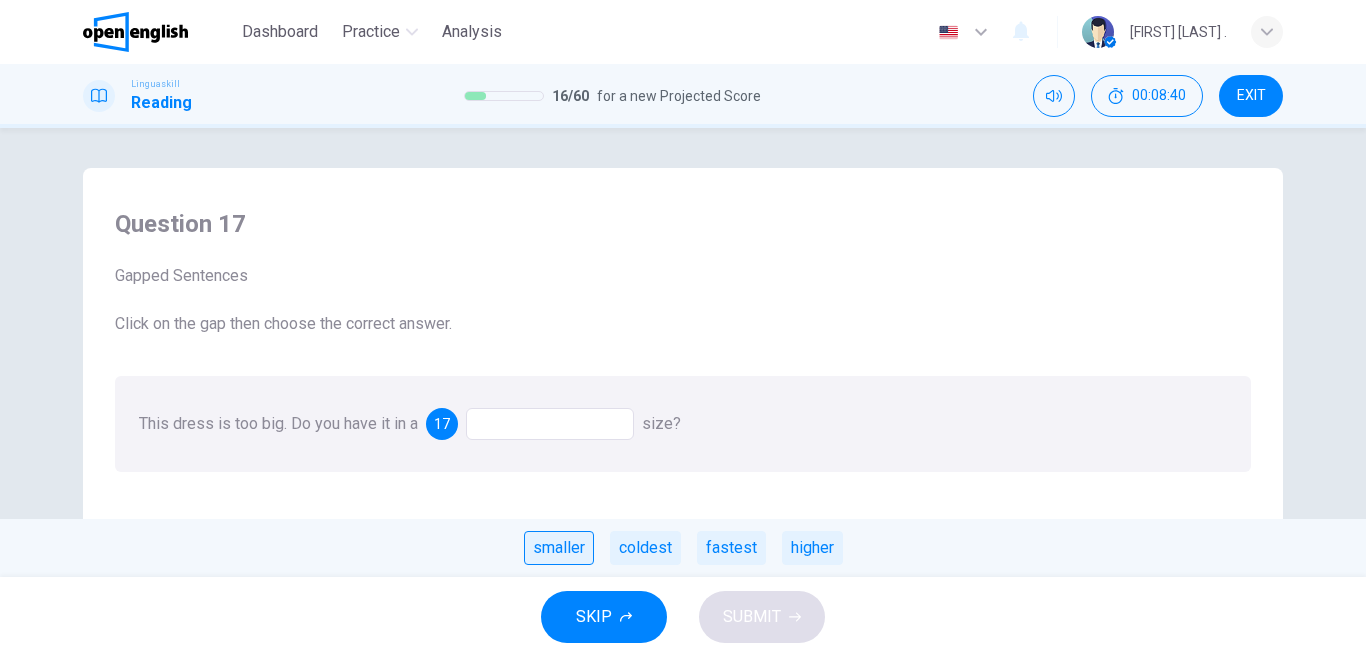 click on "smaller" at bounding box center [559, 548] 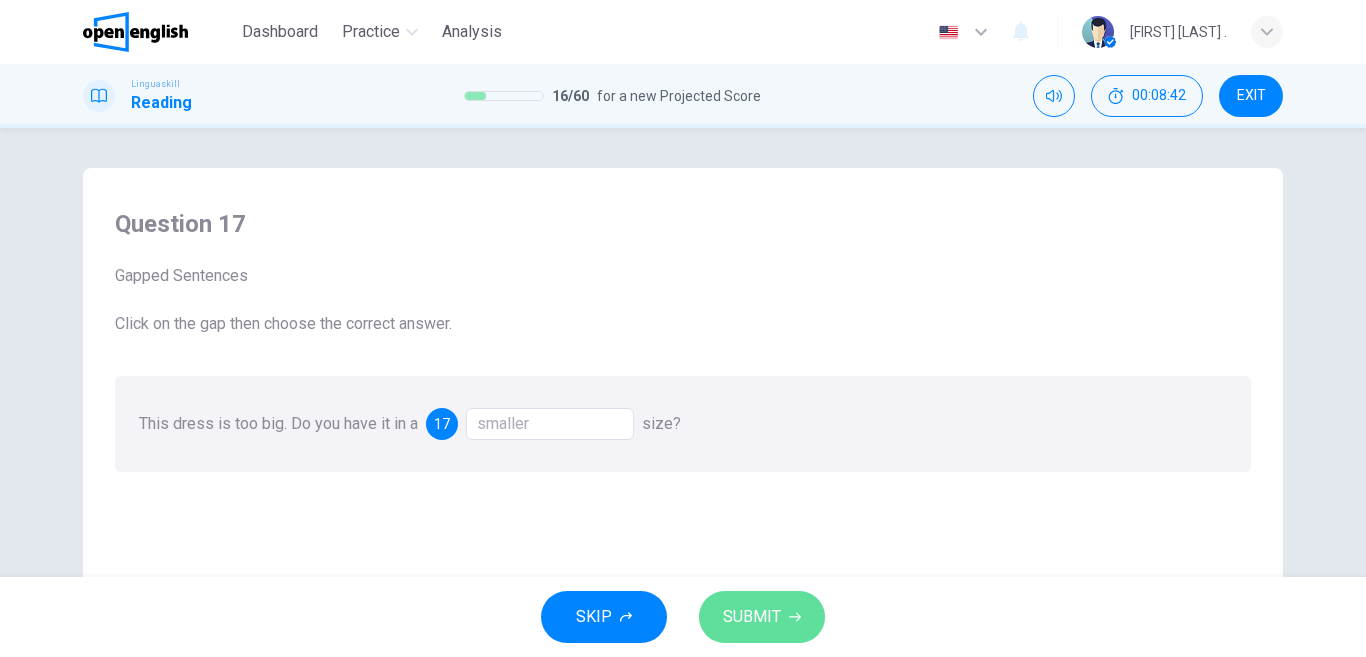 click on "SUBMIT" at bounding box center [752, 617] 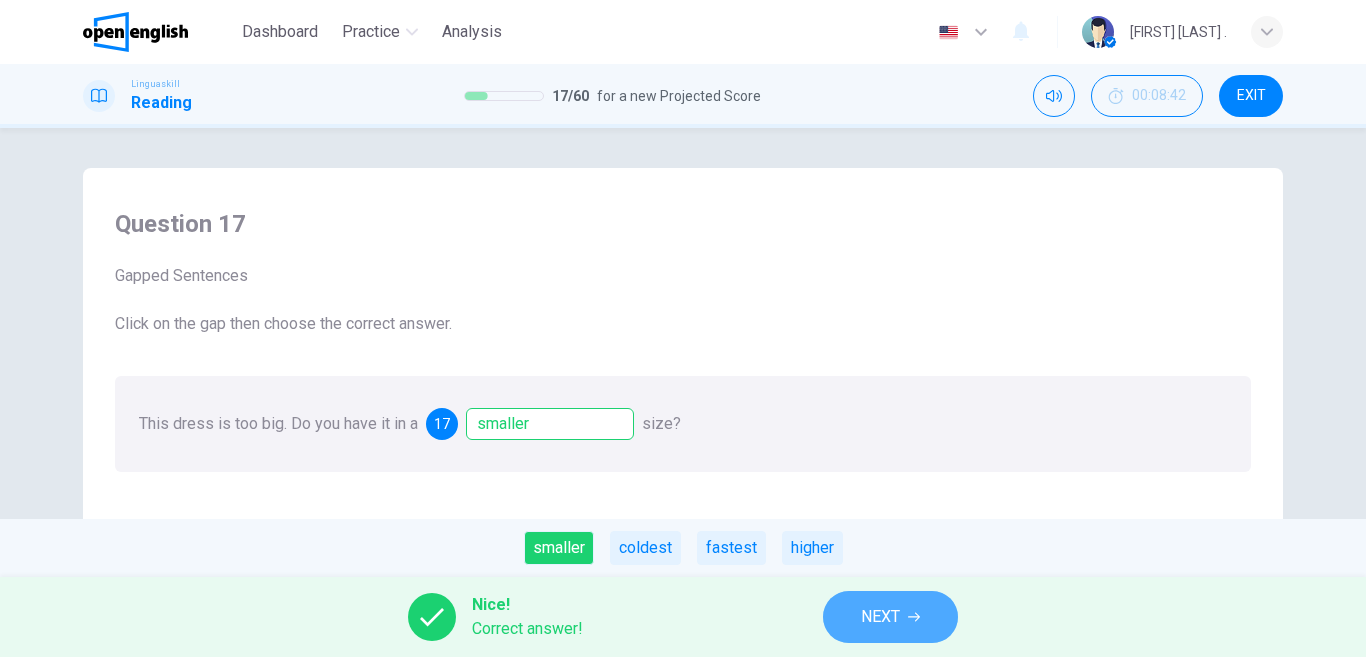 click on "NEXT" at bounding box center [890, 617] 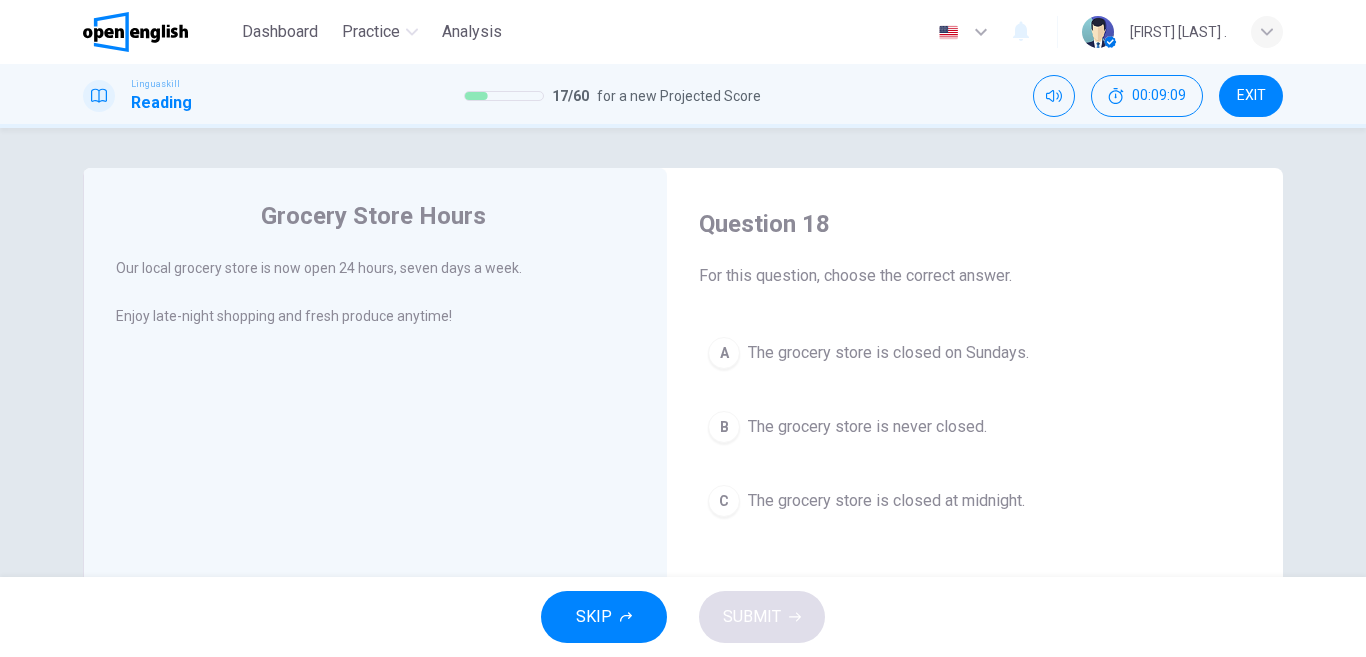 click on "B The grocery store is never closed." at bounding box center (975, 427) 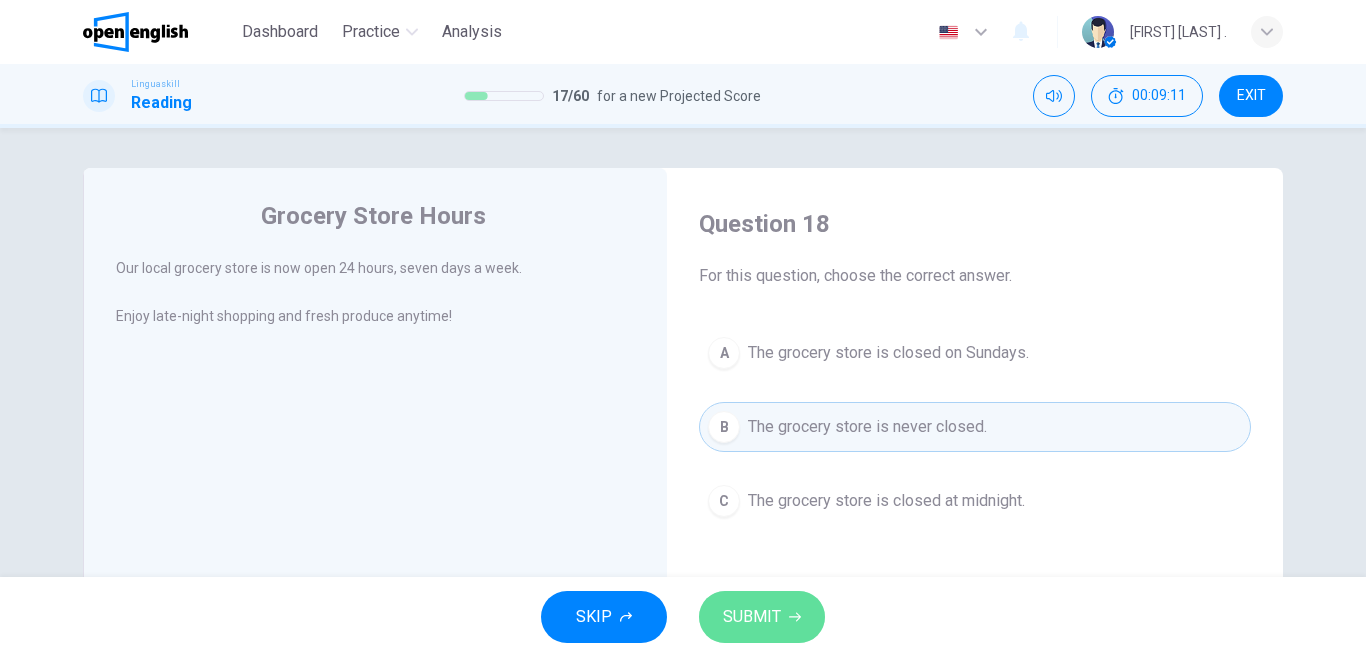 click on "SUBMIT" at bounding box center [762, 617] 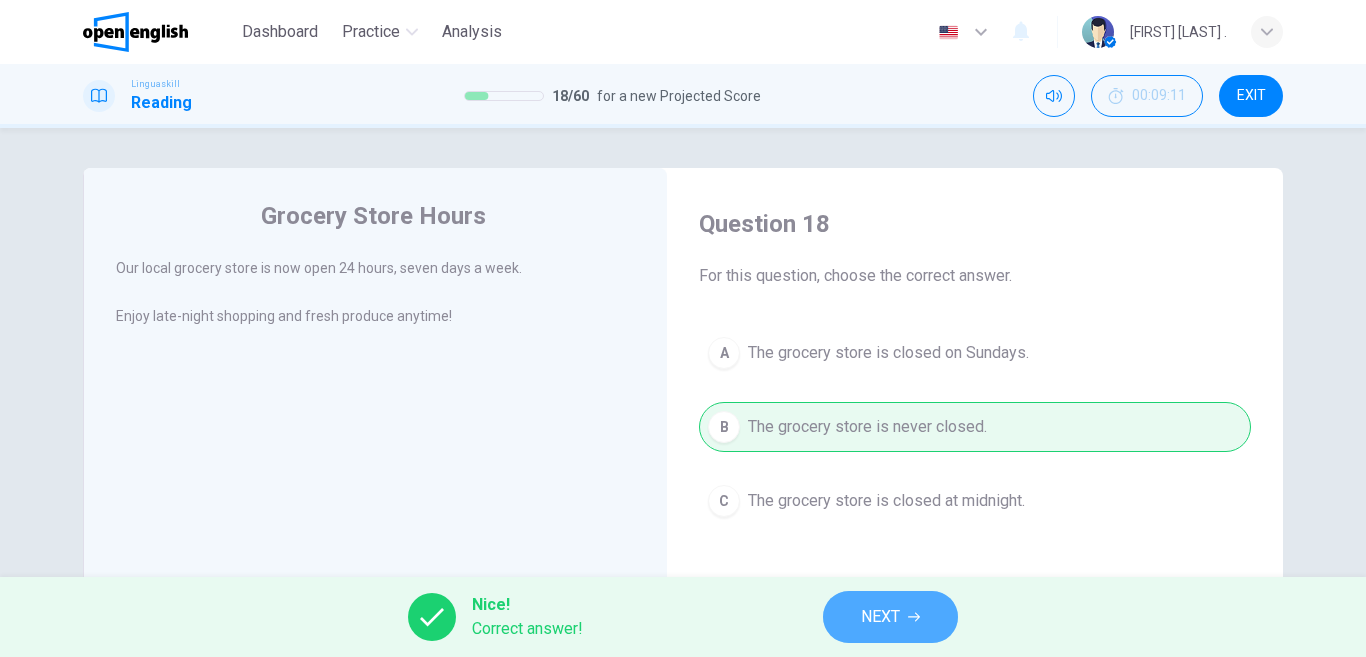 click on "NEXT" at bounding box center (890, 617) 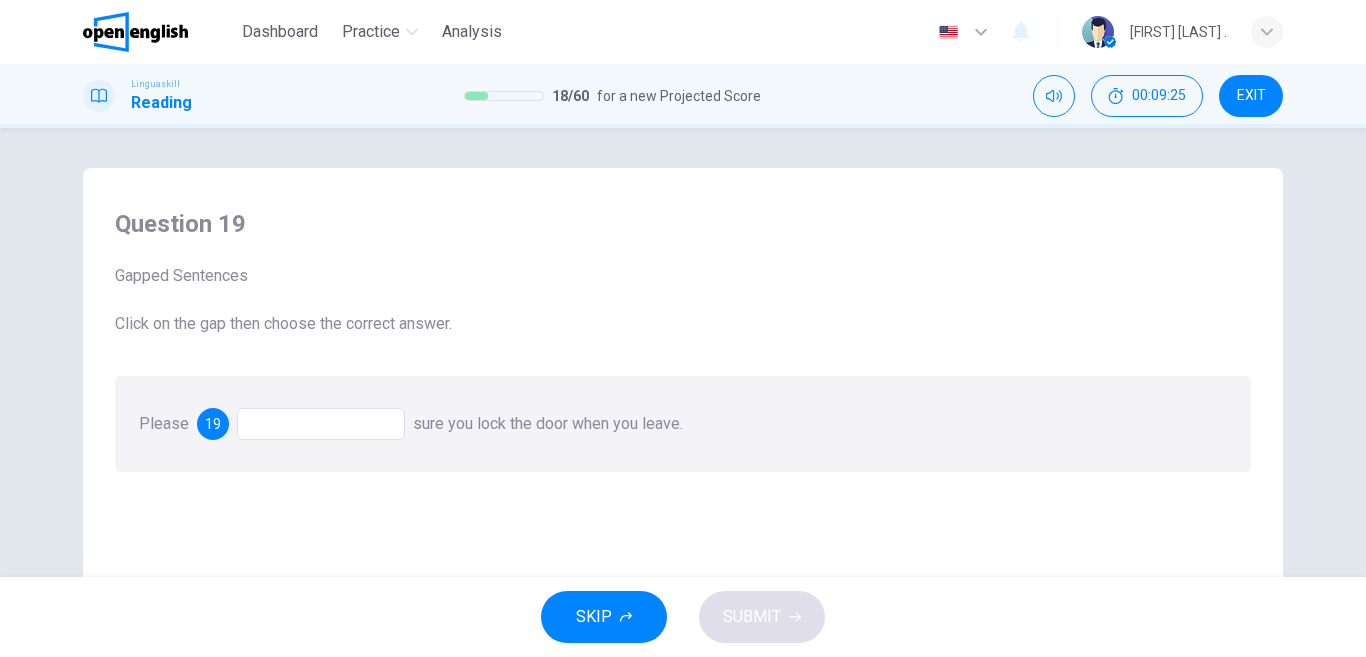 click at bounding box center (321, 424) 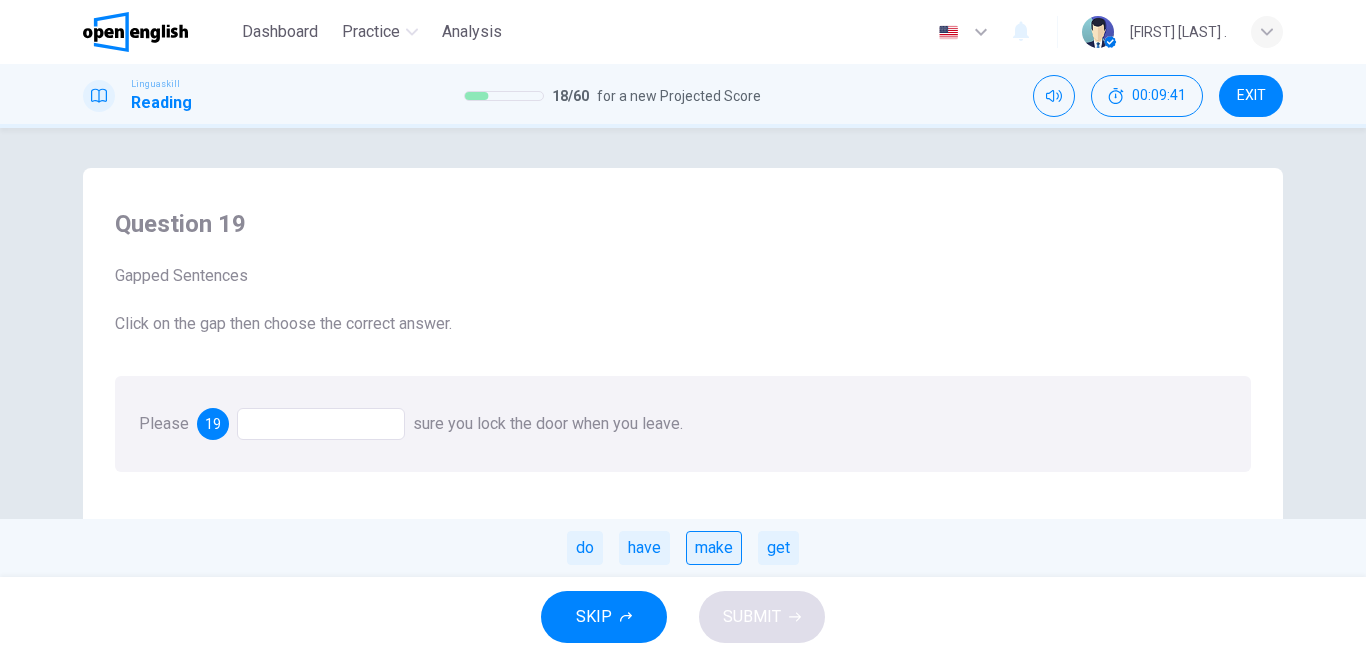click on "make" at bounding box center [714, 548] 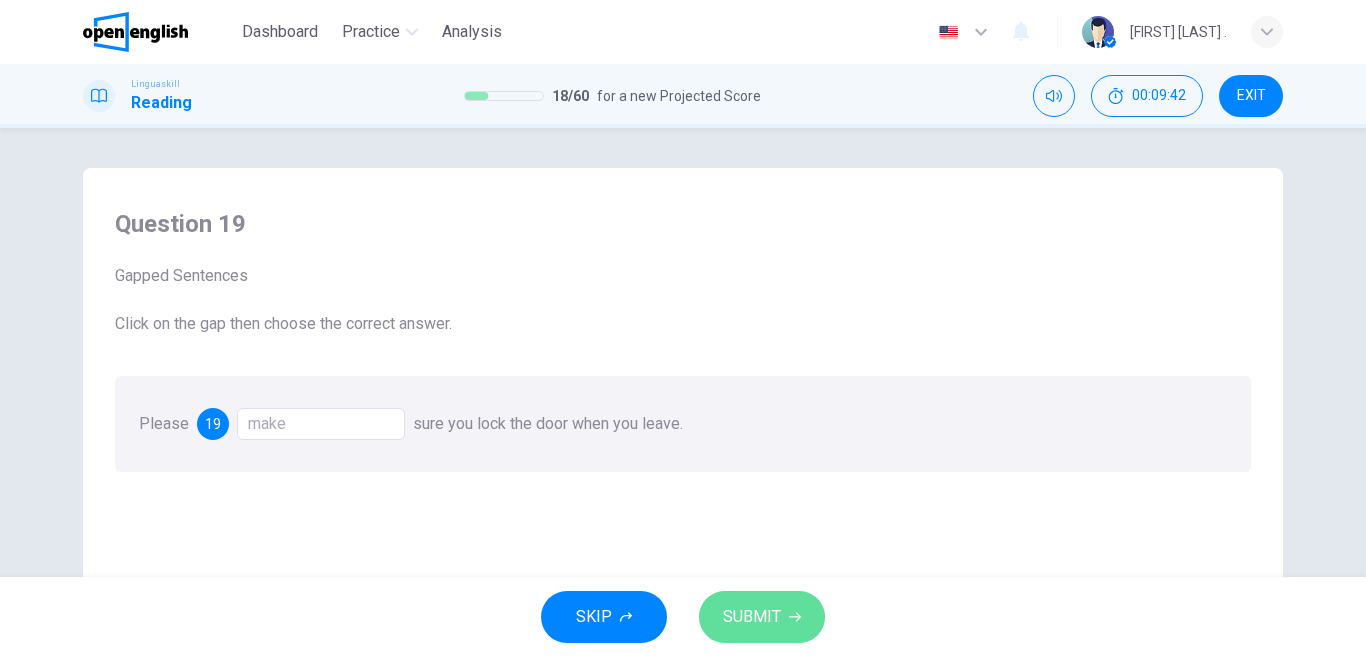 click on "SUBMIT" at bounding box center [752, 617] 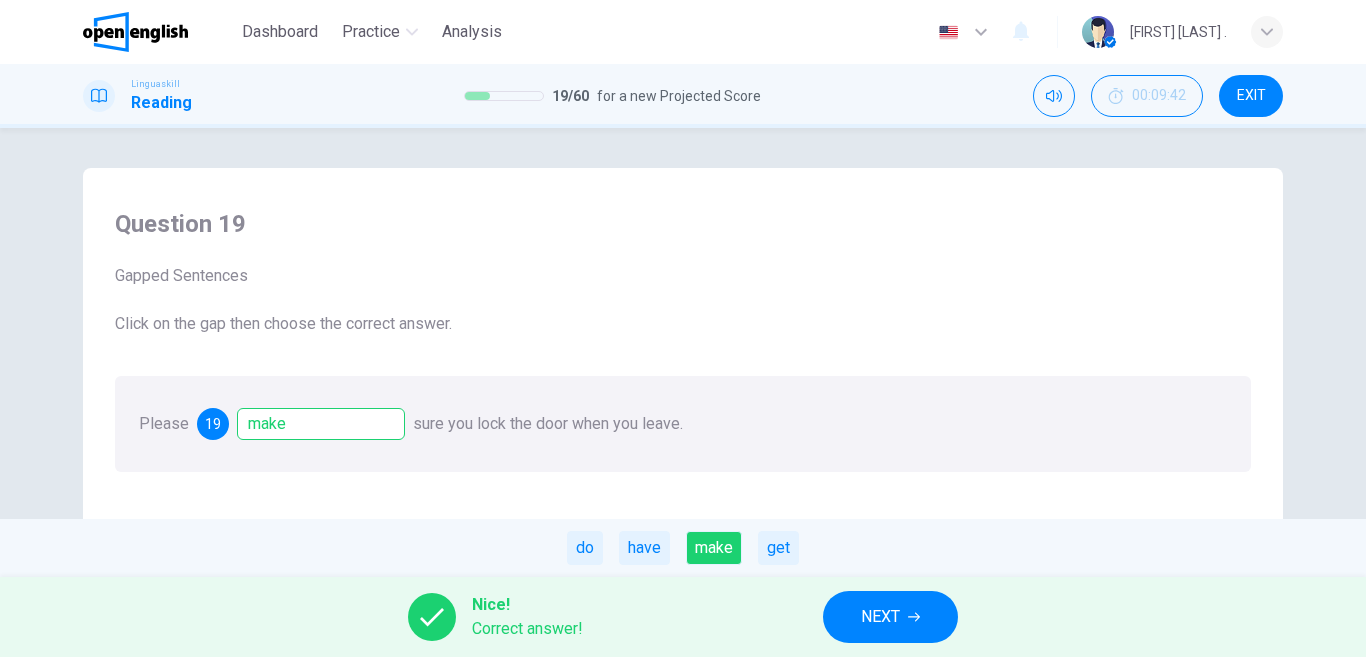 click on "NEXT" at bounding box center [880, 617] 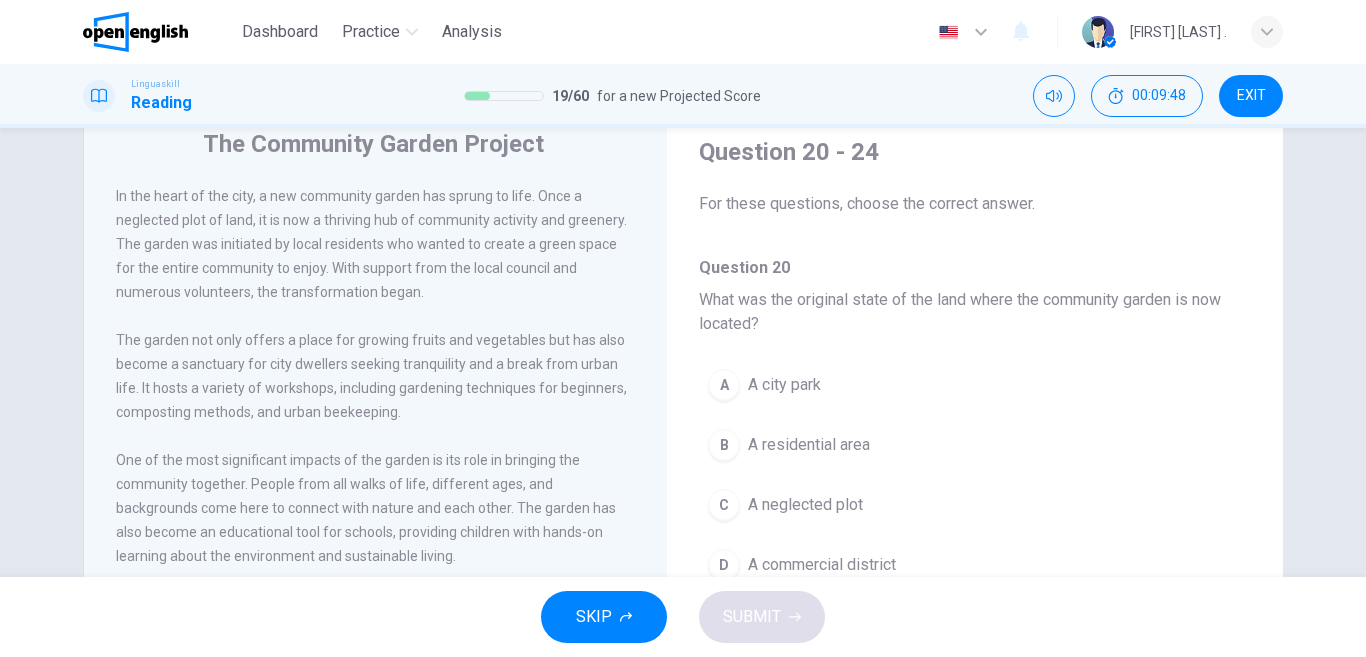 scroll, scrollTop: 77, scrollLeft: 0, axis: vertical 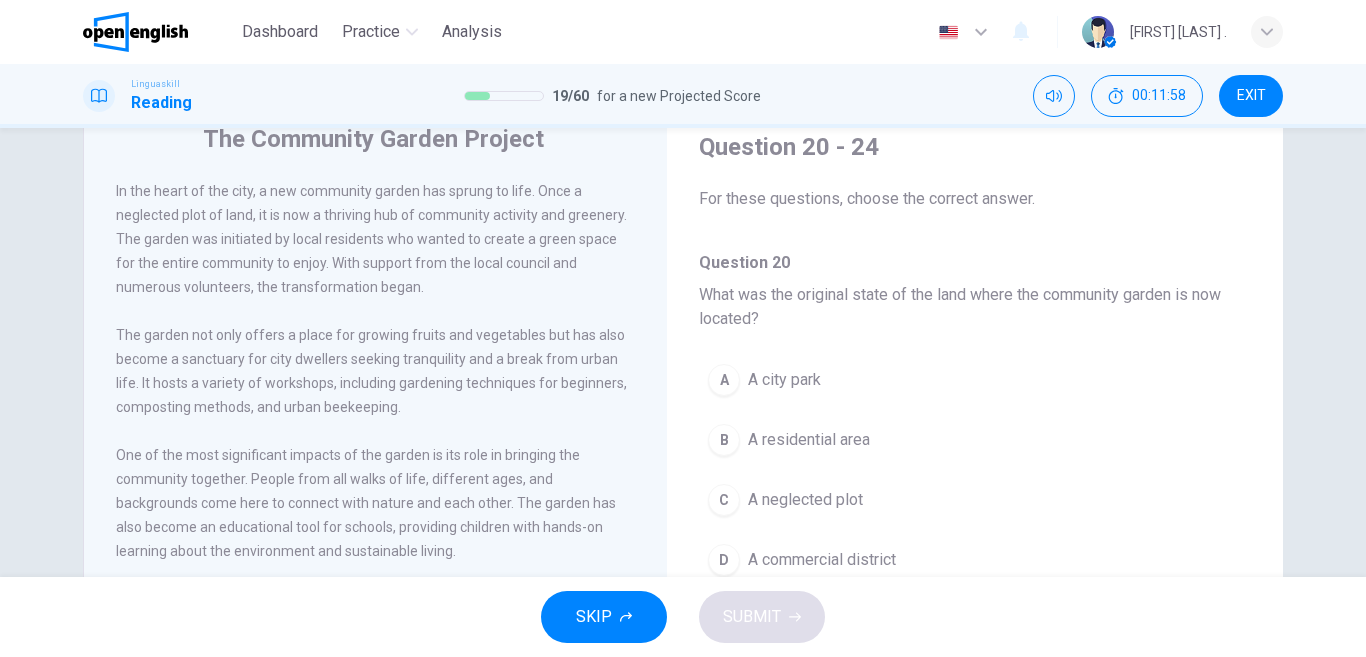 click on "A city park" at bounding box center (784, 380) 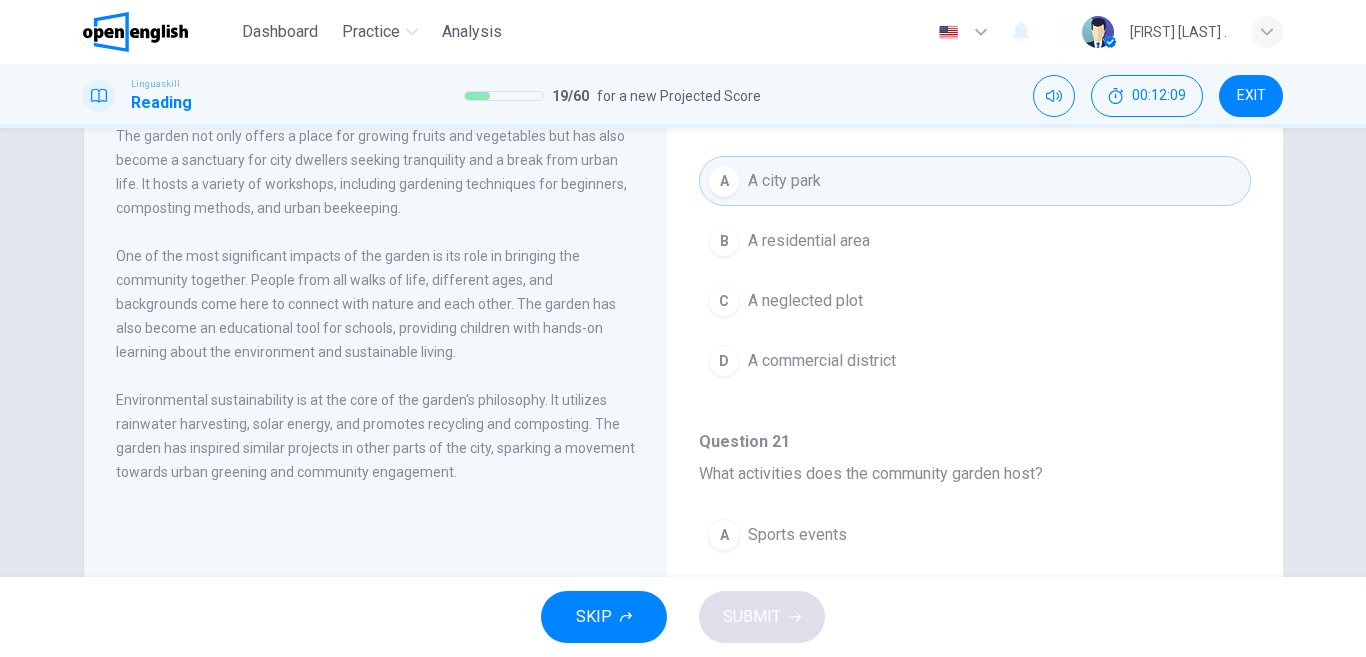 scroll, scrollTop: 278, scrollLeft: 0, axis: vertical 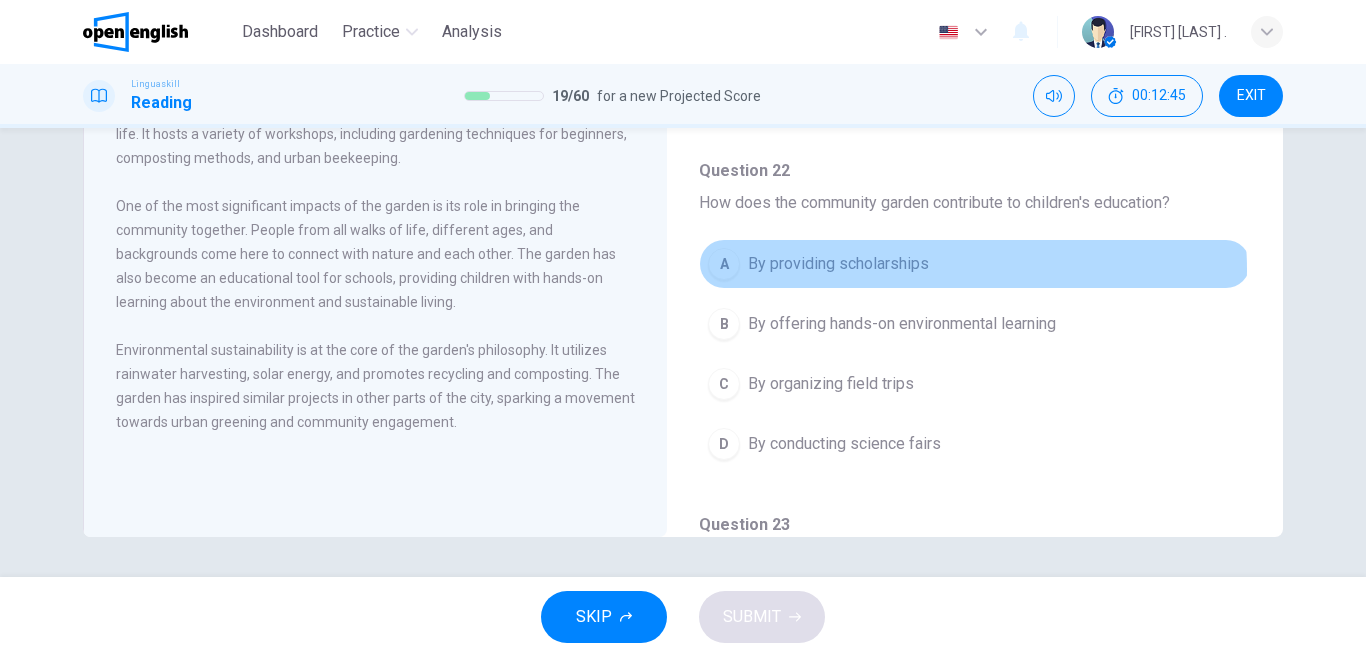 click on "By providing scholarships" at bounding box center (838, 264) 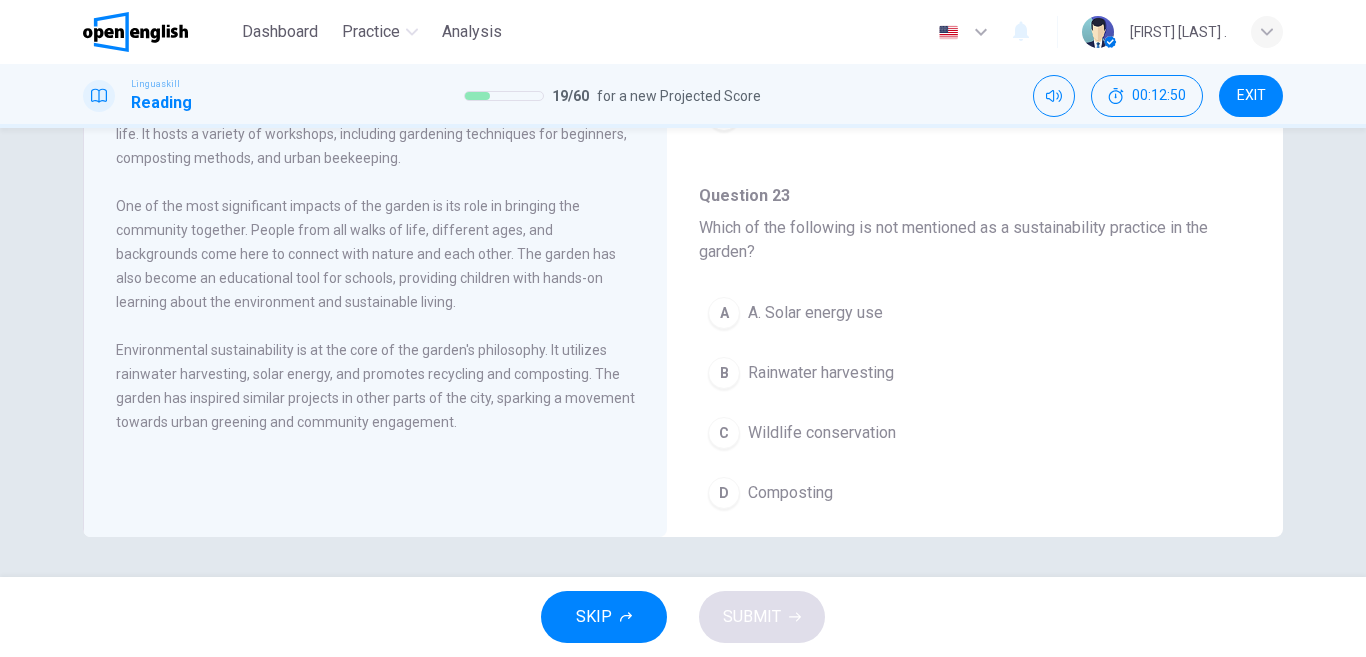 scroll, scrollTop: 936, scrollLeft: 0, axis: vertical 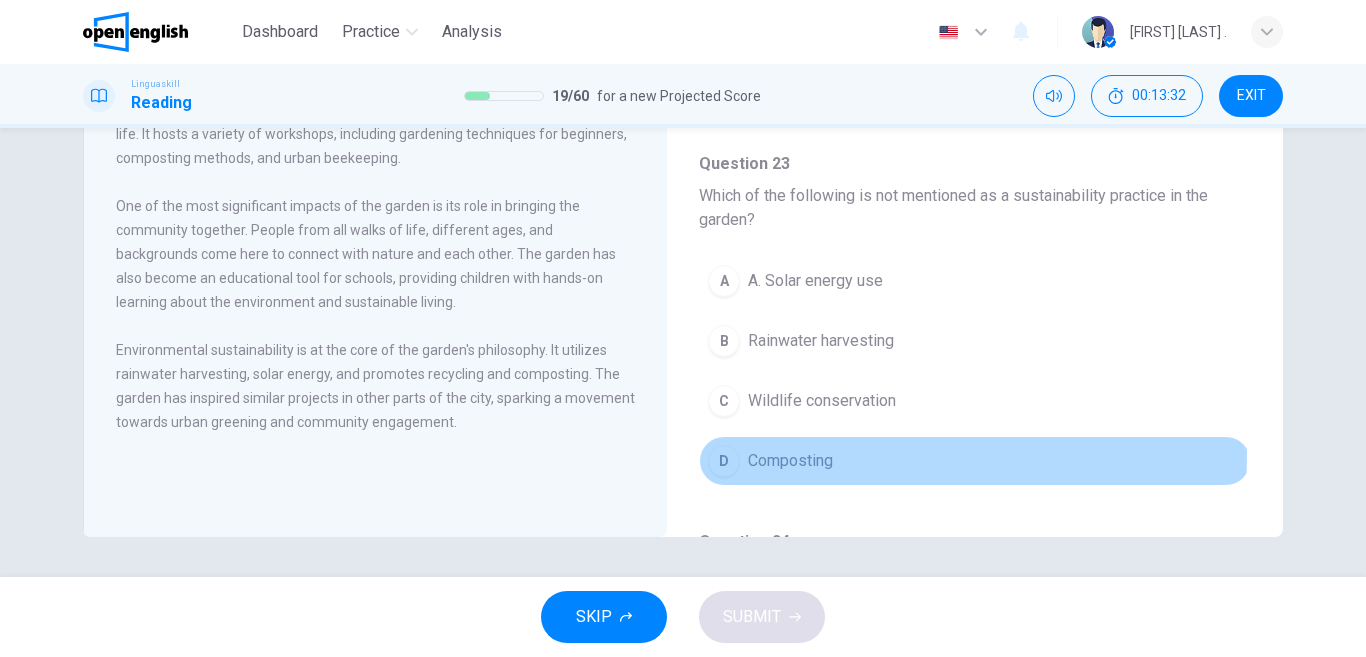 click on "D Composting" at bounding box center [975, 461] 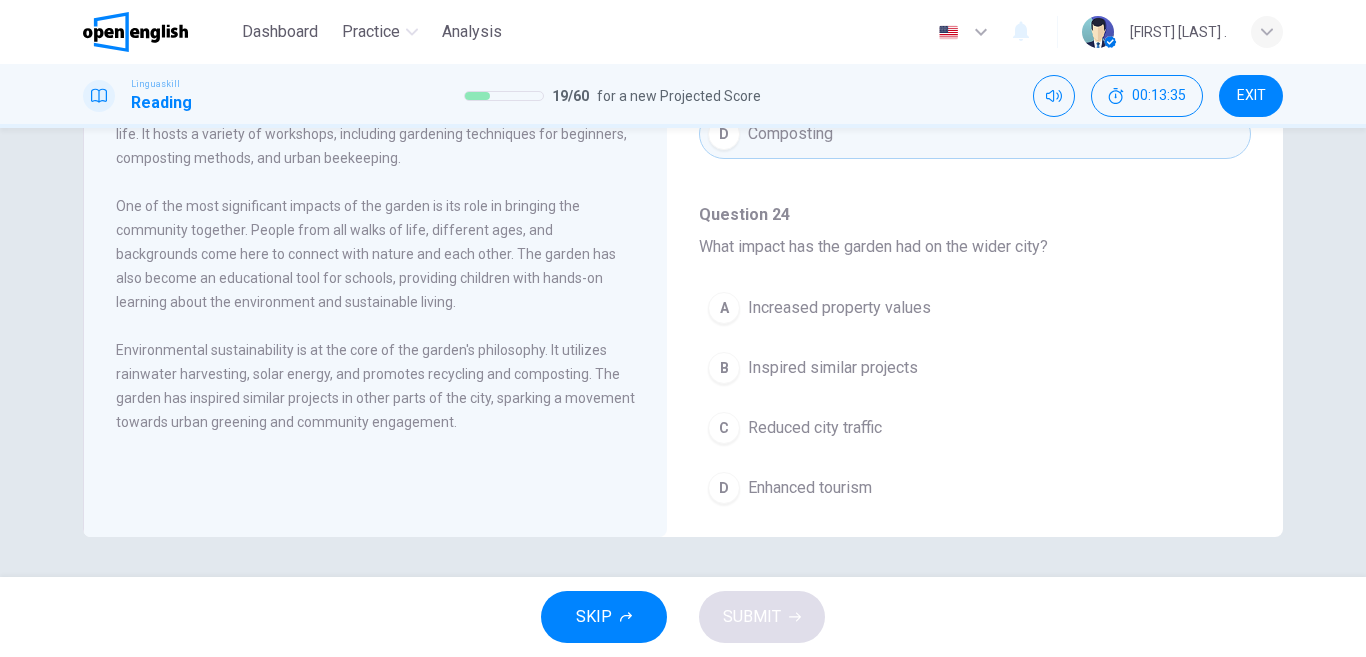 scroll, scrollTop: 1267, scrollLeft: 0, axis: vertical 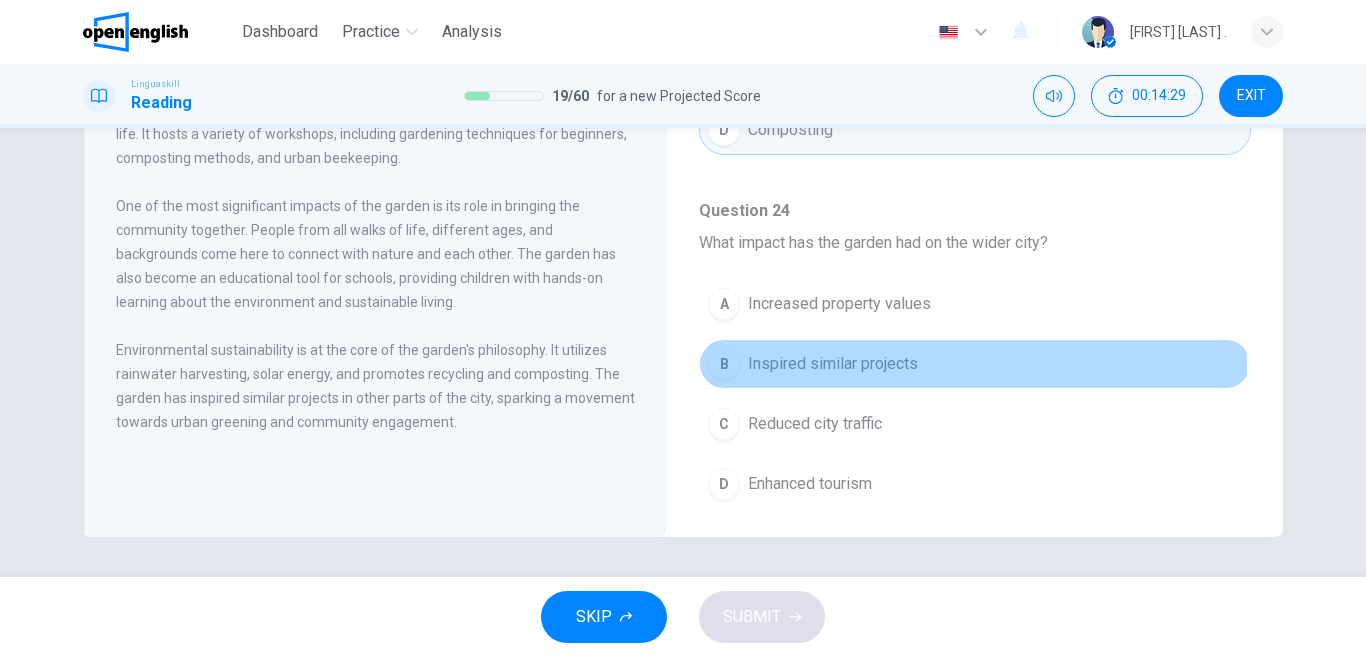 click on "Inspired similar projects" at bounding box center (833, 364) 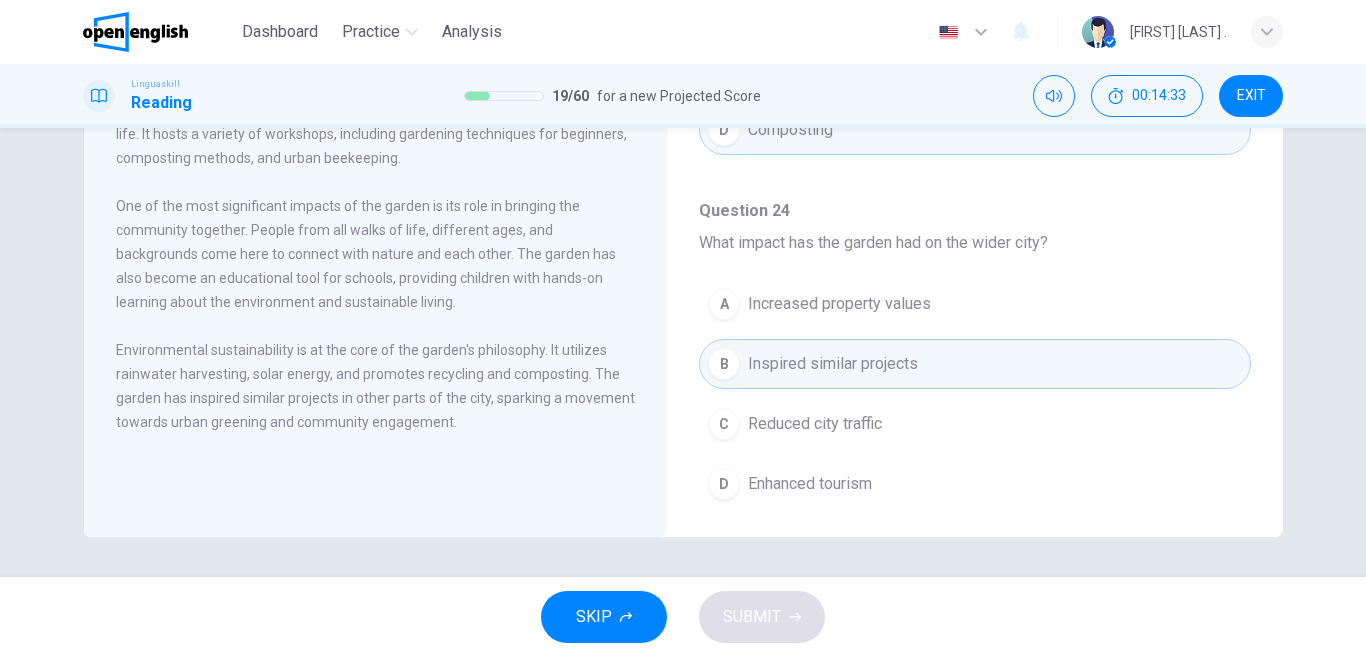 scroll, scrollTop: 1299, scrollLeft: 0, axis: vertical 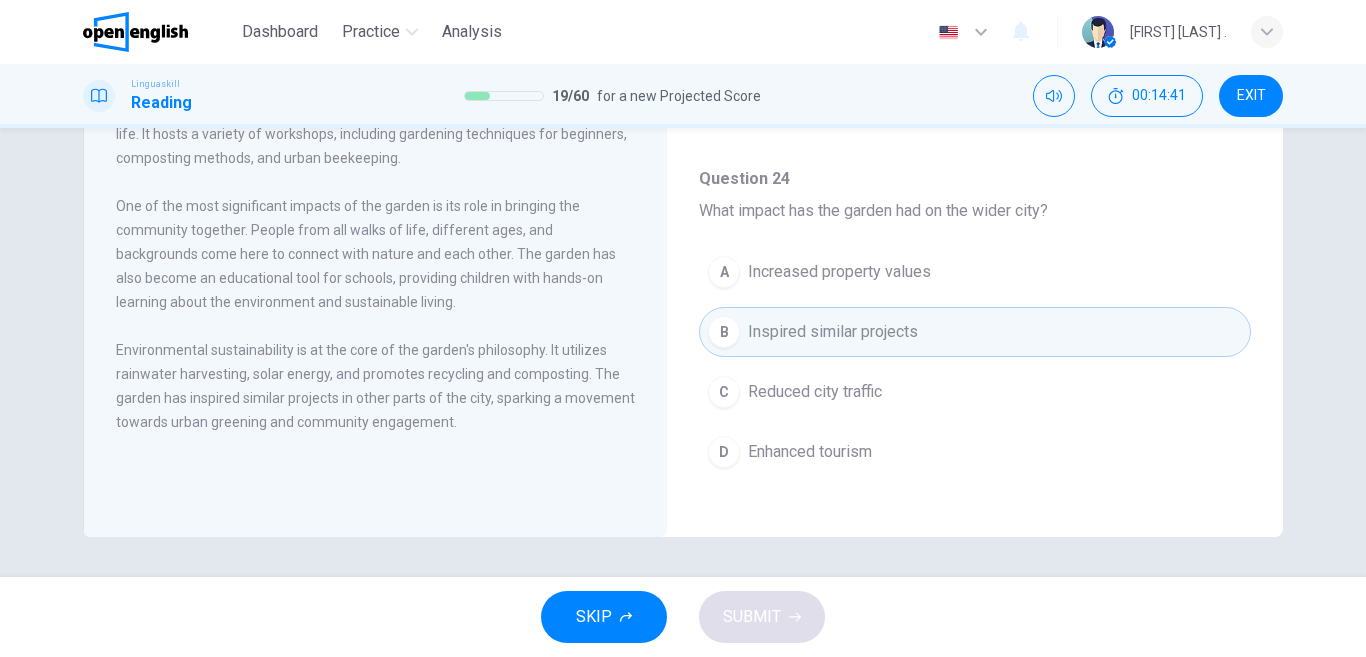 click on "A Increased property values B Inspired similar projects C Reduced city traffic D Enhanced tourism" at bounding box center (975, 372) 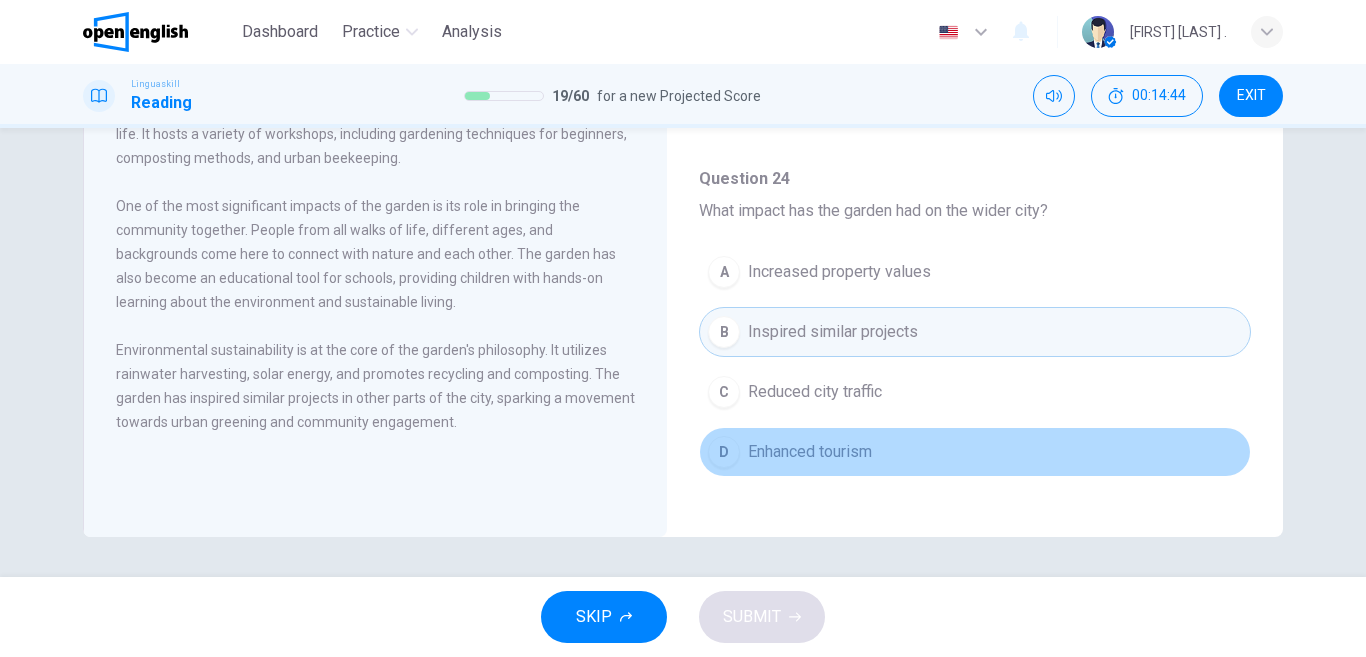 click on "D Enhanced tourism" at bounding box center (975, 452) 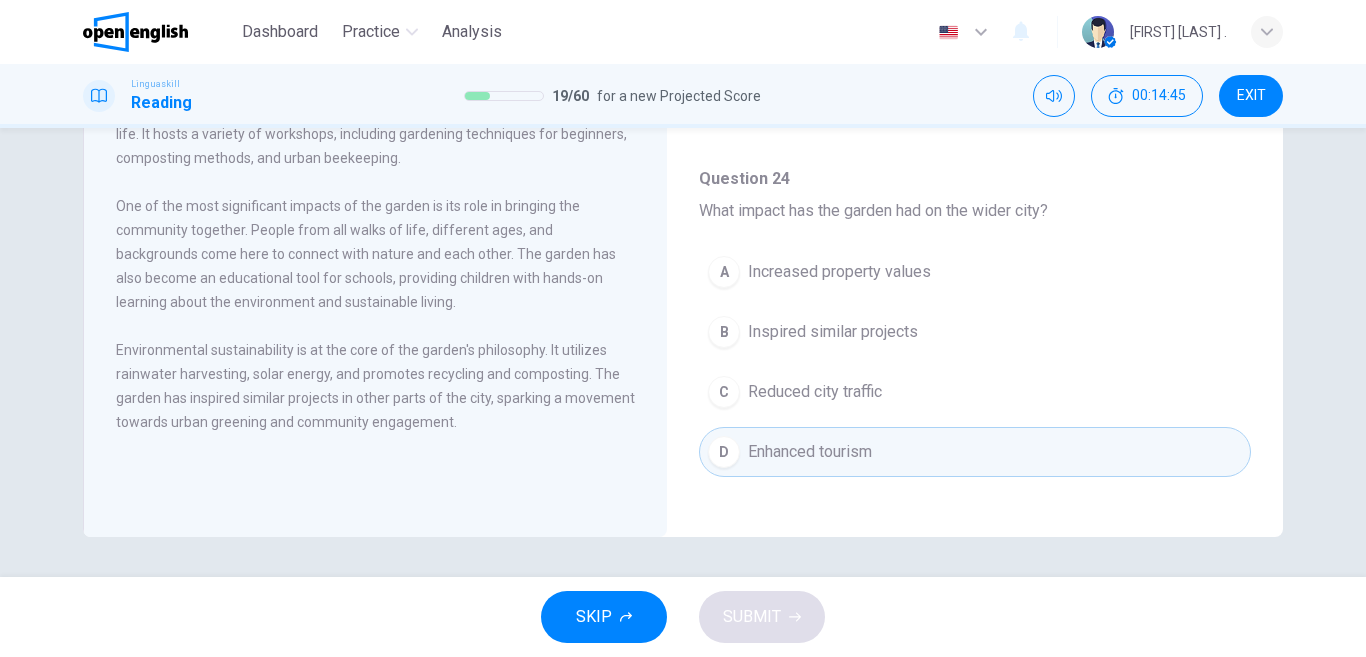 type 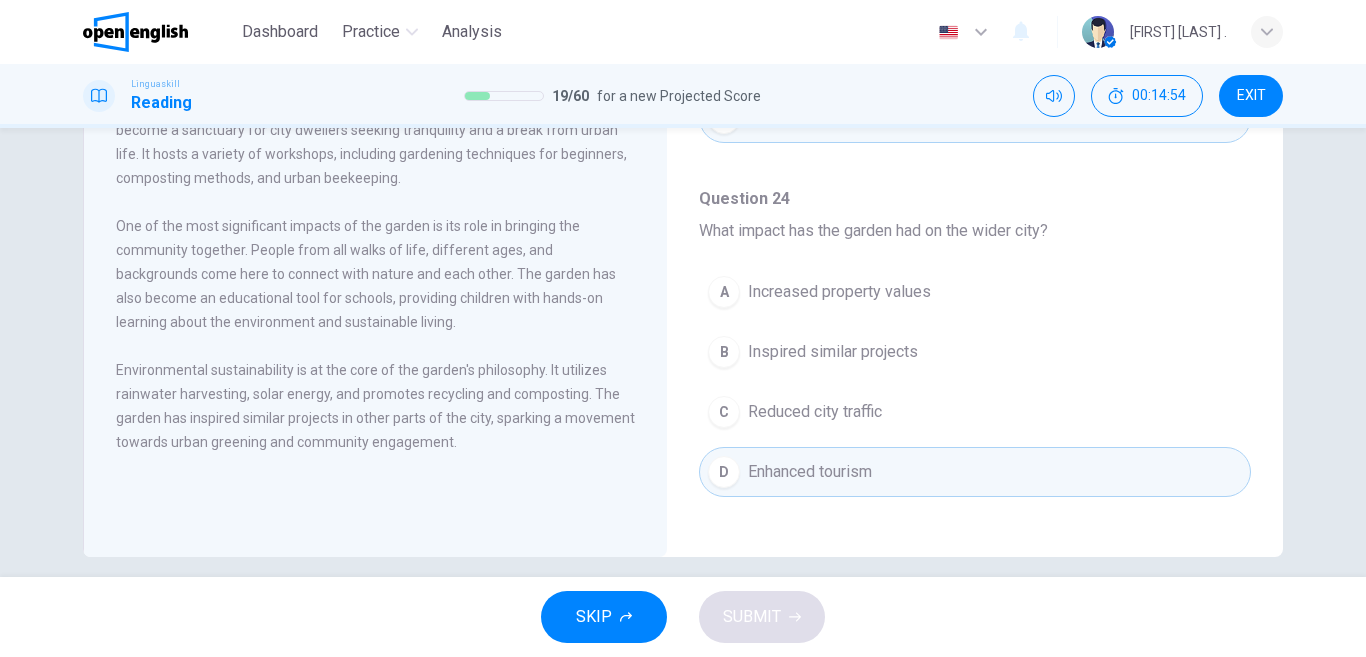 scroll, scrollTop: 326, scrollLeft: 0, axis: vertical 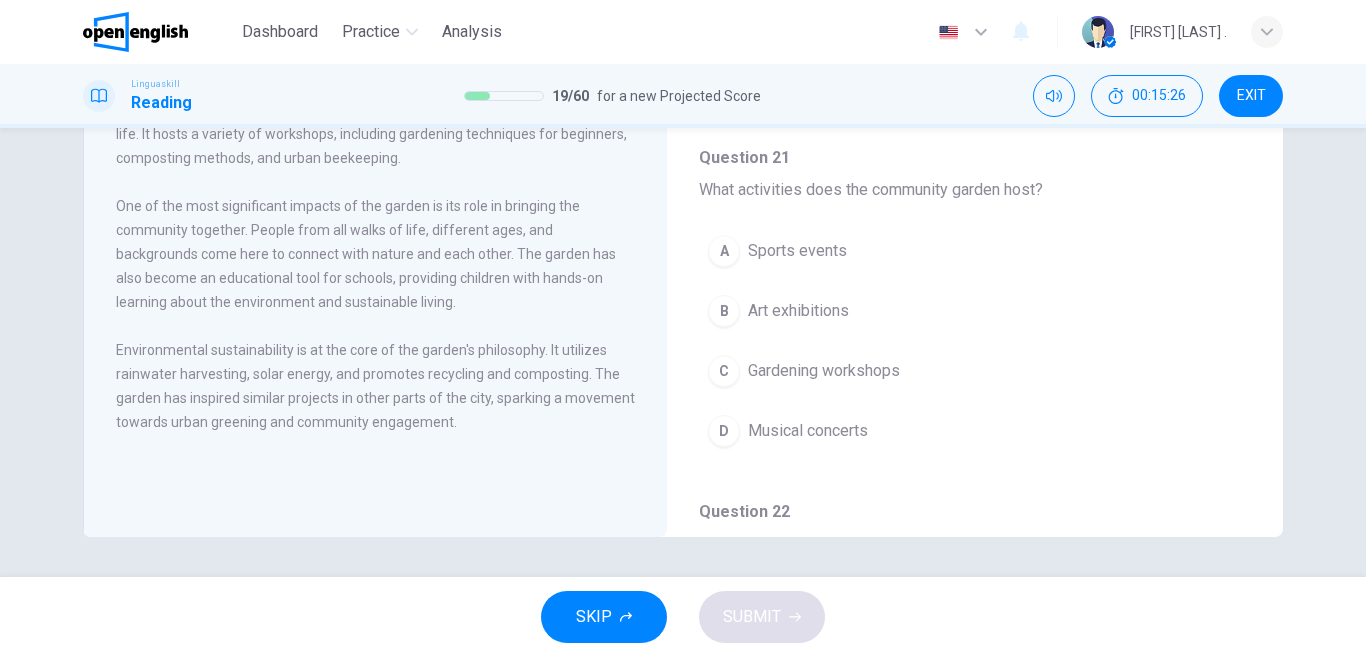 click on "A Sports events" at bounding box center (975, 251) 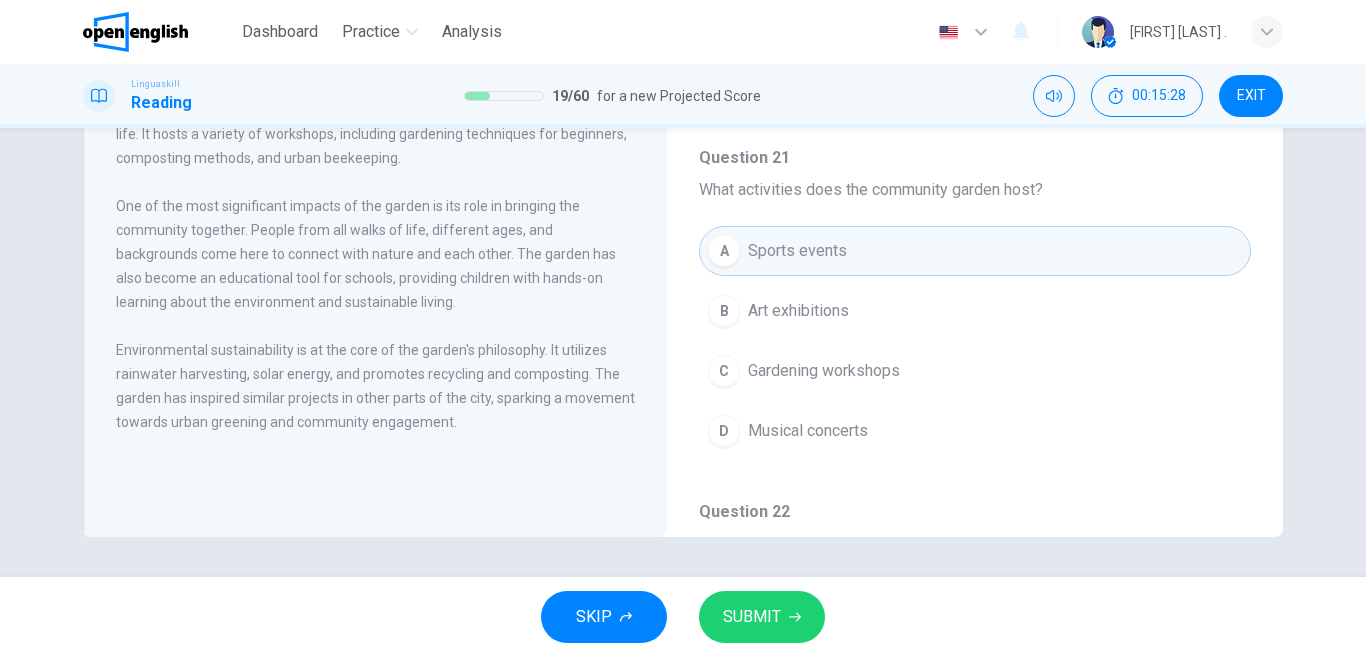 click on "SUBMIT" at bounding box center (752, 617) 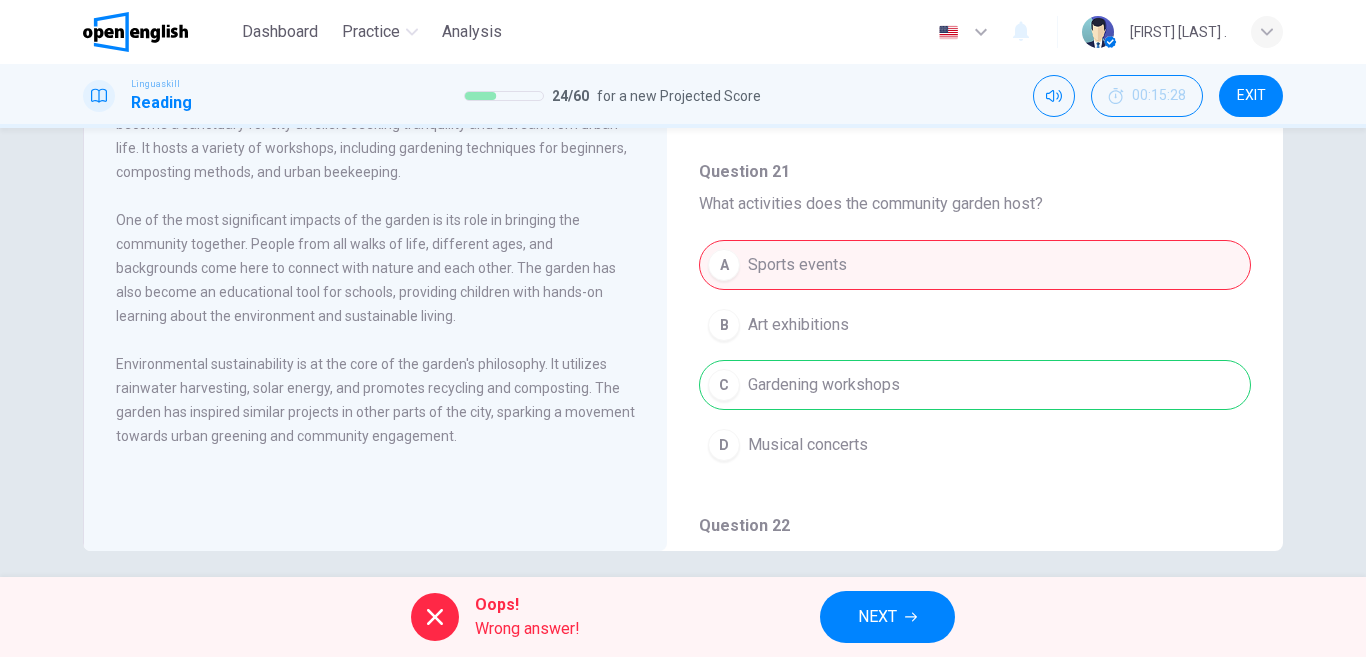 scroll, scrollTop: 300, scrollLeft: 0, axis: vertical 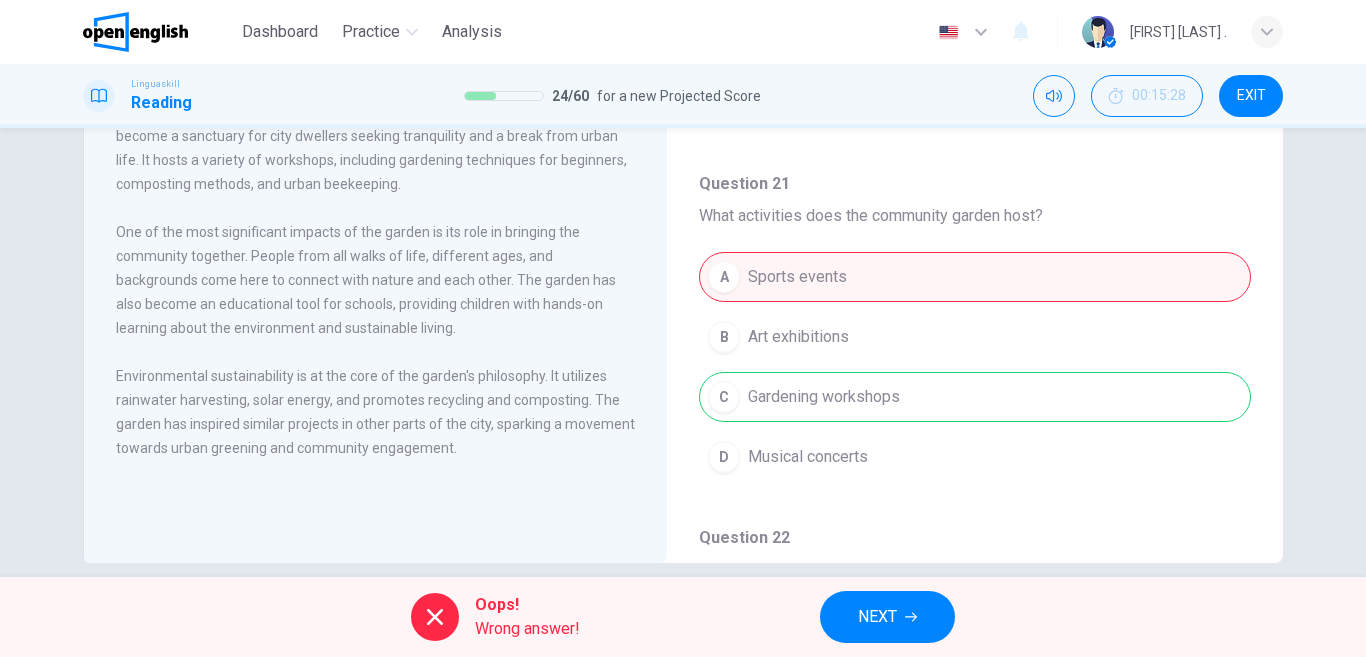 click on "NEXT" at bounding box center [887, 617] 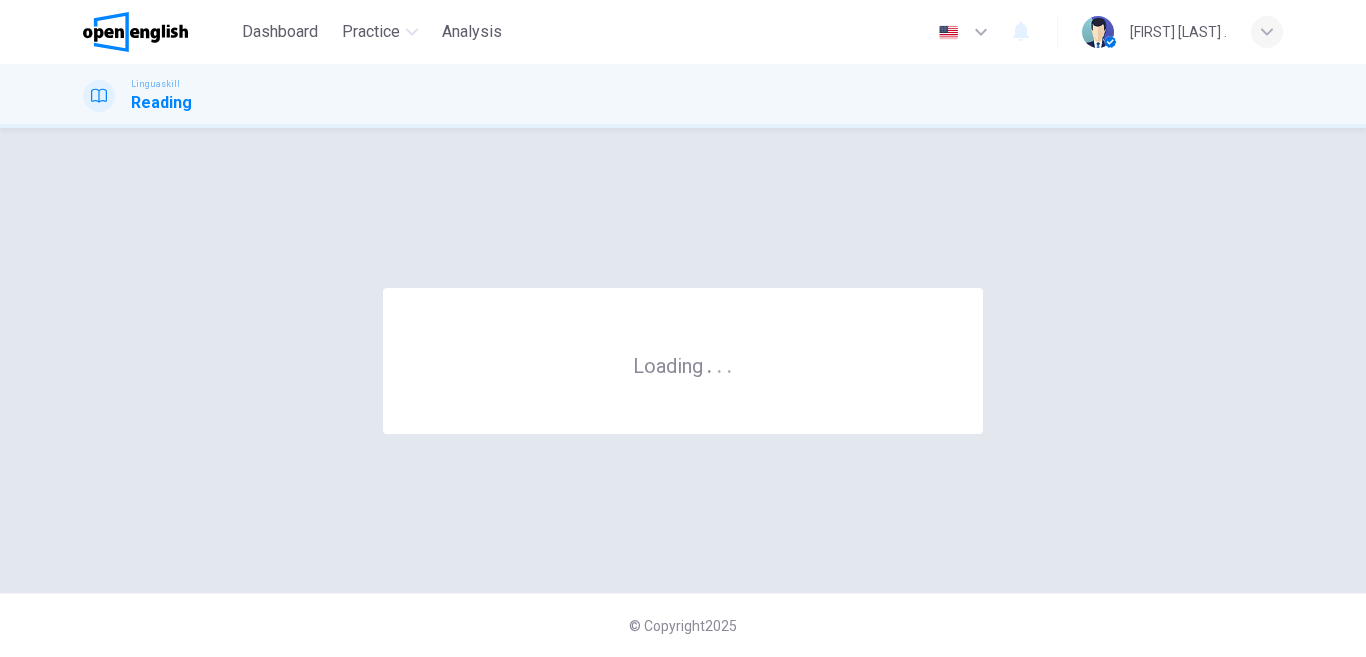 scroll, scrollTop: 0, scrollLeft: 0, axis: both 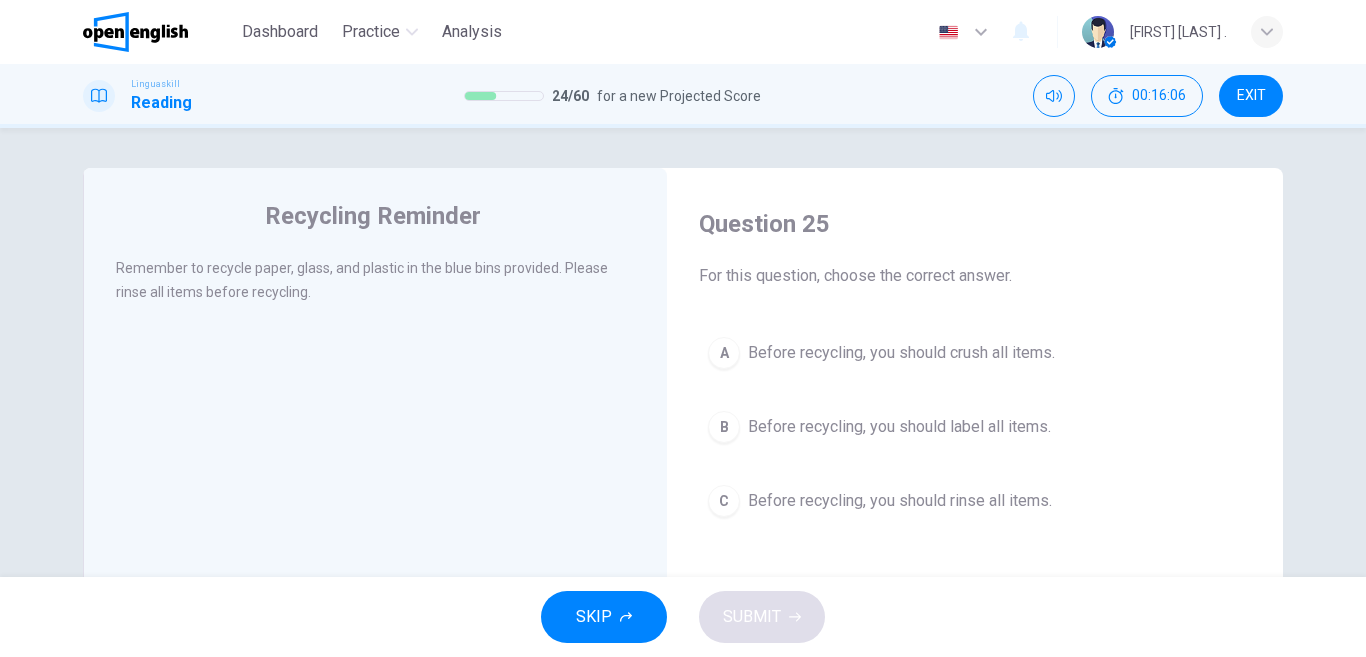 click on "Before recycling, you should rinse all items." at bounding box center (900, 501) 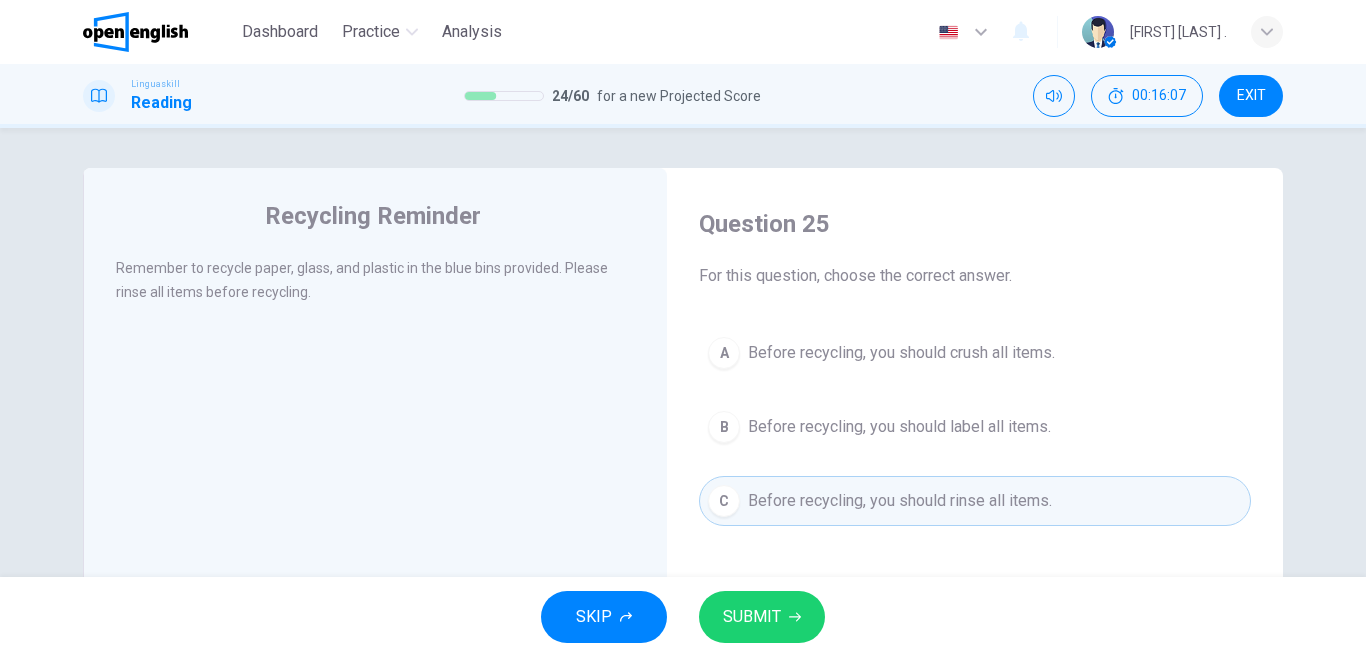 type 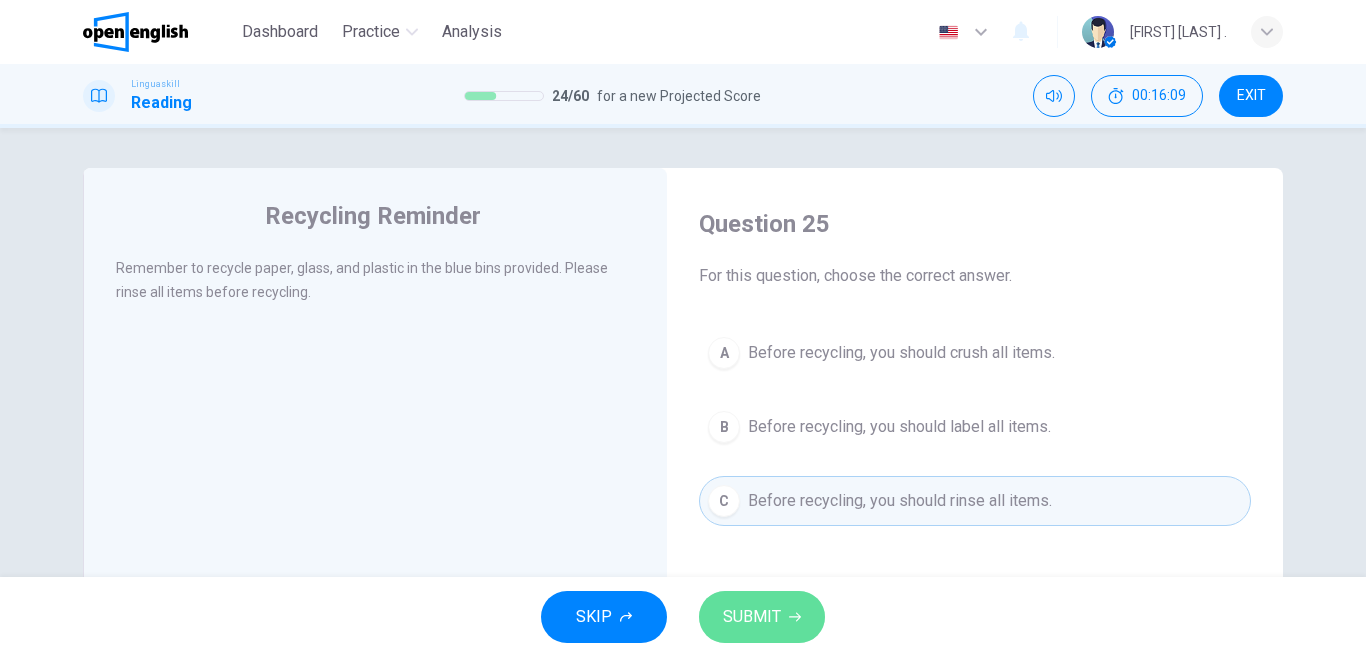 click on "SUBMIT" at bounding box center (762, 617) 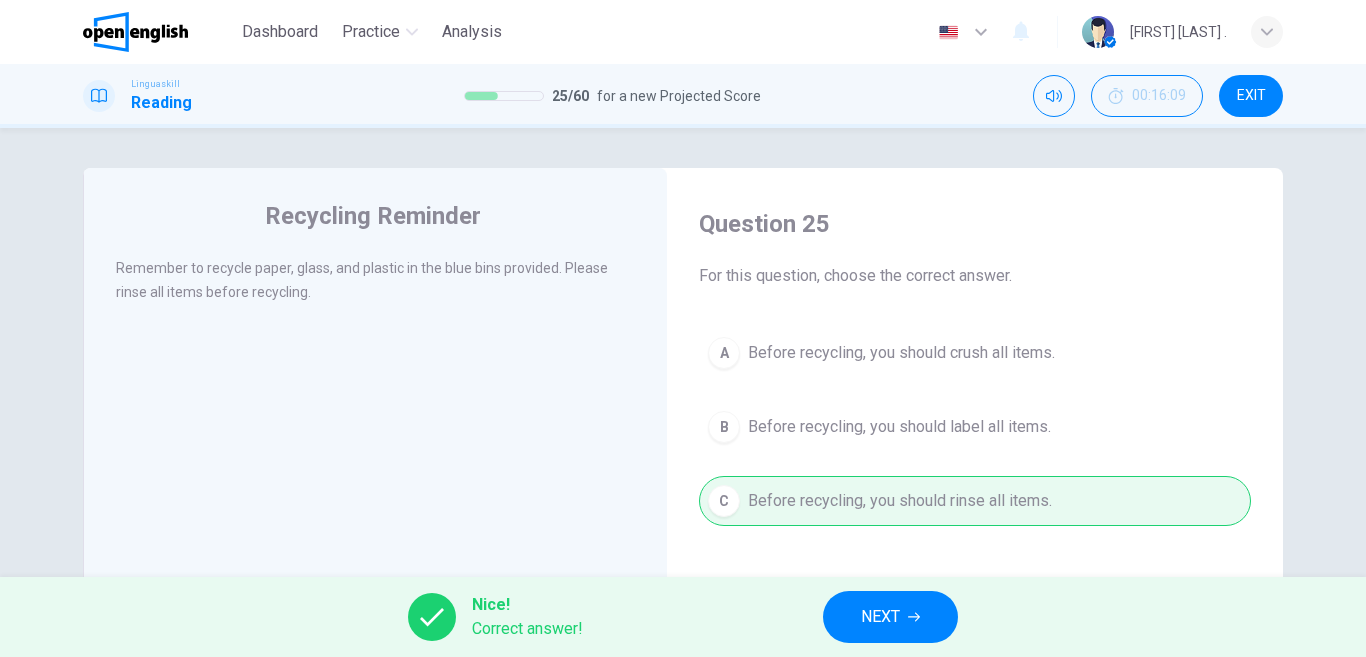 click on "NEXT" at bounding box center (880, 617) 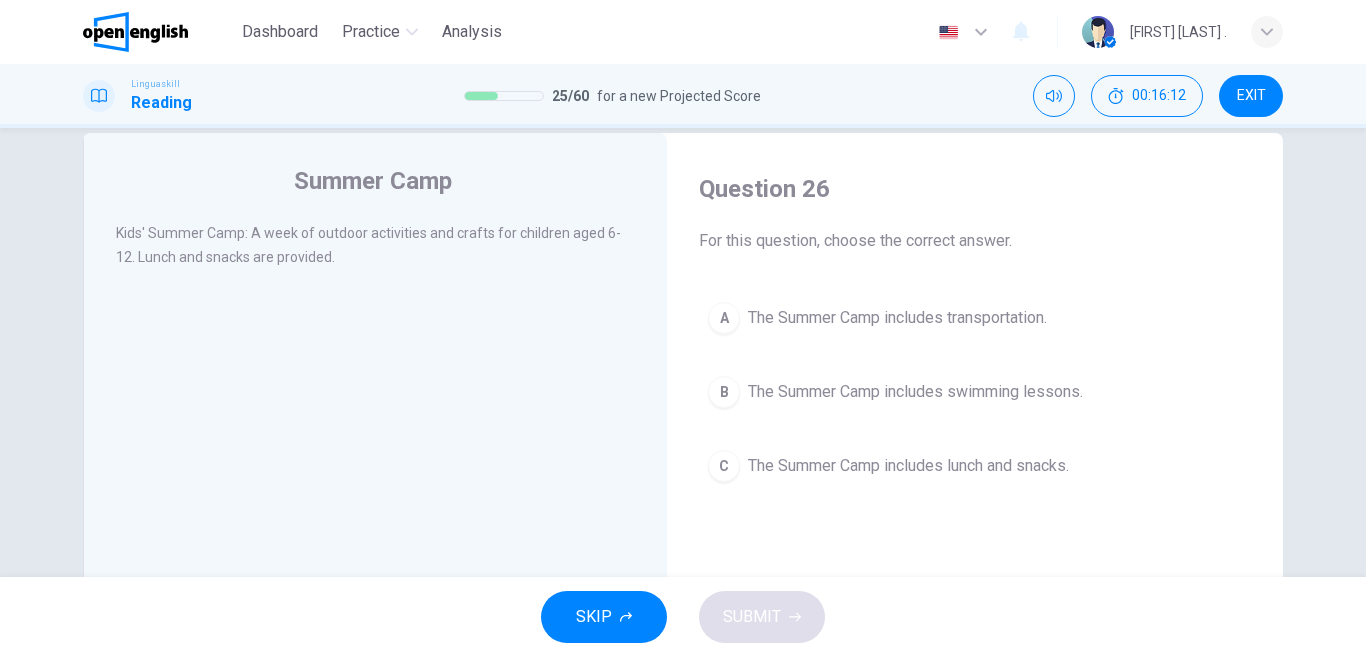 scroll, scrollTop: 42, scrollLeft: 0, axis: vertical 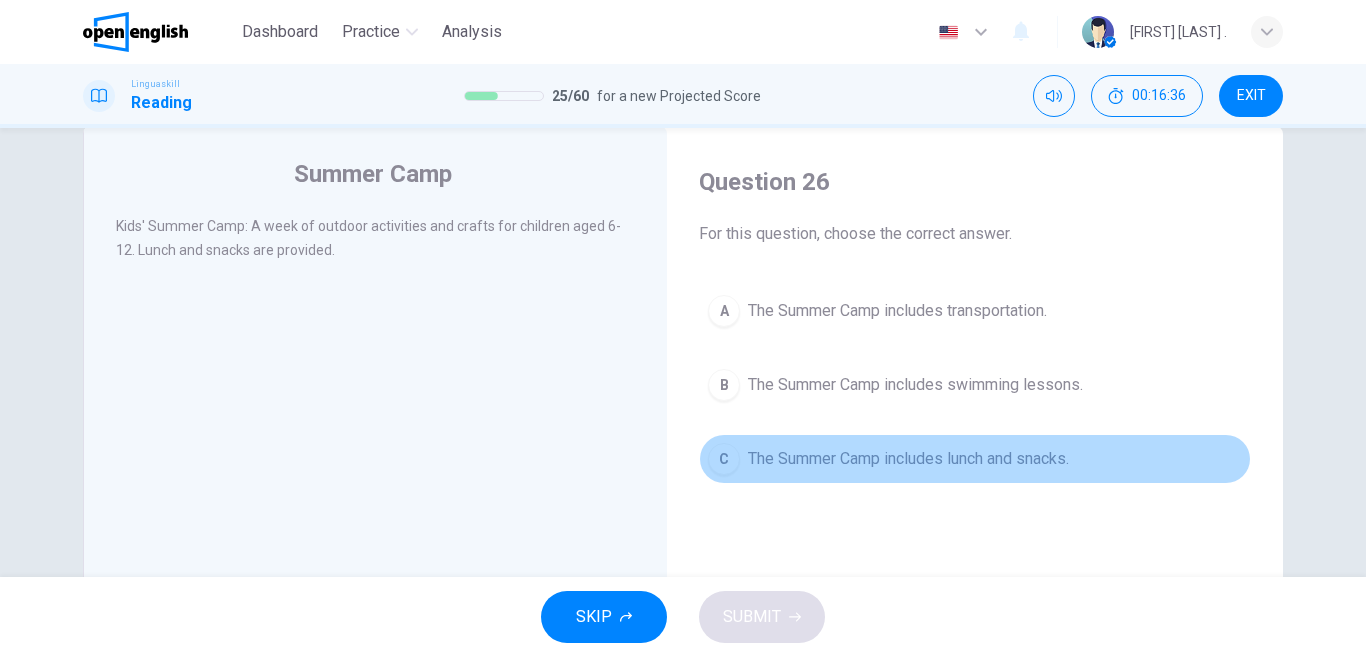 click on "The Summer Camp includes lunch and snacks." at bounding box center [908, 459] 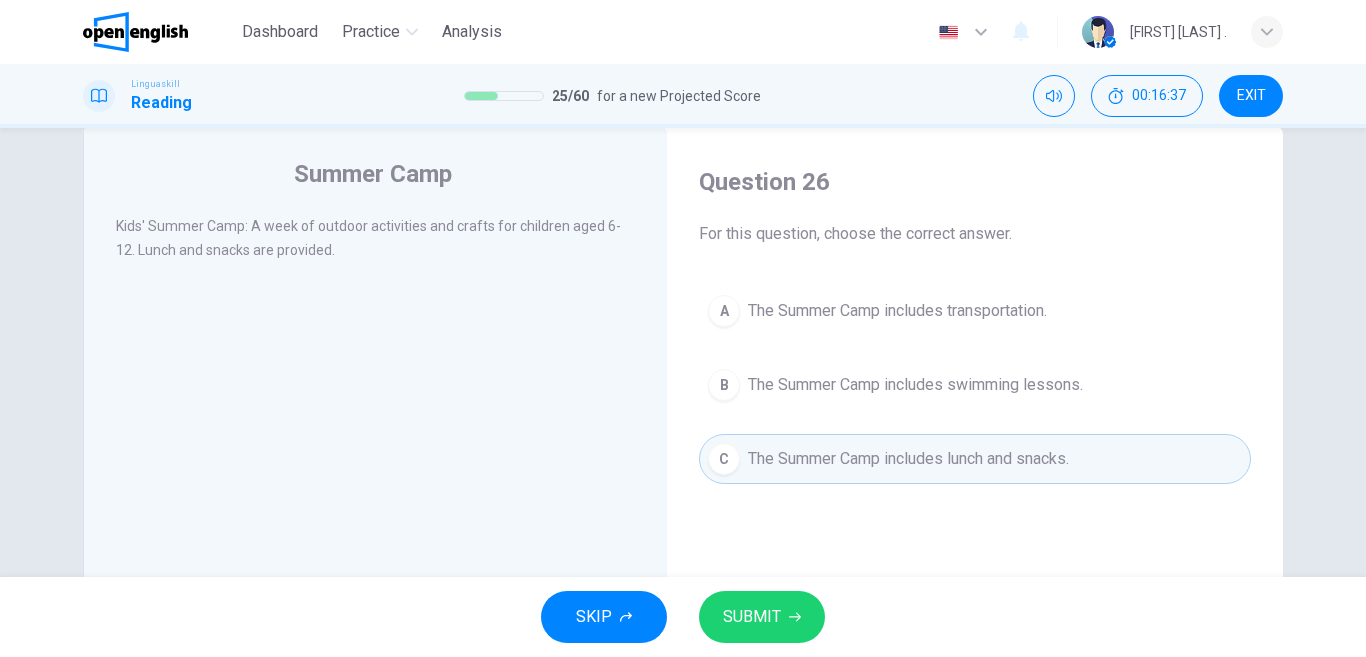 click 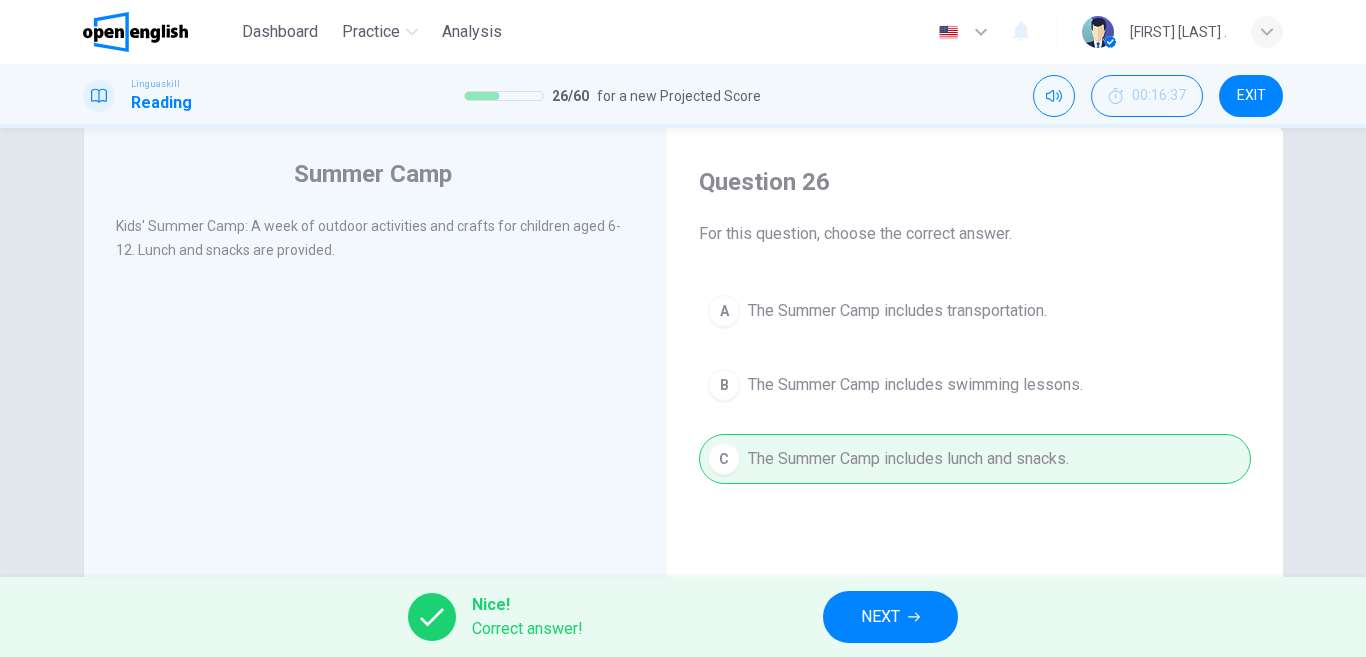 click on "NEXT" at bounding box center (880, 617) 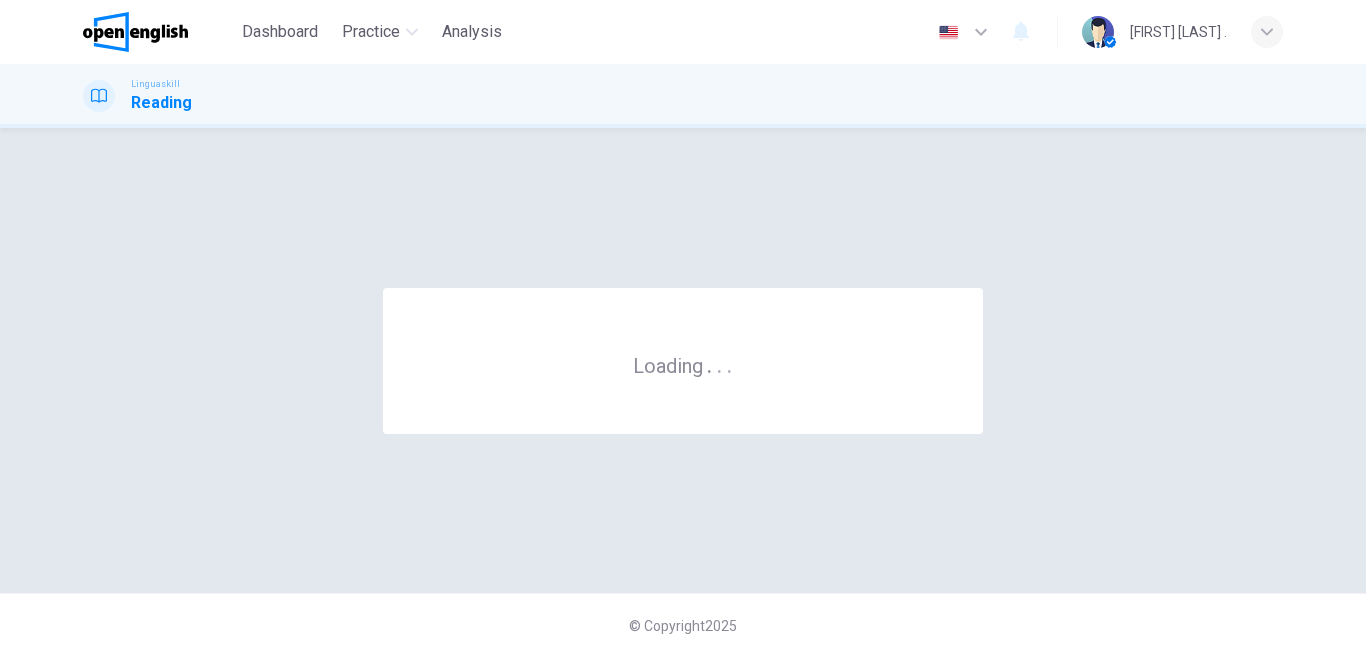 scroll, scrollTop: 0, scrollLeft: 0, axis: both 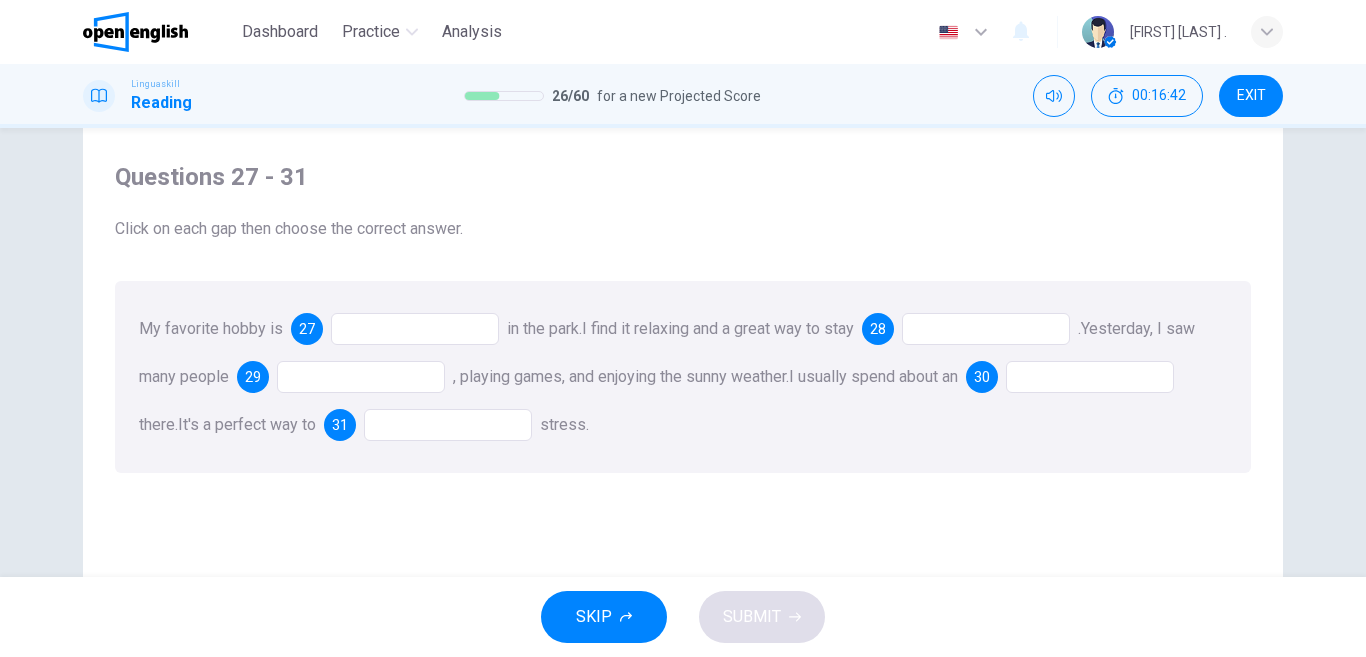 click at bounding box center [415, 329] 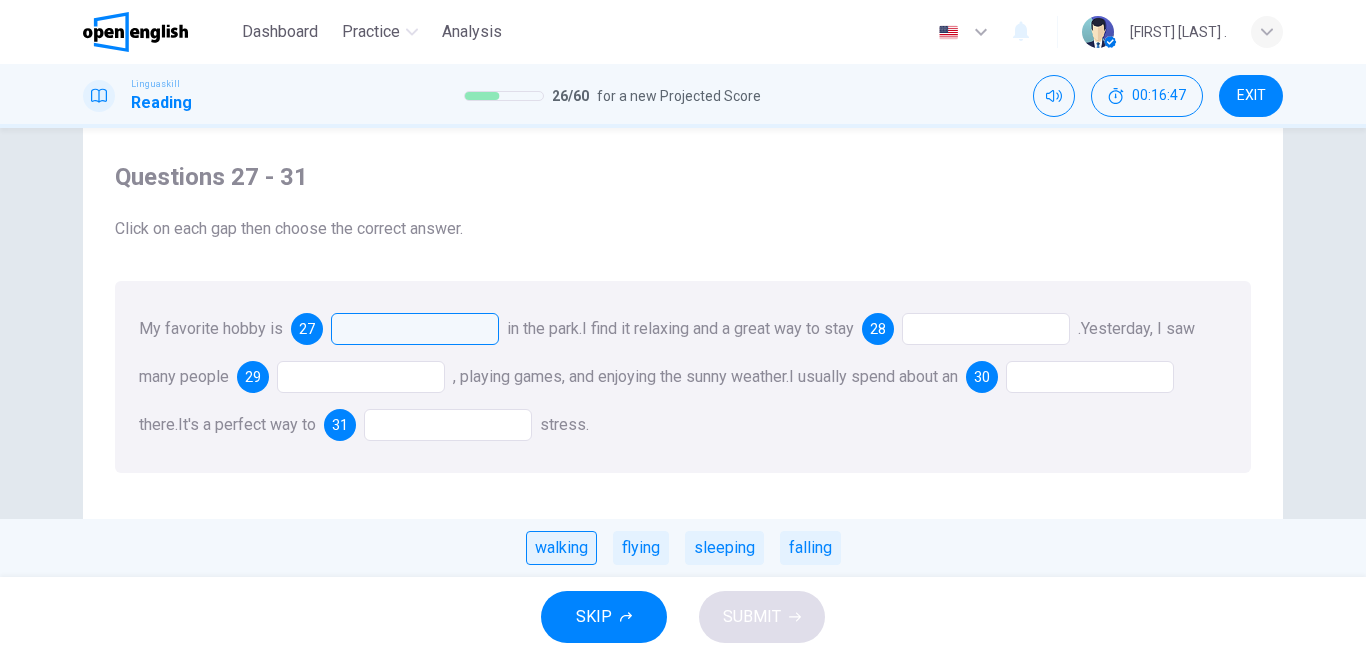 click on "walking" at bounding box center (561, 548) 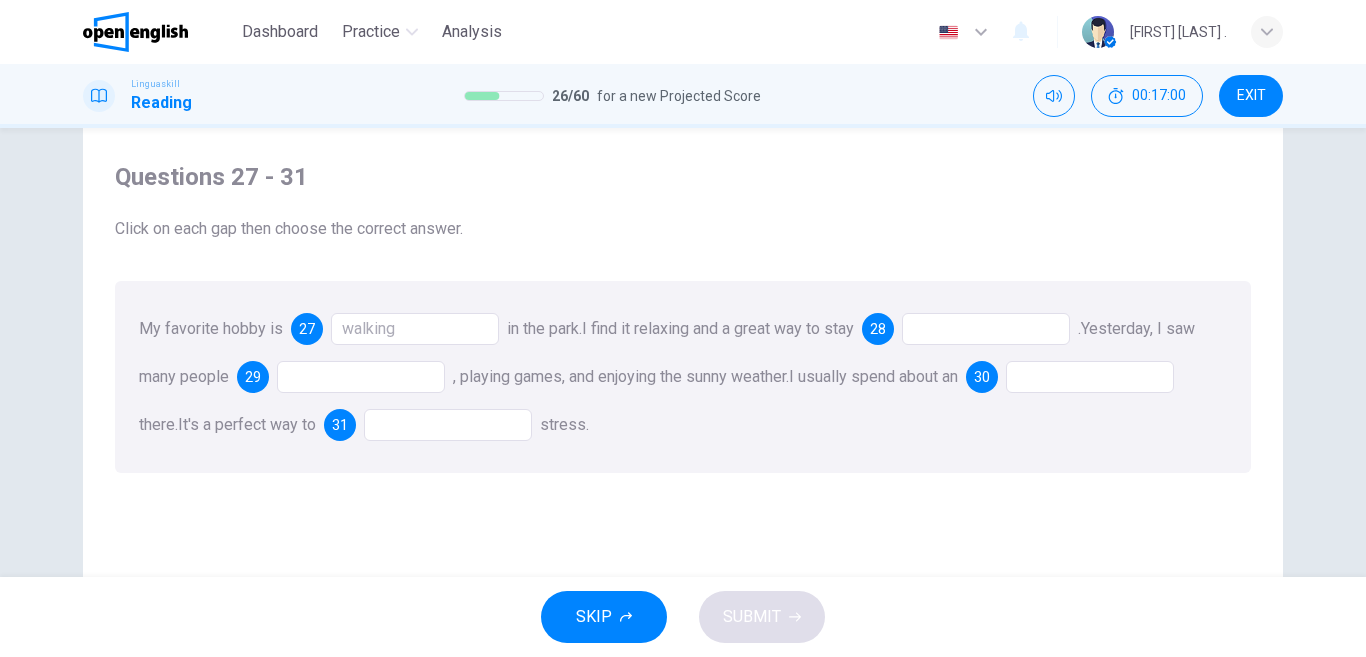 click at bounding box center [986, 329] 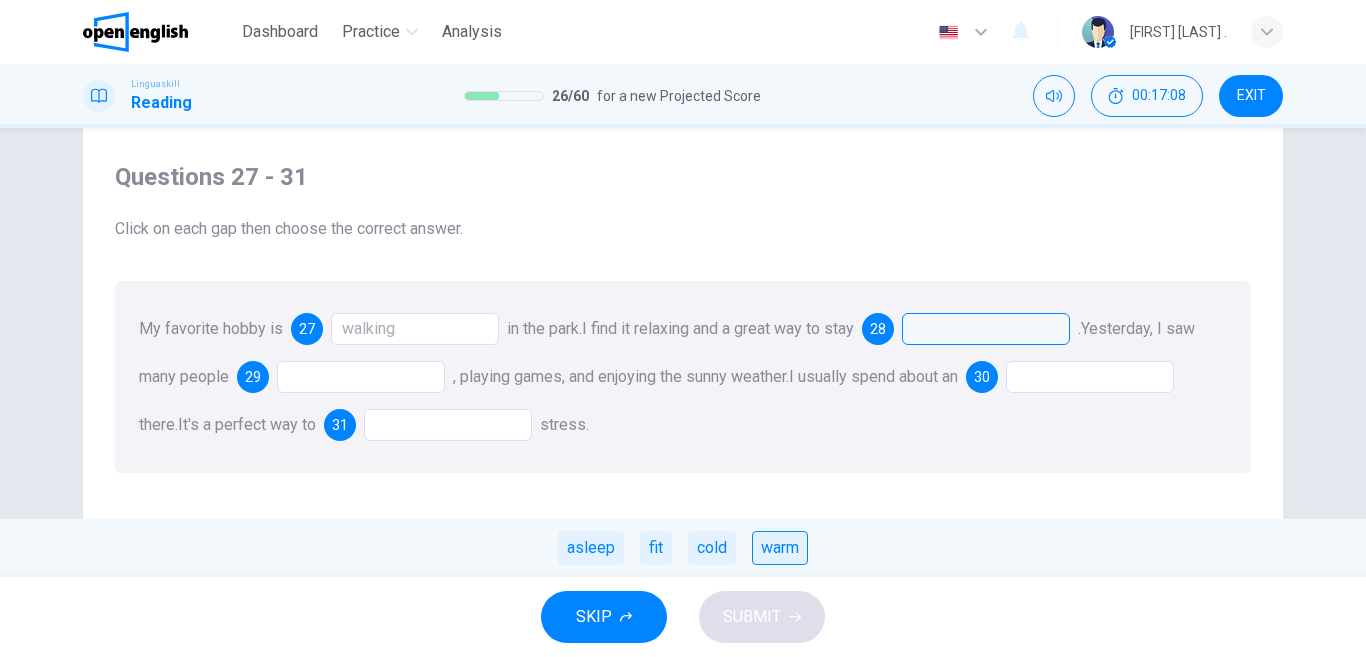 click on "warm" at bounding box center [780, 548] 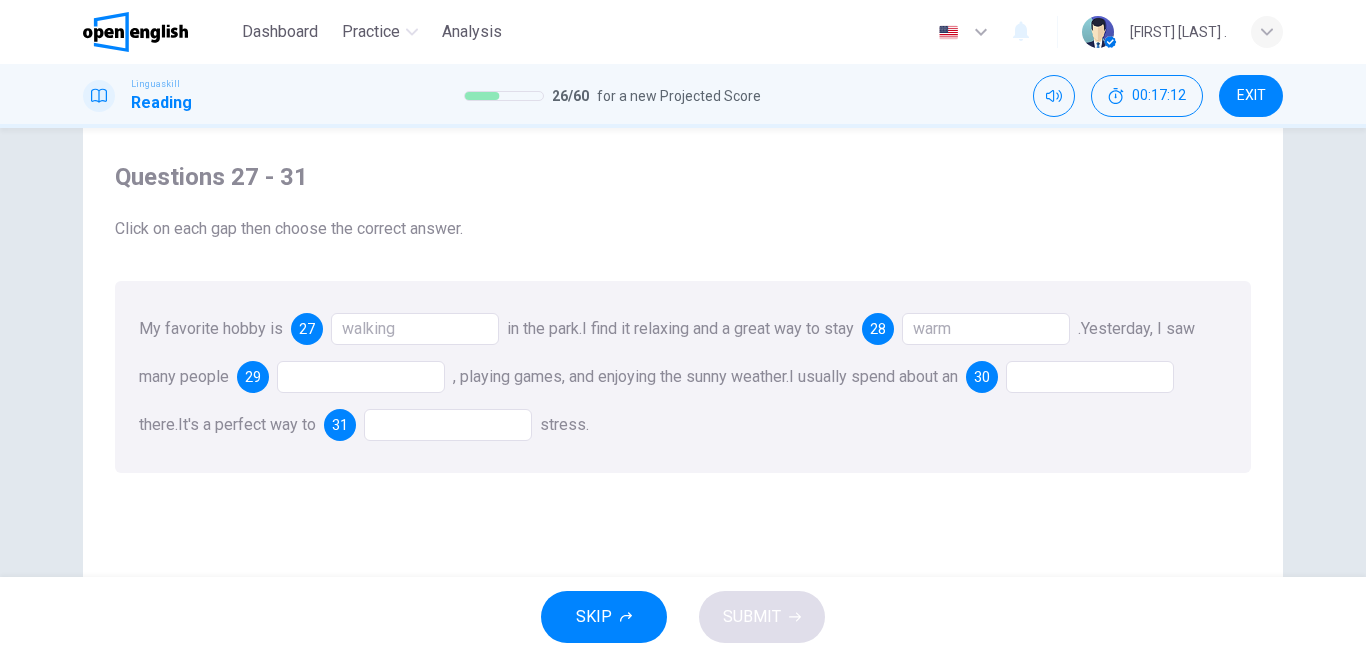 click at bounding box center (361, 377) 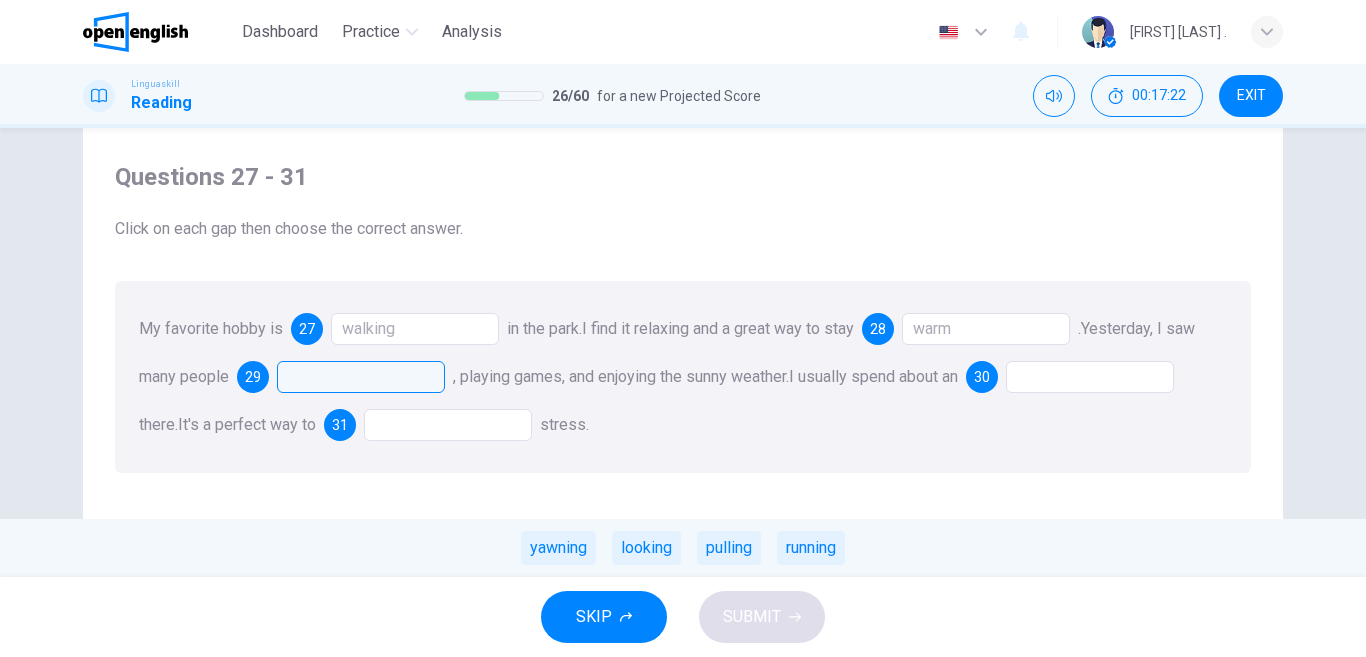 click on "running" at bounding box center (811, 548) 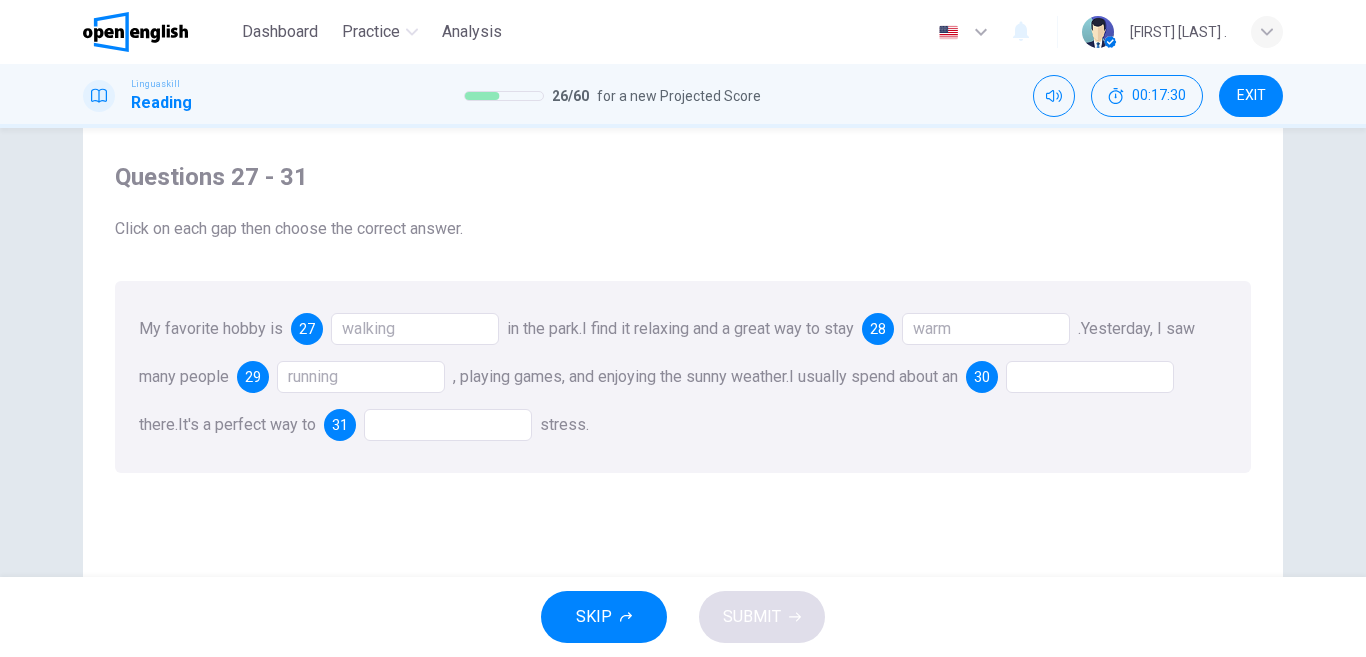 click at bounding box center [1090, 377] 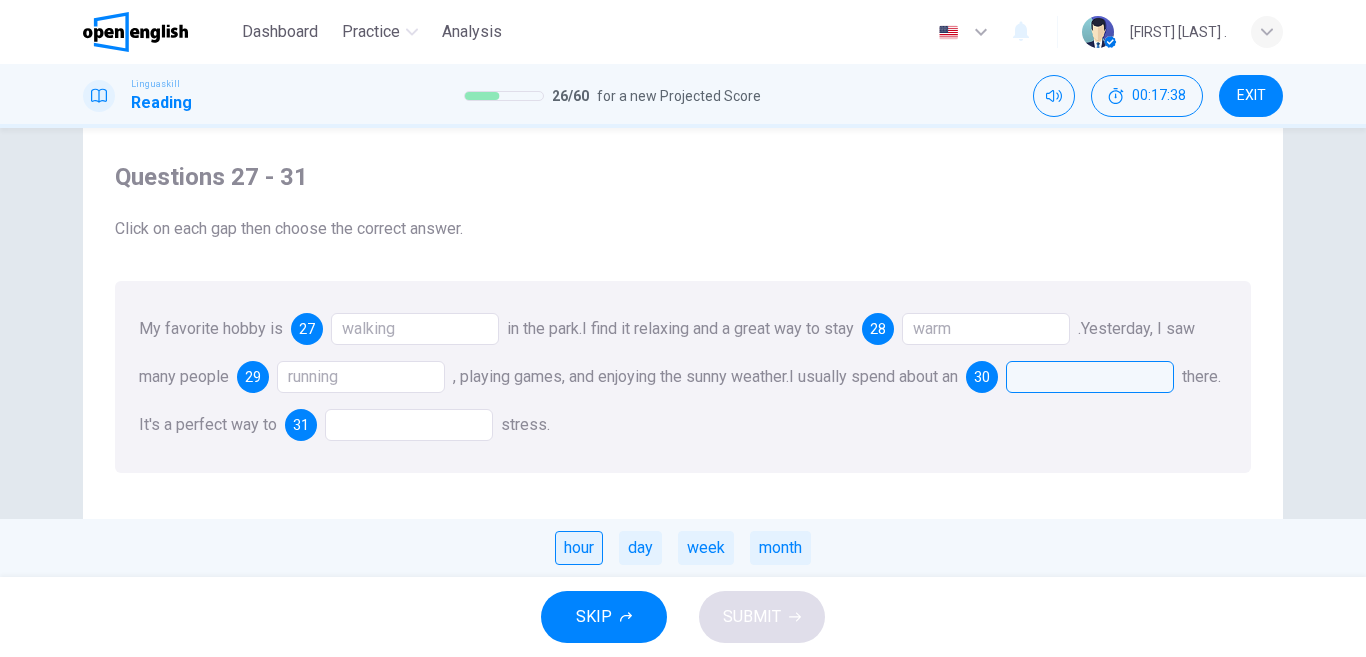 click on "hour" at bounding box center (579, 548) 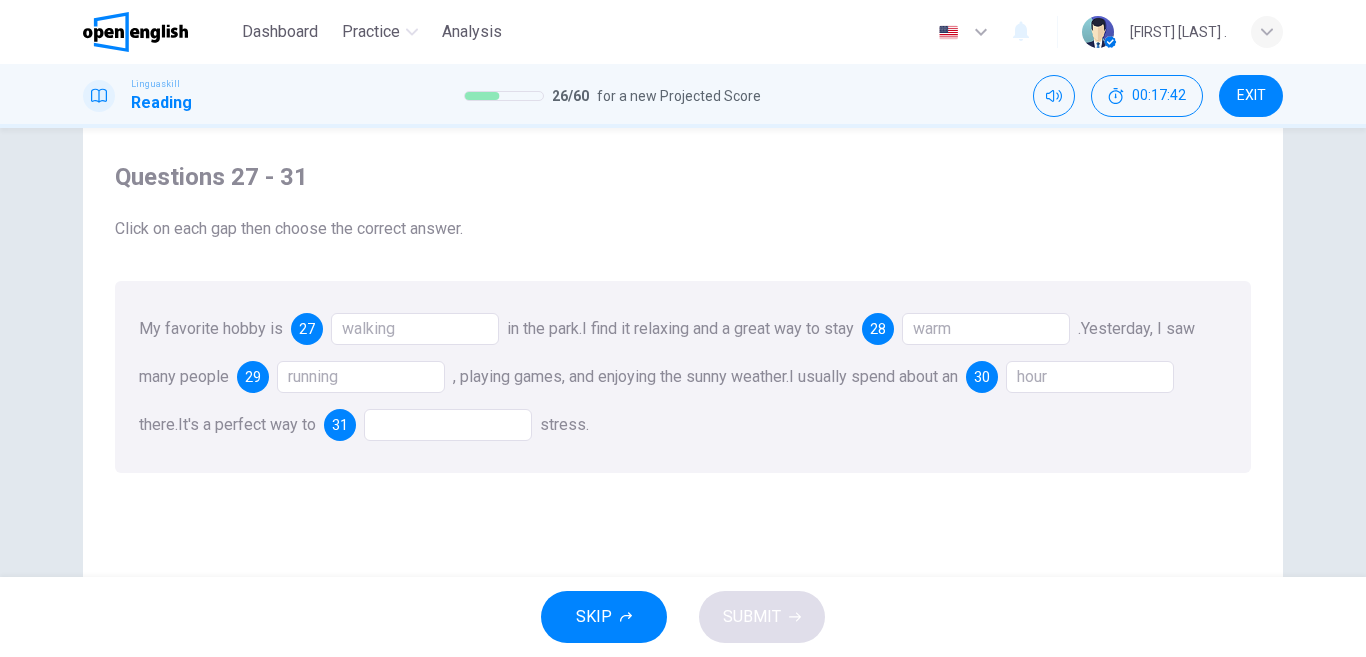 click at bounding box center (448, 425) 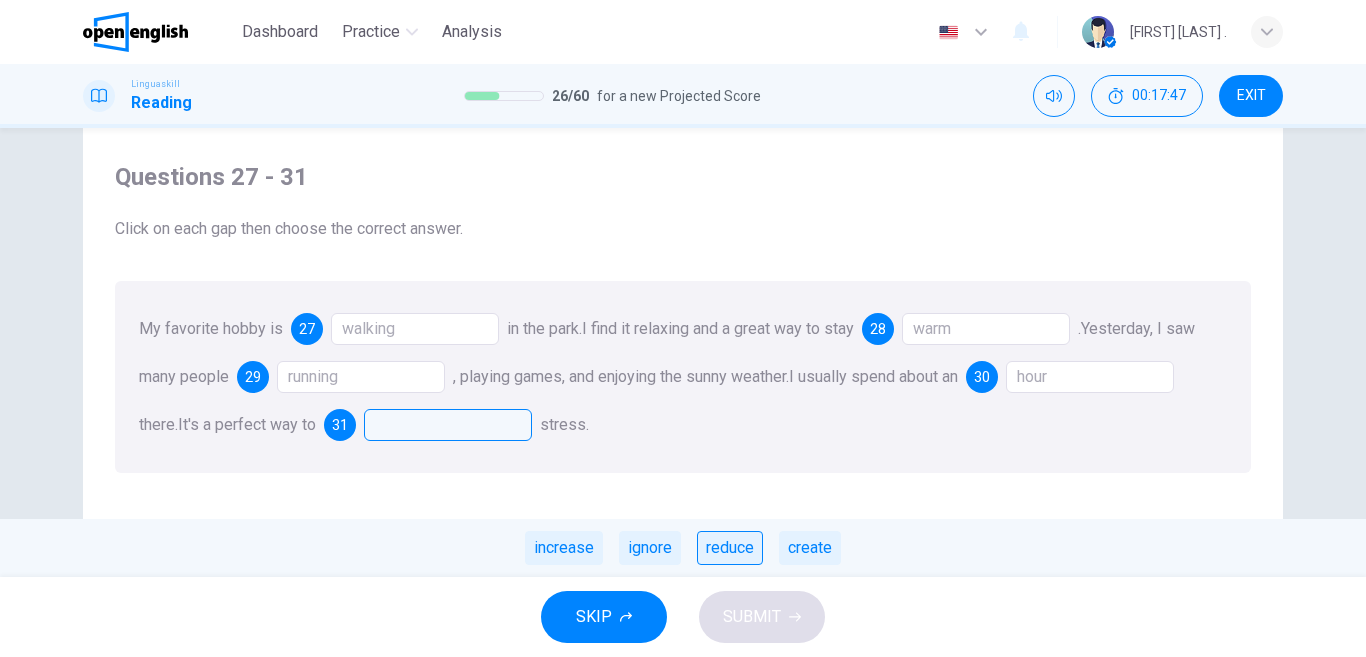 click on "reduce" at bounding box center (730, 548) 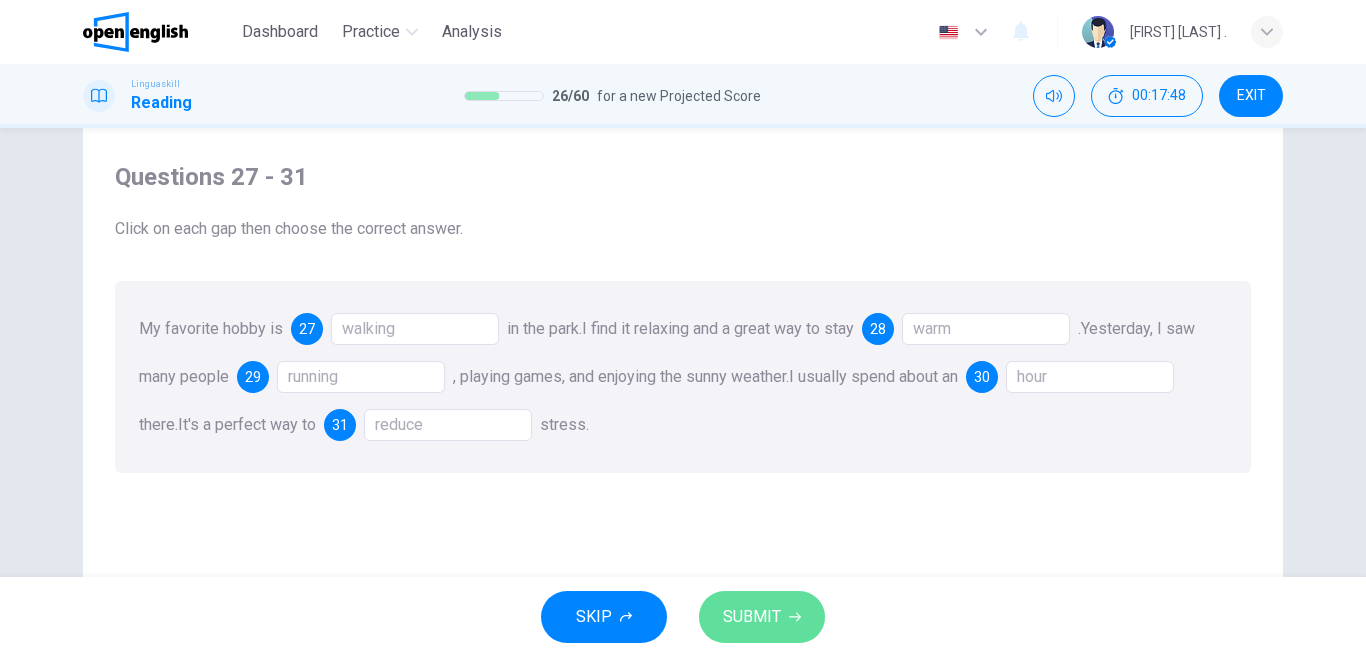 click on "SUBMIT" at bounding box center [752, 617] 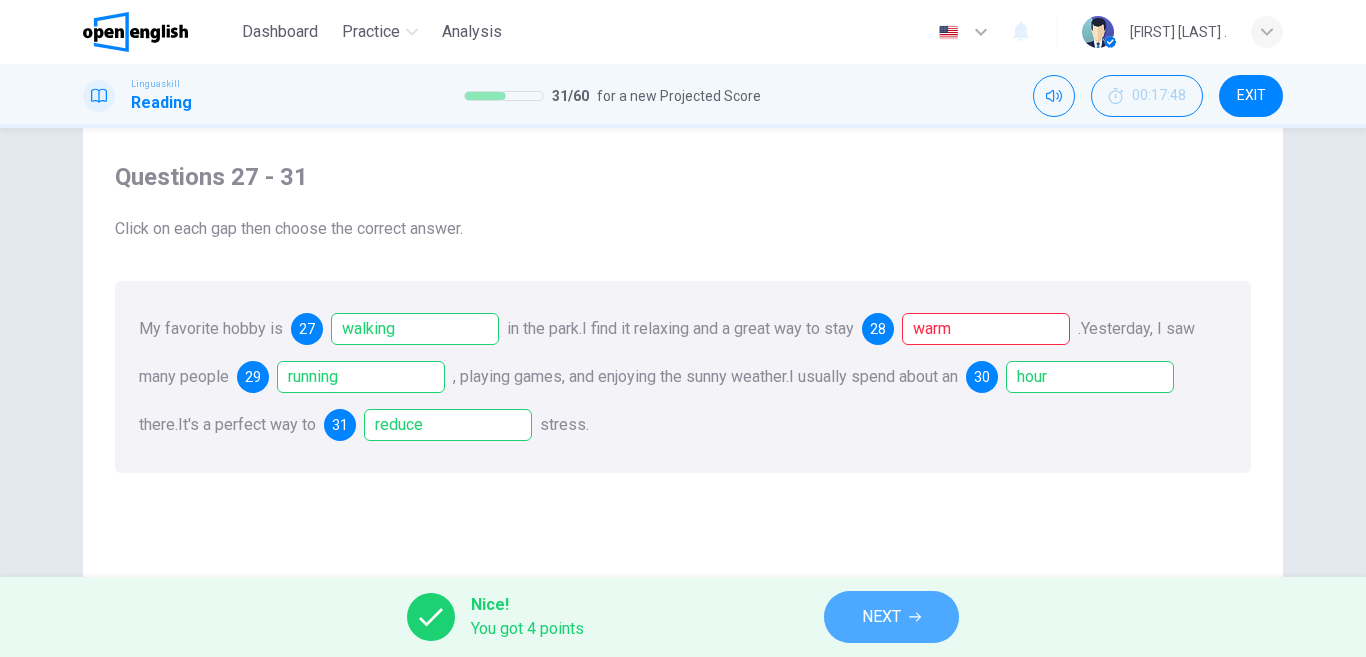 click on "NEXT" at bounding box center (891, 617) 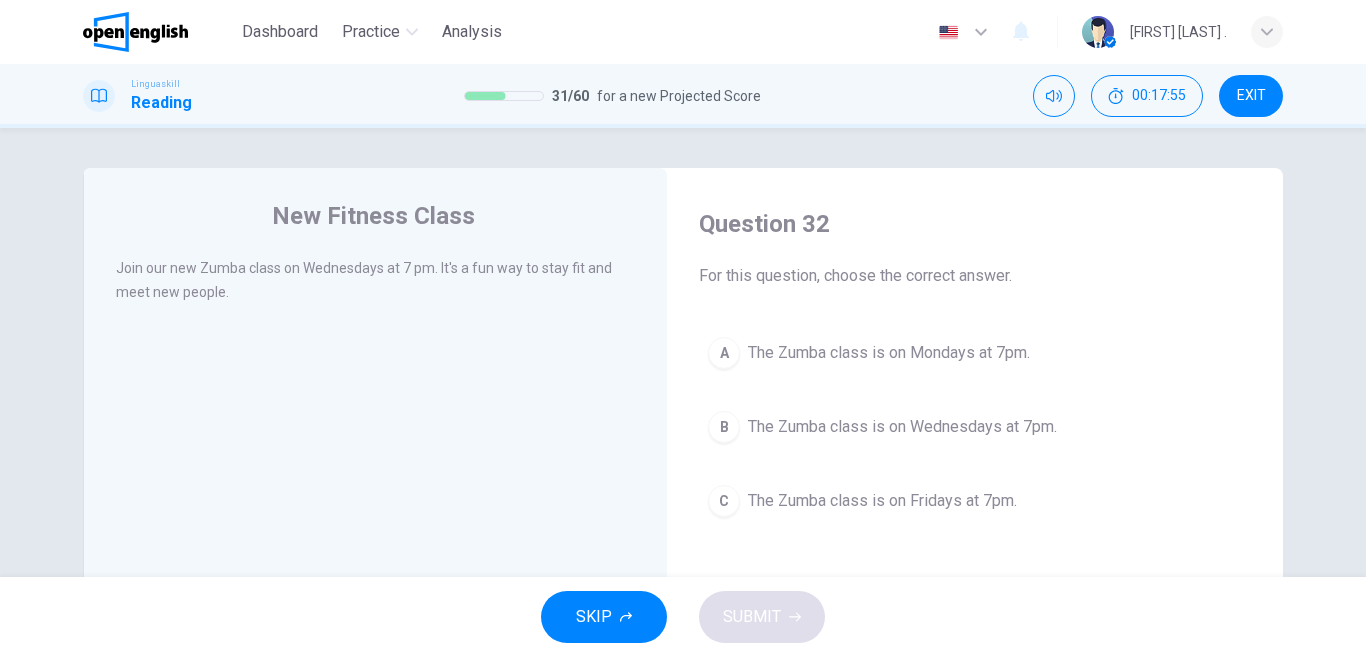 click on "SKIP SUBMIT" at bounding box center [683, 617] 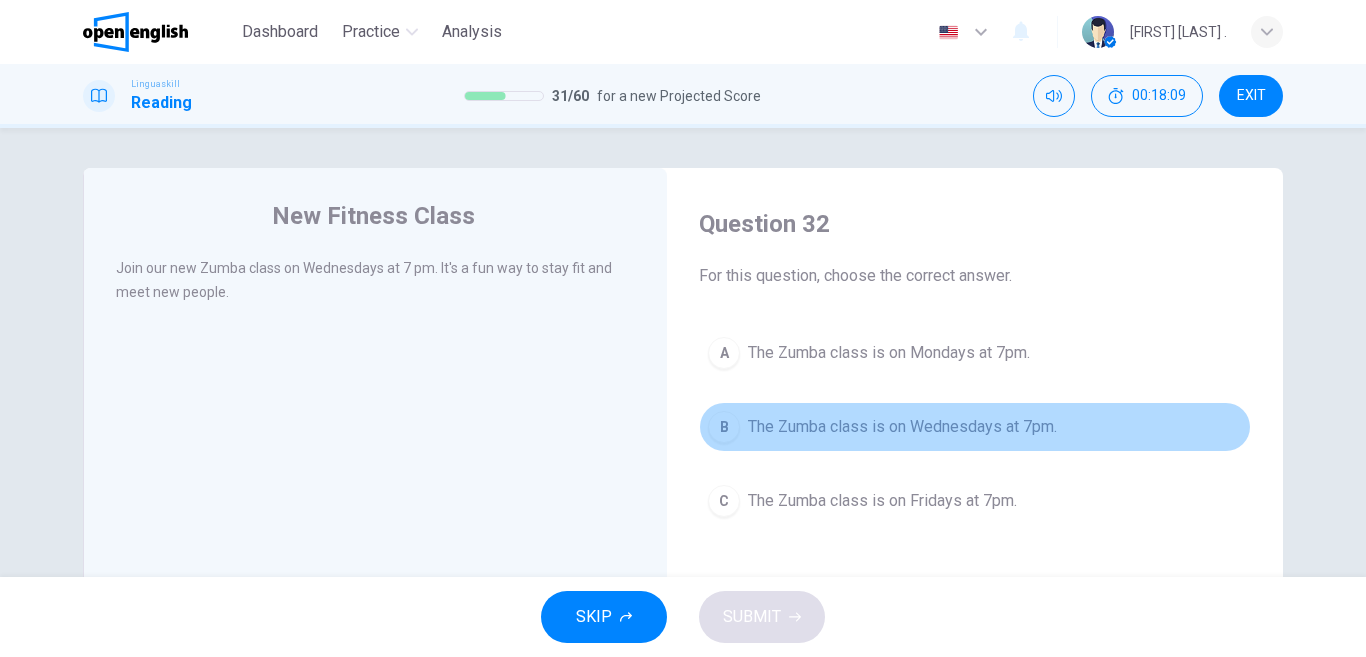 click on "The Zumba class is on Wednesdays at 7pm." at bounding box center (902, 427) 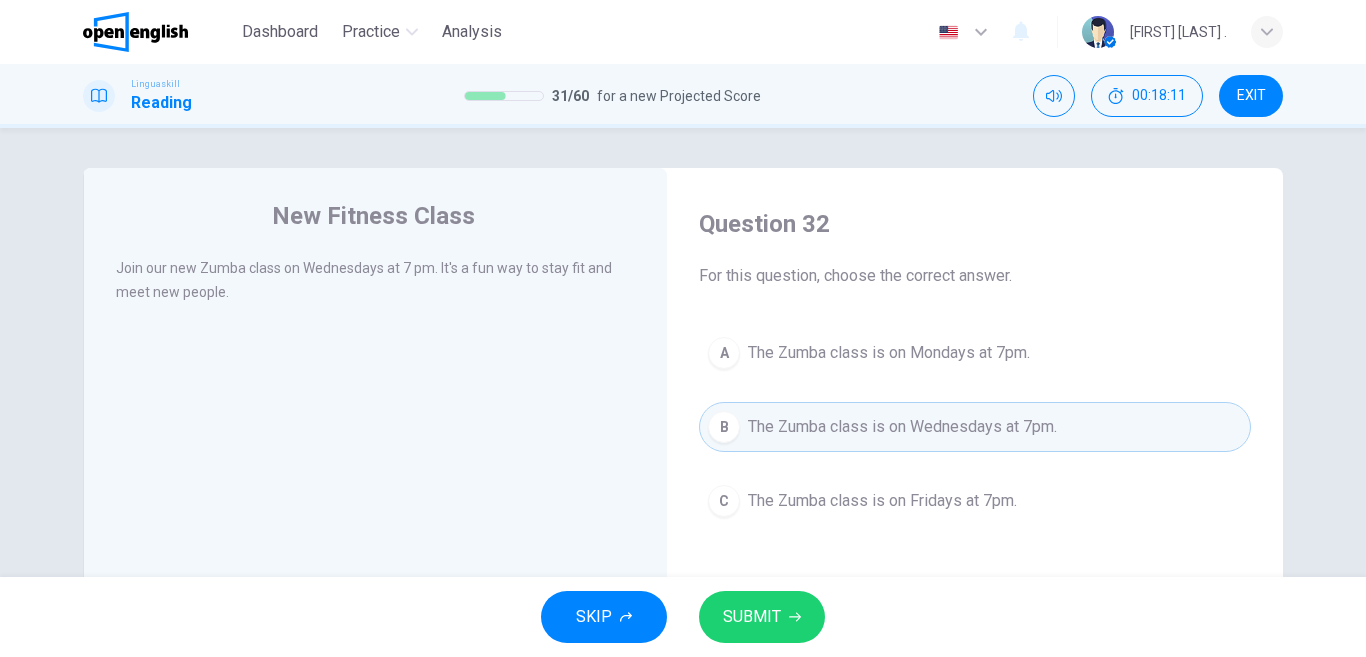 click on "SUBMIT" at bounding box center (752, 617) 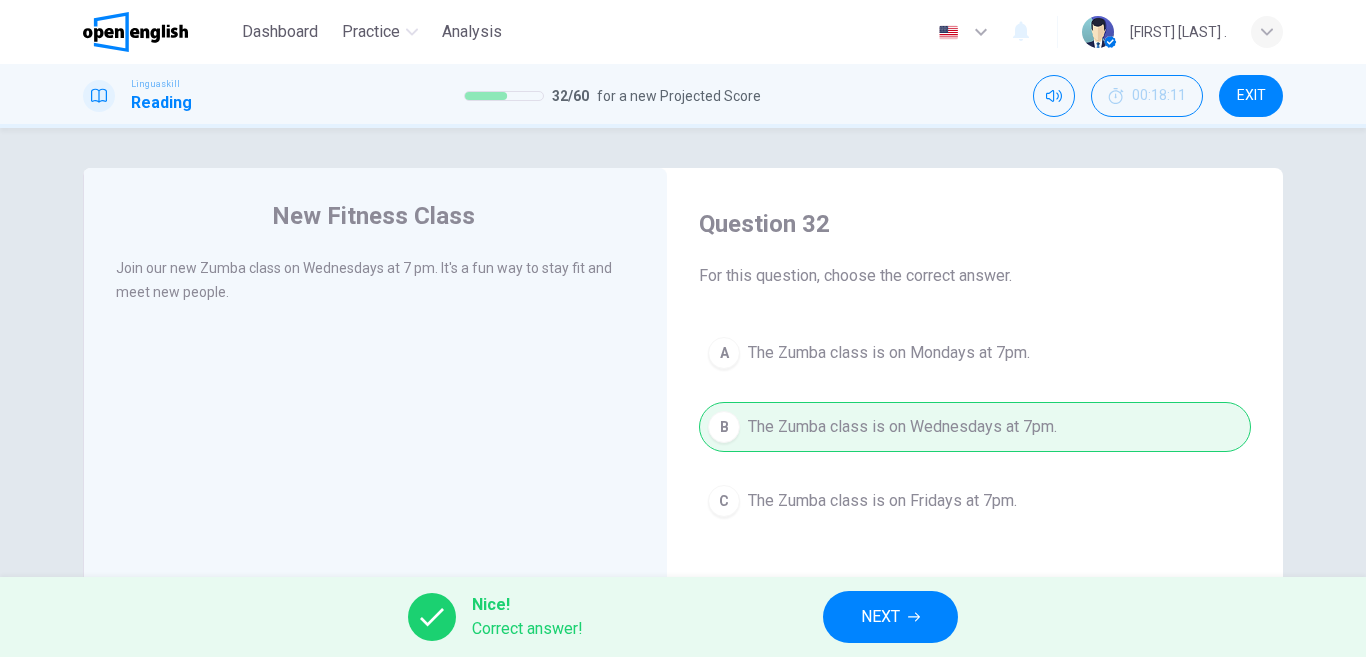 click on "NEXT" at bounding box center [880, 617] 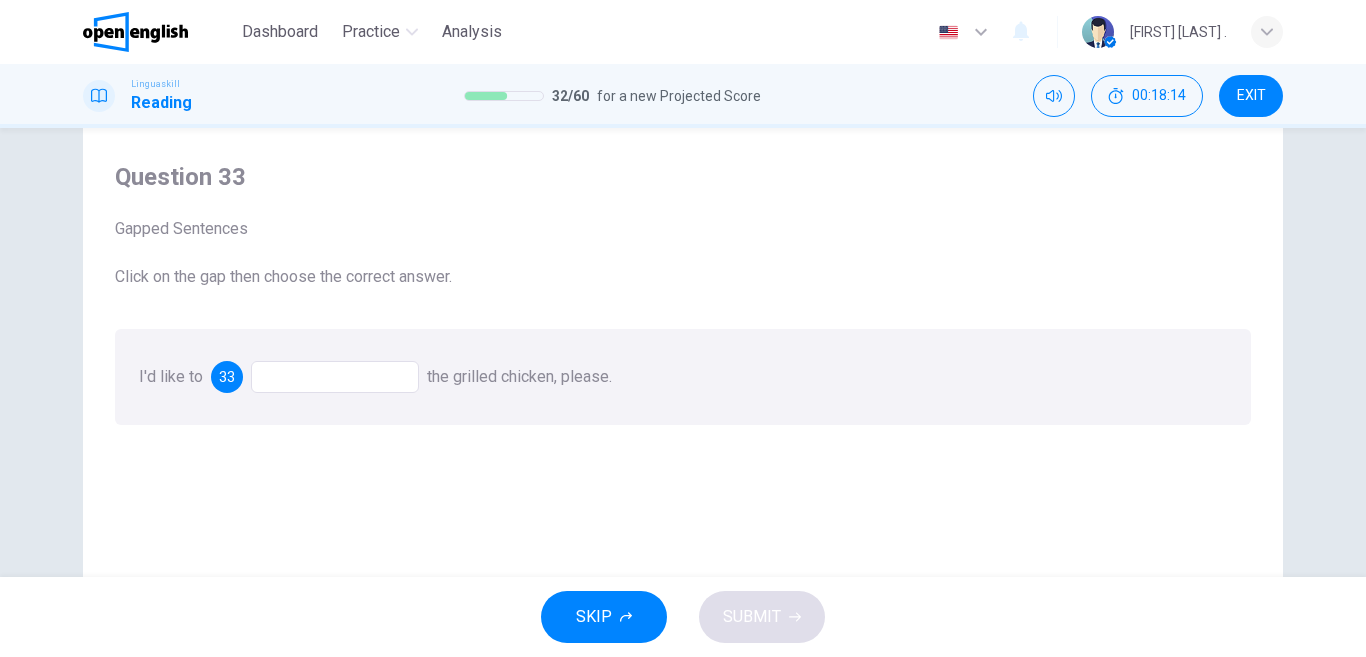 scroll, scrollTop: 48, scrollLeft: 0, axis: vertical 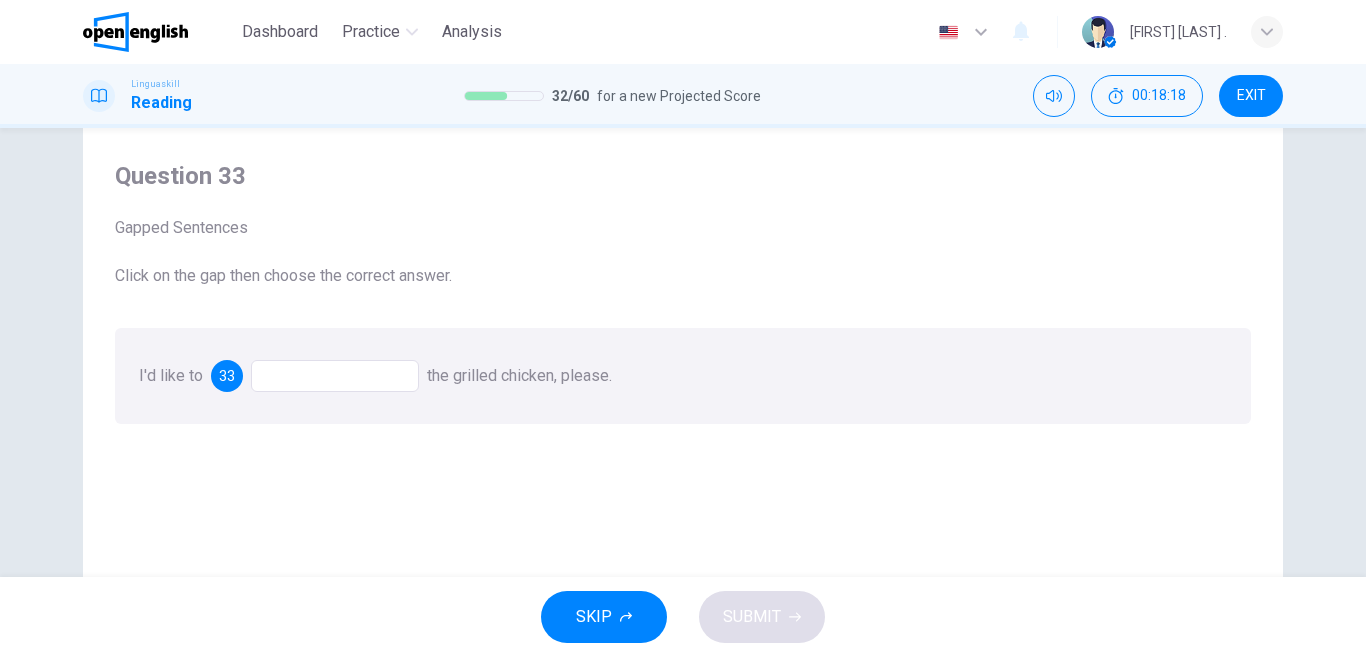 click at bounding box center (335, 376) 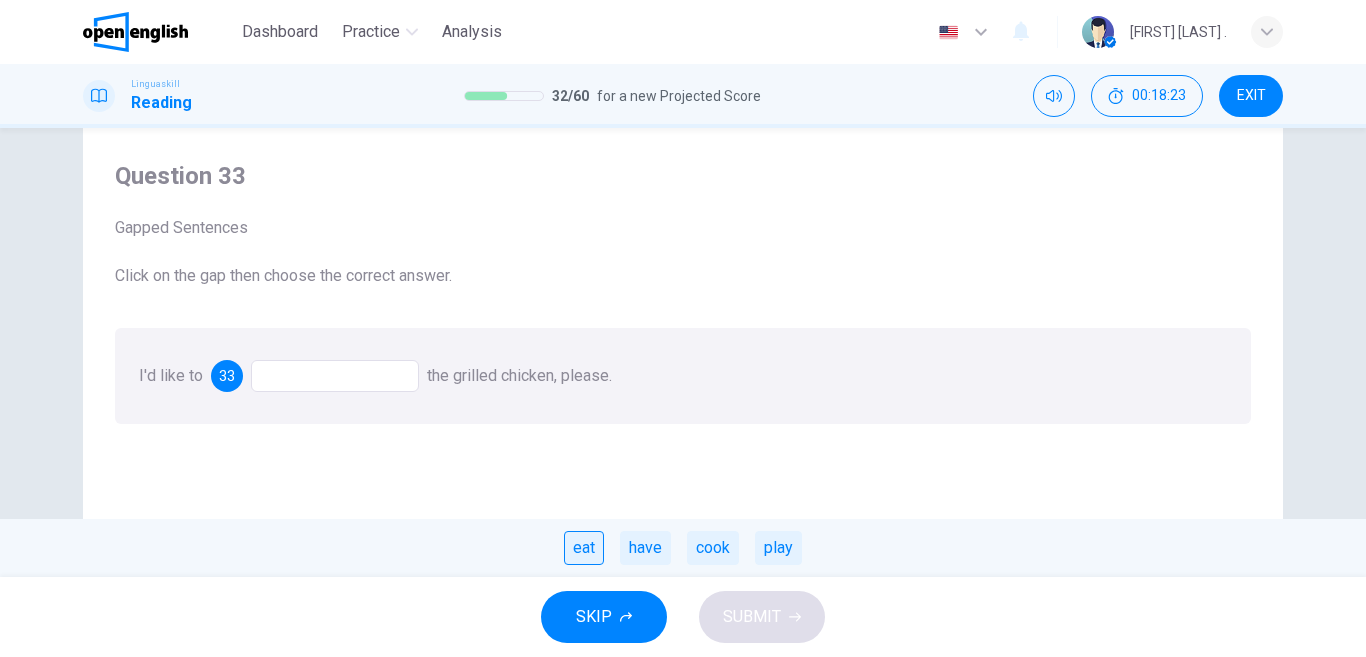 click on "eat" at bounding box center [584, 548] 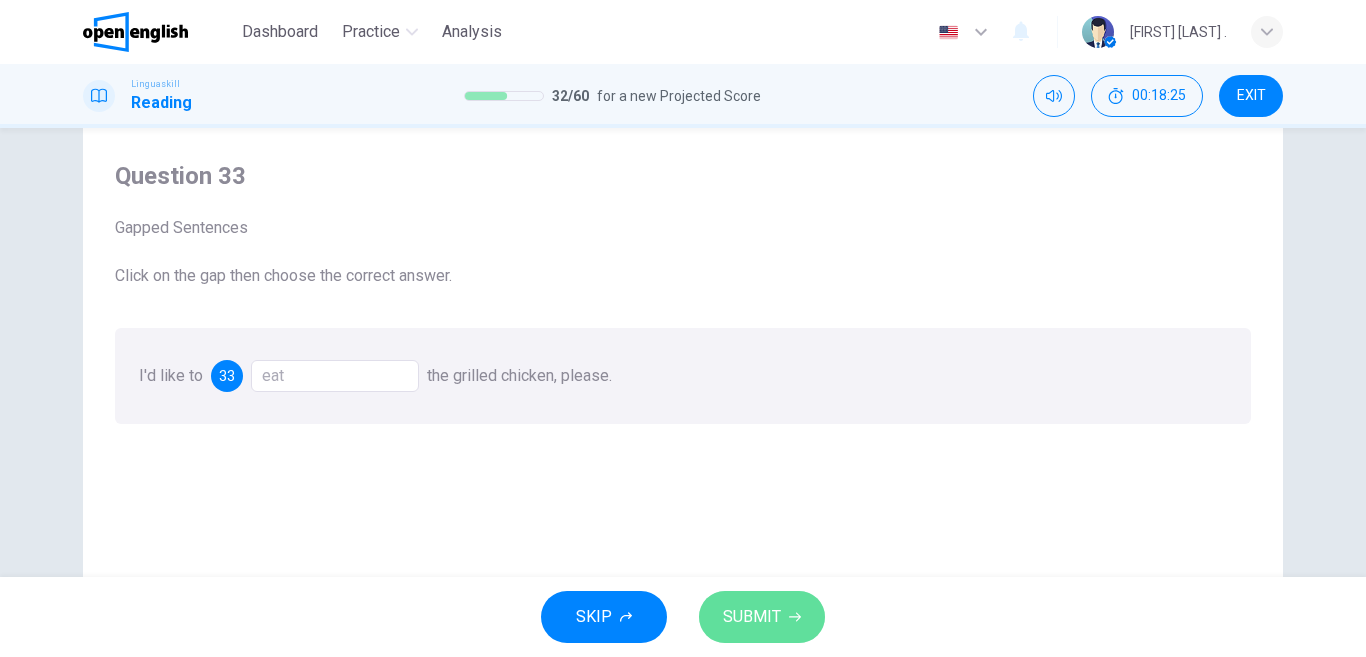 click on "SUBMIT" at bounding box center (752, 617) 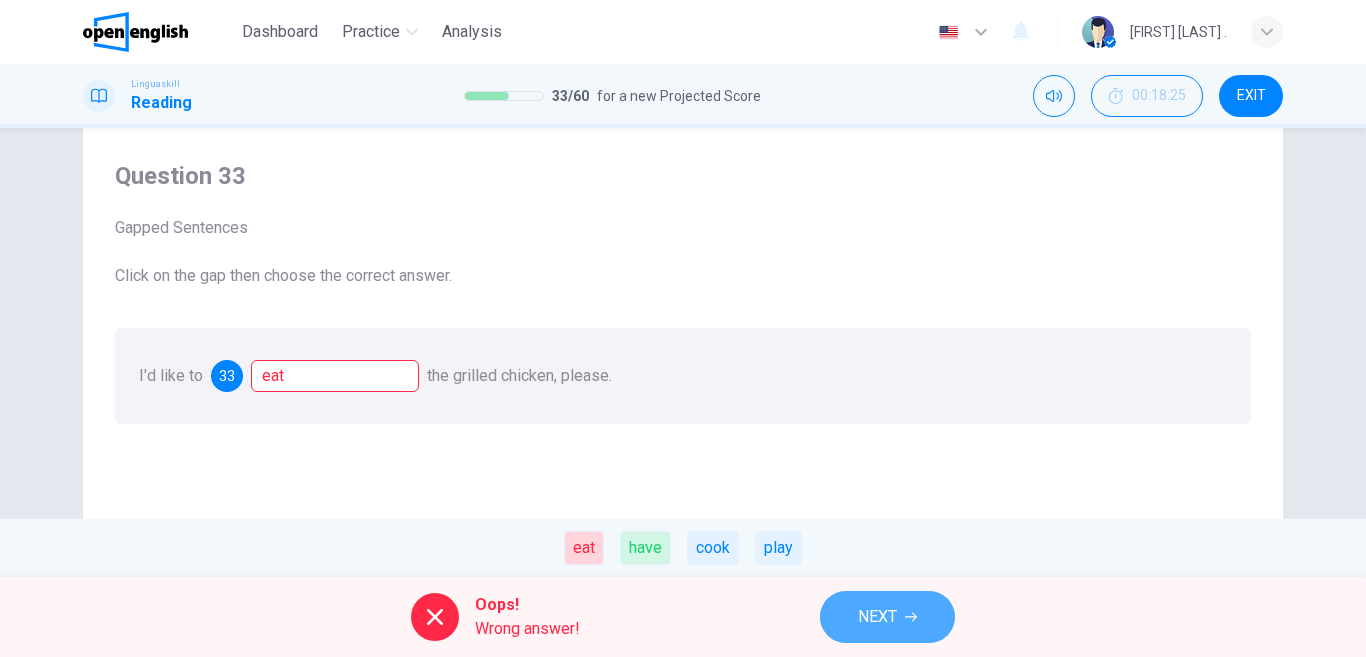 click on "NEXT" at bounding box center [887, 617] 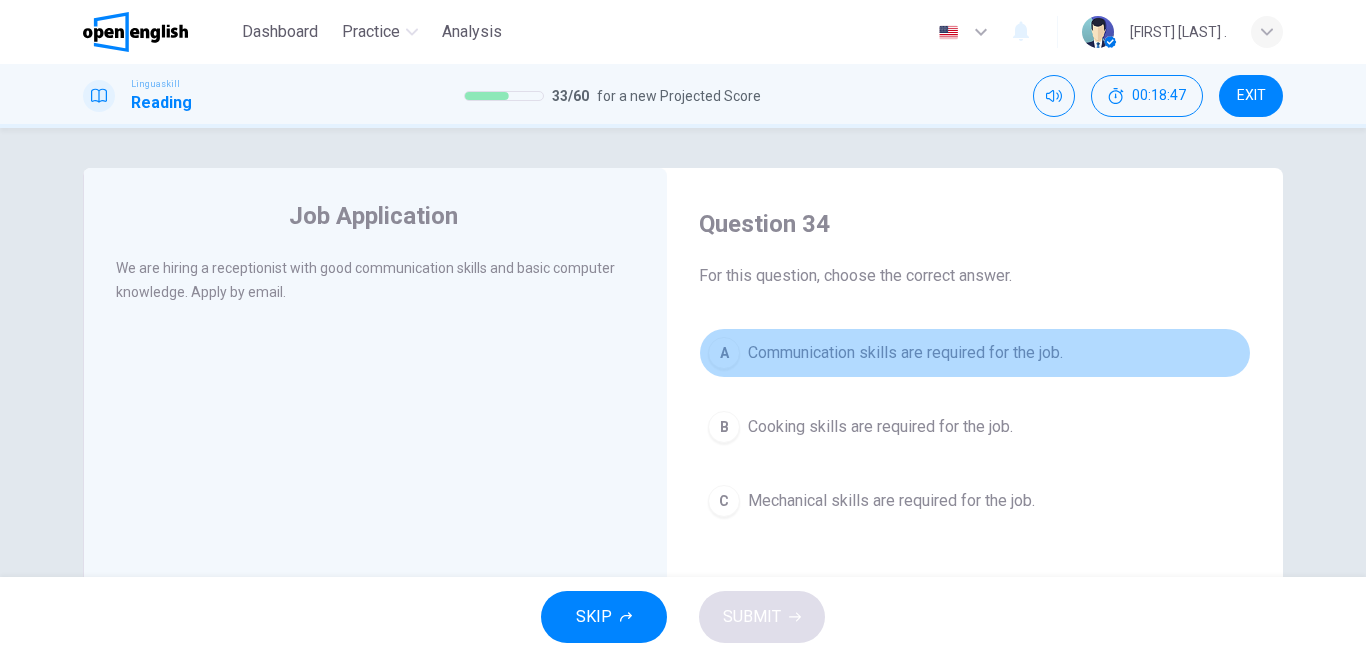 click on "Communication skills are required for the job." at bounding box center [905, 353] 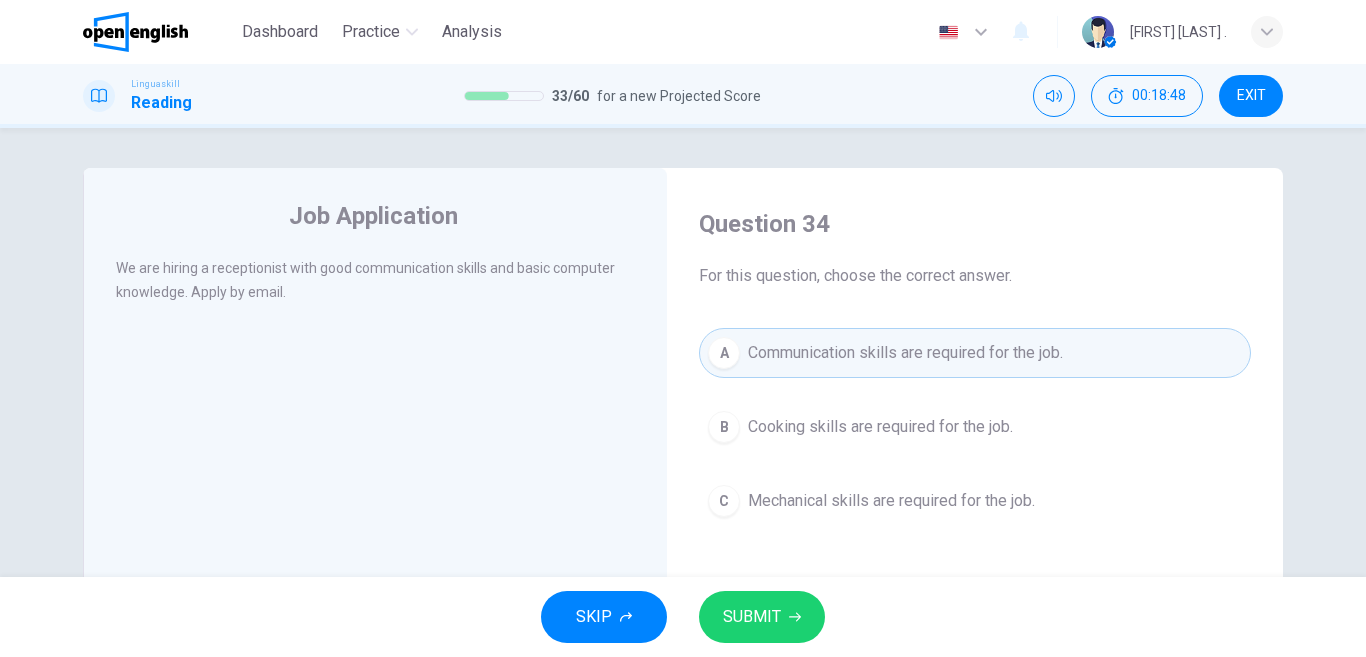 click on "SUBMIT" at bounding box center (752, 617) 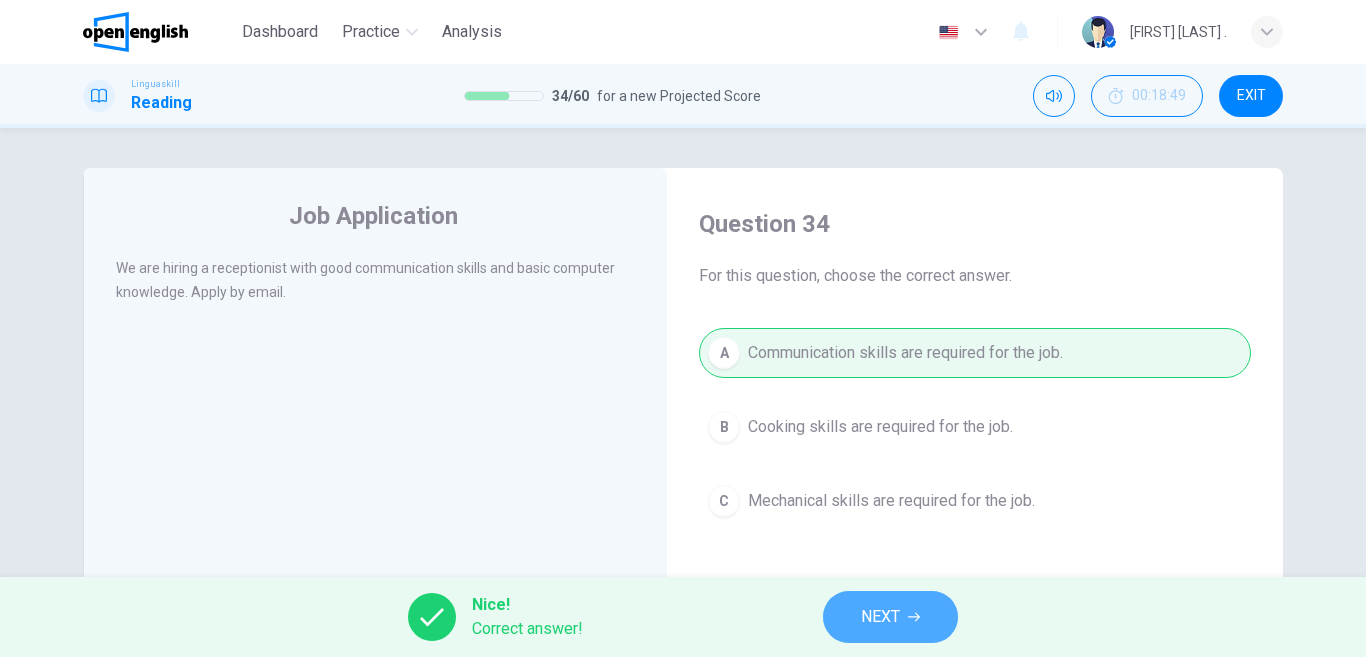 click on "NEXT" at bounding box center [890, 617] 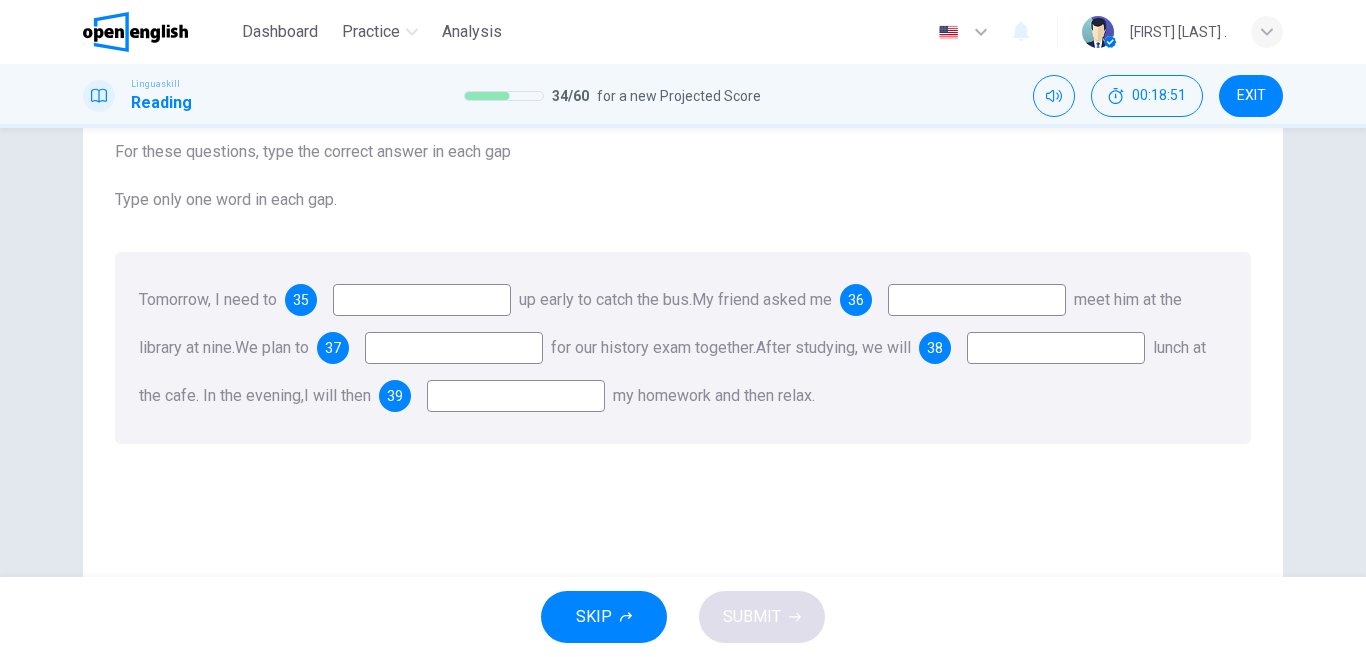 scroll, scrollTop: 127, scrollLeft: 0, axis: vertical 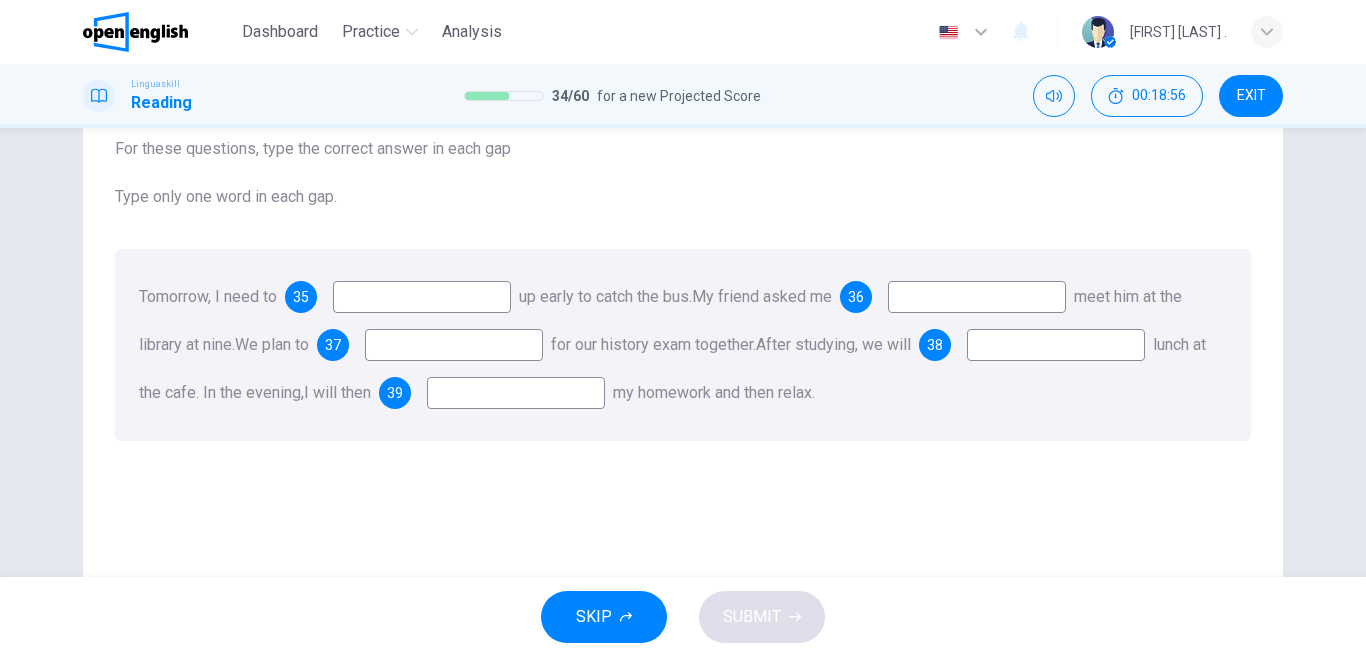 click at bounding box center [422, 297] 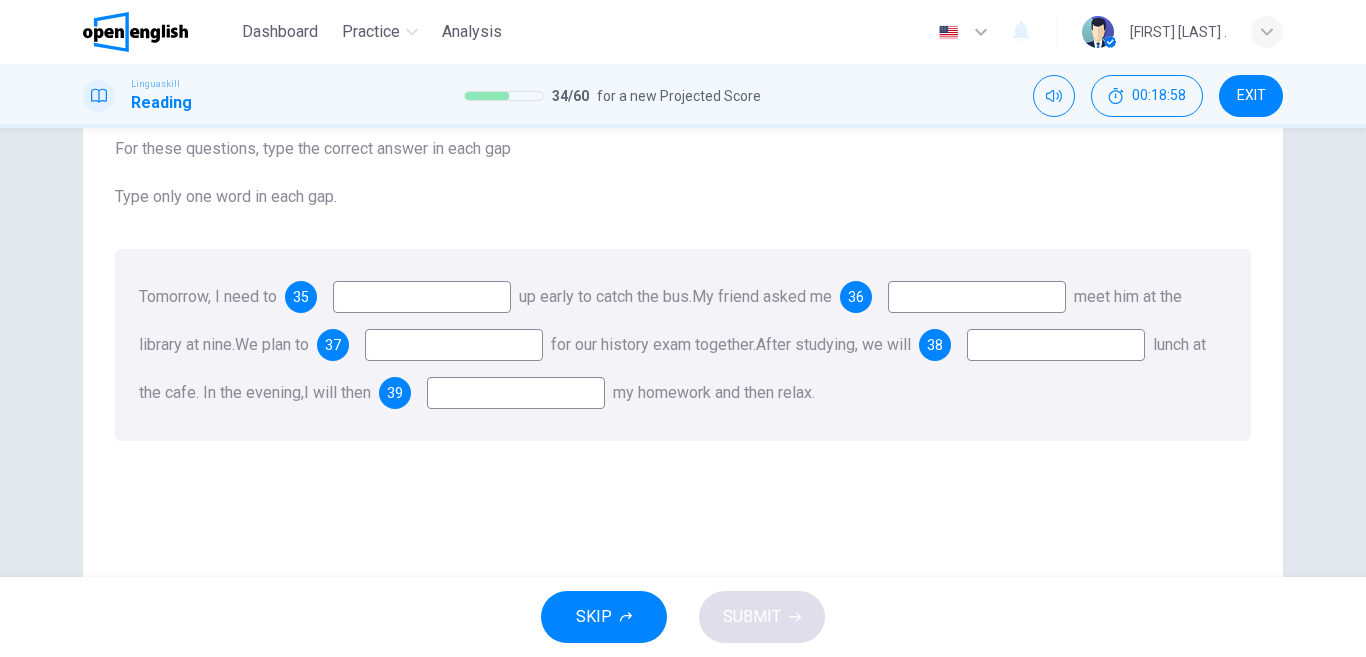 click at bounding box center (422, 297) 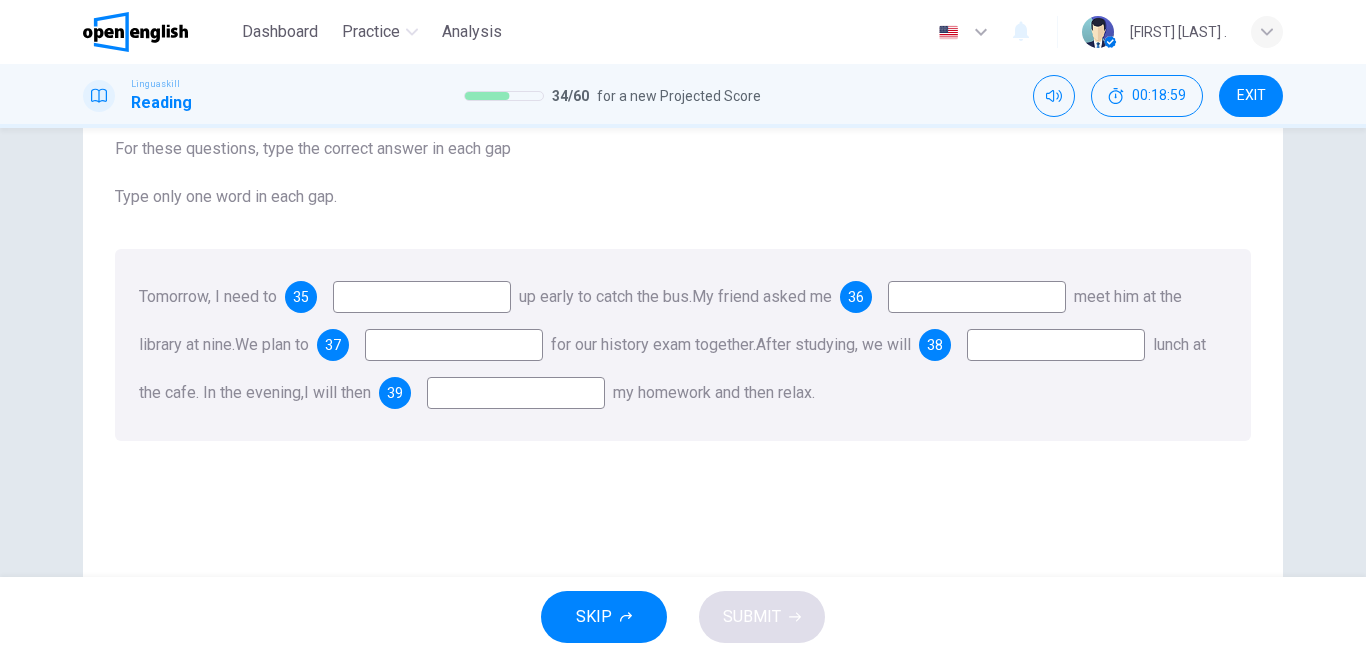 click at bounding box center (422, 297) 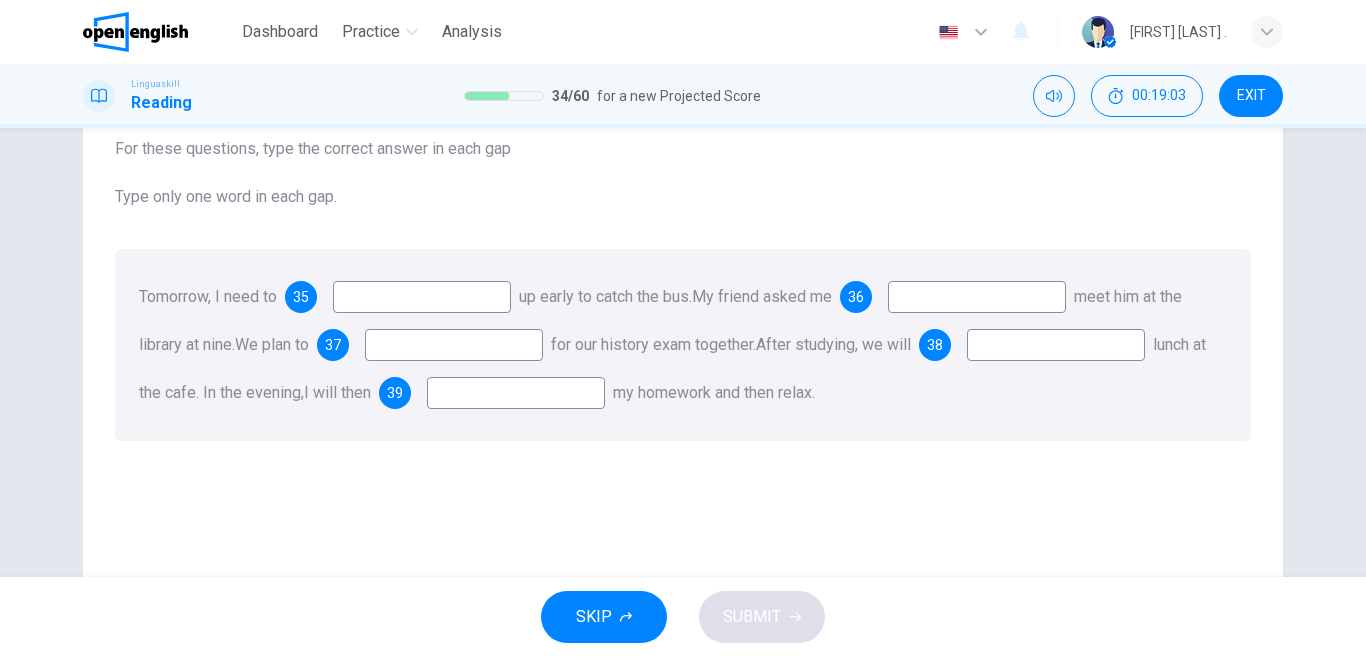 click at bounding box center (422, 297) 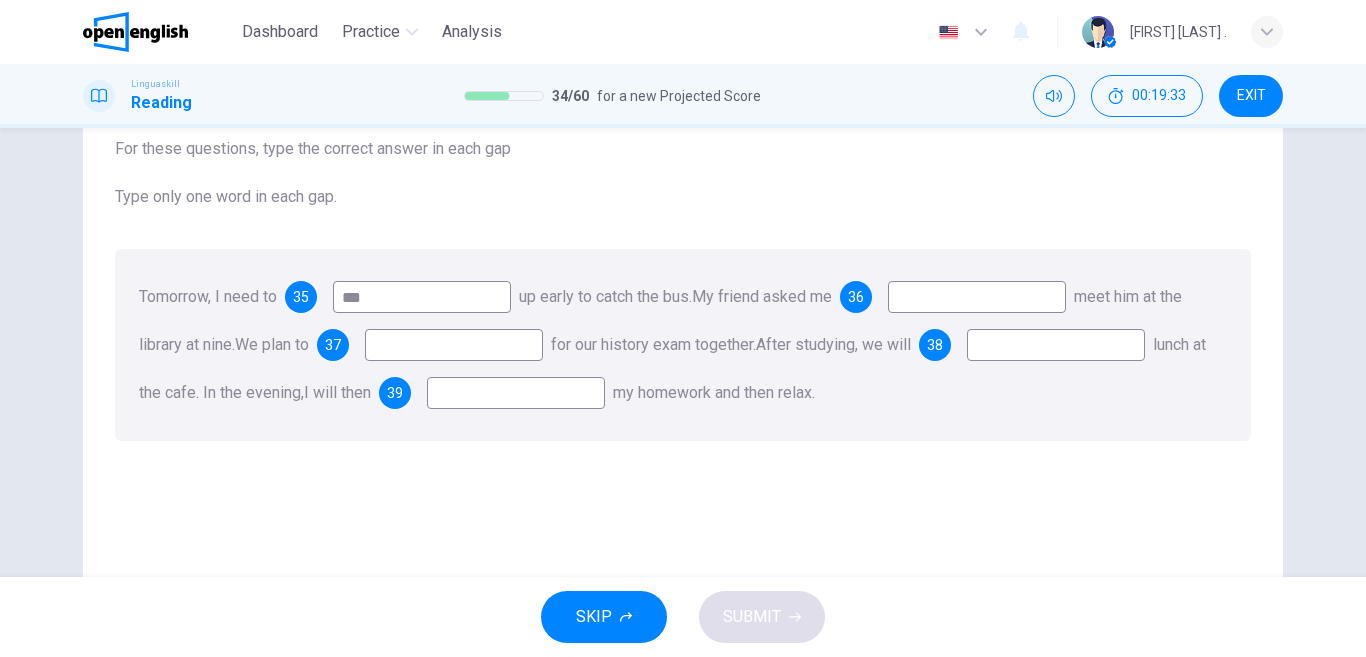 type on "***" 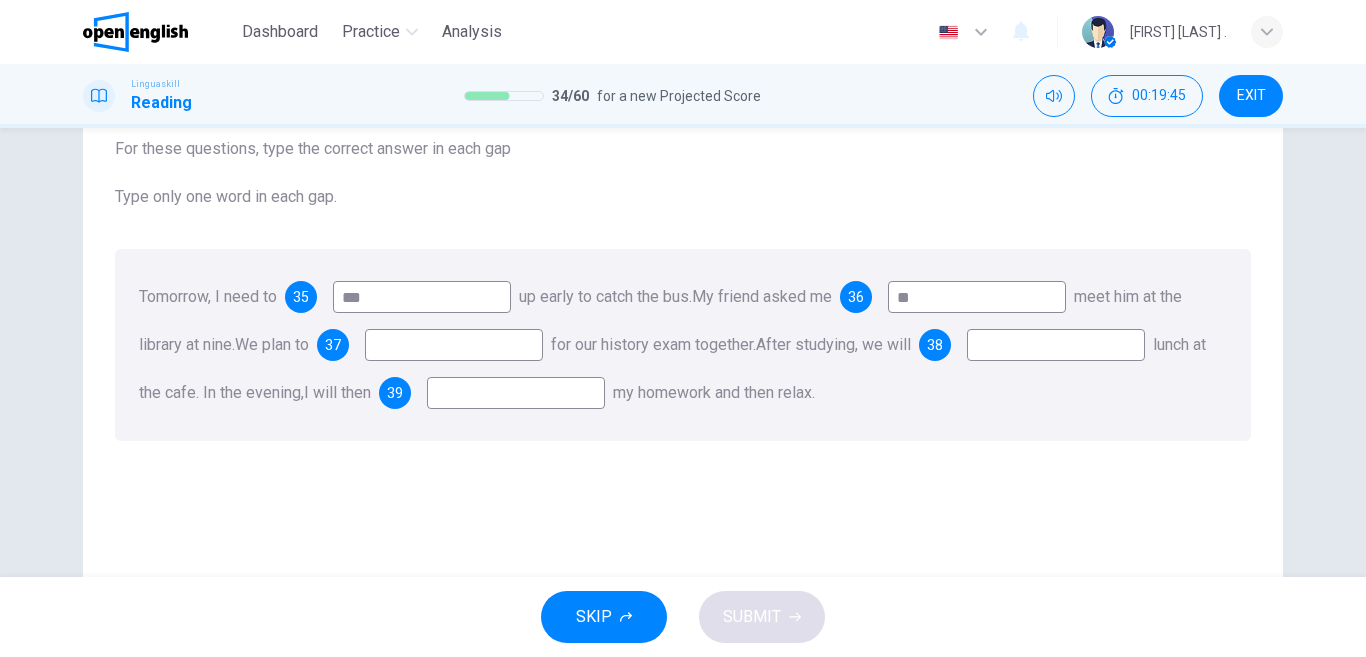 type on "**" 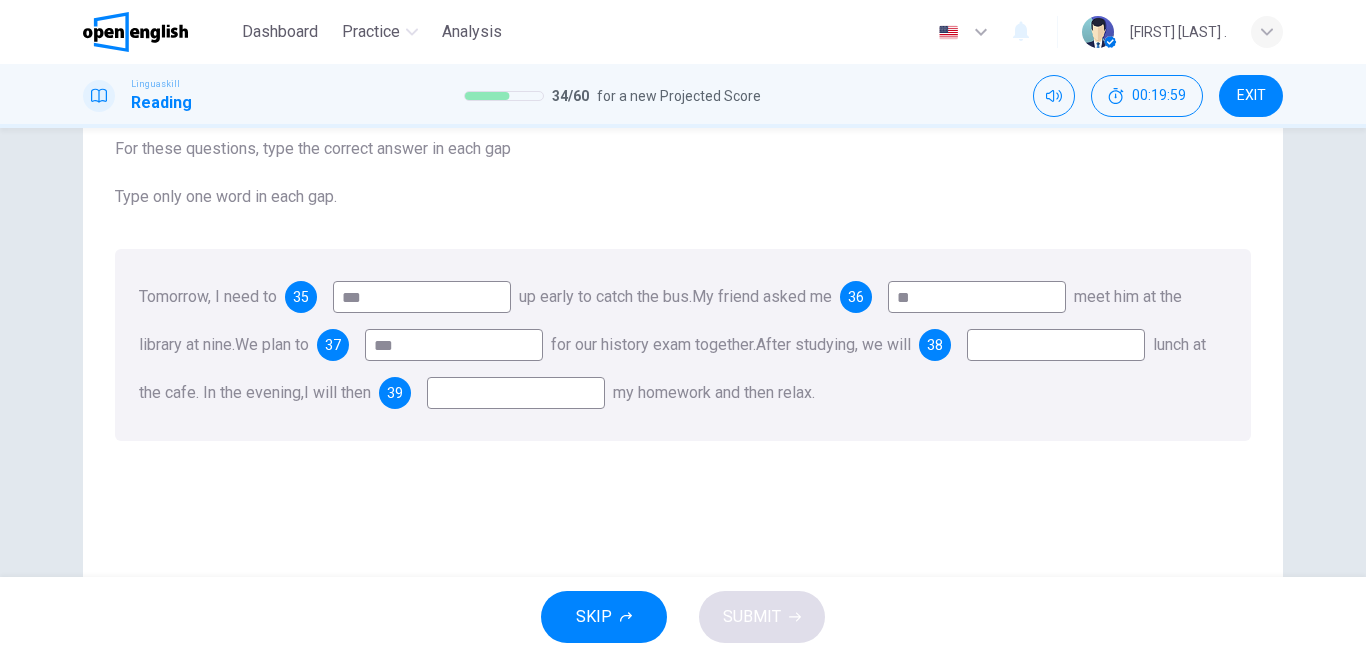 type on "***" 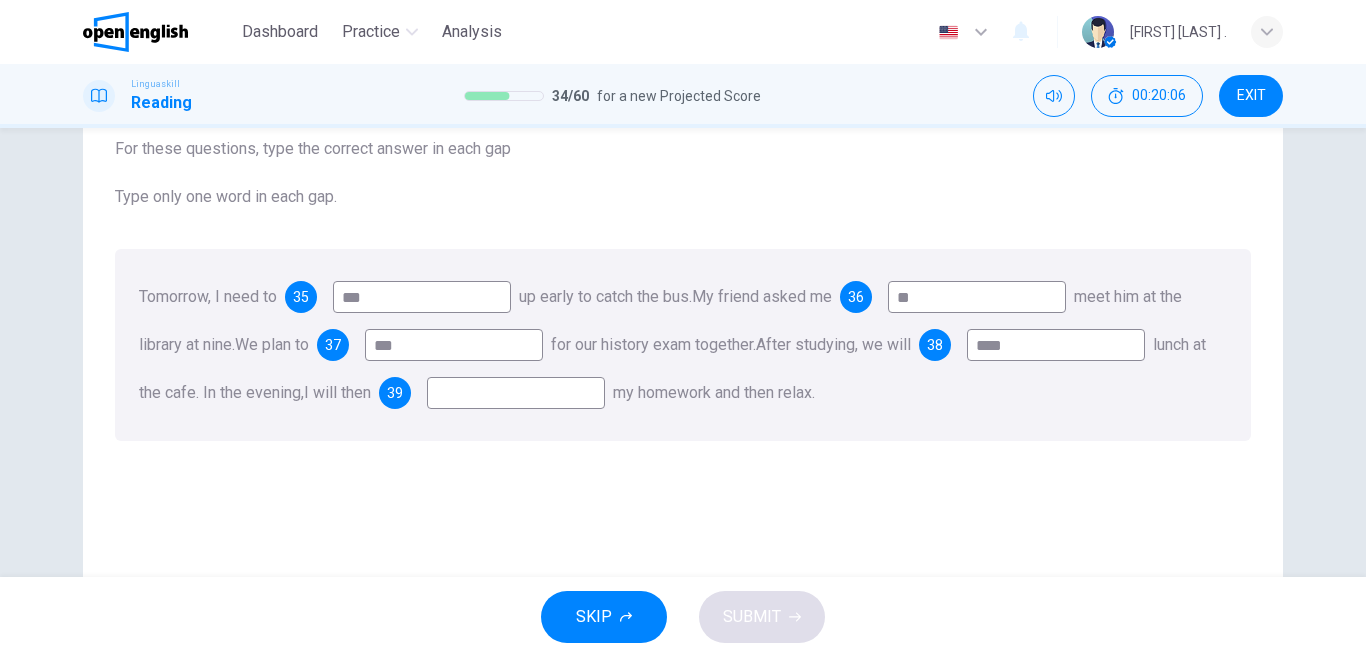 type on "****" 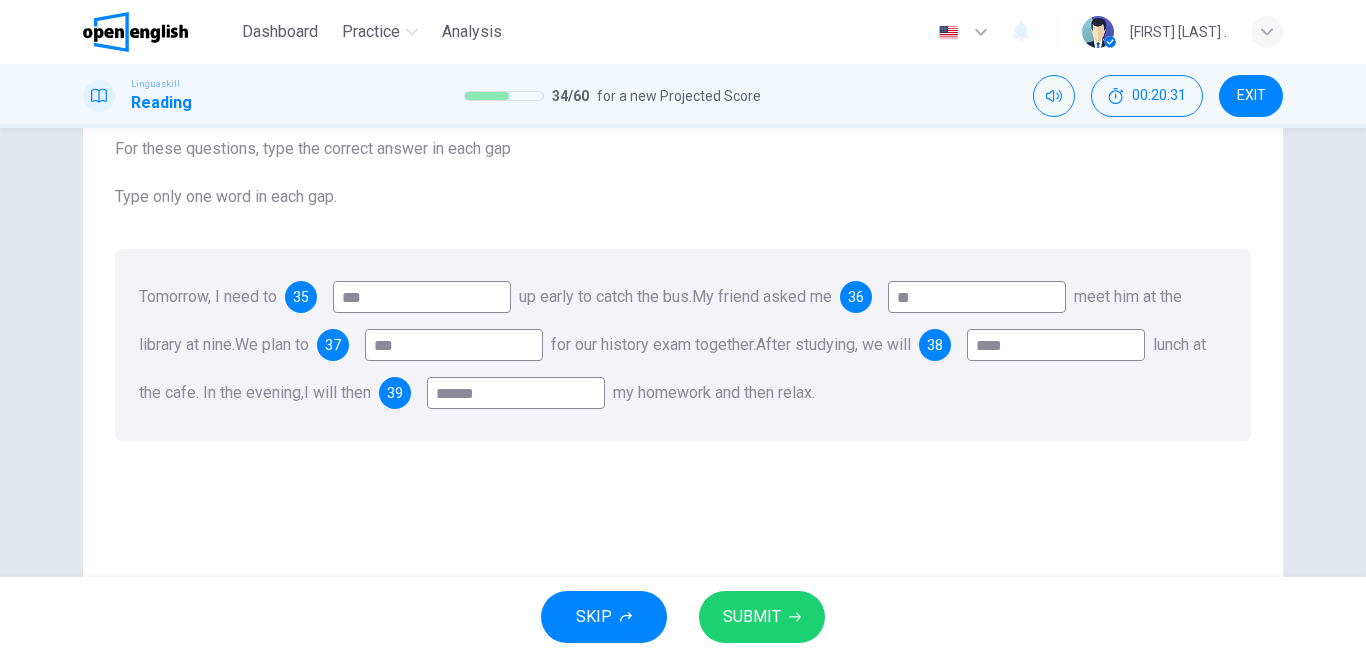 type on "******" 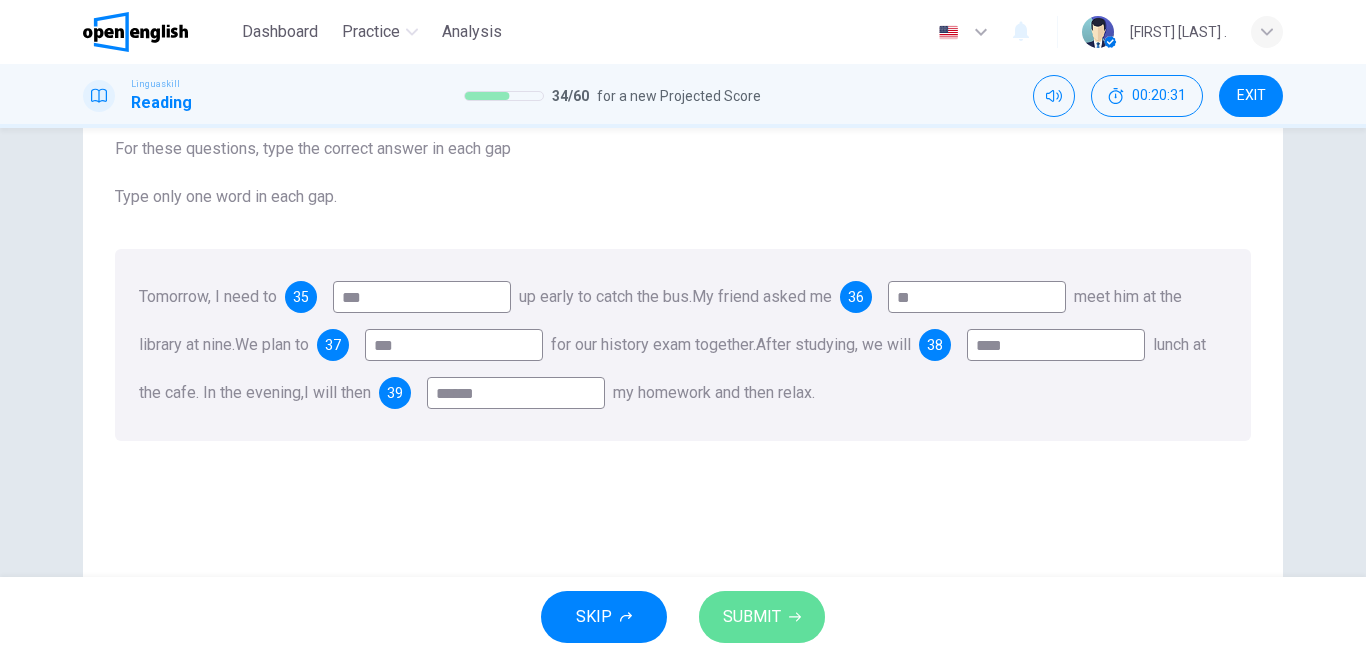 click on "SUBMIT" at bounding box center (752, 617) 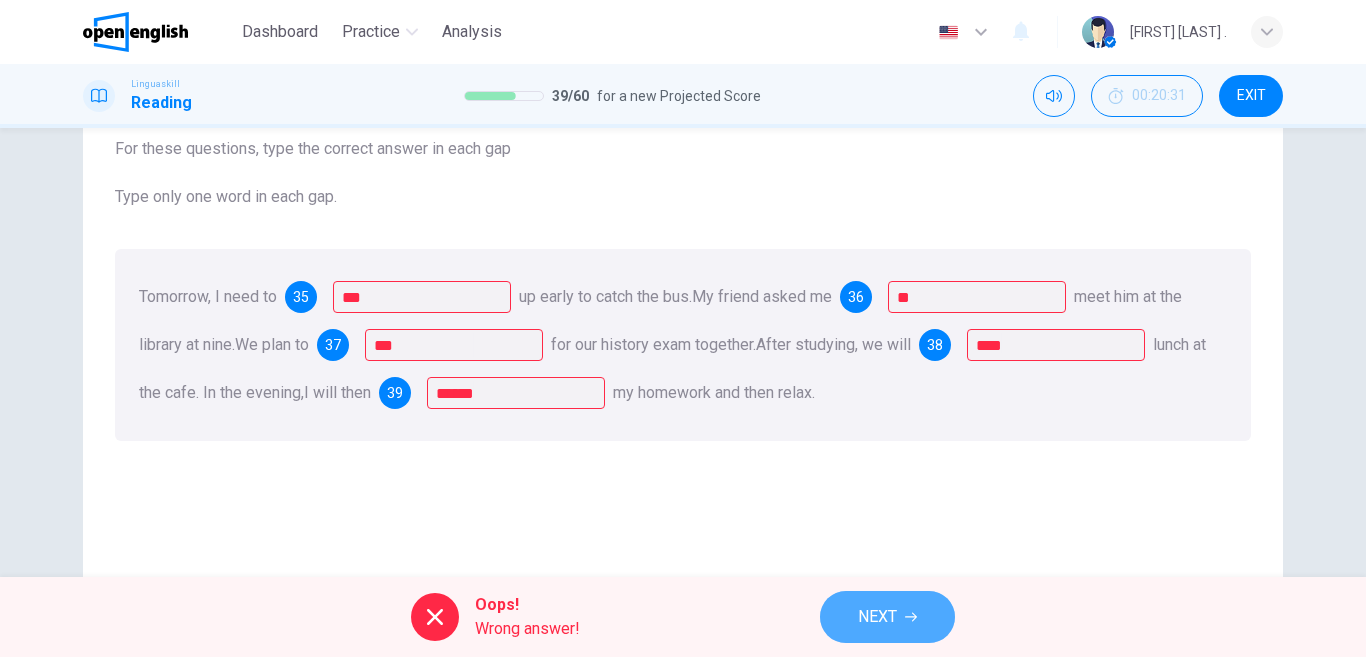 click on "NEXT" at bounding box center [887, 617] 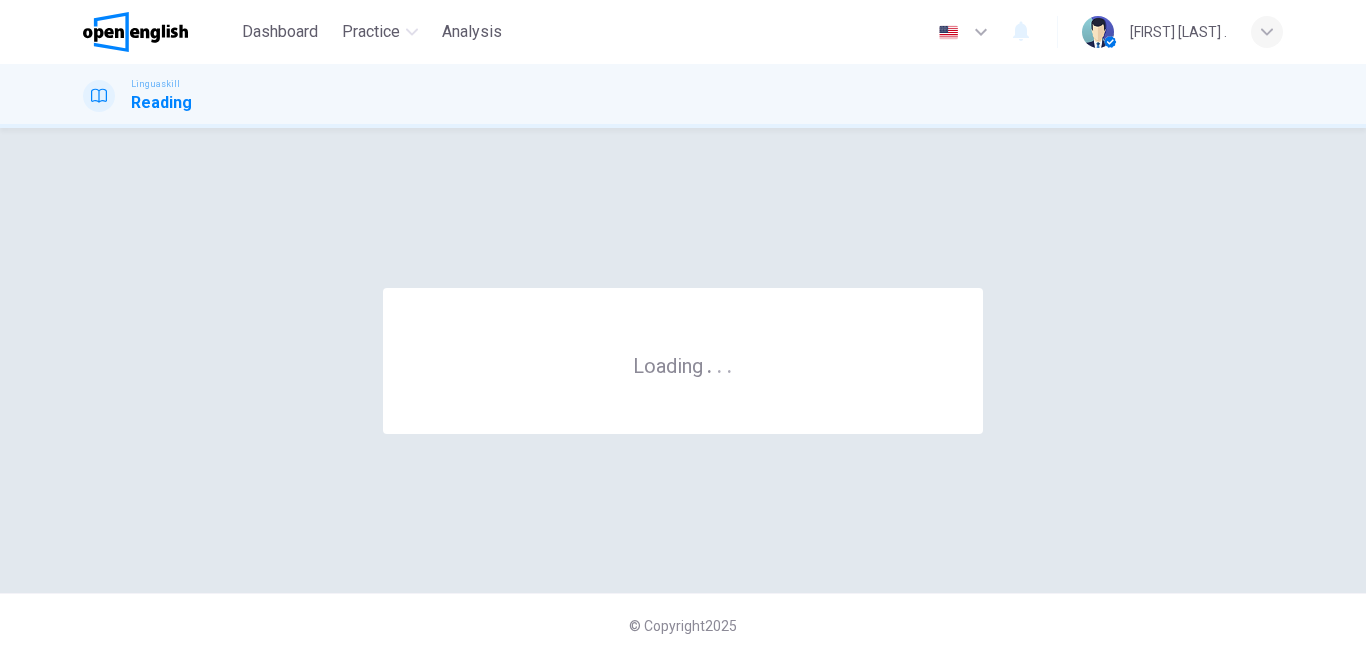 scroll, scrollTop: 0, scrollLeft: 0, axis: both 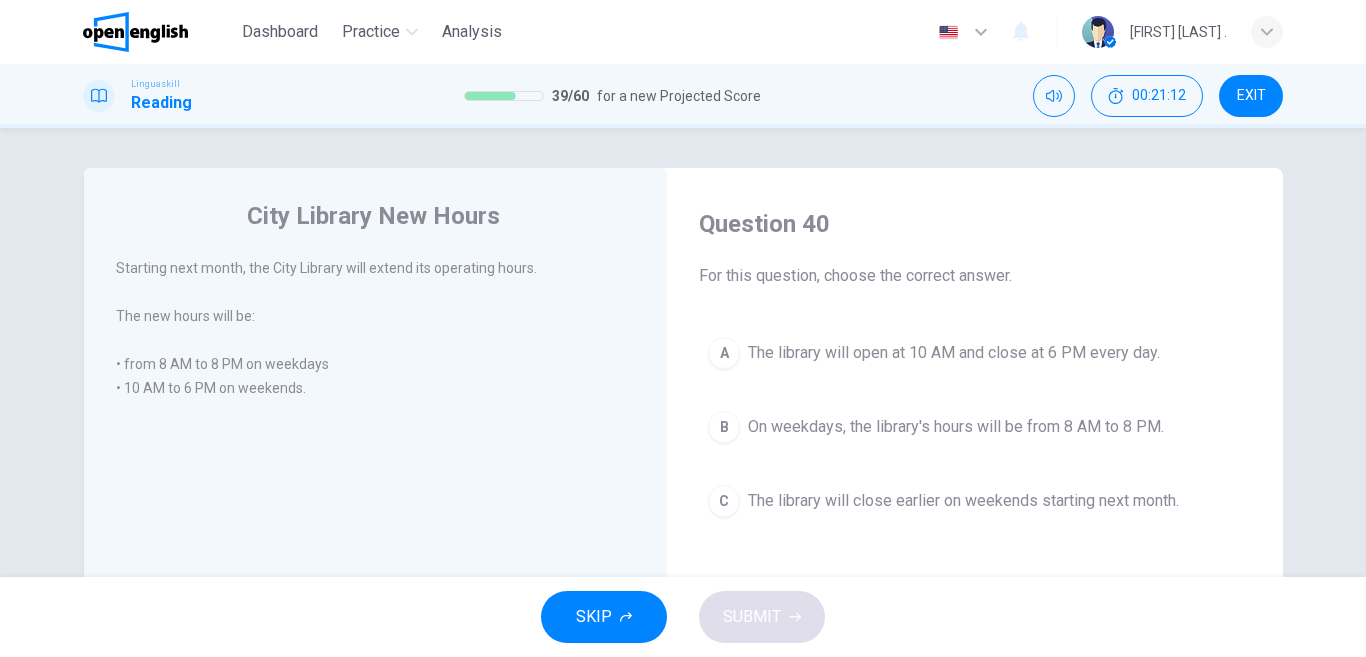 click on "The library will close earlier on weekends starting next month." at bounding box center (963, 501) 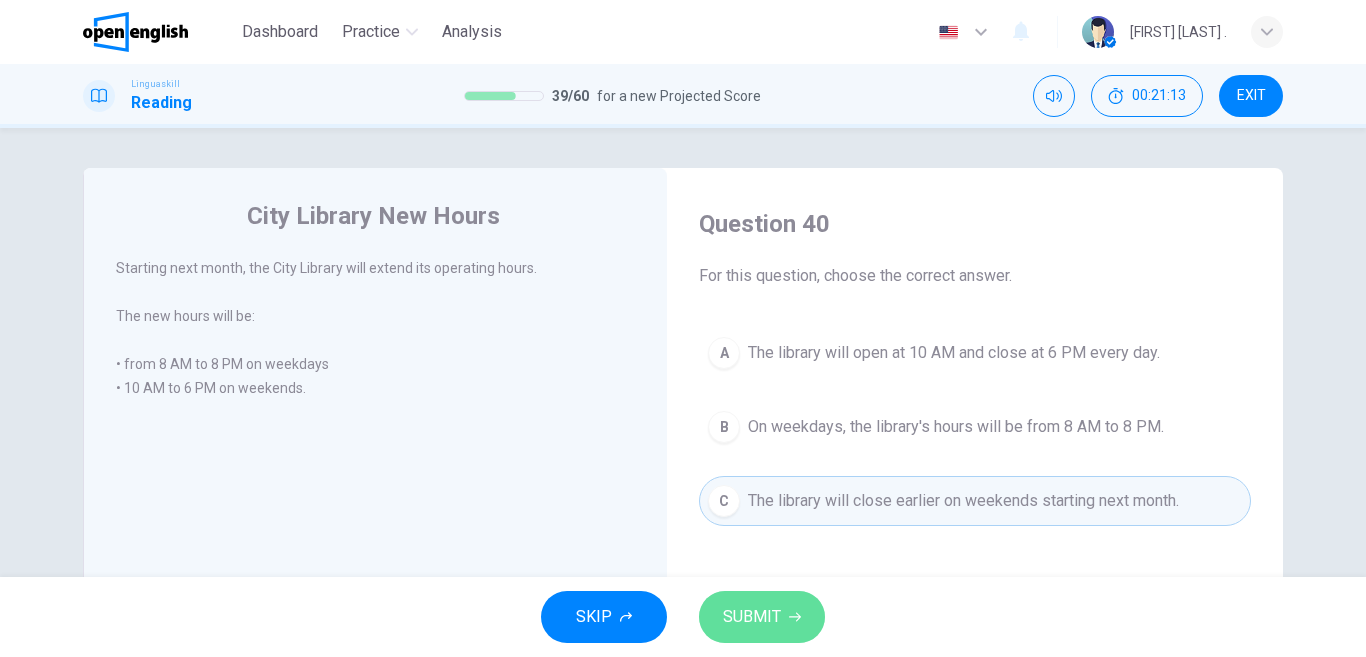 click on "SUBMIT" at bounding box center [752, 617] 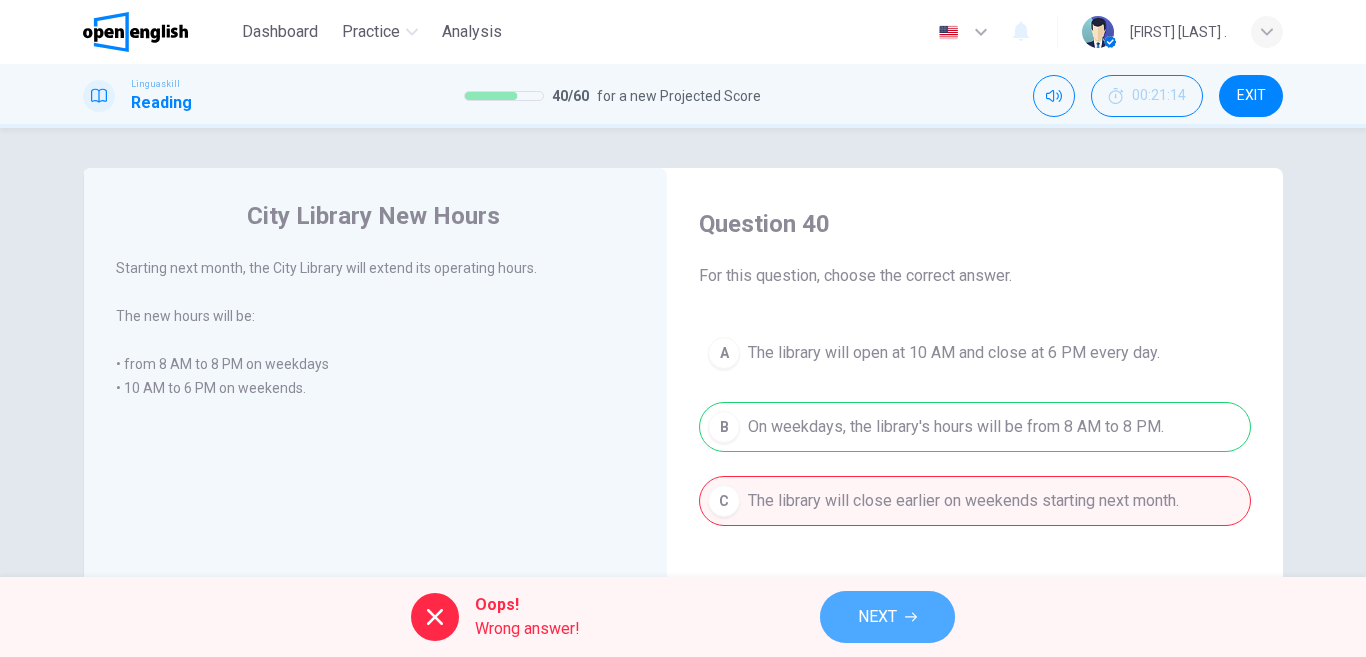click on "NEXT" at bounding box center (887, 617) 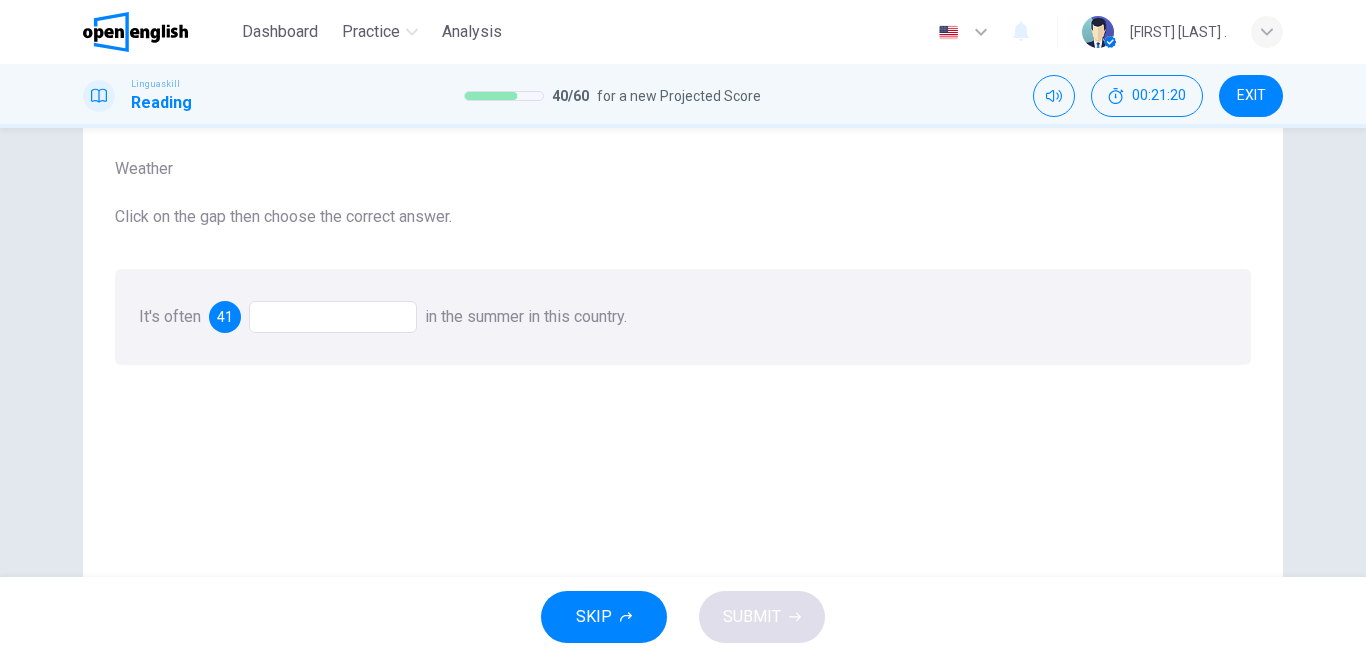 scroll, scrollTop: 97, scrollLeft: 0, axis: vertical 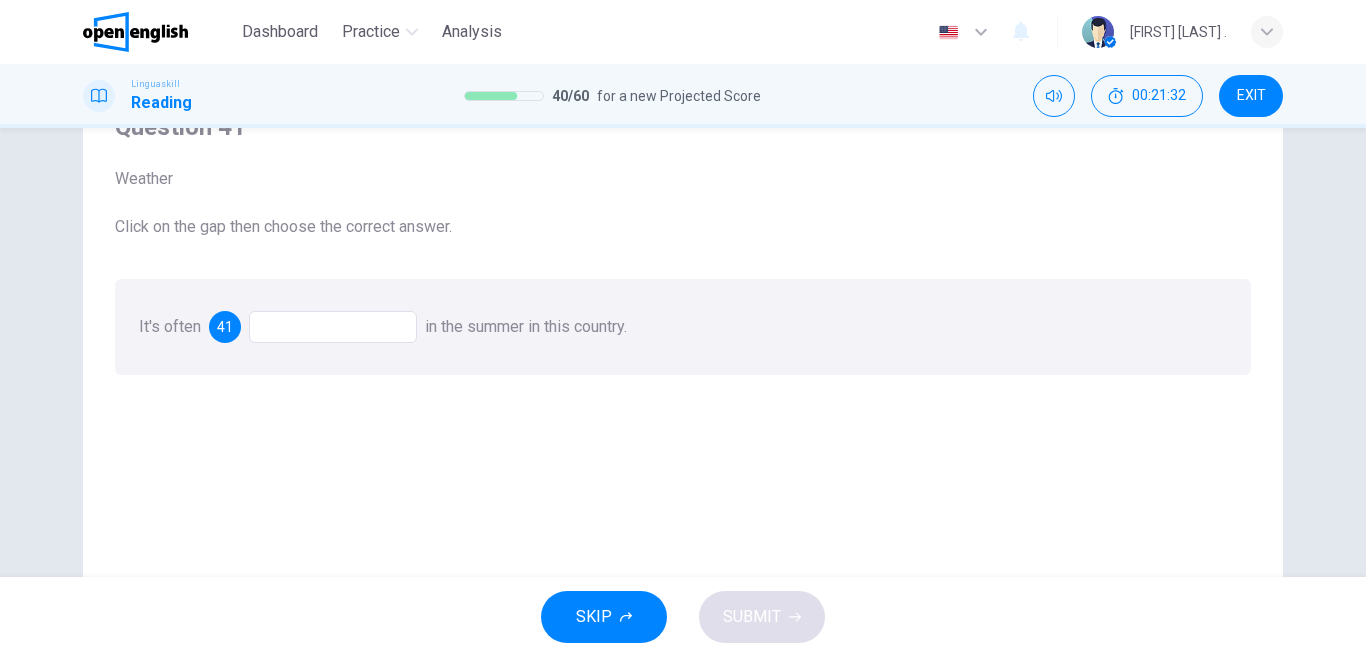 click at bounding box center [333, 327] 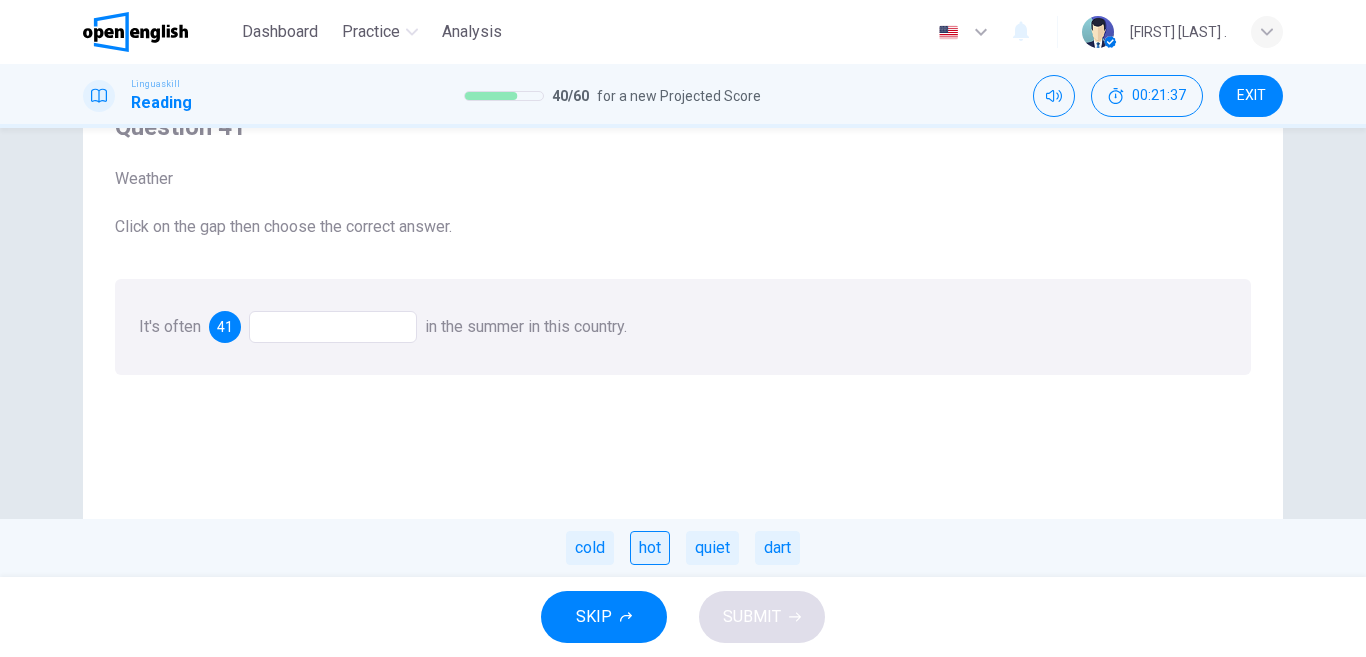 click on "hot" at bounding box center (650, 548) 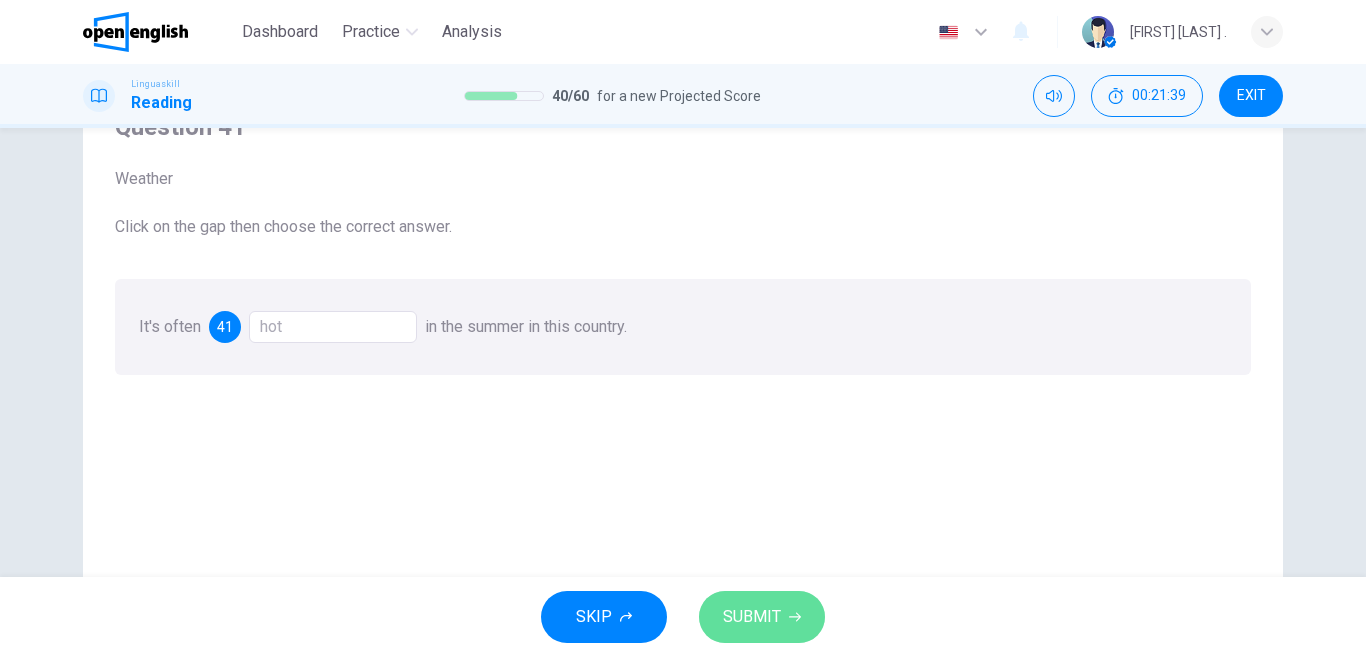 click on "SUBMIT" at bounding box center (752, 617) 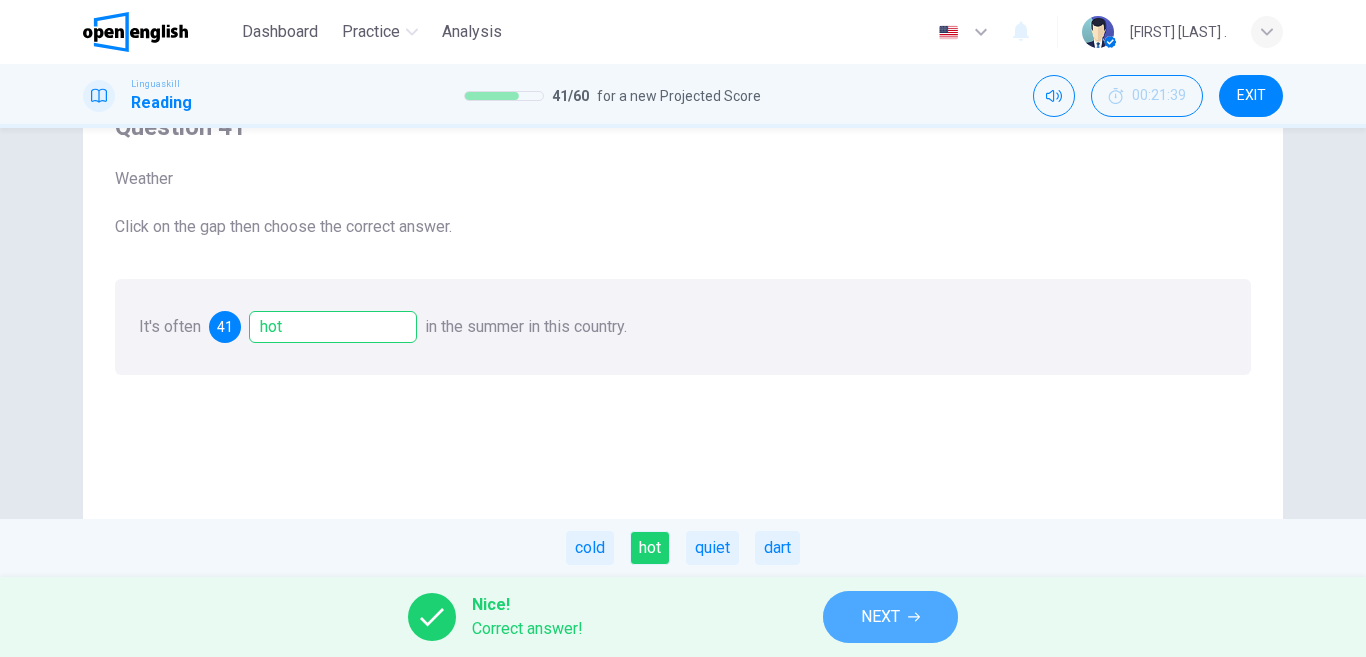click on "NEXT" at bounding box center [880, 617] 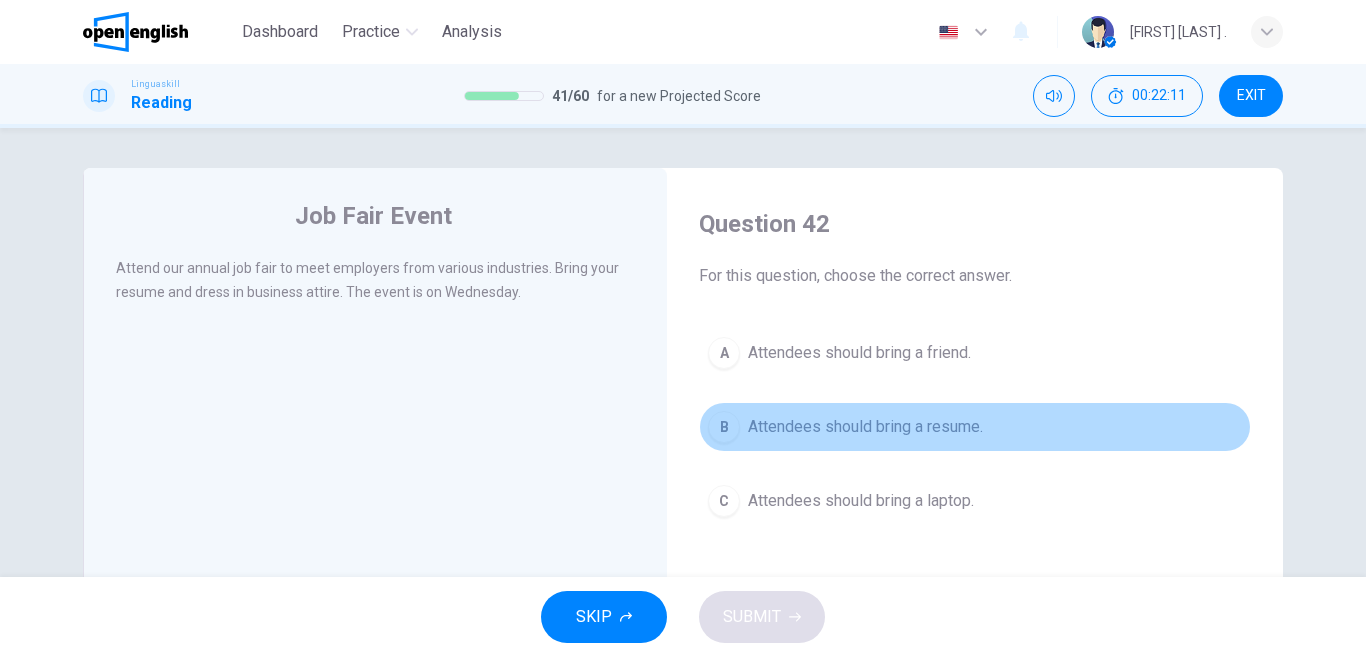 click on "Attendees should bring a resume." at bounding box center (865, 427) 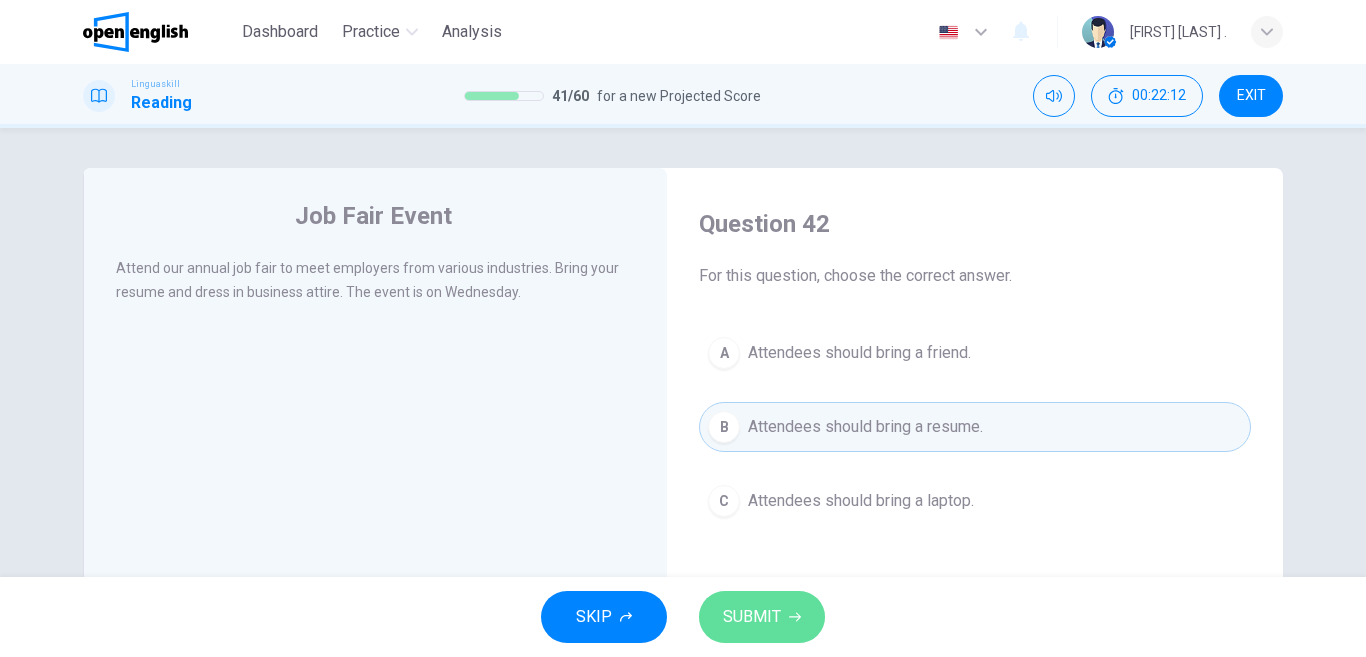 click on "SUBMIT" at bounding box center [762, 617] 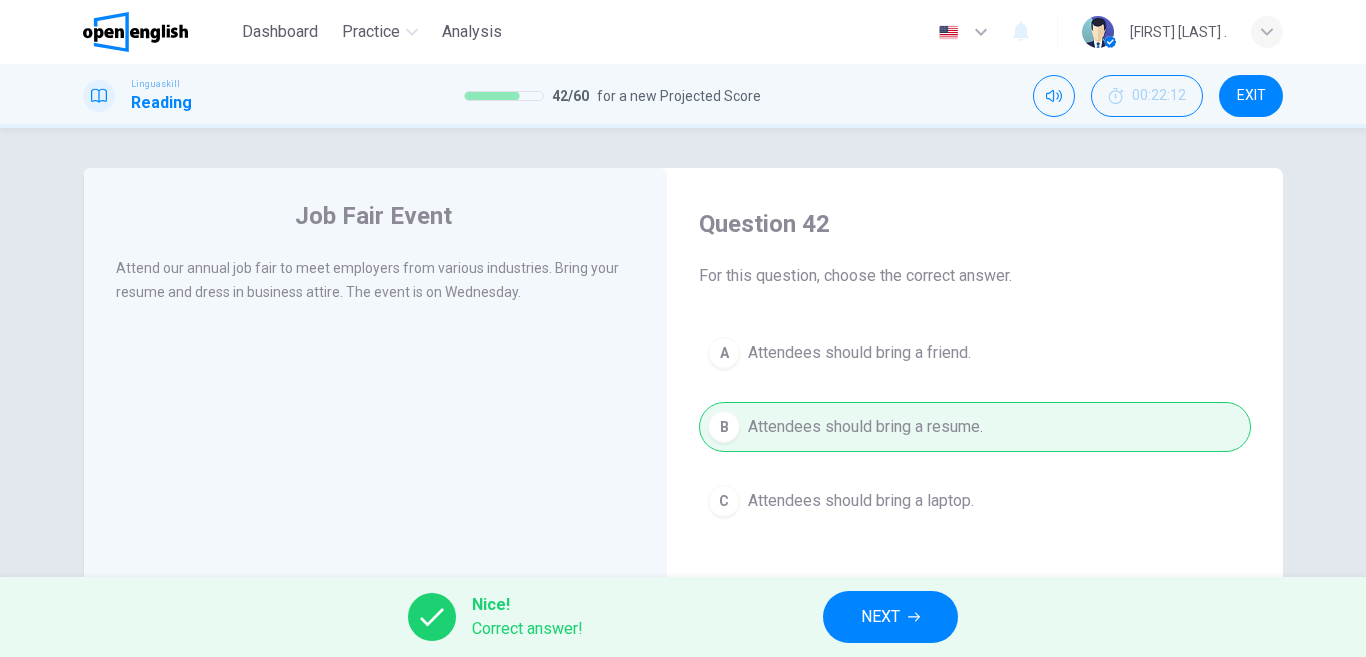 click on "Nice! Correct answer! NEXT" at bounding box center (683, 617) 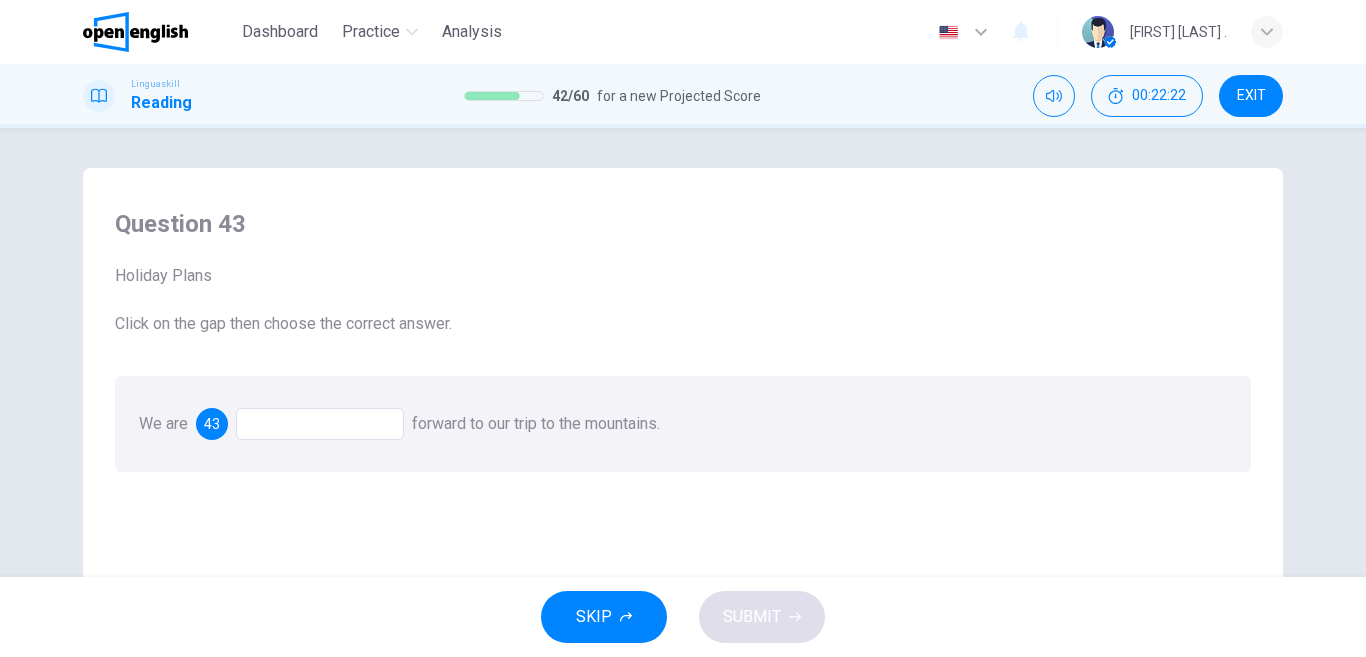 click at bounding box center [320, 424] 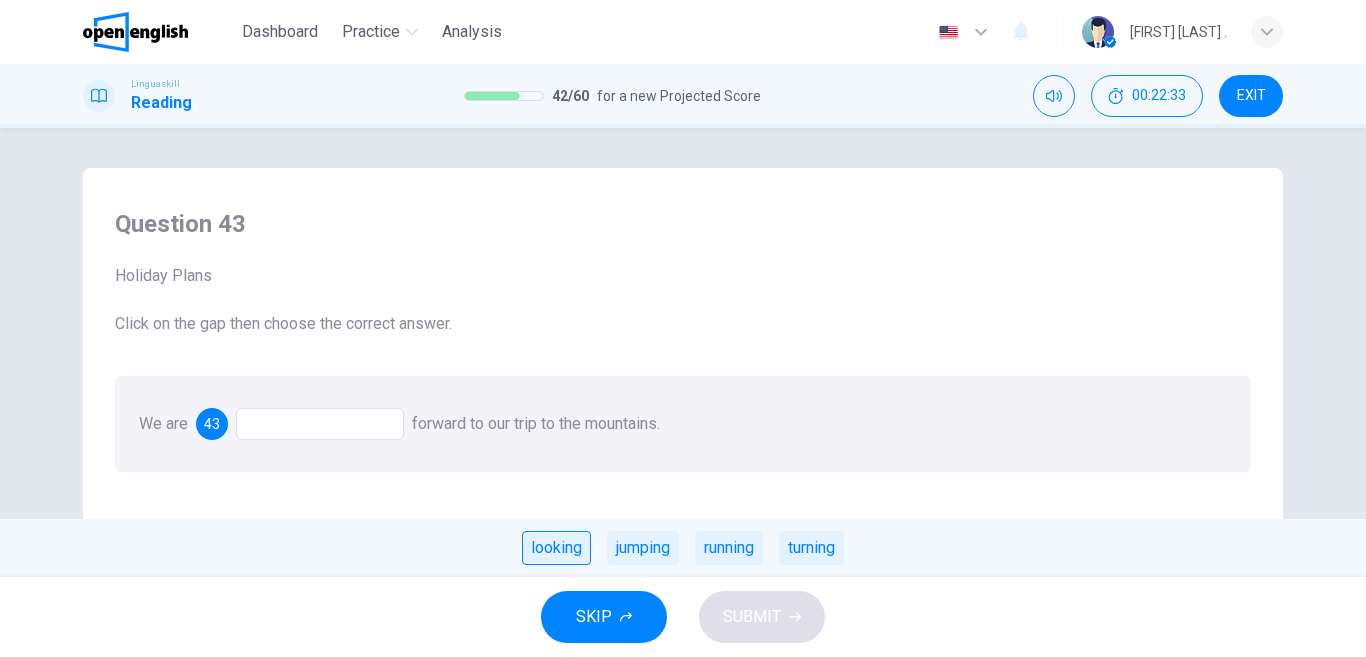click on "looking" at bounding box center (556, 548) 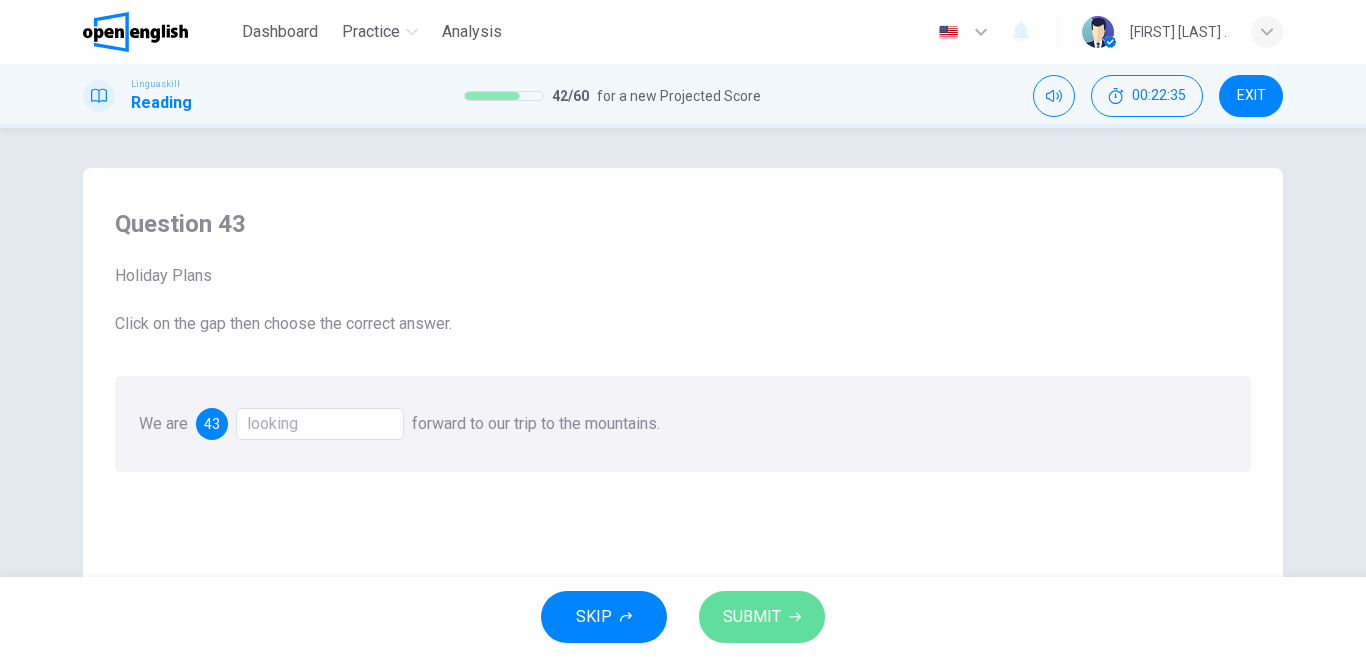 click on "SUBMIT" at bounding box center [752, 617] 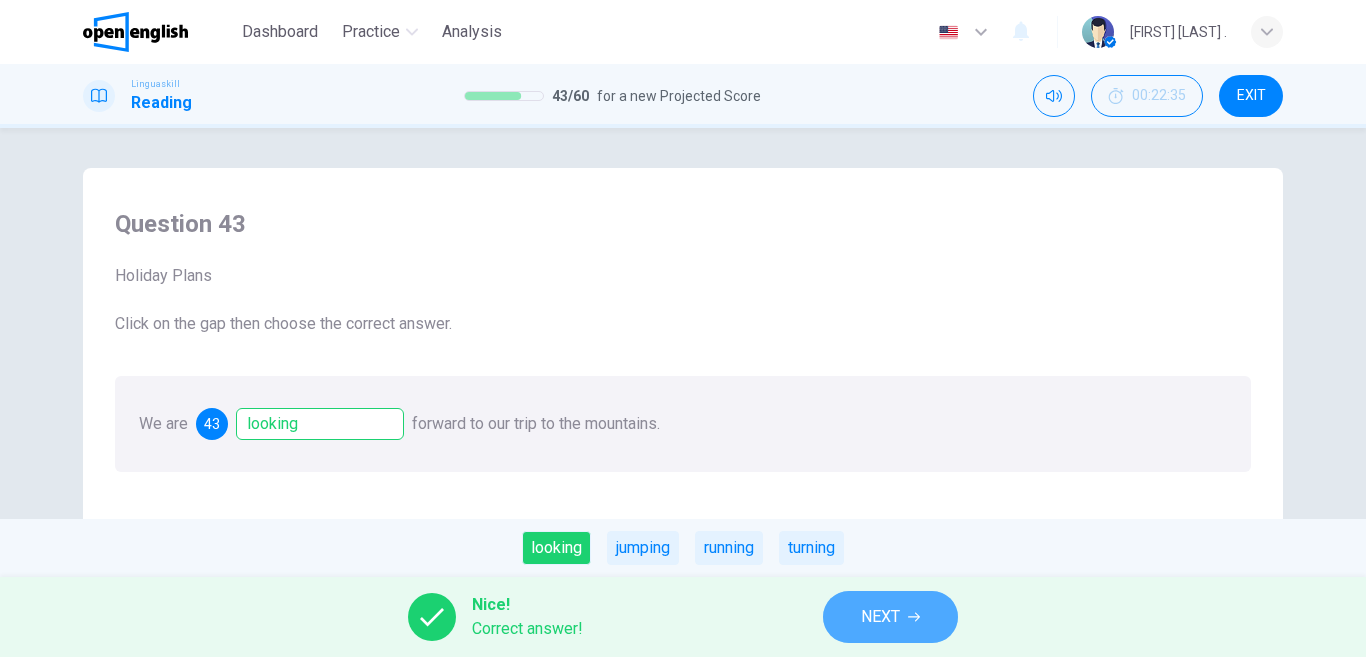 click on "NEXT" at bounding box center [880, 617] 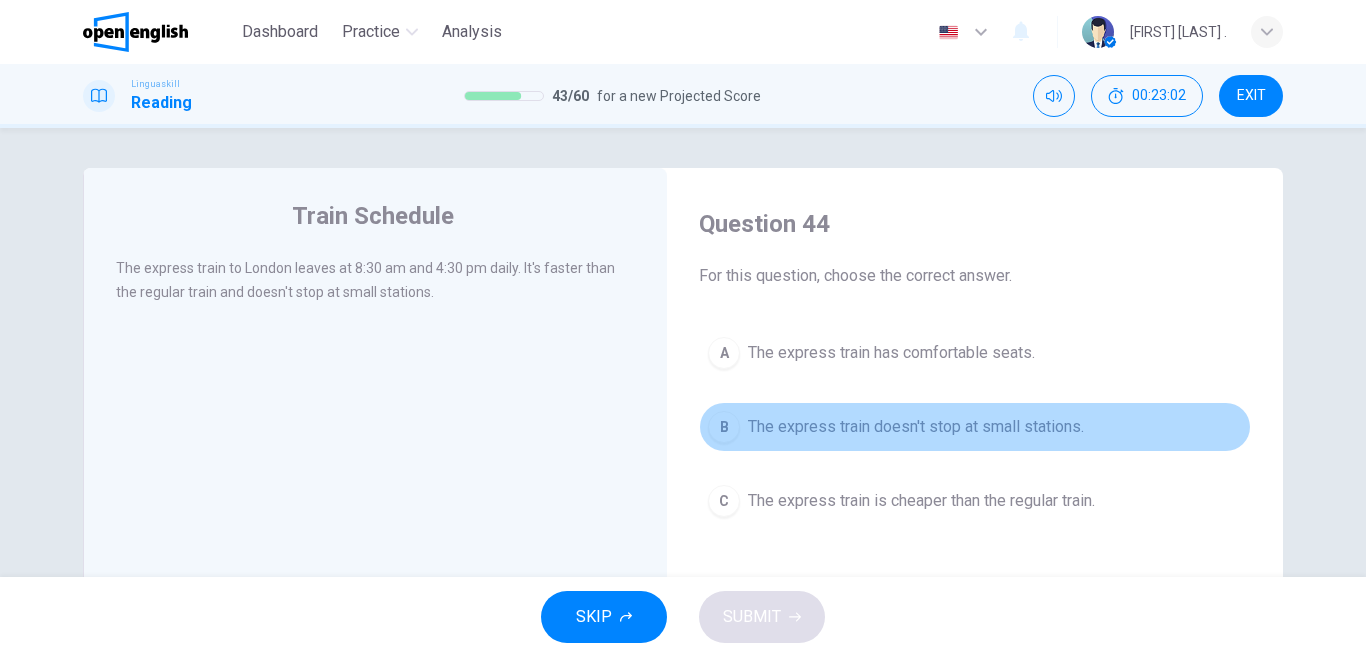 click on "The express train doesn't stop at small stations." at bounding box center [916, 427] 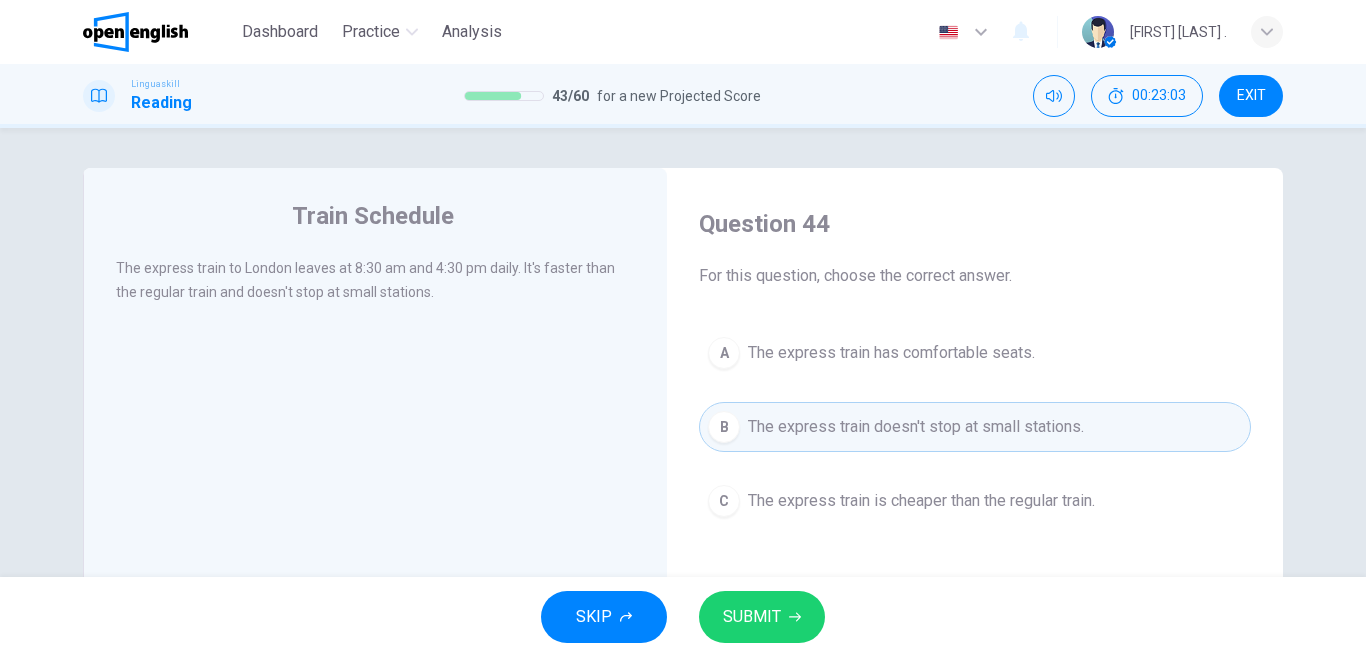click on "SUBMIT" at bounding box center (752, 617) 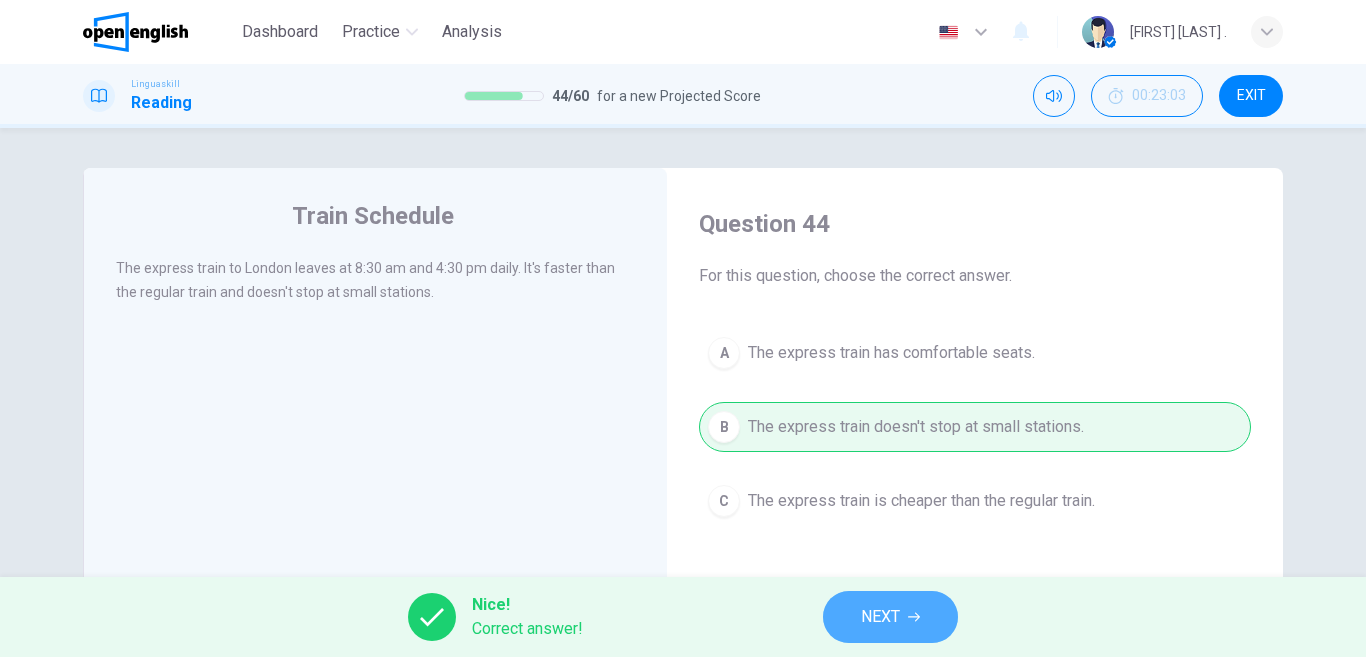 click on "NEXT" at bounding box center [890, 617] 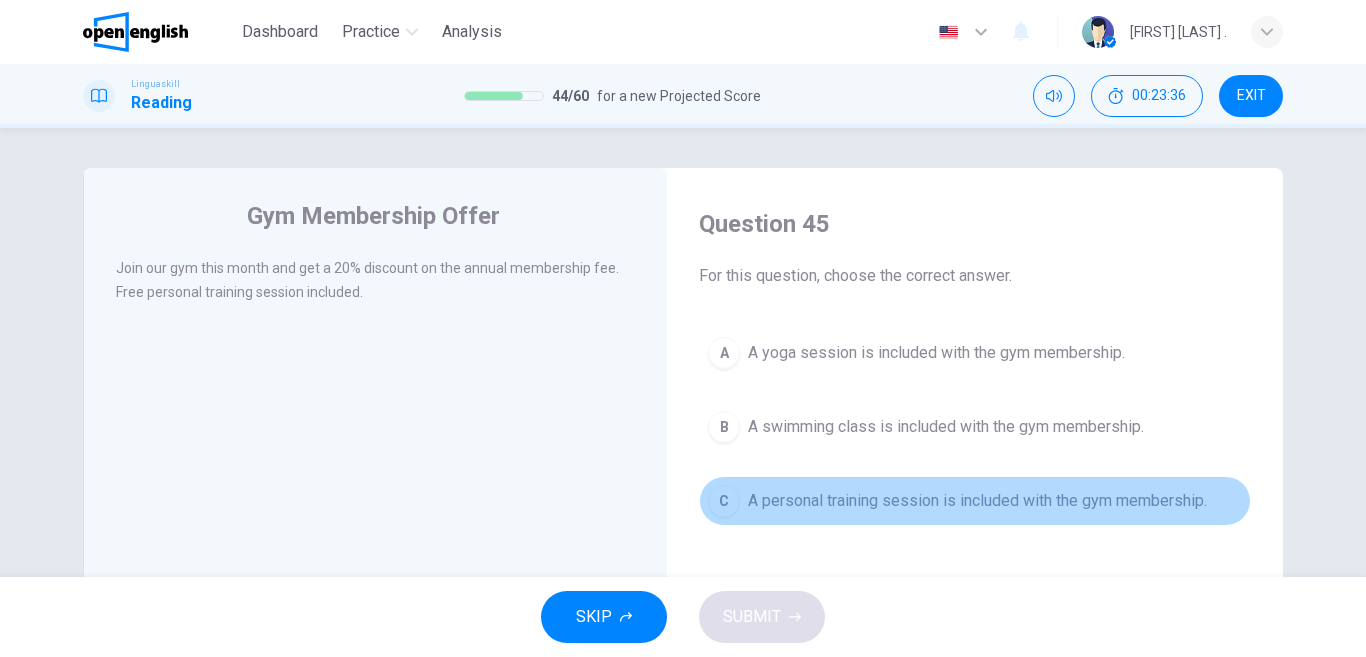 click on "A personal training session is included with the gym membership." at bounding box center (977, 501) 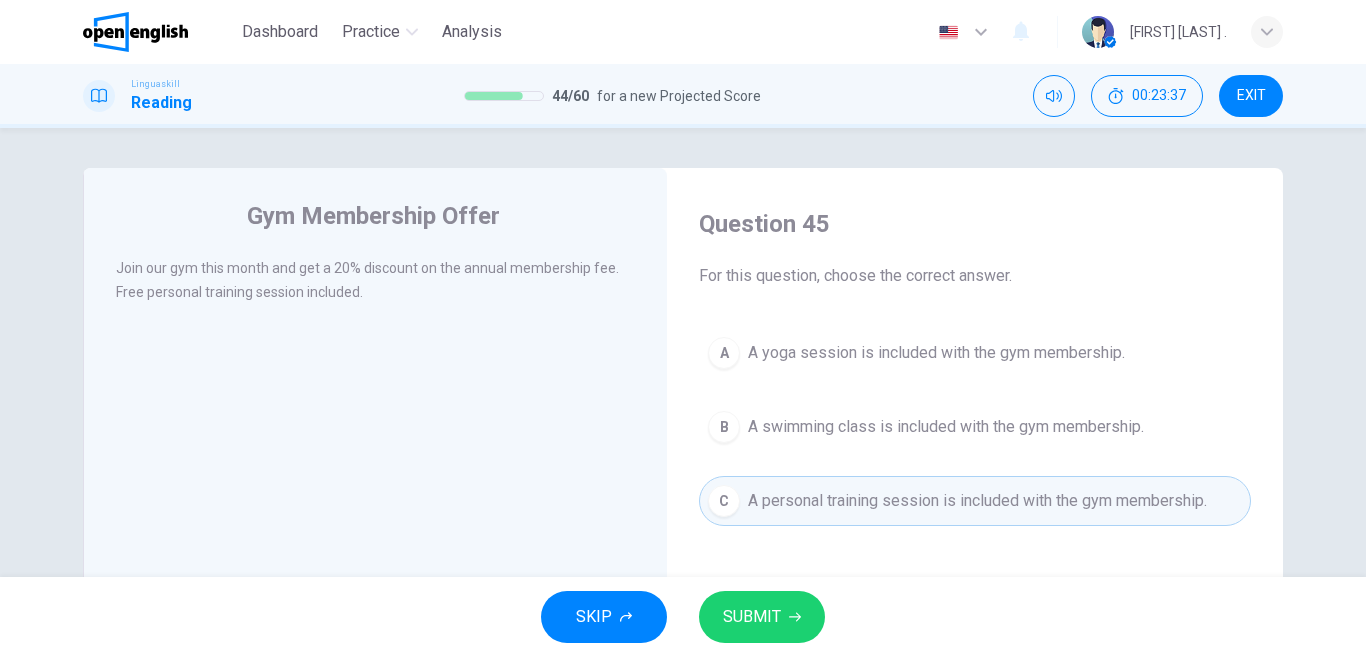 click 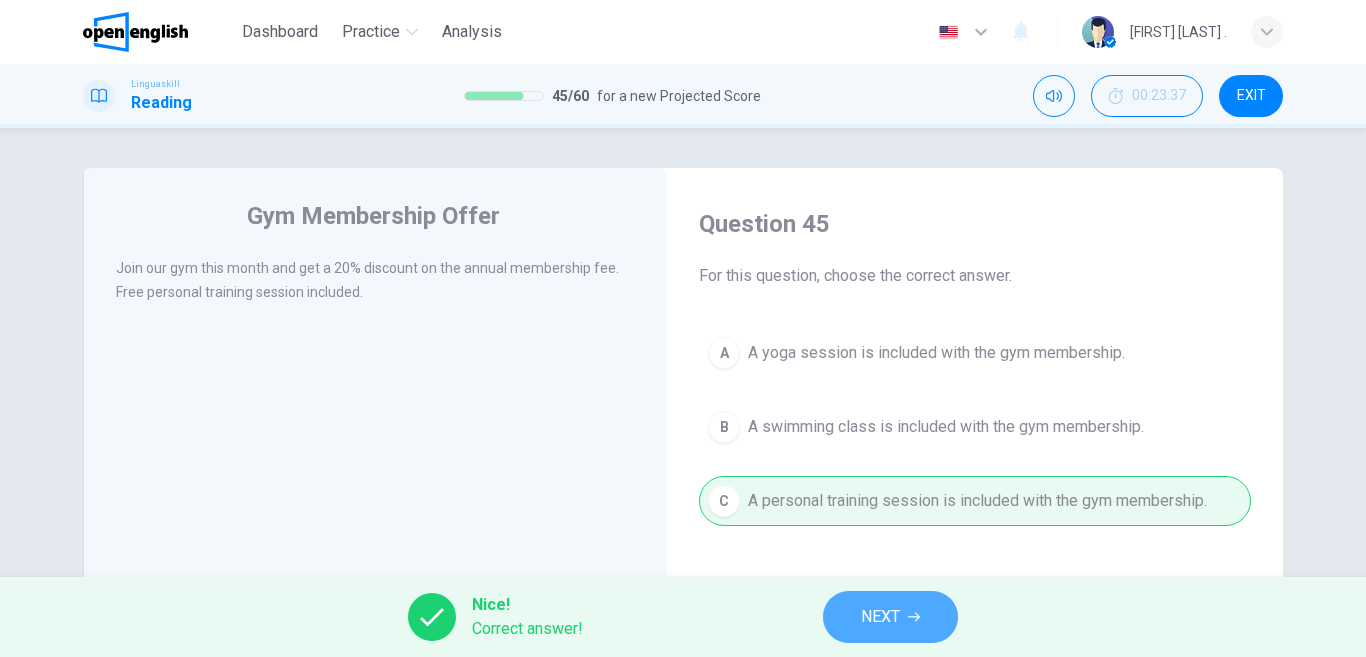 click on "NEXT" at bounding box center [880, 617] 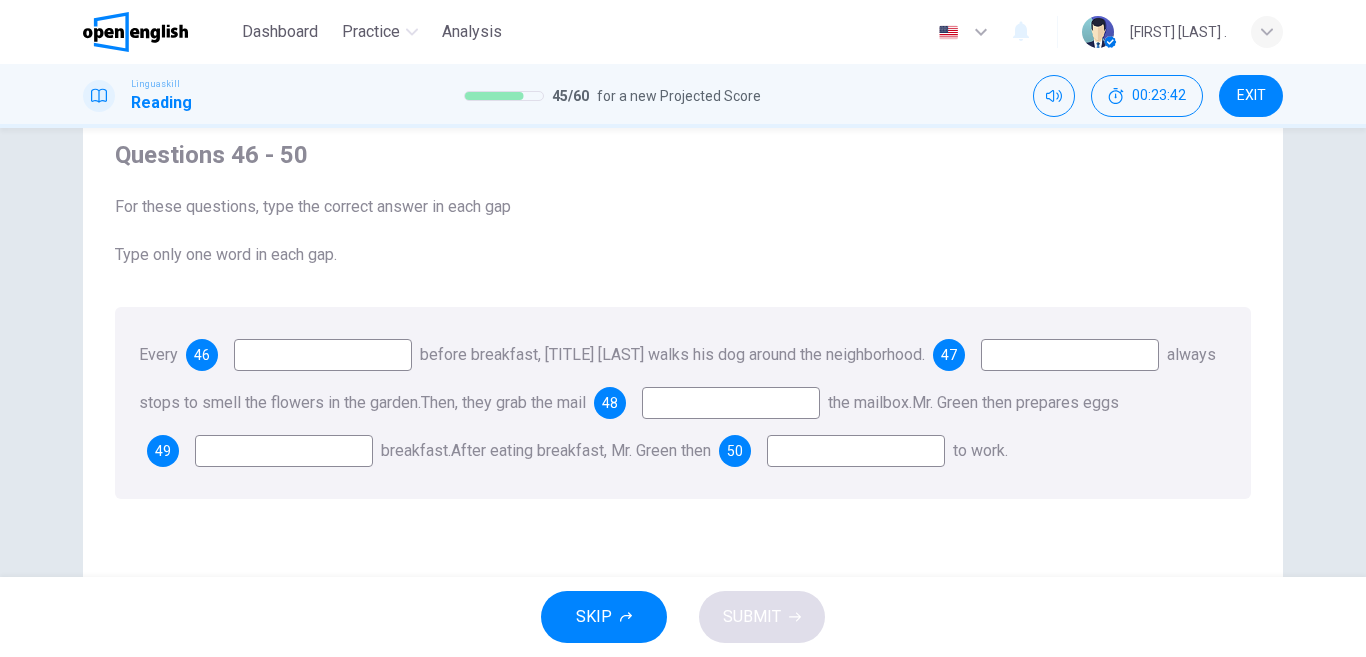 scroll, scrollTop: 70, scrollLeft: 0, axis: vertical 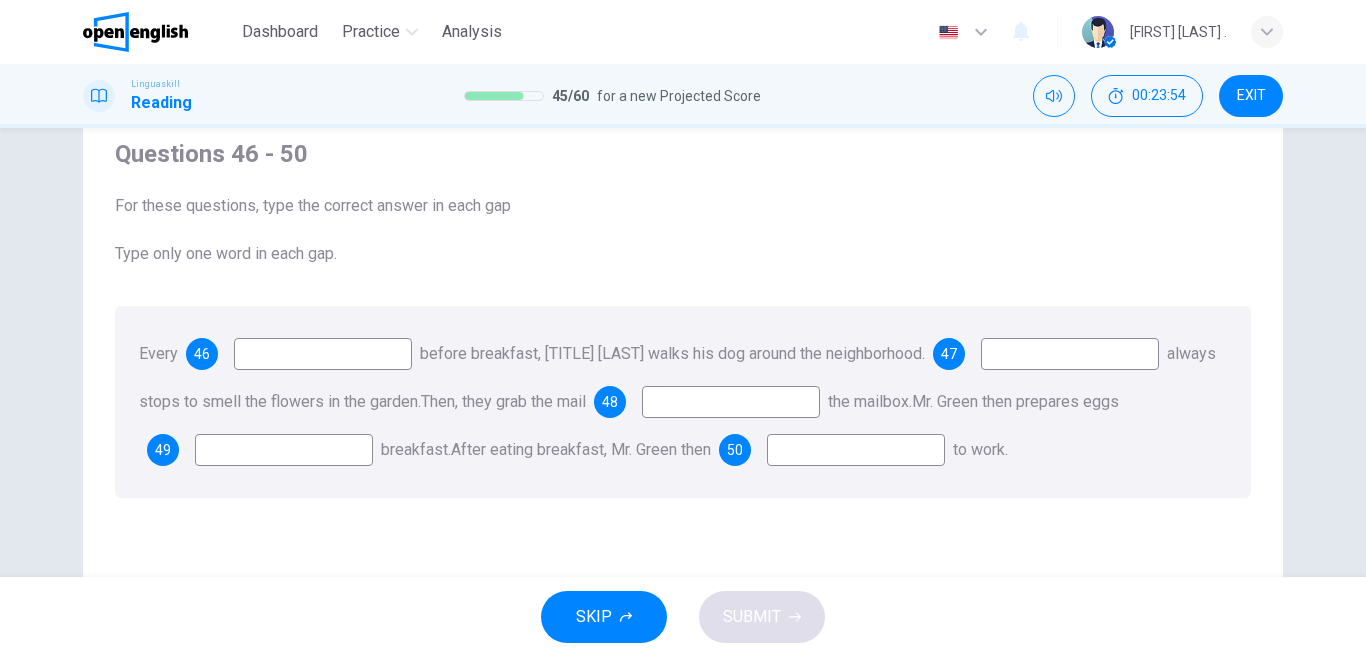 click at bounding box center [323, 354] 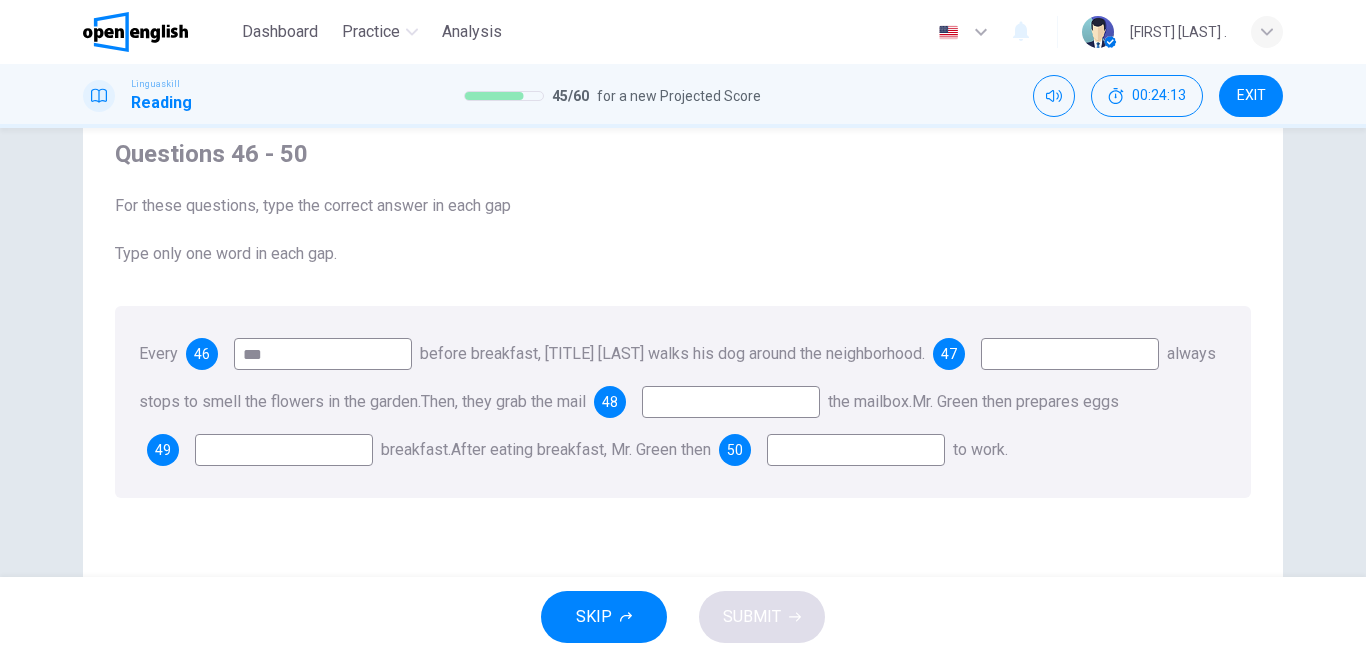 type on "***" 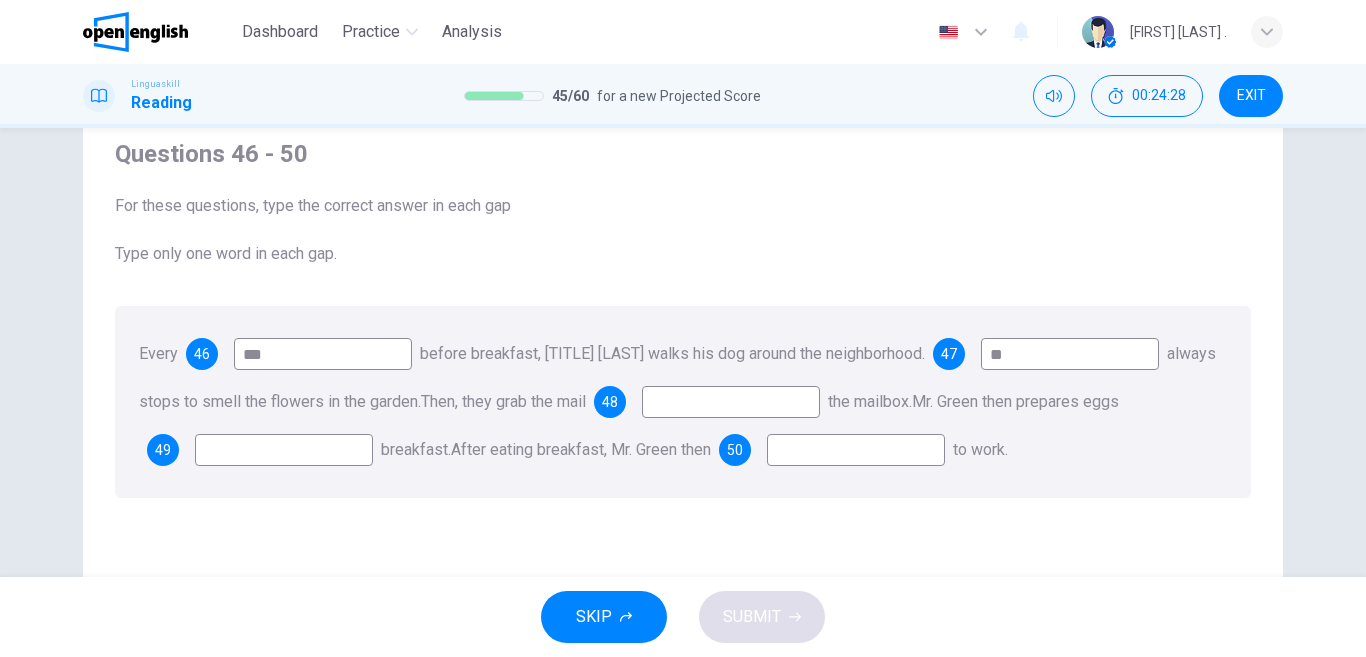 type on "**" 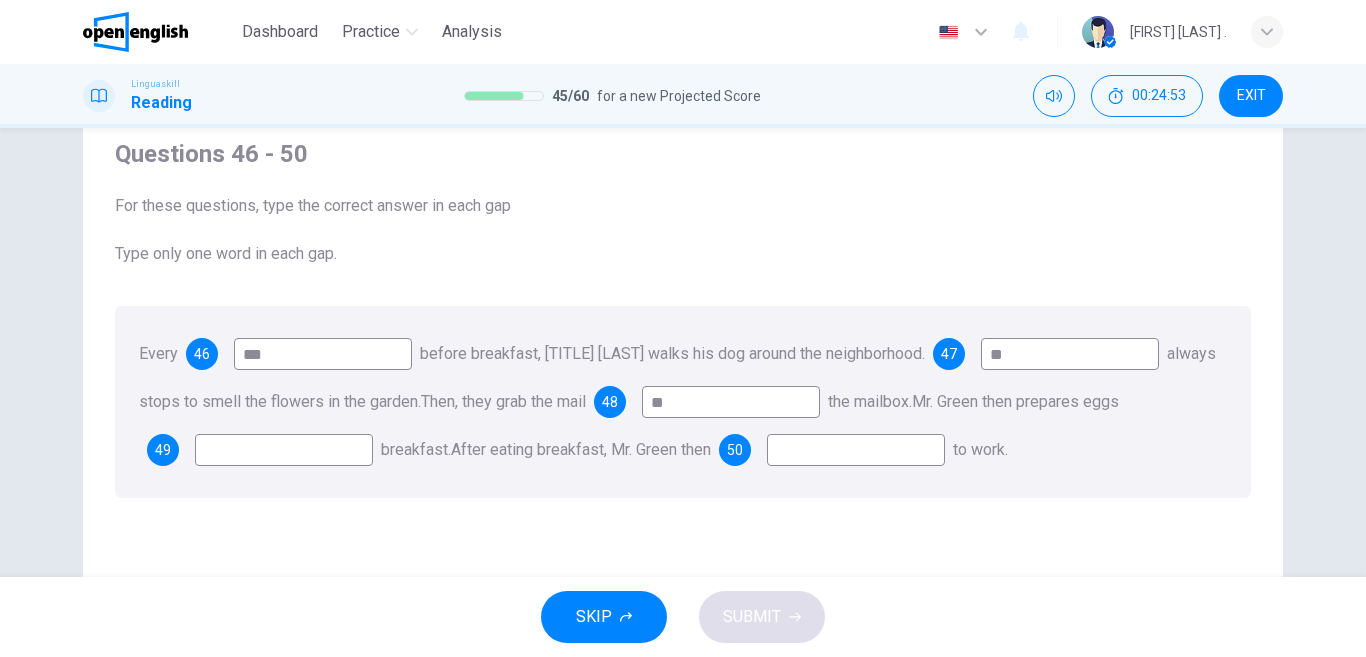 type on "*" 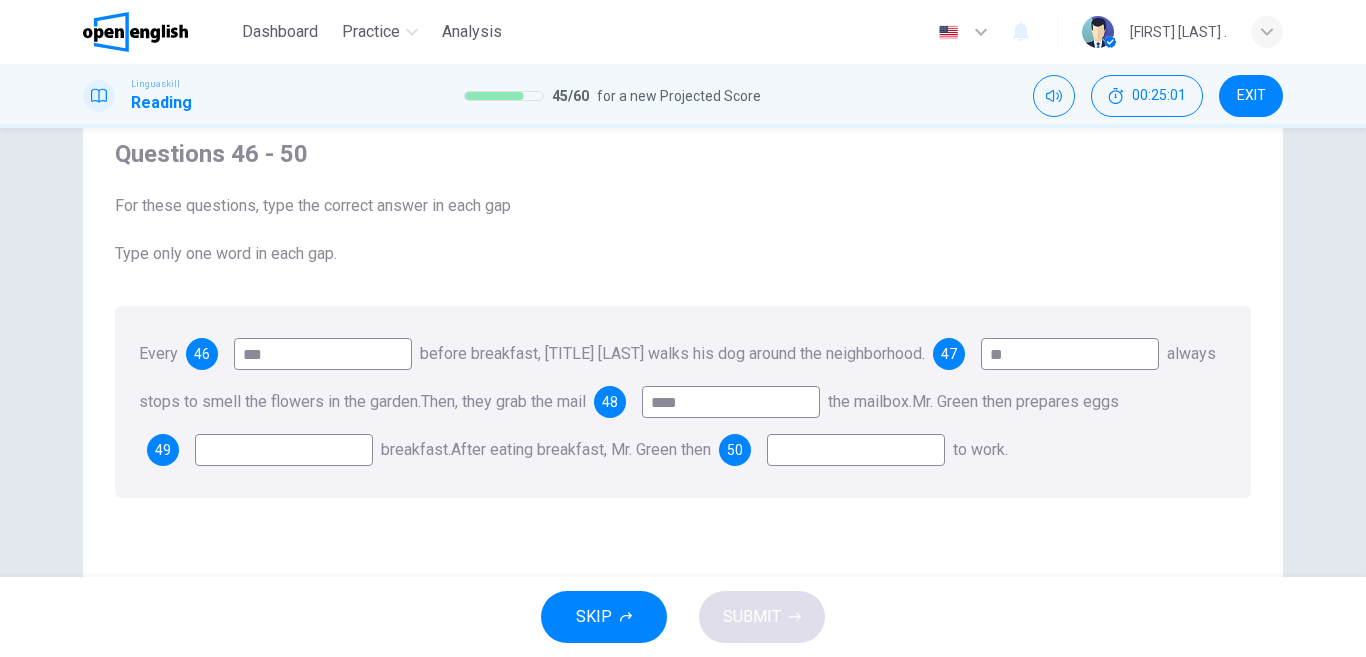 type on "****" 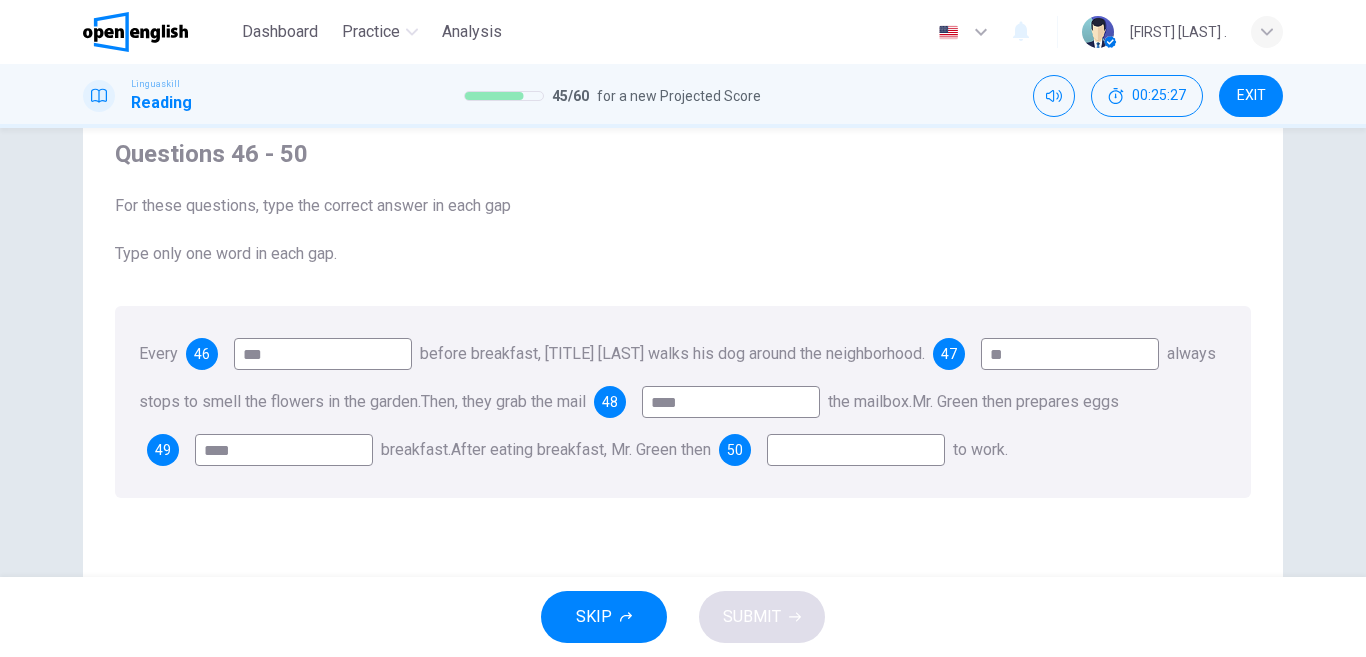 type on "****" 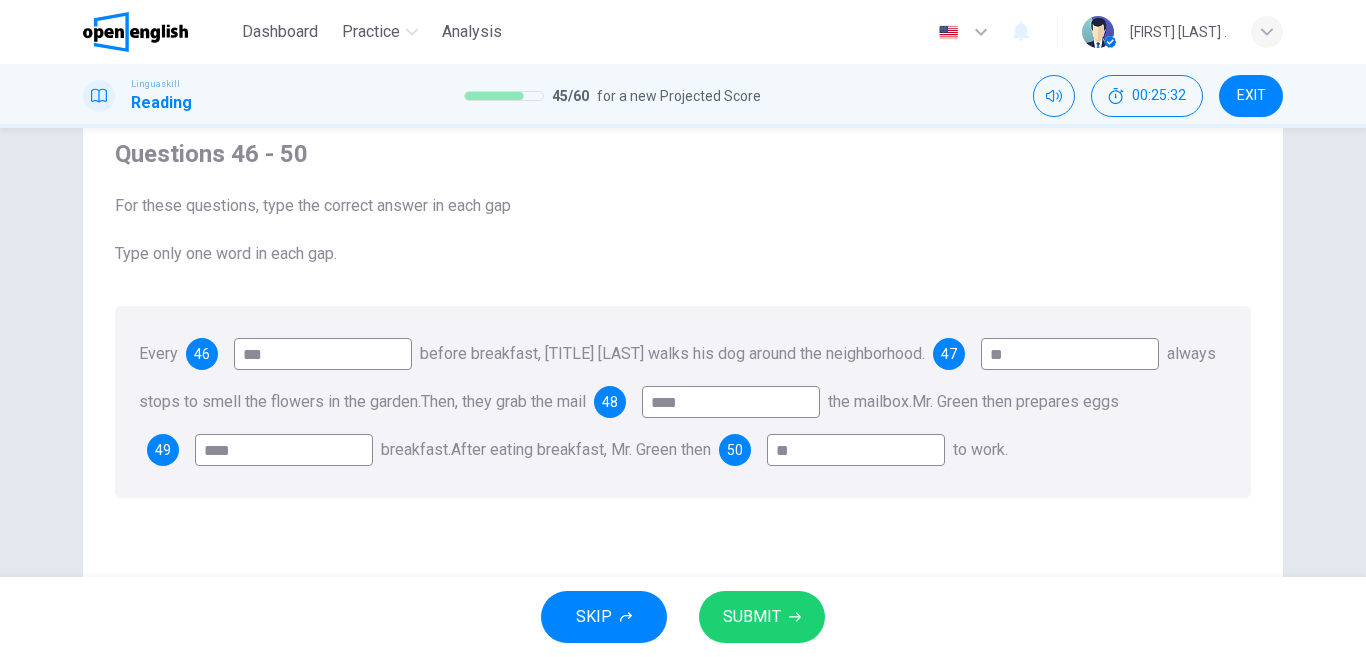type on "**" 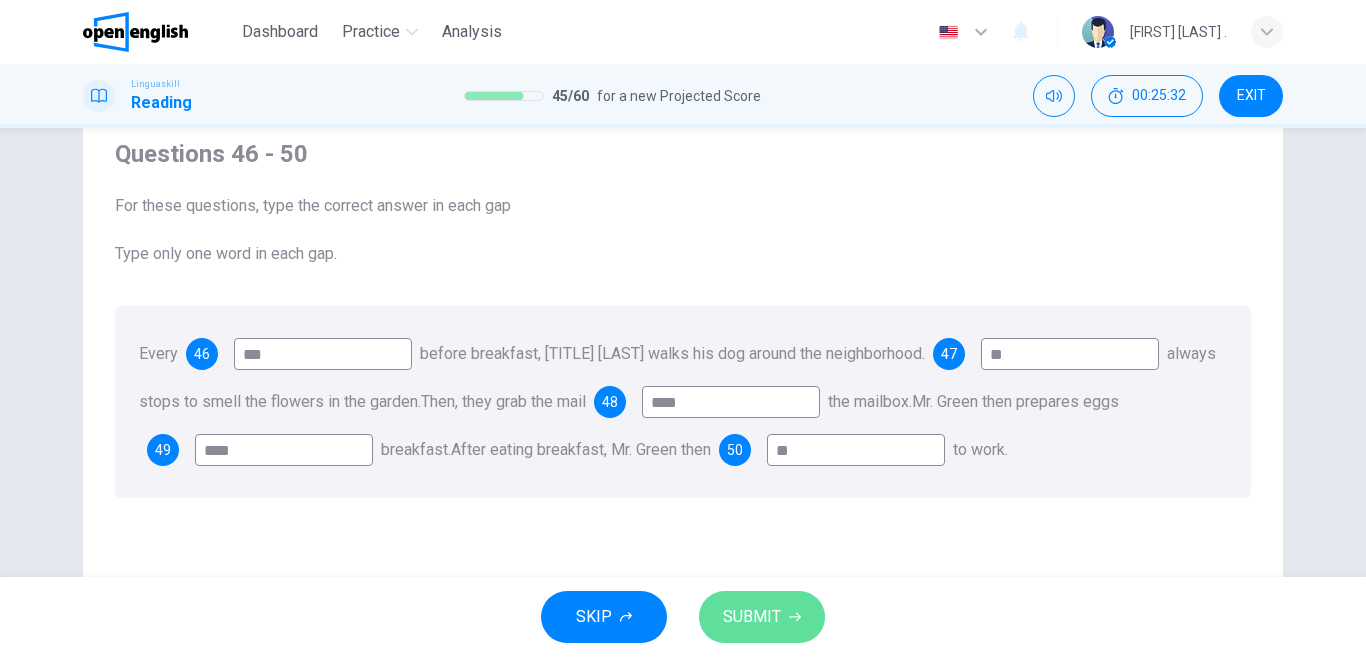 click on "SUBMIT" at bounding box center (752, 617) 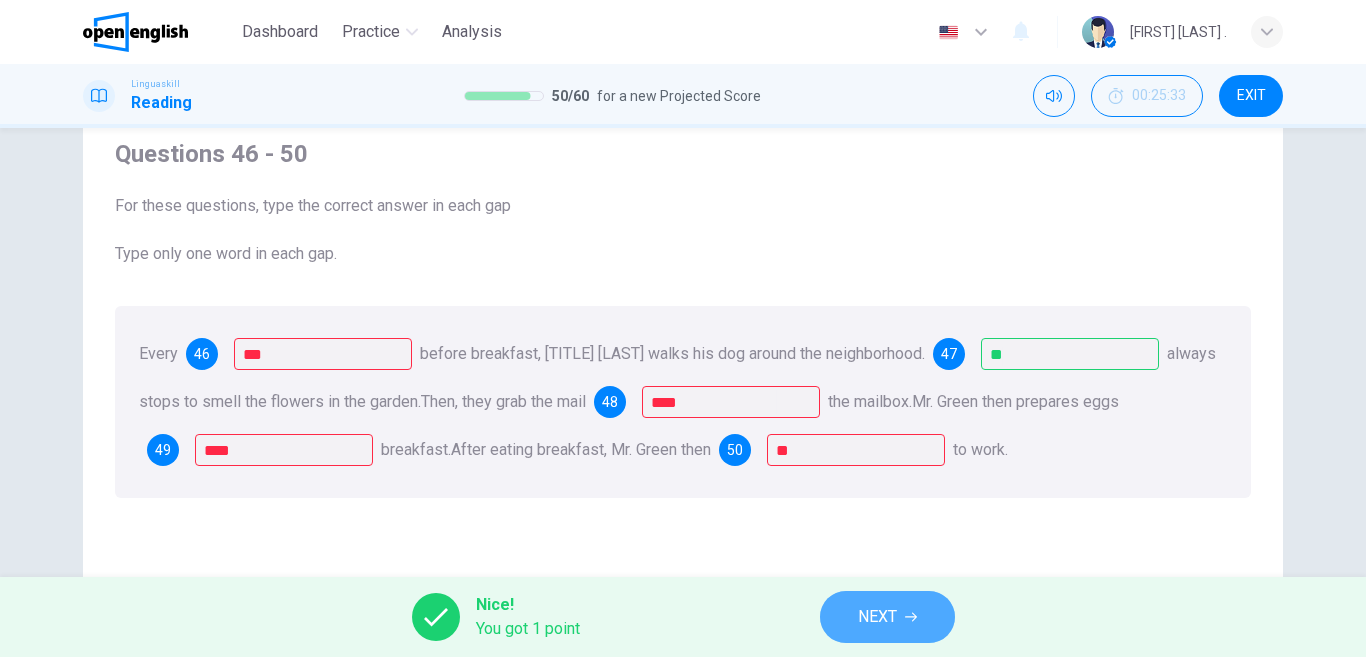 click on "NEXT" at bounding box center [887, 617] 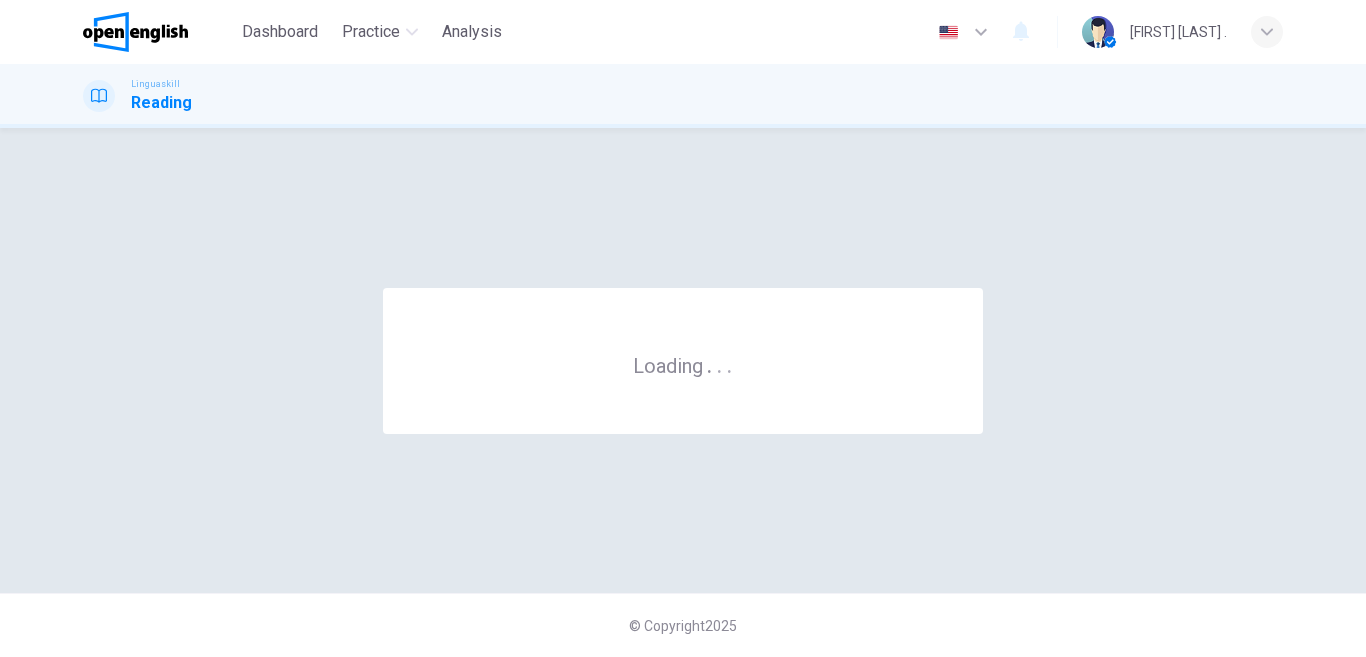 scroll, scrollTop: 0, scrollLeft: 0, axis: both 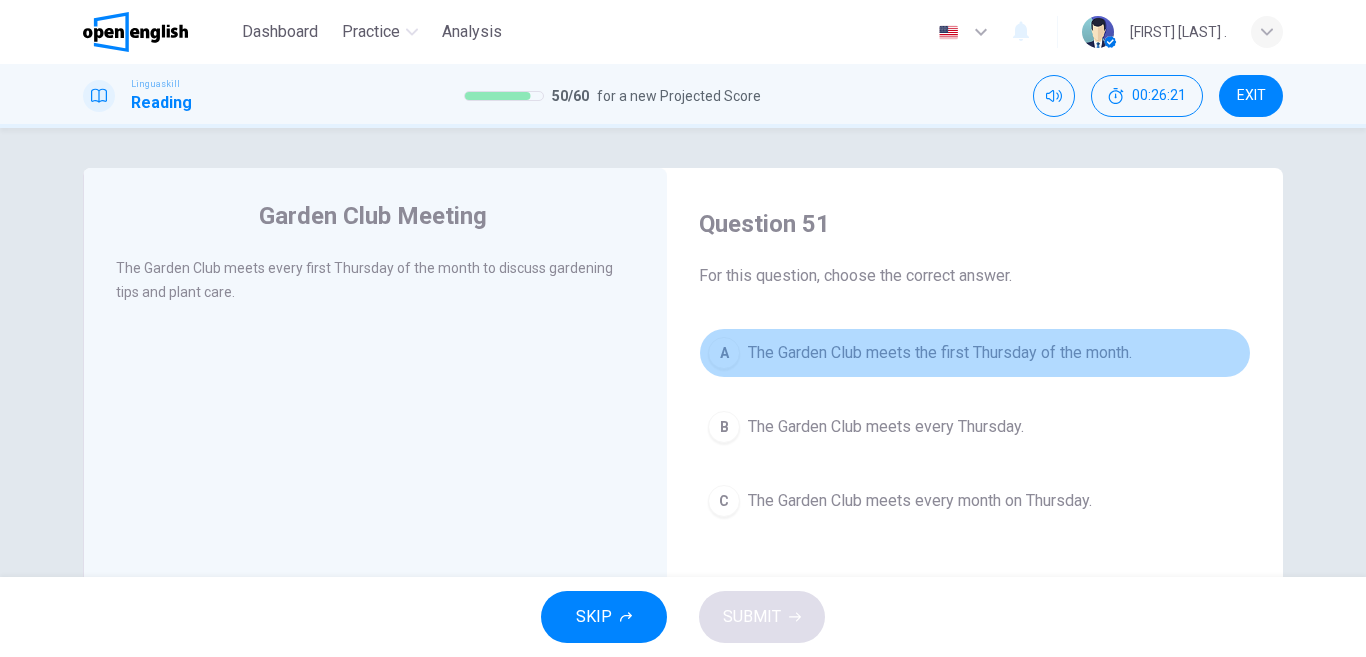 click on "The Garden Club meets the first Thursday of the month." at bounding box center (940, 353) 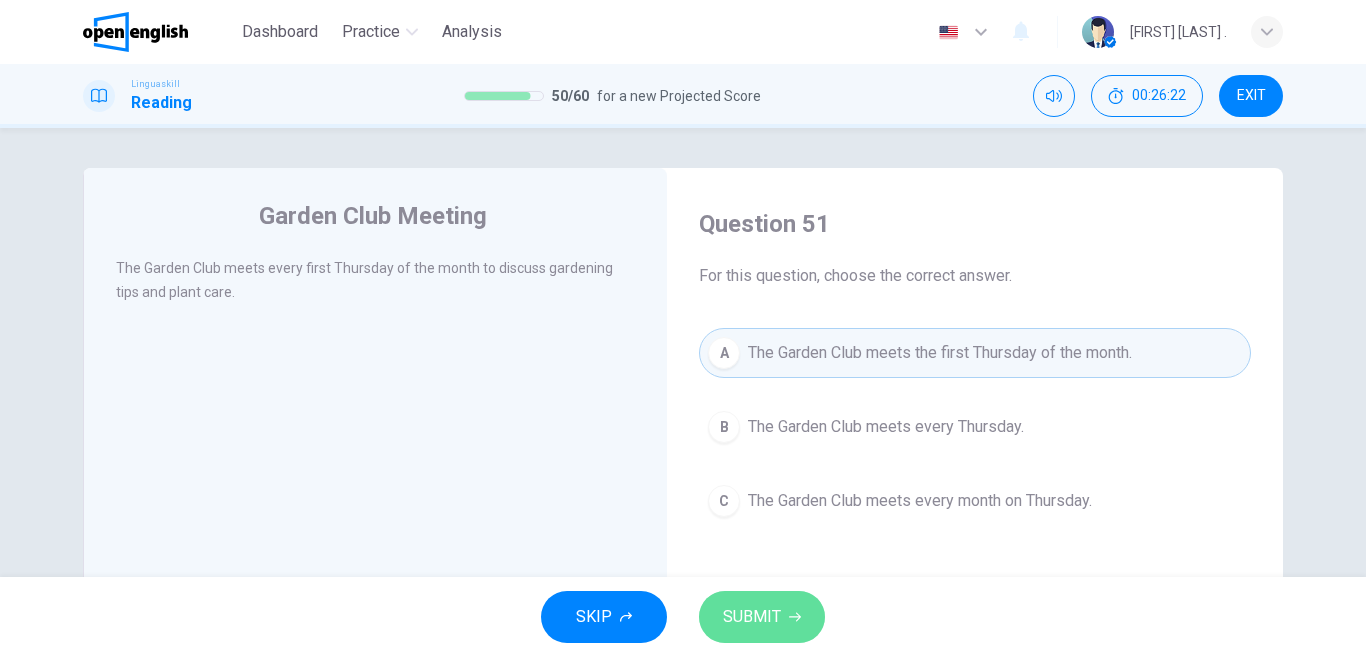 click on "SUBMIT" at bounding box center [752, 617] 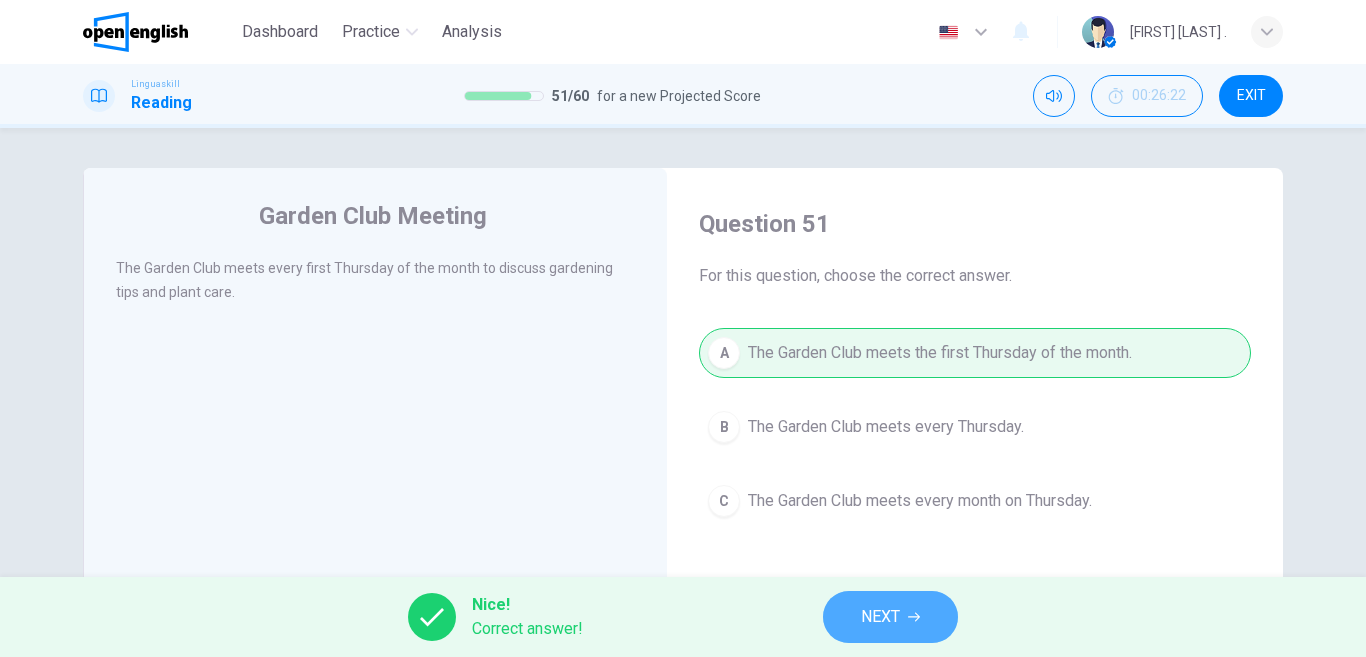 click on "NEXT" at bounding box center [890, 617] 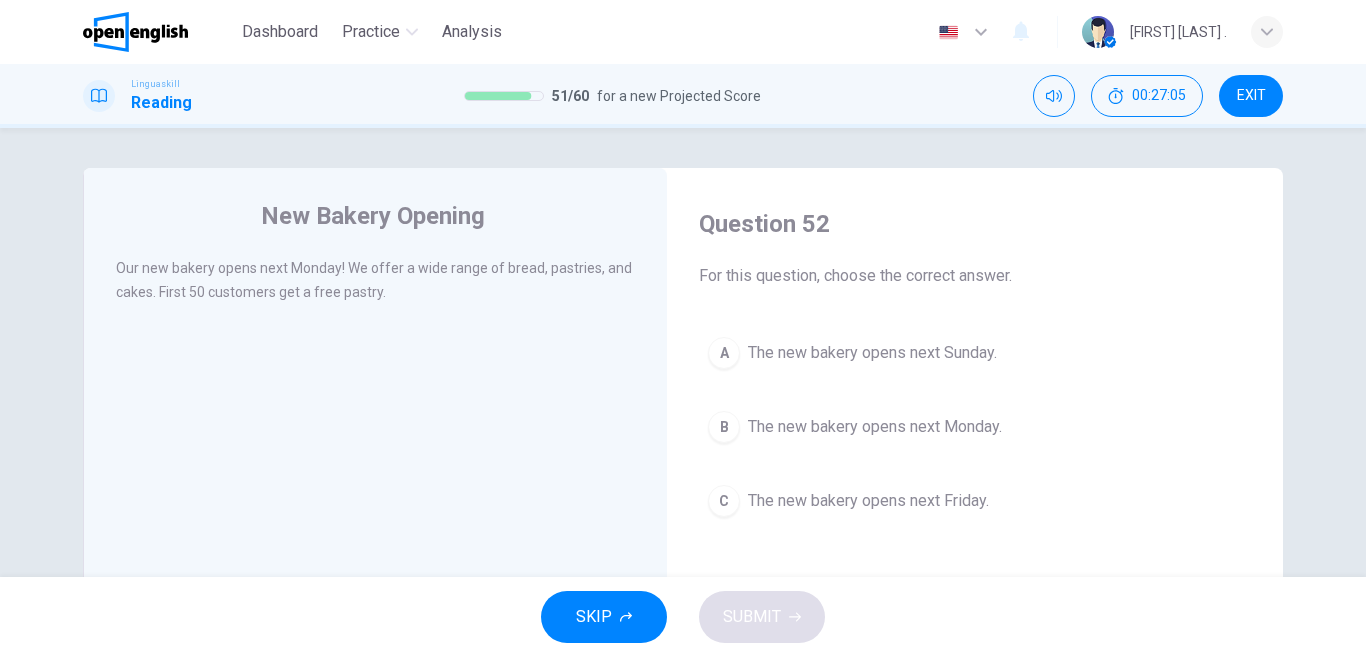 click on "The new bakery opens next Monday." at bounding box center [875, 427] 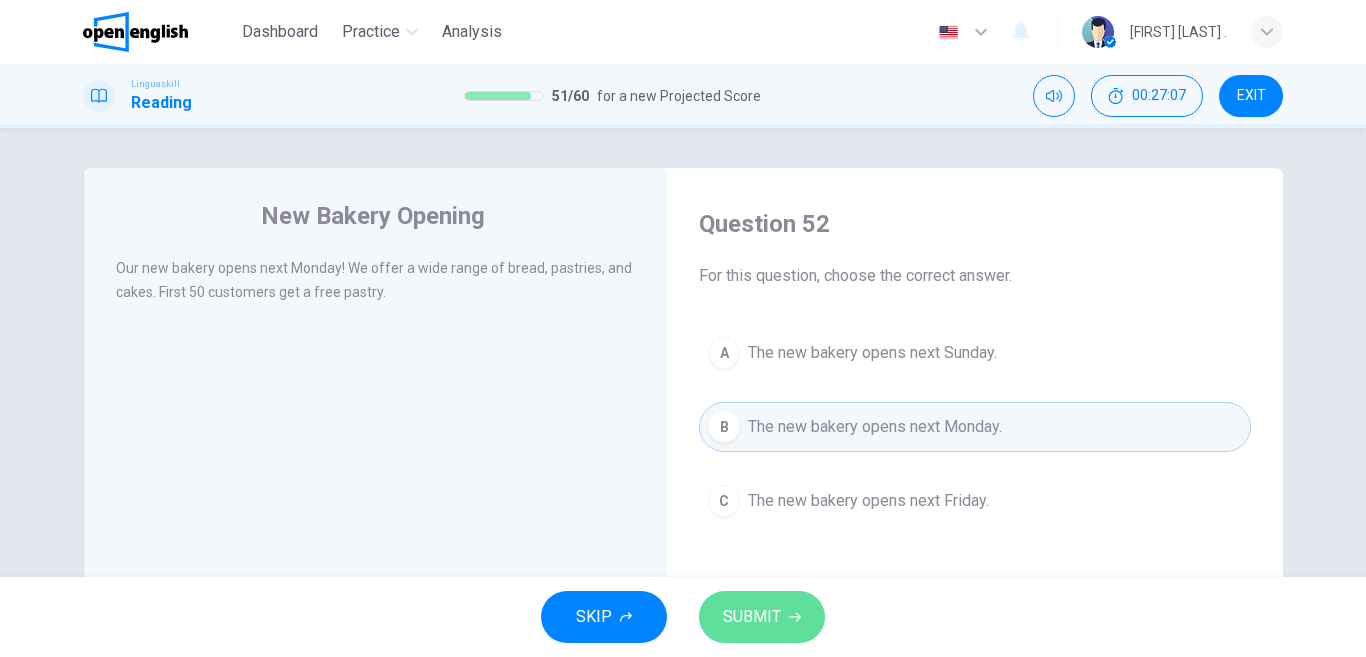 click on "SUBMIT" at bounding box center (752, 617) 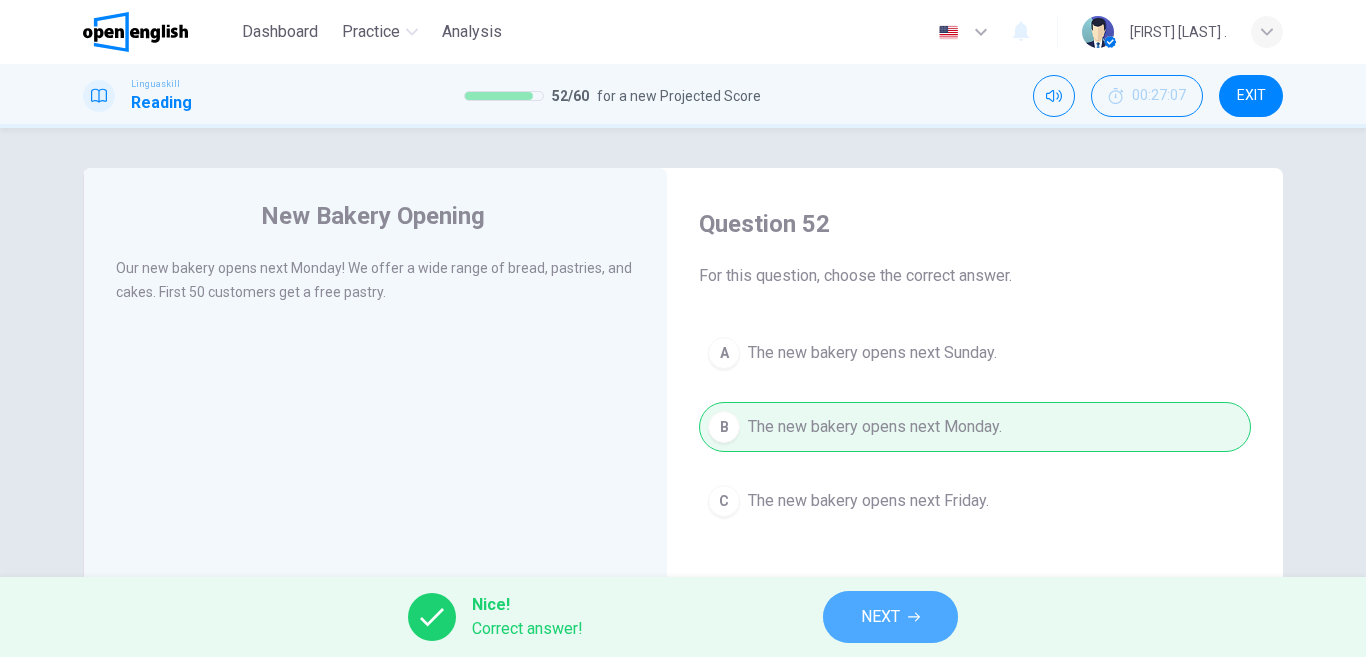 click on "NEXT" at bounding box center (880, 617) 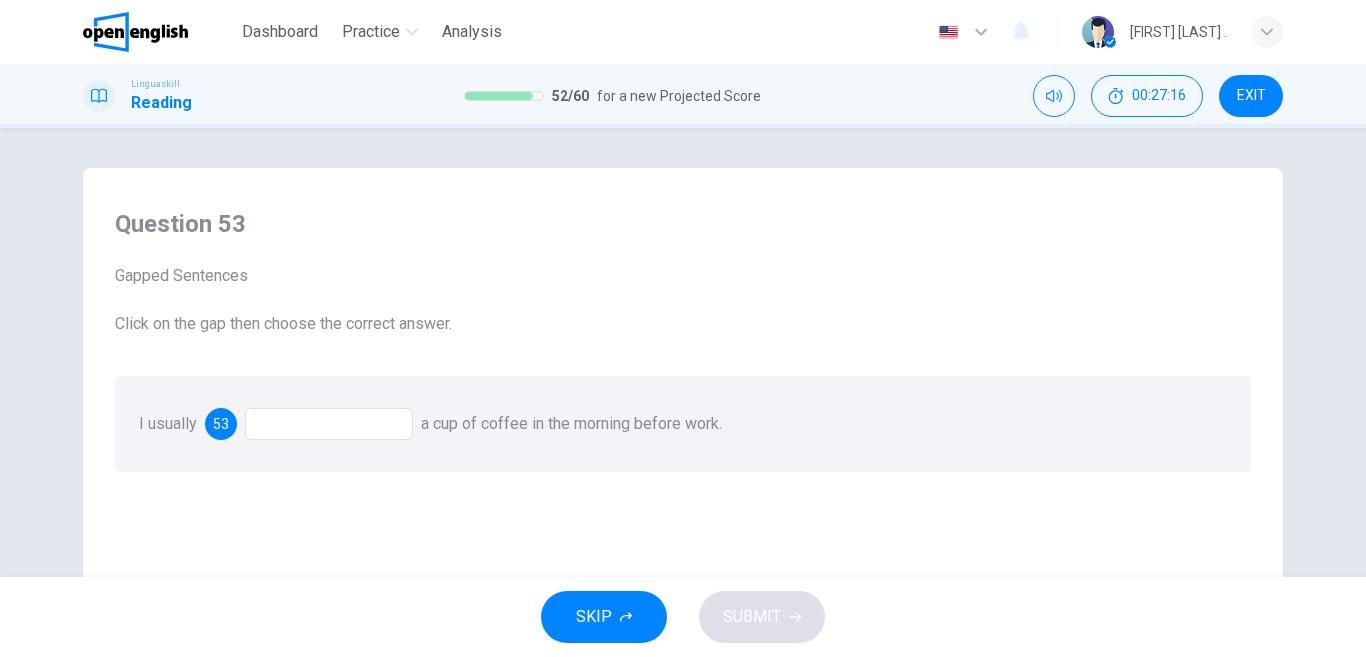 click at bounding box center [329, 424] 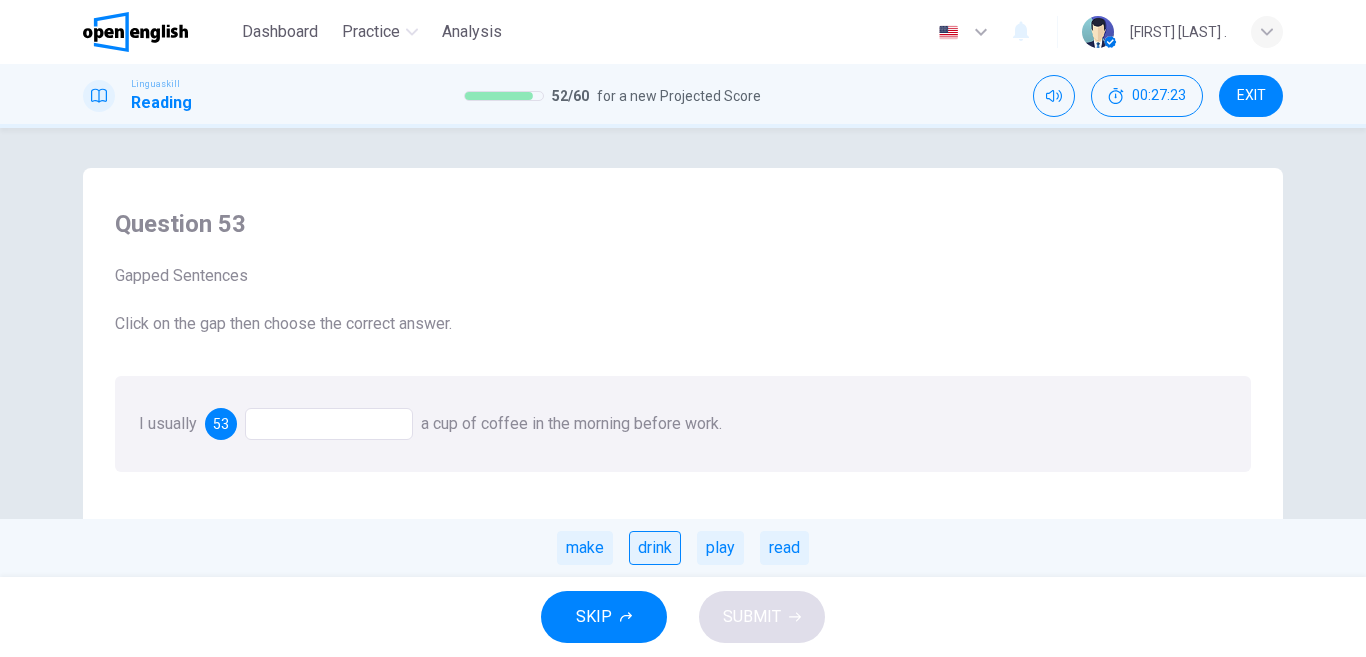 click on "drink" at bounding box center (655, 548) 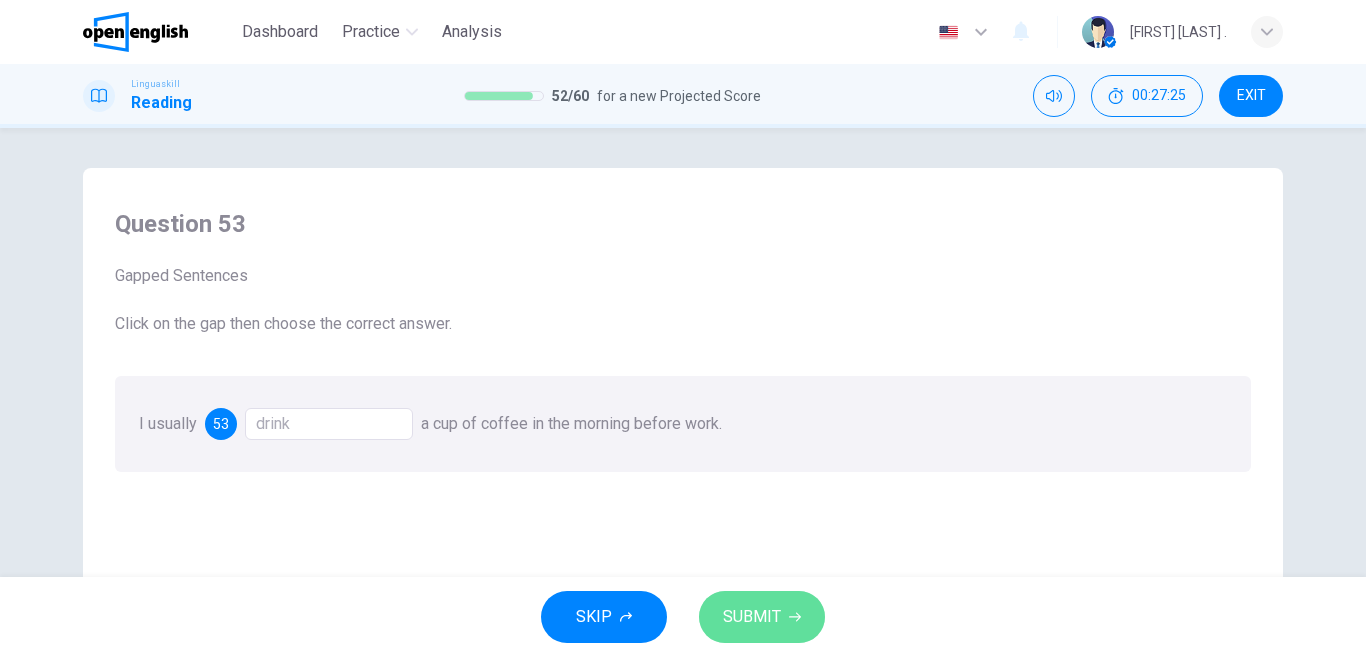 click on "SUBMIT" at bounding box center [762, 617] 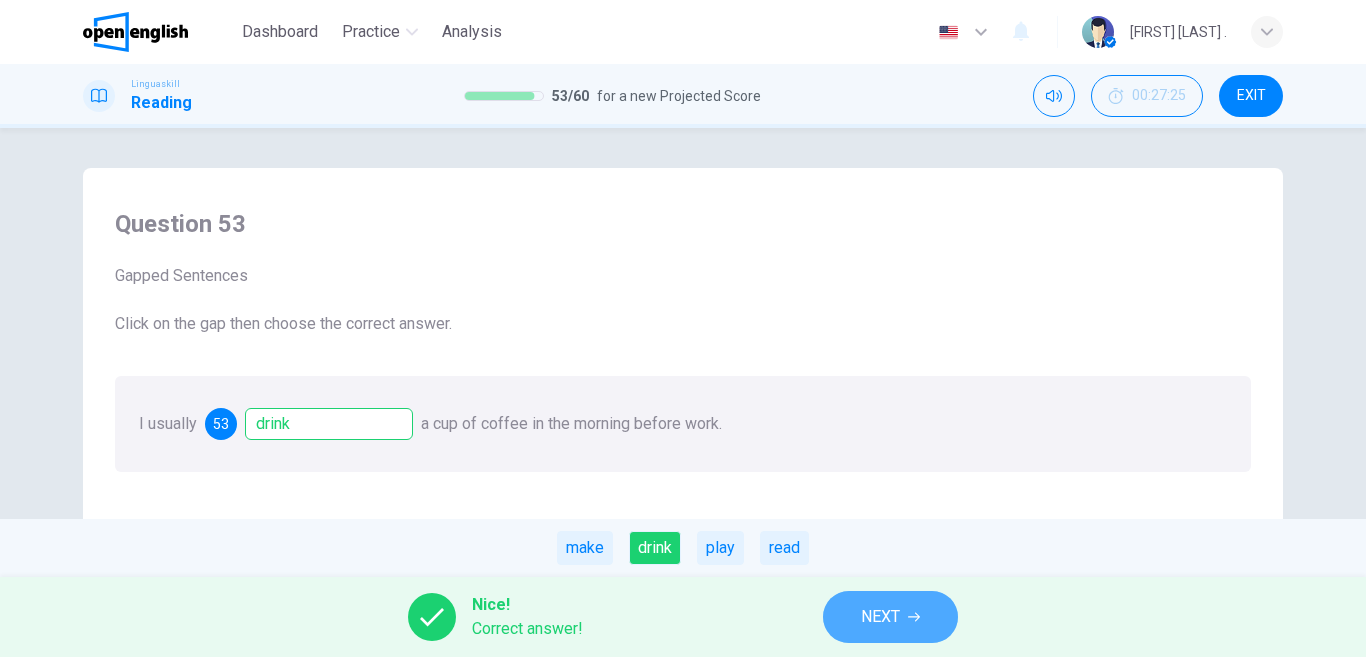 click on "NEXT" at bounding box center (890, 617) 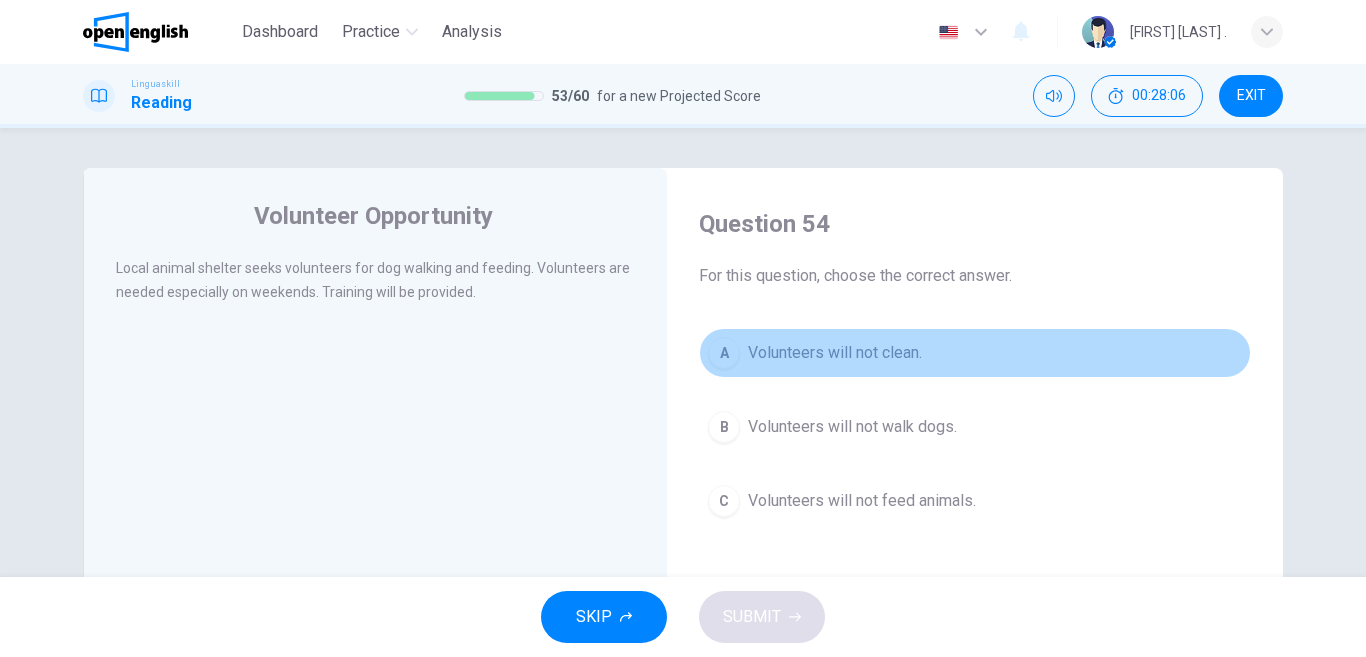 click on "Volunteers will not clean." at bounding box center [835, 353] 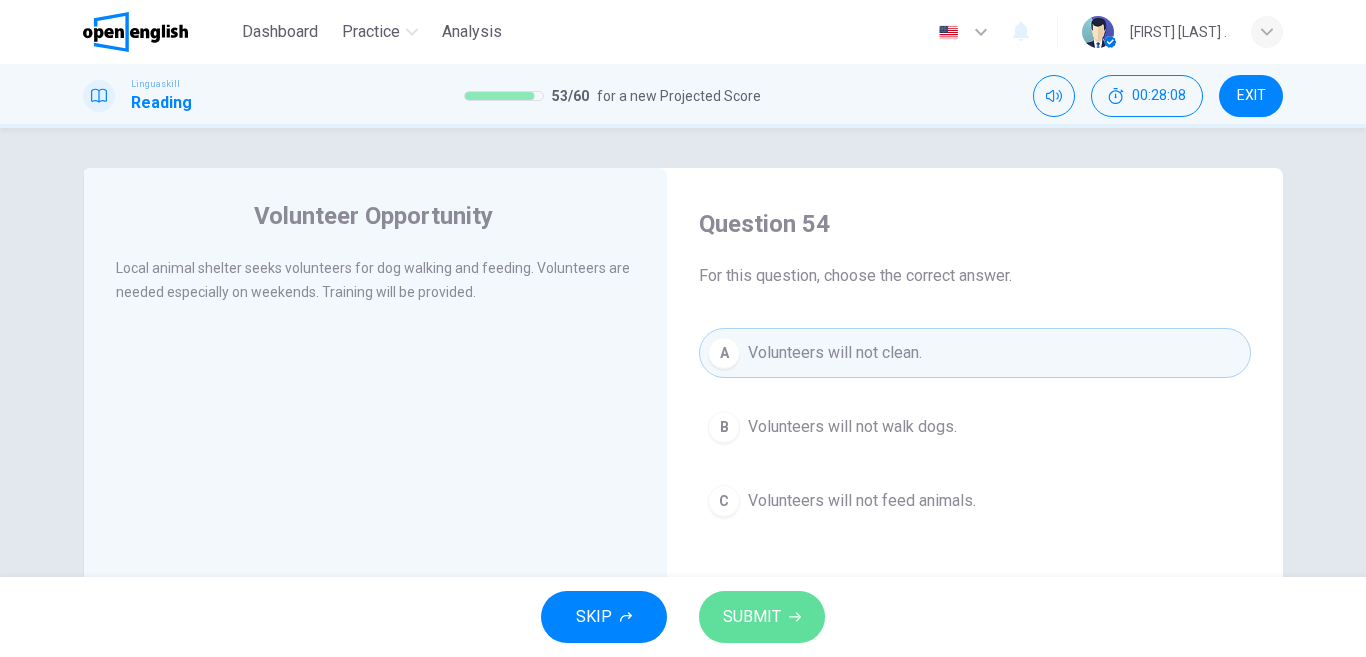 click on "SUBMIT" at bounding box center (752, 617) 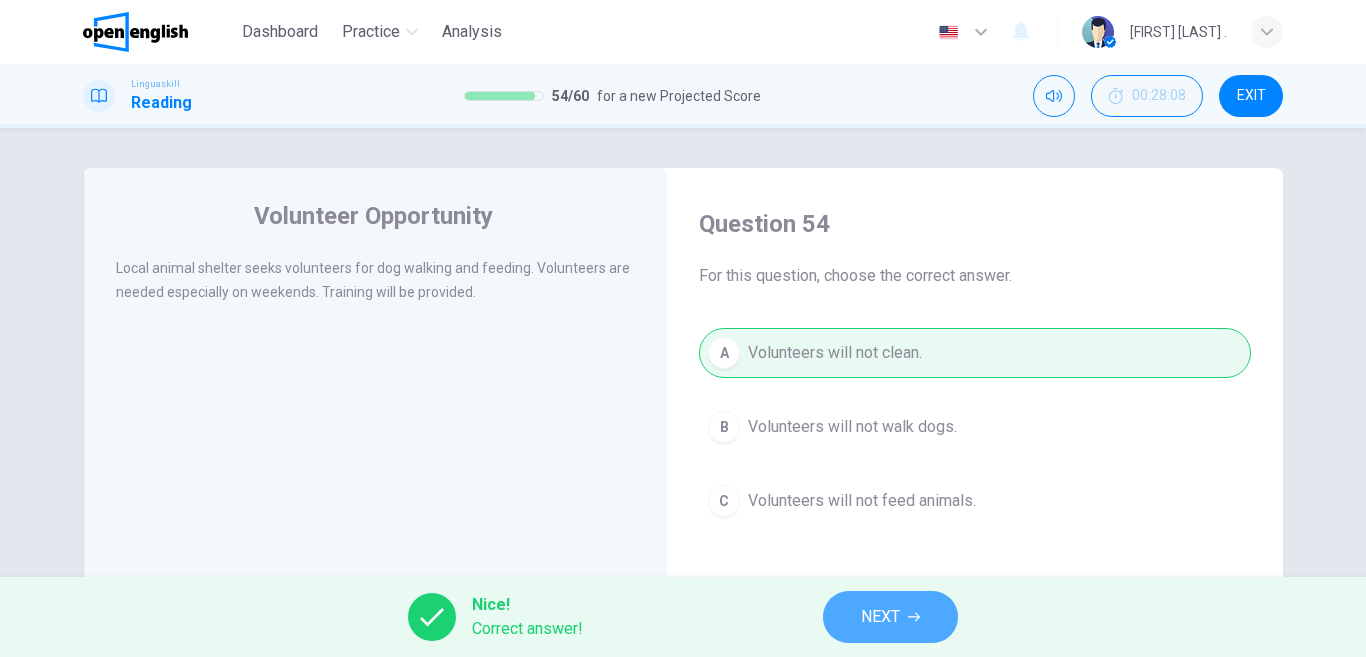 click on "NEXT" at bounding box center (890, 617) 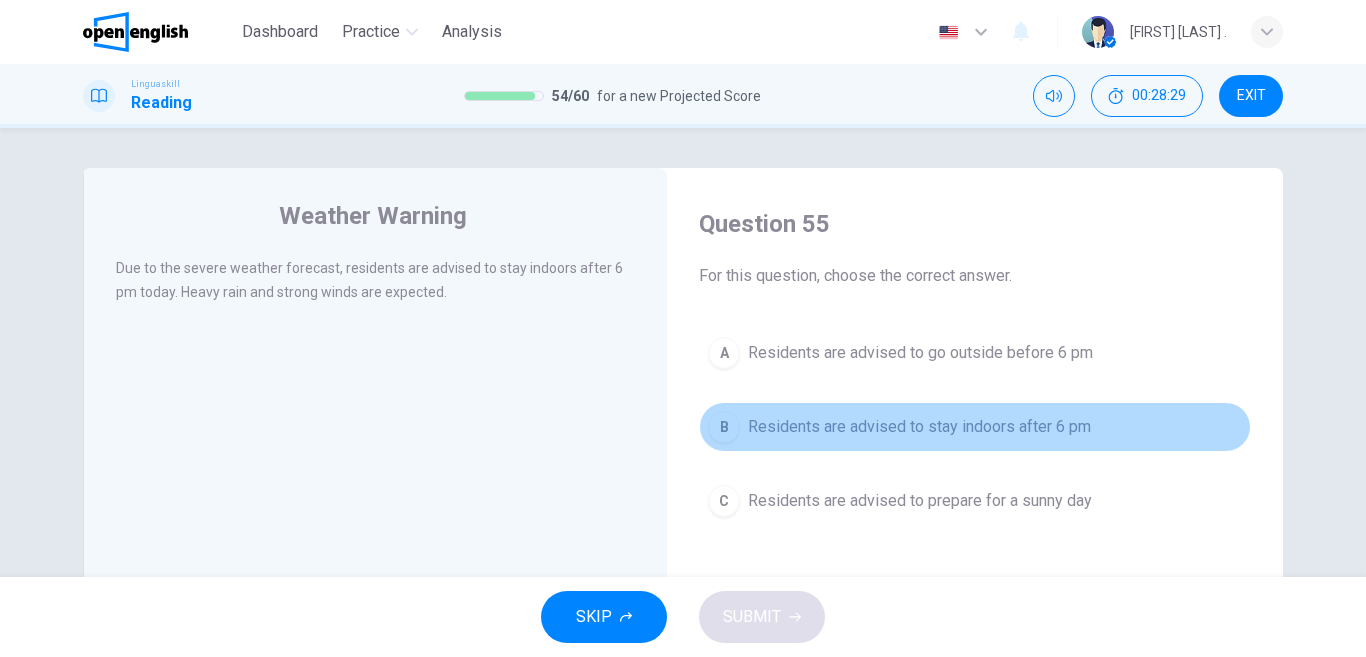 click on "Residents are advised to stay indoors after 6 pm" at bounding box center [919, 427] 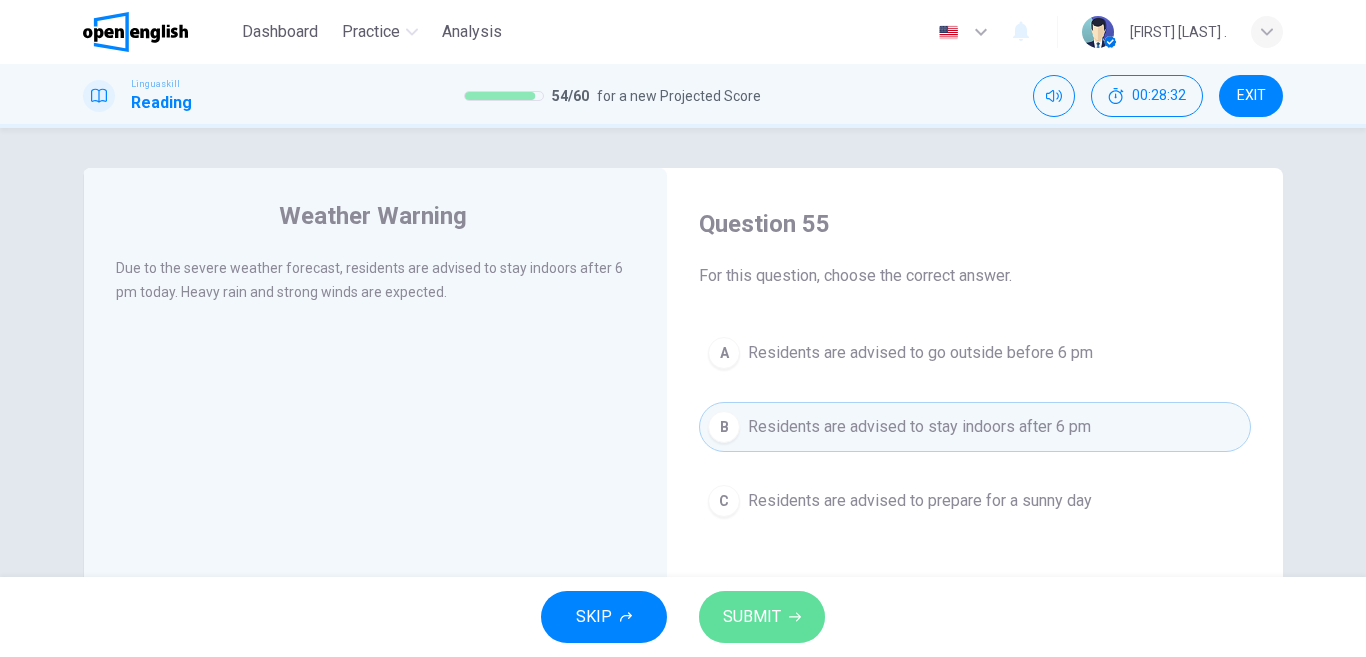 click on "SUBMIT" at bounding box center (752, 617) 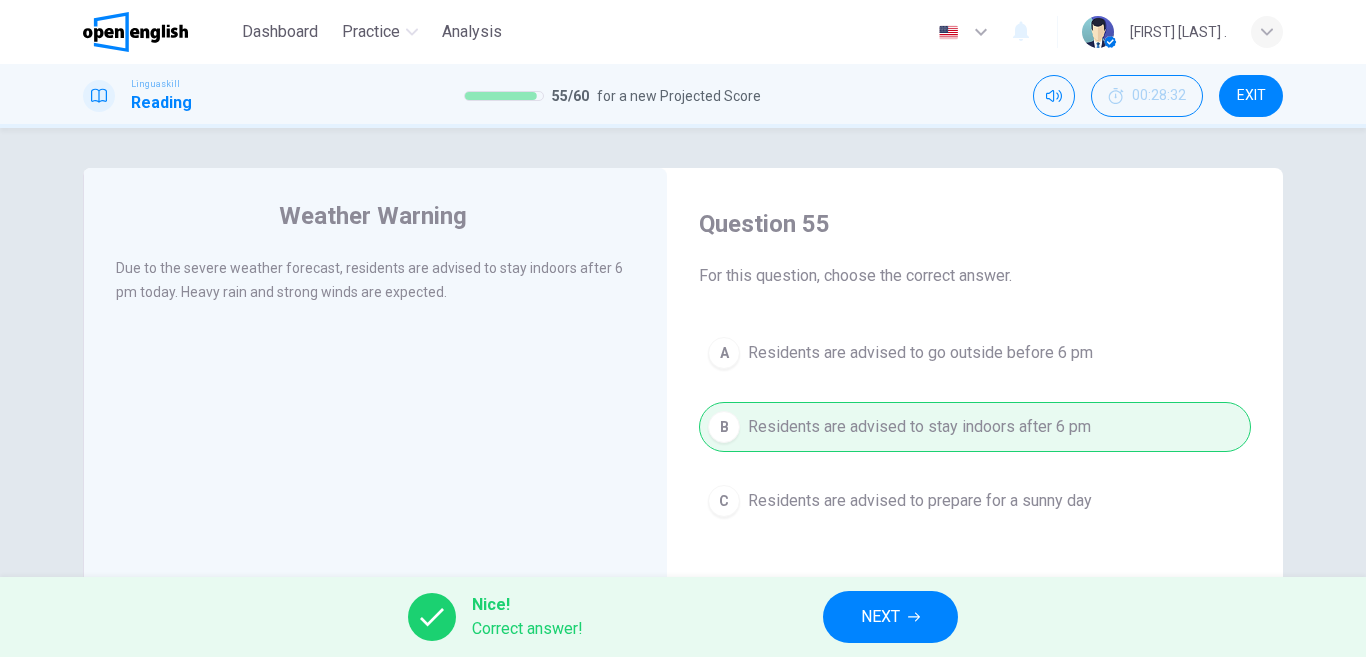 click on "NEXT" at bounding box center (890, 617) 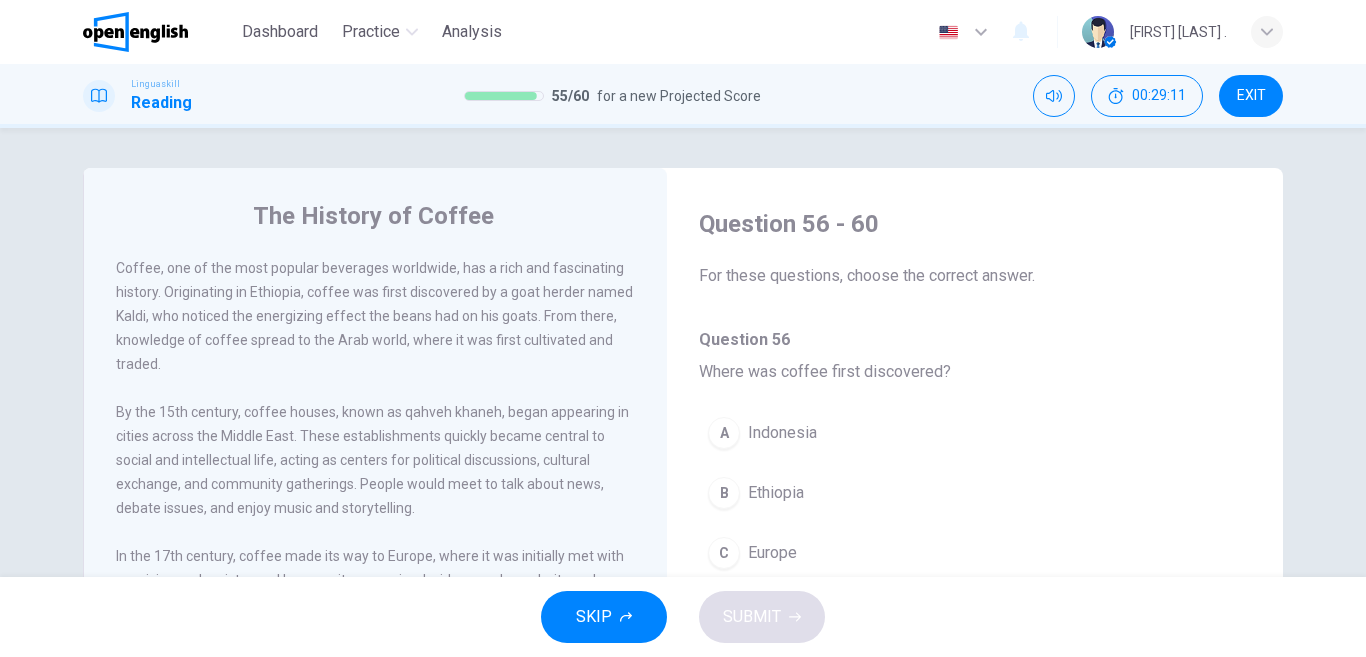 click on "Ethiopia" at bounding box center (776, 493) 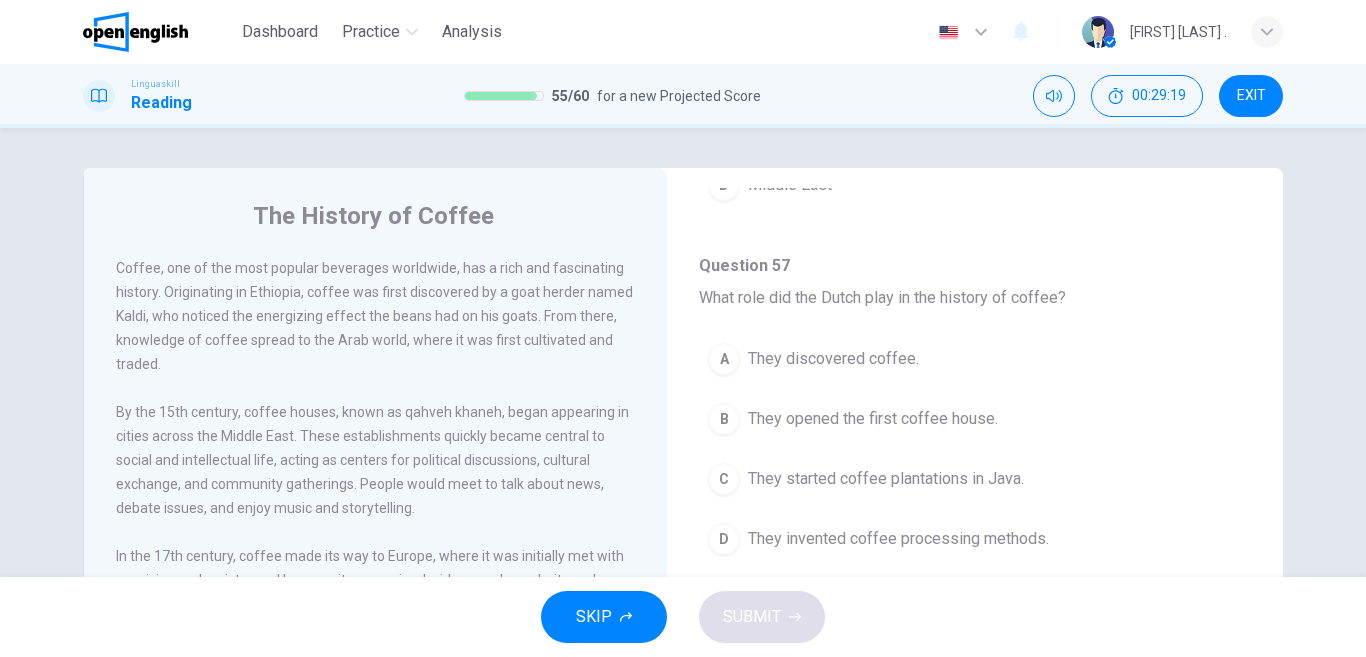 scroll, scrollTop: 429, scrollLeft: 0, axis: vertical 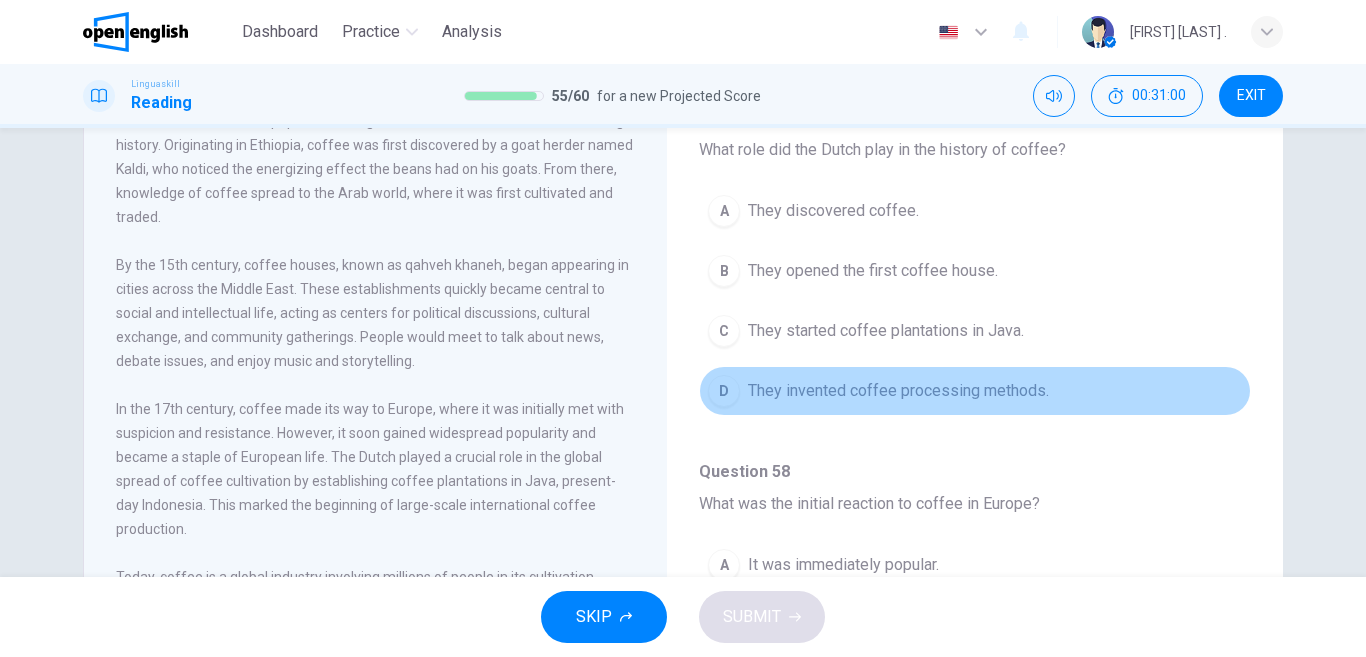 click on "They invented coffee processing methods." at bounding box center (898, 391) 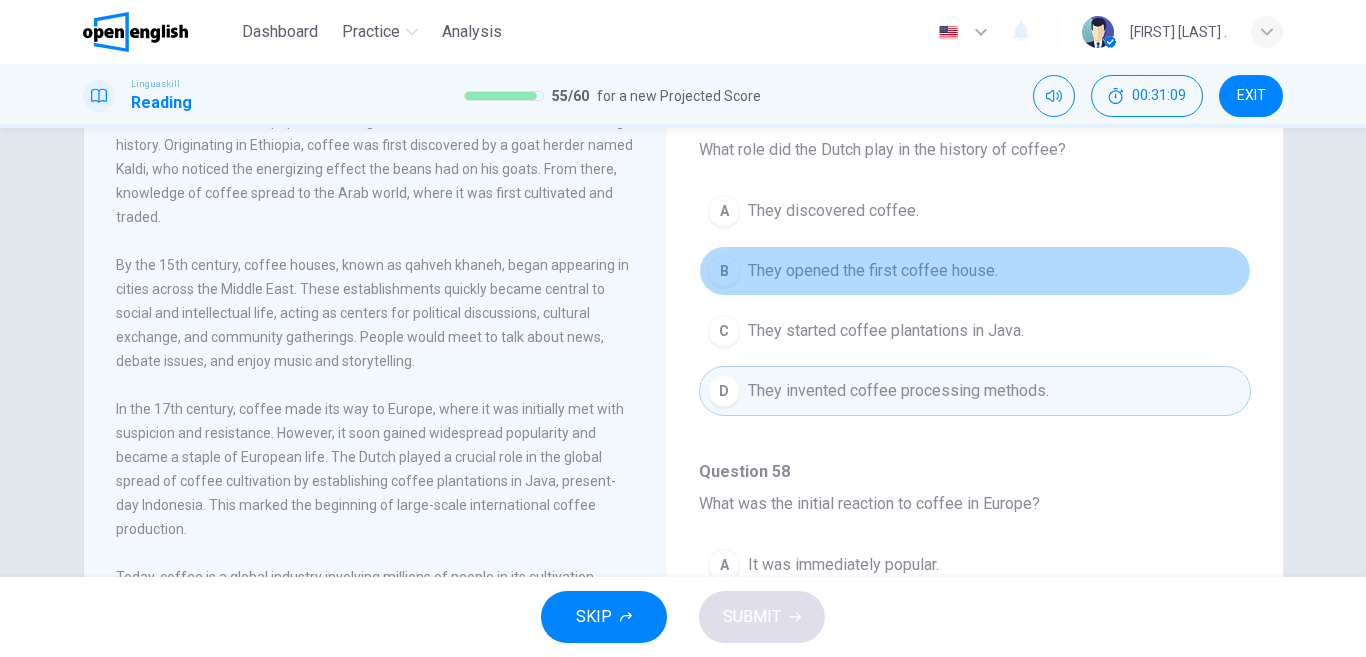 click on "B They opened the first coffee house." at bounding box center (975, 271) 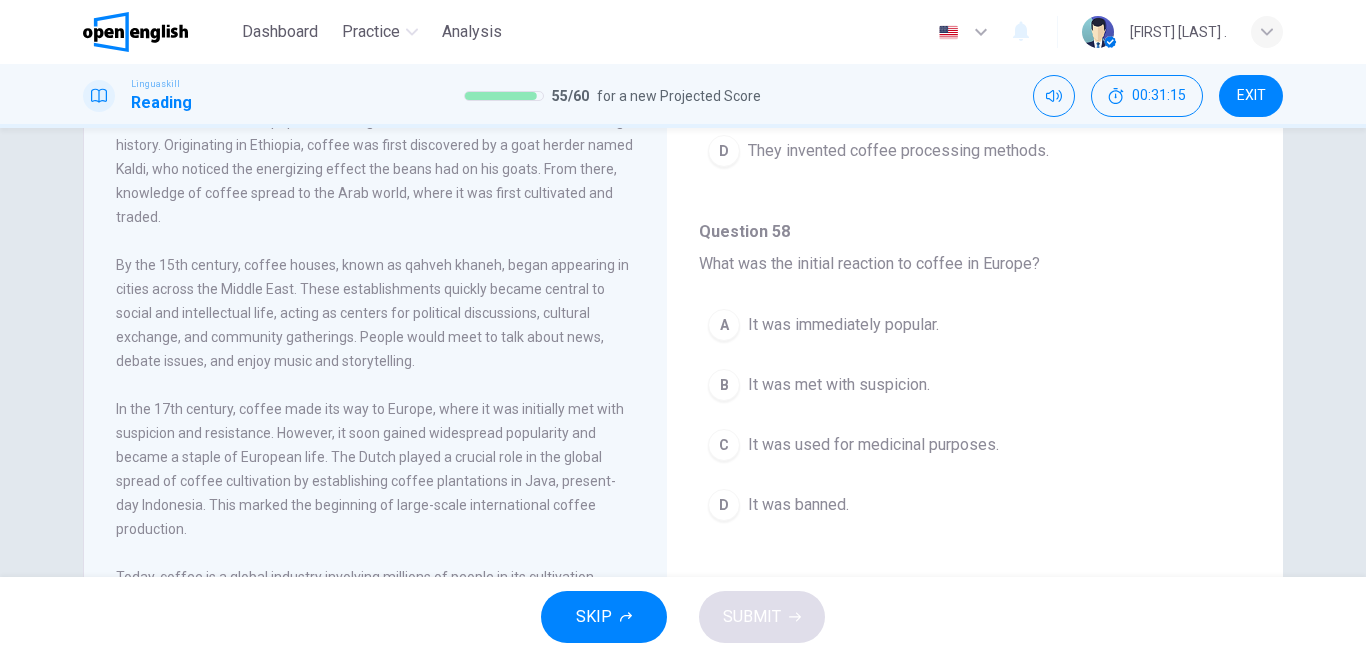 scroll, scrollTop: 671, scrollLeft: 0, axis: vertical 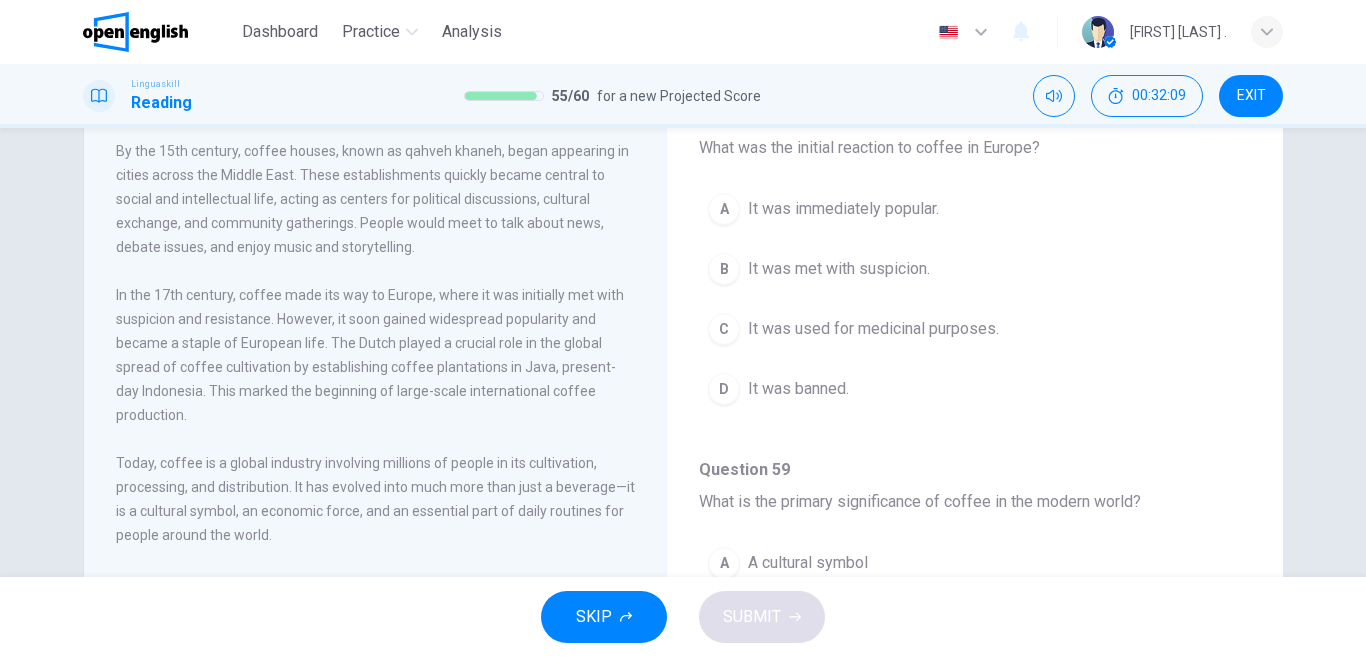 click on "It was immediately popular." at bounding box center [843, 209] 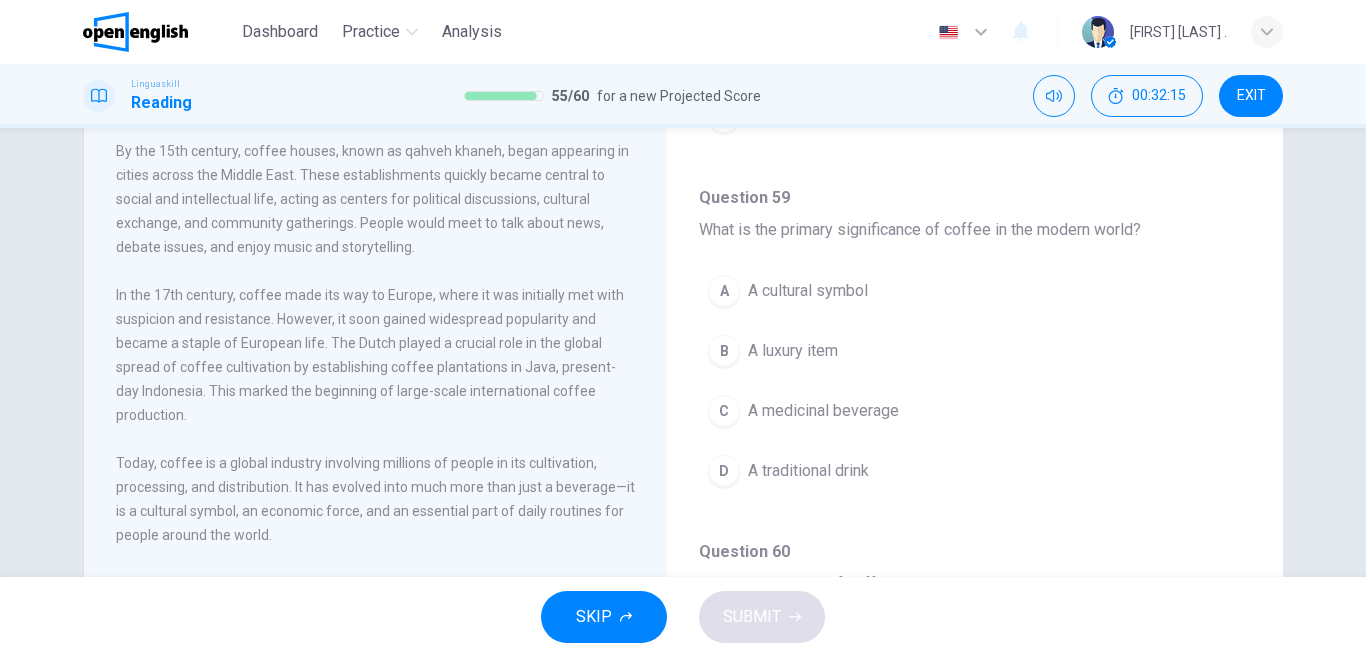 scroll, scrollTop: 948, scrollLeft: 0, axis: vertical 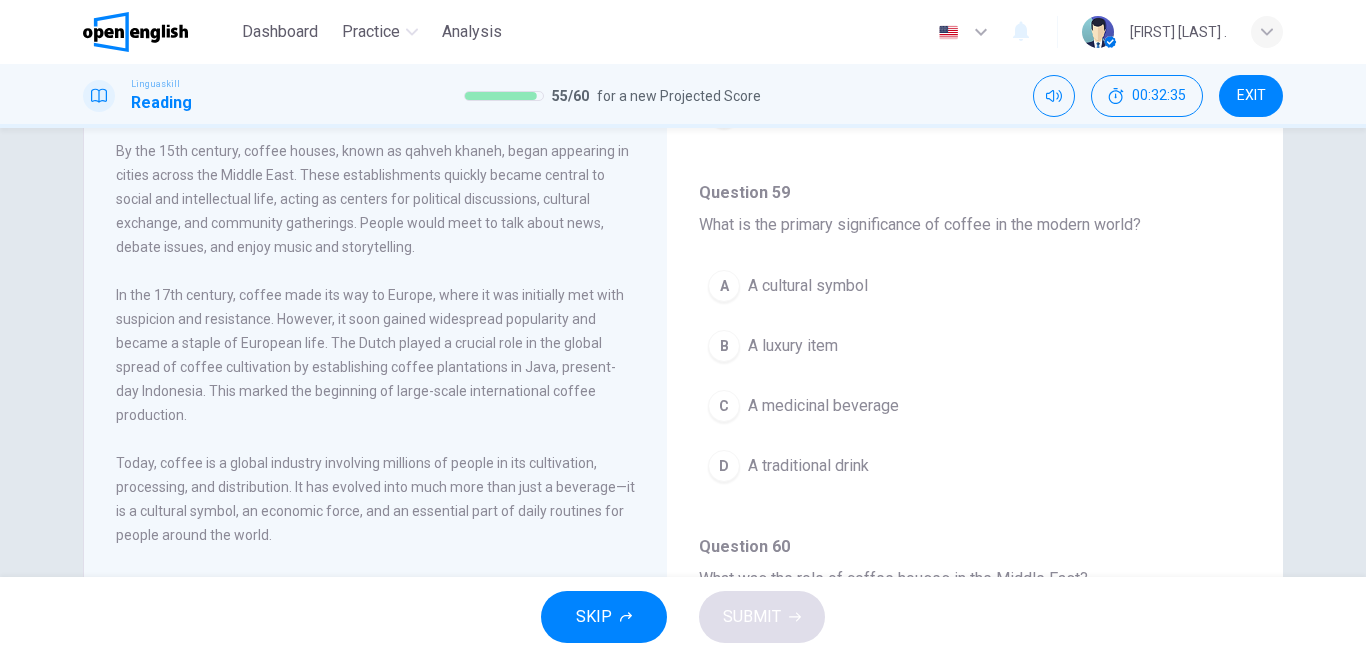 click on "A cultural symbol" at bounding box center (808, 286) 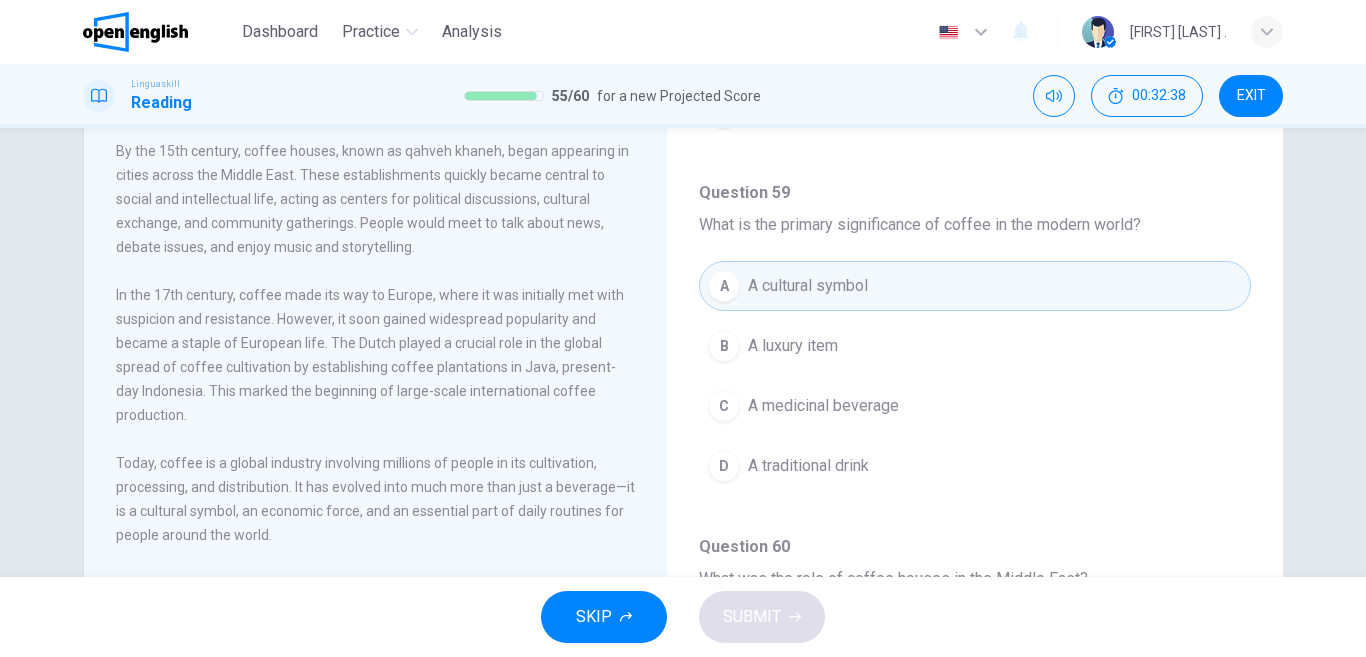 drag, startPoint x: 1258, startPoint y: 386, endPoint x: 1275, endPoint y: 437, distance: 53.75872 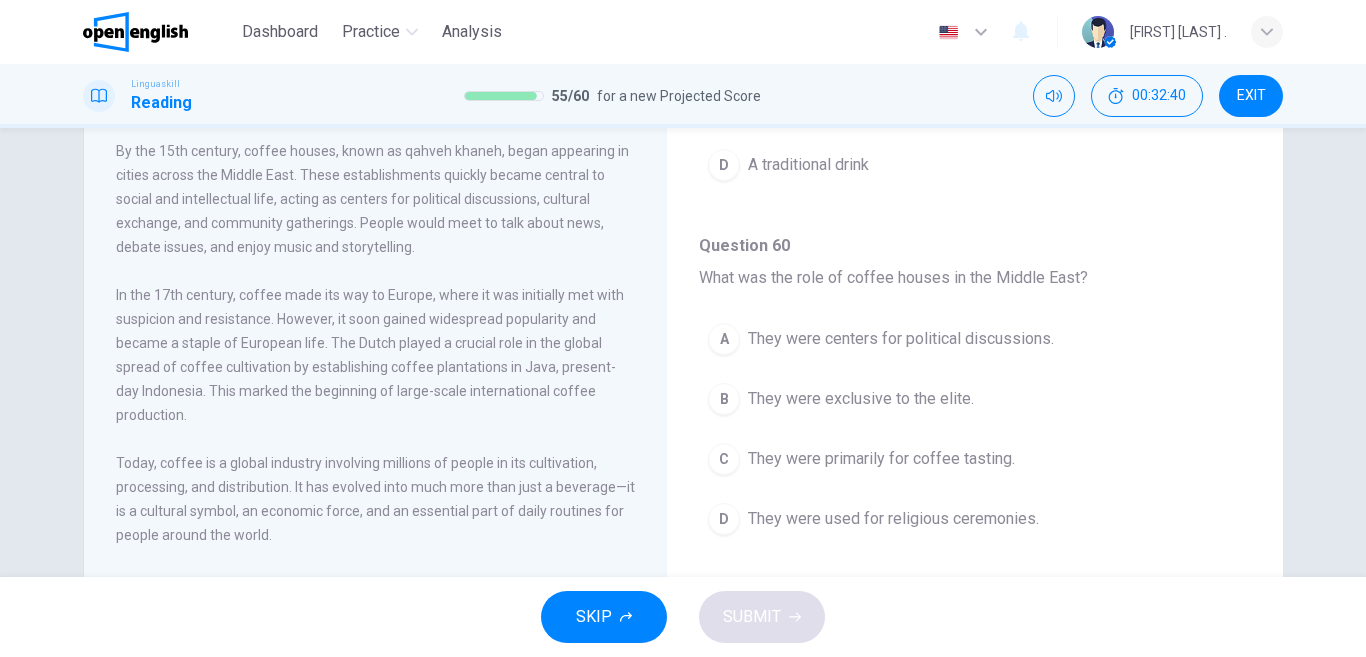 scroll, scrollTop: 1251, scrollLeft: 0, axis: vertical 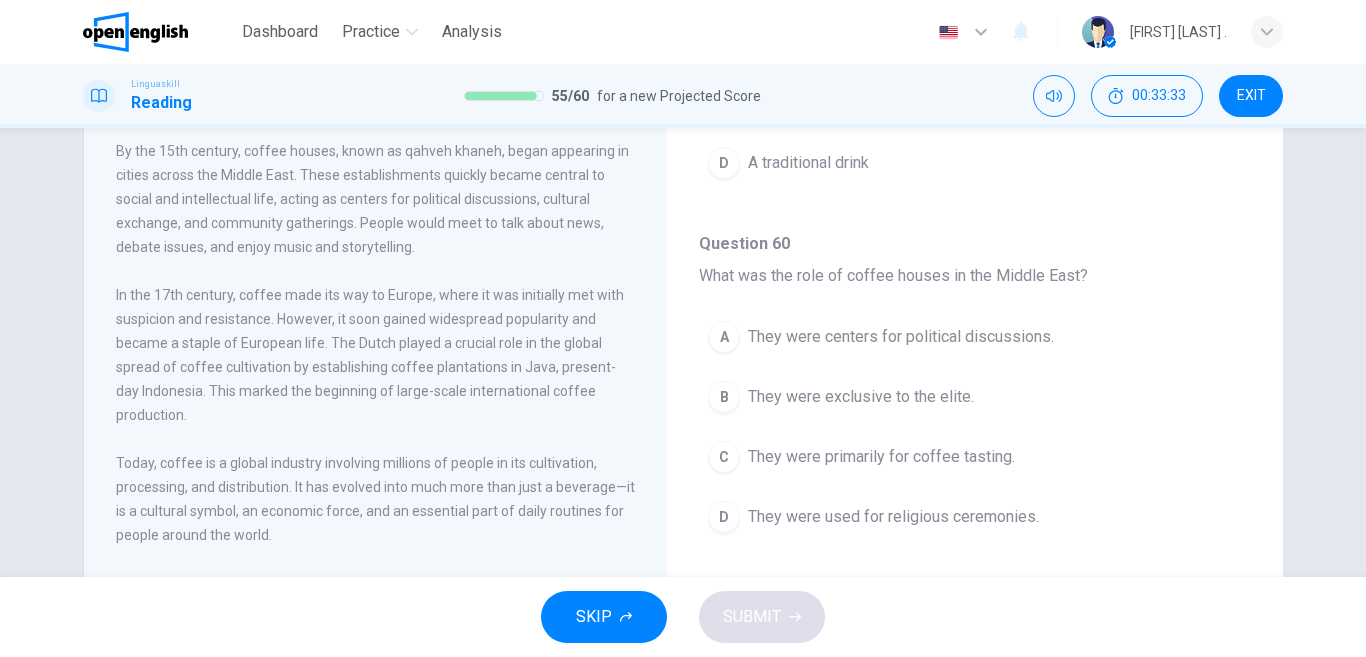 click on "They were primarily for coffee tasting." at bounding box center (881, 457) 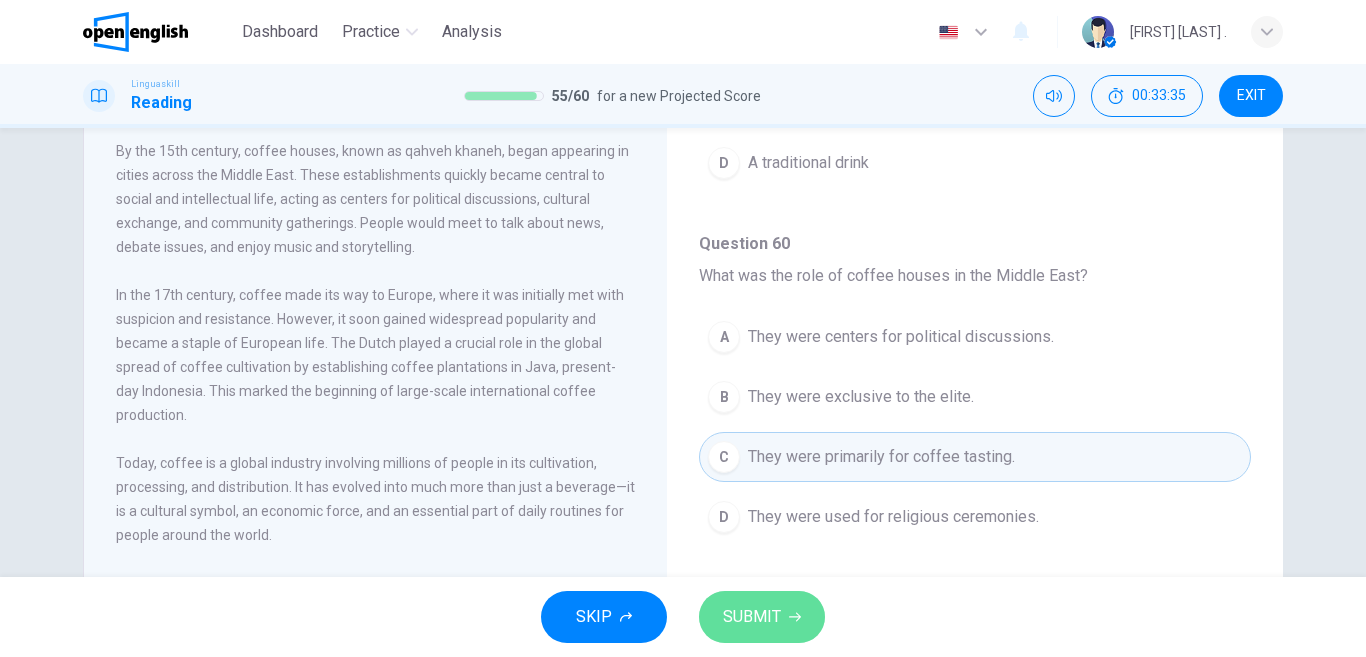 click on "SUBMIT" at bounding box center [752, 617] 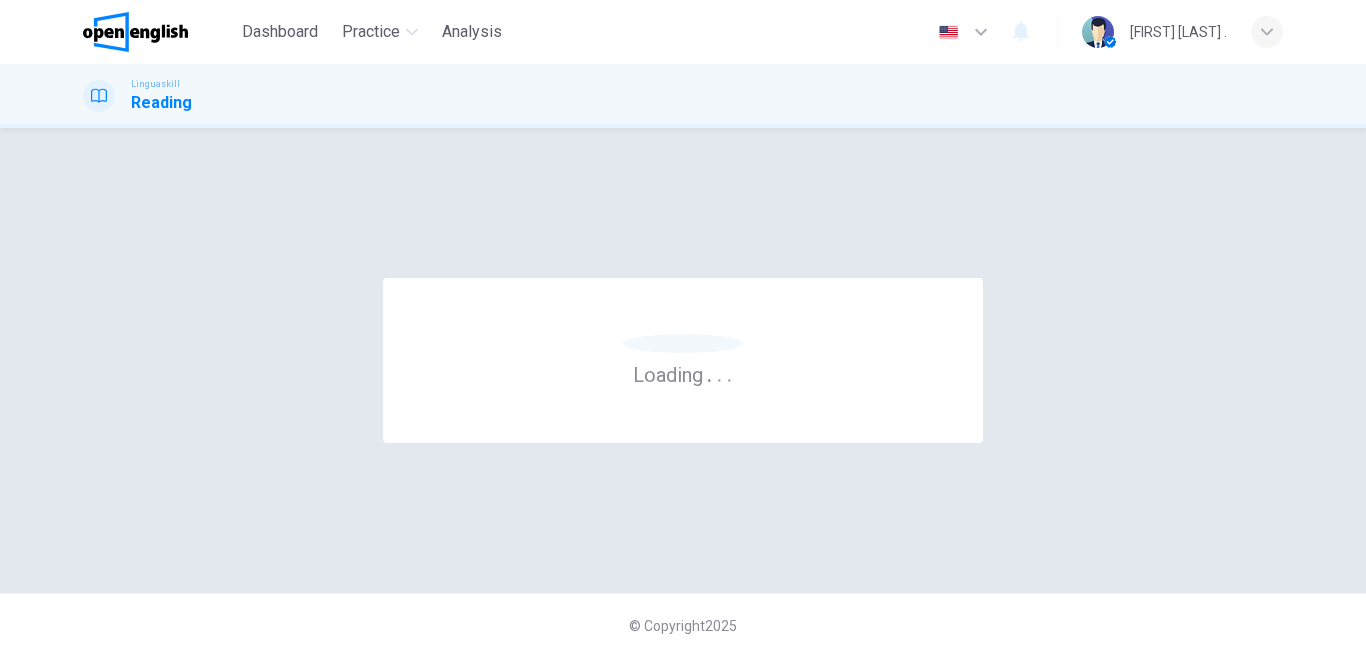 scroll, scrollTop: 0, scrollLeft: 0, axis: both 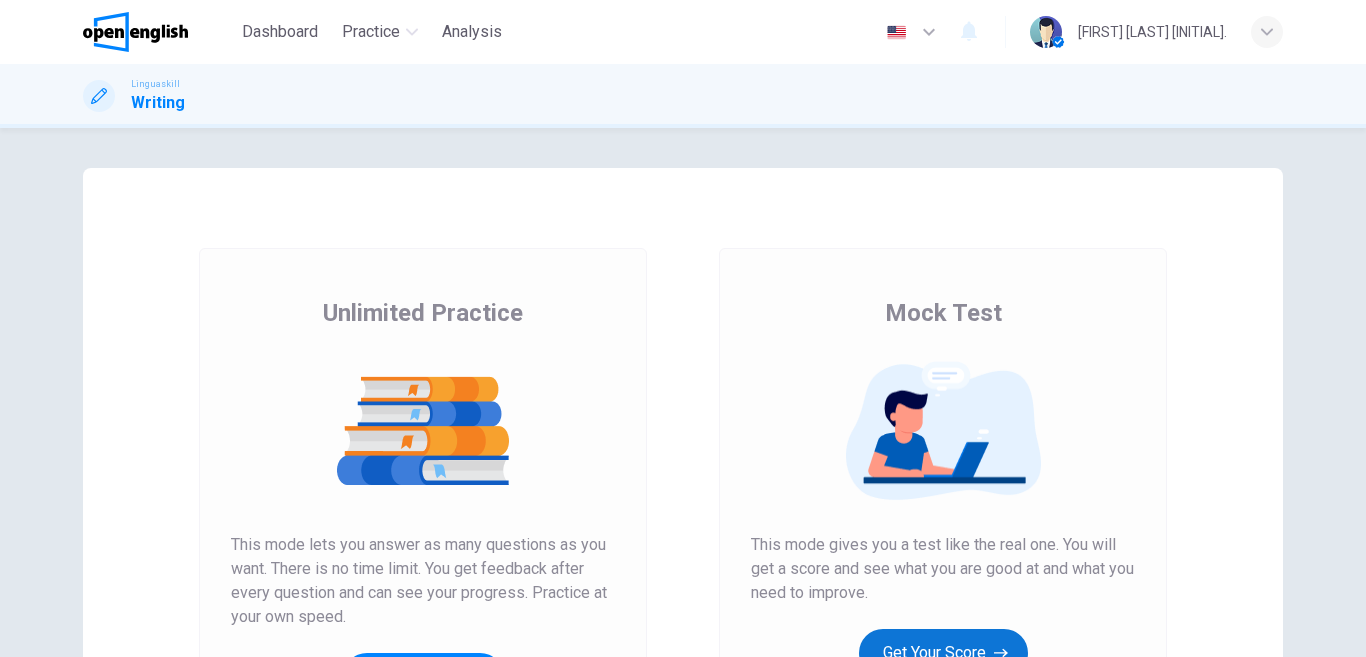 click on "Get Your Score" at bounding box center (943, 653) 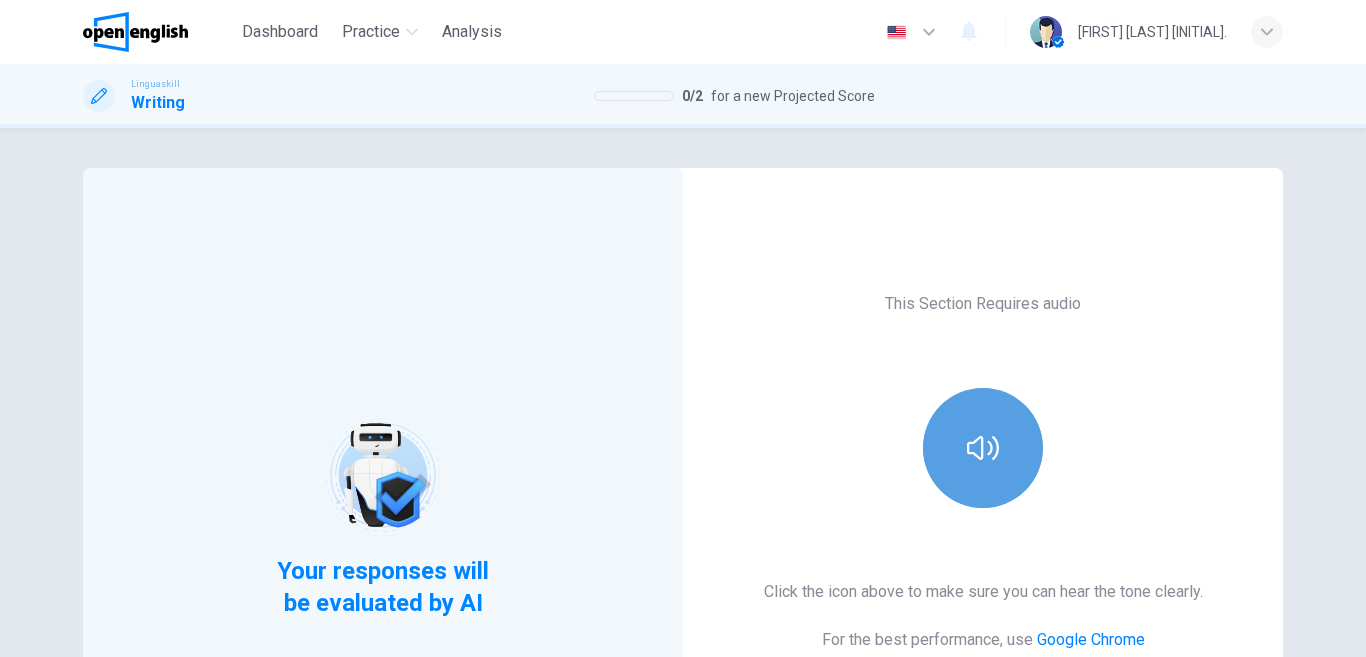 click at bounding box center (983, 448) 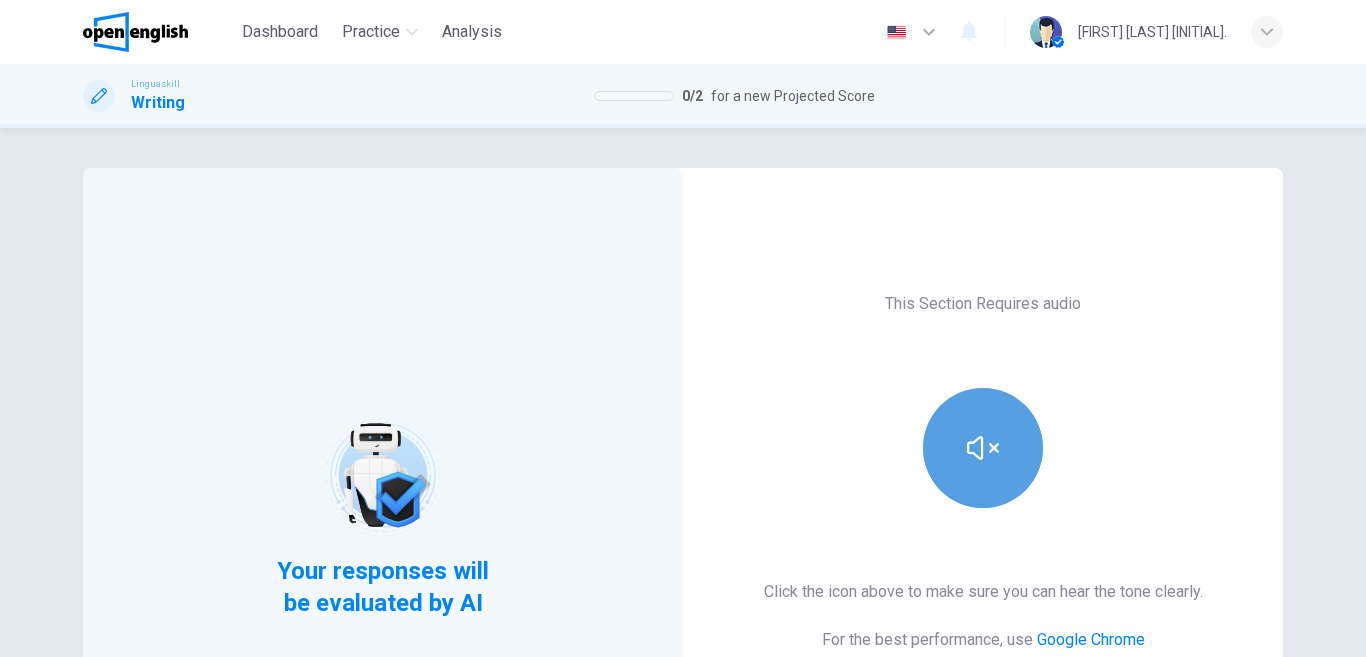 click at bounding box center (983, 448) 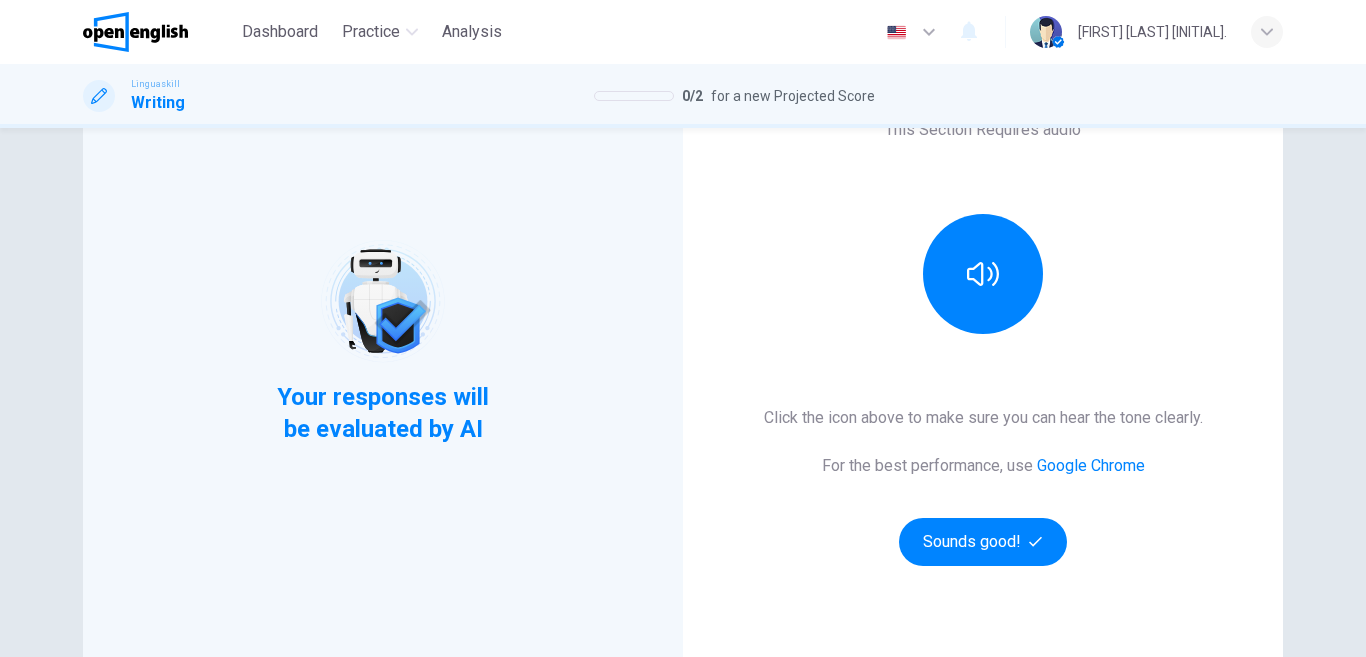 scroll, scrollTop: 168, scrollLeft: 0, axis: vertical 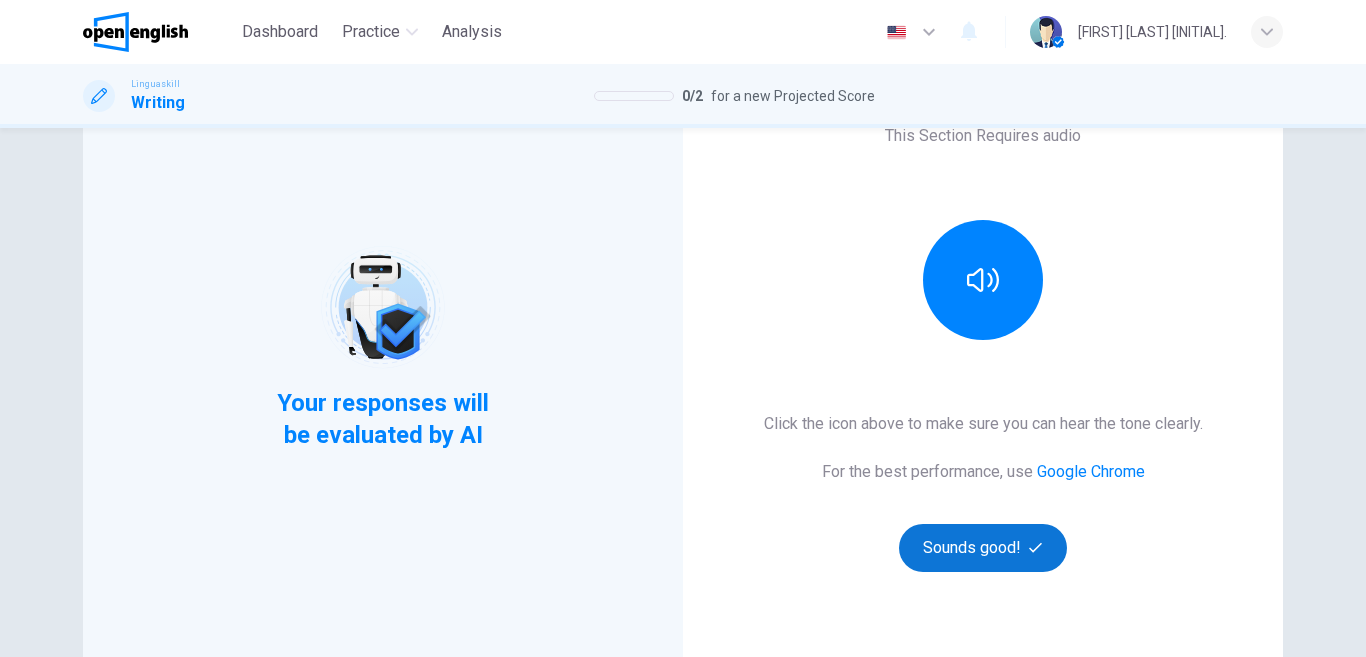 click on "Sounds good!" at bounding box center (983, 548) 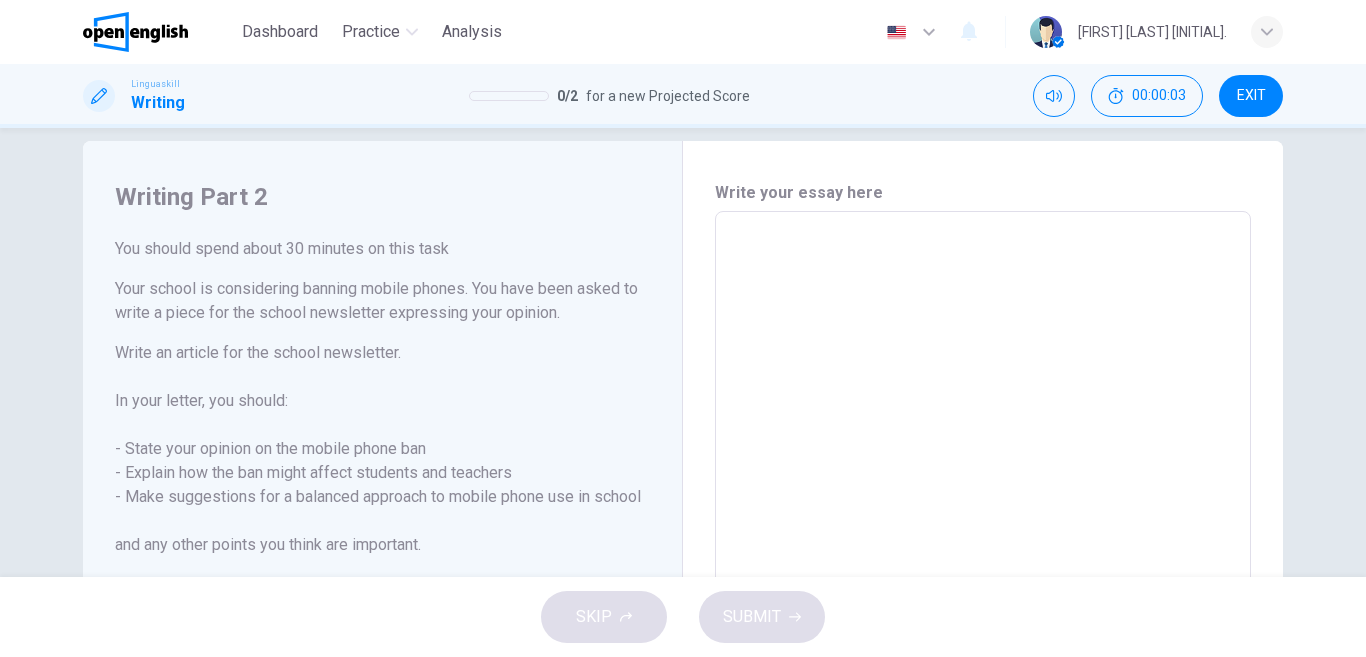scroll, scrollTop: 28, scrollLeft: 0, axis: vertical 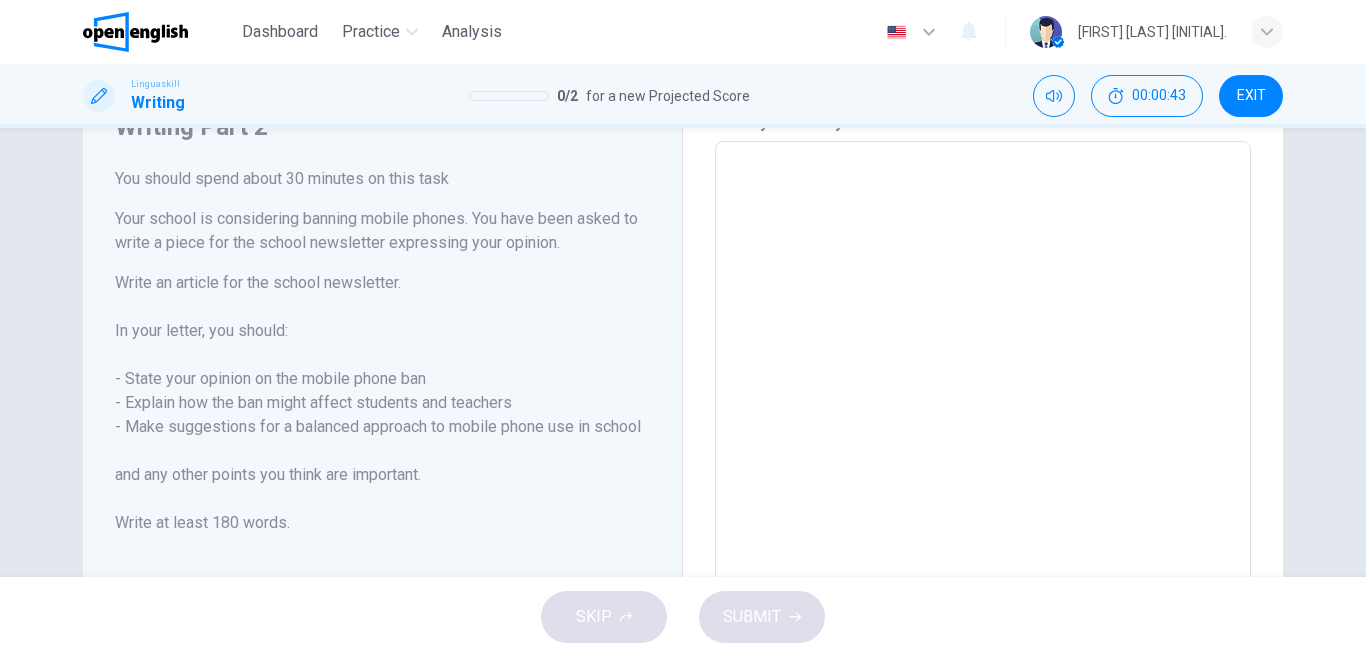 click at bounding box center [983, 418] 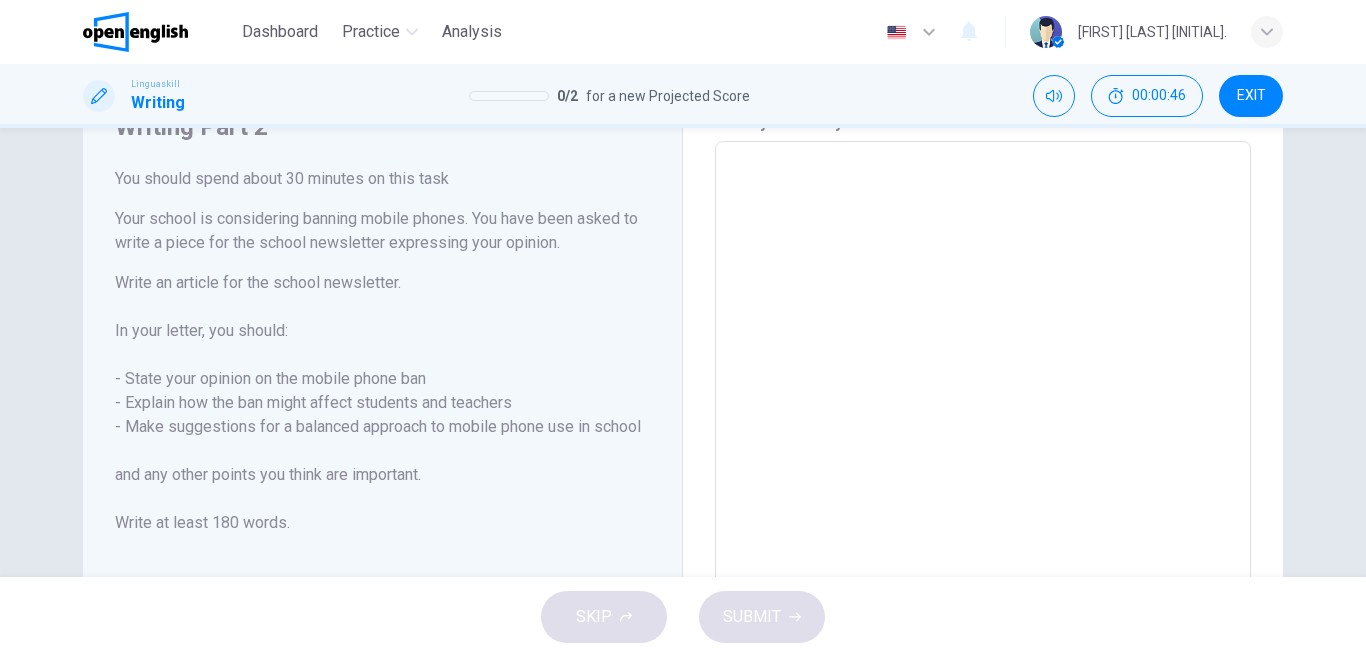 type on "*" 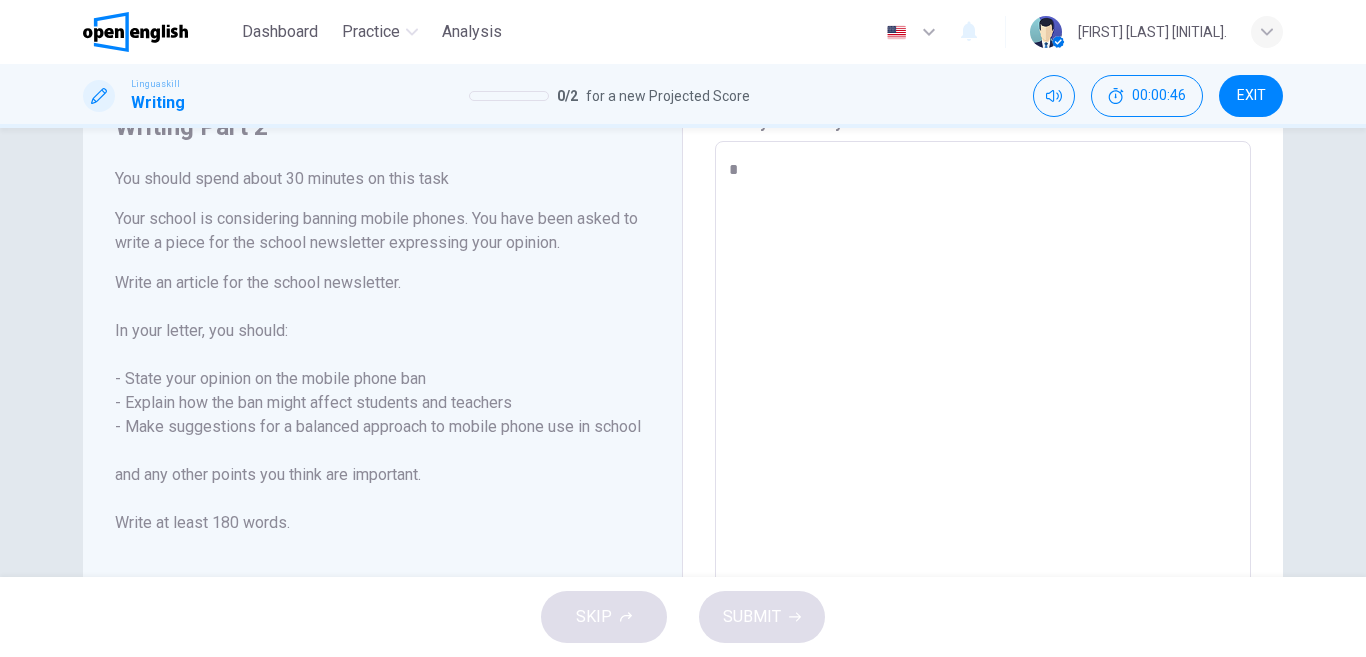 type on "*" 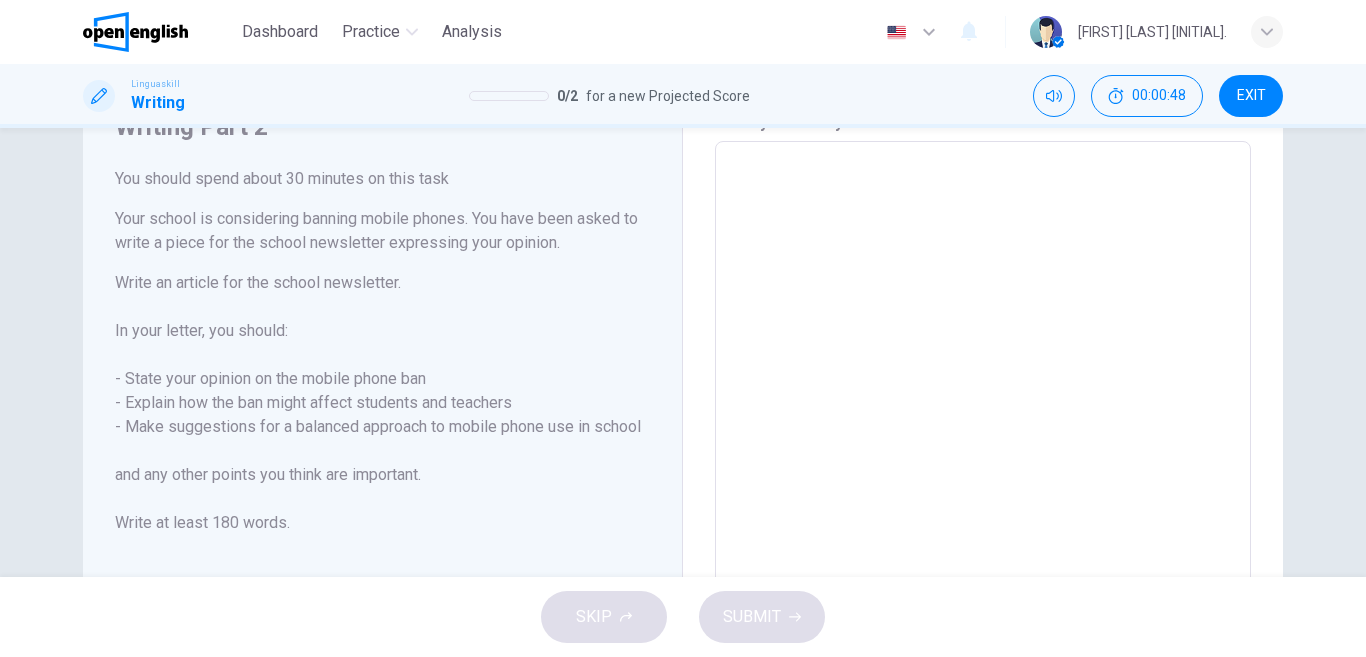 type on "*" 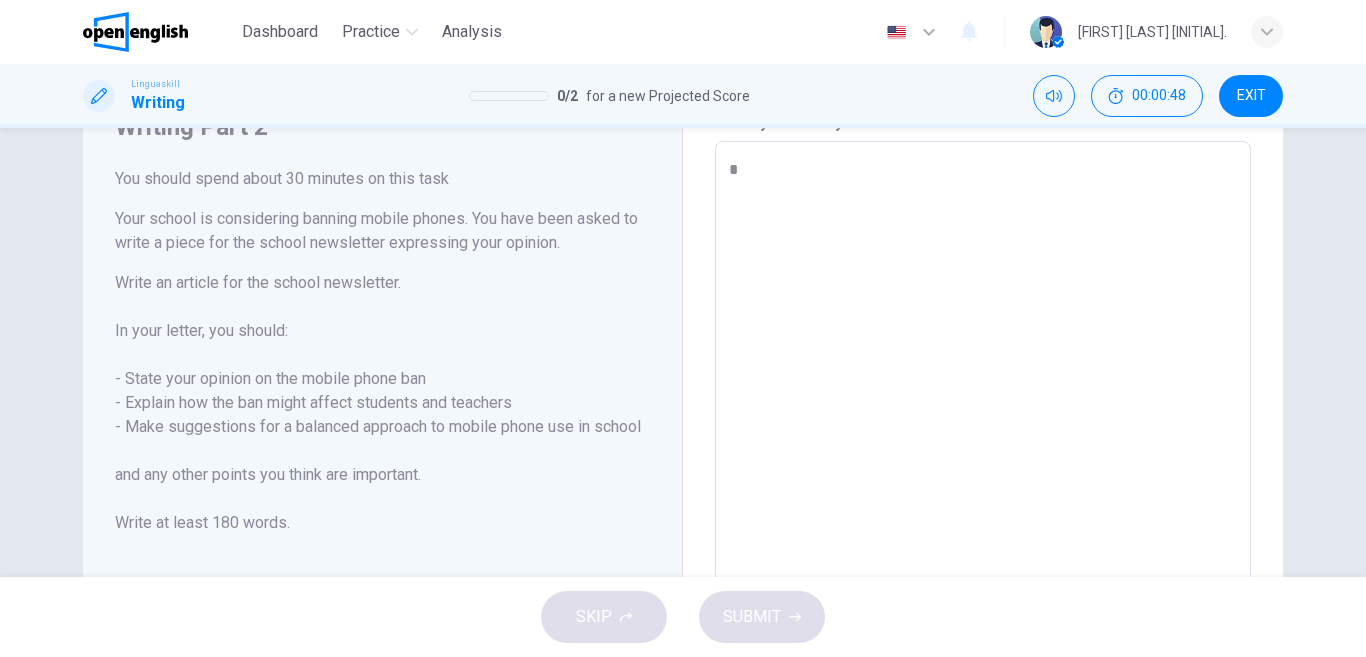 type on "*" 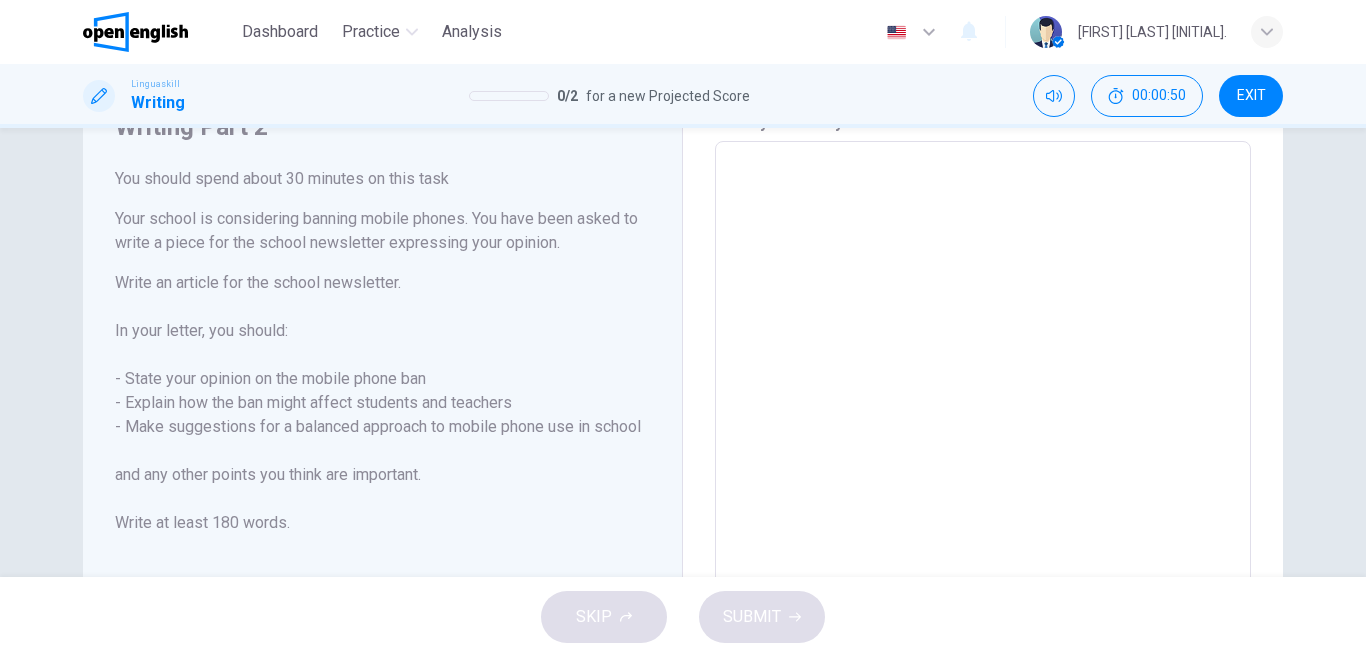 type on "*" 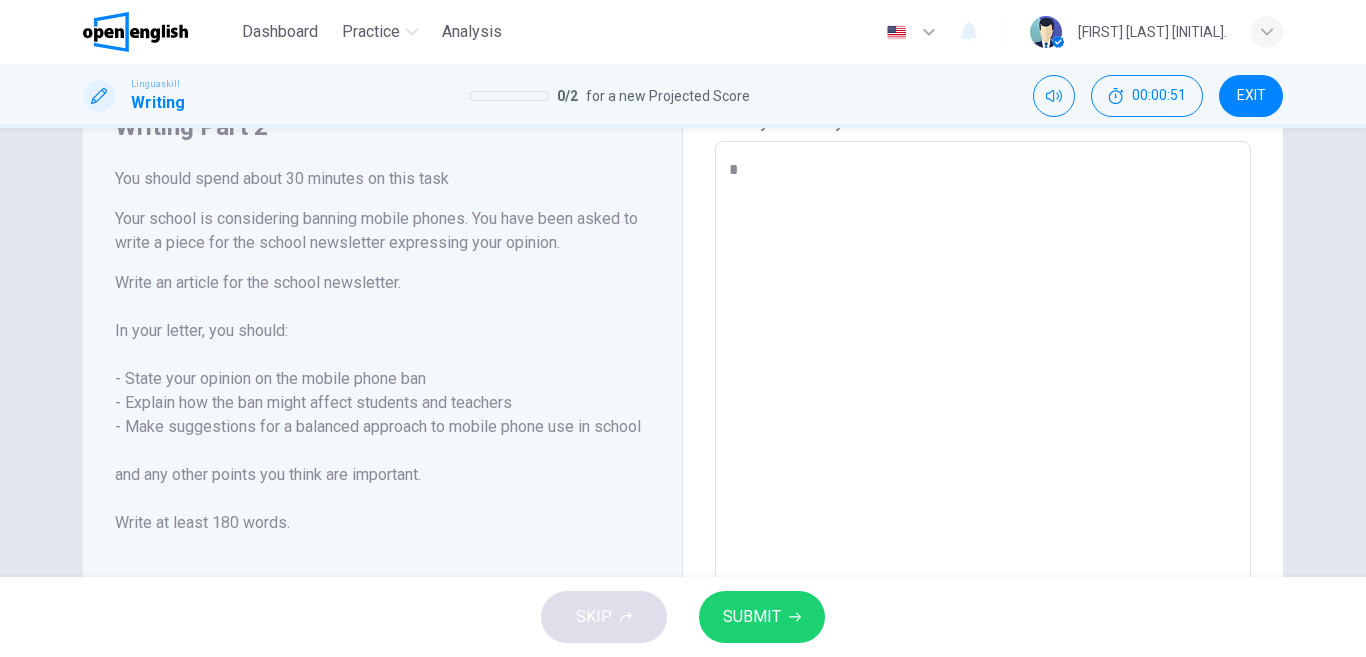type on "**" 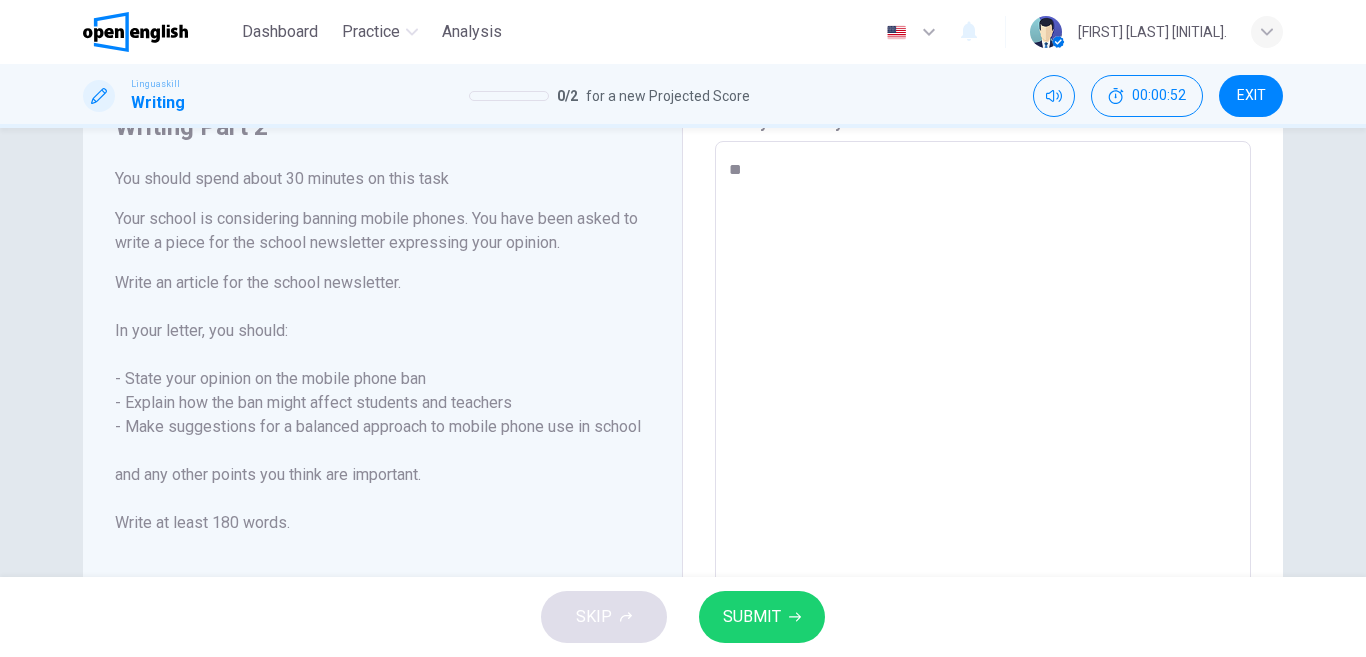 type on "*" 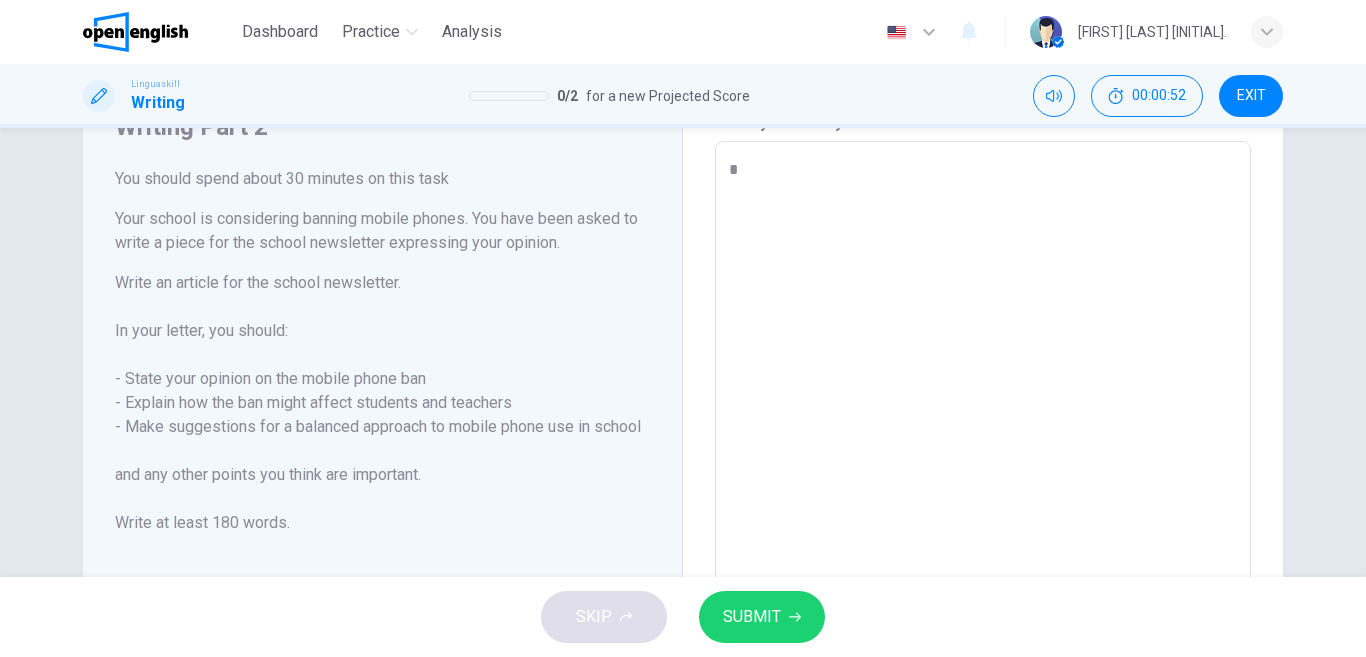 type on "*" 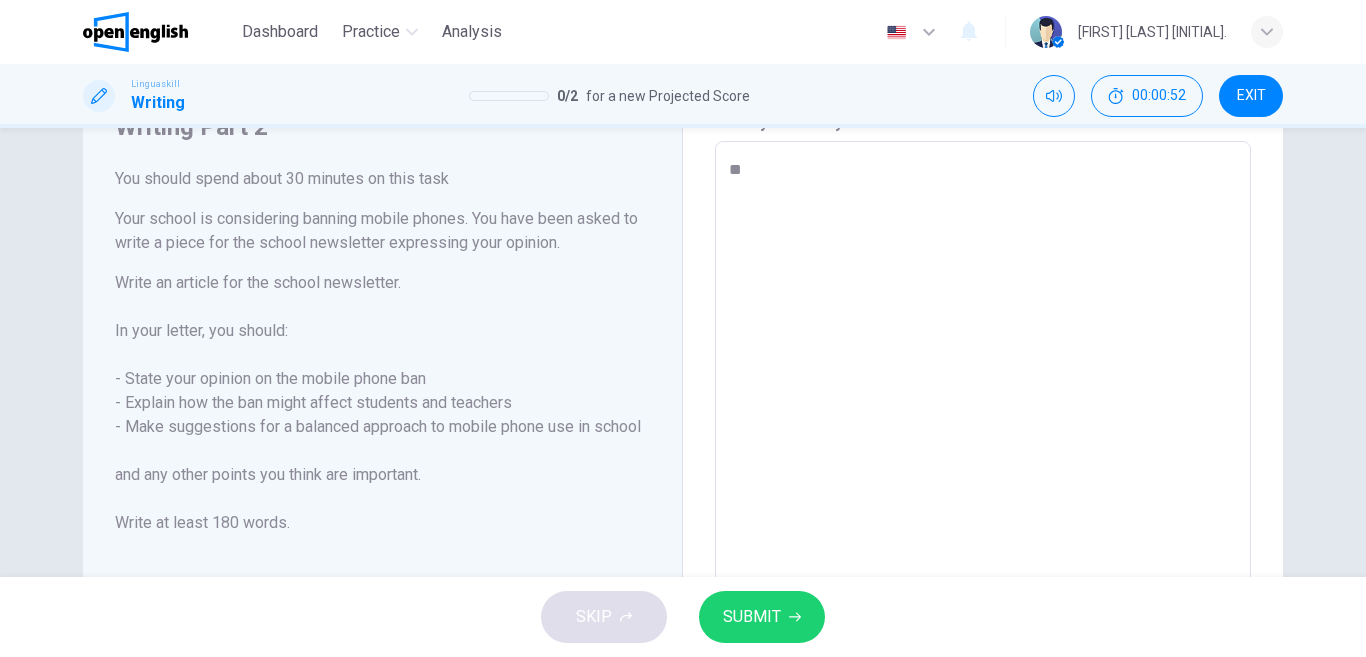 type on "*" 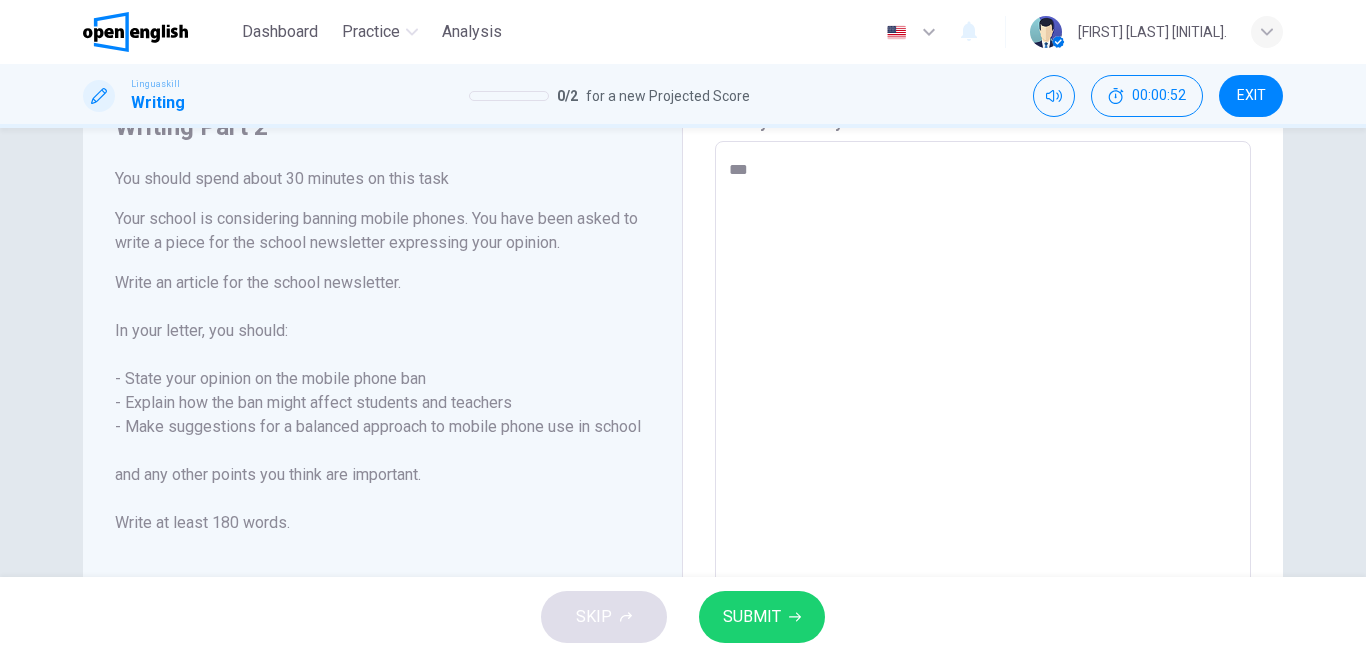 type on "*" 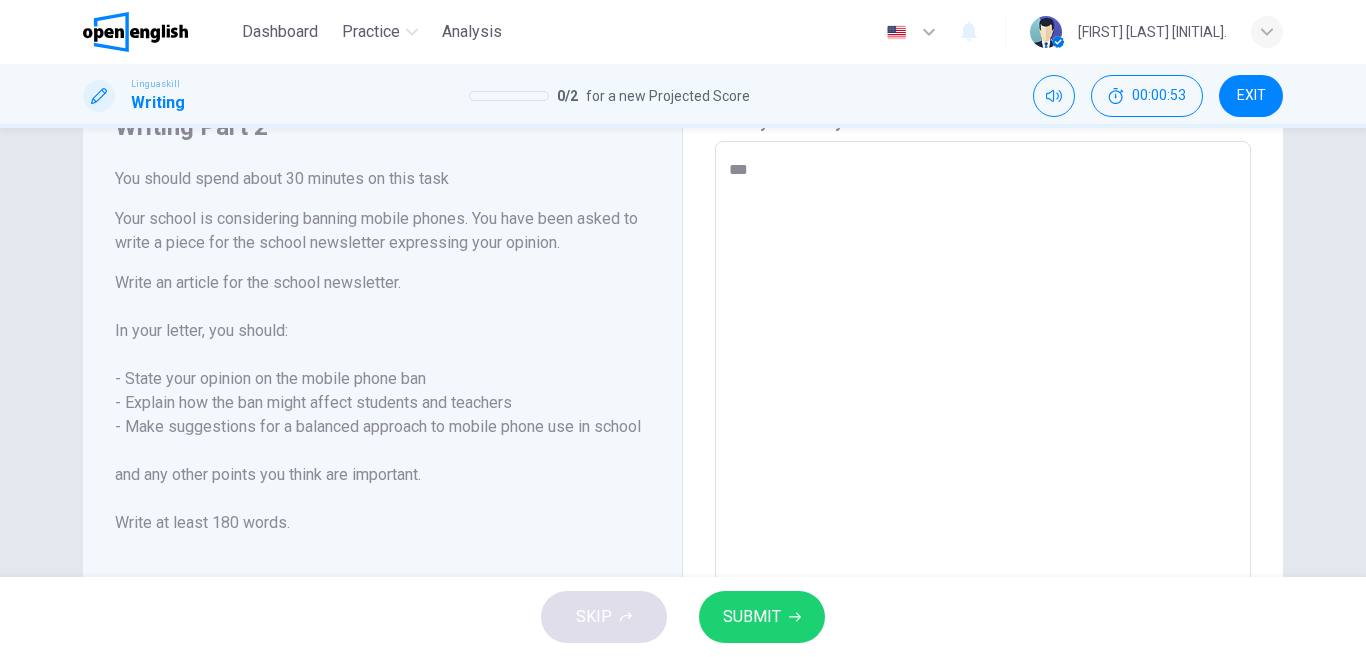 type on "****" 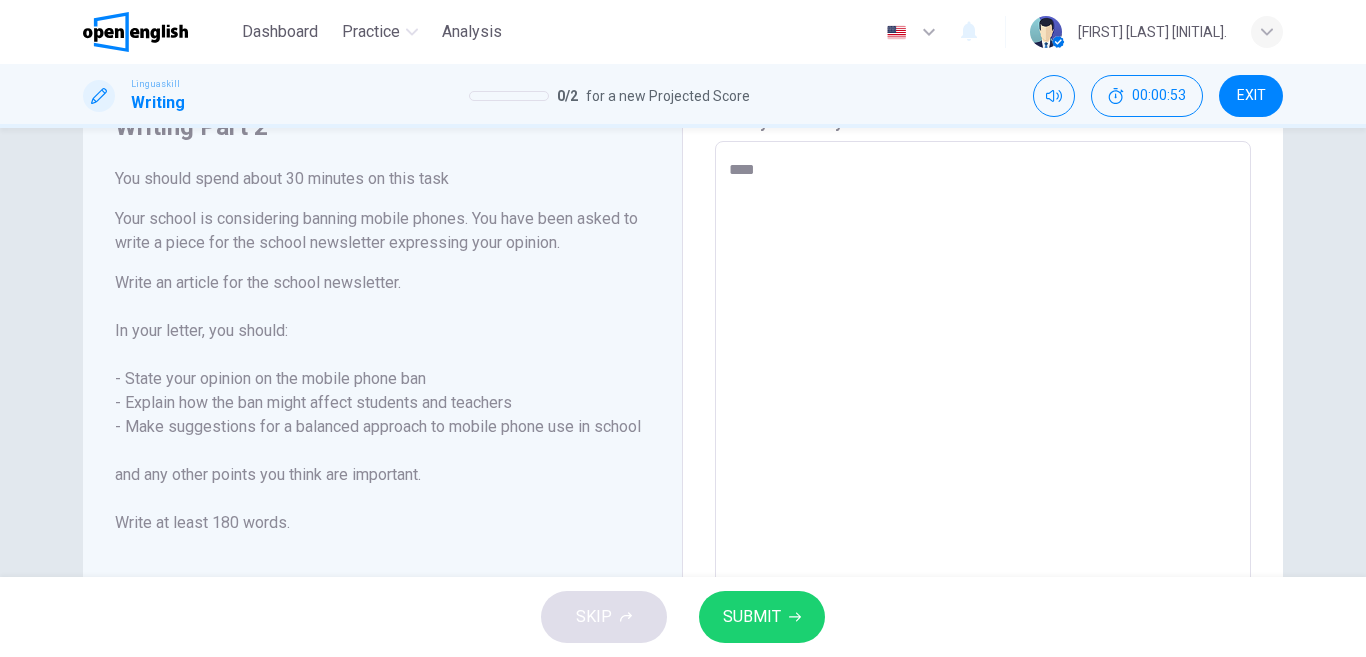 type on "*" 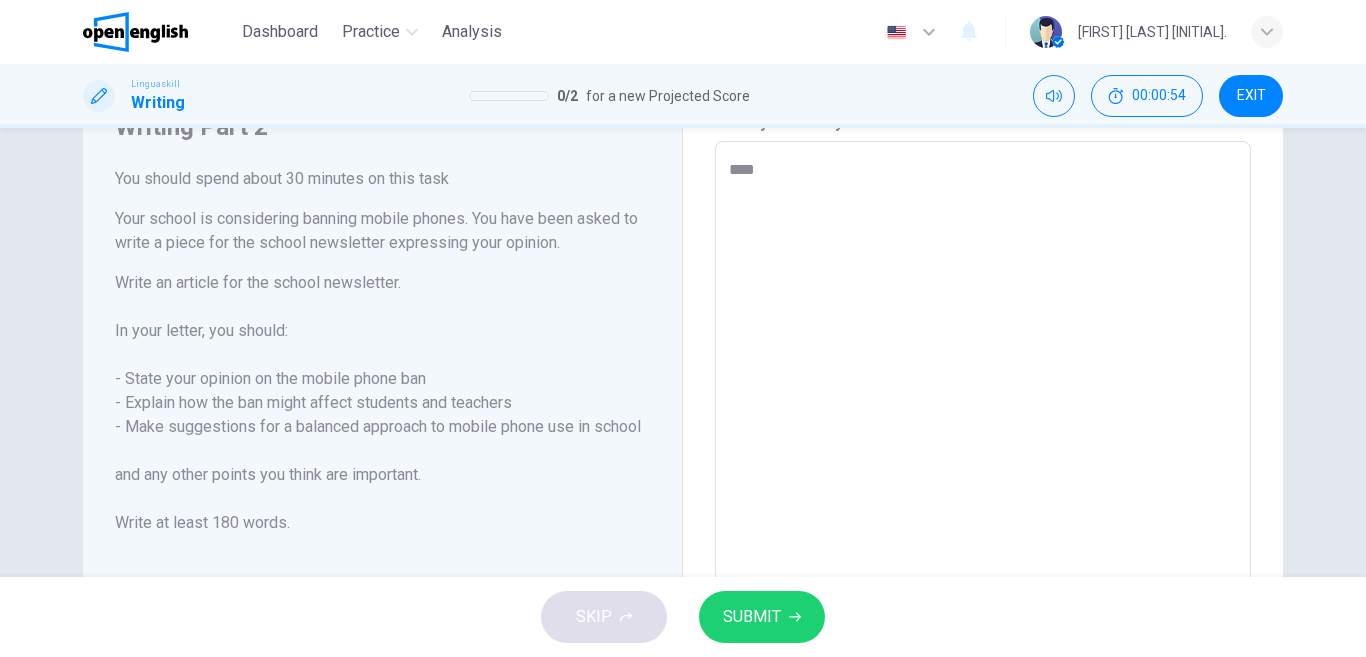 type on "*****" 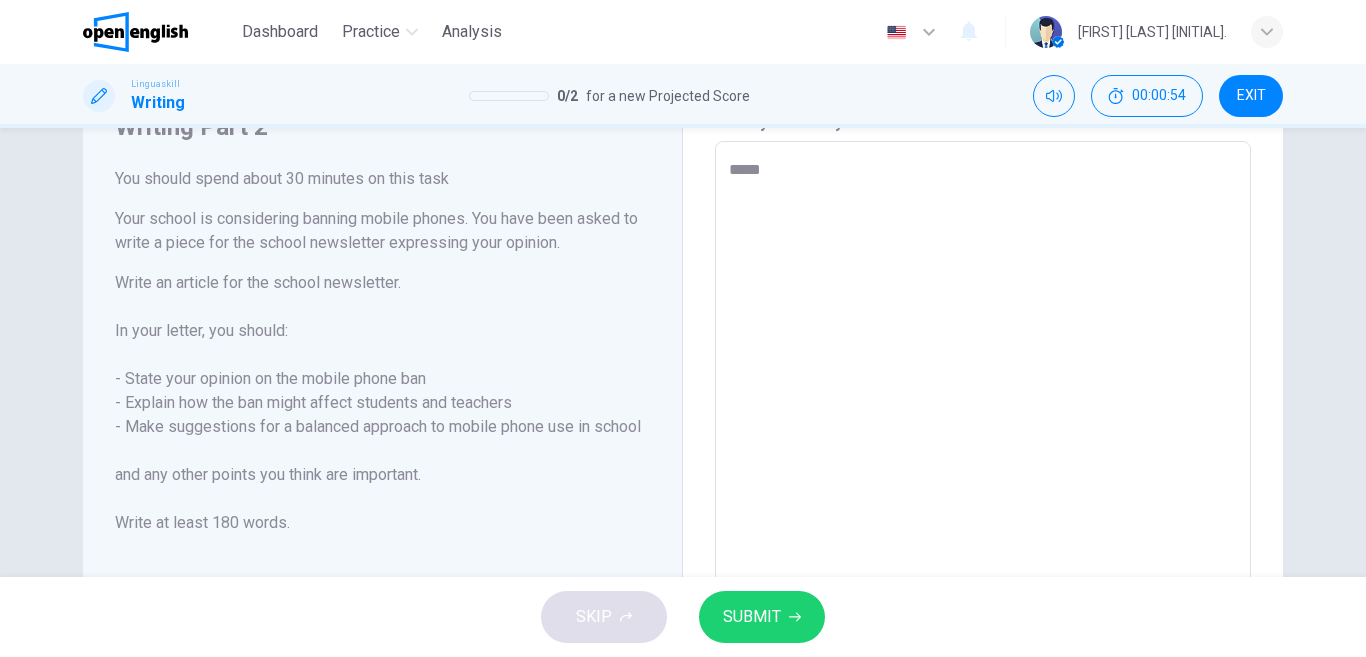 type on "******" 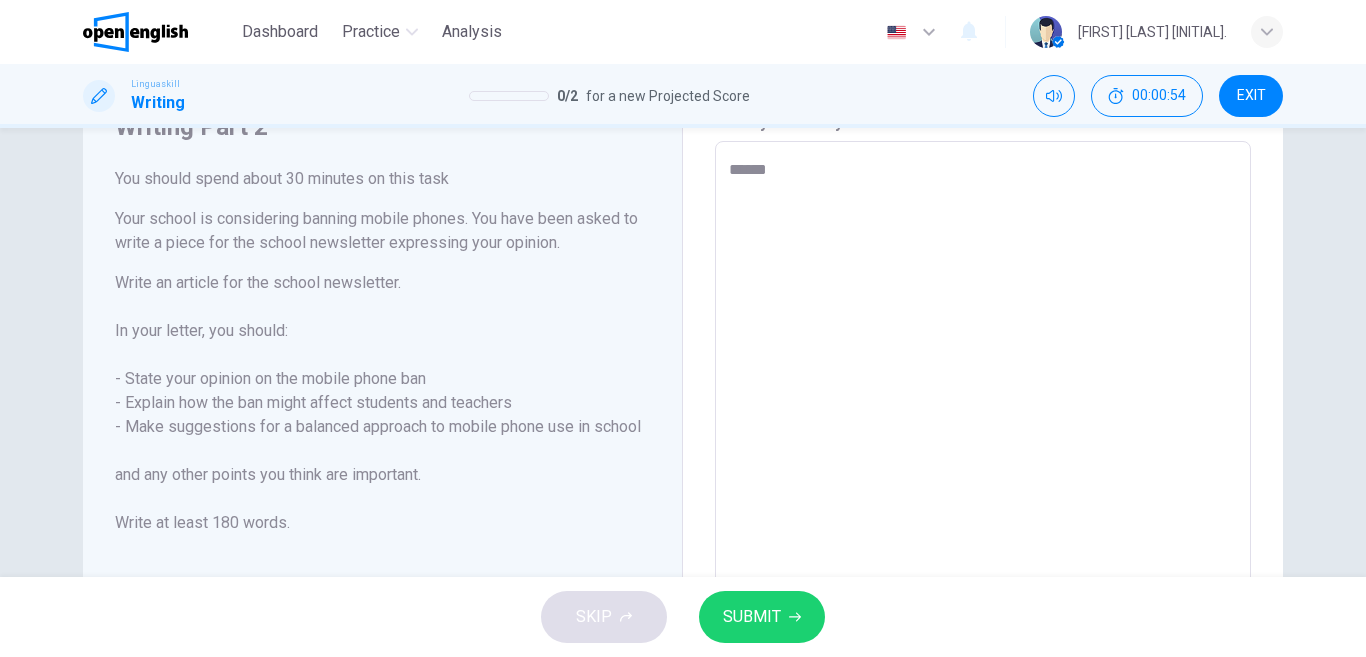 type on "*" 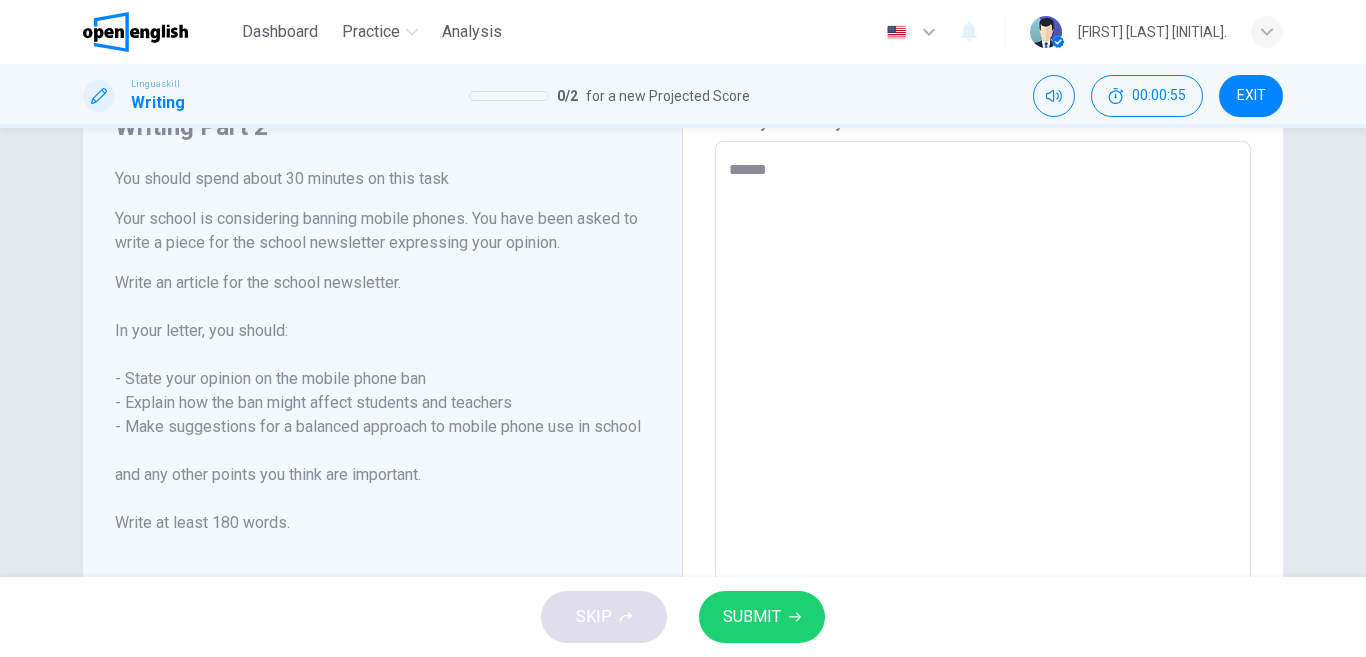 type on "*******" 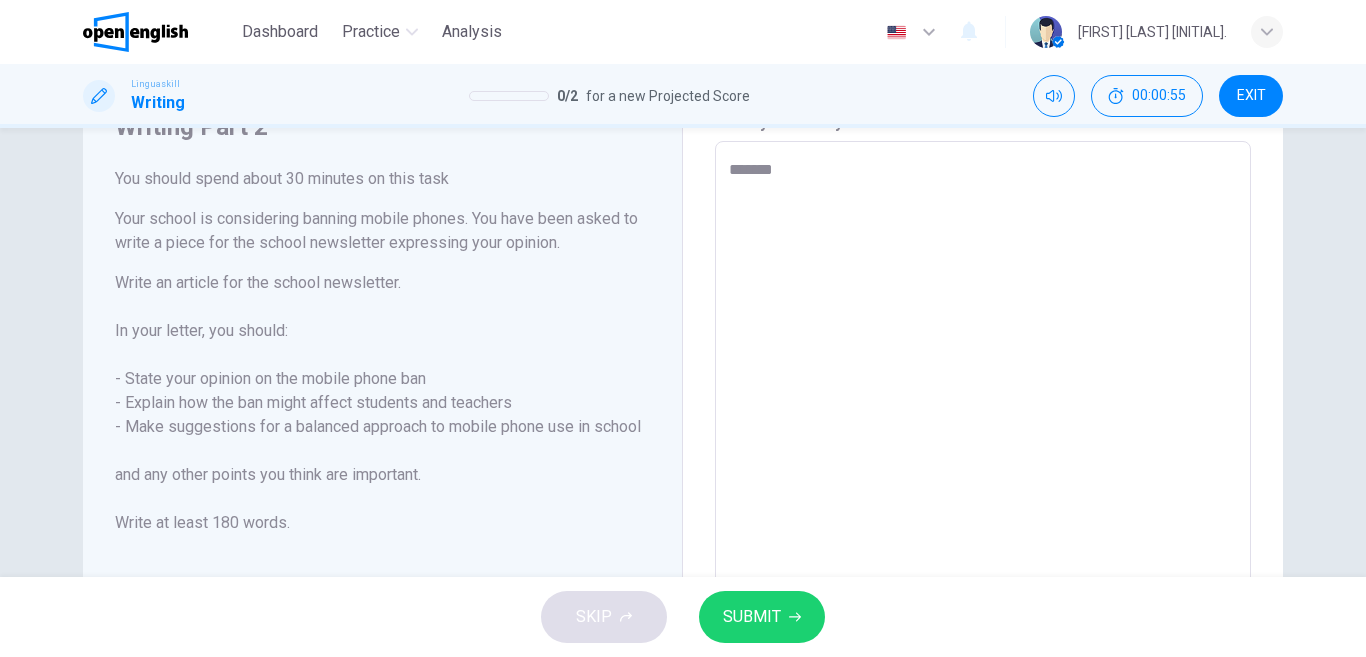 type on "********" 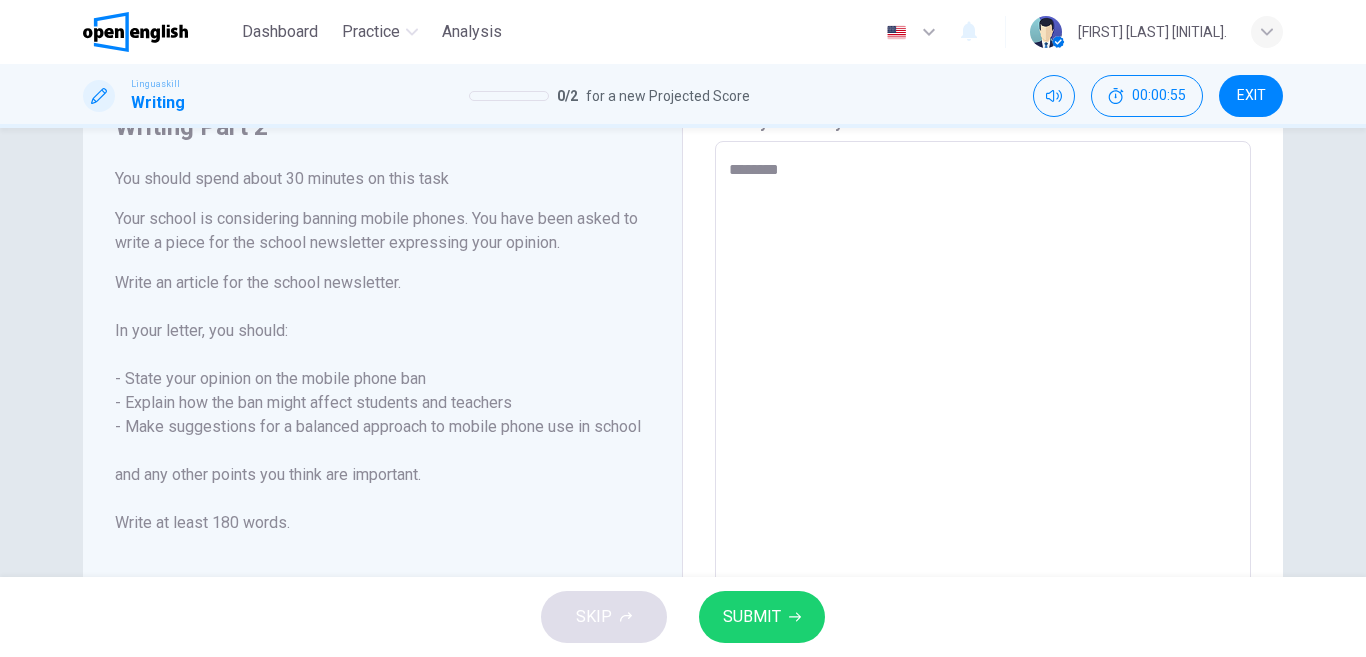 type on "*" 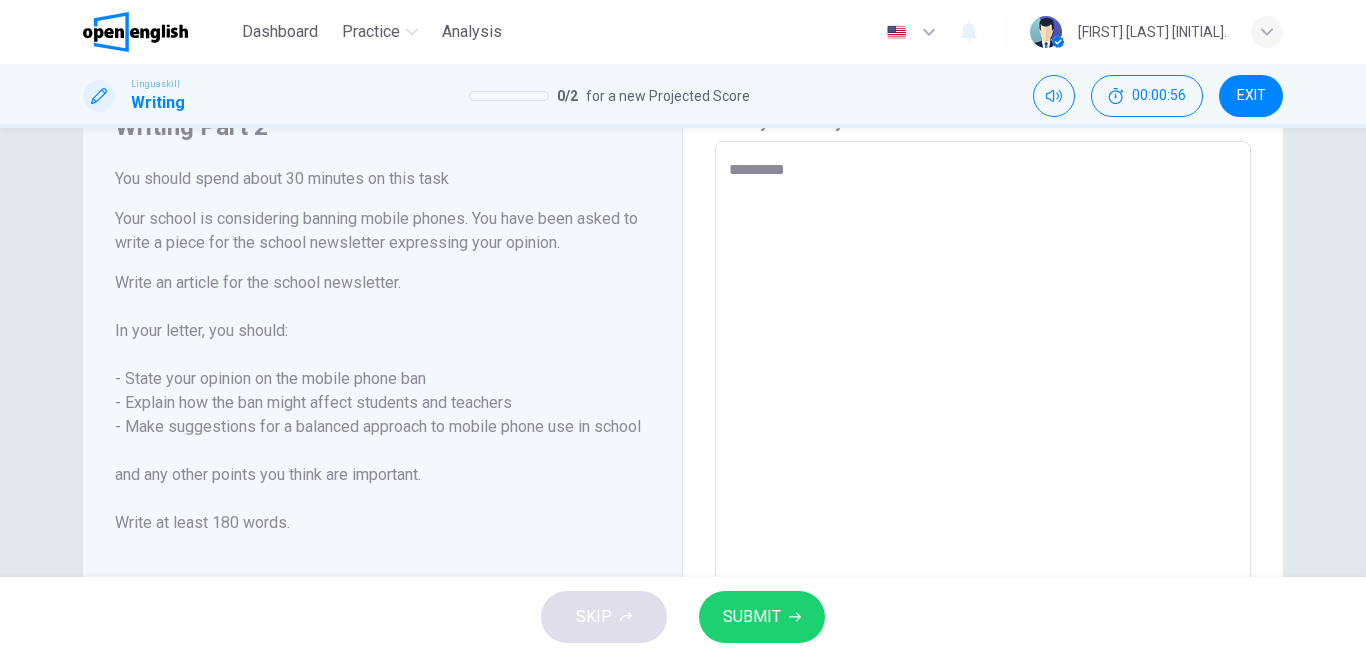 type on "**********" 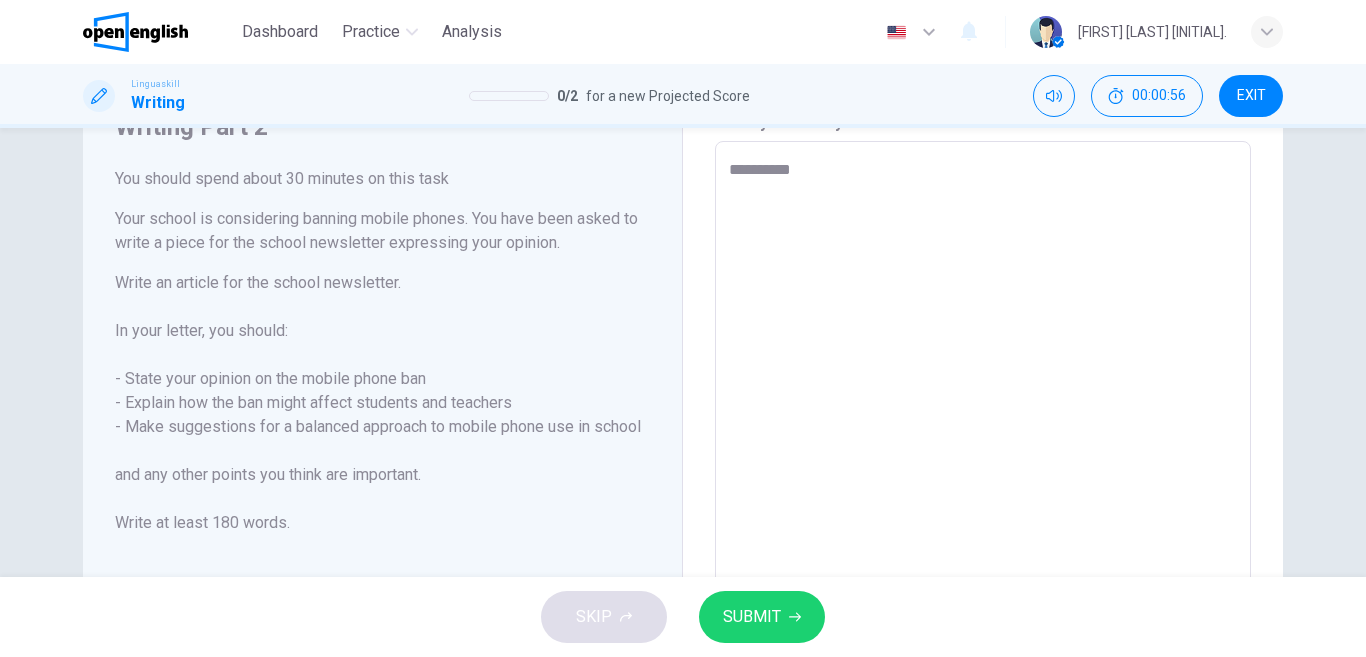 type on "*" 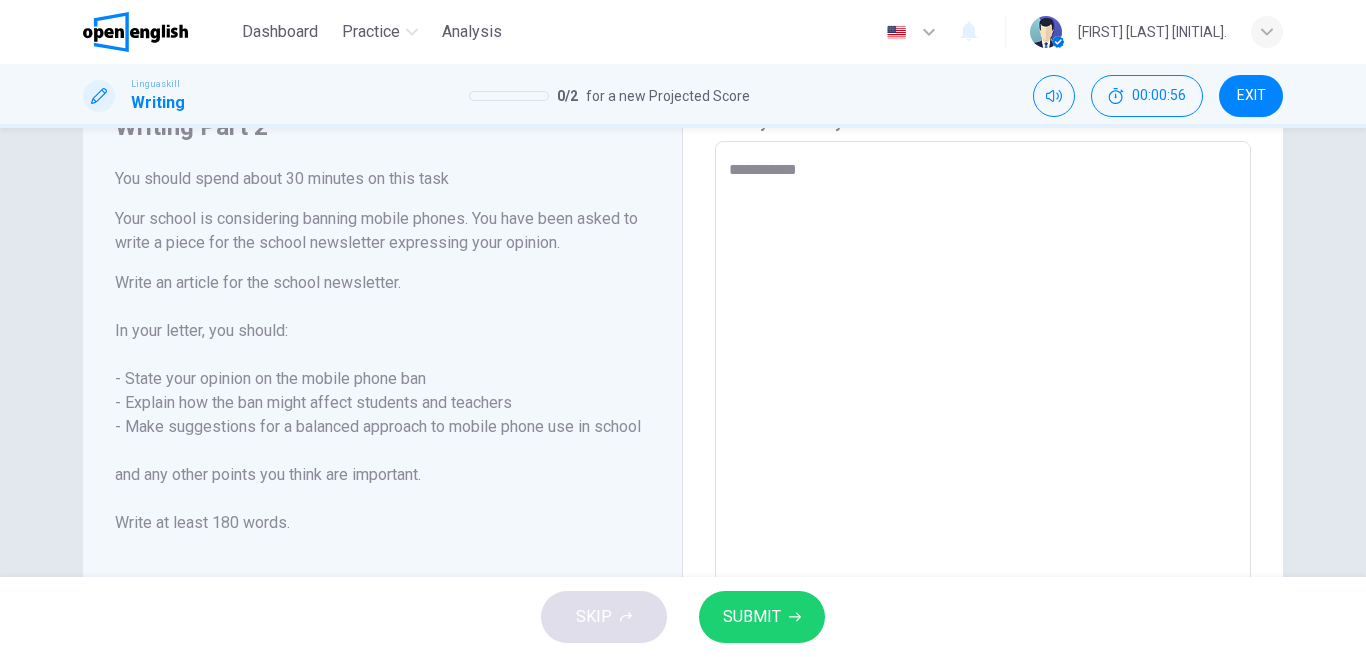 type on "*" 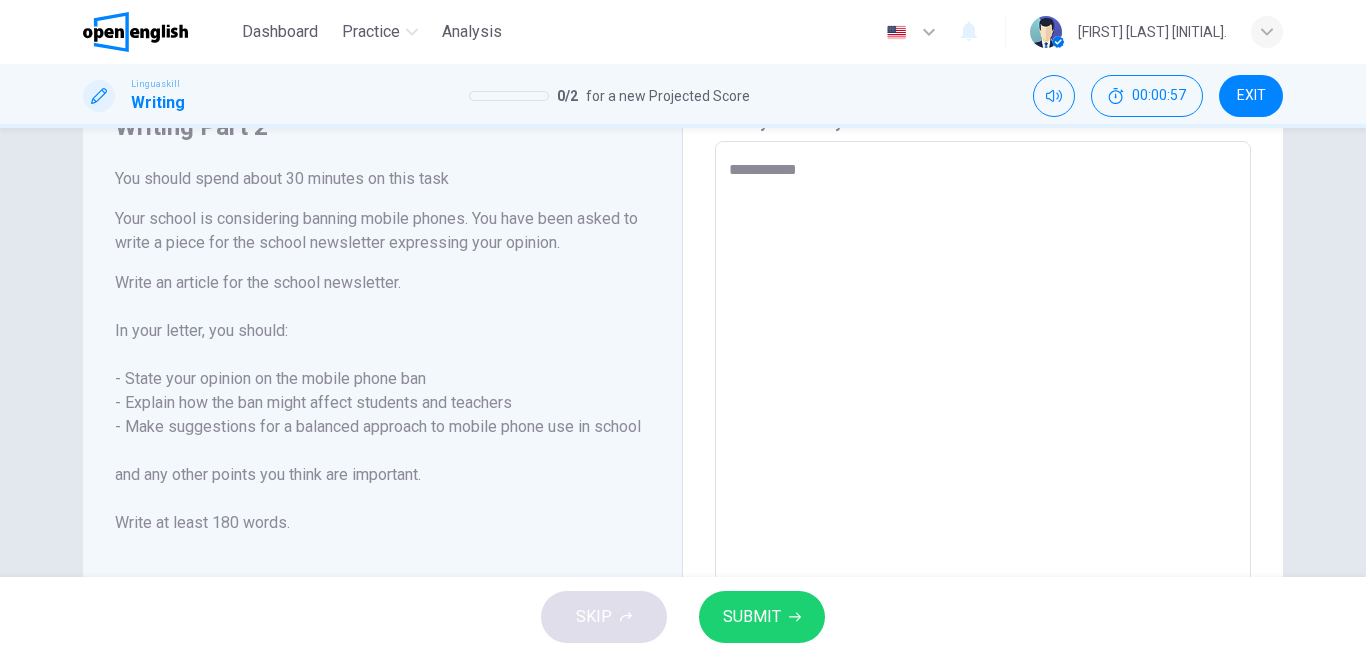 type on "**********" 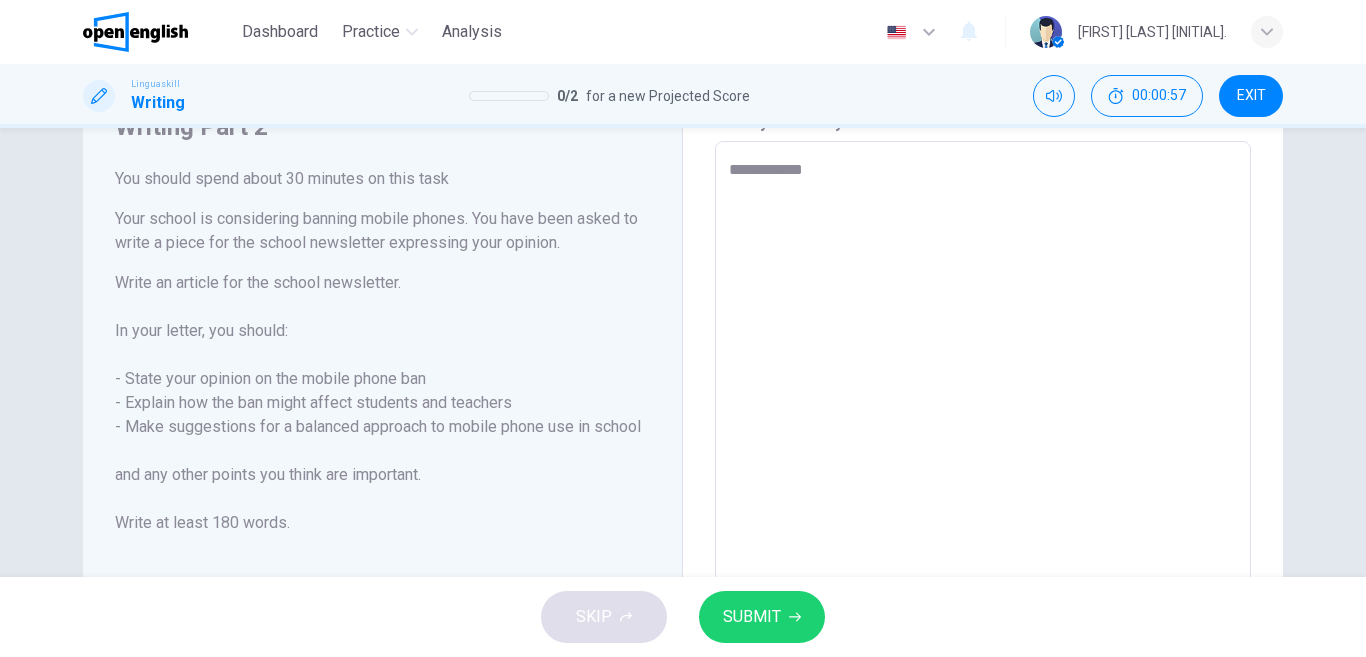 type on "**********" 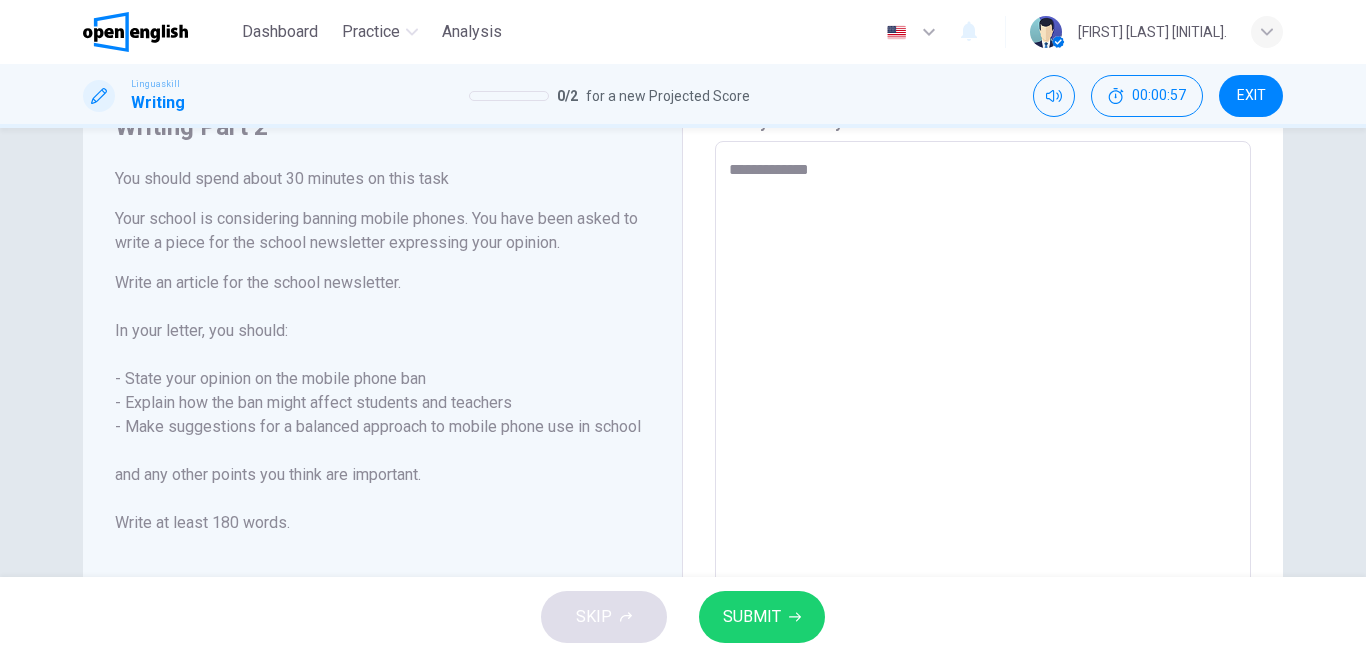 type on "*" 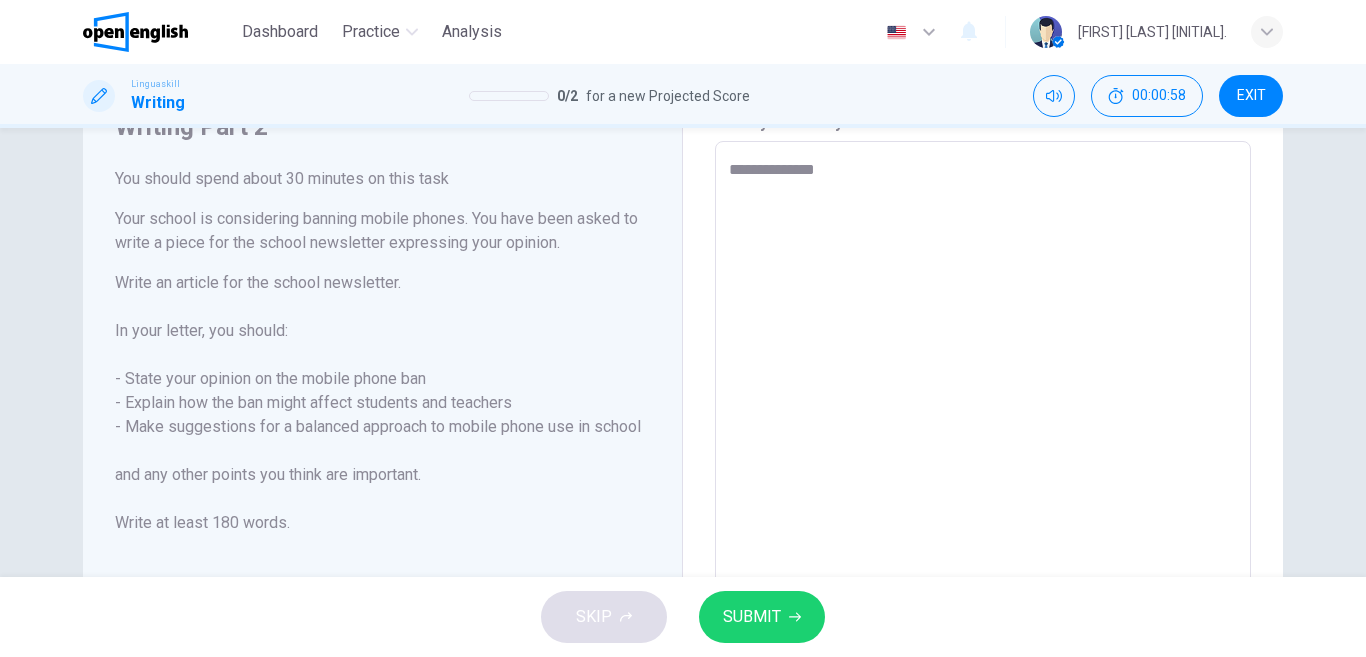type on "**********" 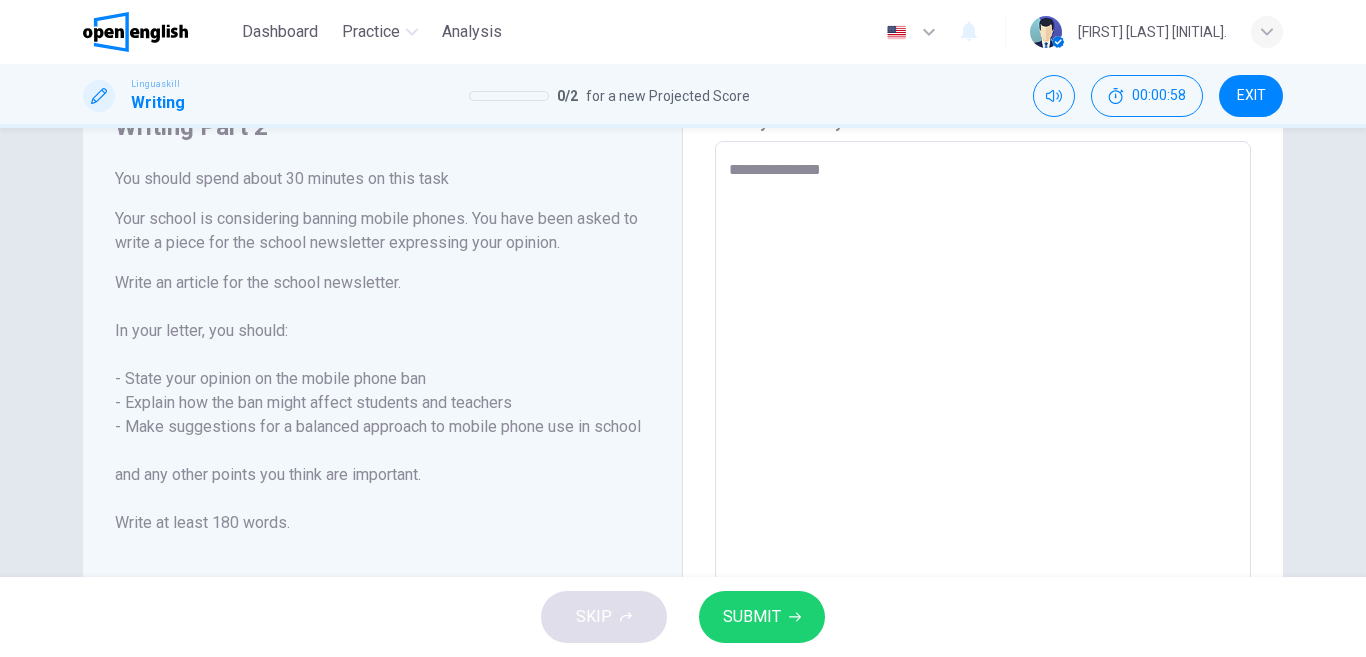 type on "*" 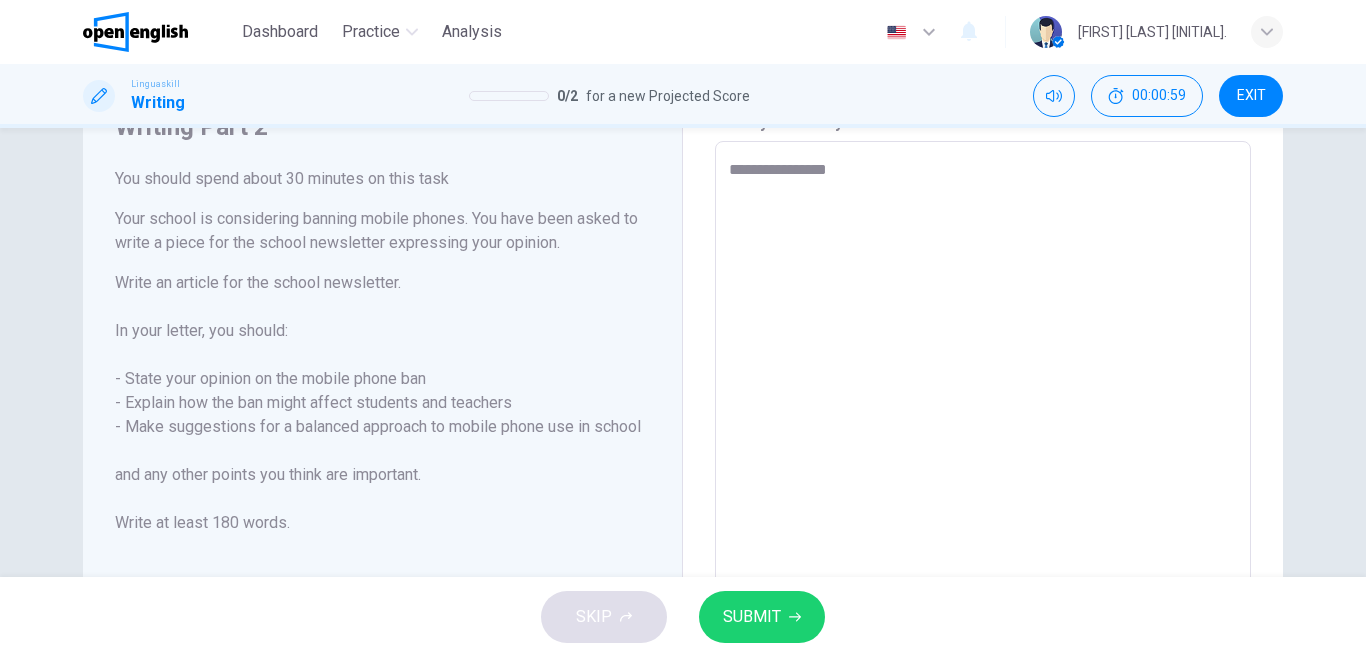 type on "**********" 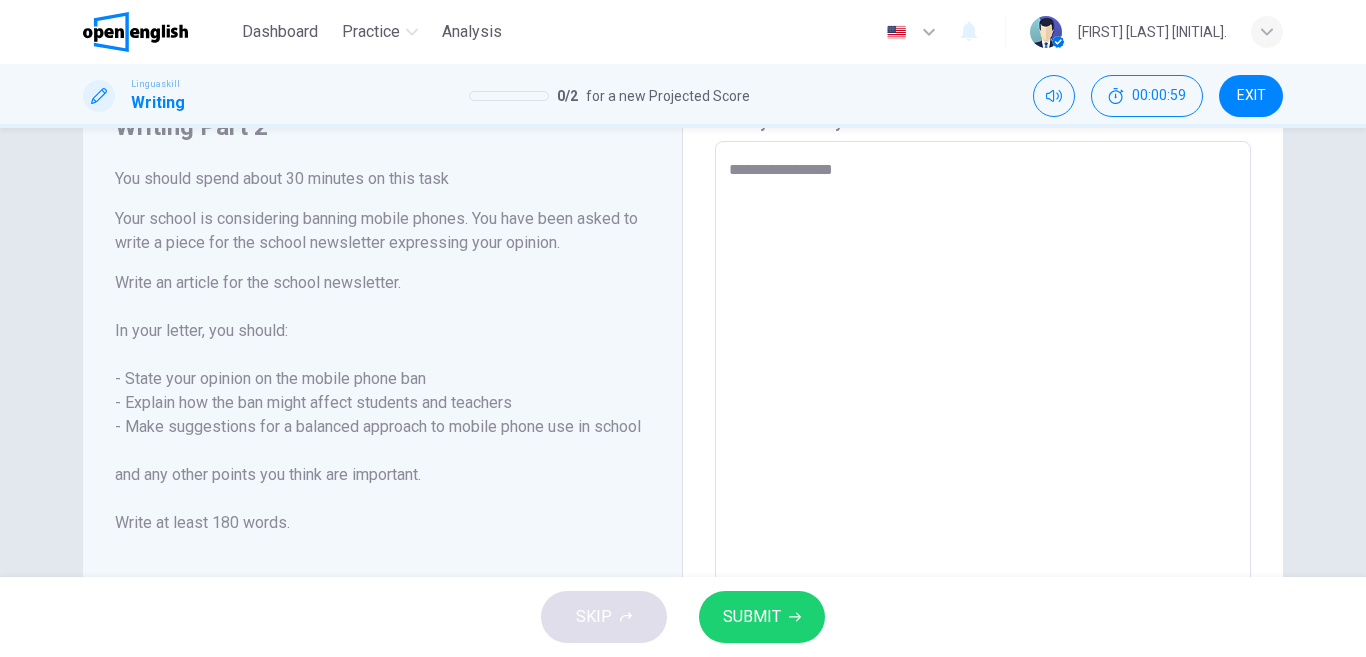 type on "*" 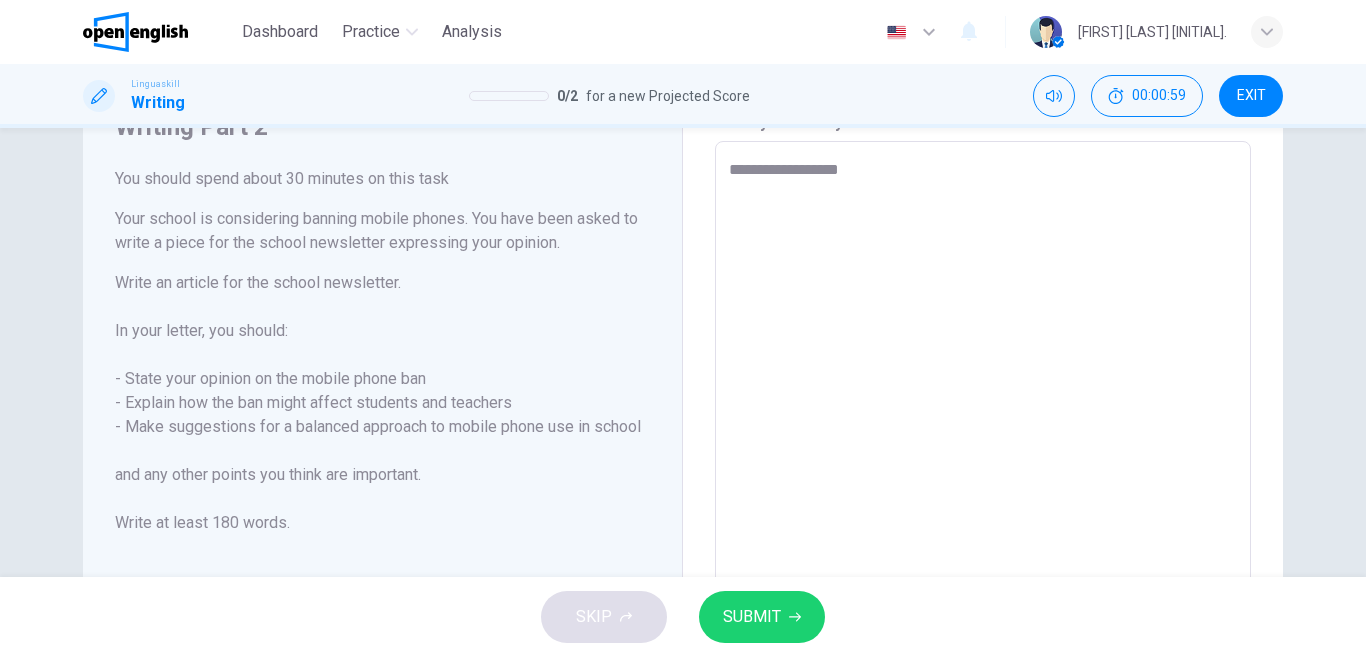 type on "*" 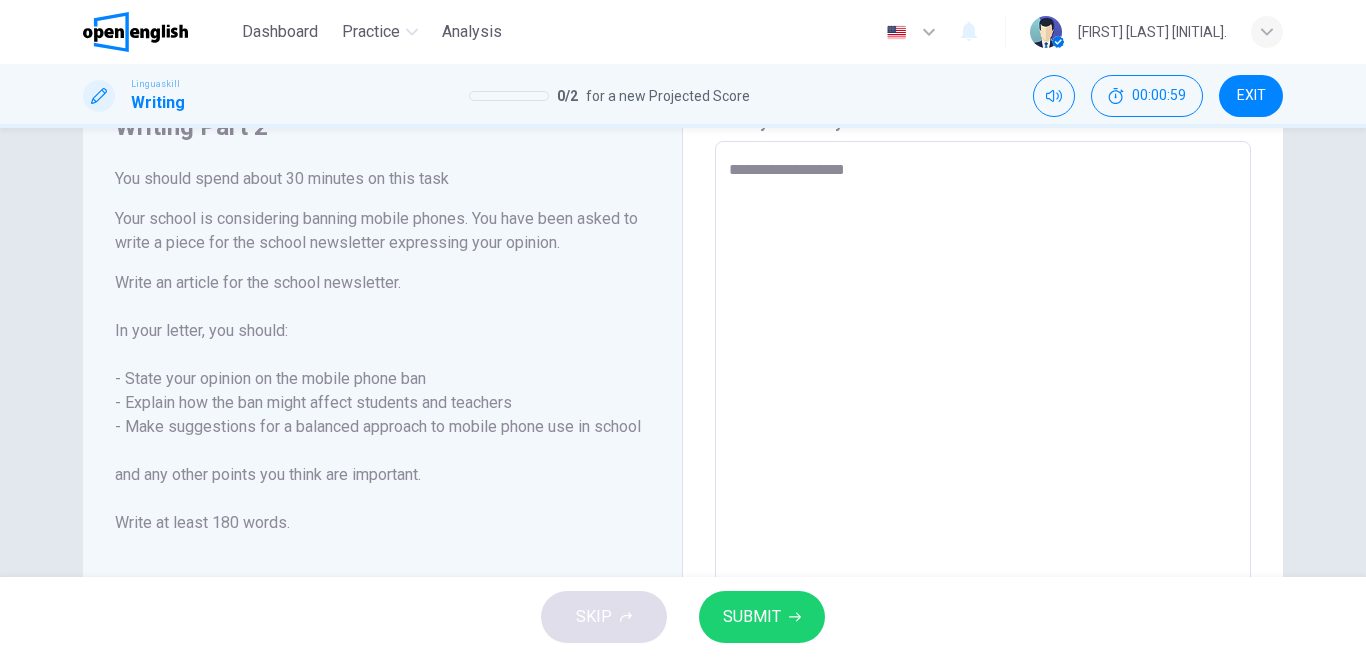 type on "*" 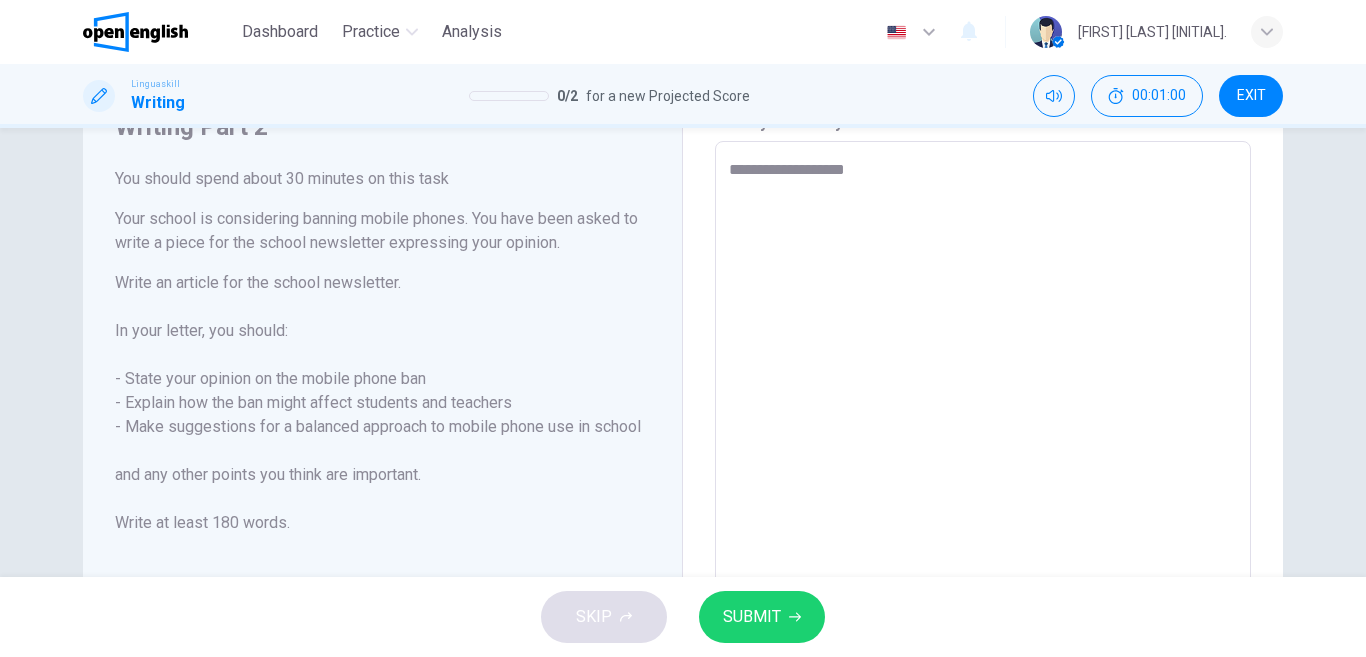 type on "**********" 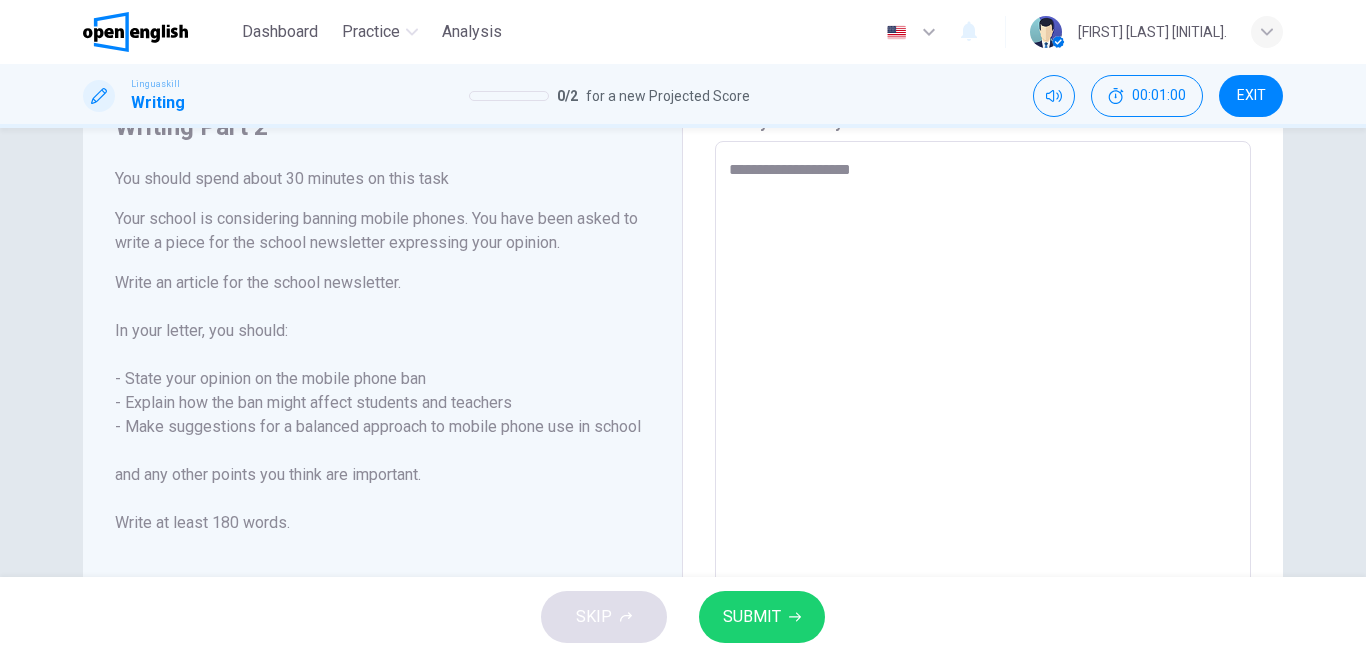 type on "**********" 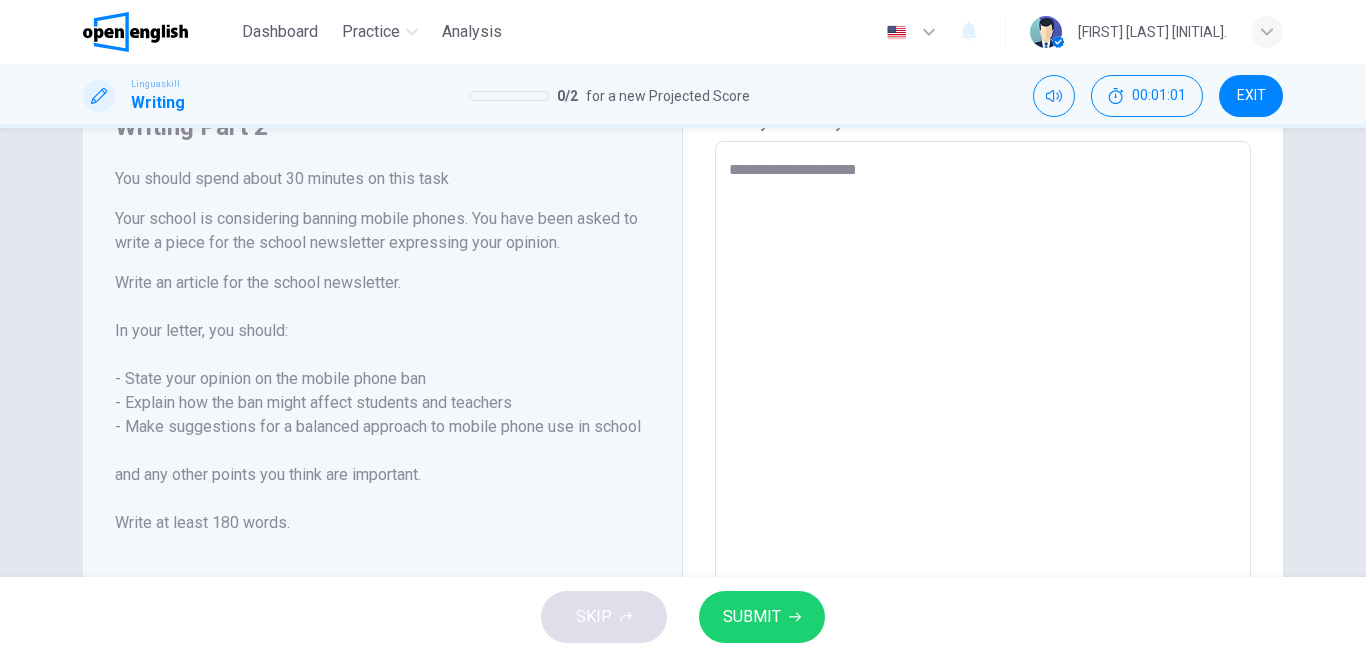 type on "**********" 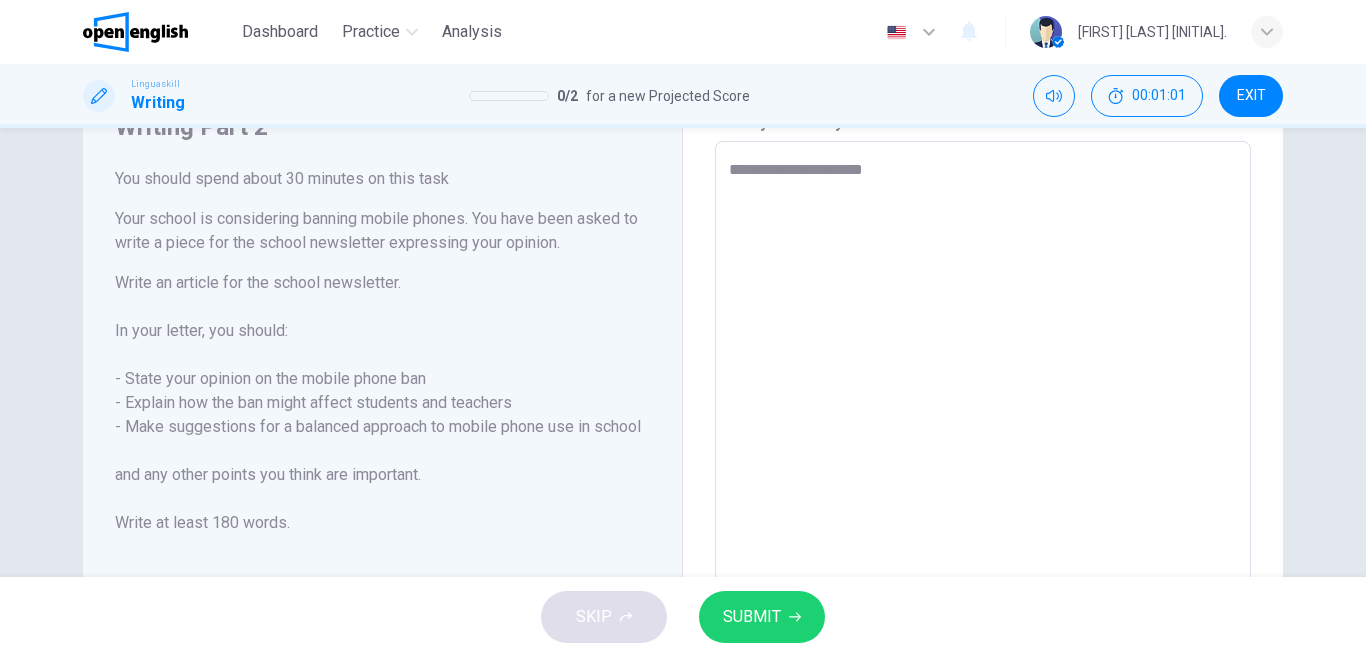 type on "*" 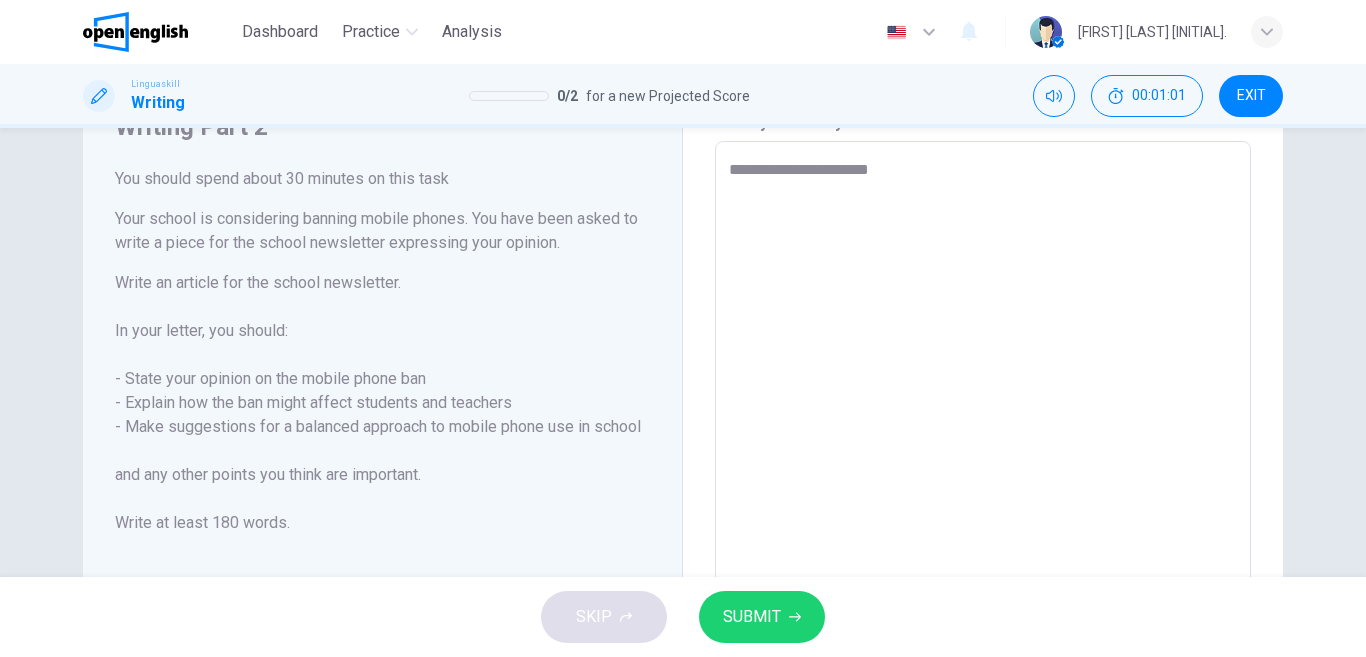type on "*" 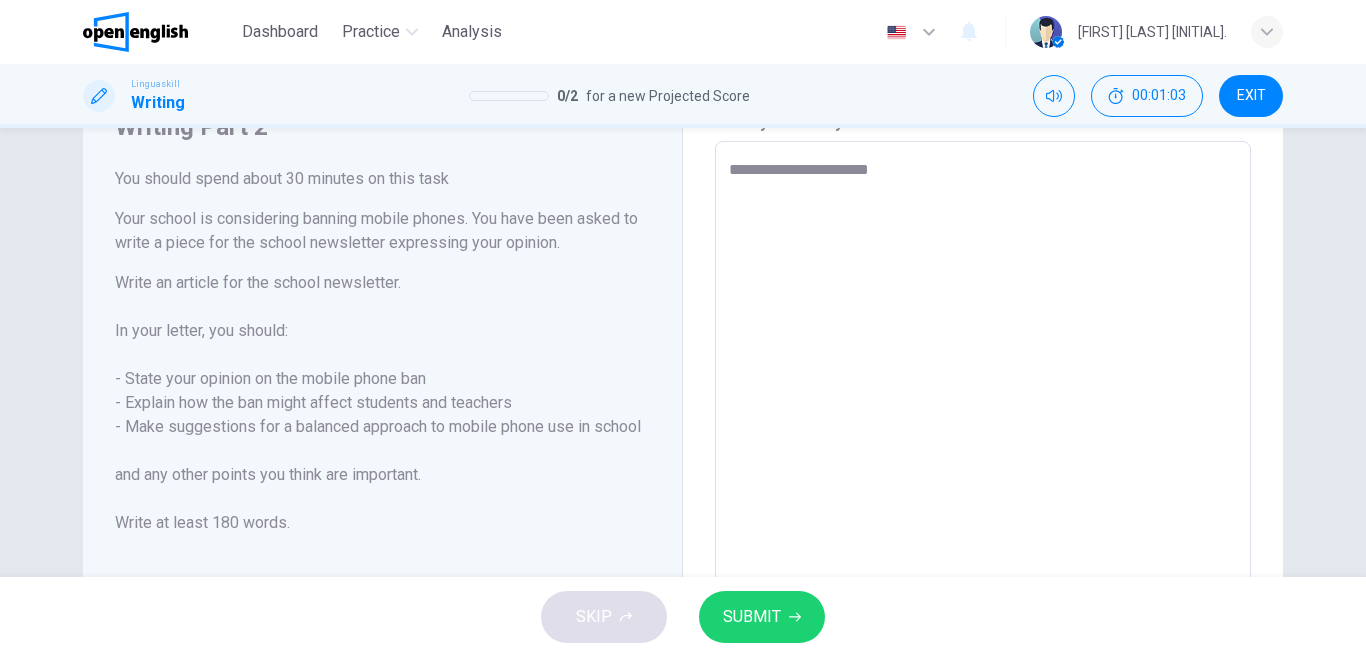 type on "**********" 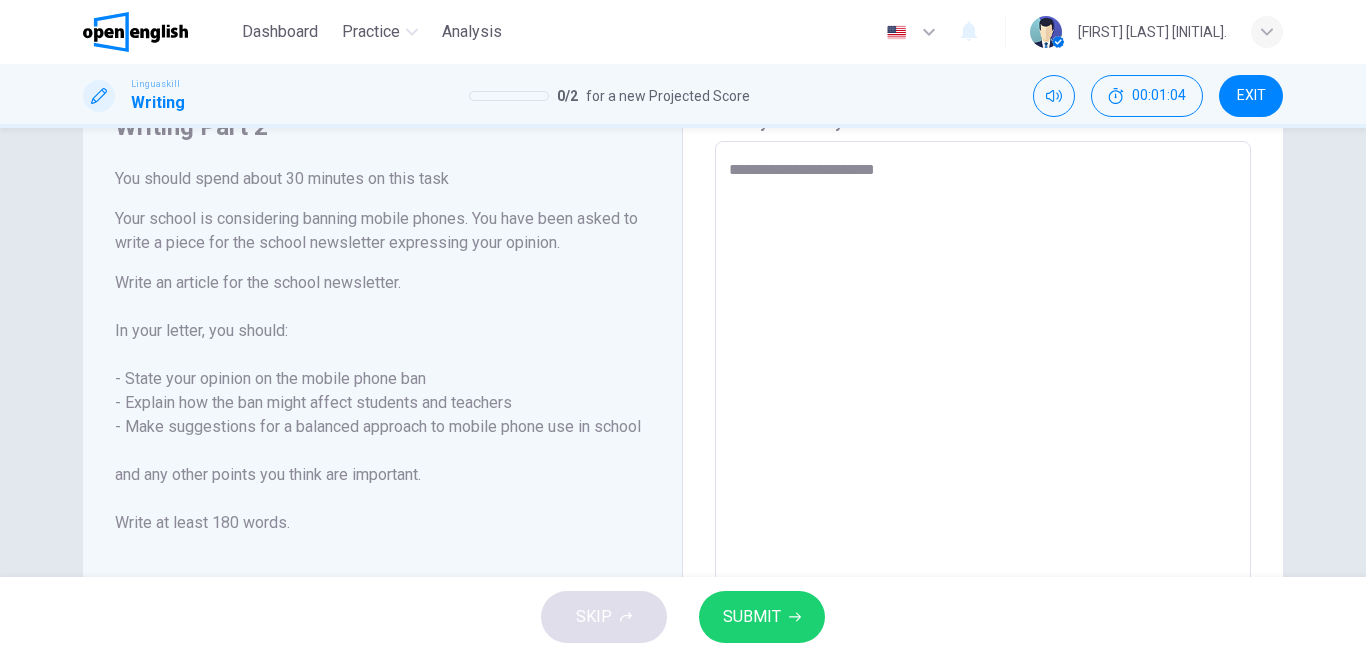 type on "**********" 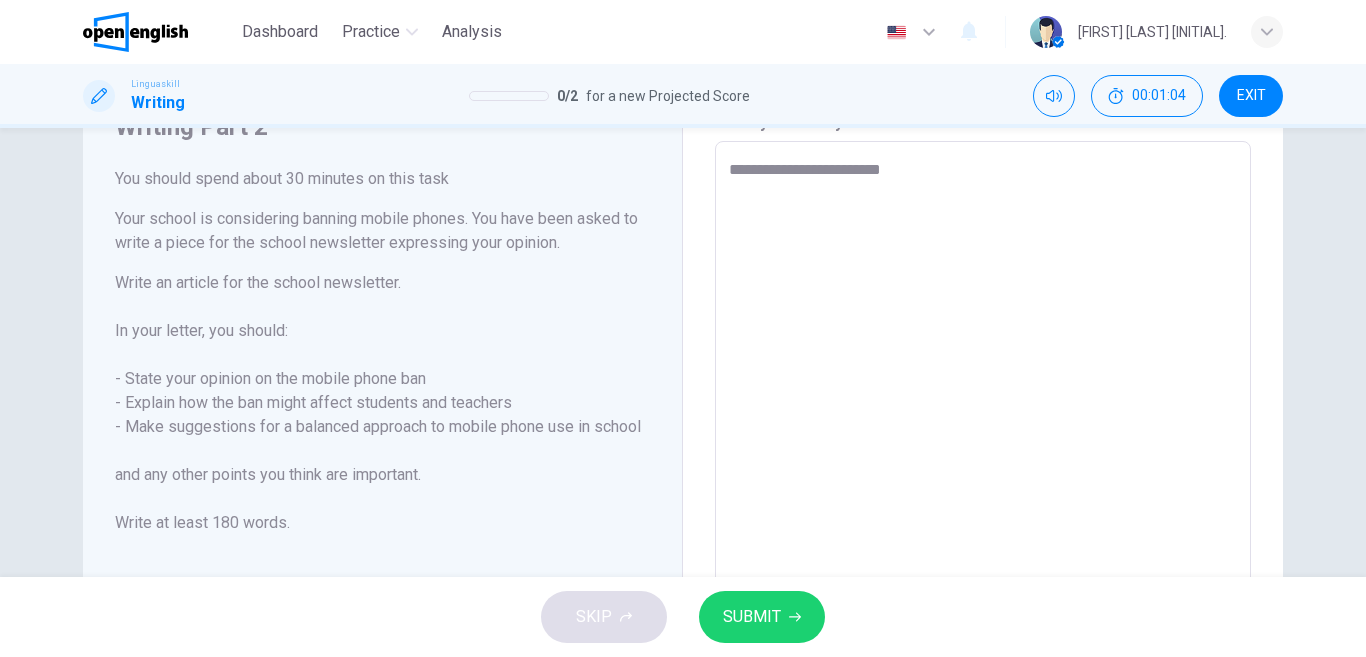 type on "*" 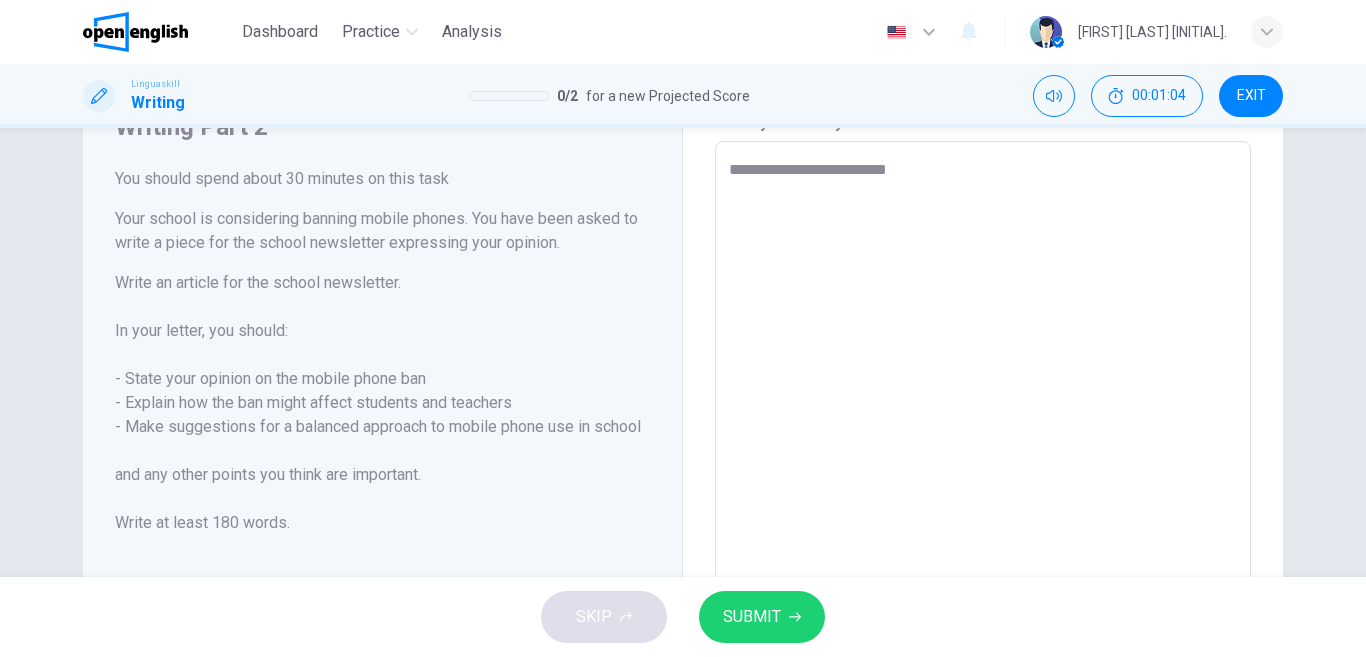type on "*" 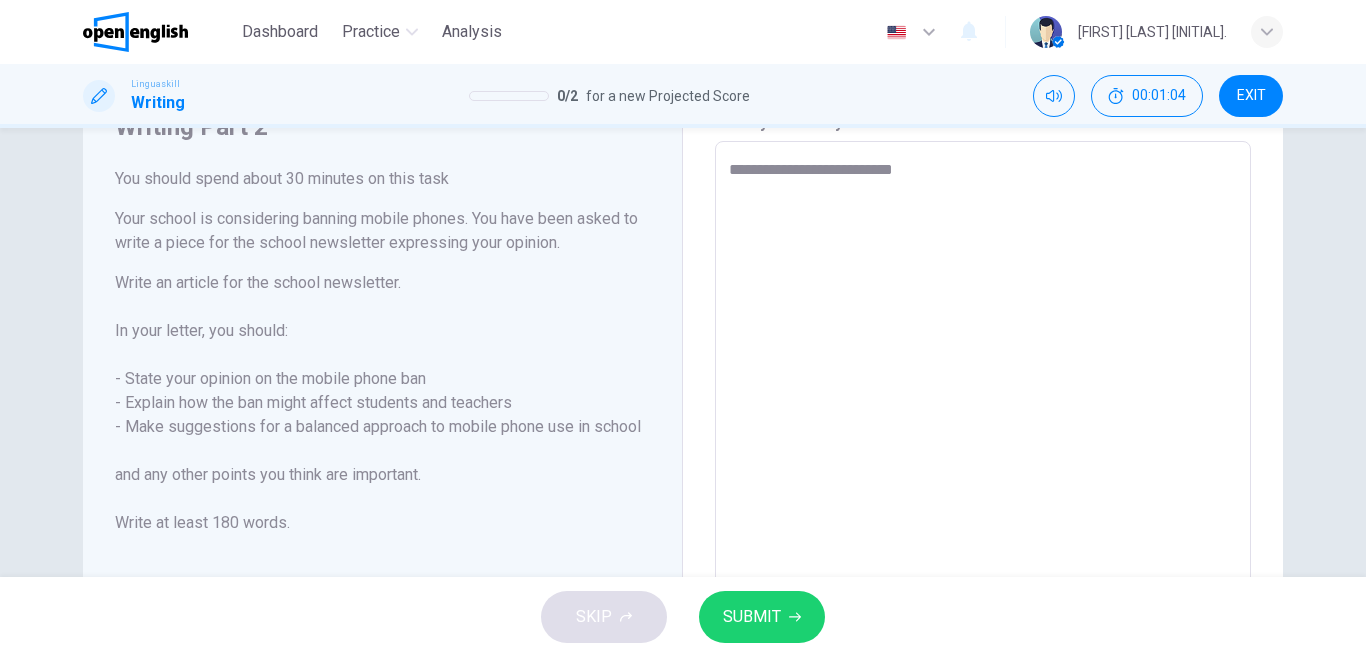 type on "*" 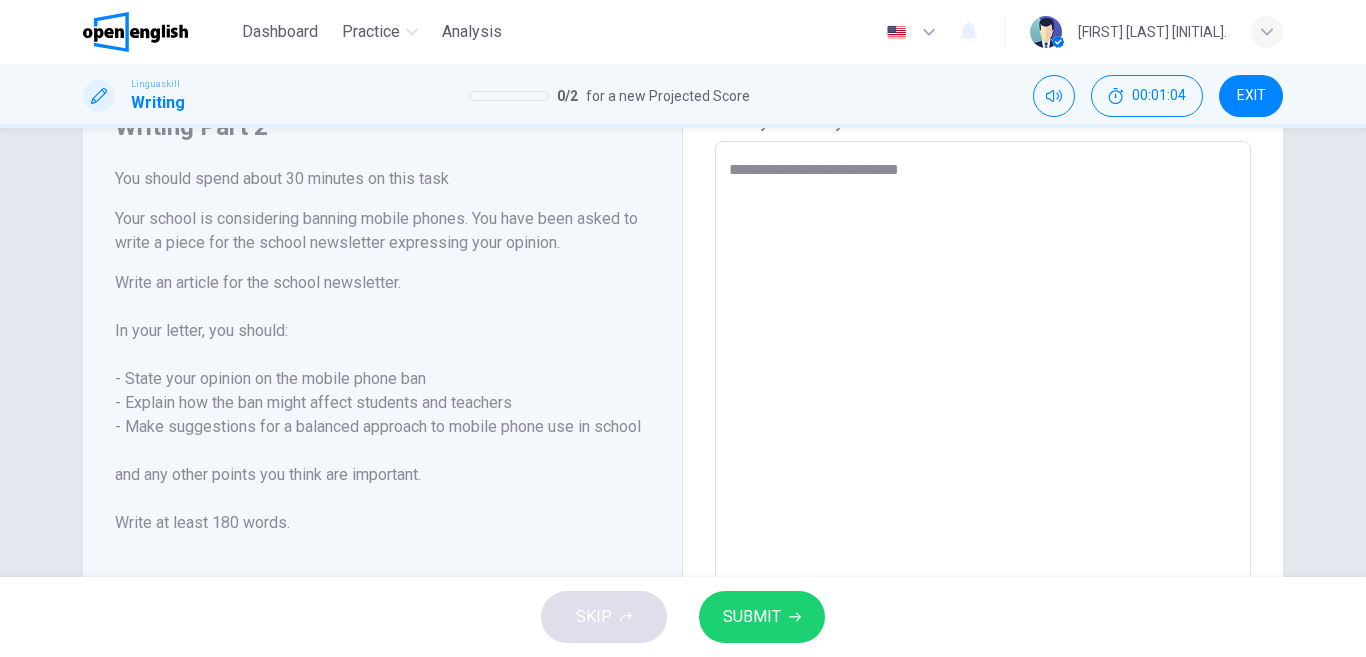 type on "*" 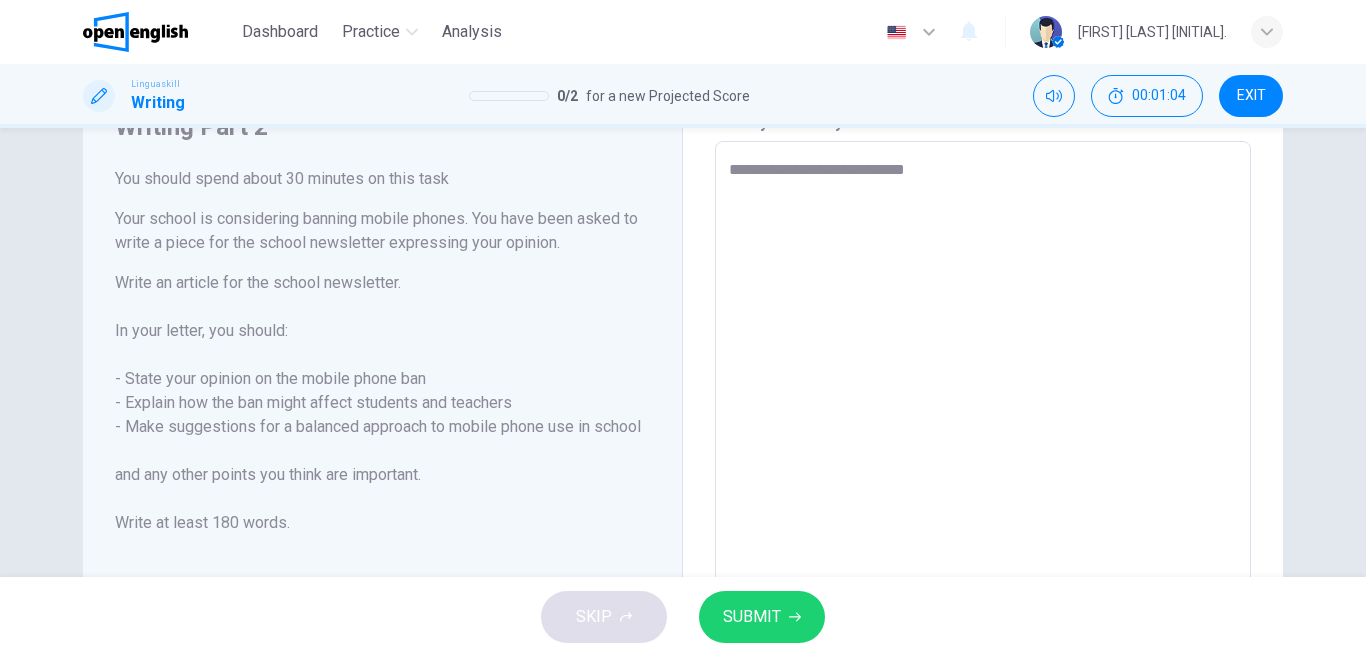 type on "*" 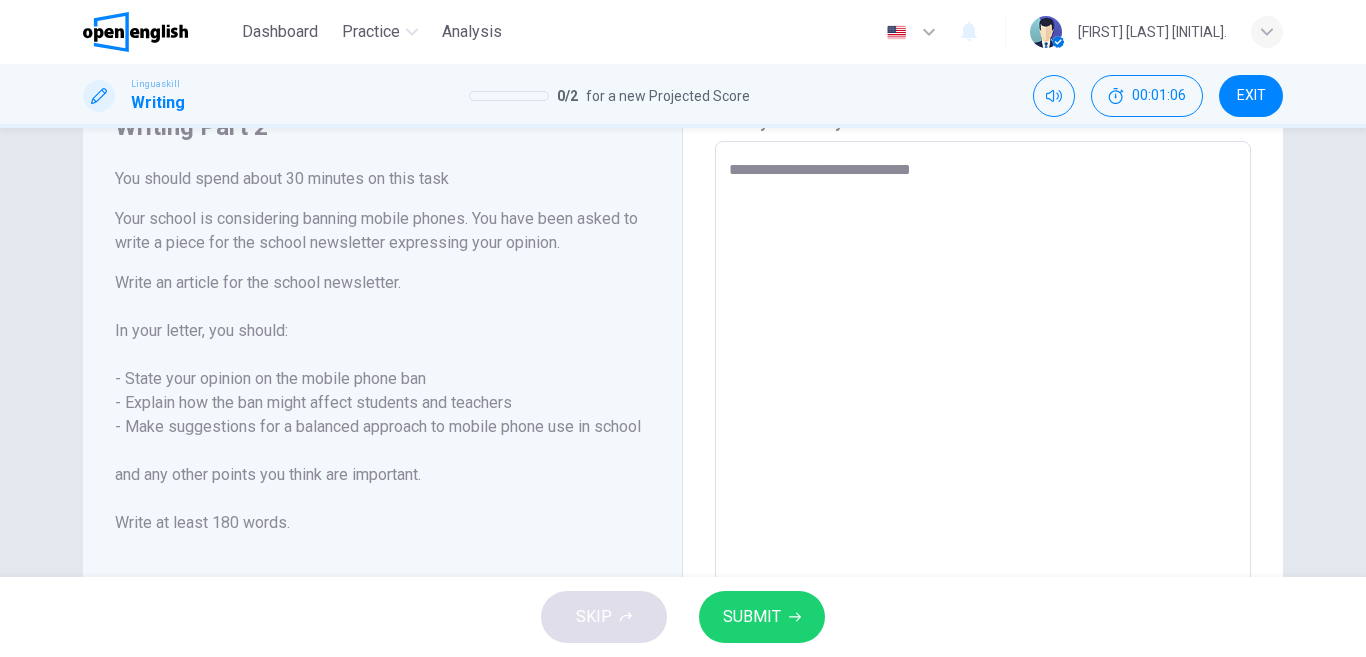 type on "**********" 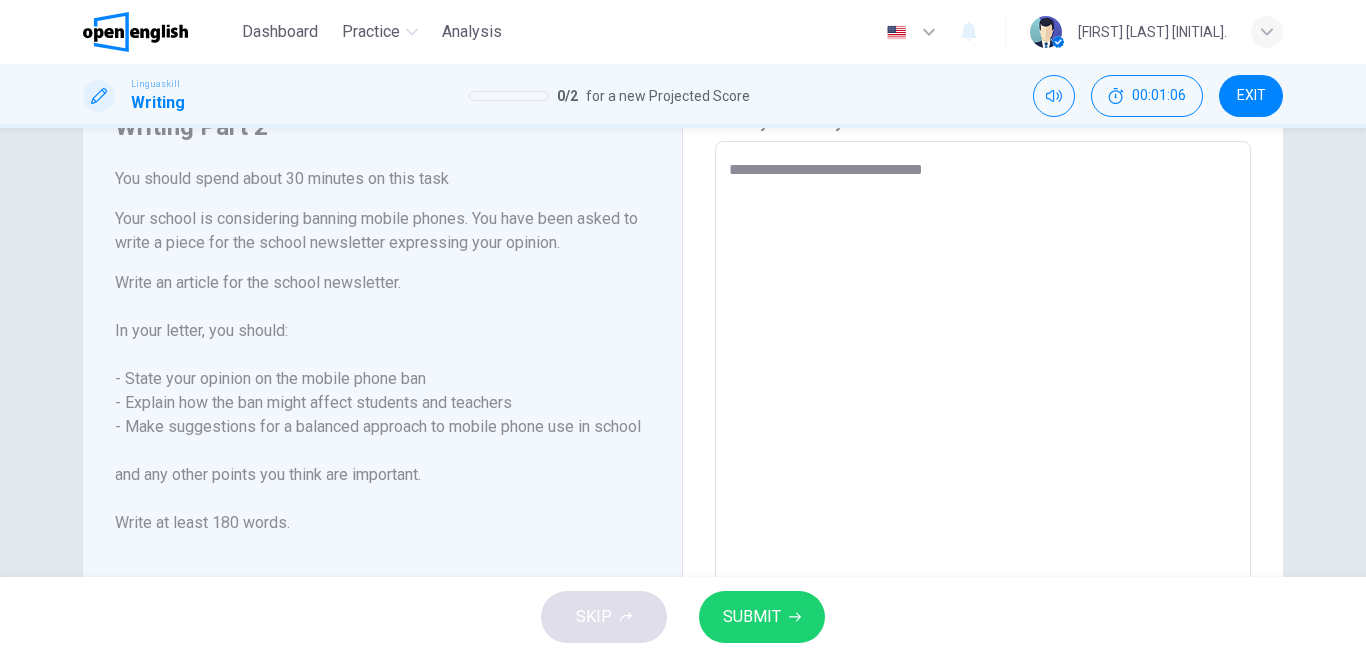 type on "*" 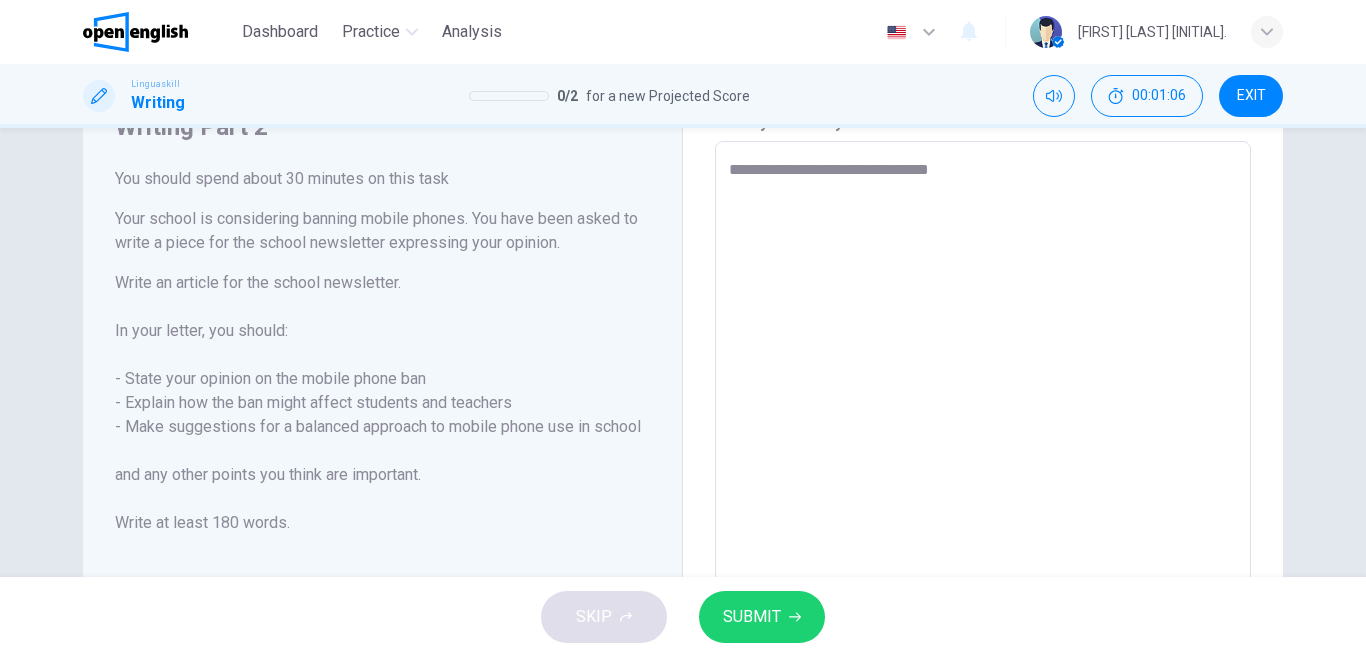 type on "*" 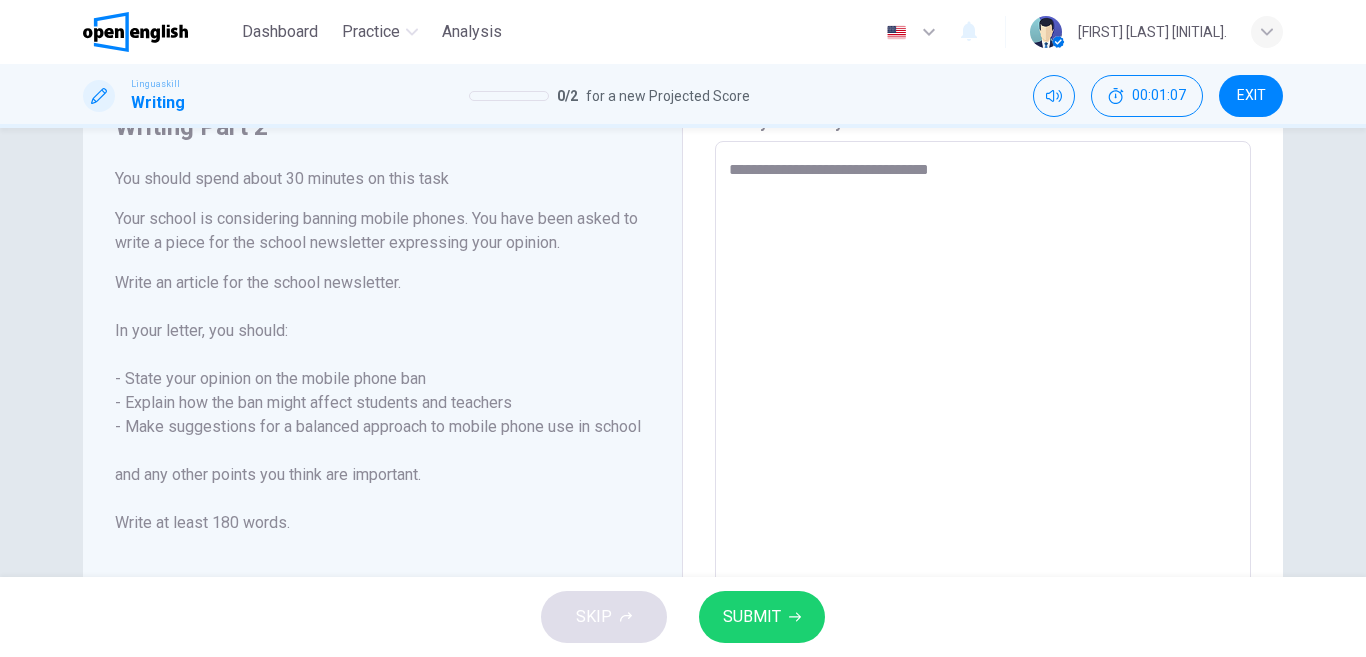 type on "**********" 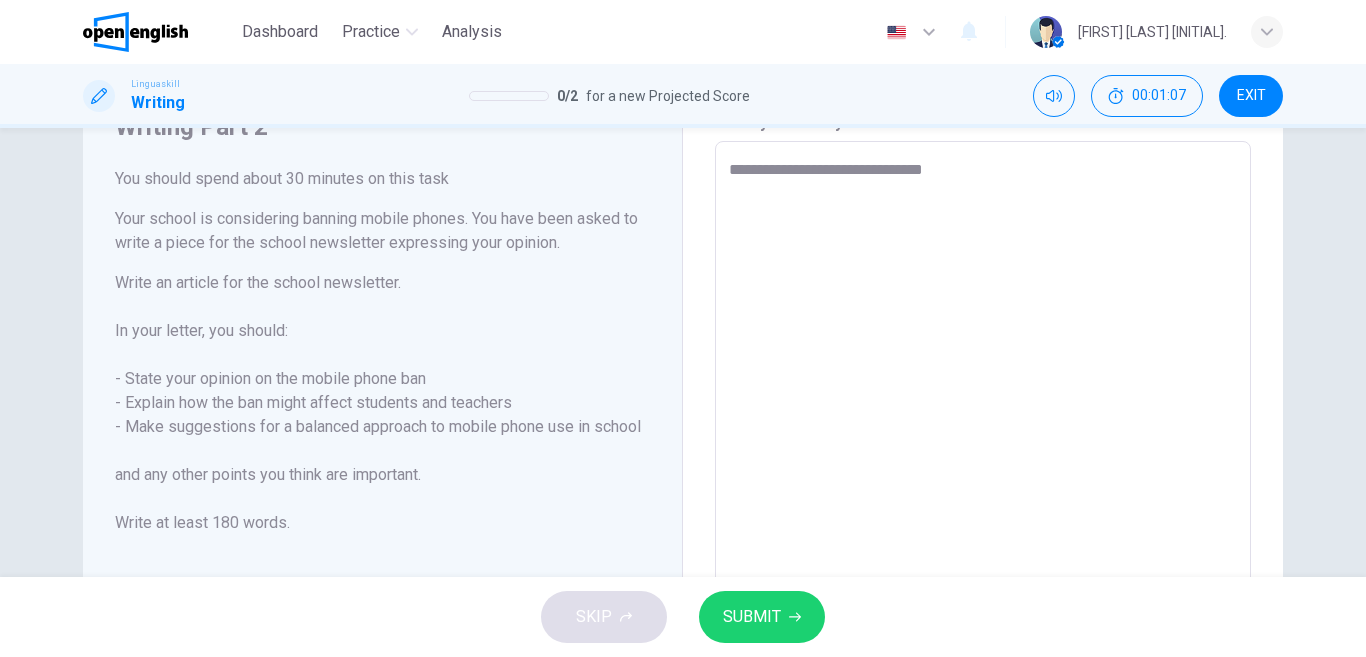 type on "**********" 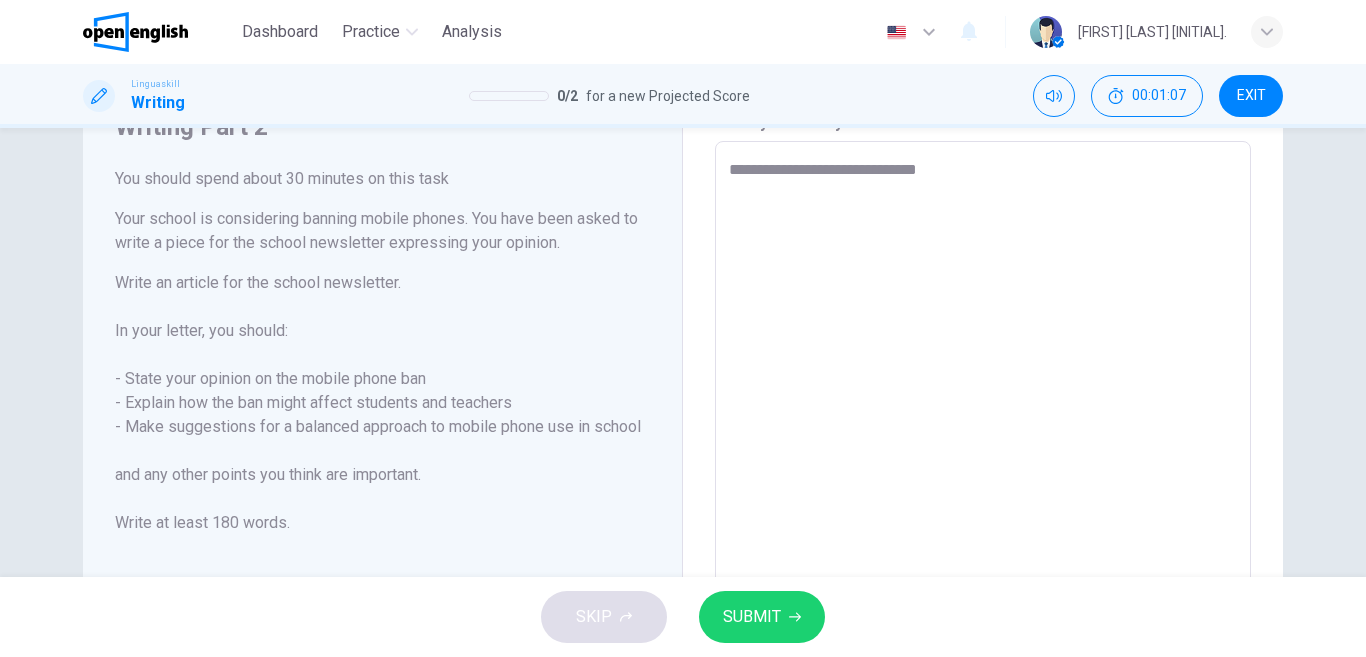 type on "*" 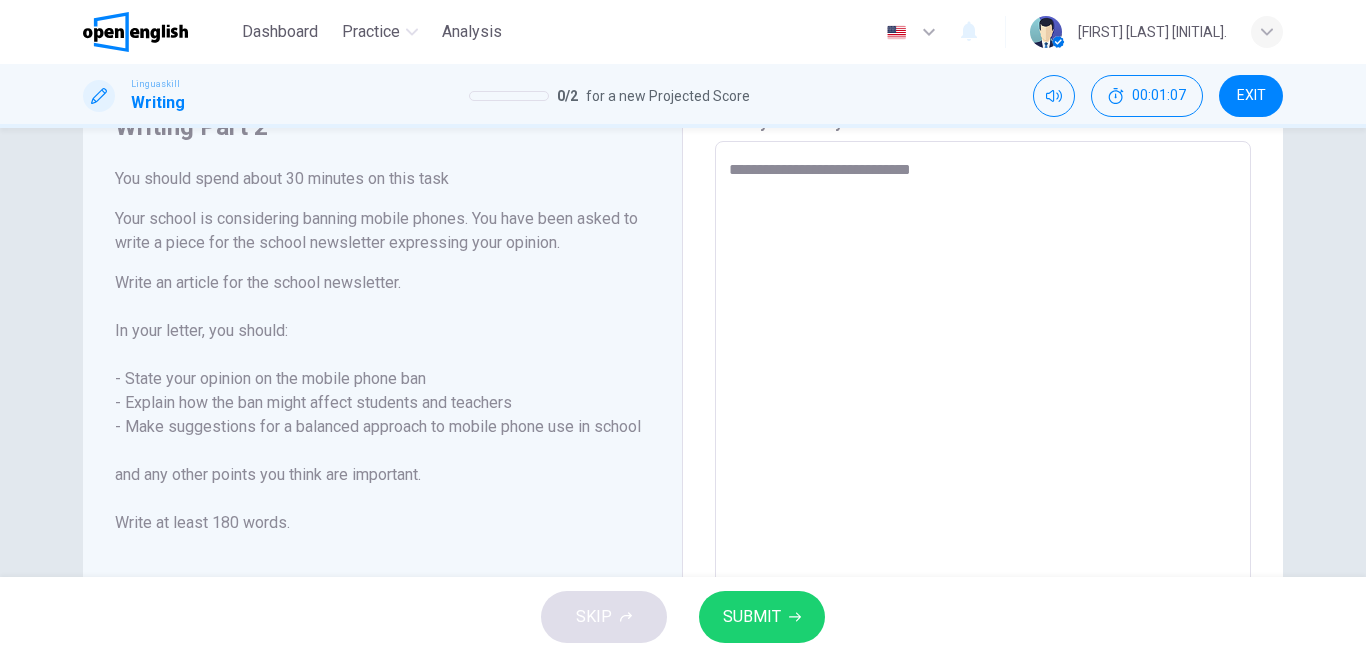 type on "*" 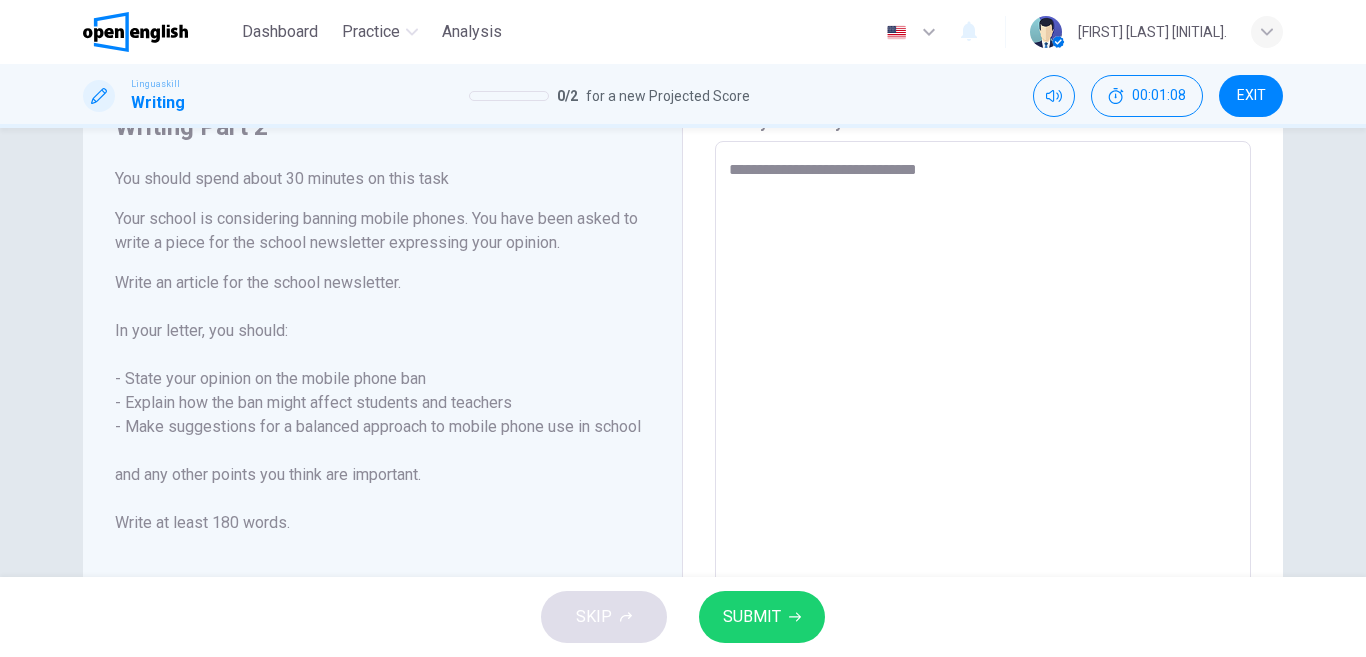 type on "**********" 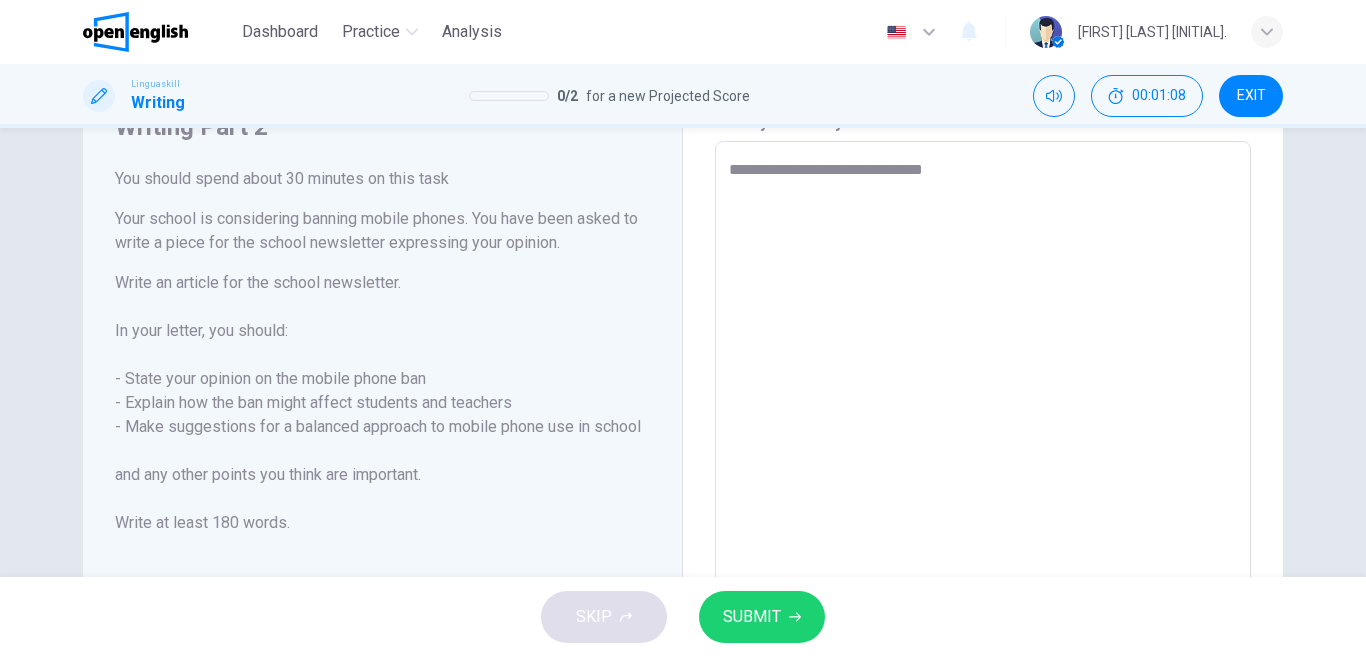 type on "*" 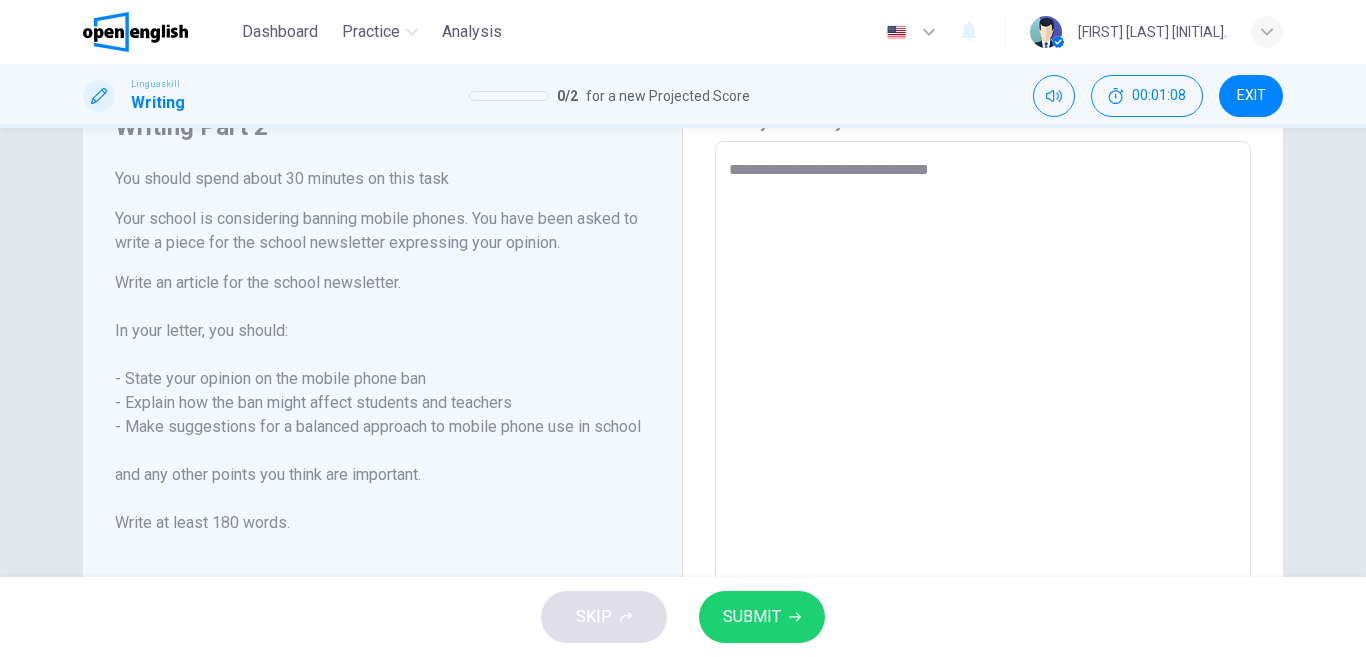 type on "*" 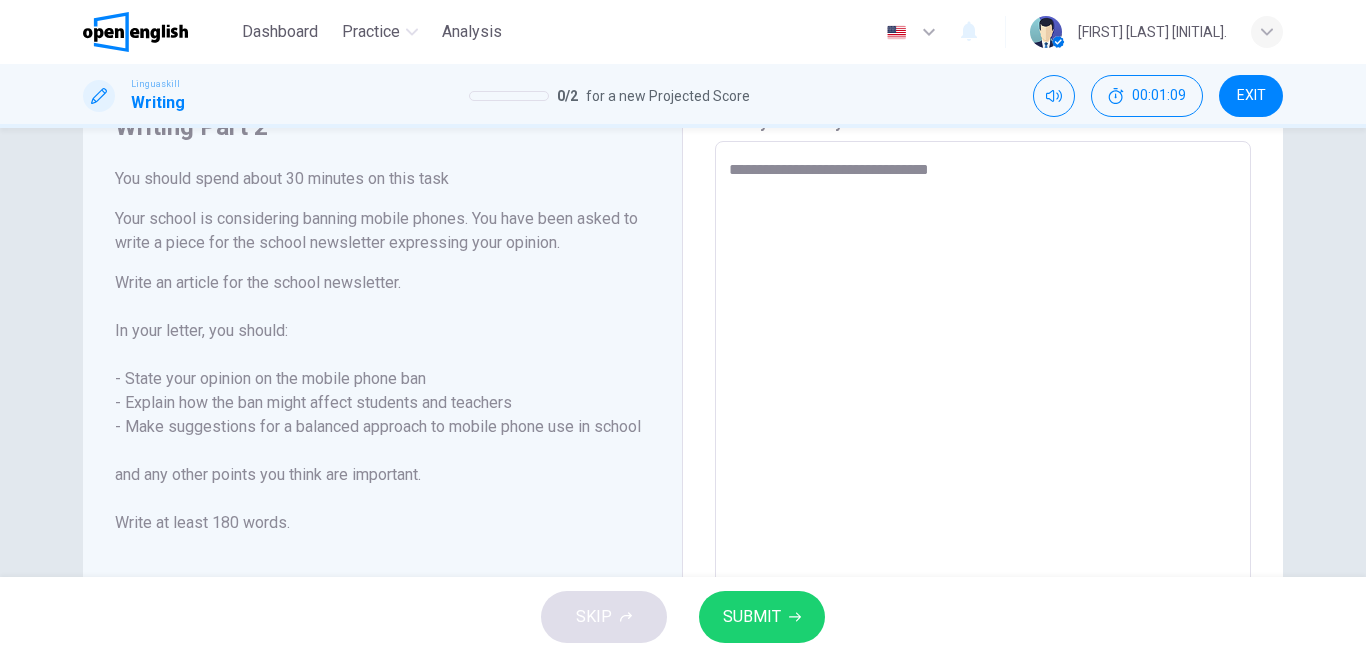 type on "**********" 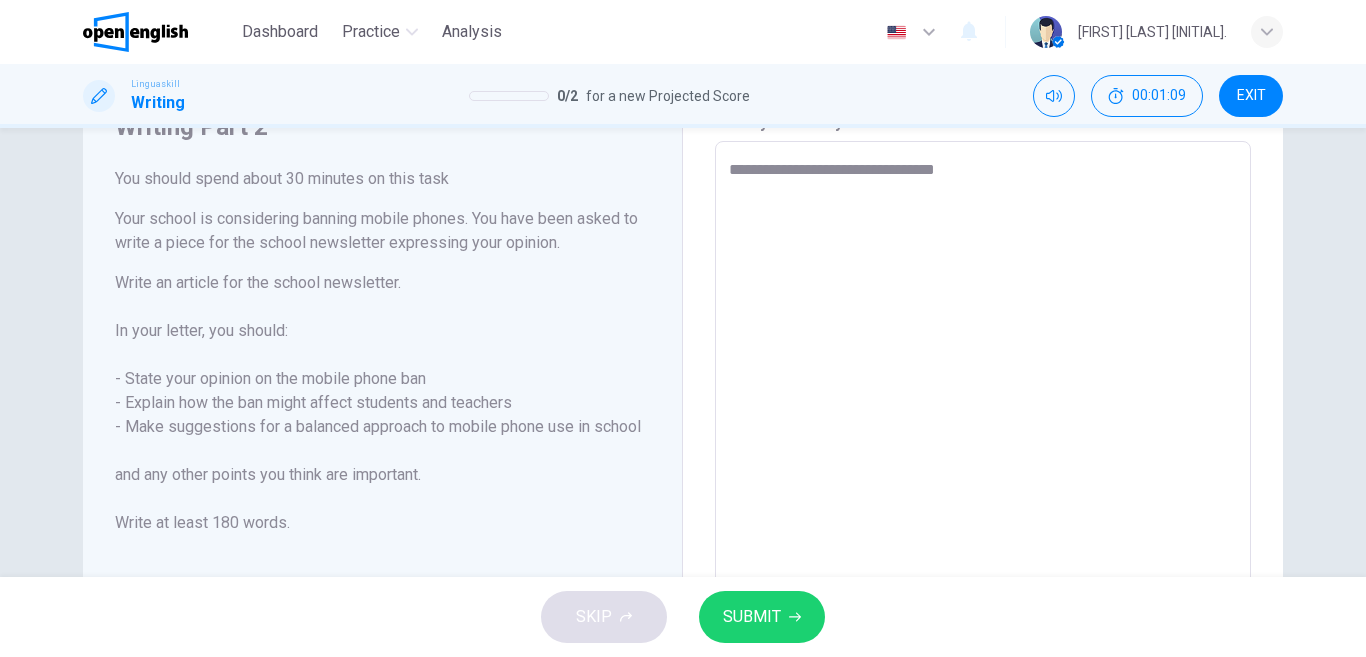 type on "**********" 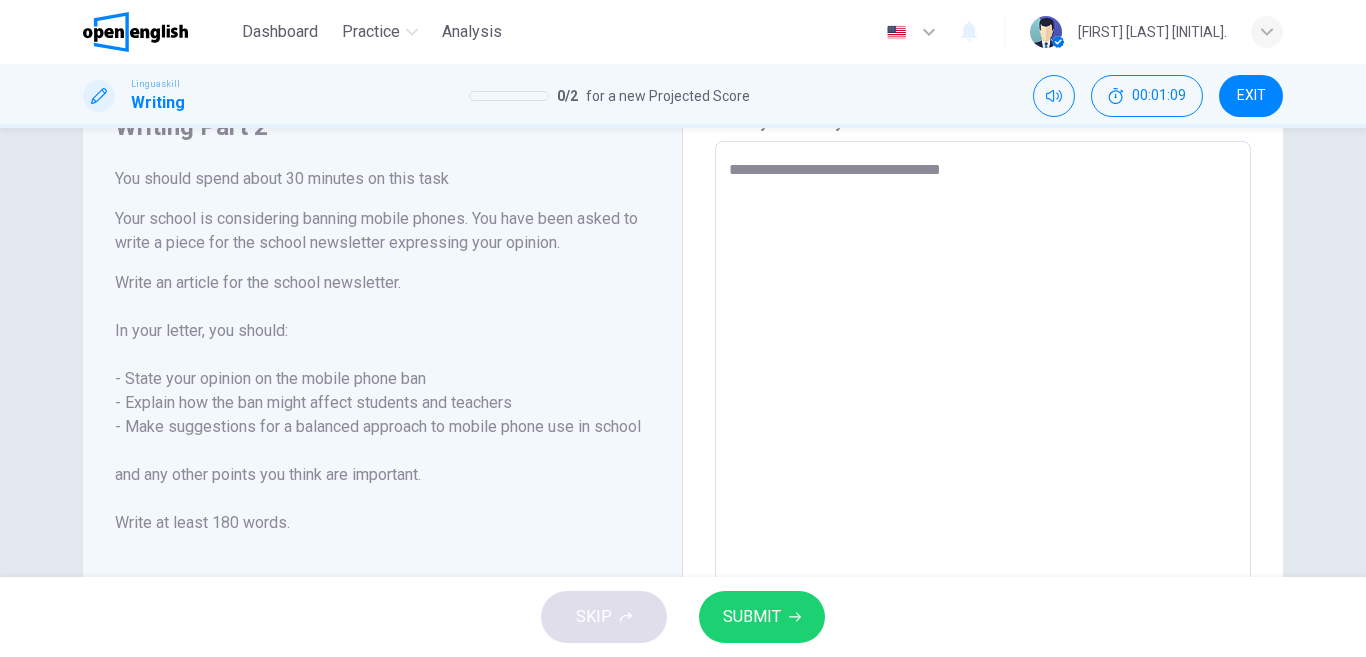 type on "*" 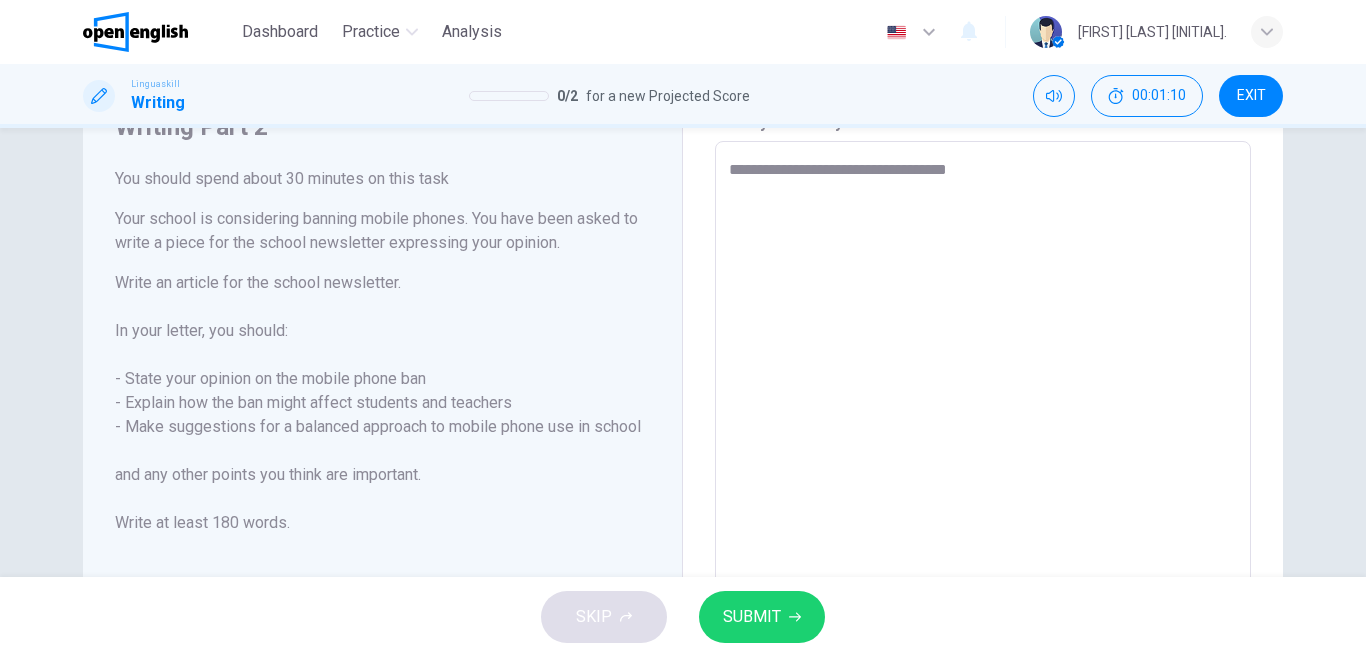 type on "**********" 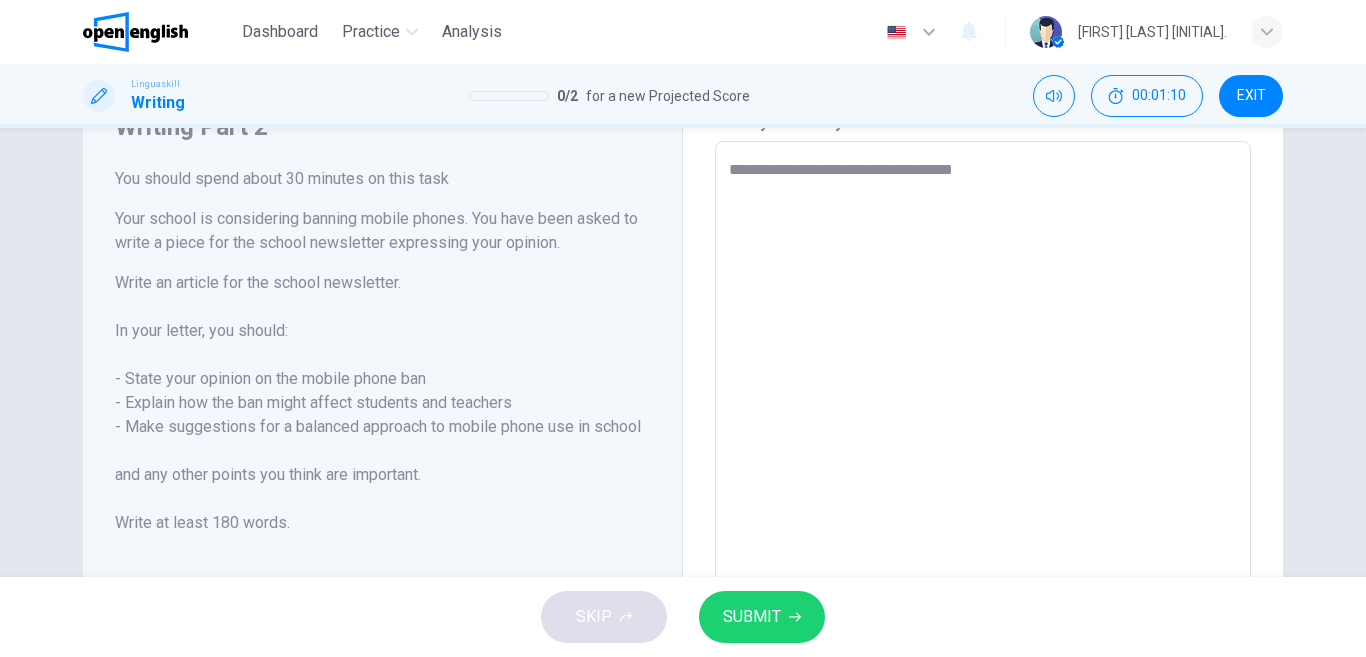 type on "*" 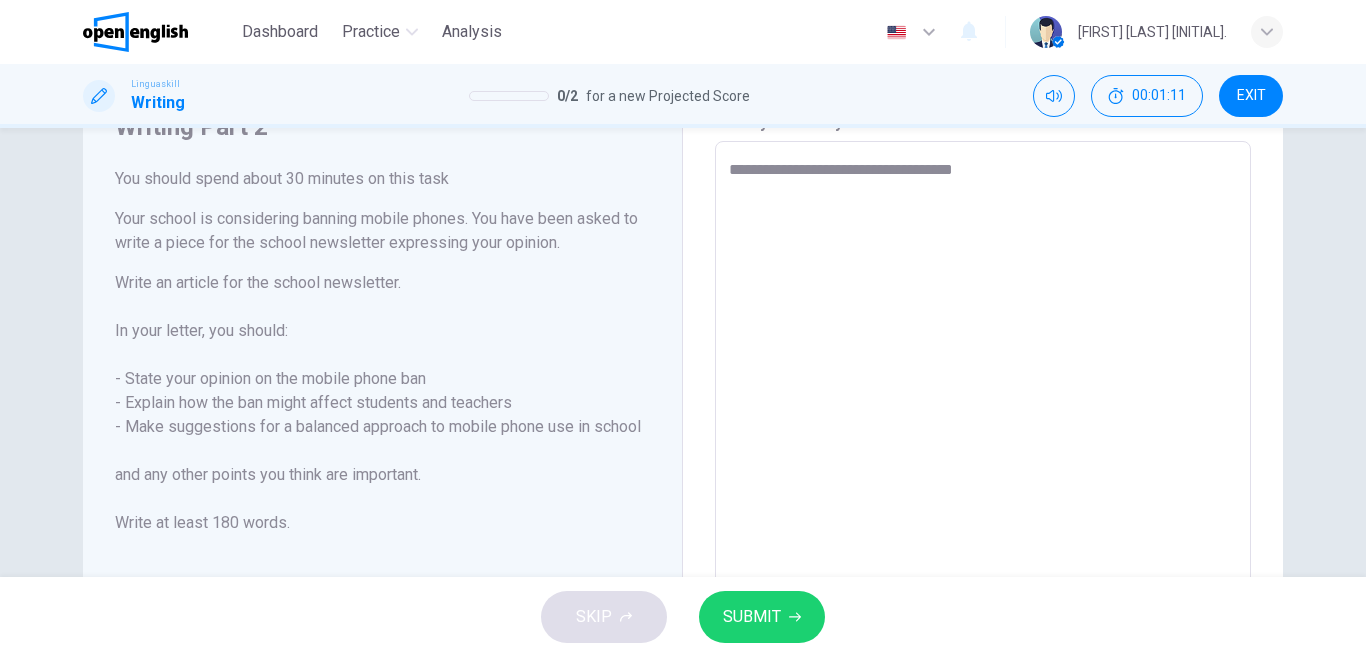 type on "**********" 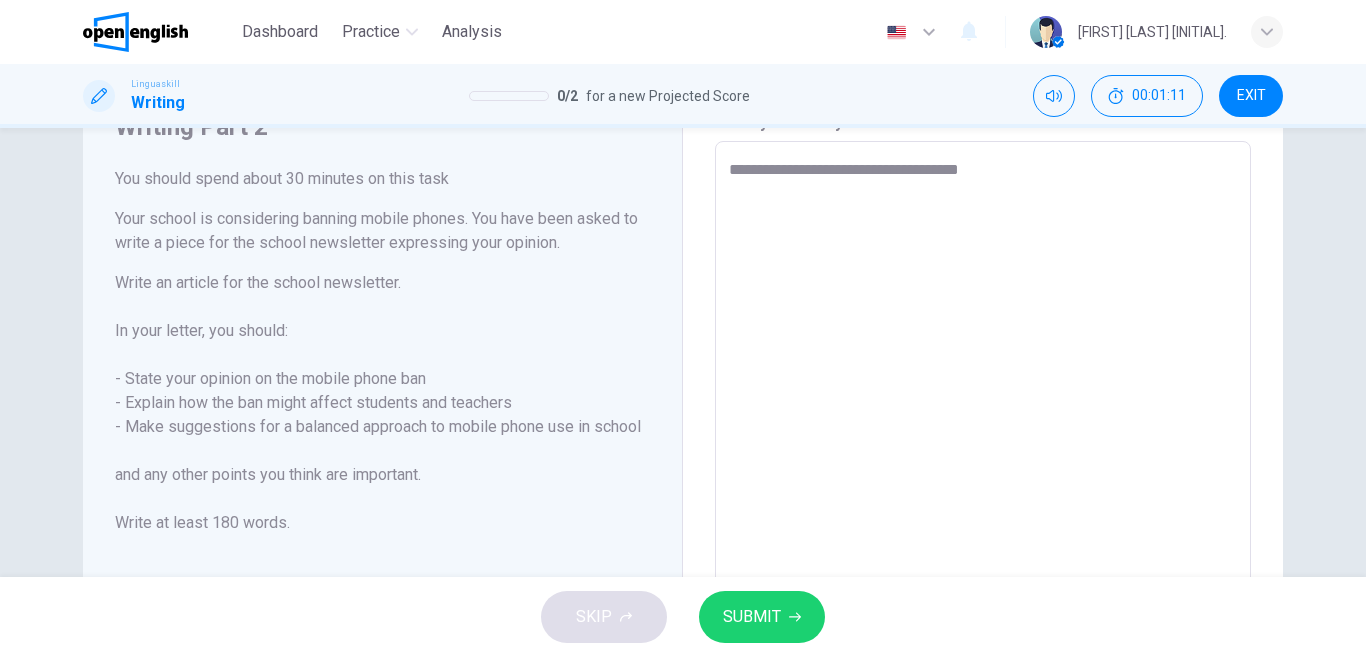 type on "**********" 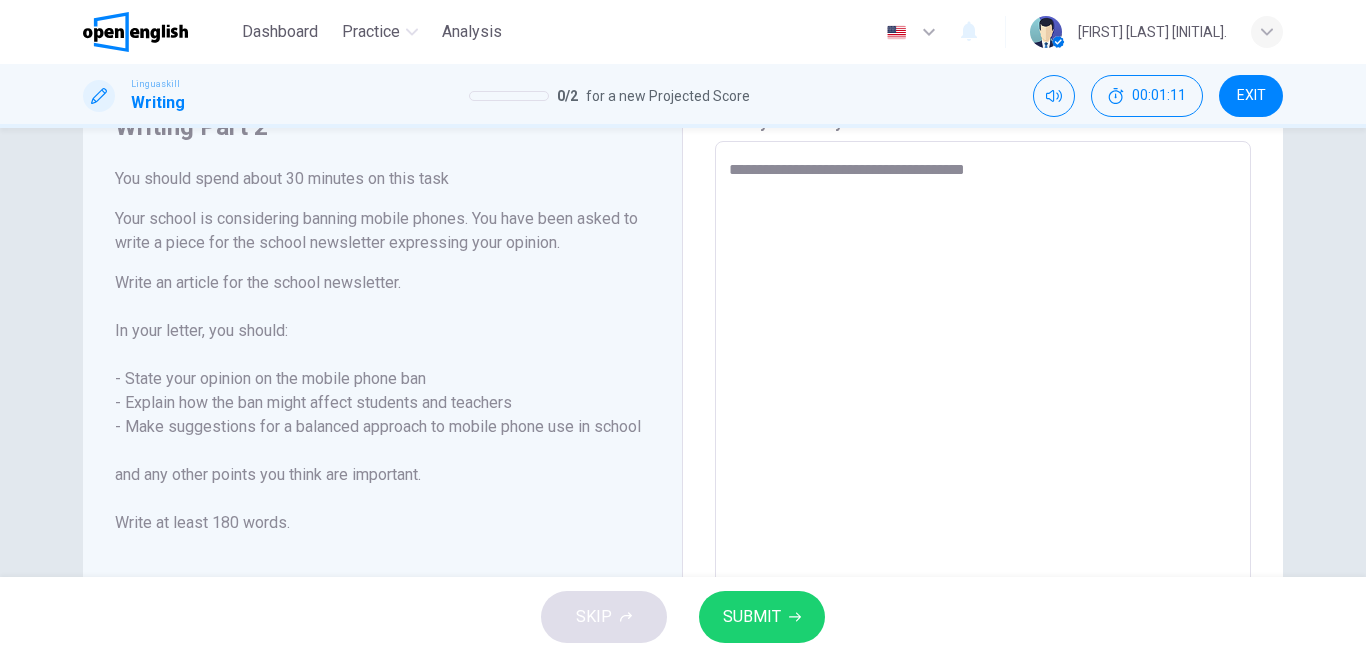 type on "*" 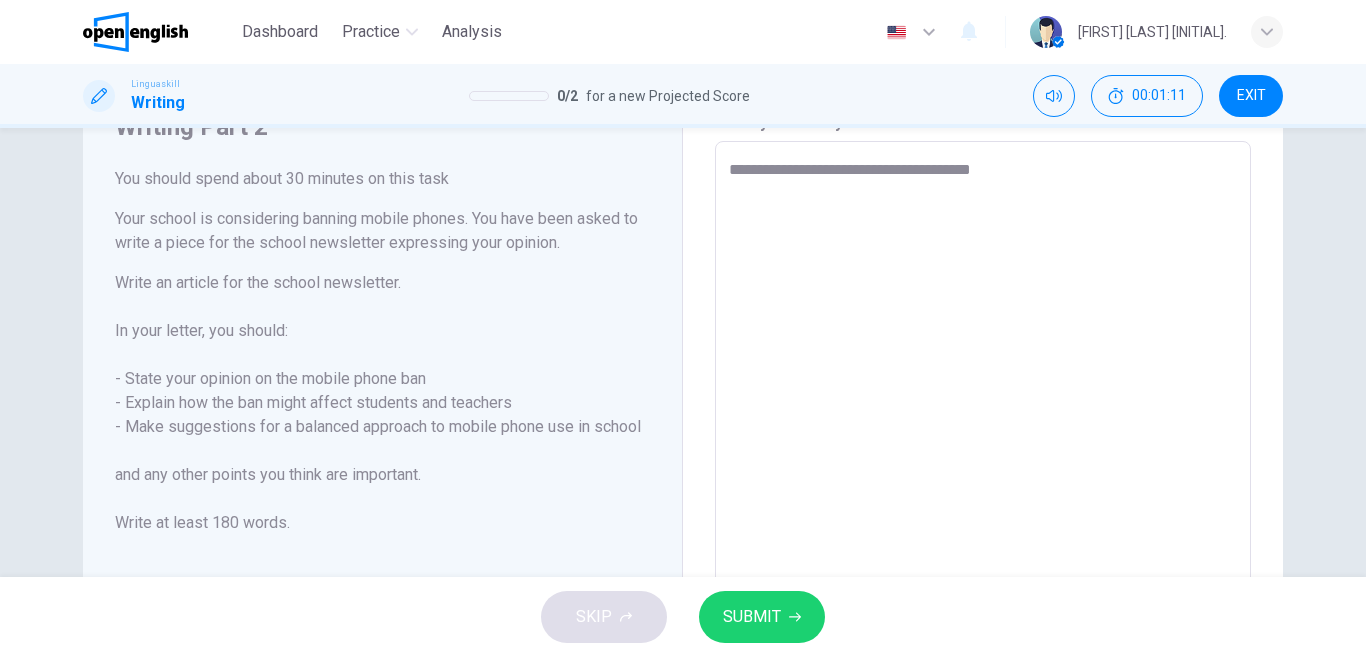 type on "*" 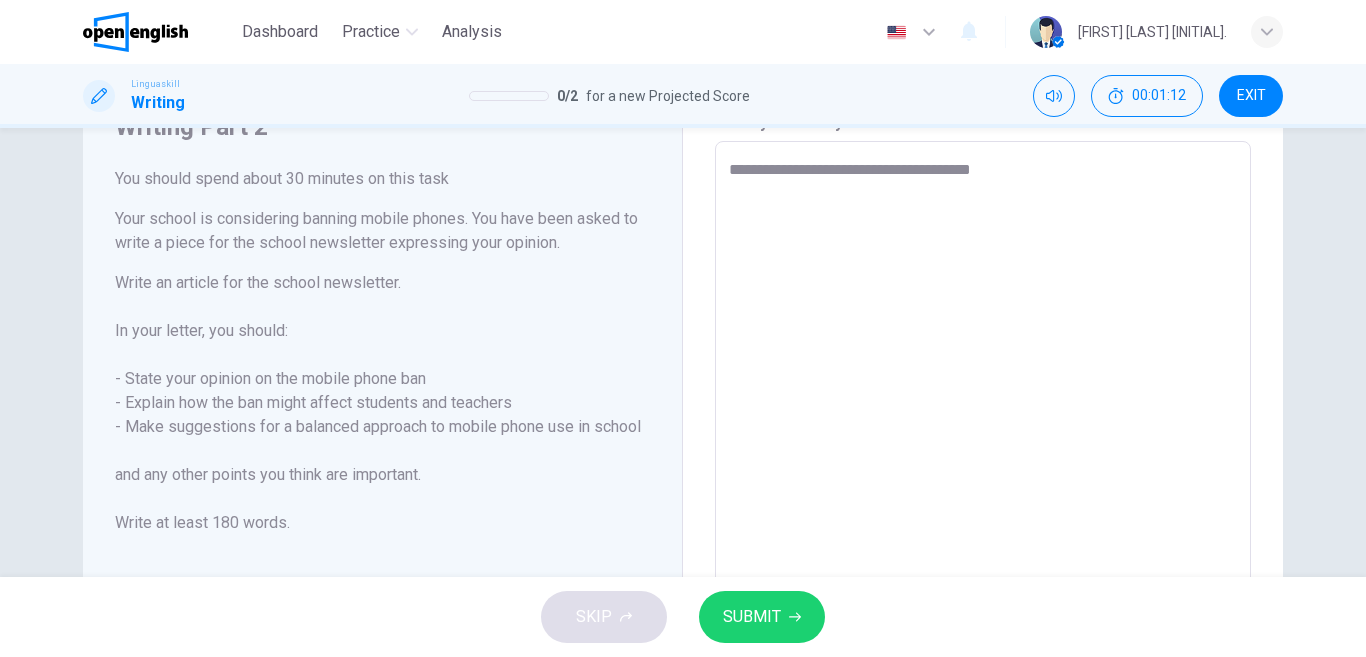 type on "**********" 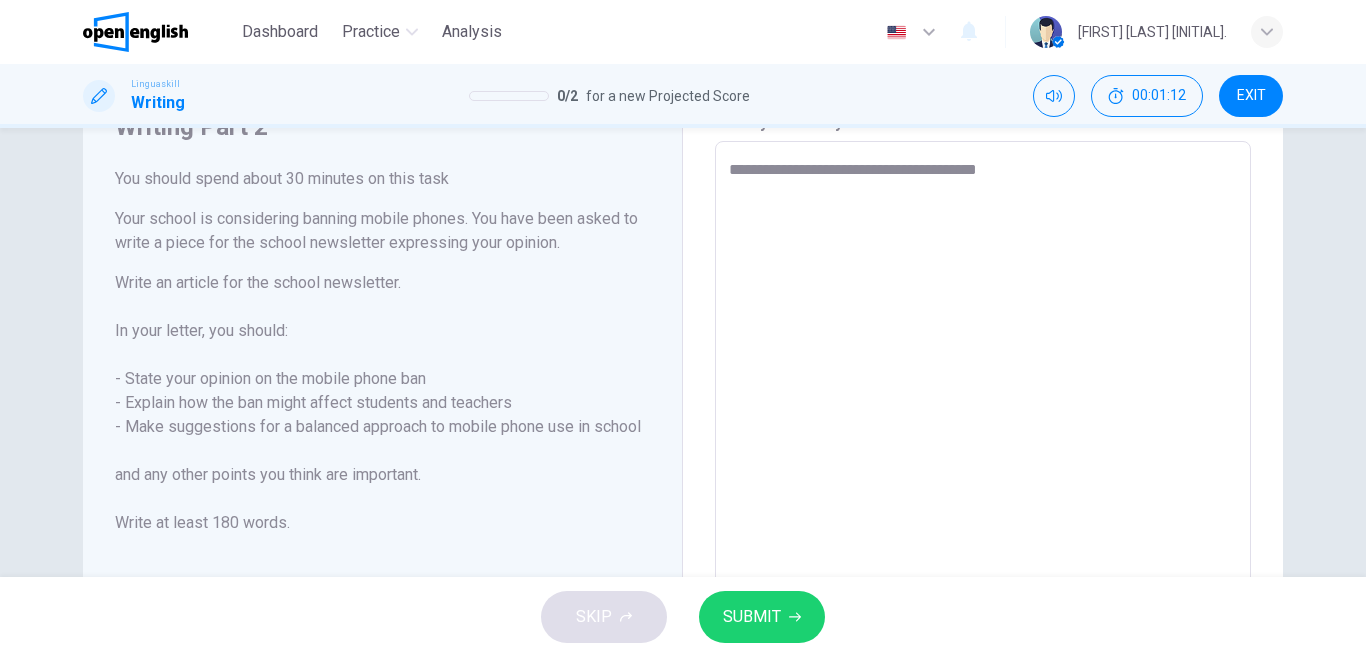 type on "**********" 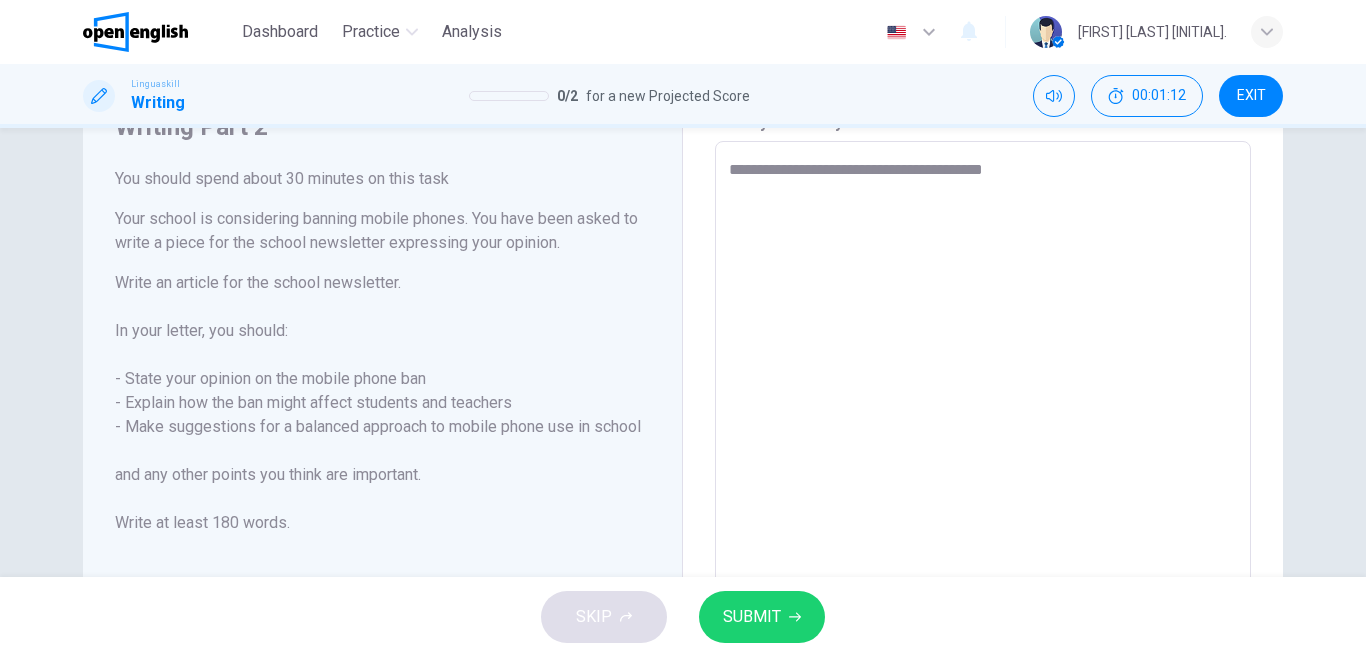 type on "*" 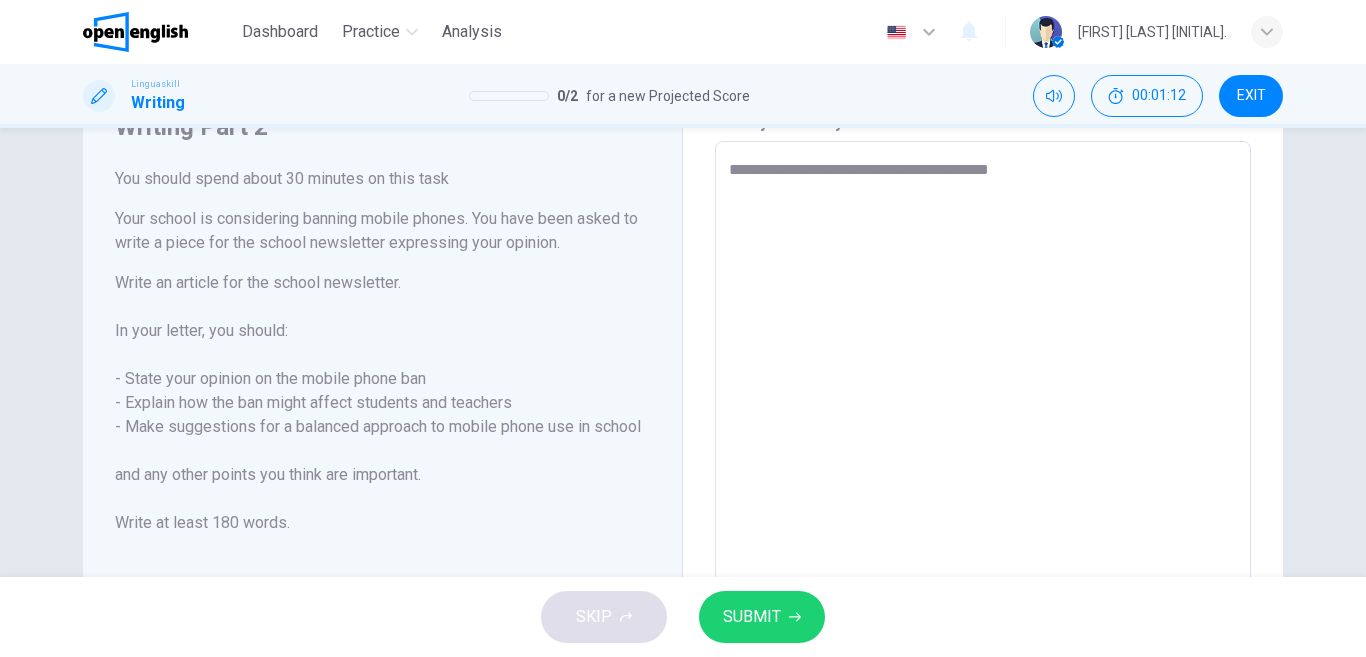 type on "*" 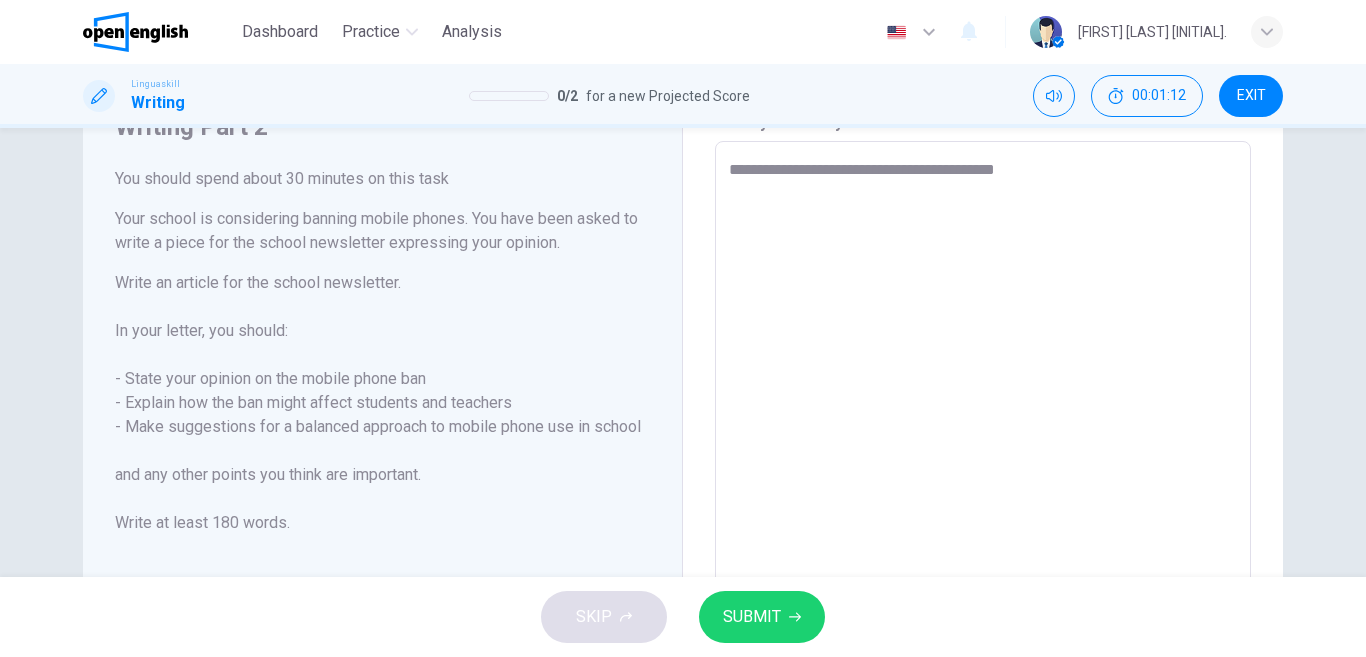 type on "*" 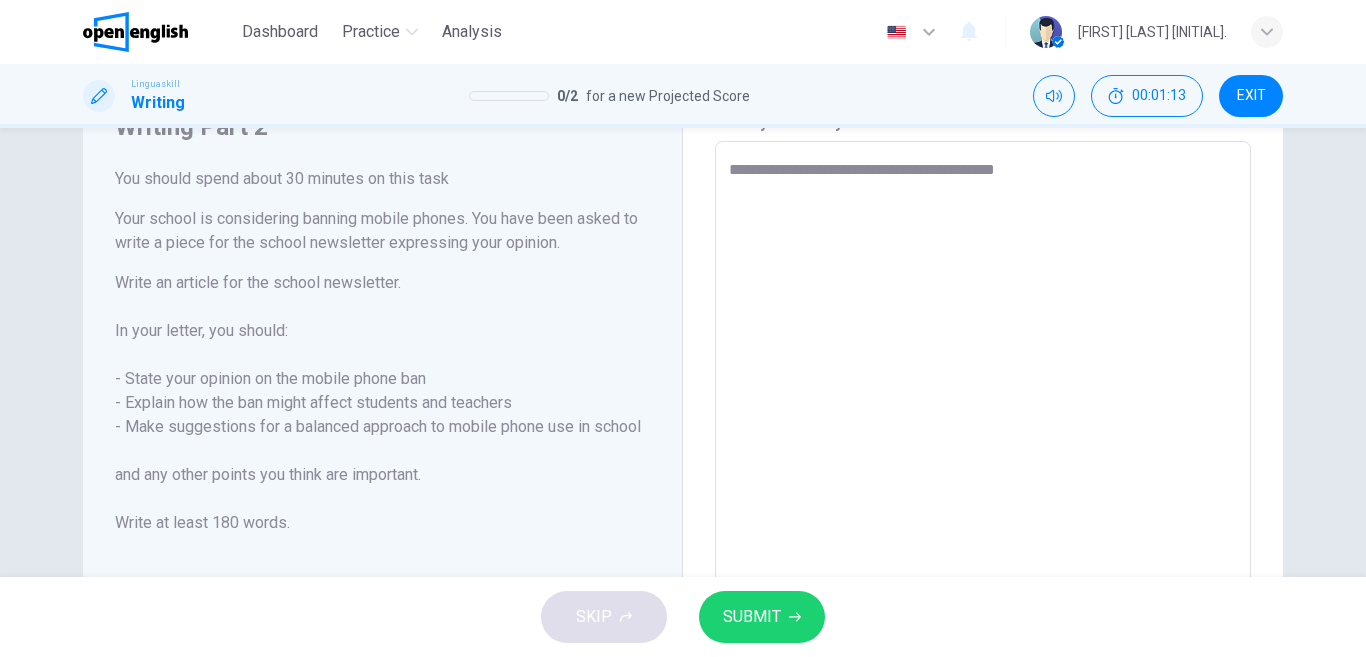 type on "**********" 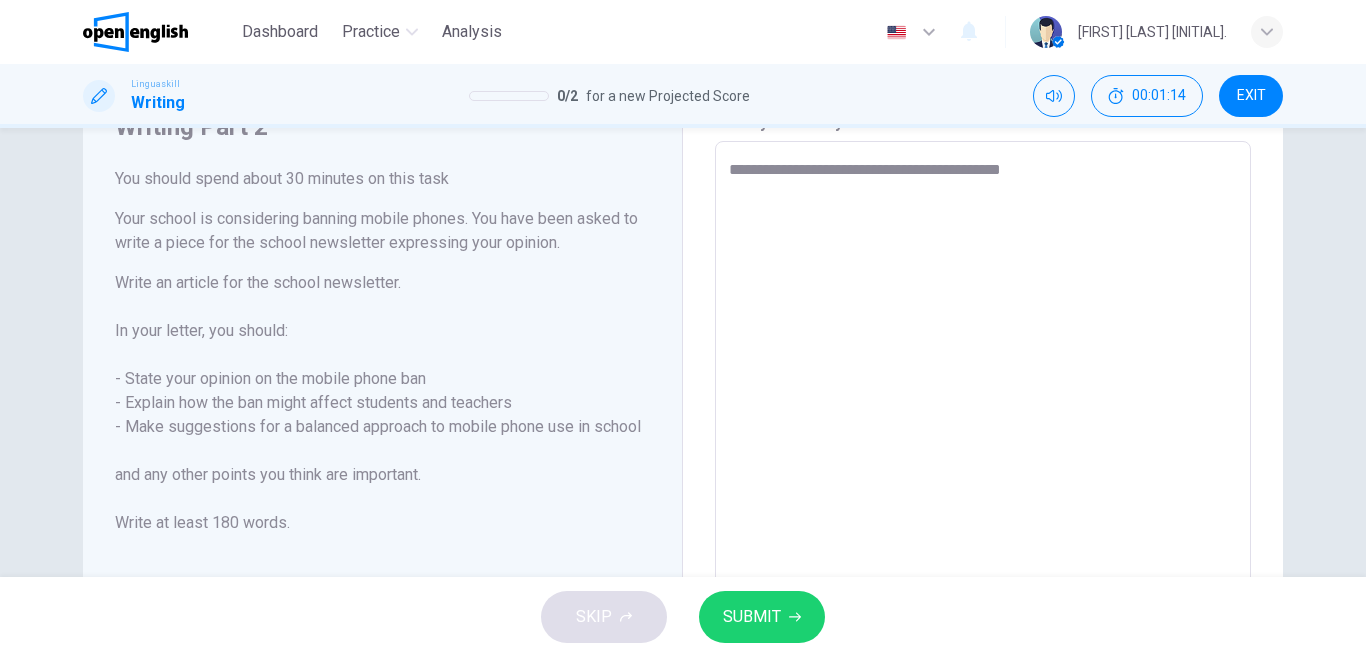 type on "**********" 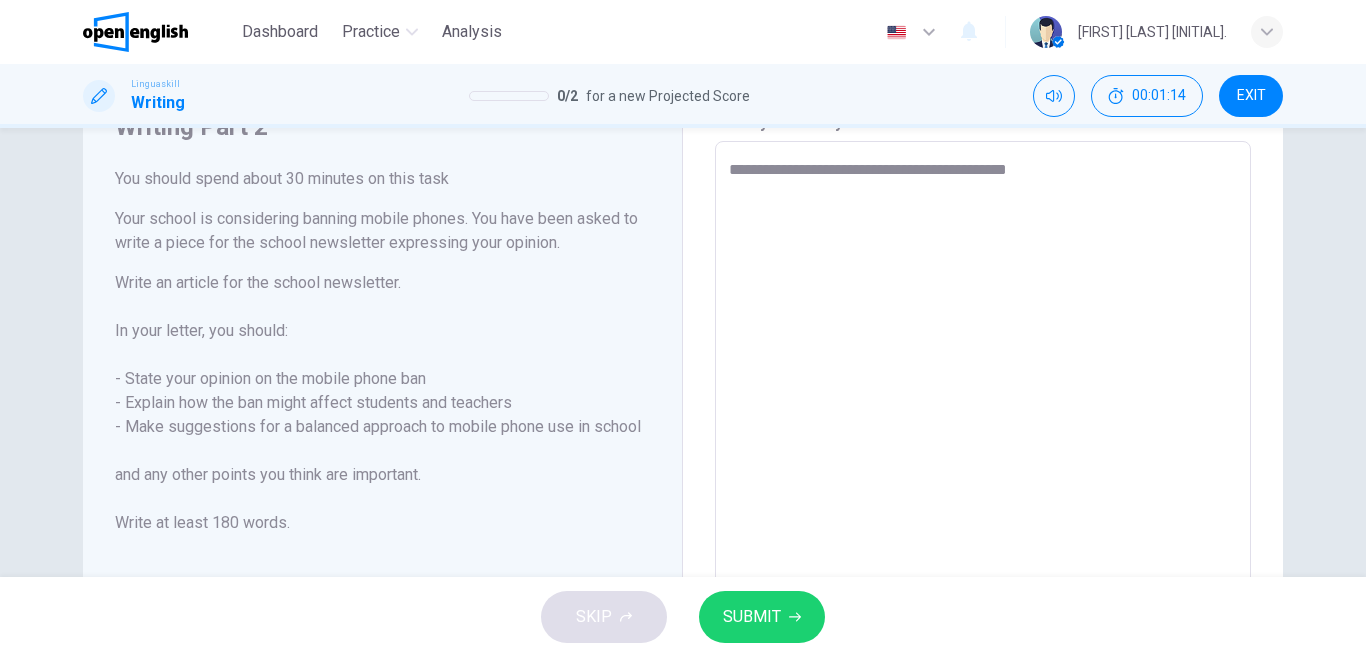 type on "**********" 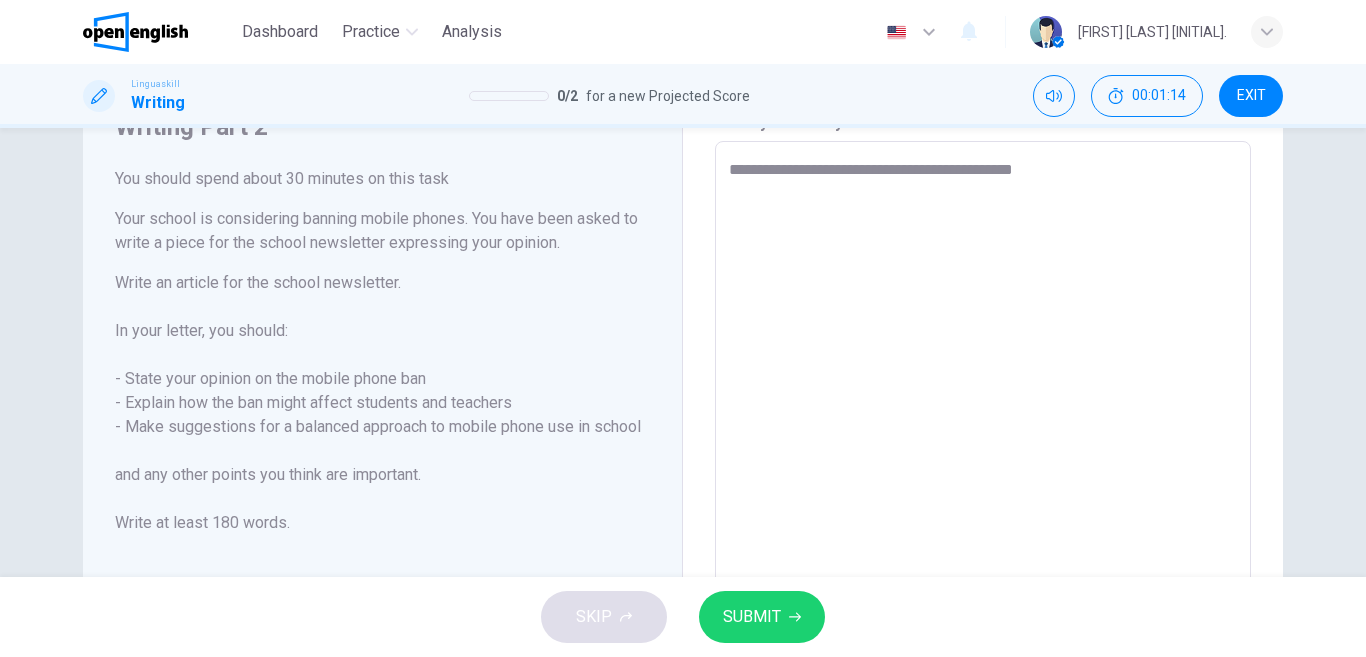 type on "*" 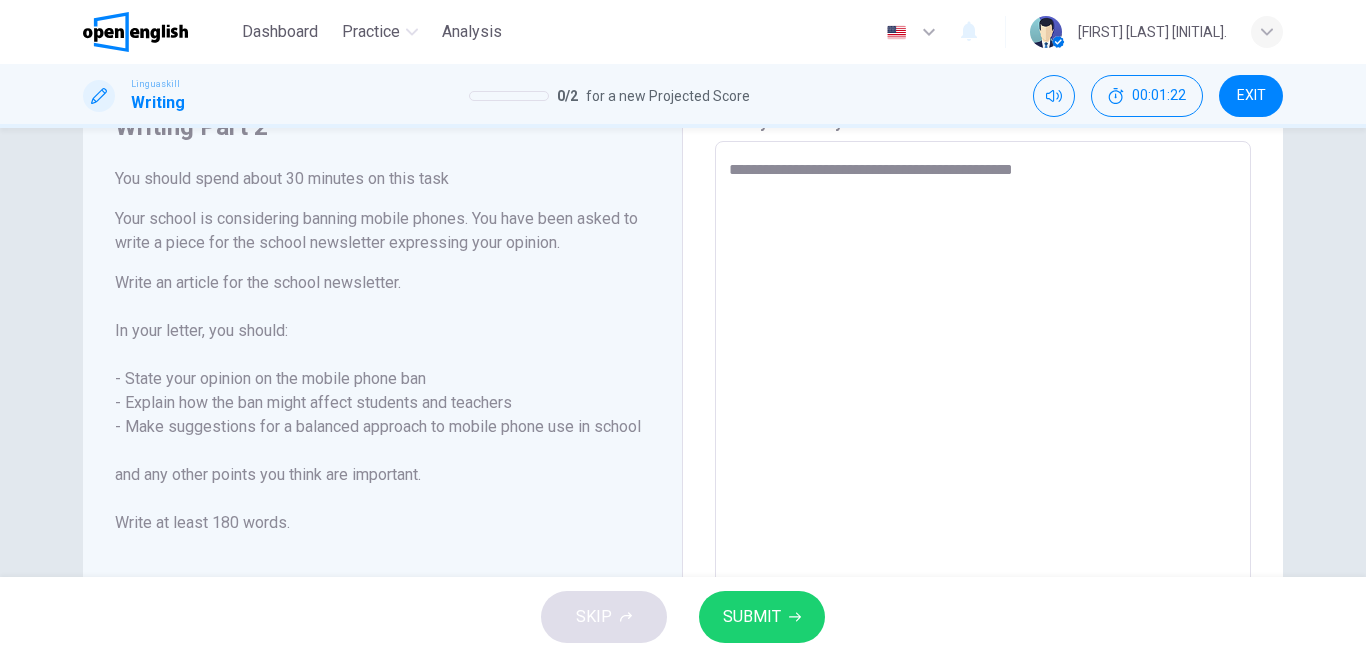 type on "**********" 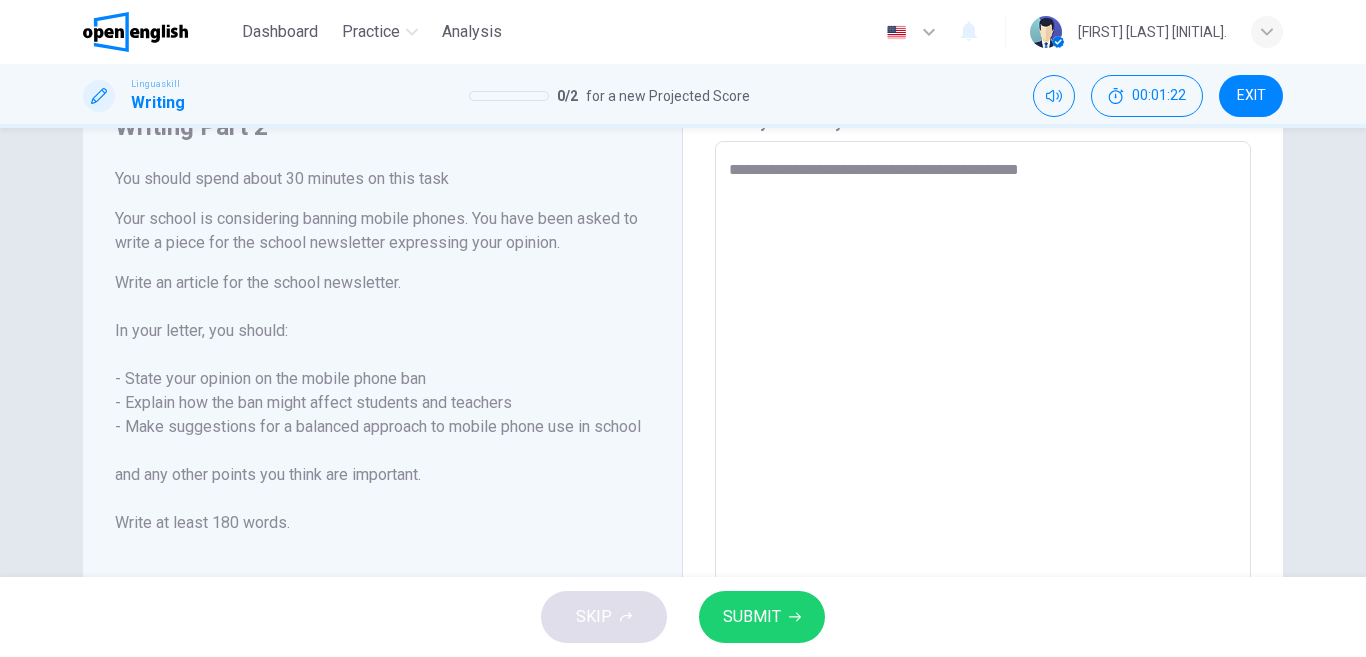 type on "*" 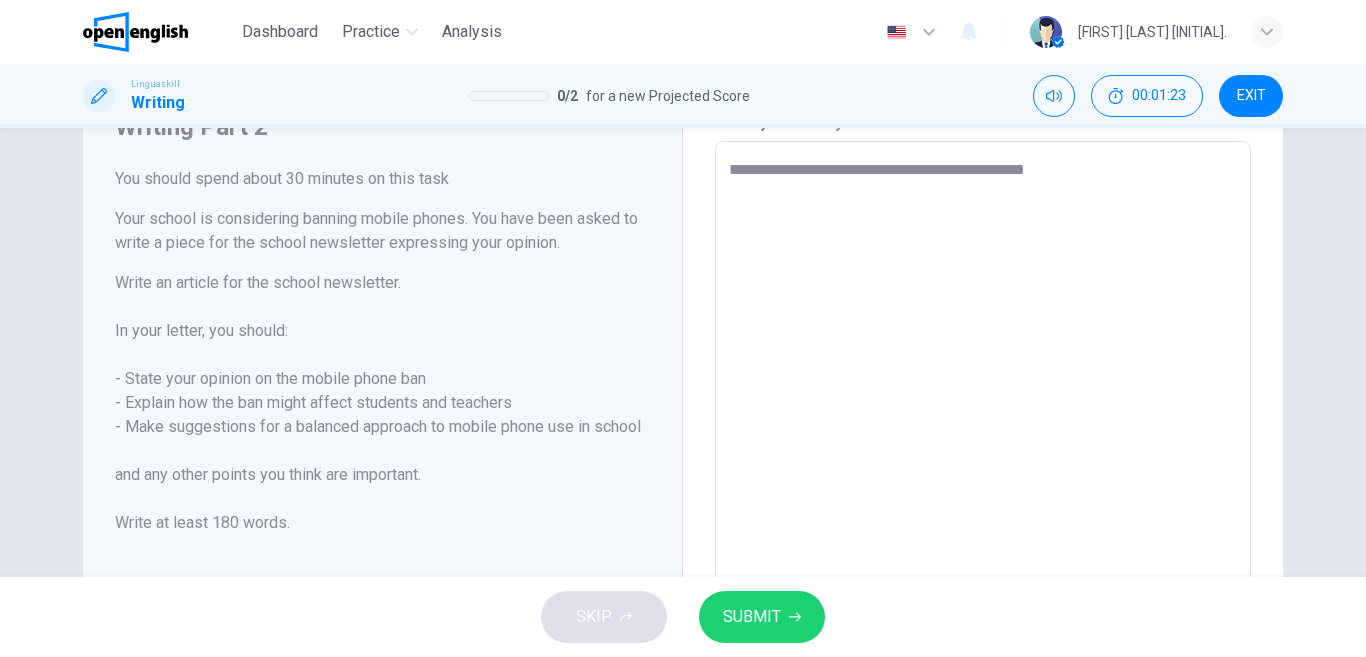 type on "**********" 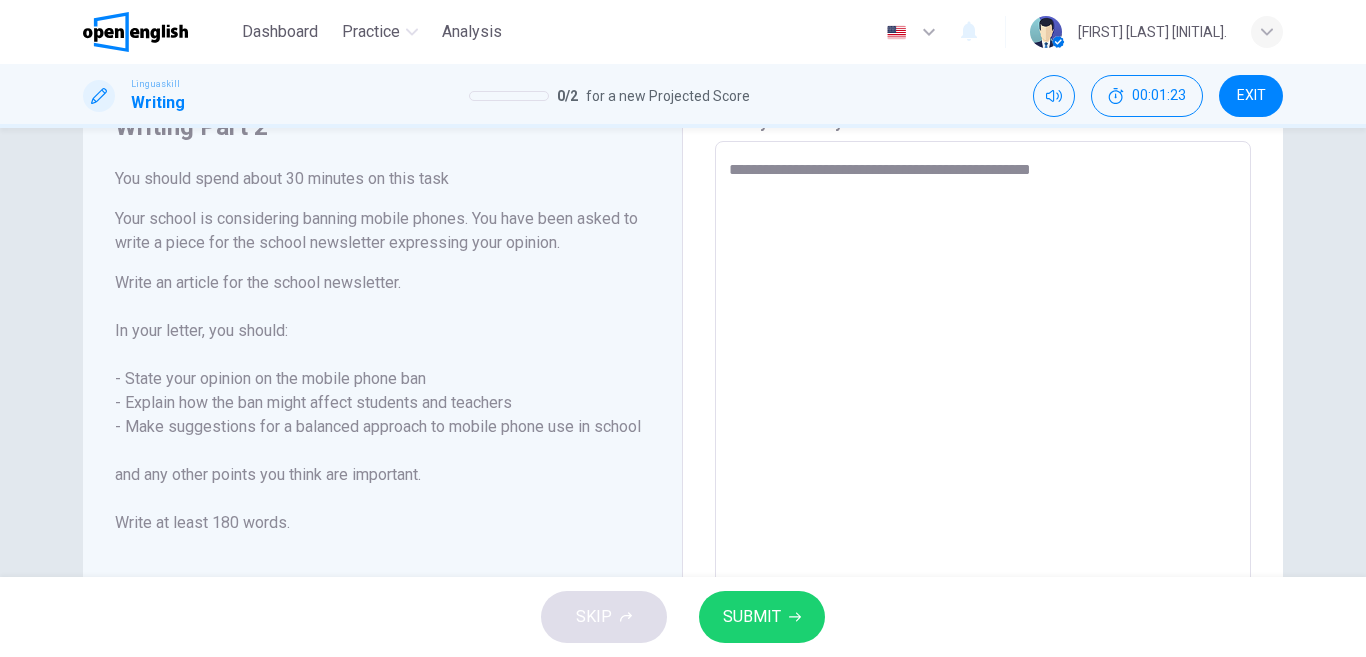 type on "*" 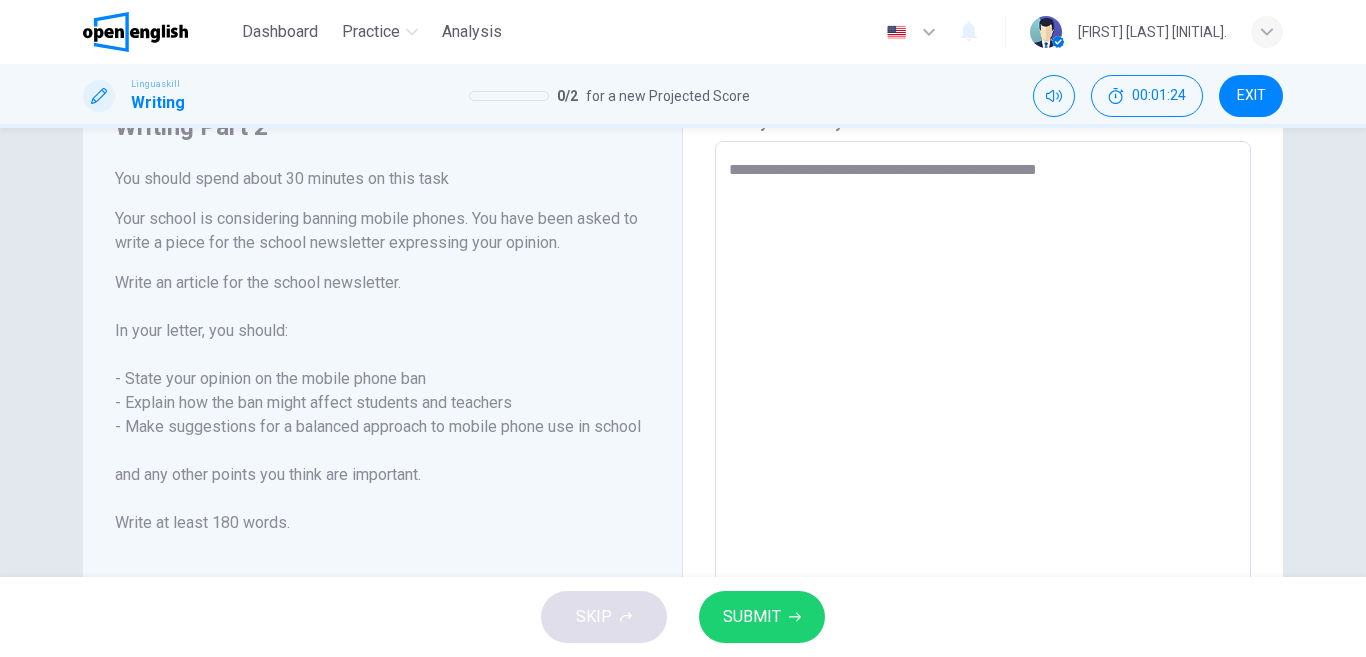 type on "**********" 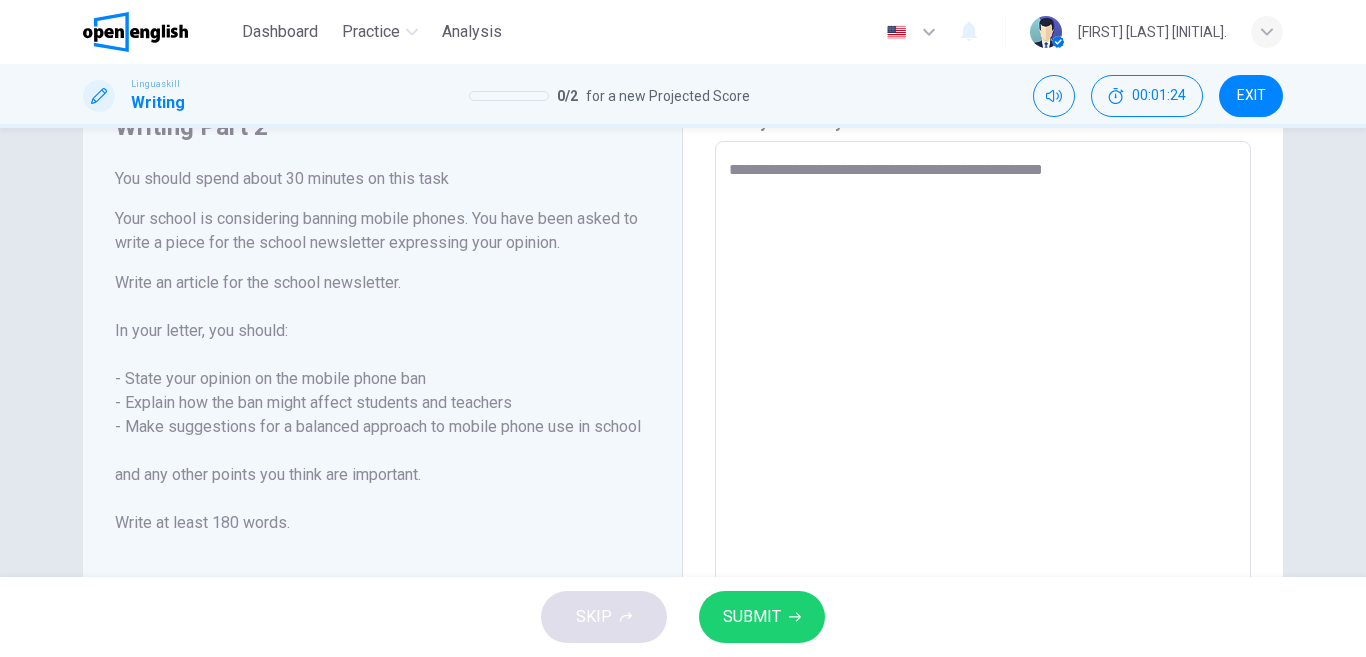 type on "*" 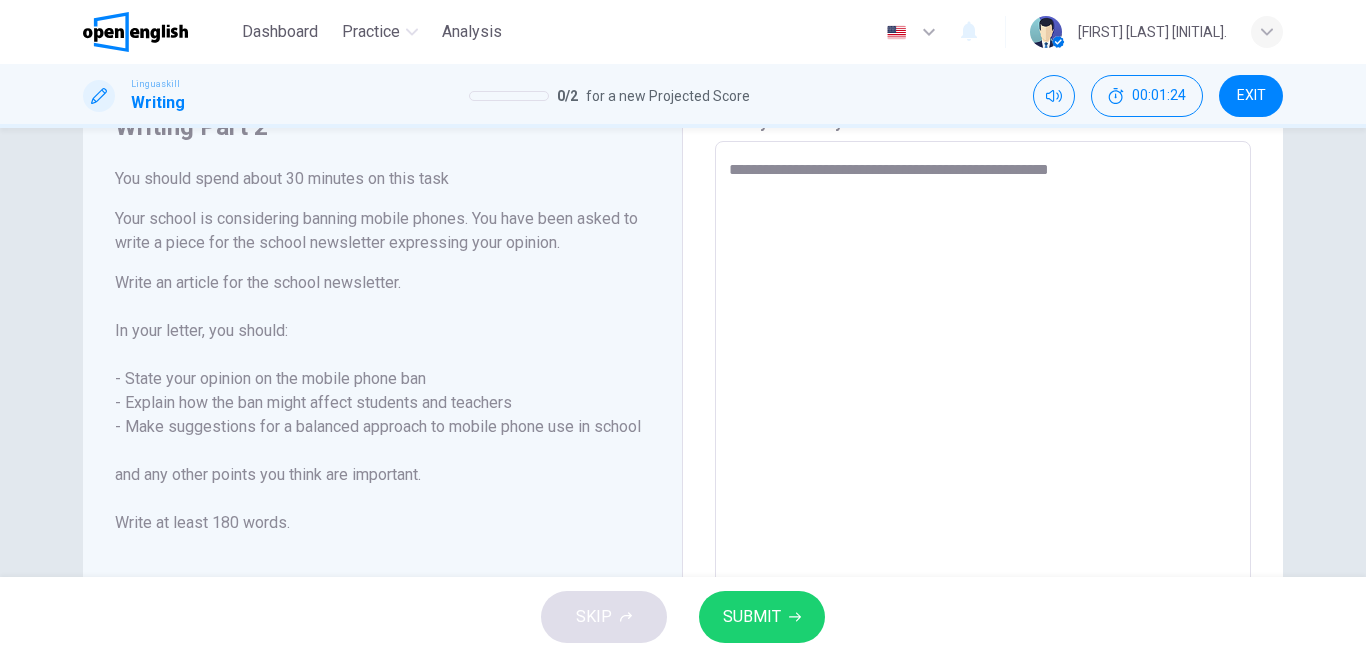 type on "*" 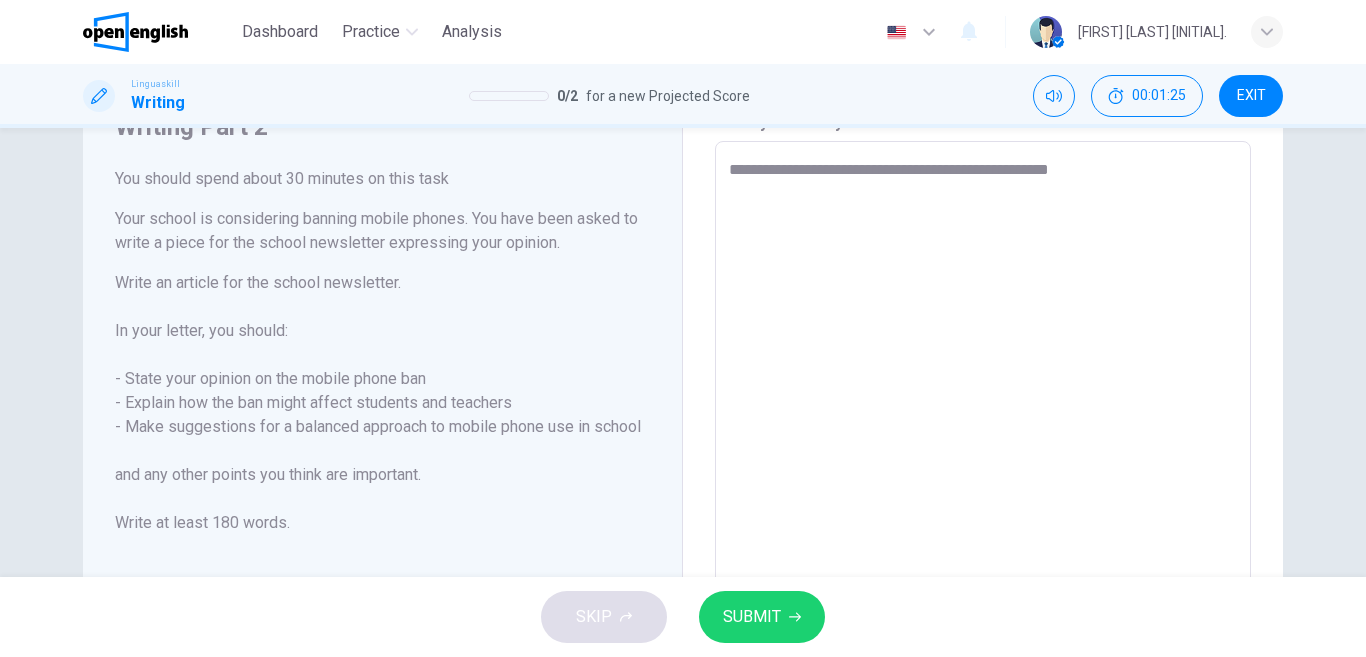 type on "**********" 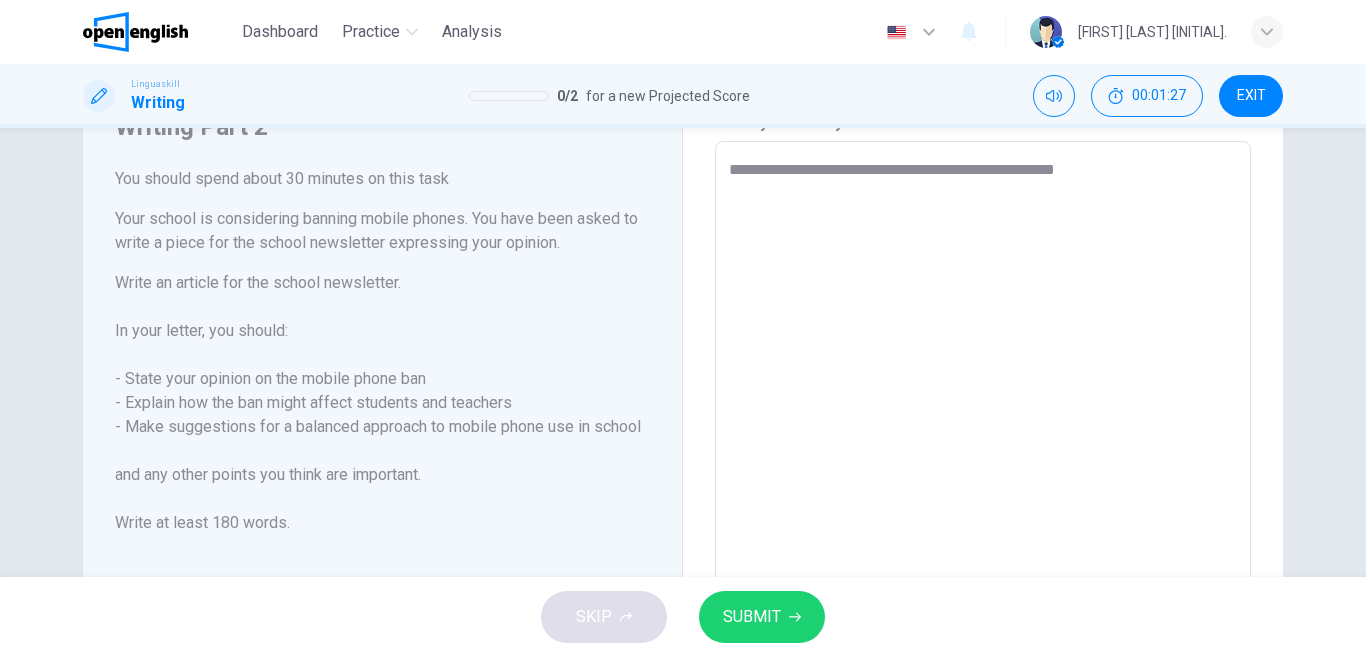 type on "**********" 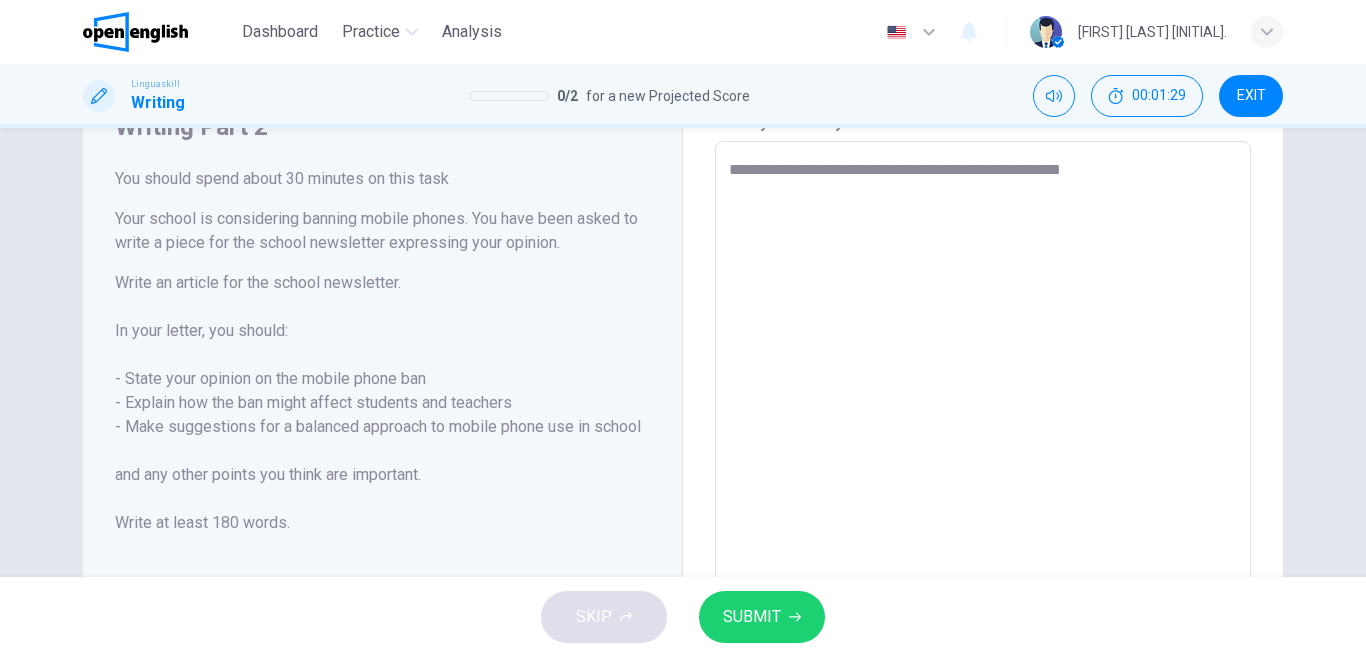 type on "**********" 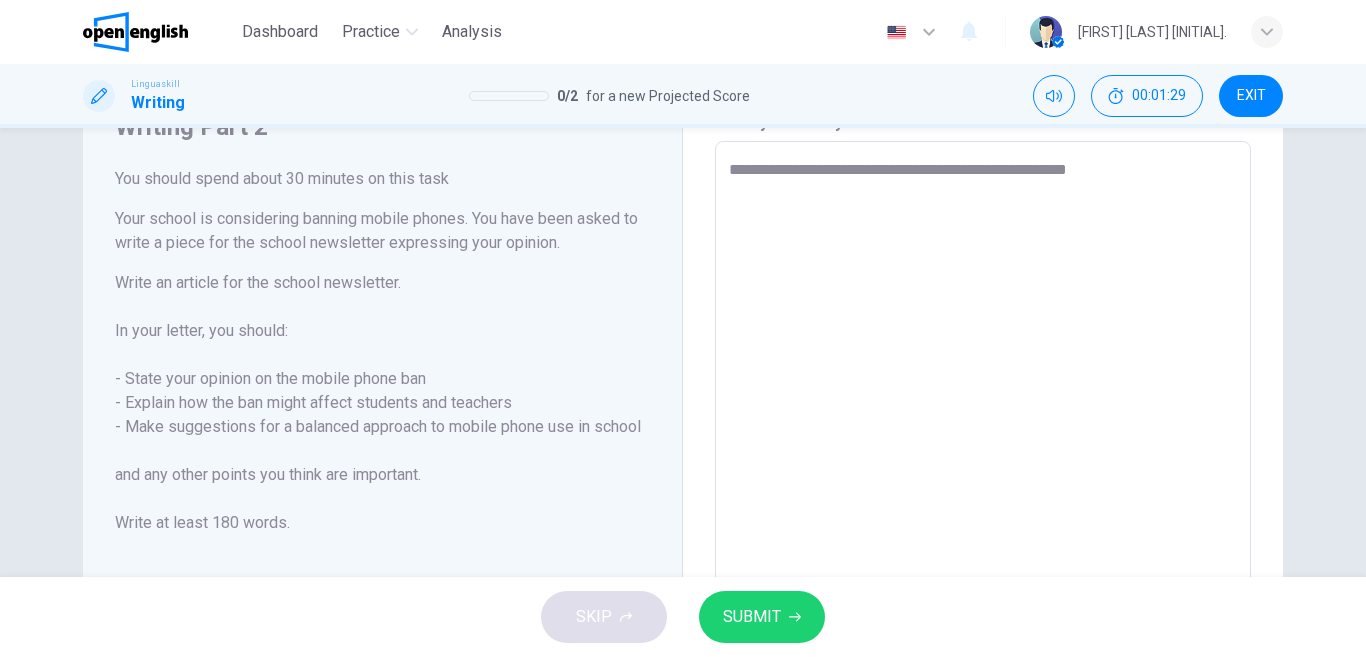 type on "**********" 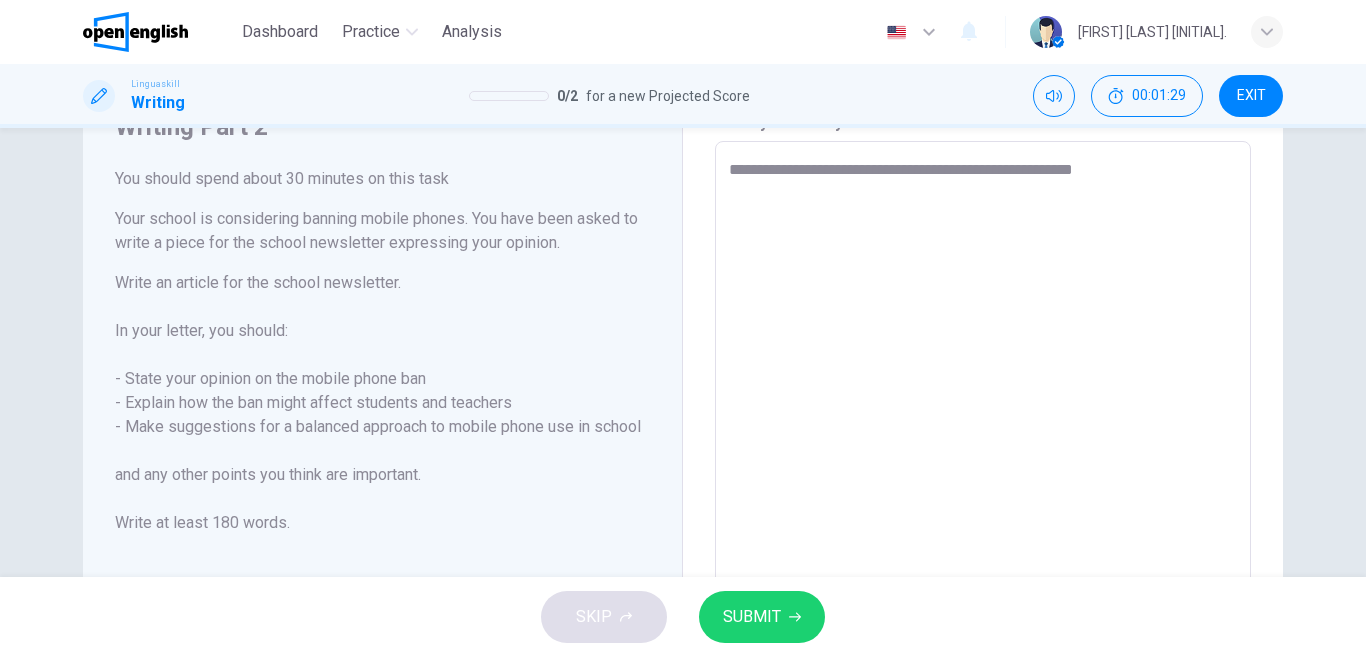 type on "*" 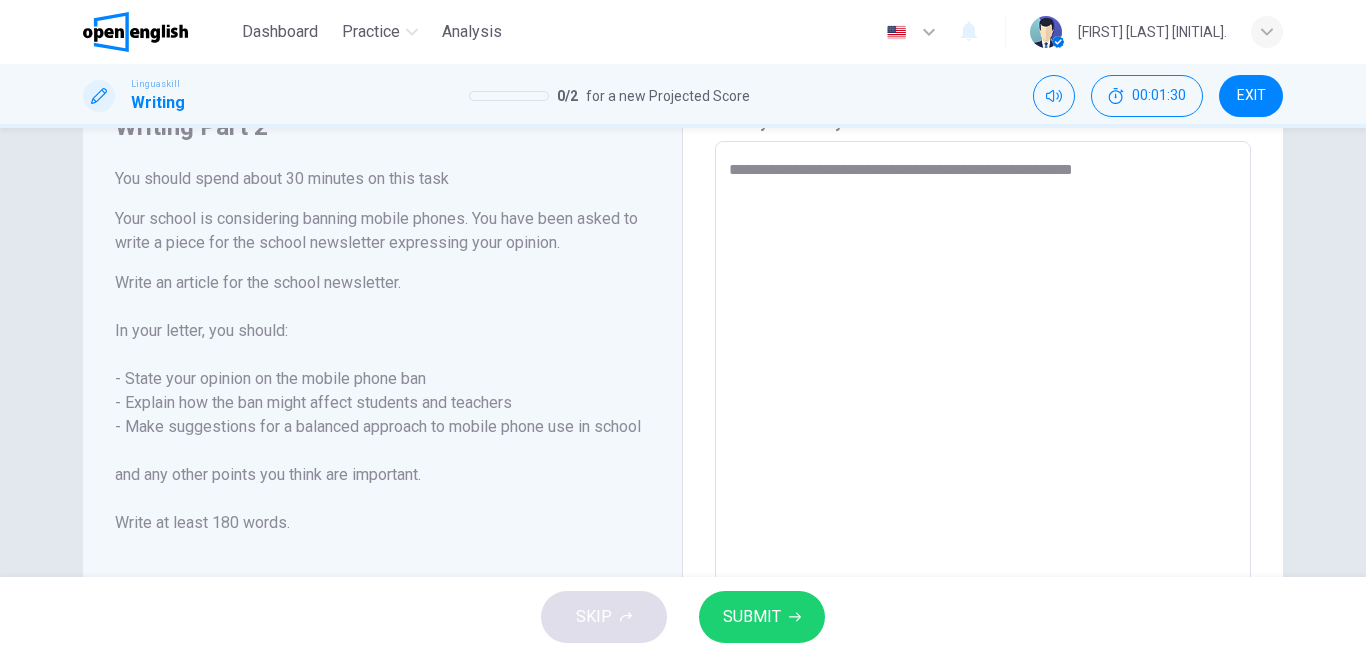 type on "**********" 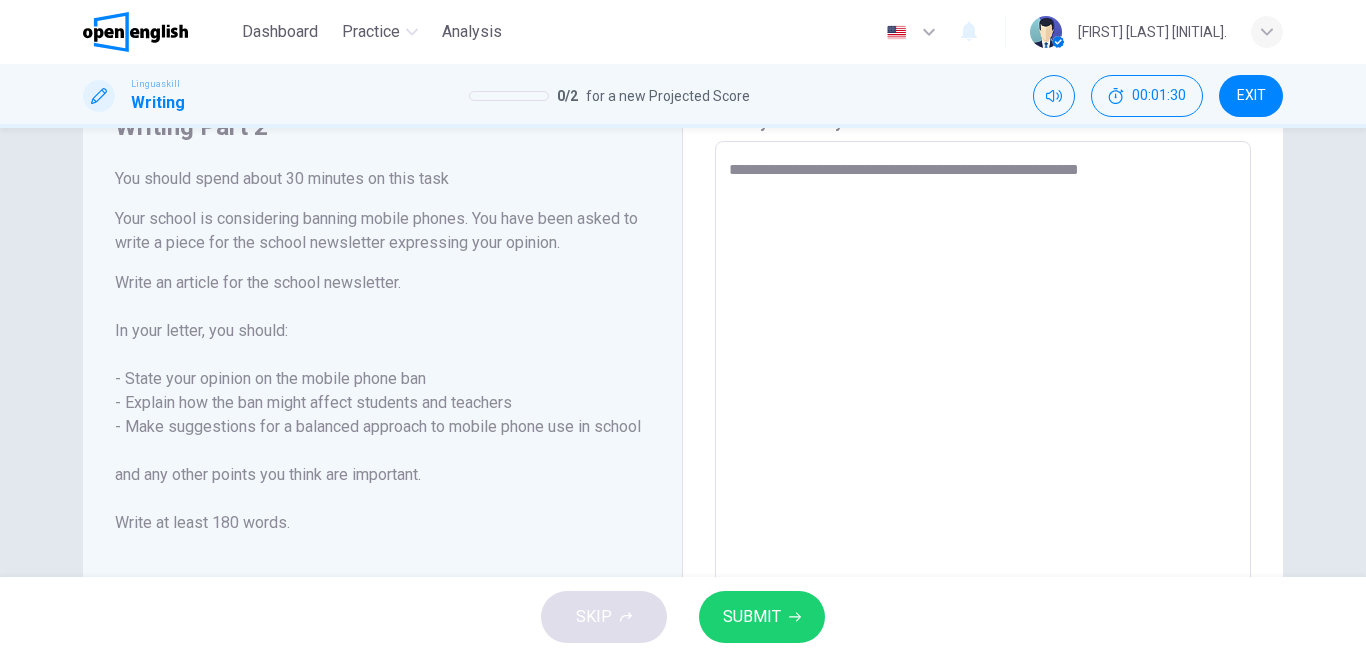 type on "**********" 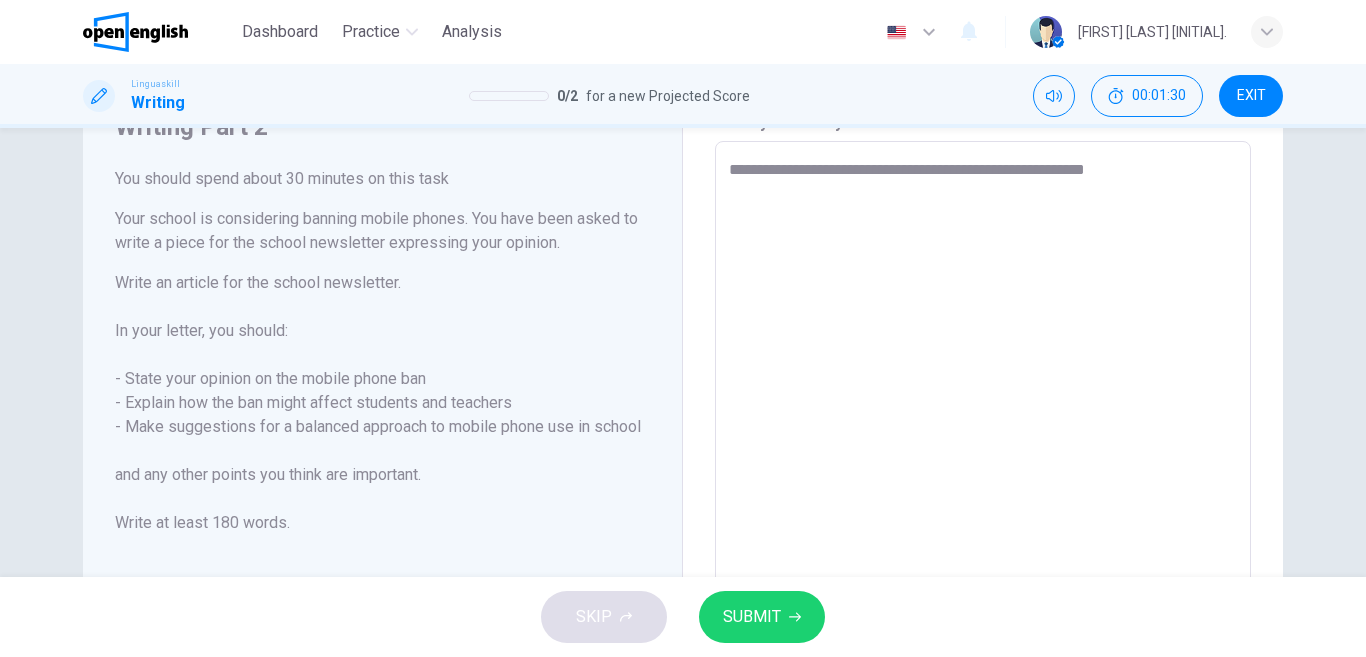 type on "*" 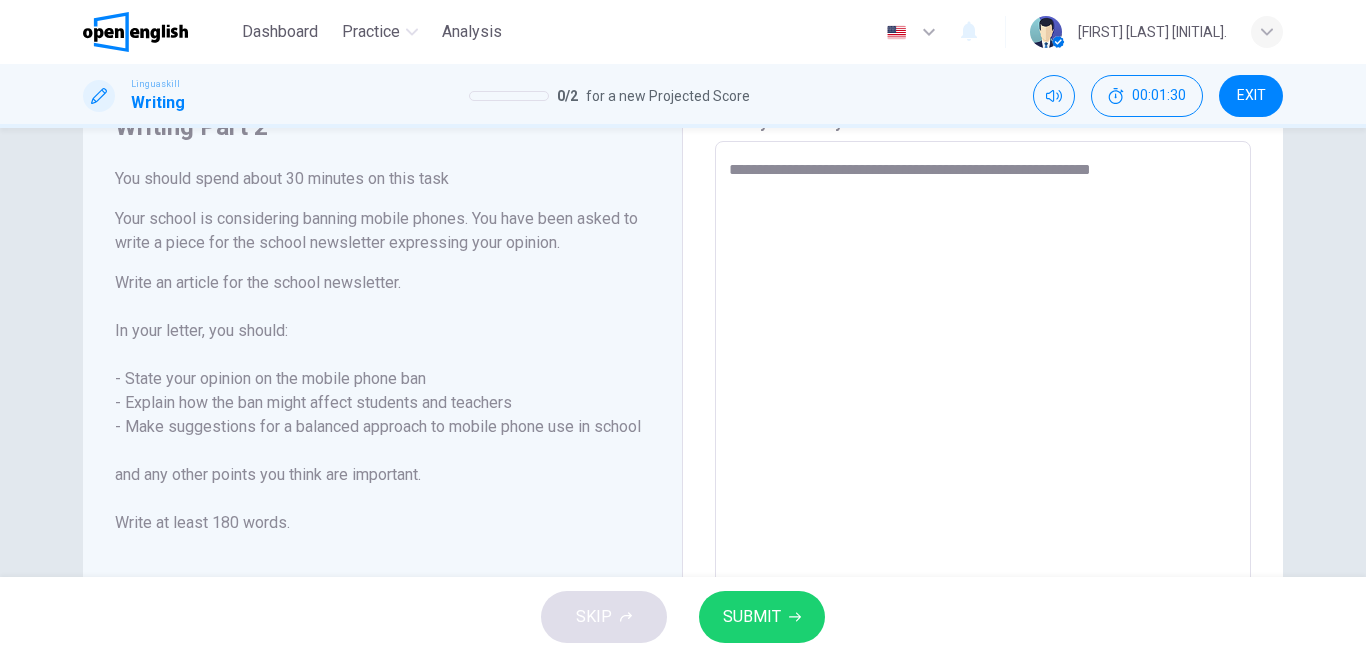 type on "*" 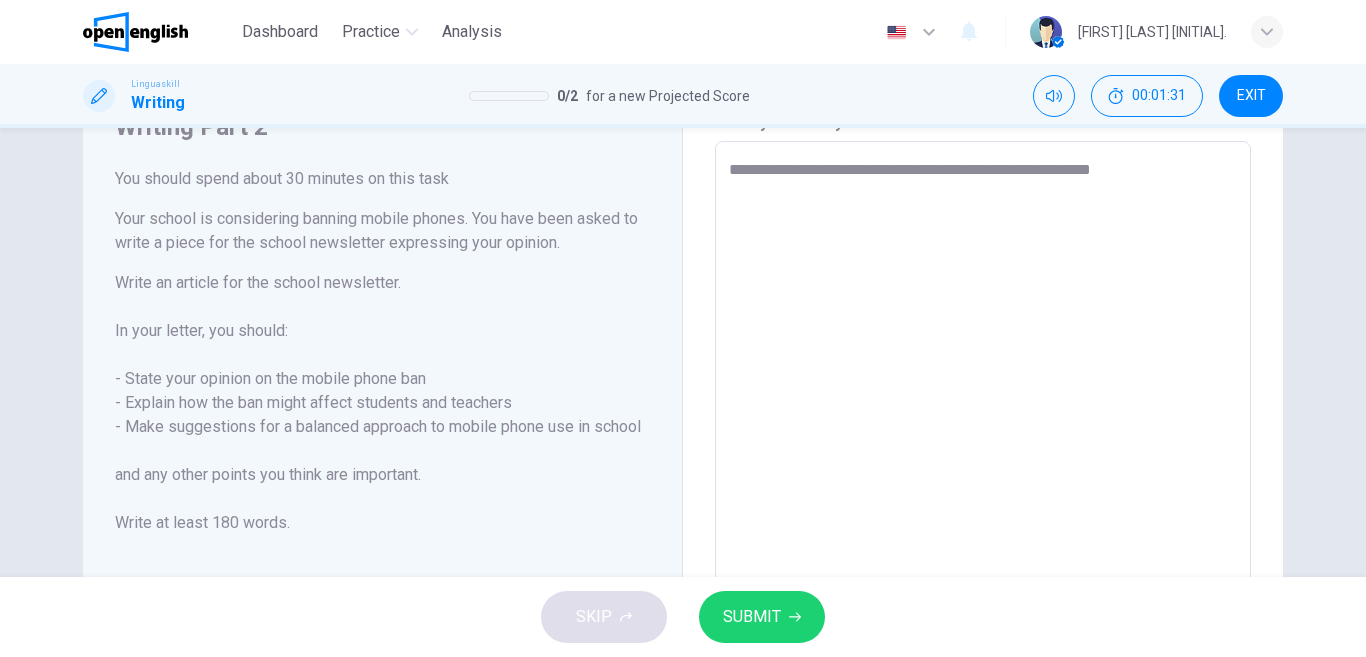 type on "**********" 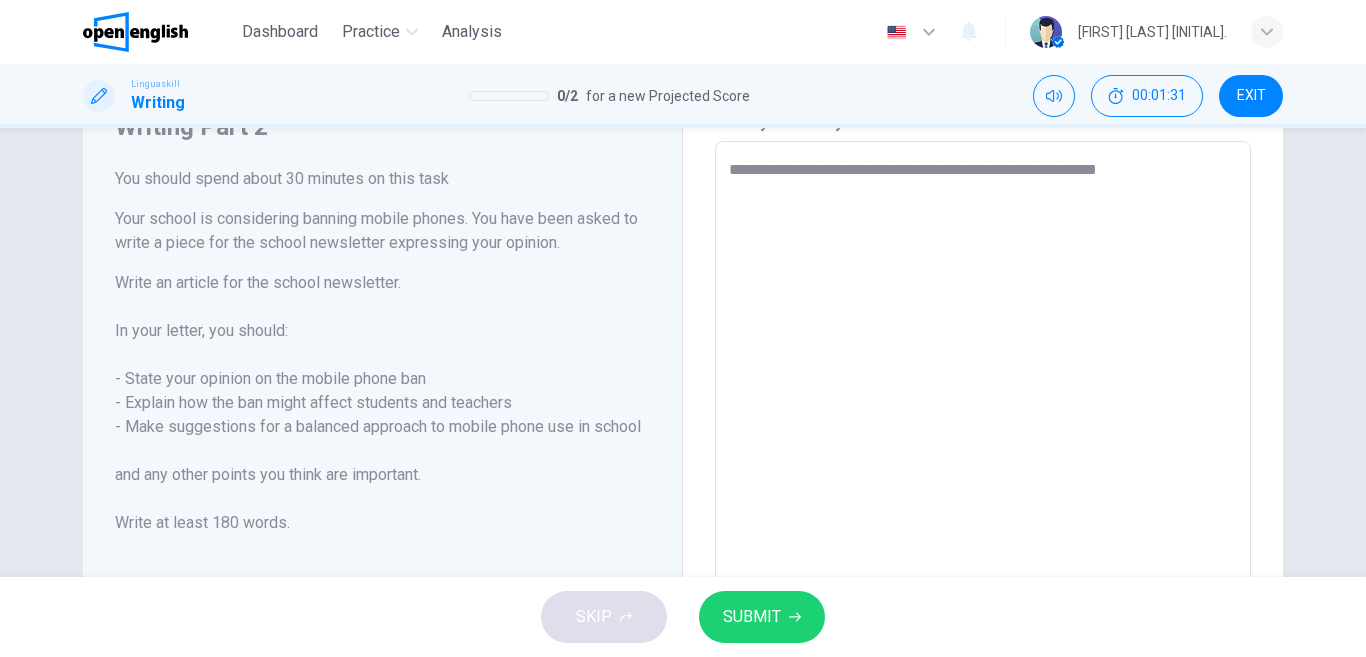 type on "*" 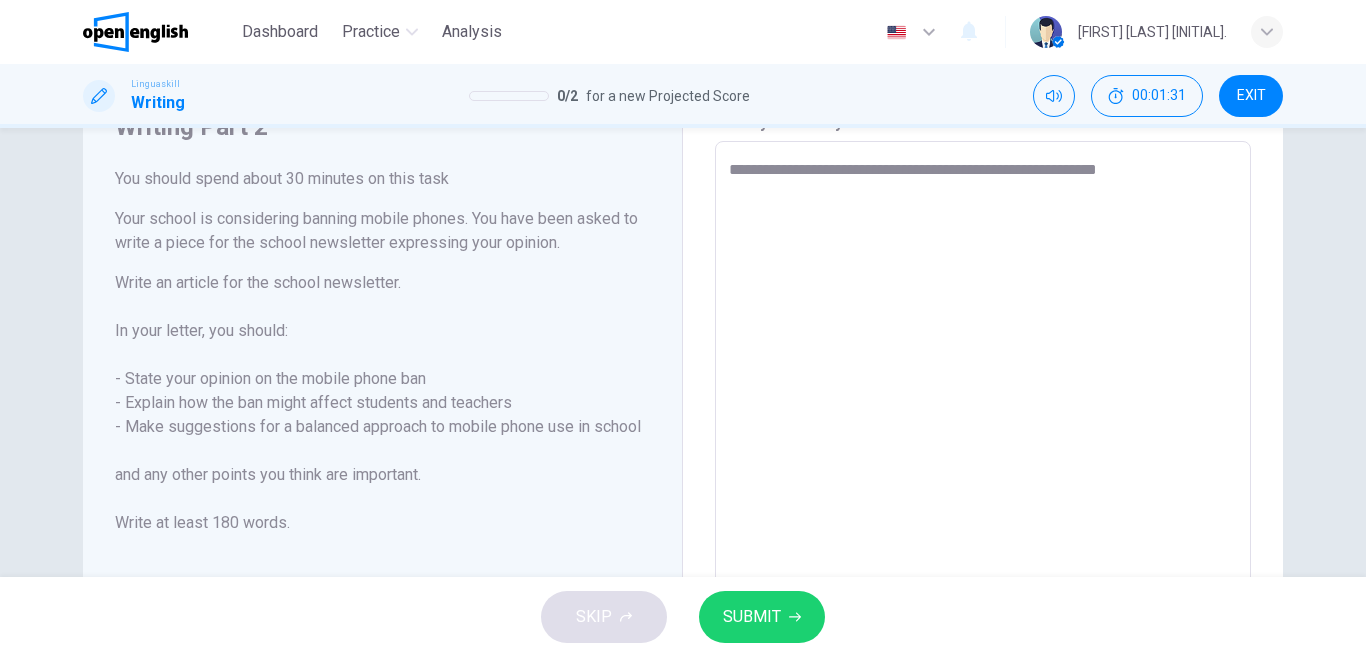 type on "**********" 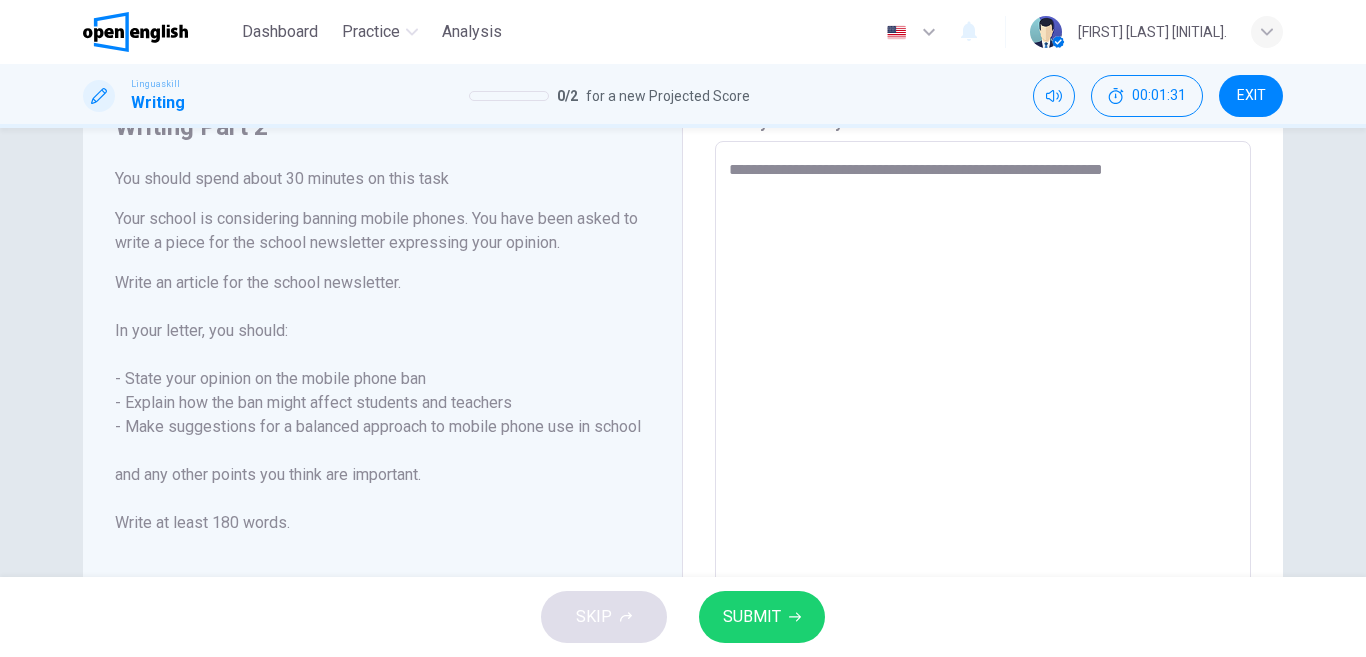 type on "*" 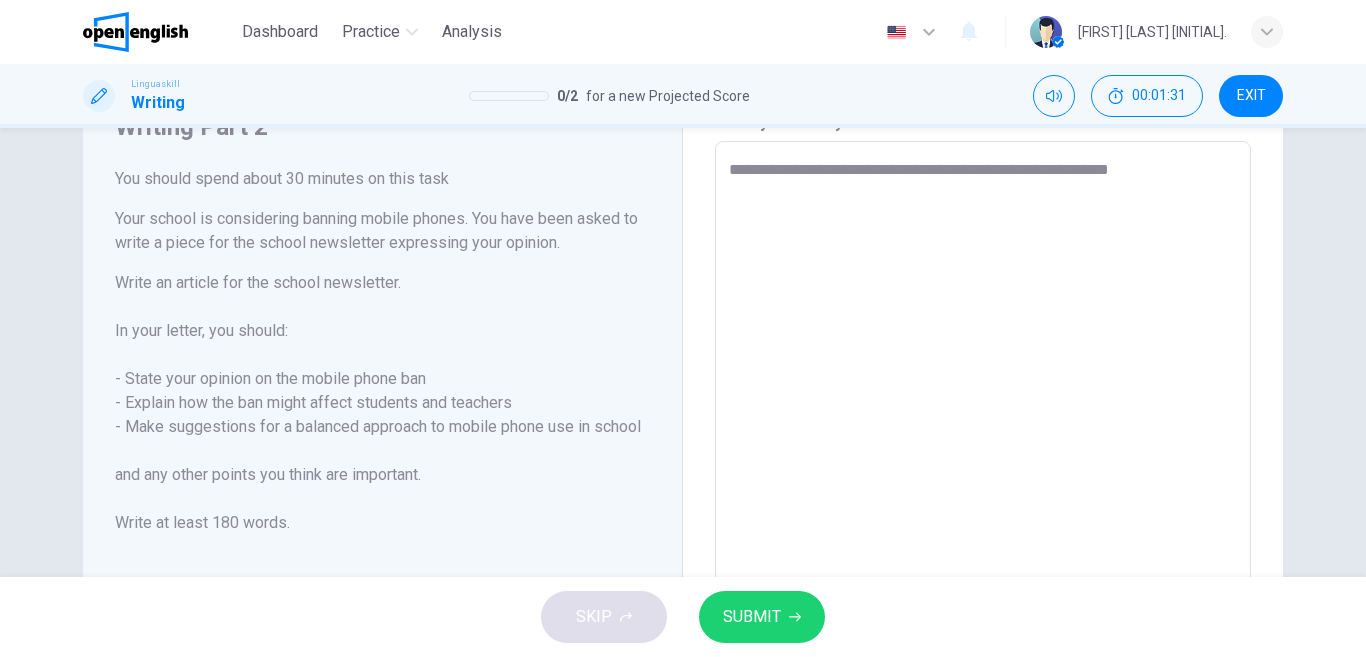 type on "*" 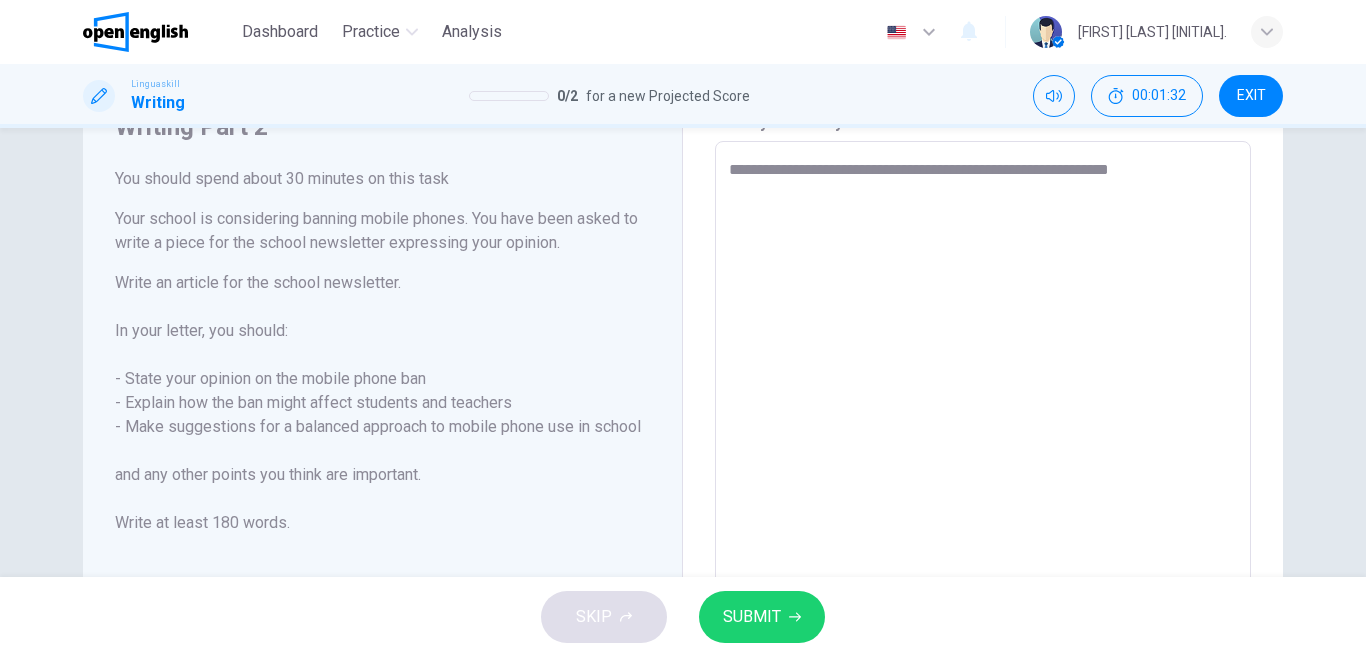 type on "**********" 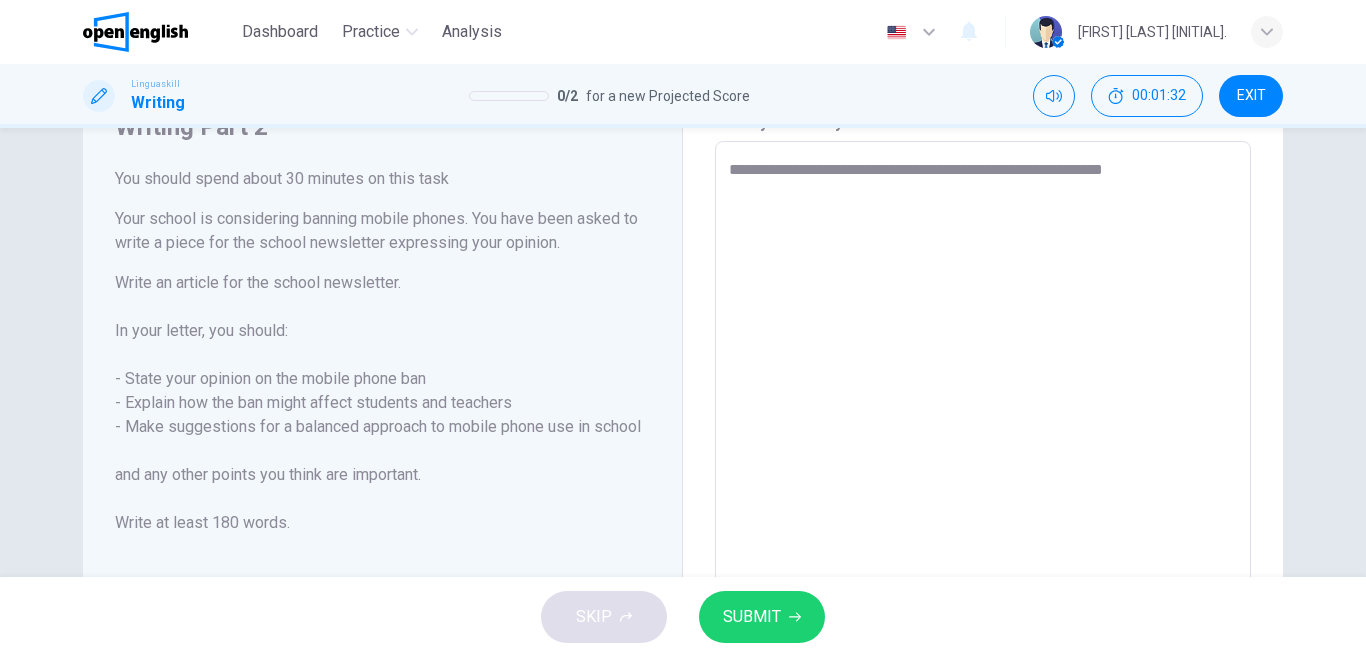 type on "**********" 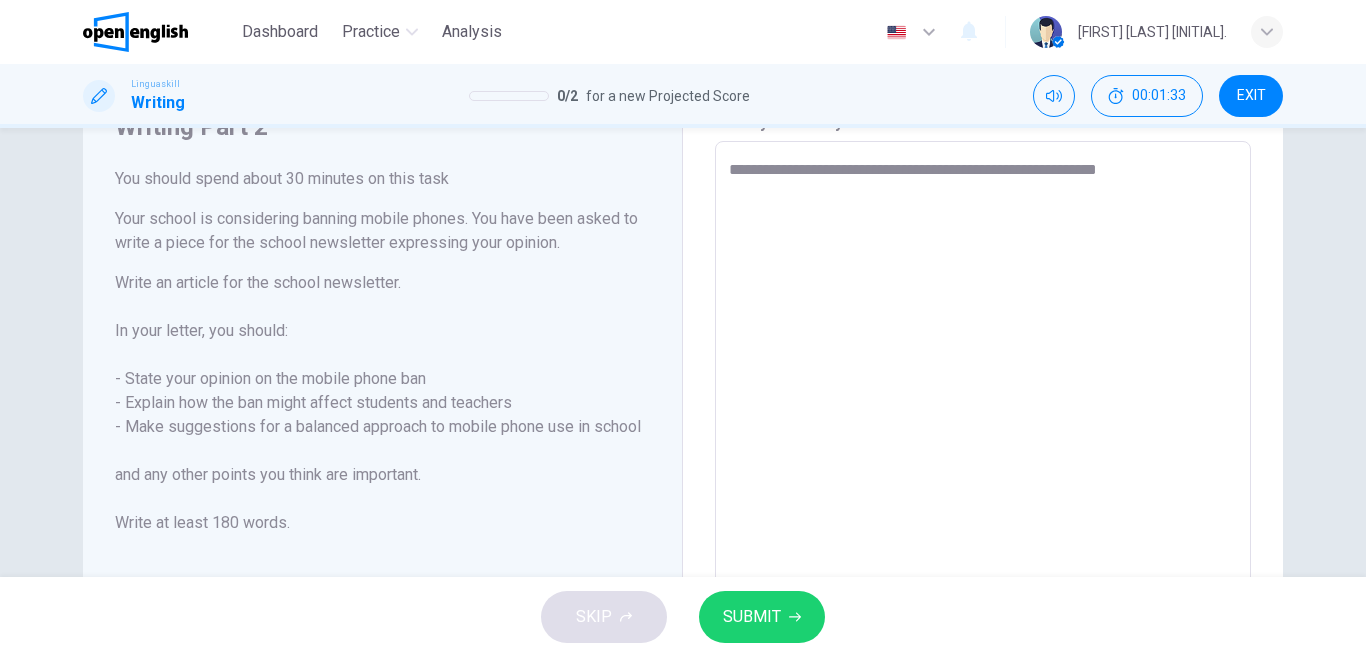 type on "**********" 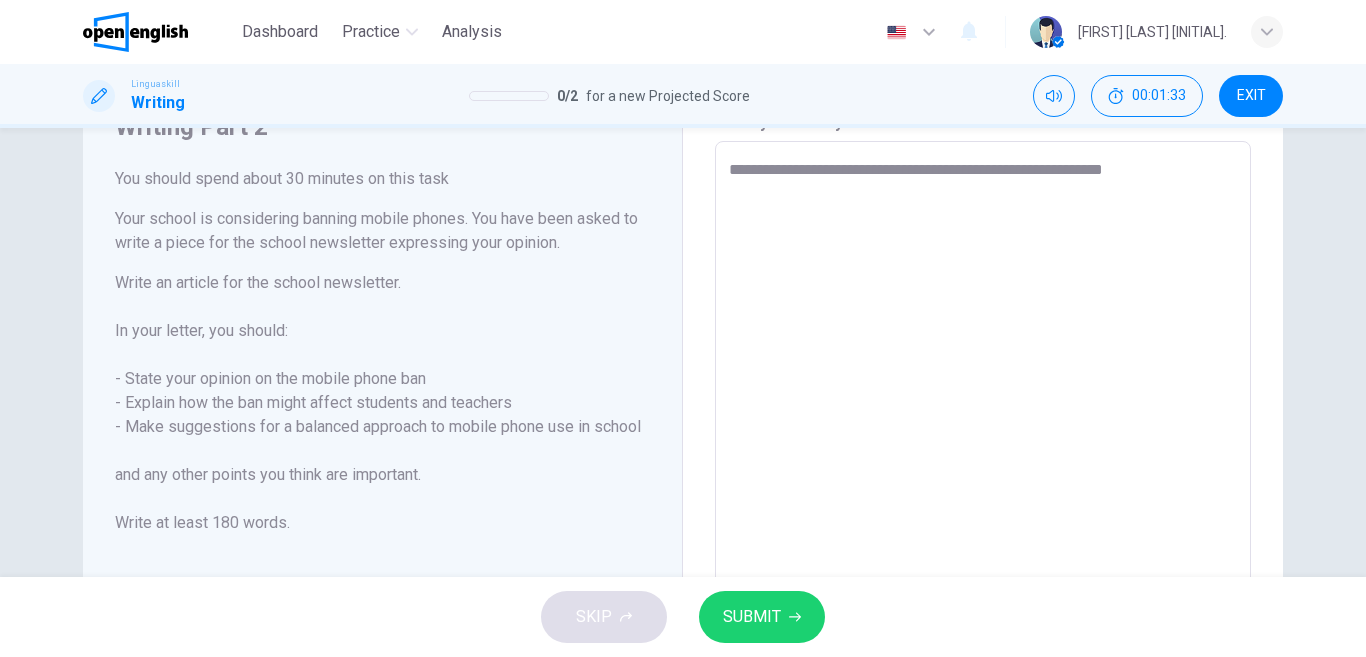 type on "*" 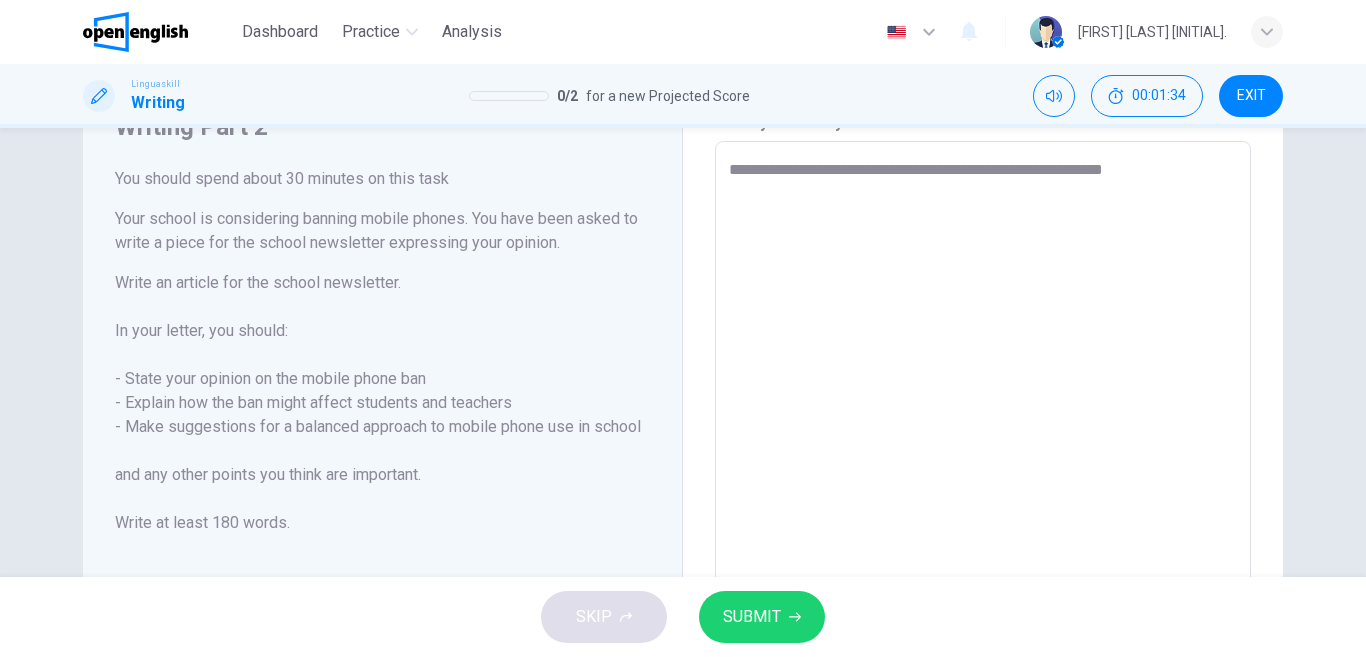 type on "**********" 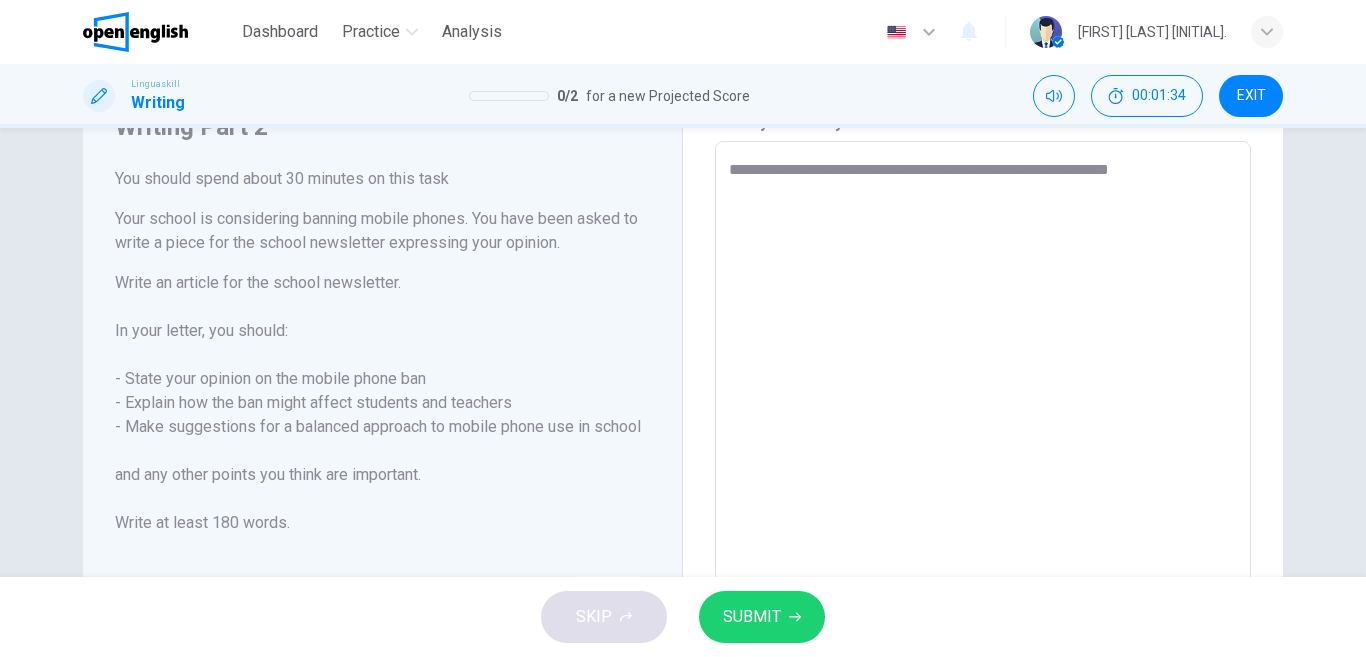 type on "**********" 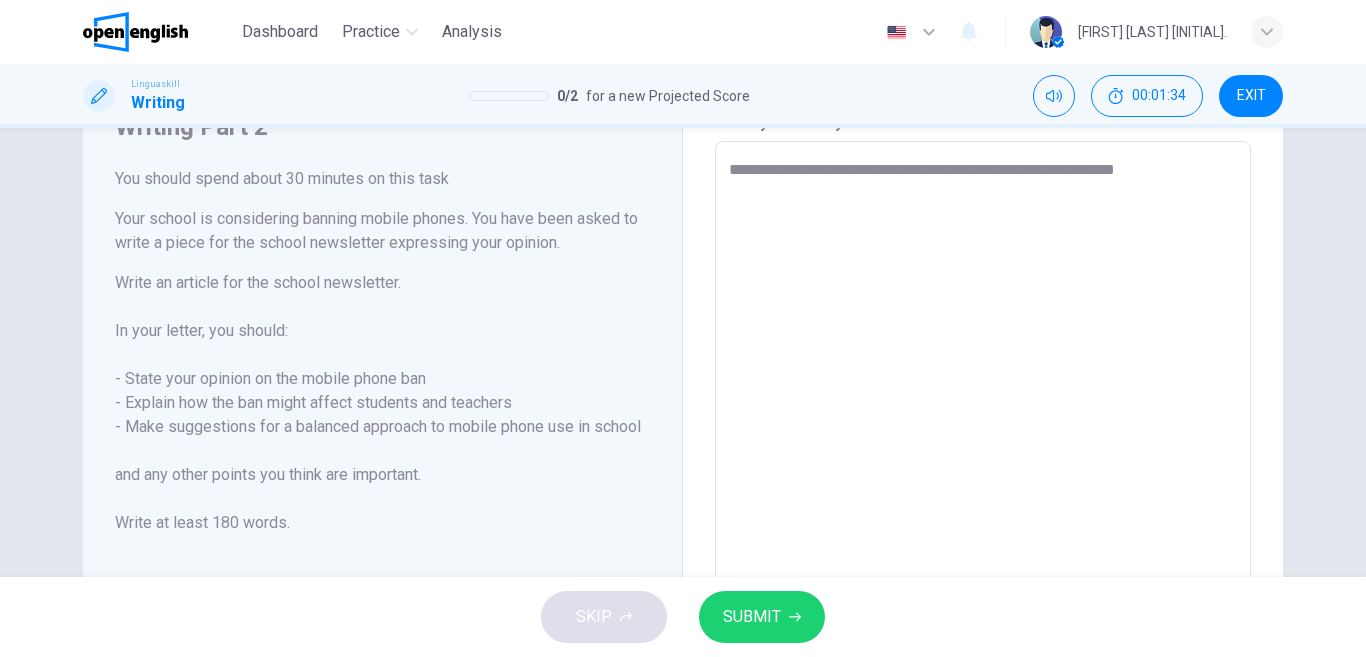 type on "*" 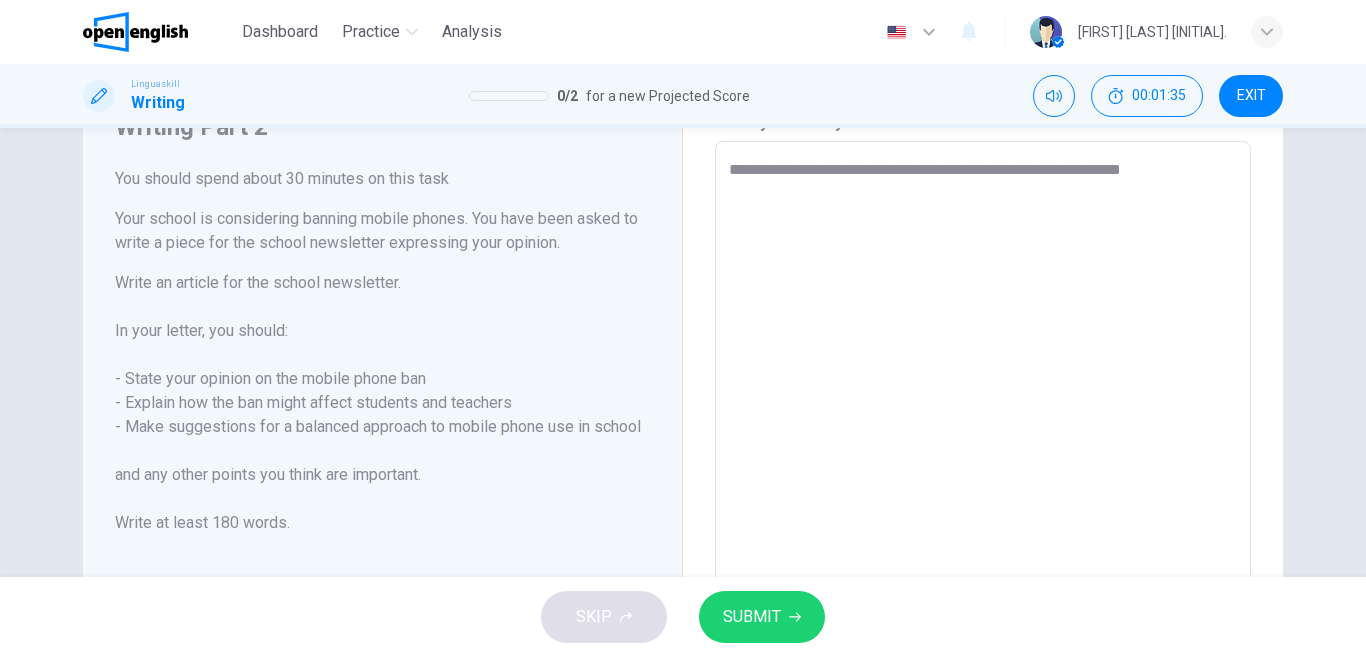 type on "**********" 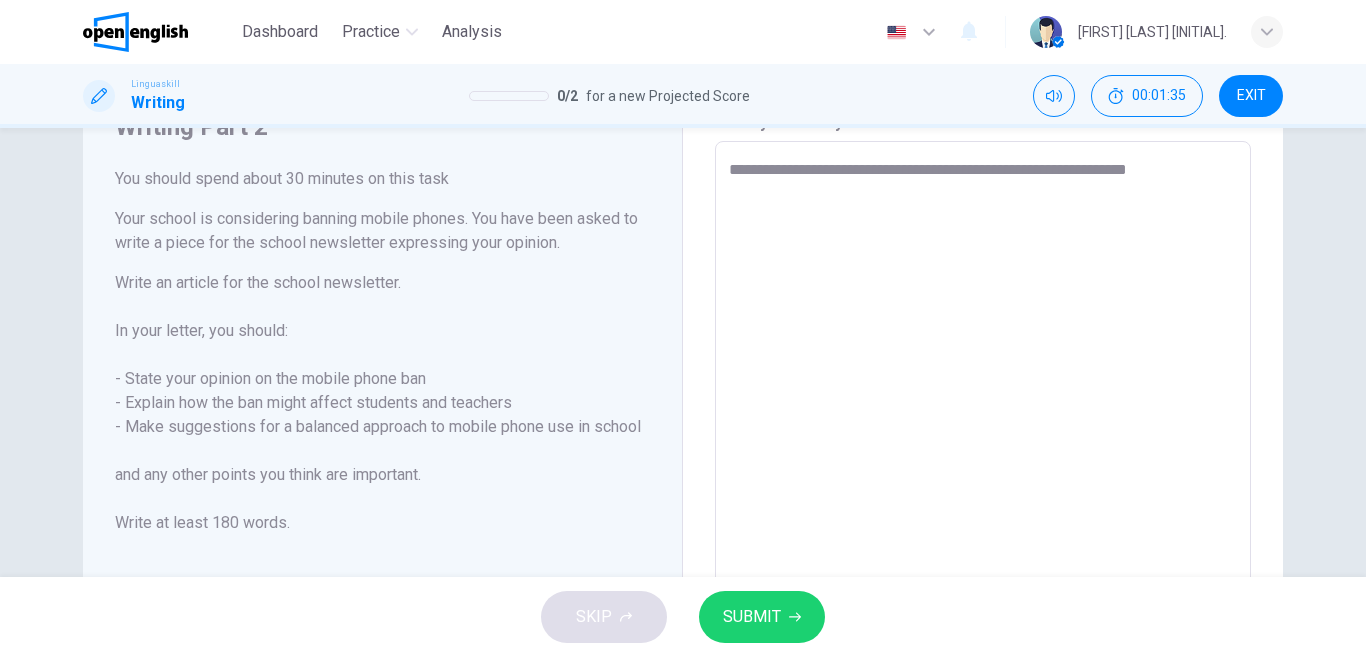 type on "*" 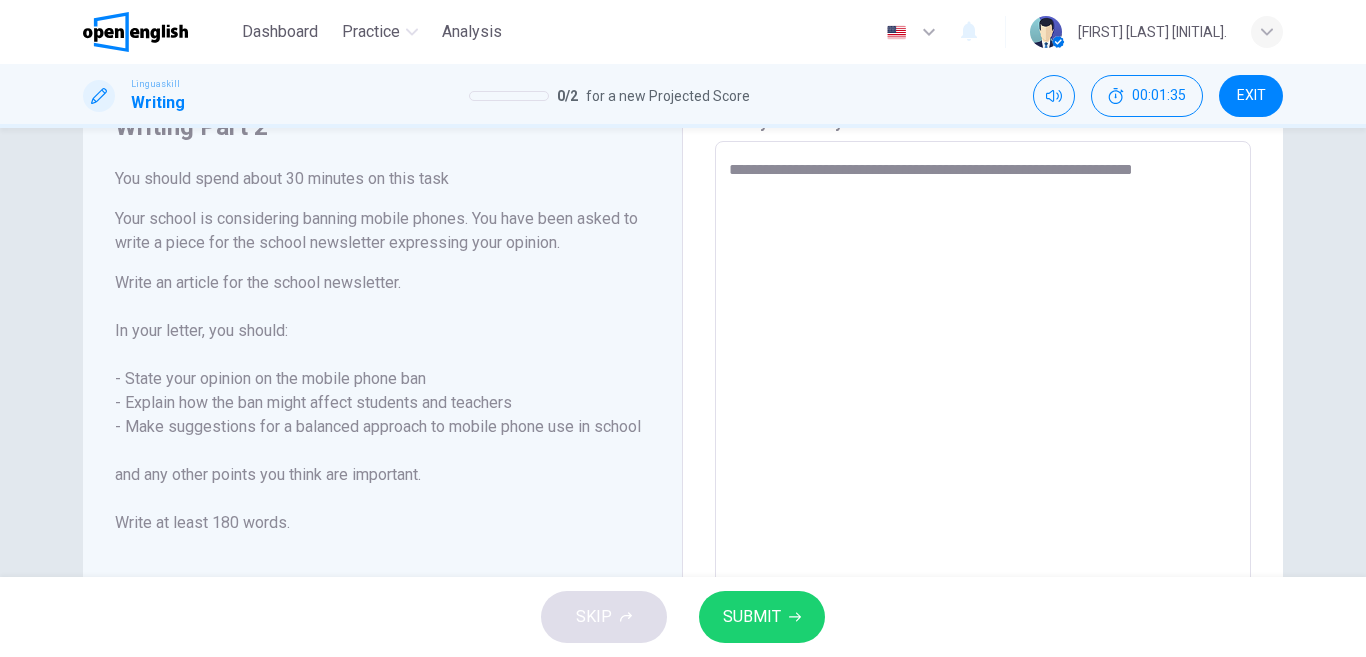 type on "*" 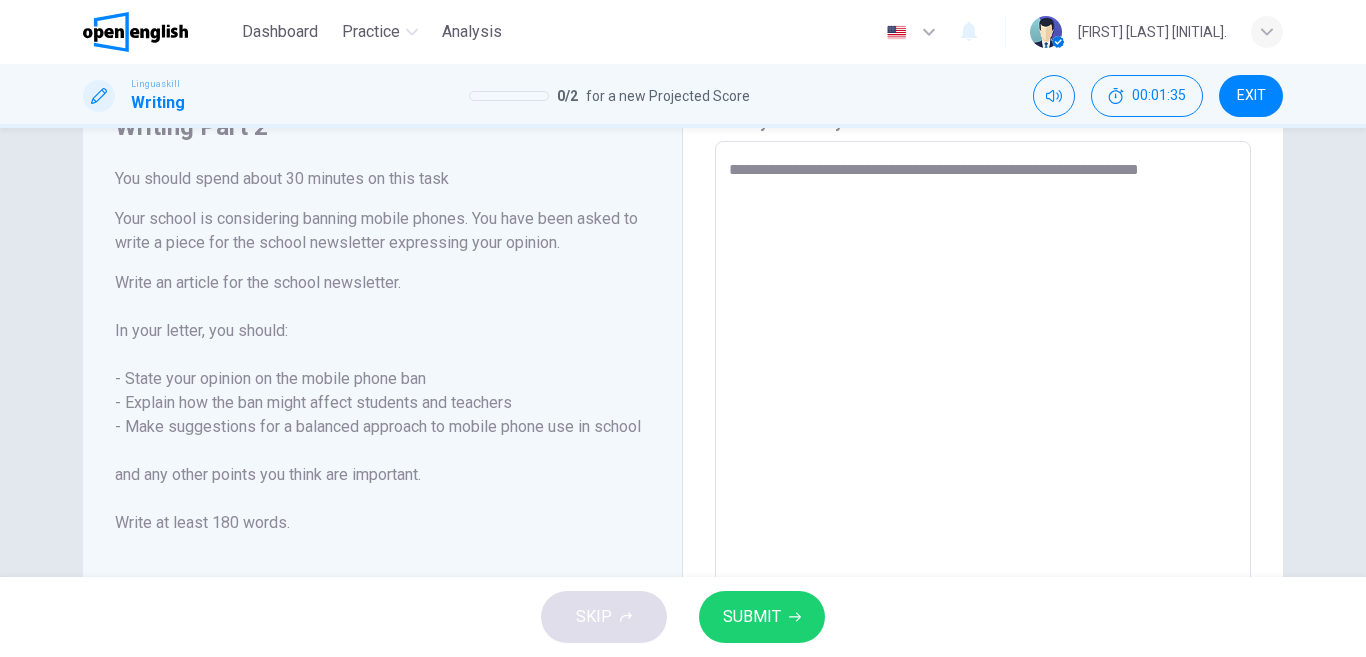 type on "*" 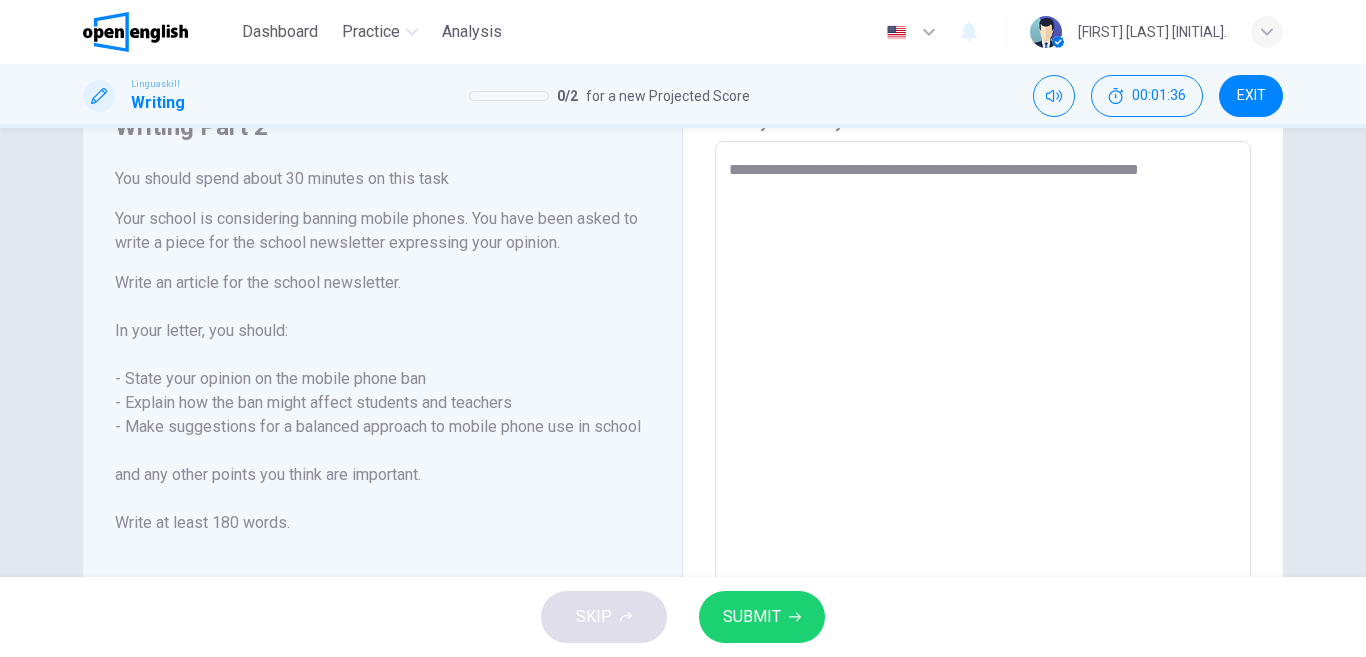 type on "**********" 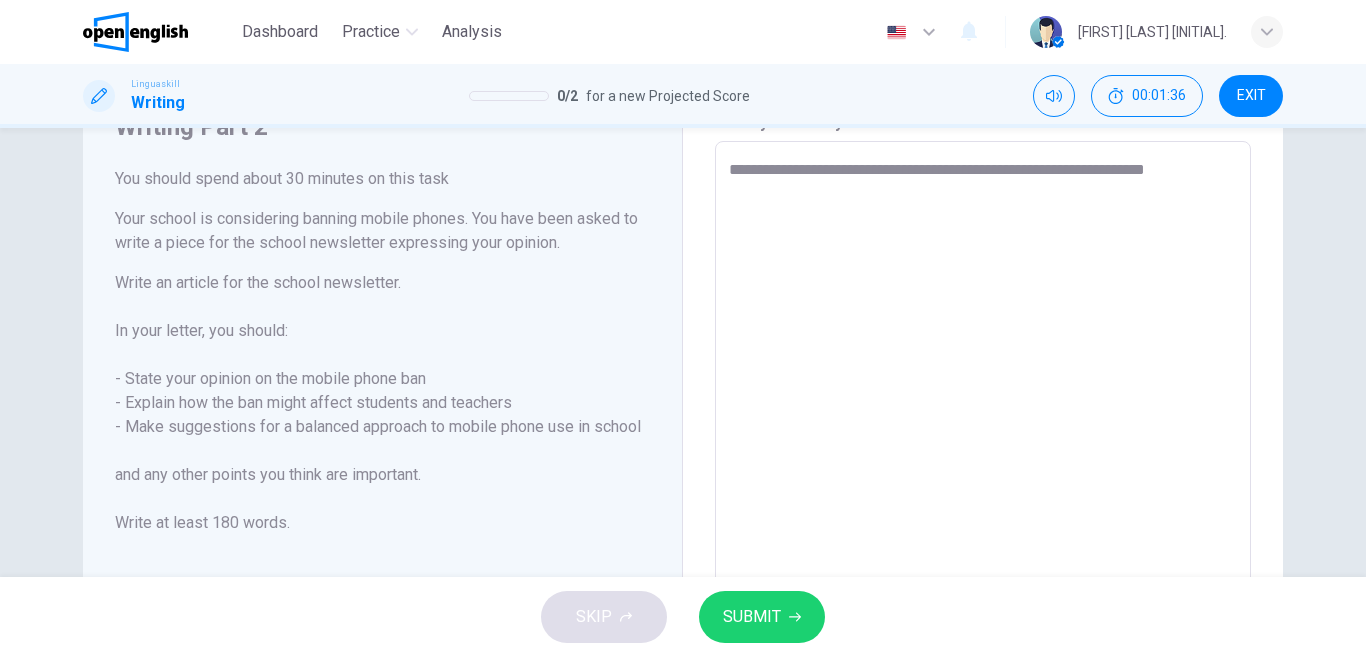 type on "**********" 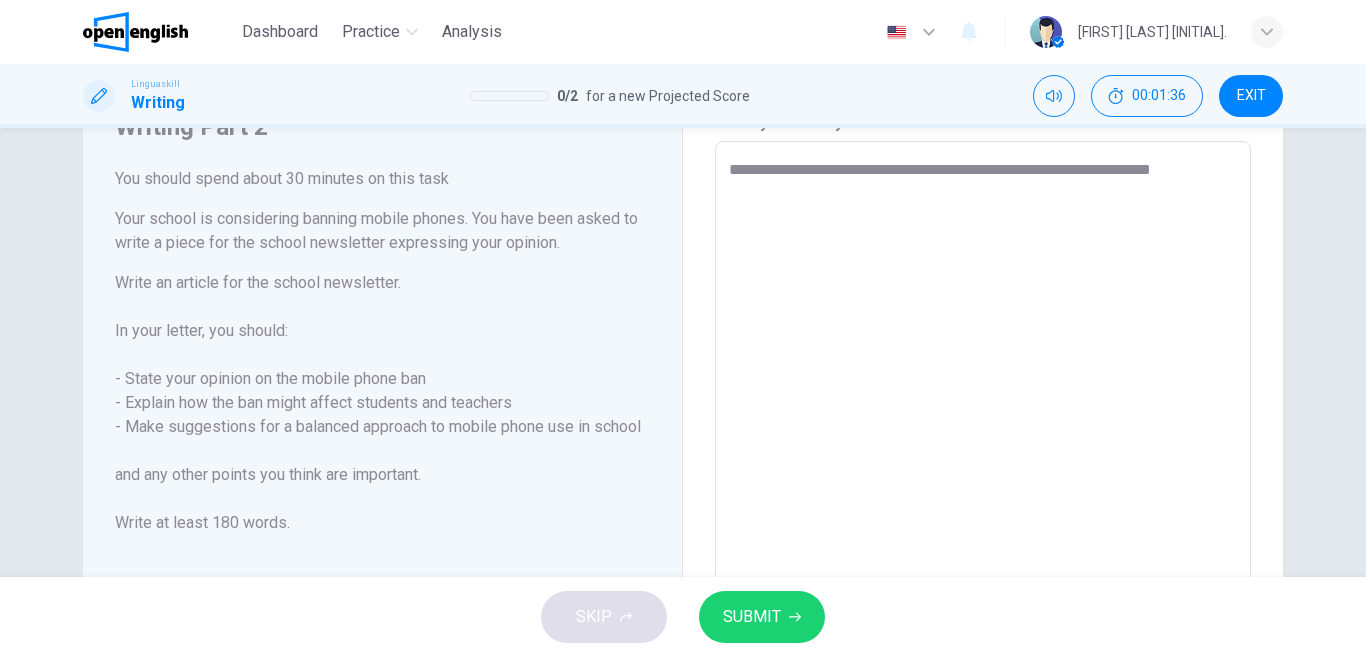 type on "*" 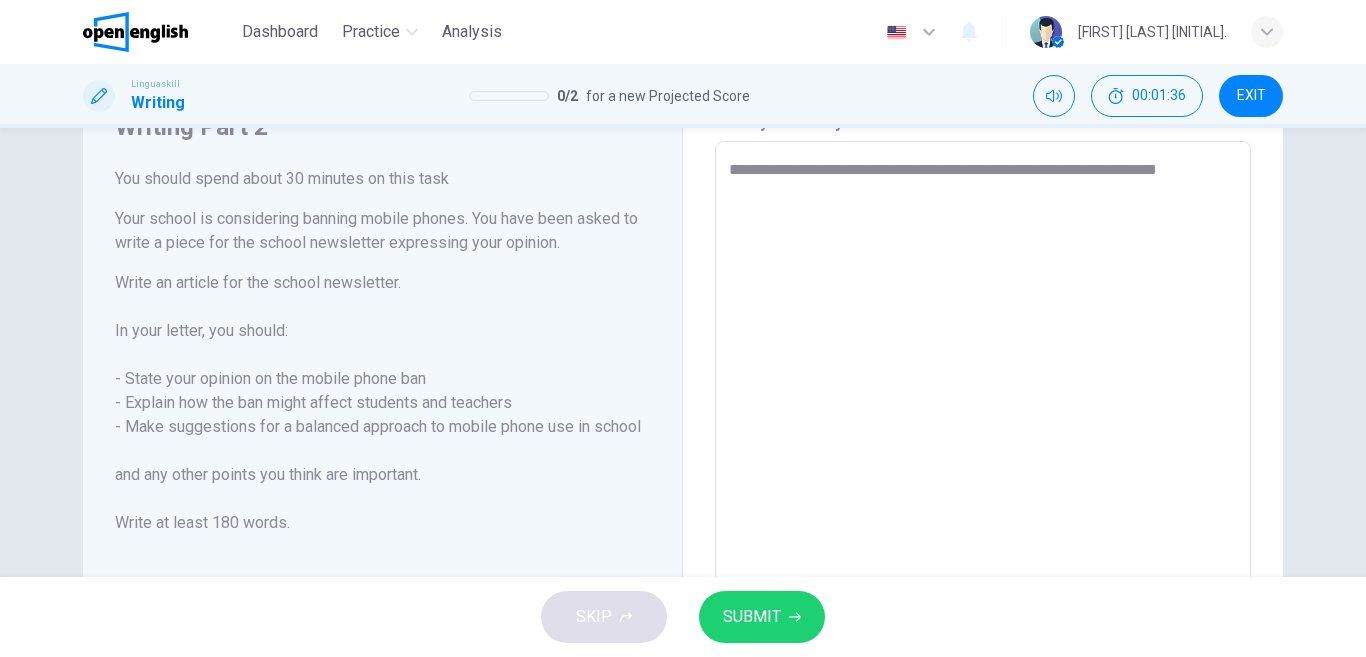 type on "*" 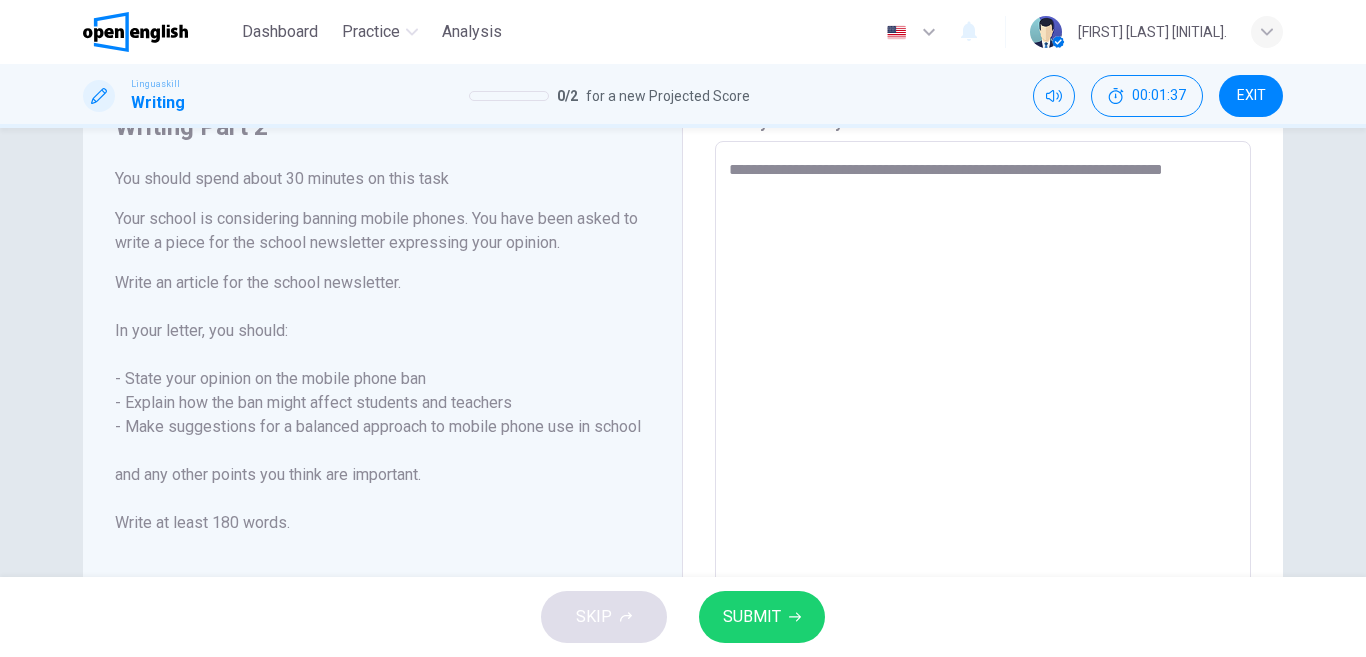 type on "**********" 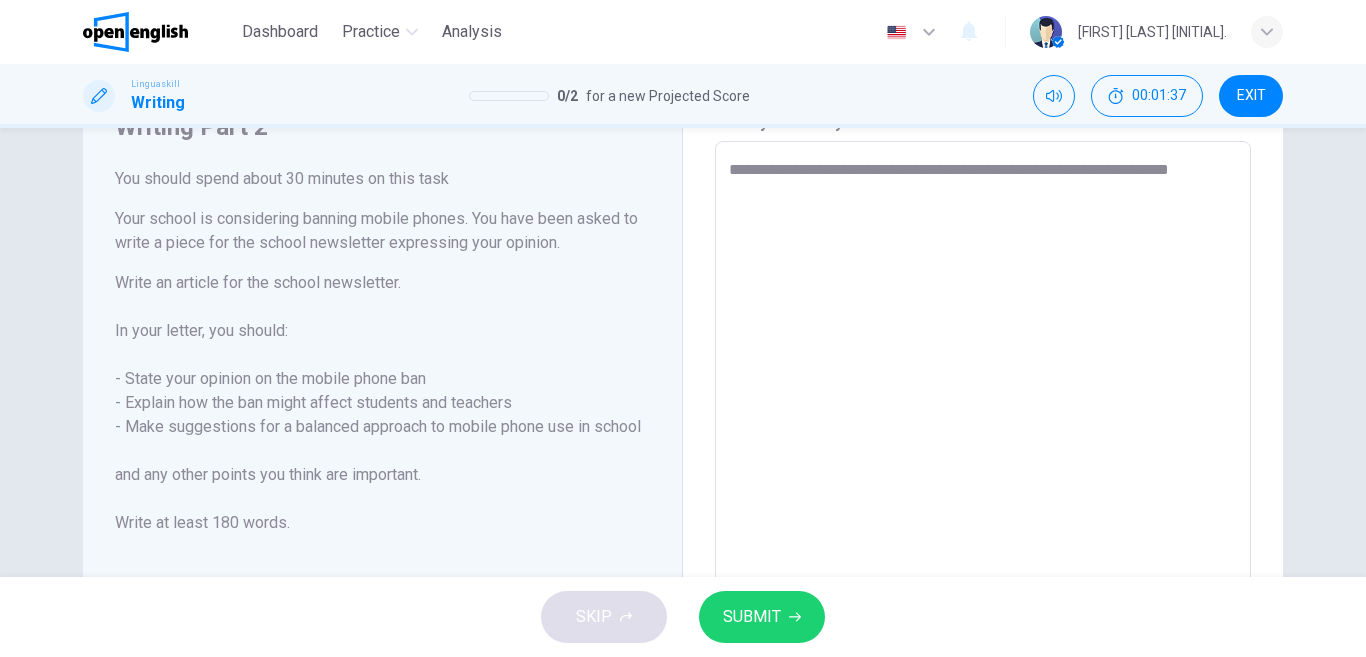 type on "*" 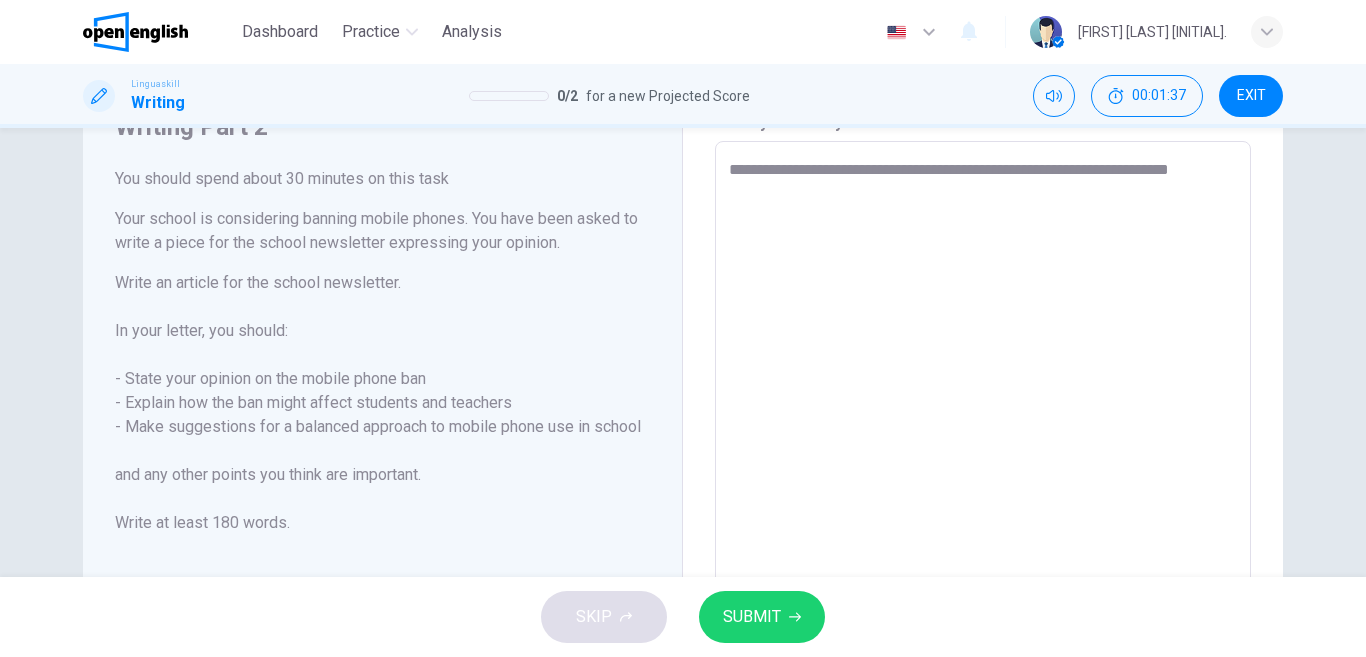 type on "**********" 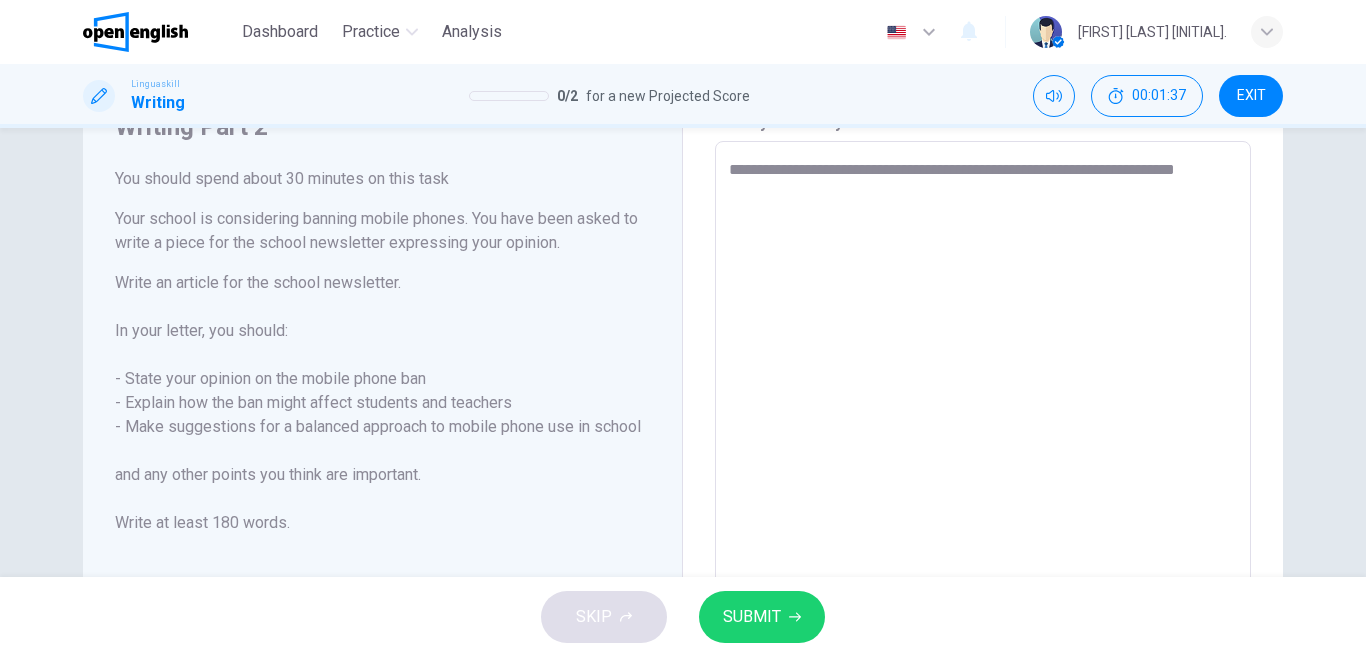 type on "*" 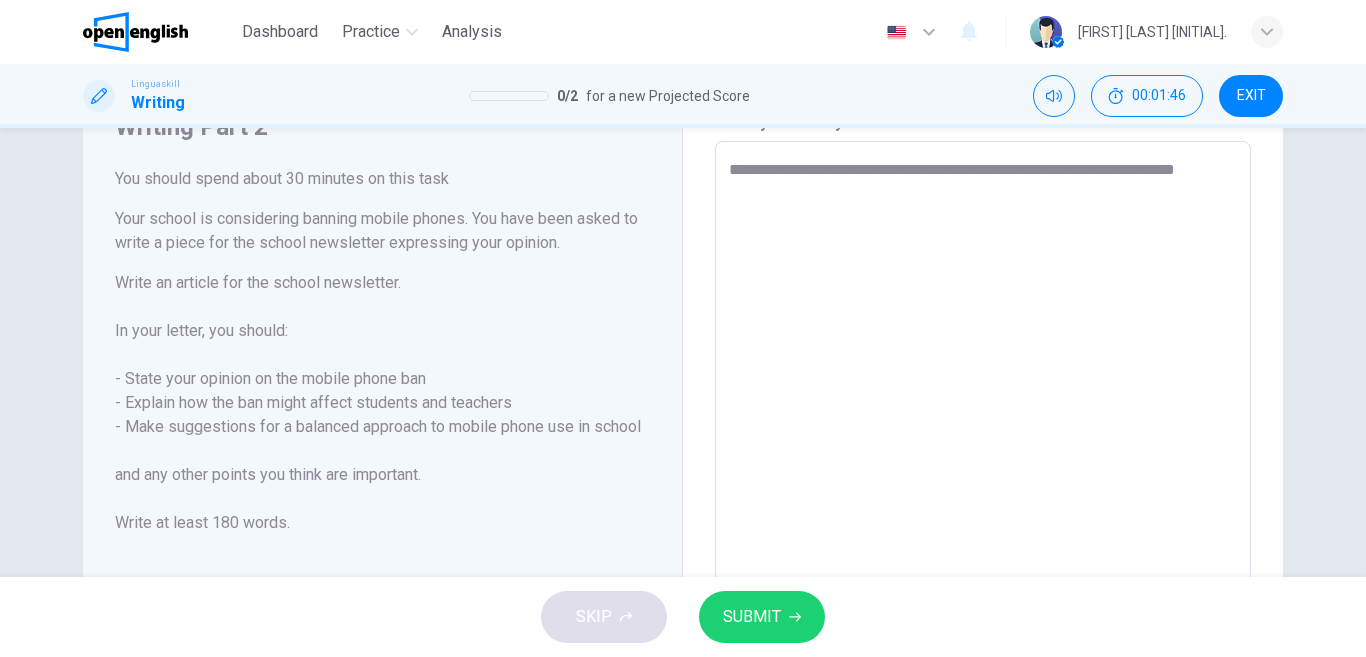 type on "**********" 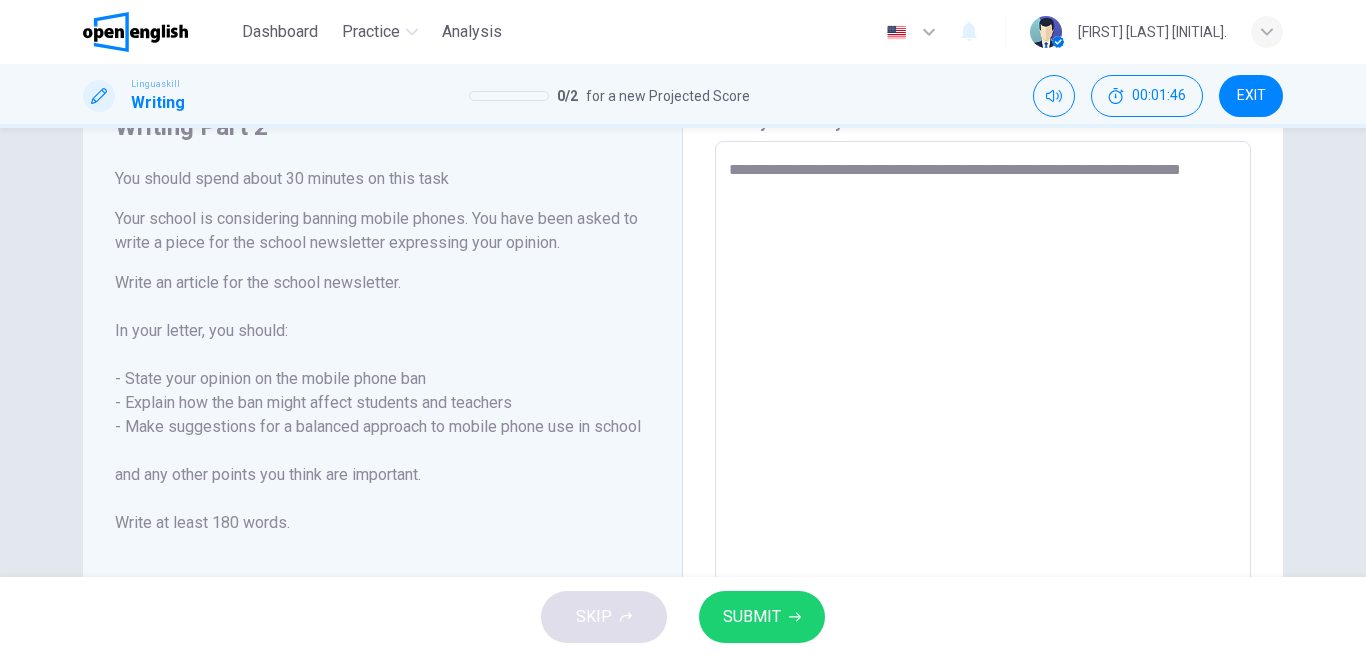 type on "**********" 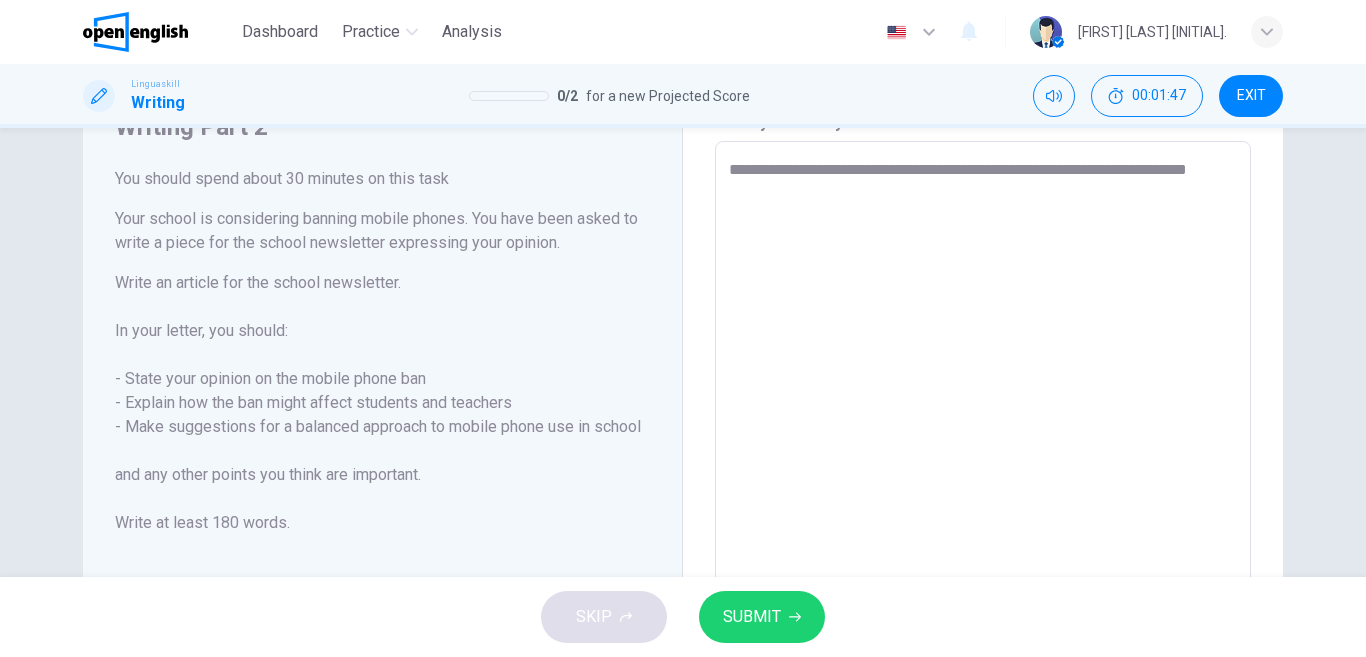 type on "**********" 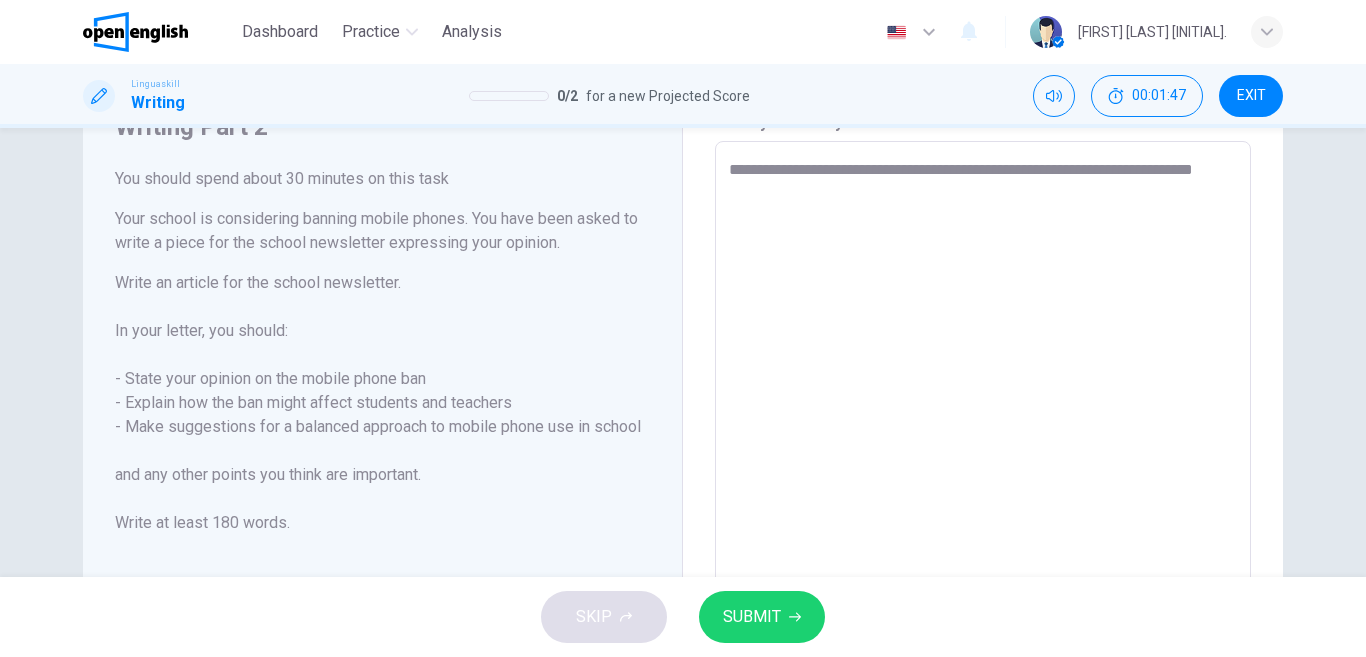 type on "*" 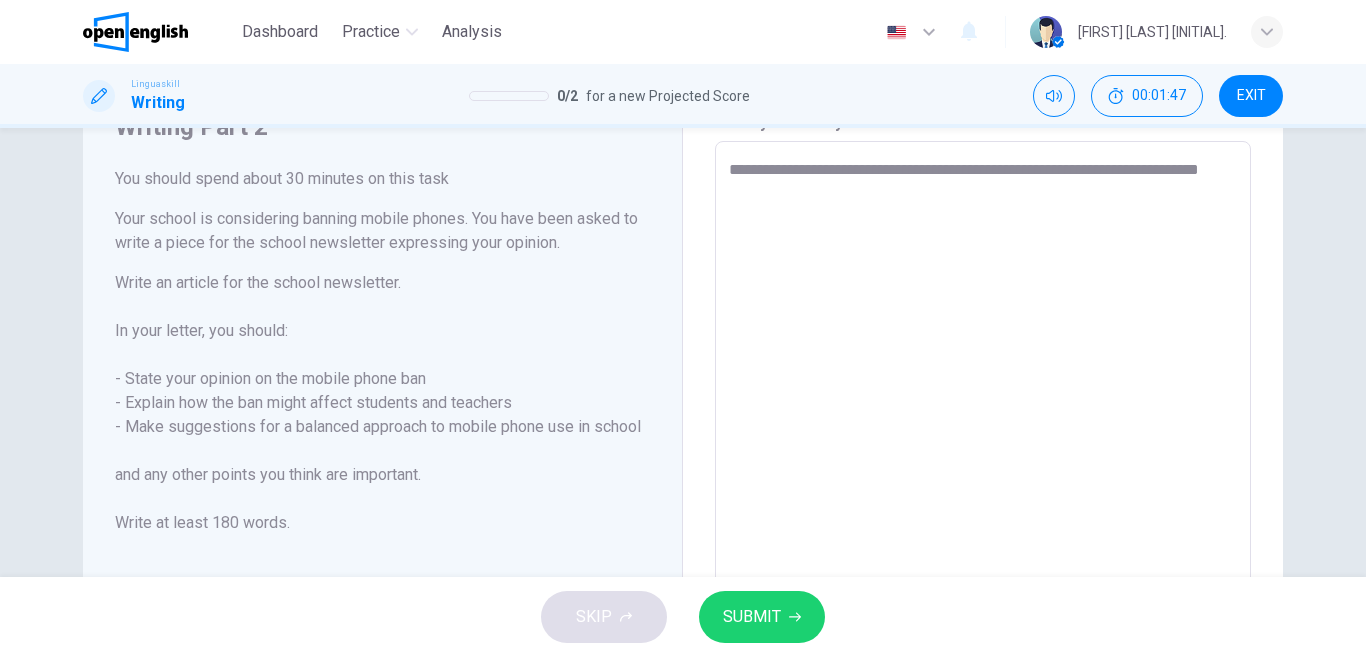 type on "*" 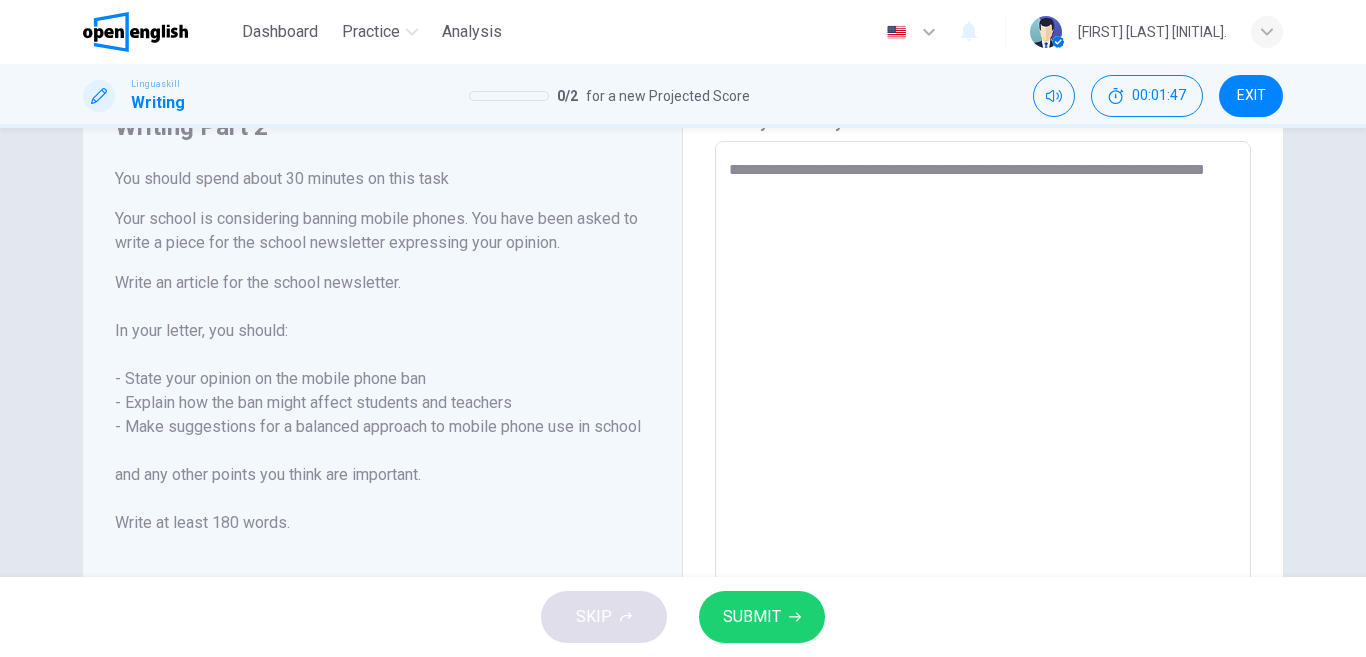 type on "*" 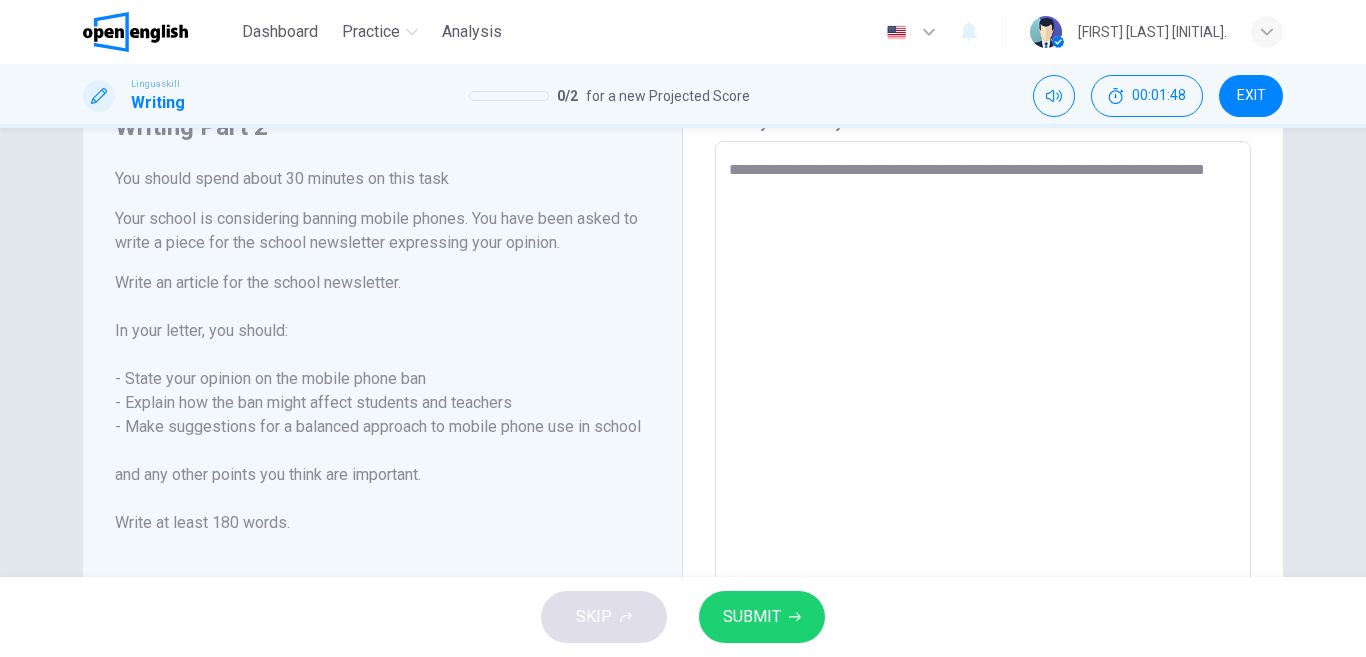 type on "**********" 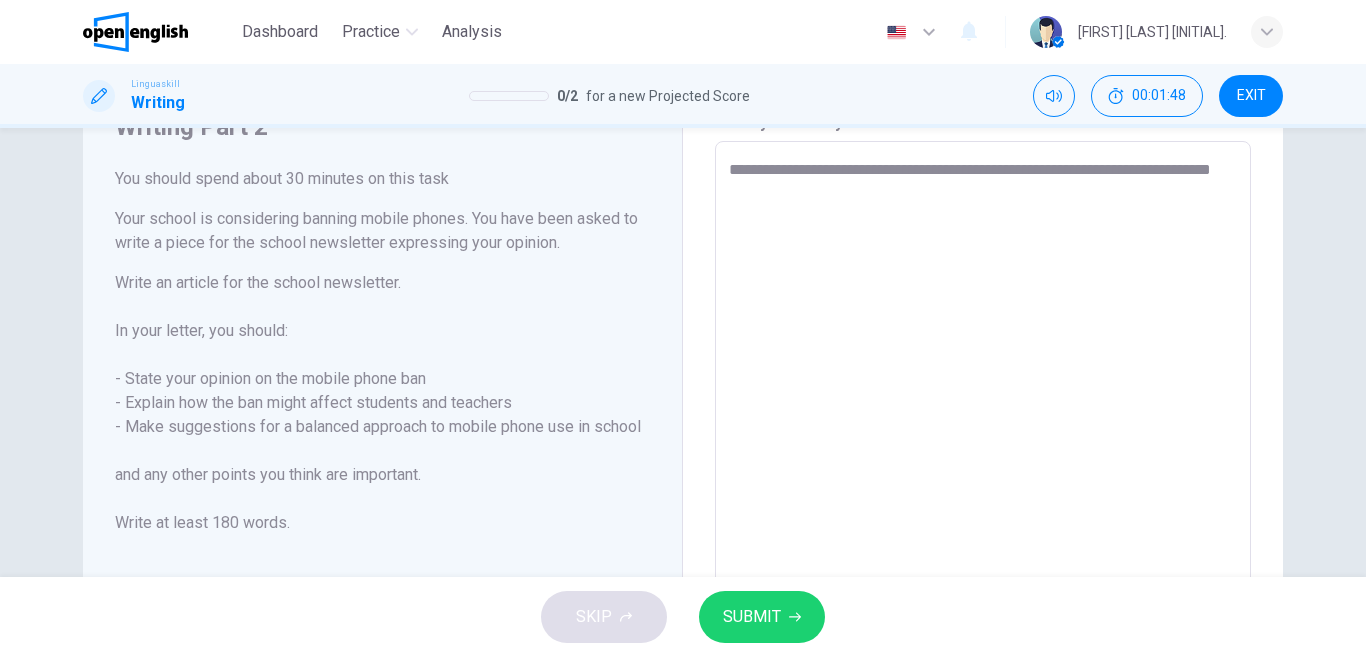 type on "*" 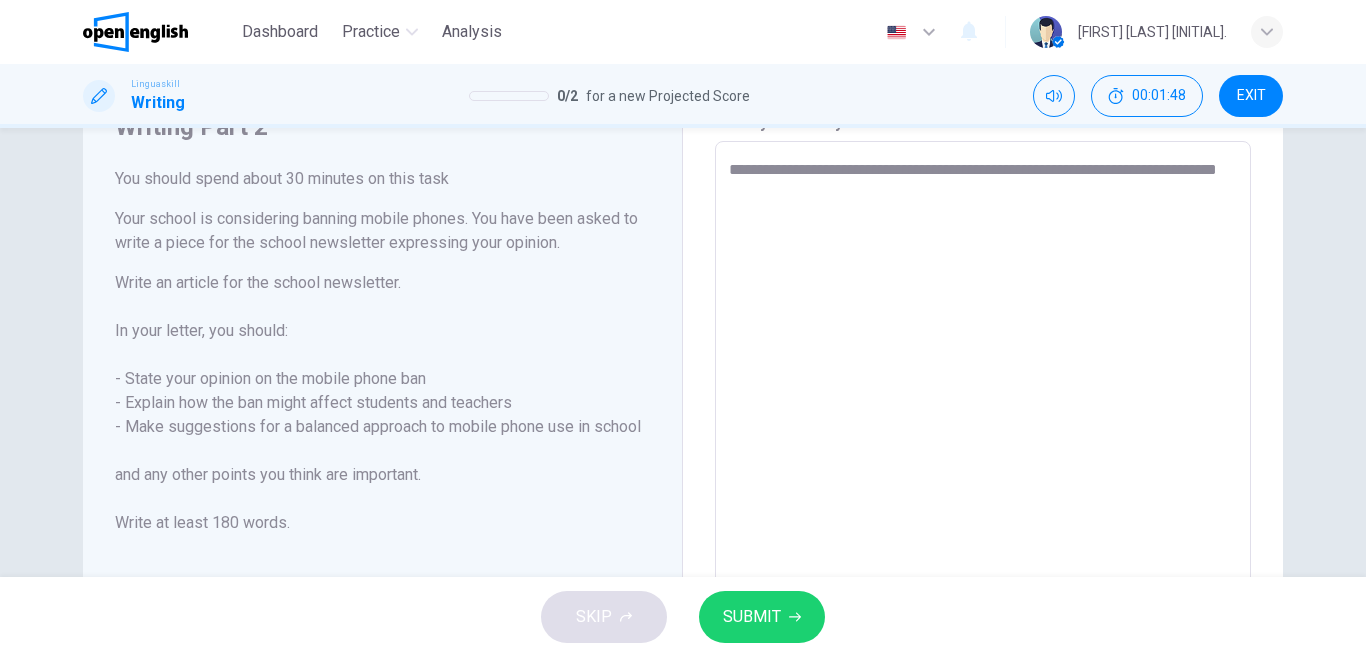type on "*" 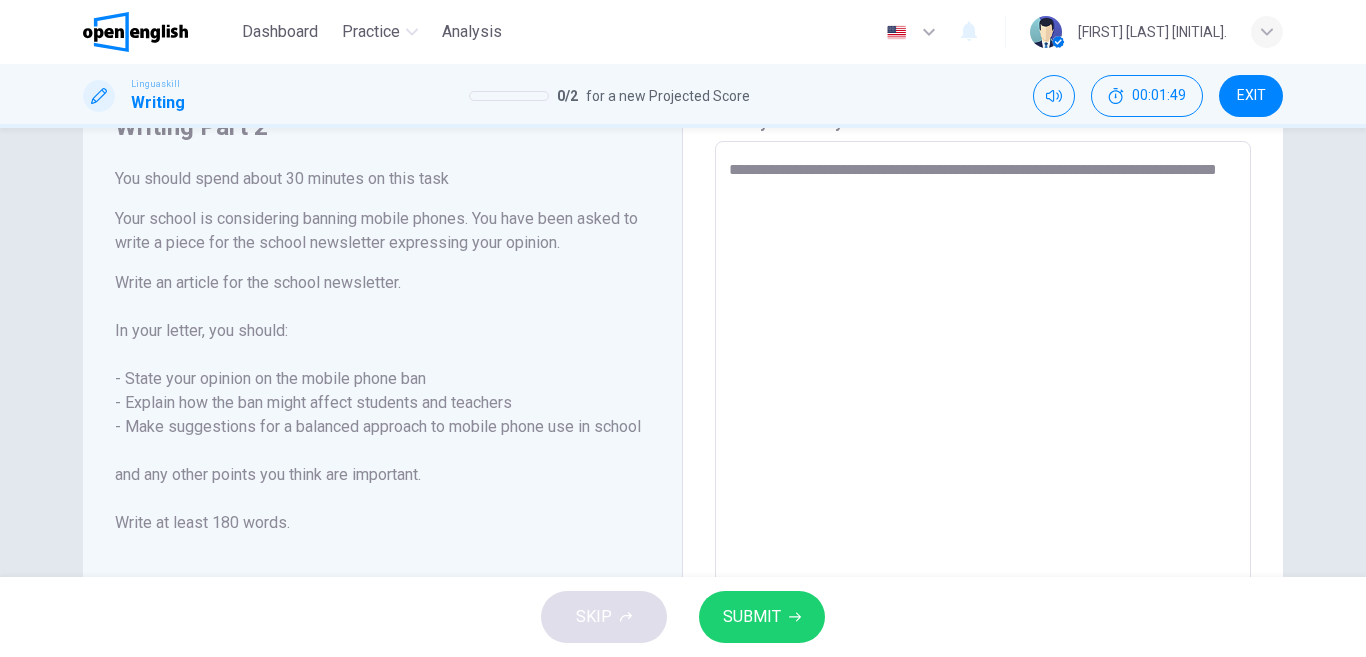 type on "**********" 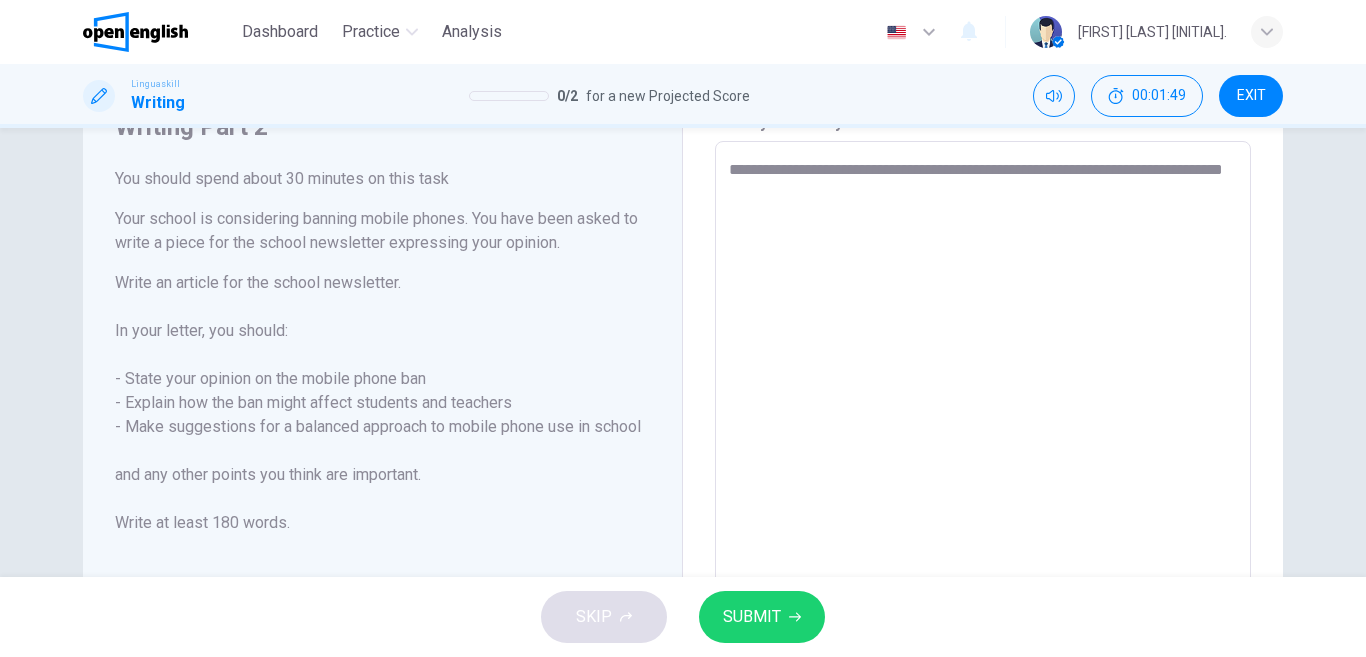 type on "**********" 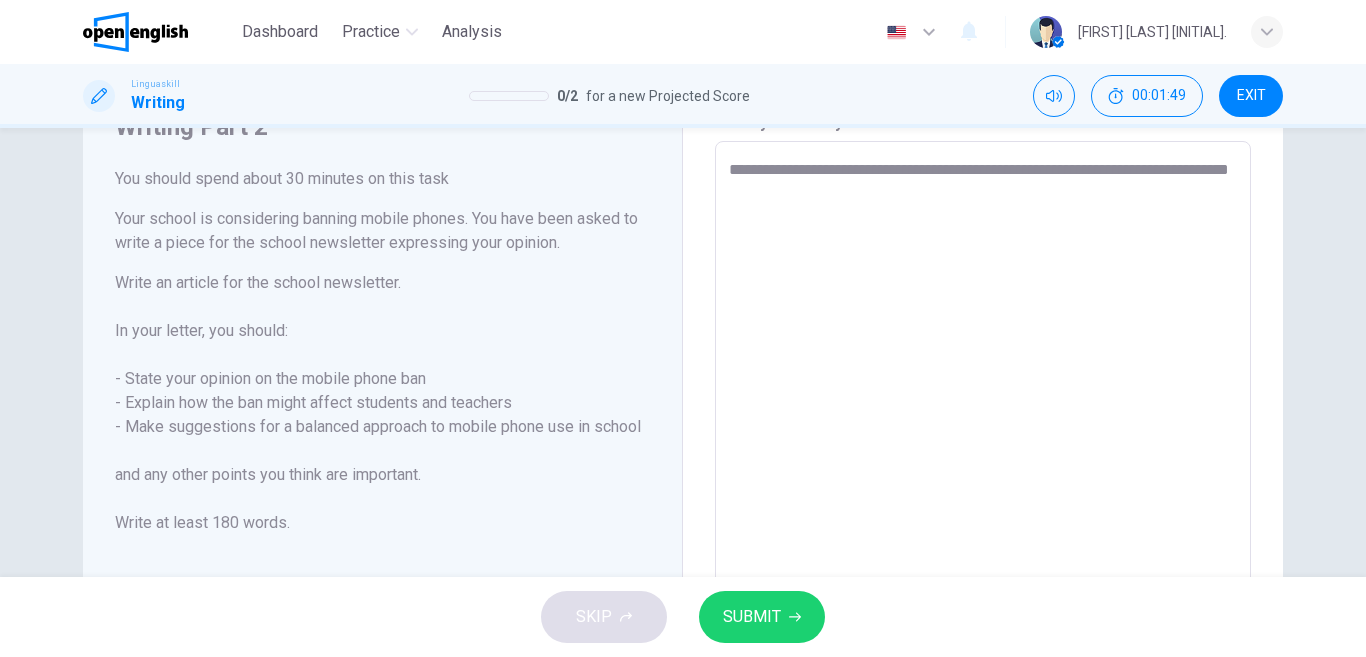 type on "*" 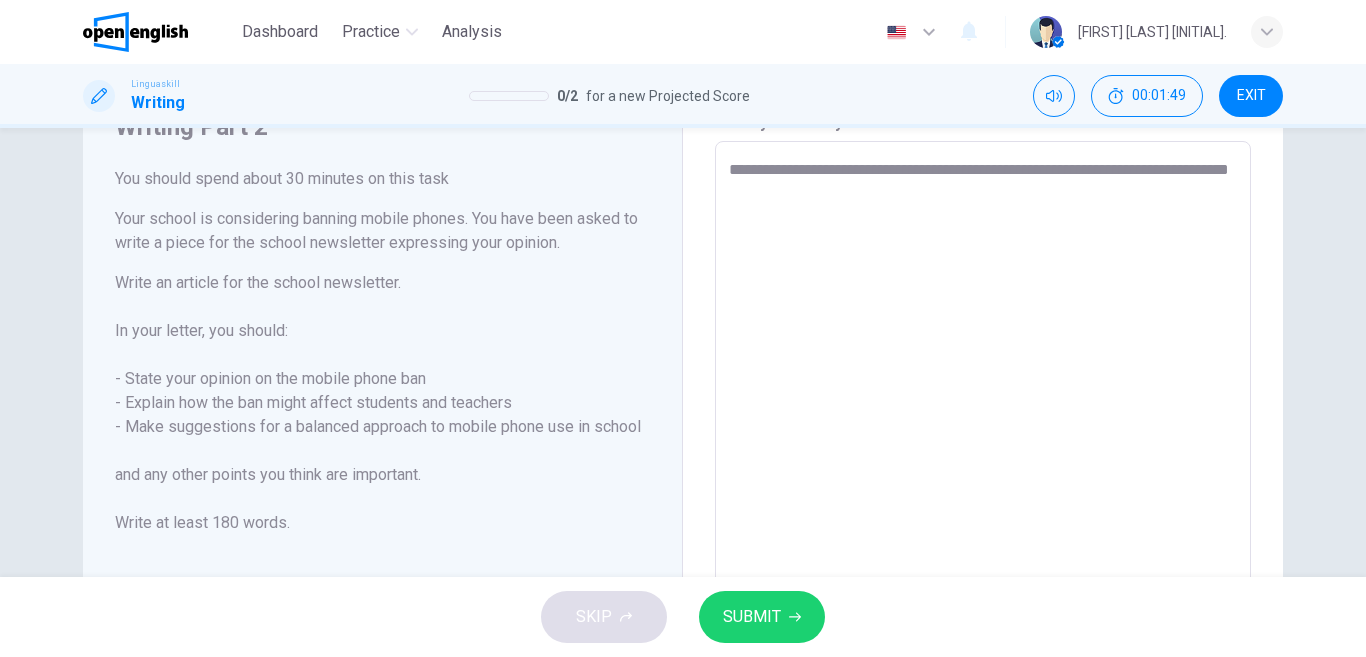 type on "**********" 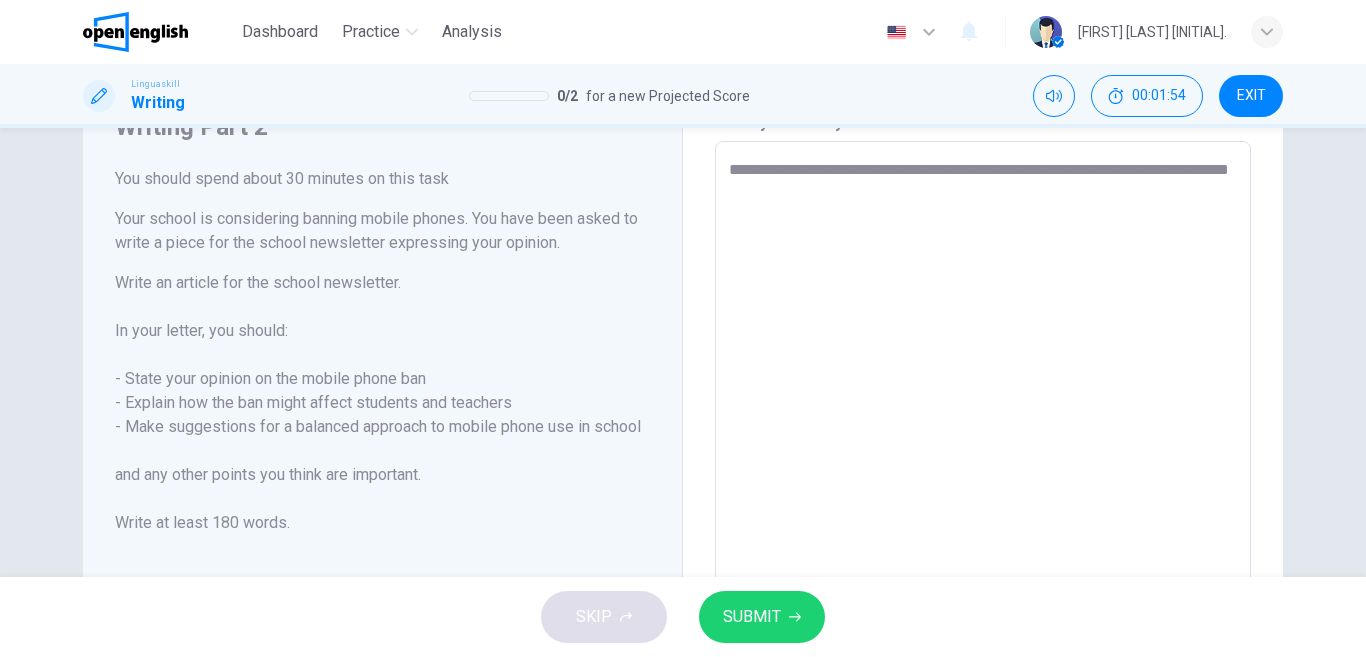 type on "**********" 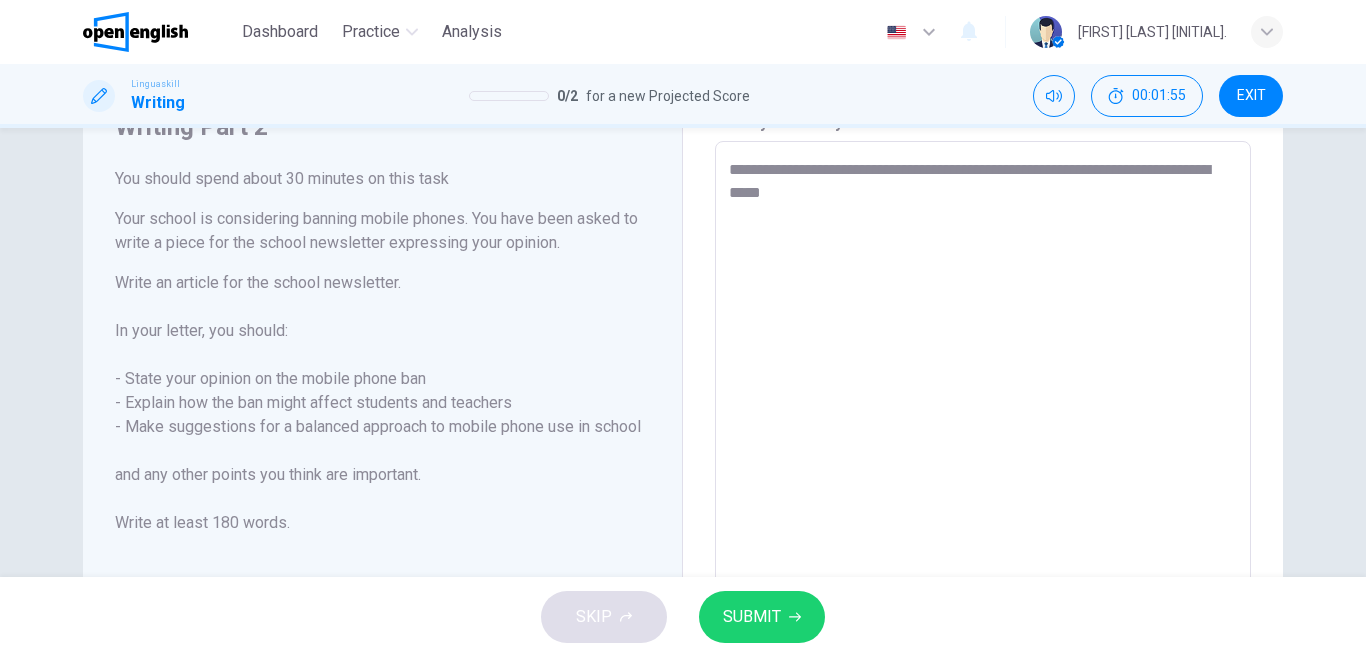 type on "**********" 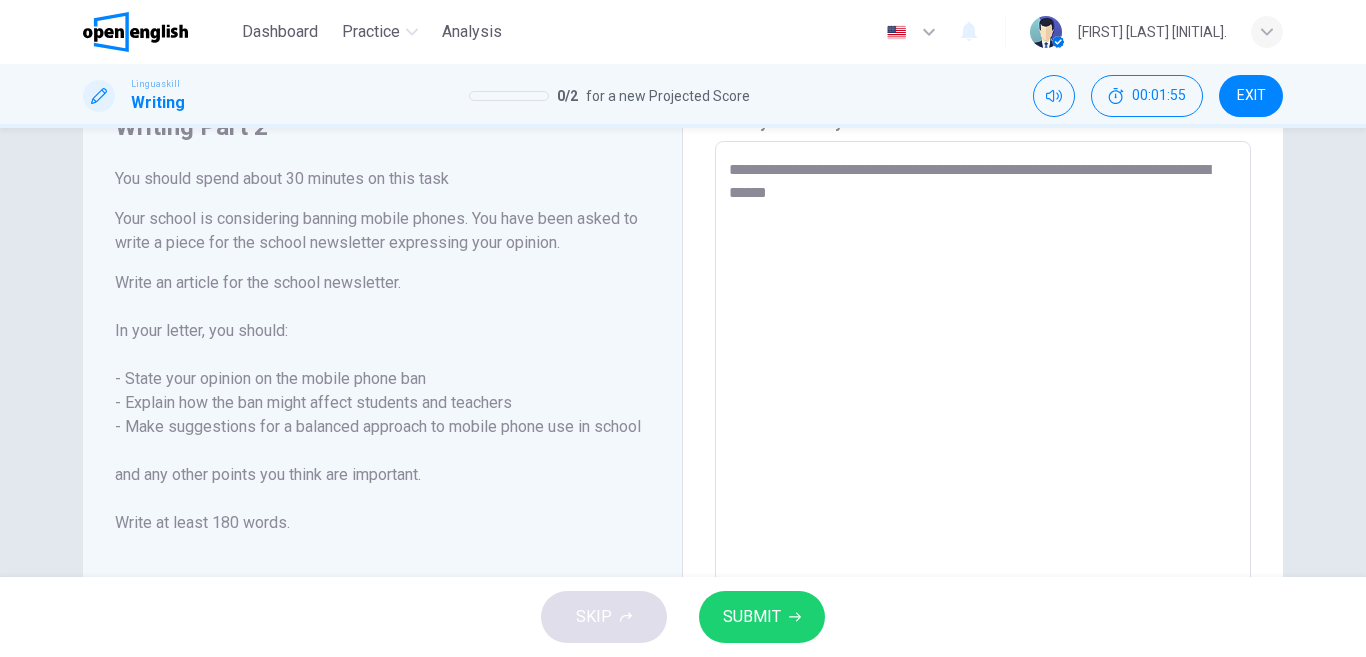 type on "*" 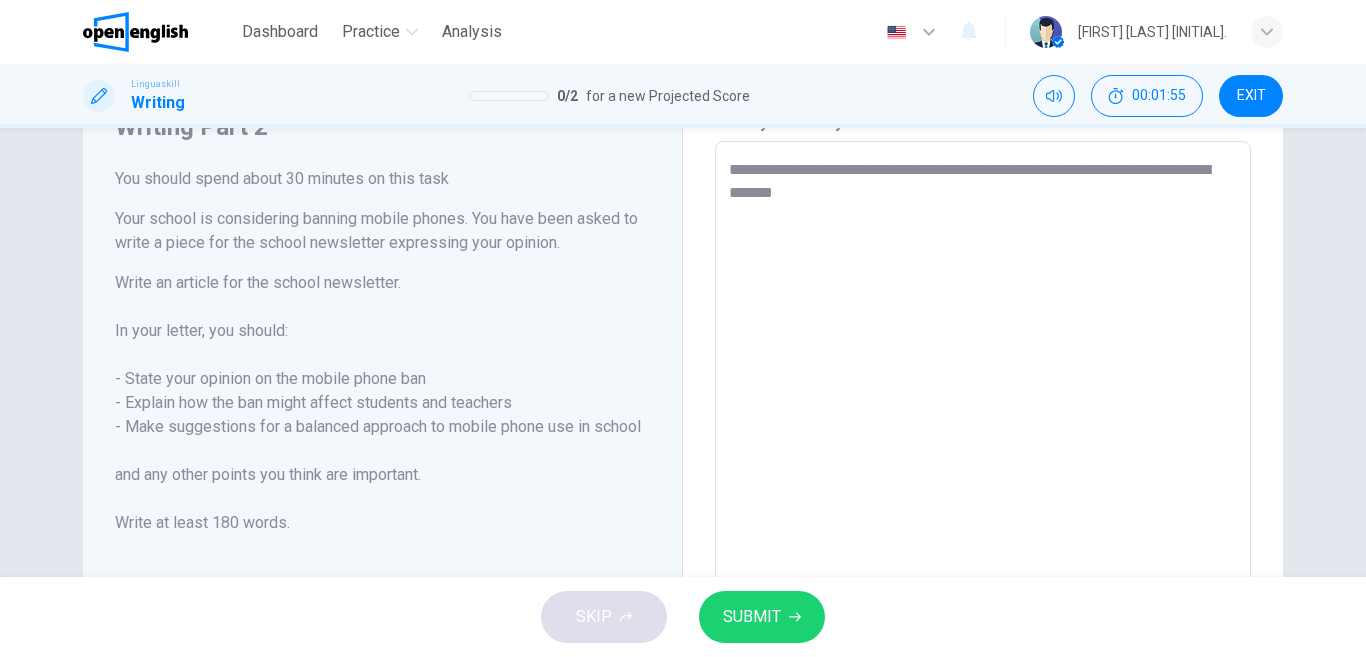 type on "*" 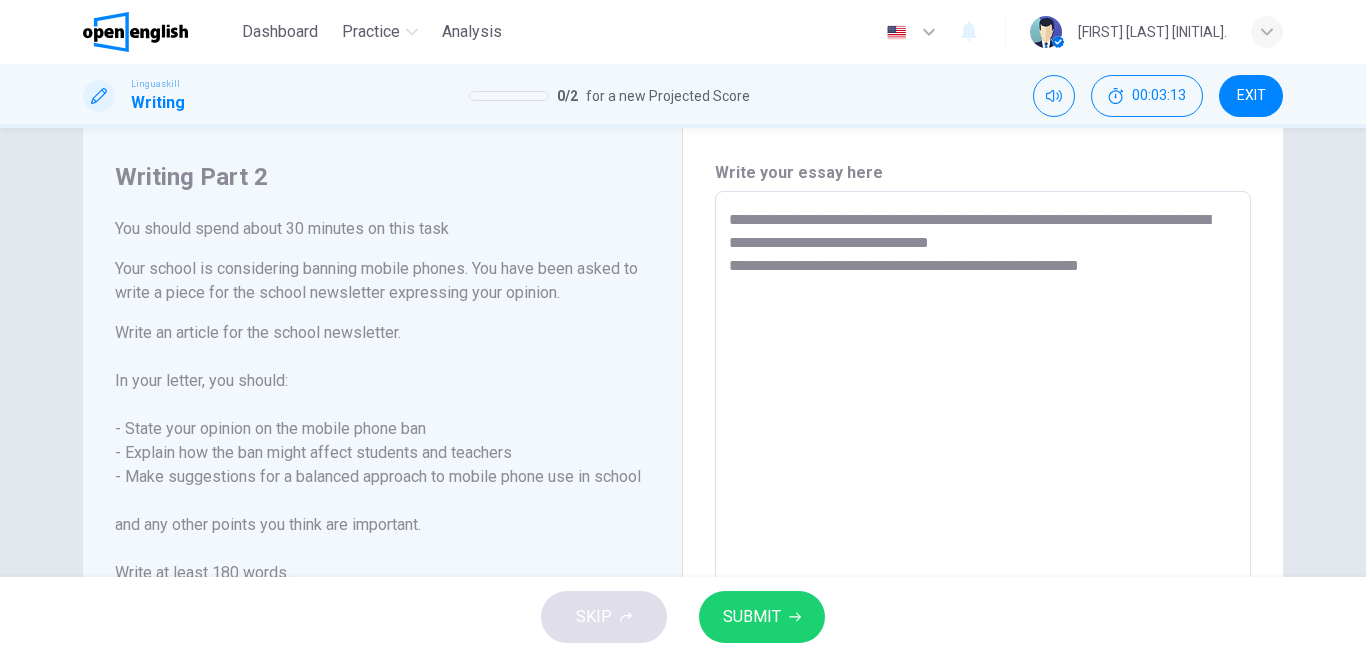scroll, scrollTop: 29, scrollLeft: 0, axis: vertical 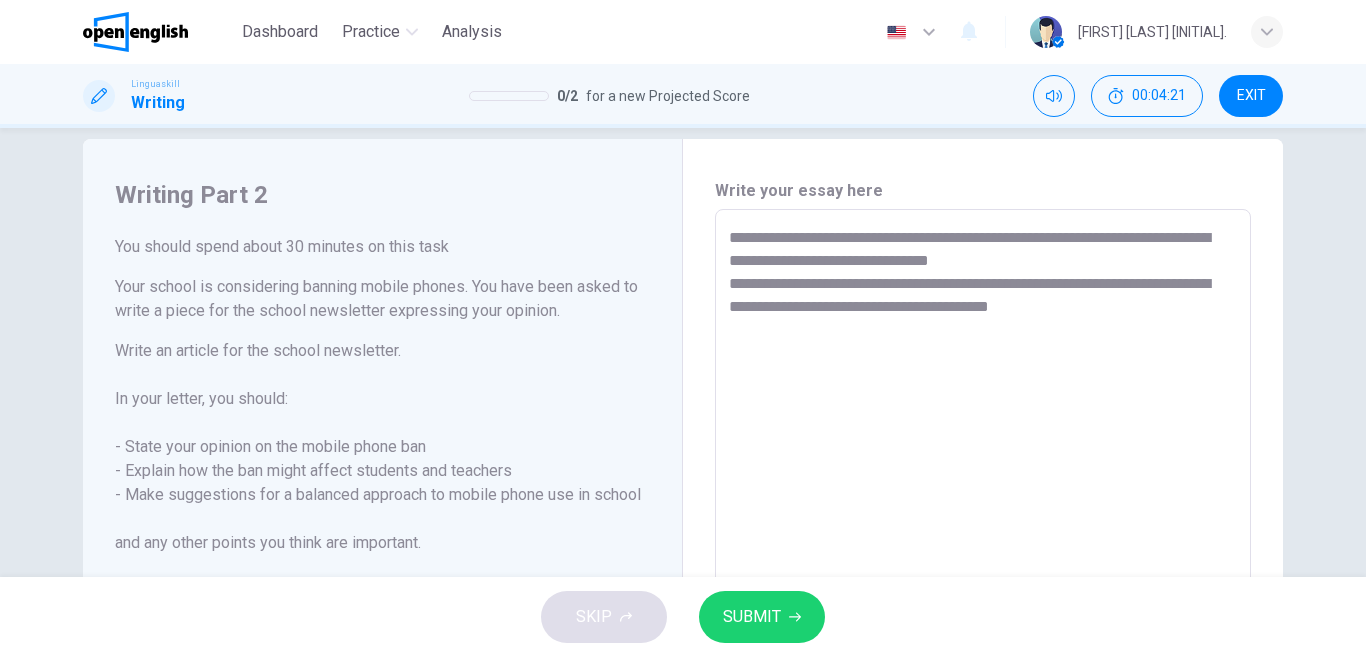 click on "**********" at bounding box center (683, 352) 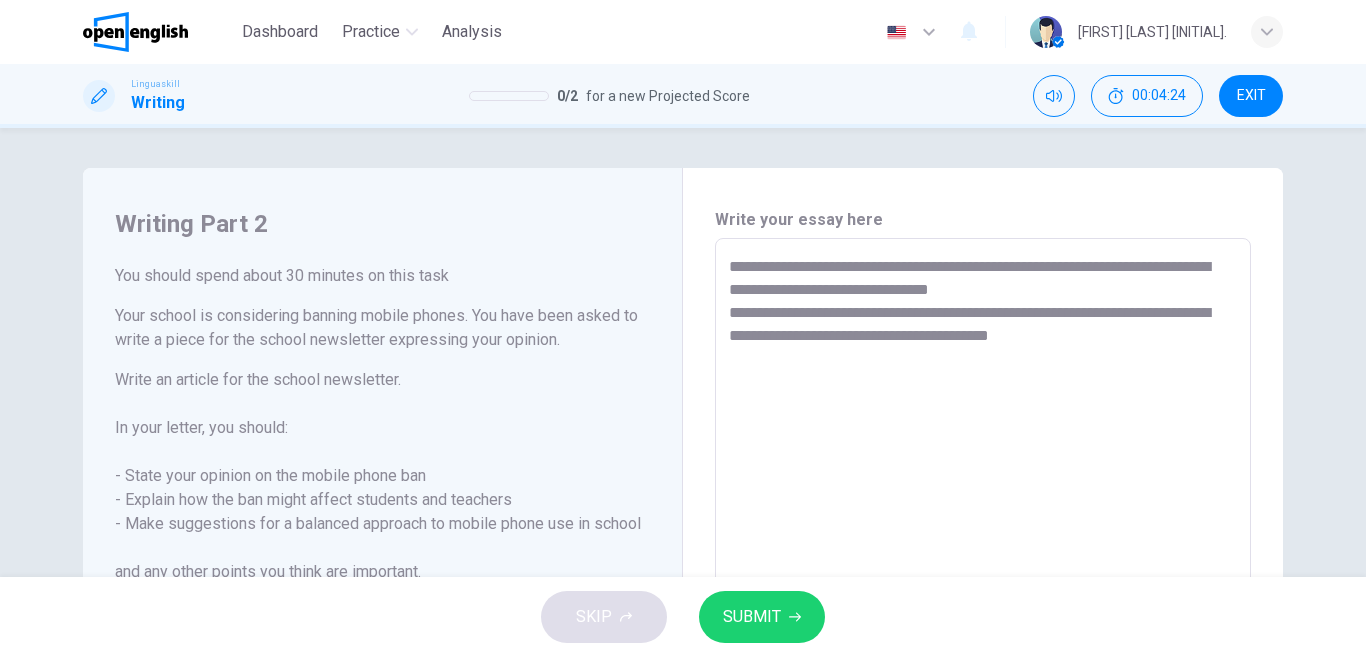 scroll, scrollTop: 40, scrollLeft: 0, axis: vertical 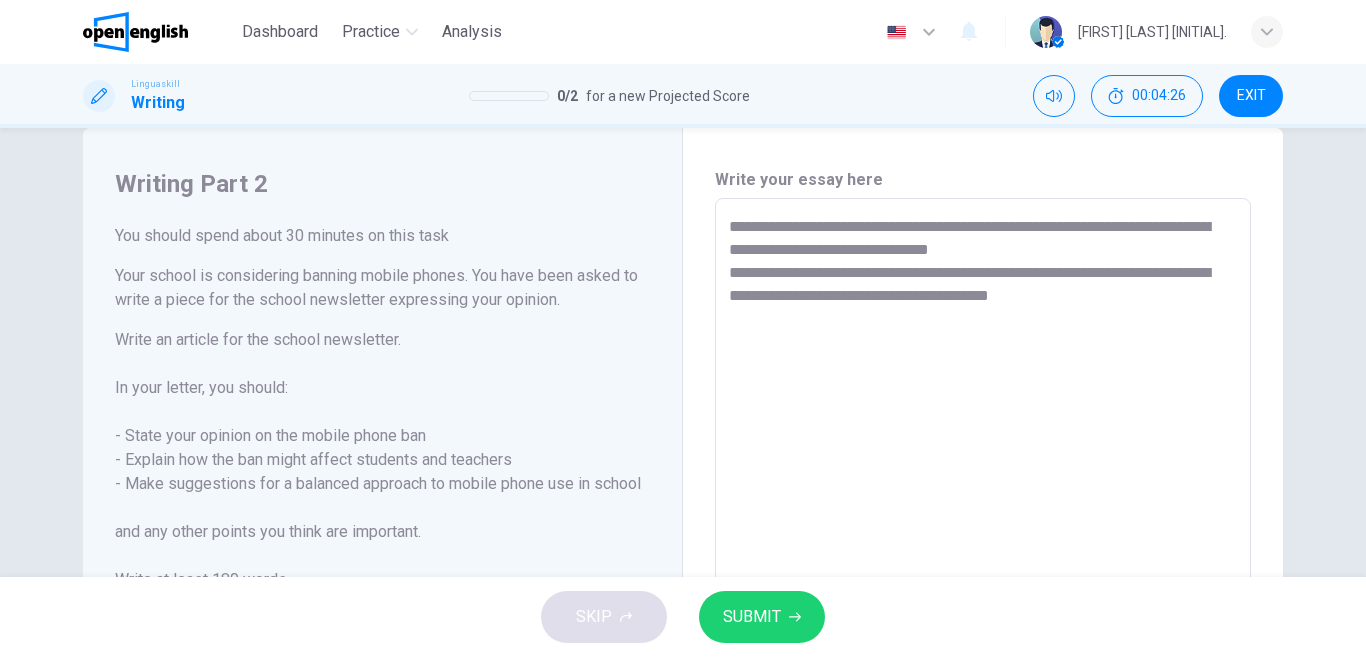 click on "**********" at bounding box center [983, 475] 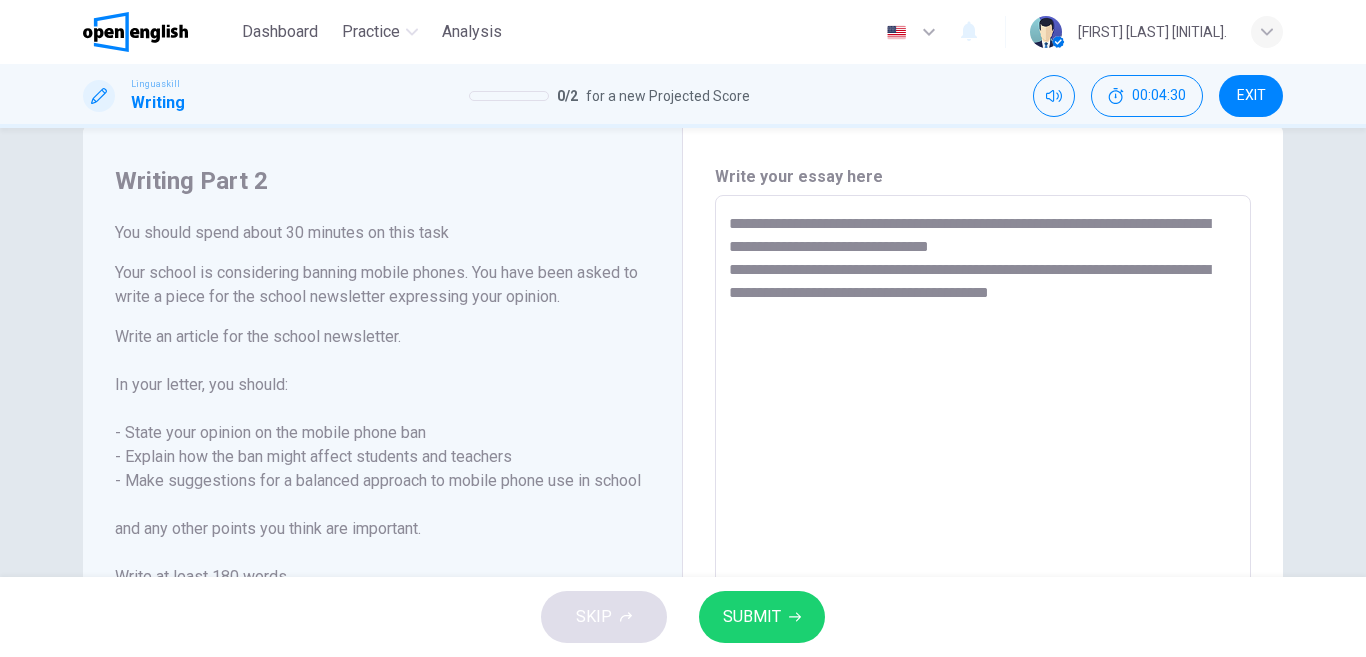 scroll, scrollTop: 36, scrollLeft: 0, axis: vertical 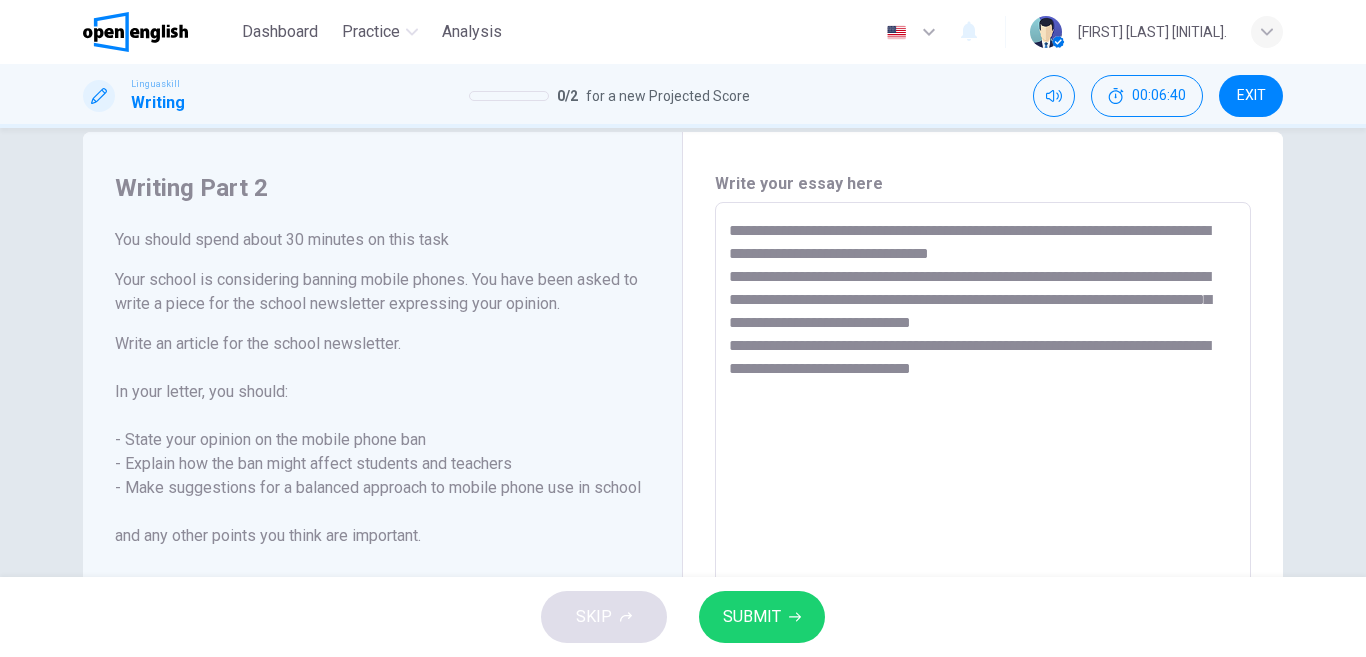 click on "**********" at bounding box center (683, 352) 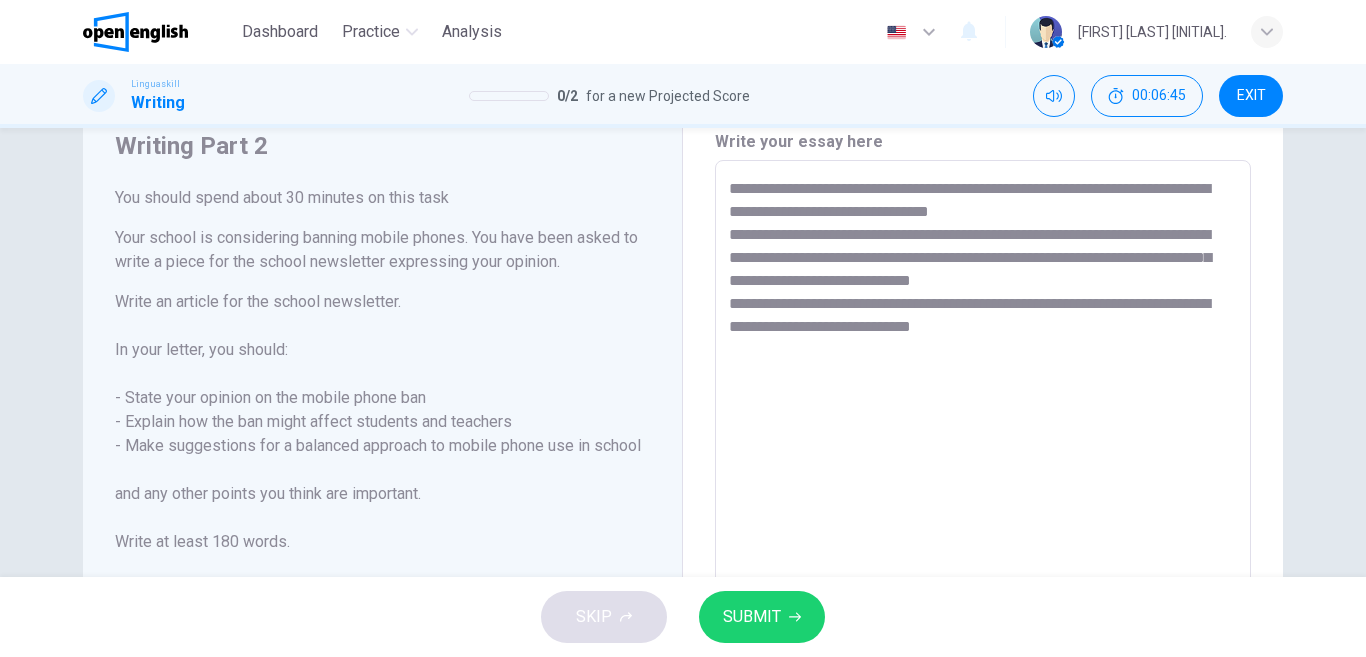scroll, scrollTop: 62, scrollLeft: 0, axis: vertical 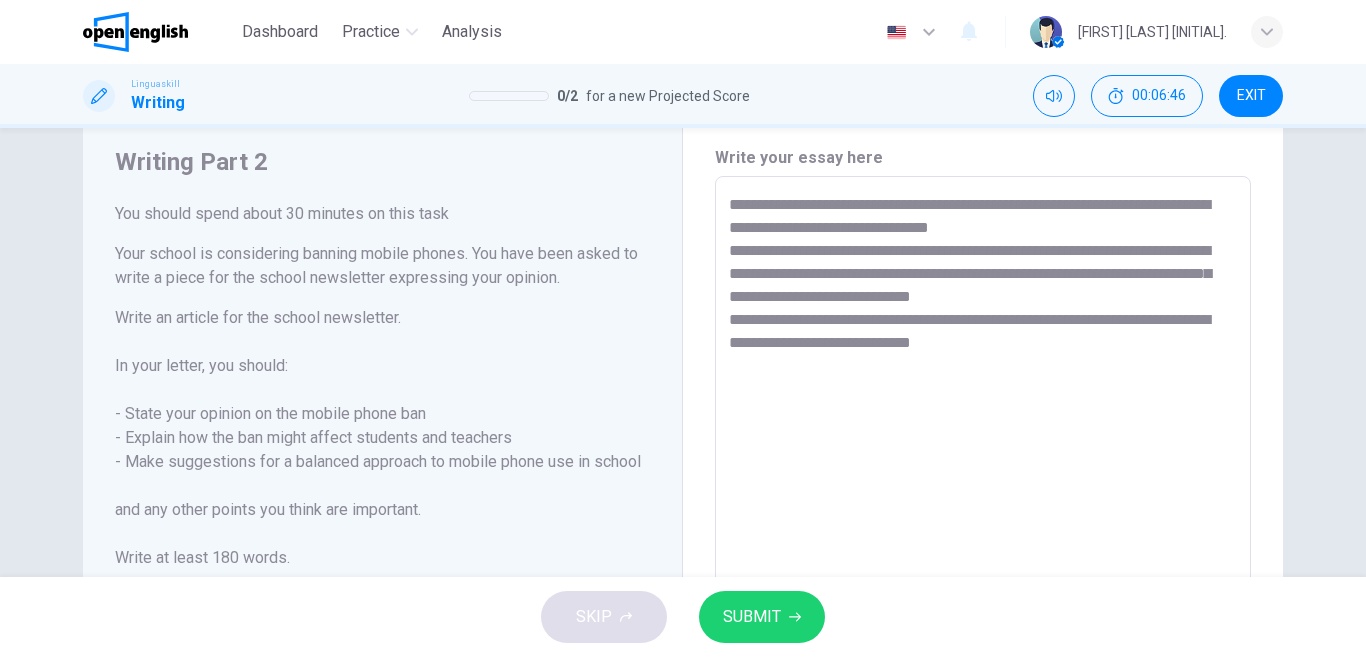 click on "**********" at bounding box center (983, 453) 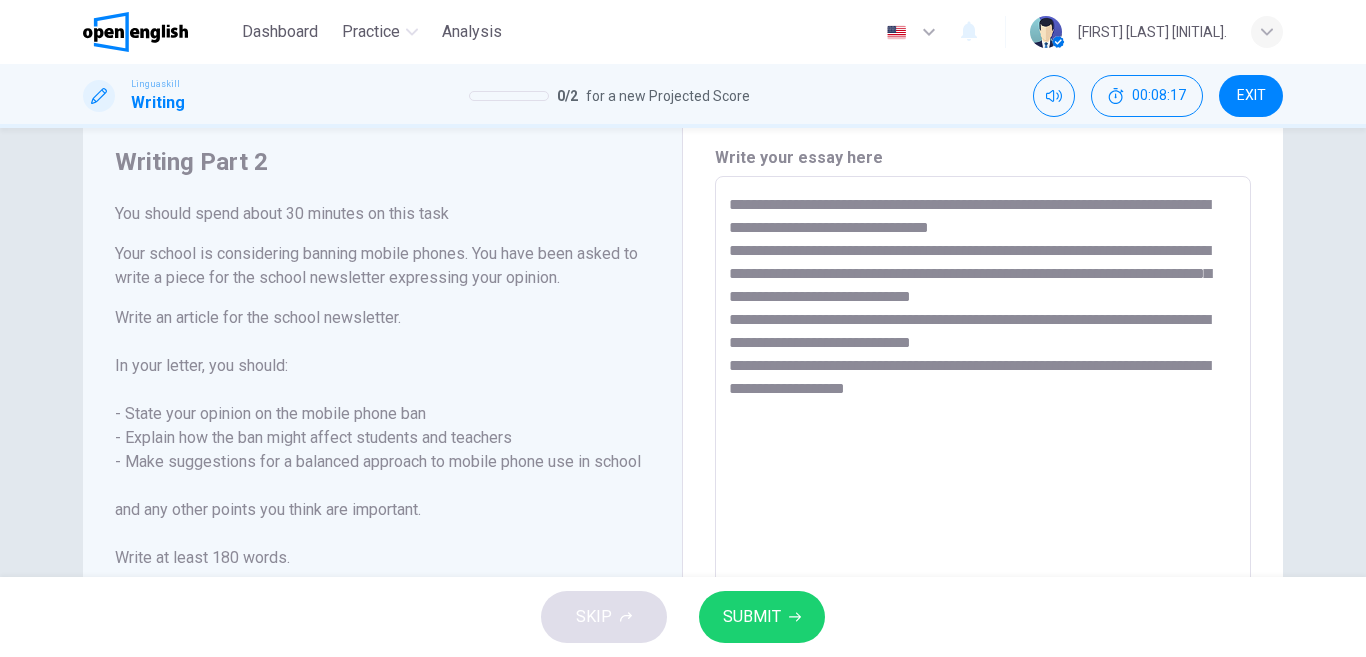 click on "**********" at bounding box center (983, 453) 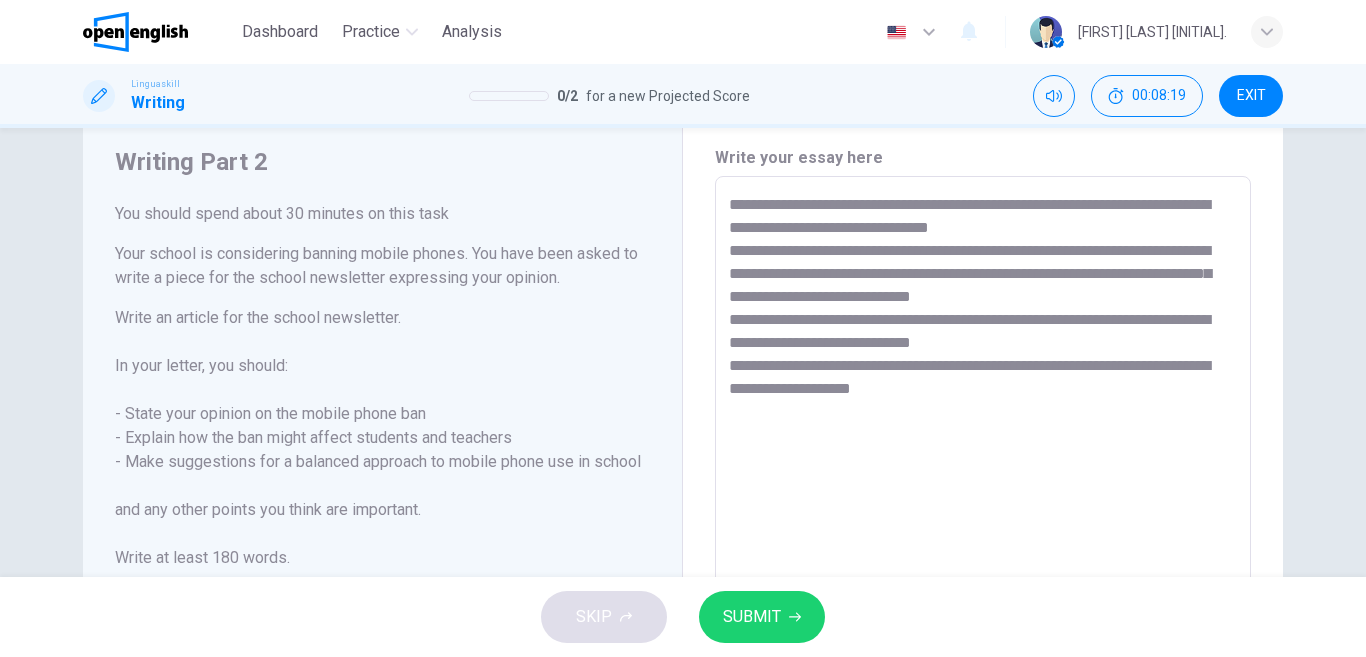 click on "**********" at bounding box center [983, 453] 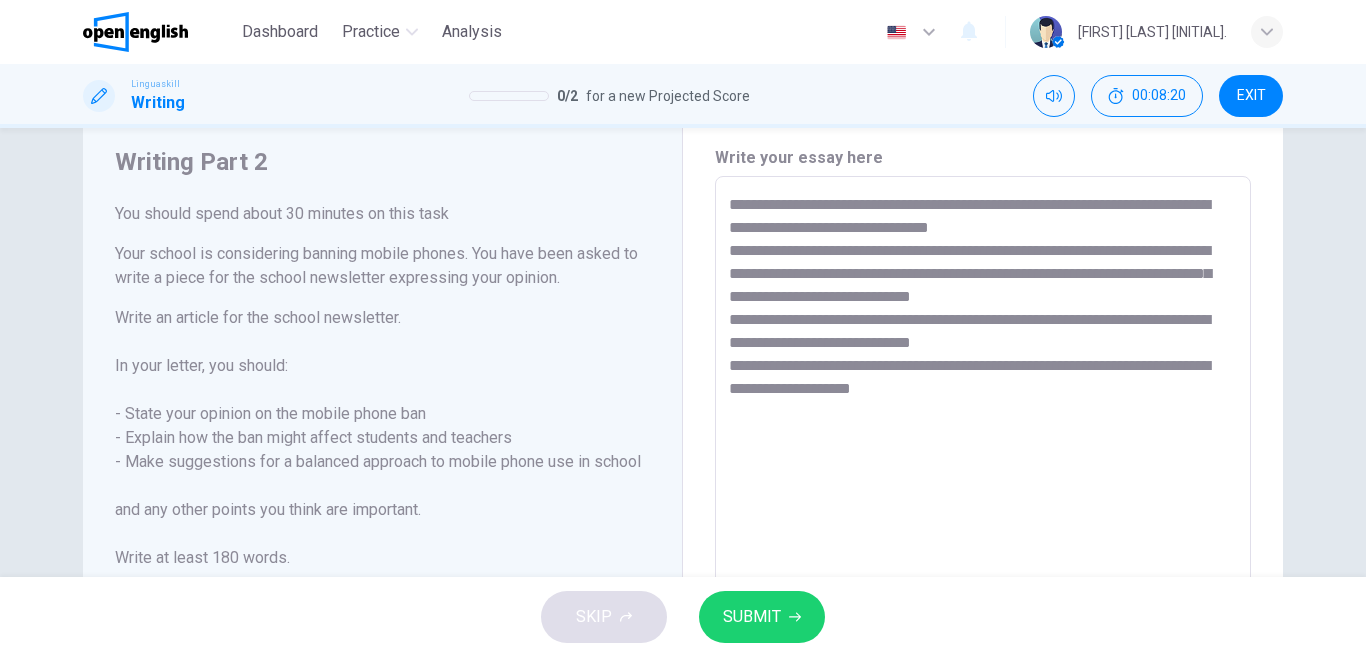 click on "**********" at bounding box center [983, 453] 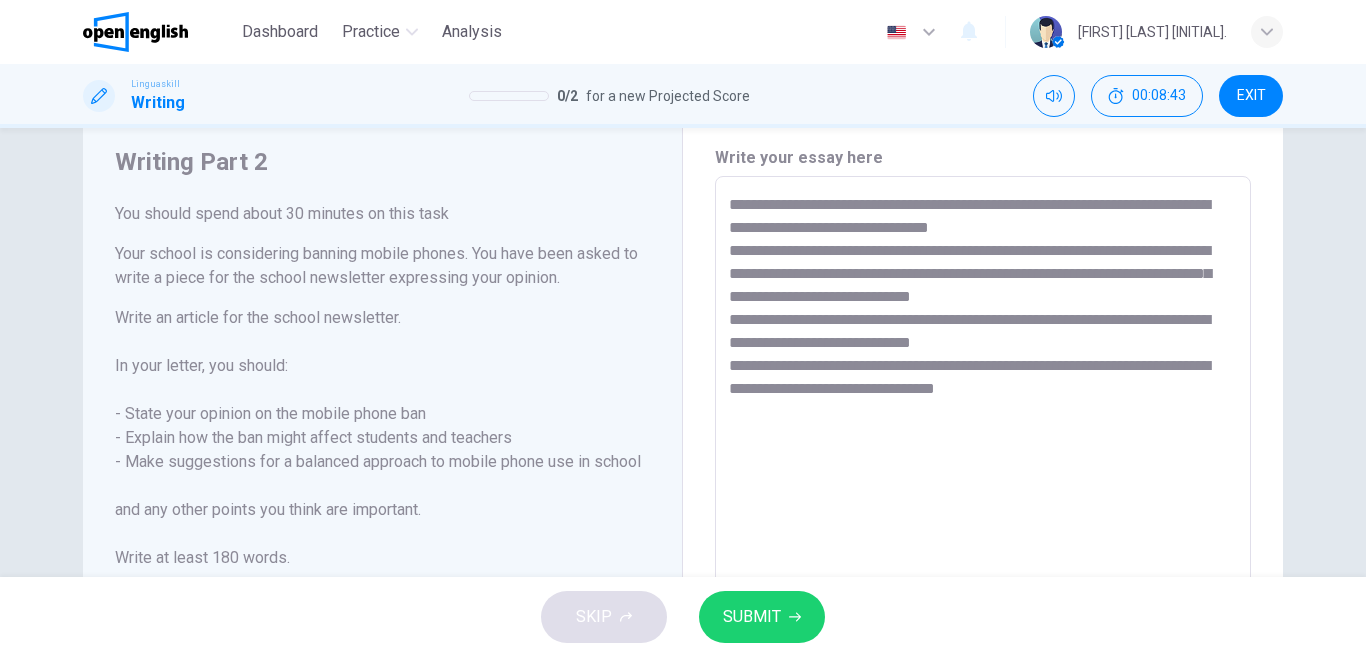 click on "**********" at bounding box center (983, 453) 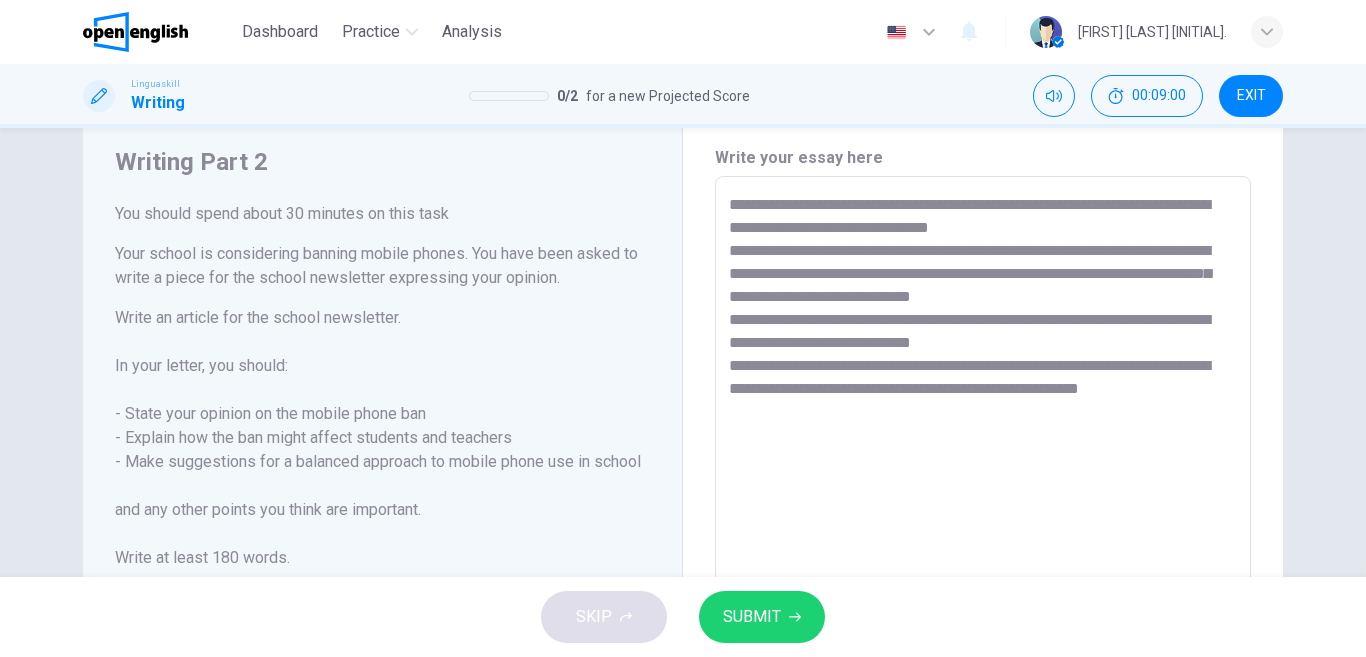 click on "Writing Part 2 You should spend about 30 minutes on this task Your school is considering banning mobile phones. You have been asked to write a piece for the school newsletter expressing your opinion. Write an article for the school newsletter.  In your letter, you should: - State your opinion on the mobile phone ban  - Explain how the ban might affect students and teachers - Make suggestions for a balanced approach to mobile phone use in school and any other points you think are important. Write at least 180 words. Write your essay here * ​ Word count :  104" at bounding box center [683, 352] 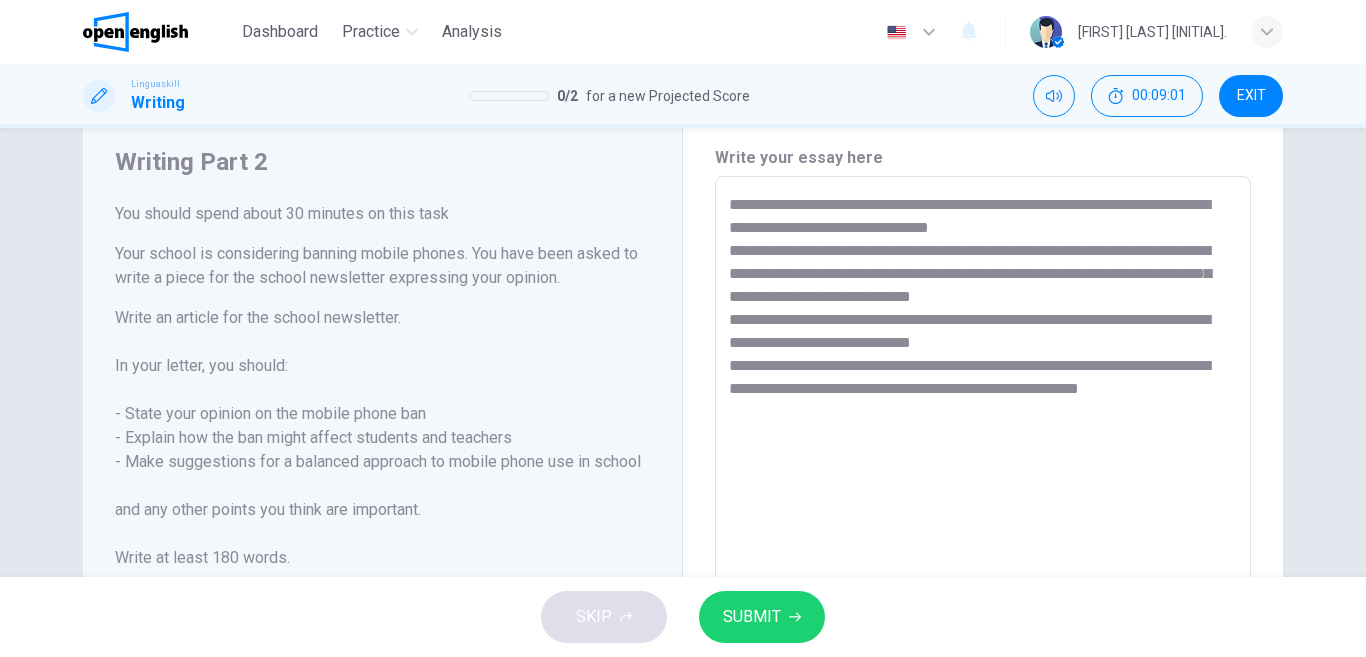click on "Writing Part 2 You should spend about 30 minutes on this task Your school is considering banning mobile phones. You have been asked to write a piece for the school newsletter expressing your opinion. Write an article for the school newsletter.  In your letter, you should: - State your opinion on the mobile phone ban  - Explain how the ban might affect students and teachers - Make suggestions for a balanced approach to mobile phone use in school and any other points you think are important. Write at least 180 words. Write your essay here * ​ Word count :  104" at bounding box center [683, 352] 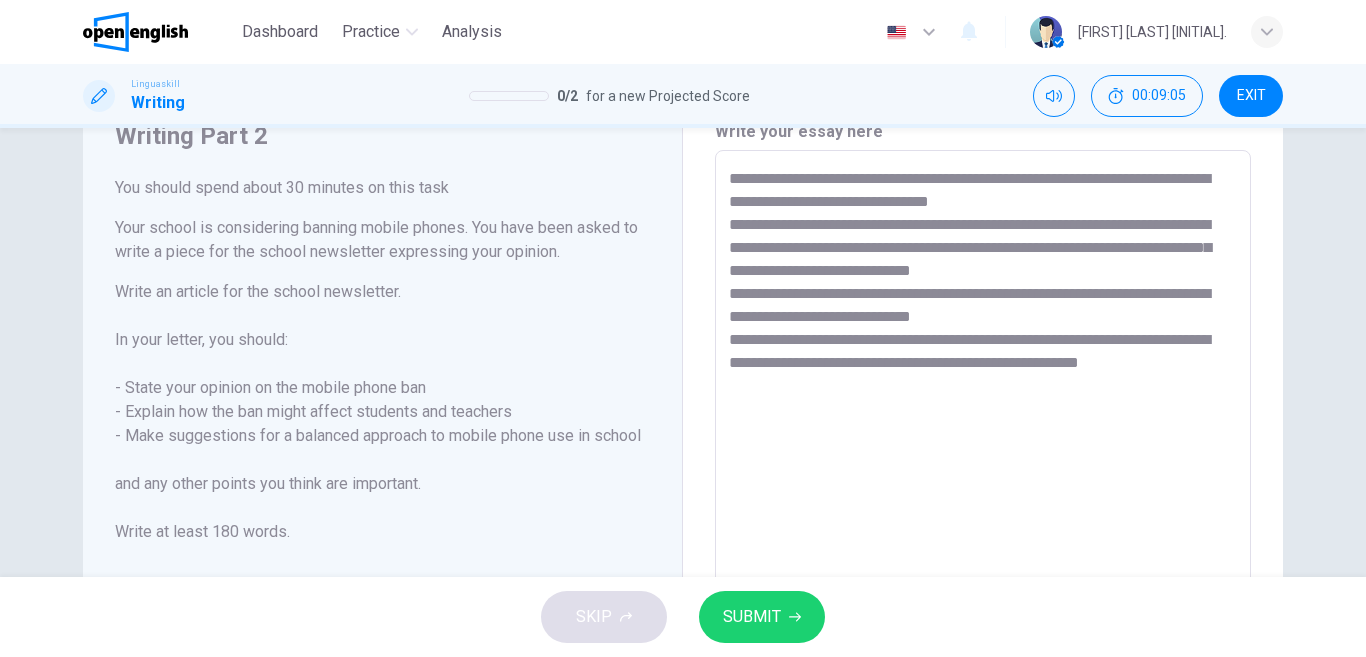 scroll, scrollTop: 81, scrollLeft: 0, axis: vertical 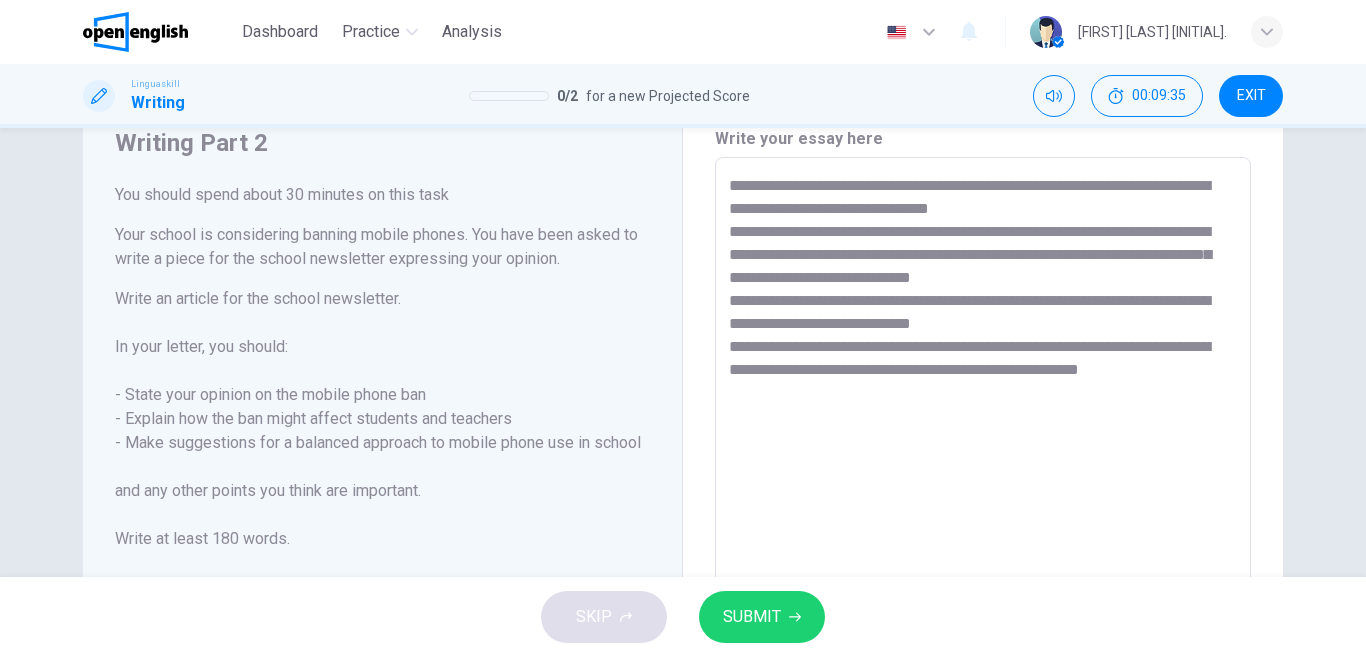 click on "**********" at bounding box center [983, 434] 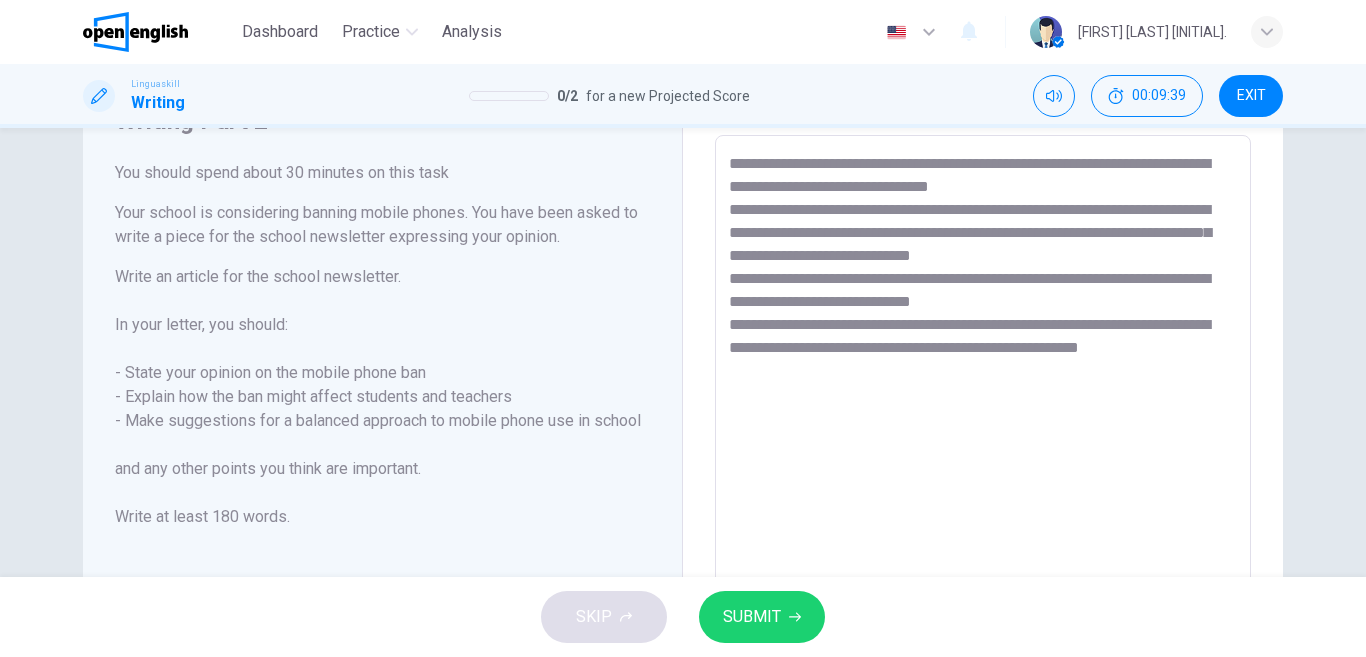 scroll, scrollTop: 100, scrollLeft: 0, axis: vertical 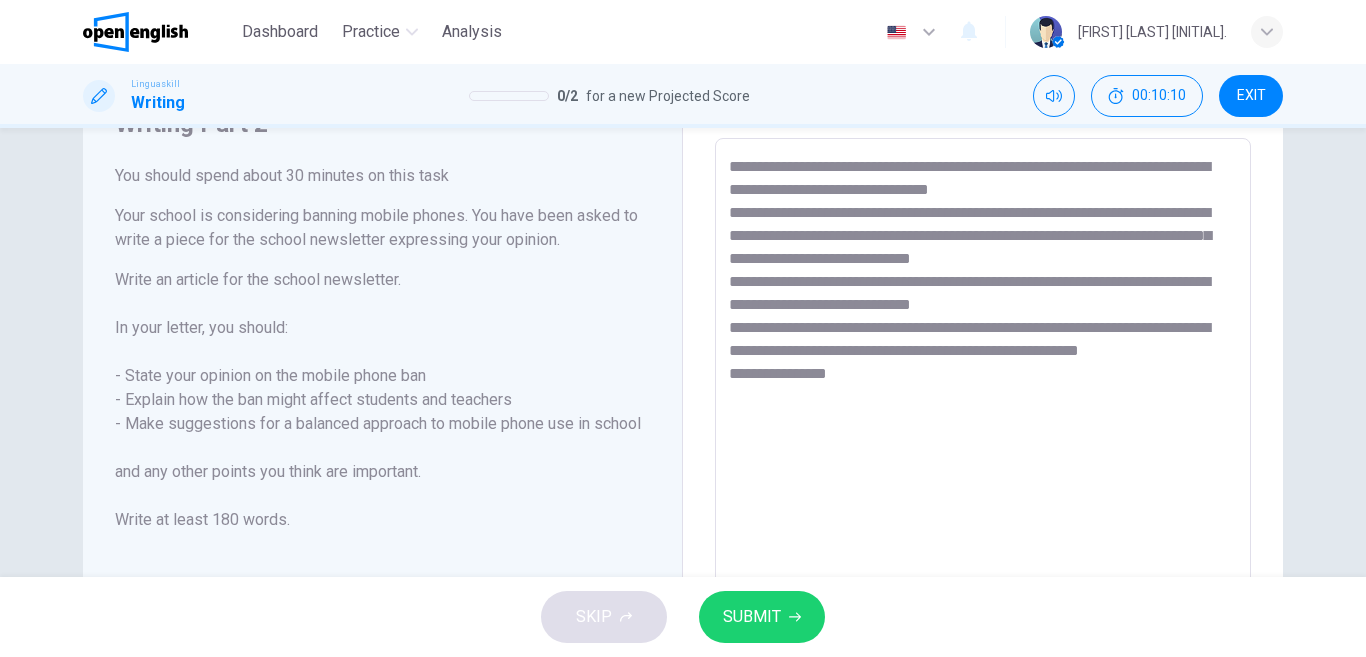 click on "Writing Part 2 You should spend about 30 minutes on this task Your school is considering banning mobile phones. You have been asked to write a piece for the school newsletter expressing your opinion. Write an article for the school newsletter.  In your letter, you should: - State your opinion on the mobile phone ban  - Explain how the ban might affect students and teachers - Make suggestions for a balanced approach to mobile phone use in school and any other points you think are important. Write at least 180 words. Write your essay here * ​ Word count :  108" at bounding box center [683, 415] 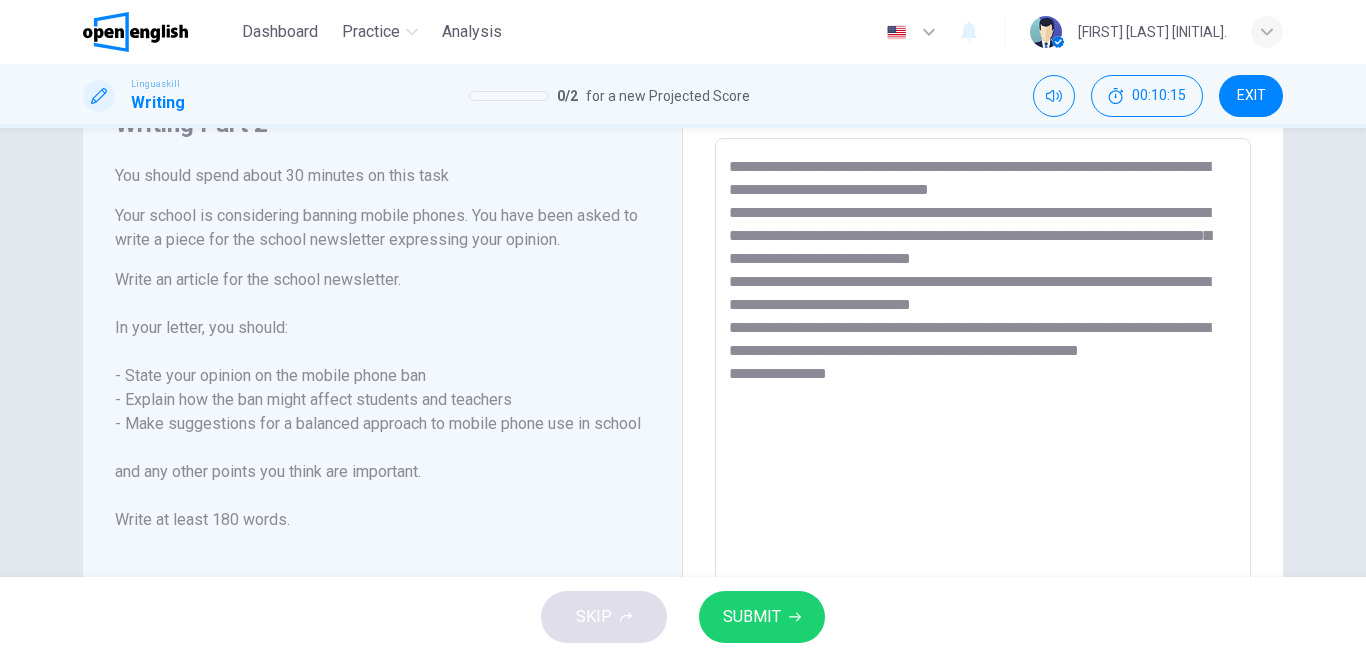click on "**********" at bounding box center [983, 415] 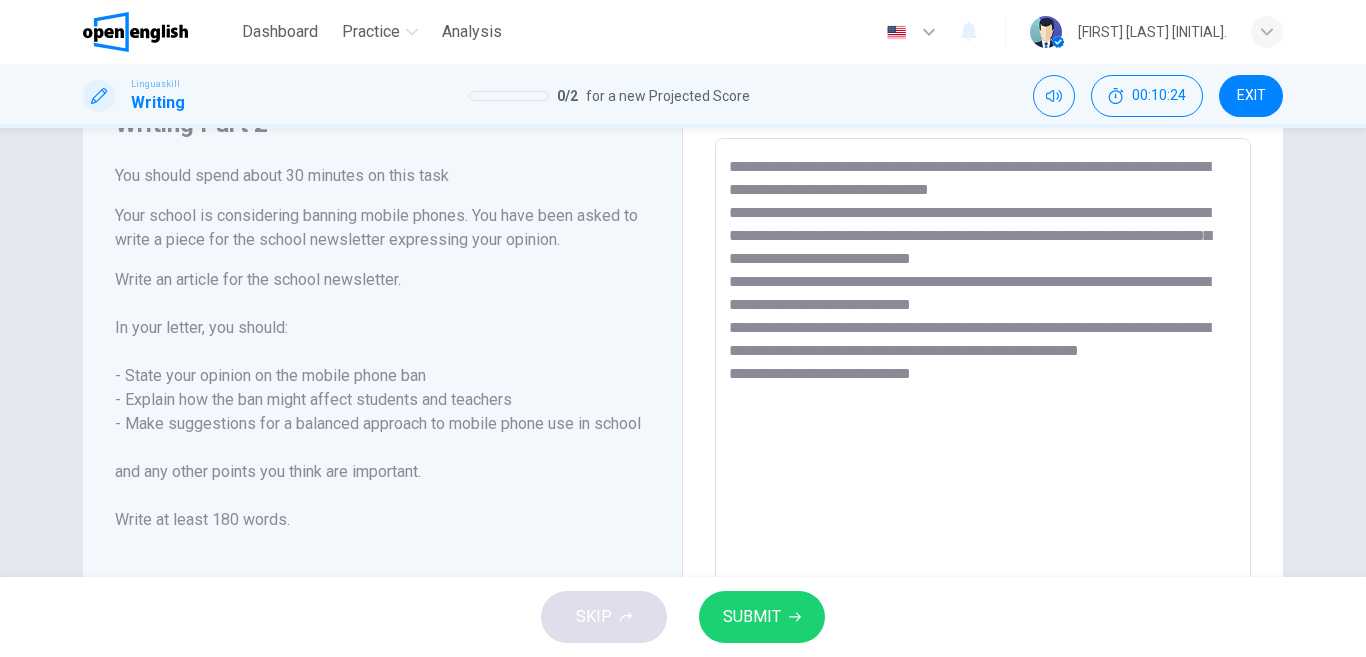 click on "**********" at bounding box center (983, 415) 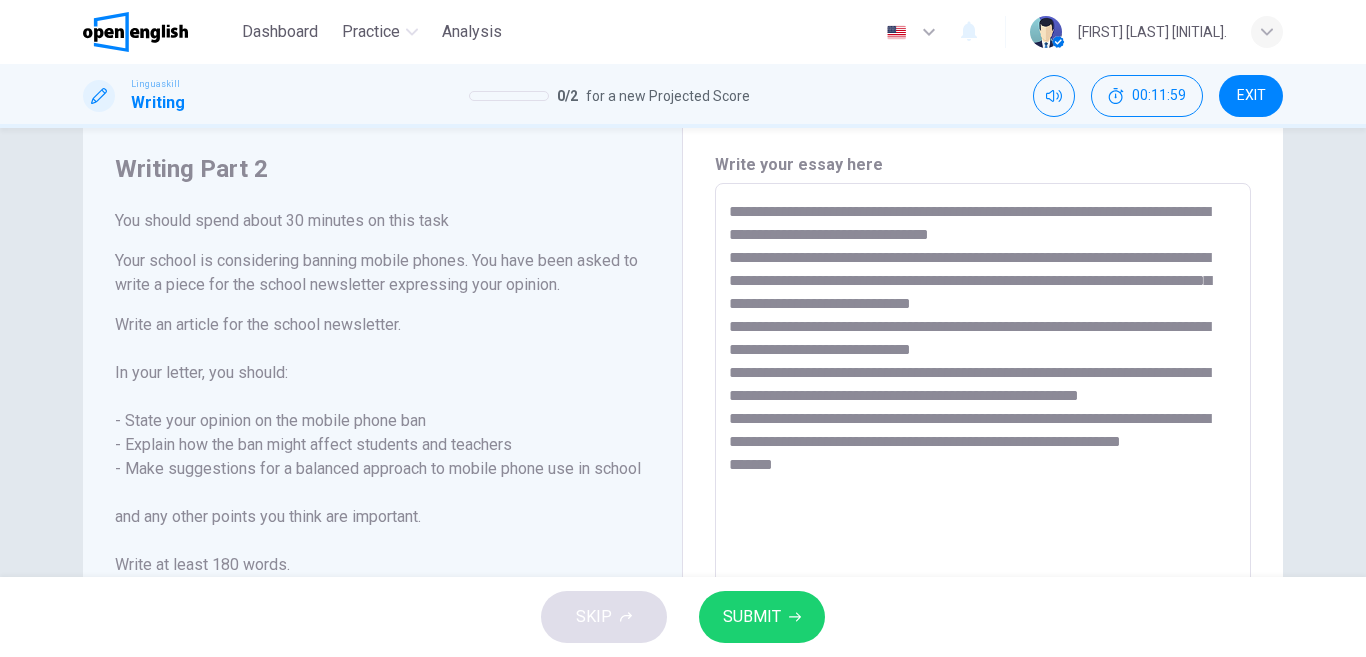 scroll, scrollTop: 64, scrollLeft: 0, axis: vertical 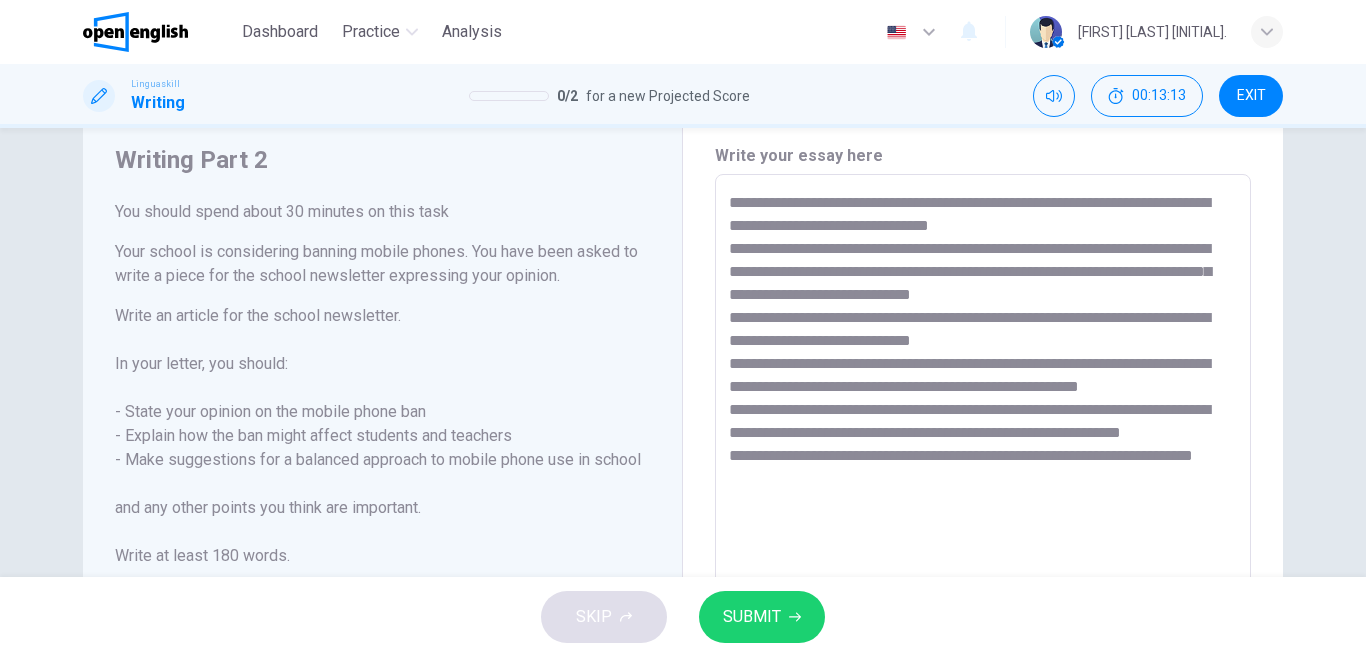 click on "**********" at bounding box center (983, 451) 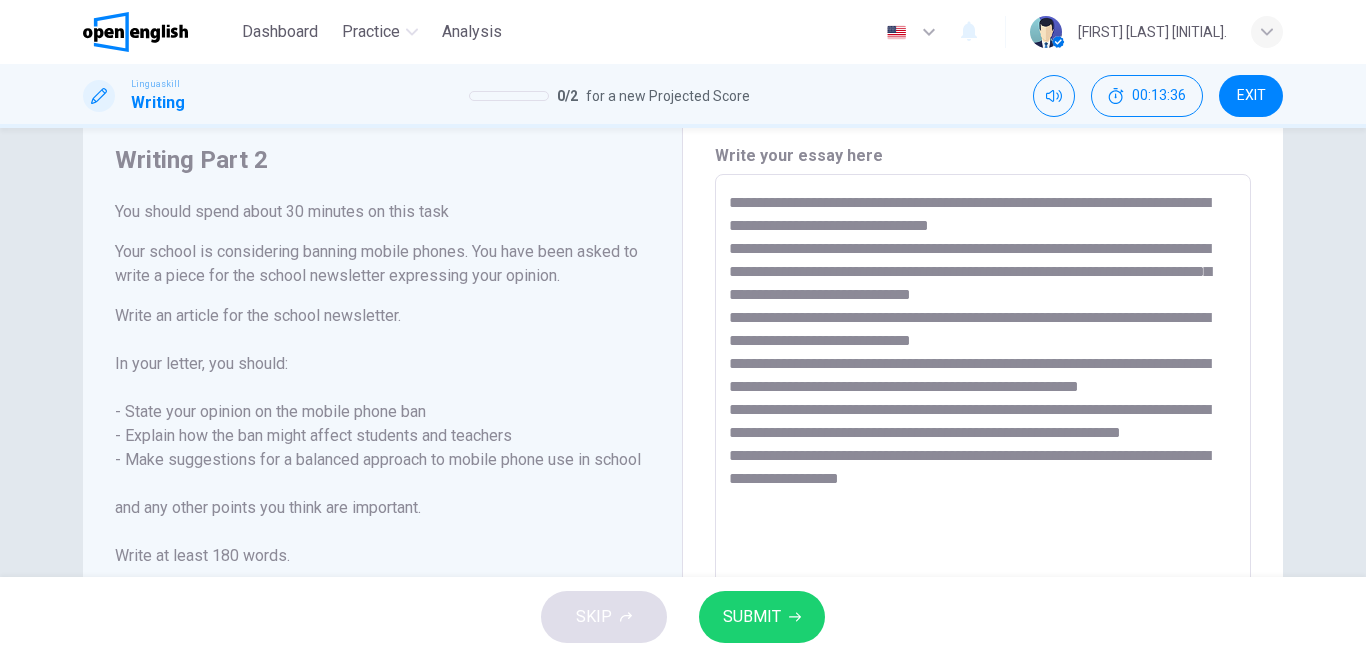 click on "**********" at bounding box center (983, 451) 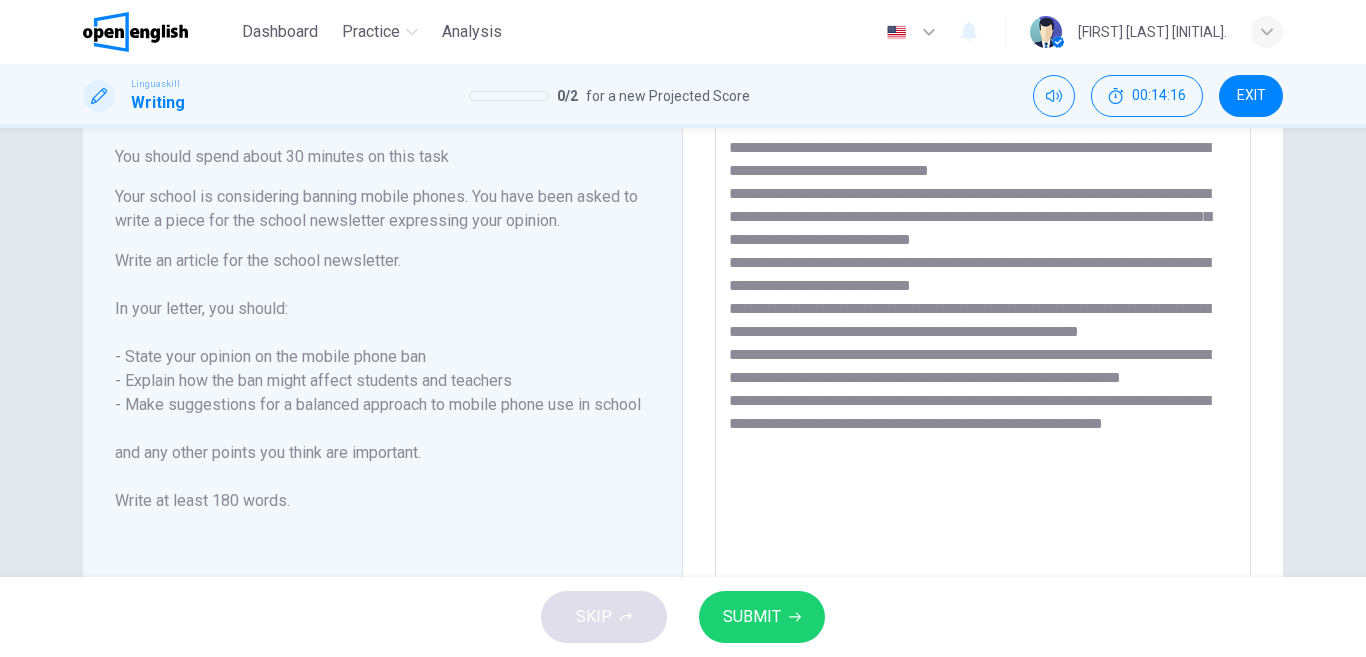 scroll, scrollTop: 103, scrollLeft: 0, axis: vertical 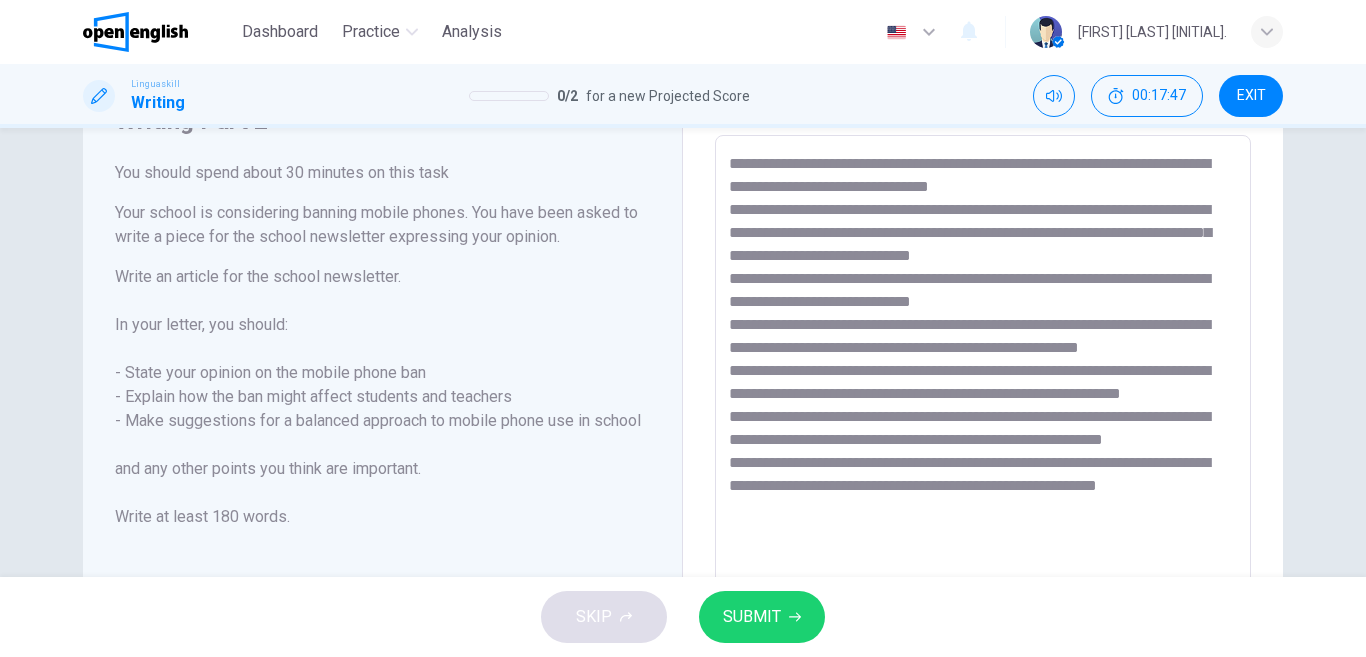 click on "Writing Part 2 You should spend about 30 minutes on this task Your school is considering banning mobile phones. You have been asked to write a piece for the school newsletter expressing your opinion. Write an article for the school newsletter.  In your letter, you should: - State your opinion on the mobile phone ban  - Explain how the ban might affect students and teachers - Make suggestions for a balanced approach to mobile phone use in school and any other points you think are important. Write at least 180 words. Write your essay here * ​ Word count :  185" at bounding box center (683, 352) 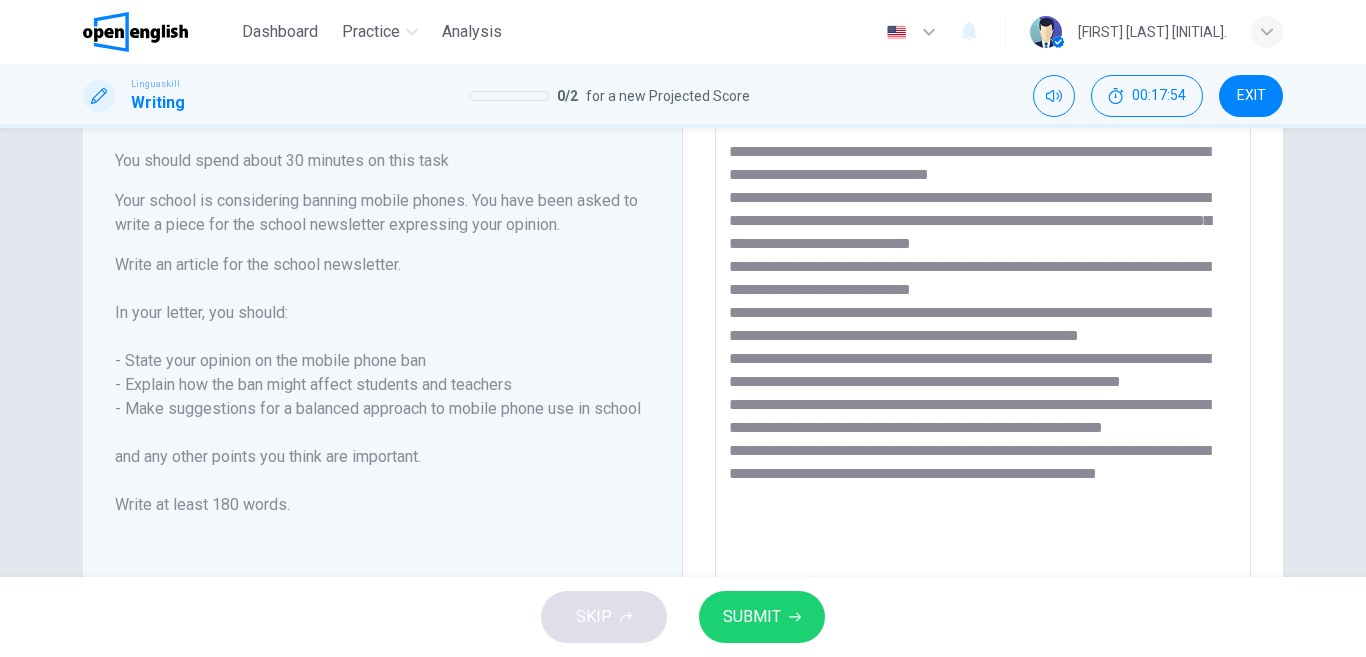 scroll, scrollTop: 86, scrollLeft: 0, axis: vertical 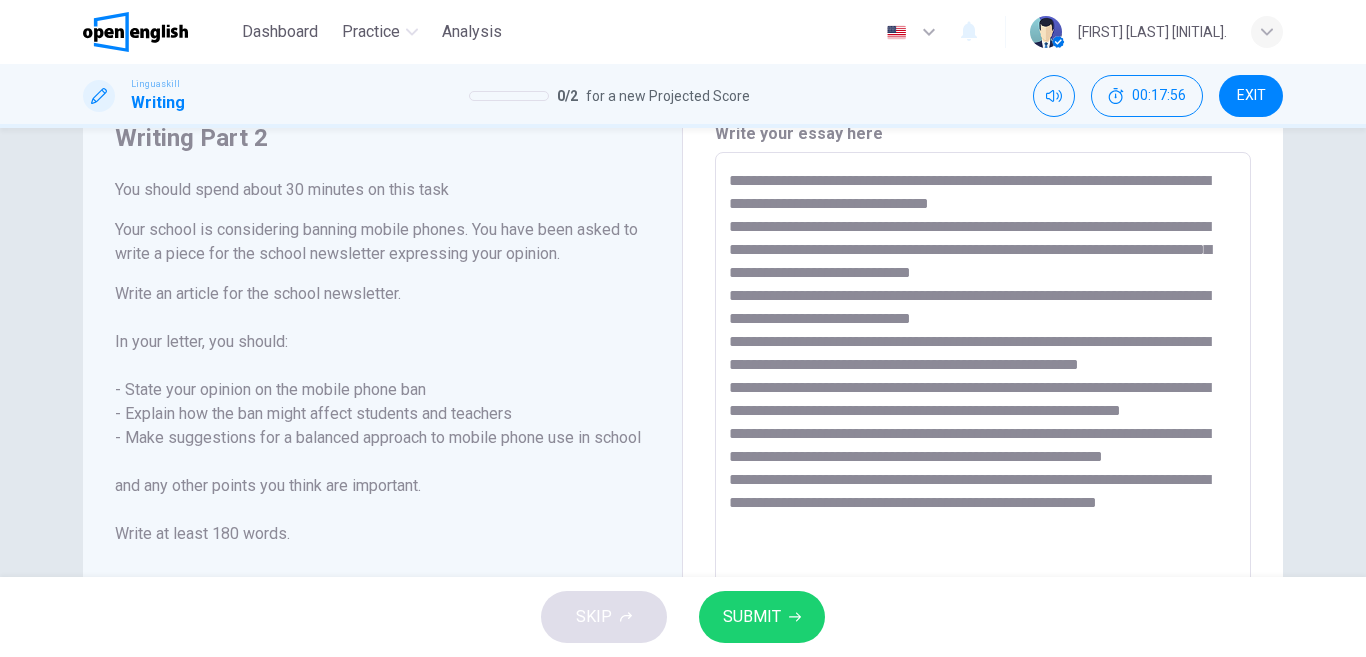 click on "Writing Part 2 You should spend about 30 minutes on this task Your school is considering banning mobile phones. You have been asked to write a piece for the school newsletter expressing your opinion. Write an article for the school newsletter.  In your letter, you should: - State your opinion on the mobile phone ban  - Explain how the ban might affect students and teachers - Make suggestions for a balanced approach to mobile phone use in school and any other points you think are important. Write at least 180 words. Write your essay here * ​ Word count :  185" at bounding box center [683, 352] 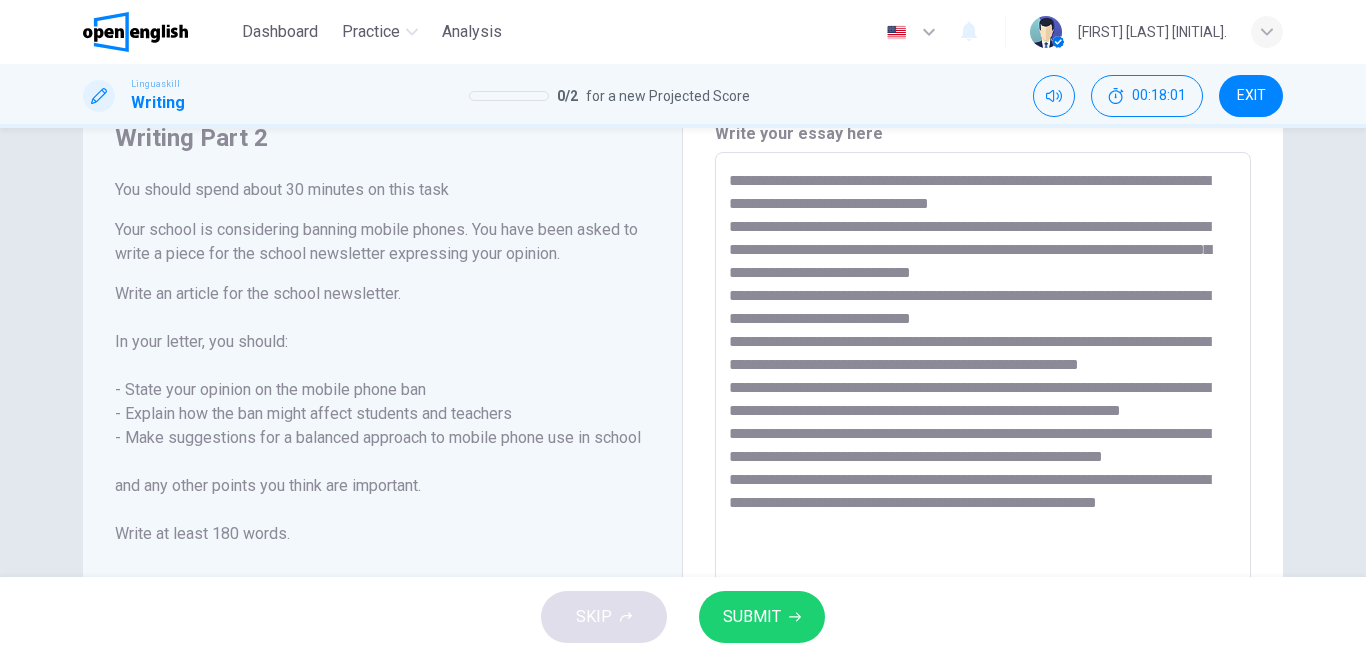 click on "**********" at bounding box center (983, 429) 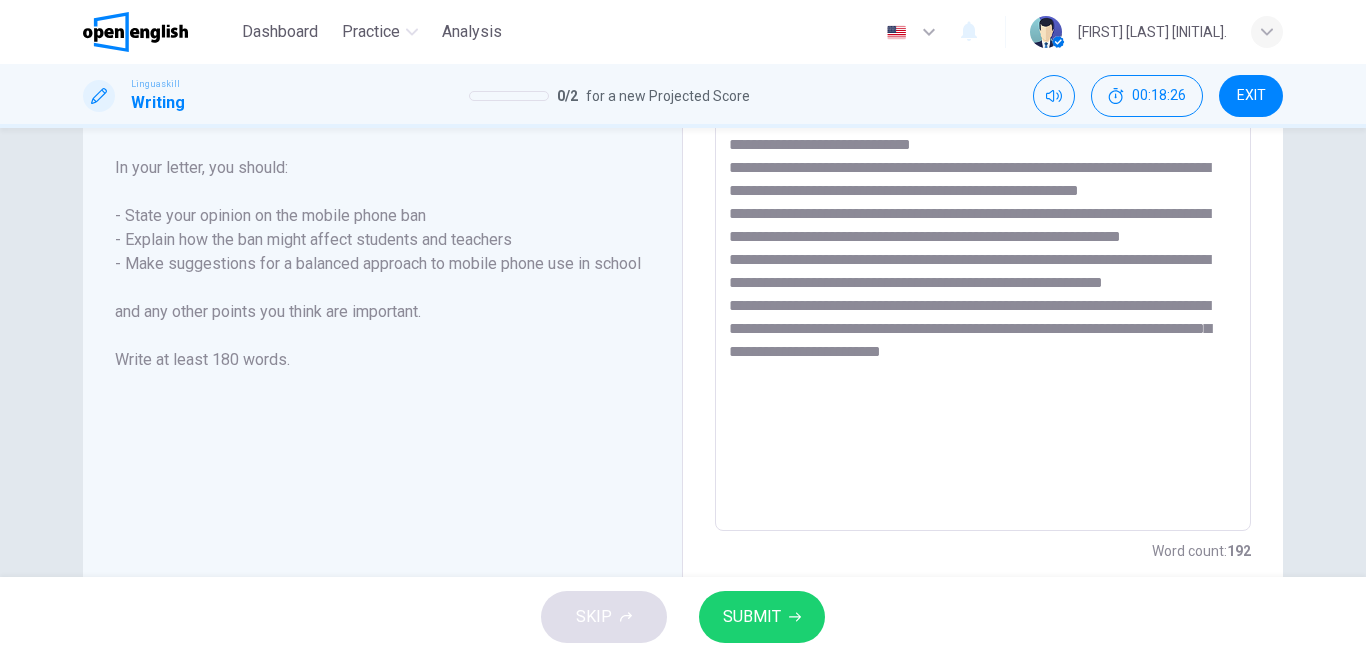 scroll, scrollTop: 290, scrollLeft: 0, axis: vertical 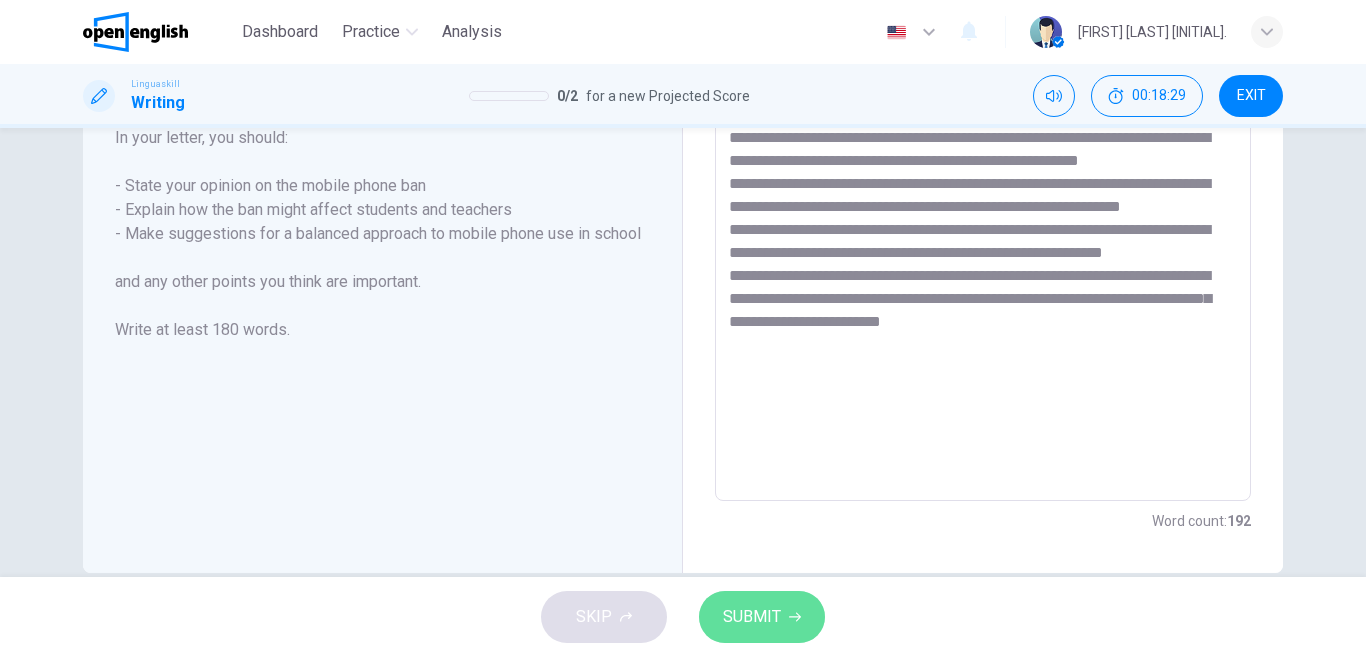 click on "SUBMIT" at bounding box center (752, 617) 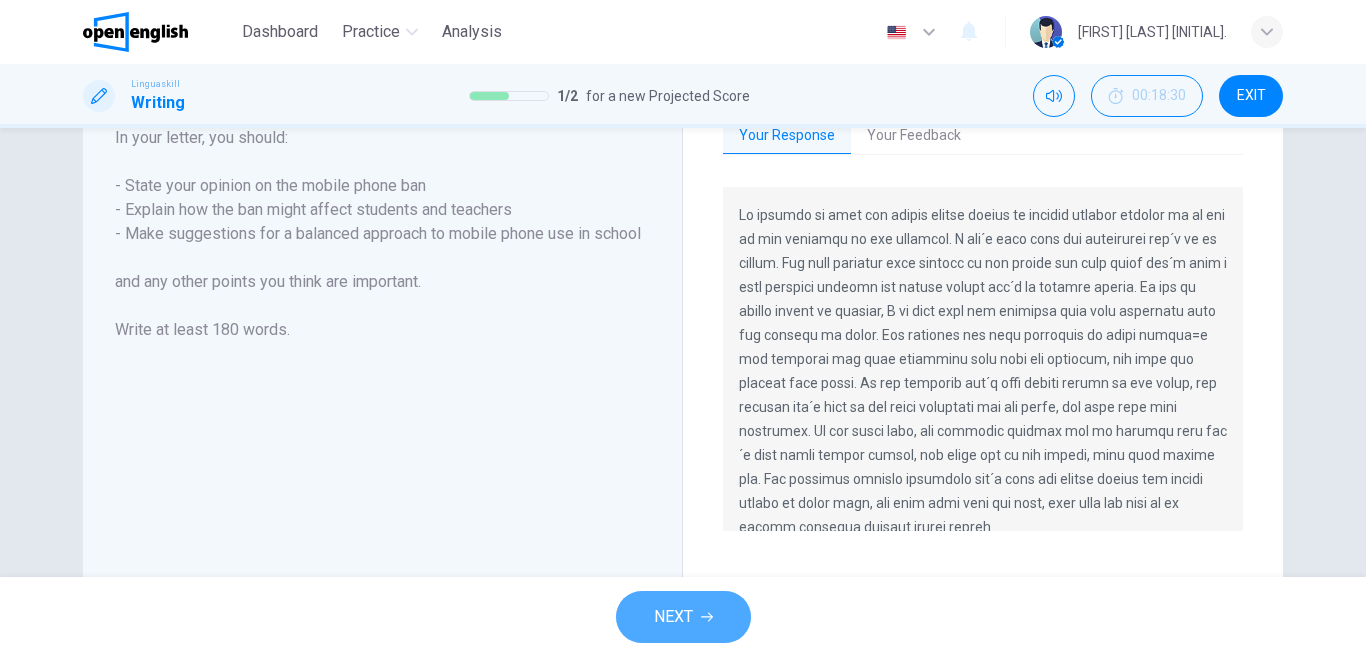 click on "NEXT" at bounding box center (683, 617) 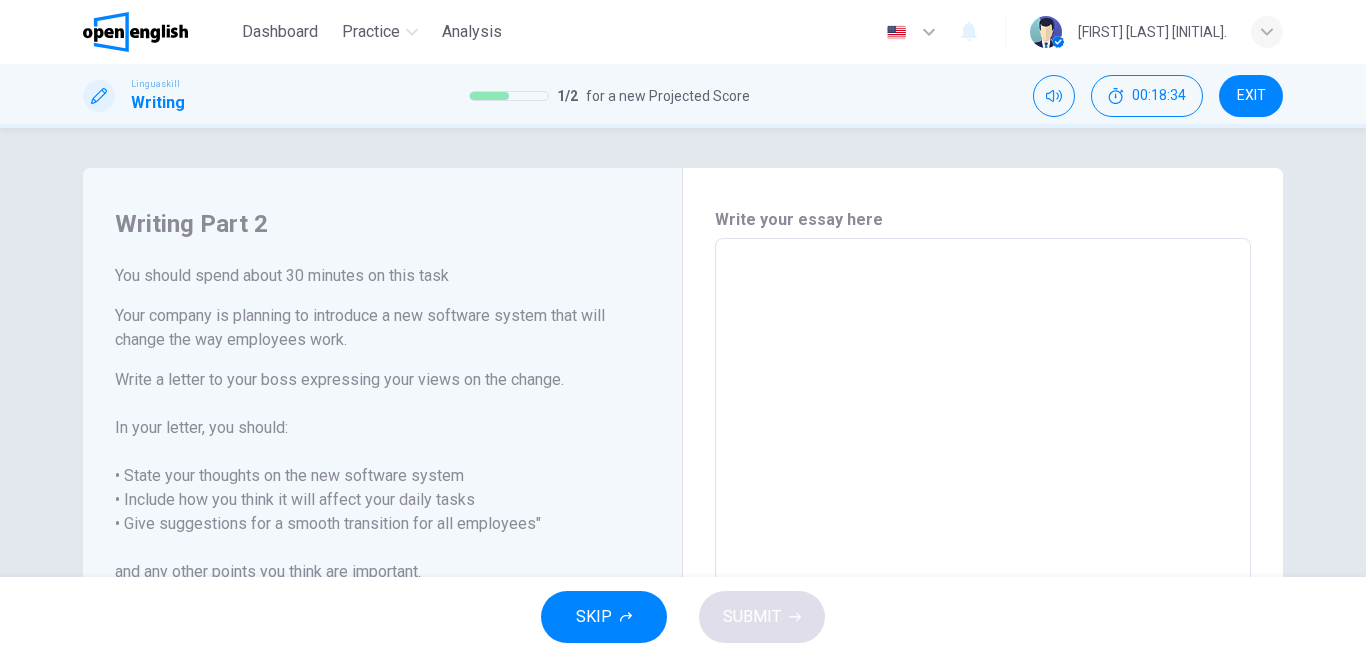 click at bounding box center (983, 515) 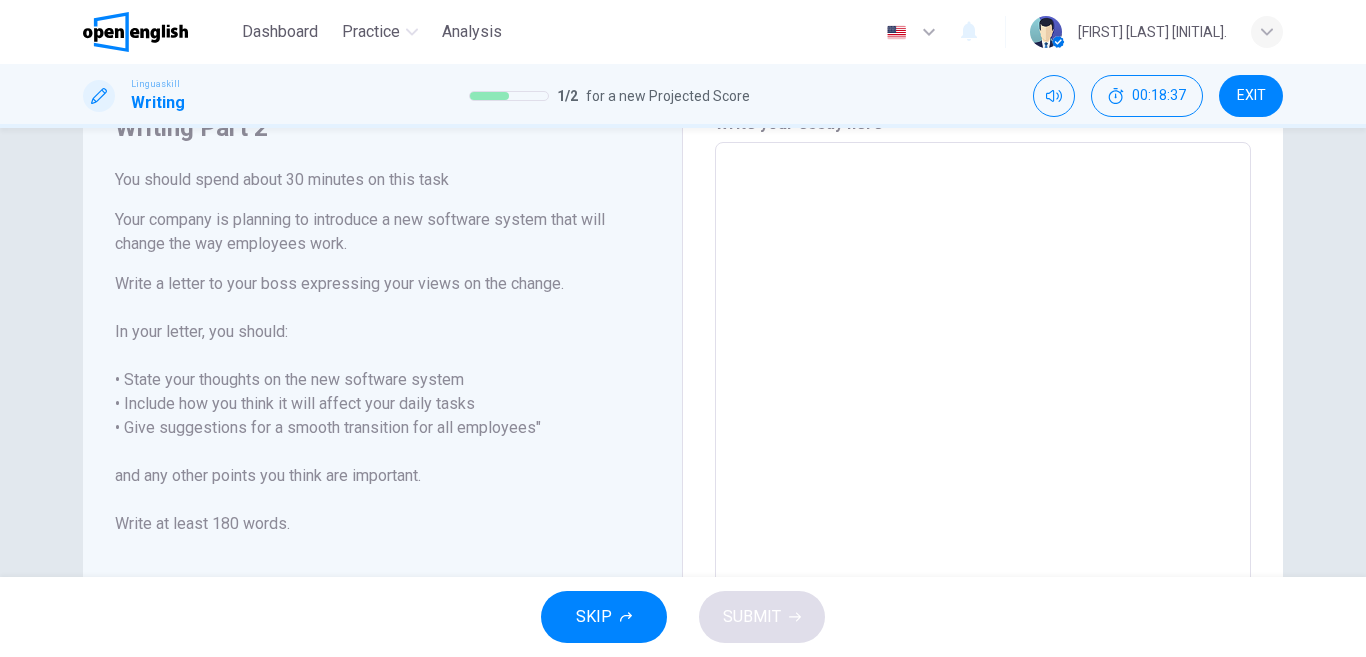 scroll, scrollTop: 103, scrollLeft: 0, axis: vertical 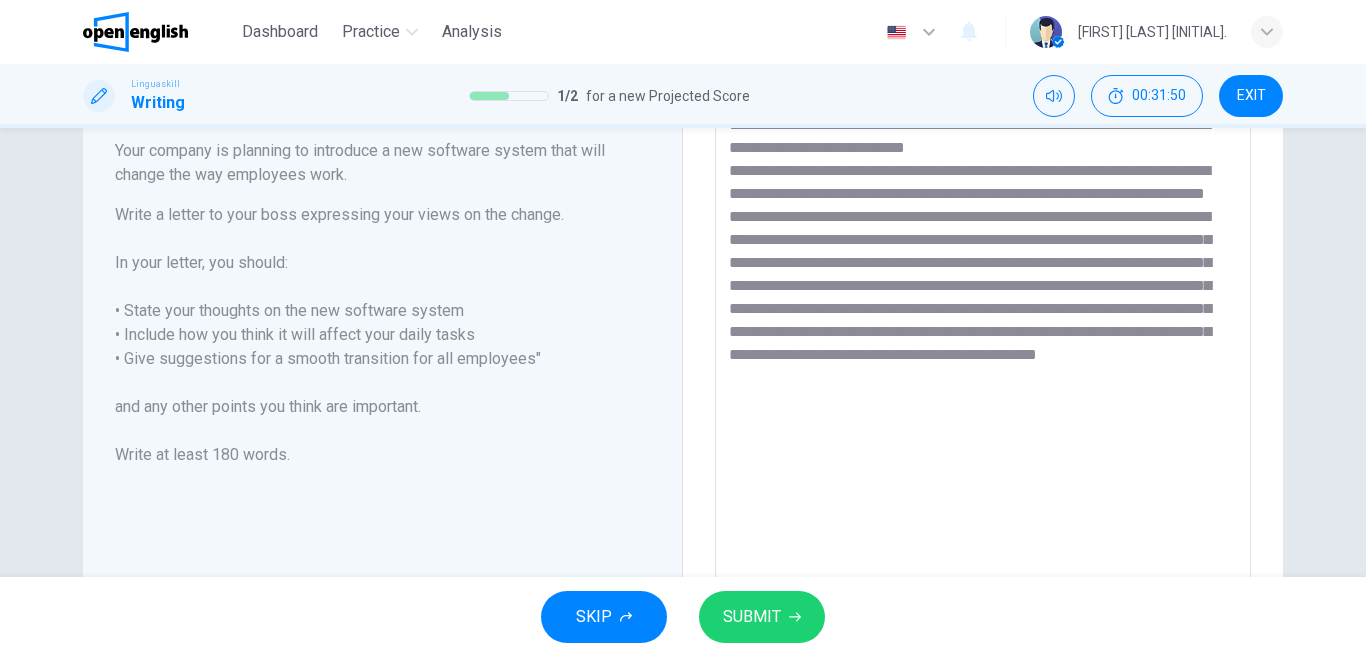 drag, startPoint x: 1360, startPoint y: 281, endPoint x: 1365, endPoint y: 335, distance: 54.230988 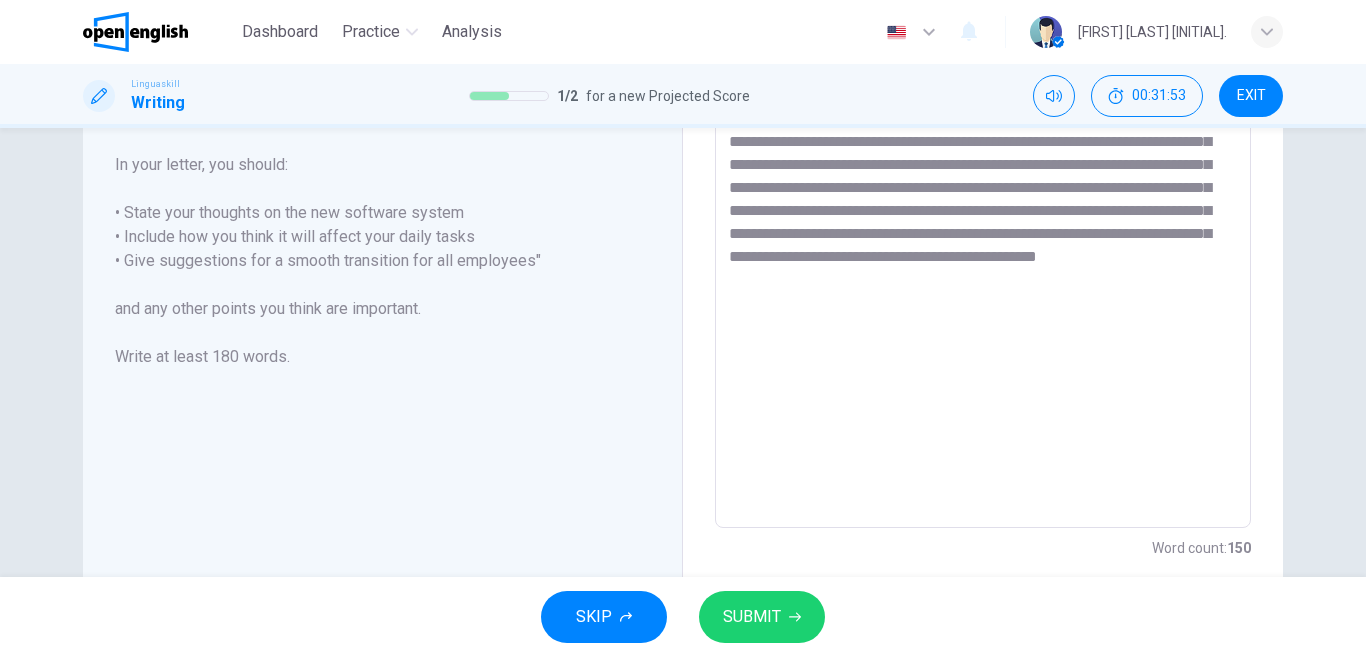scroll, scrollTop: 257, scrollLeft: 0, axis: vertical 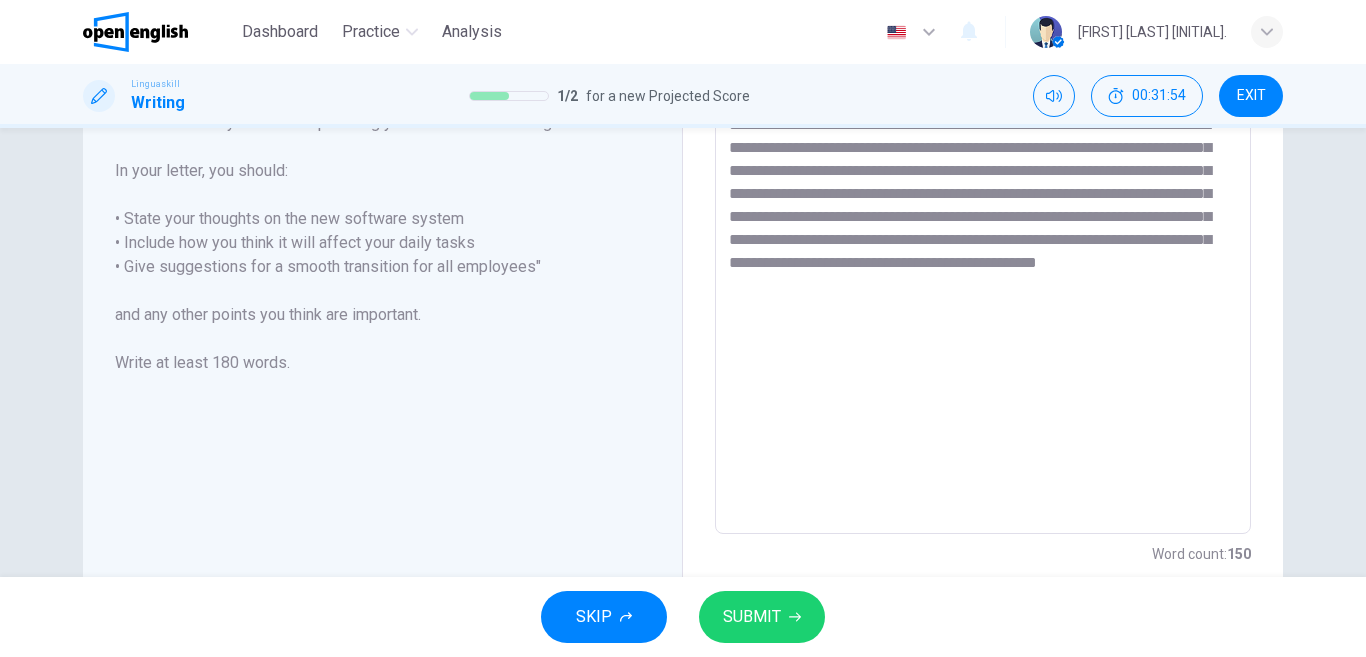 click on "**********" at bounding box center [983, 258] 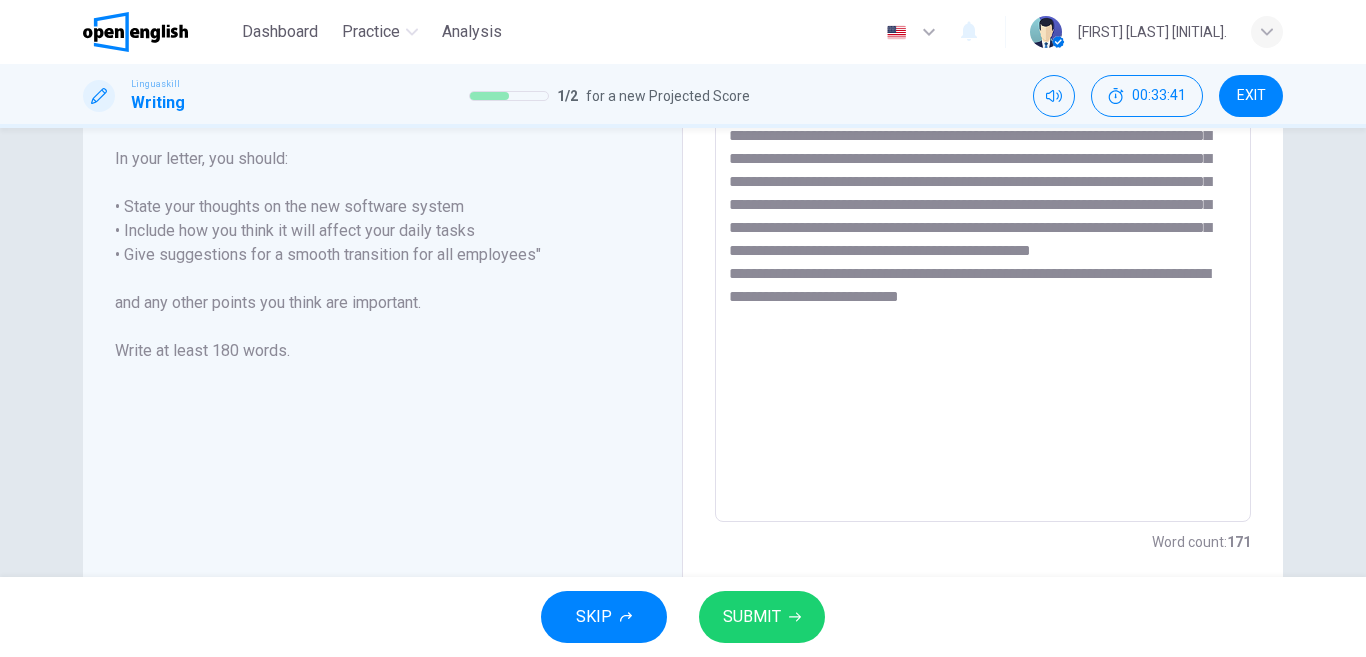 scroll, scrollTop: 326, scrollLeft: 0, axis: vertical 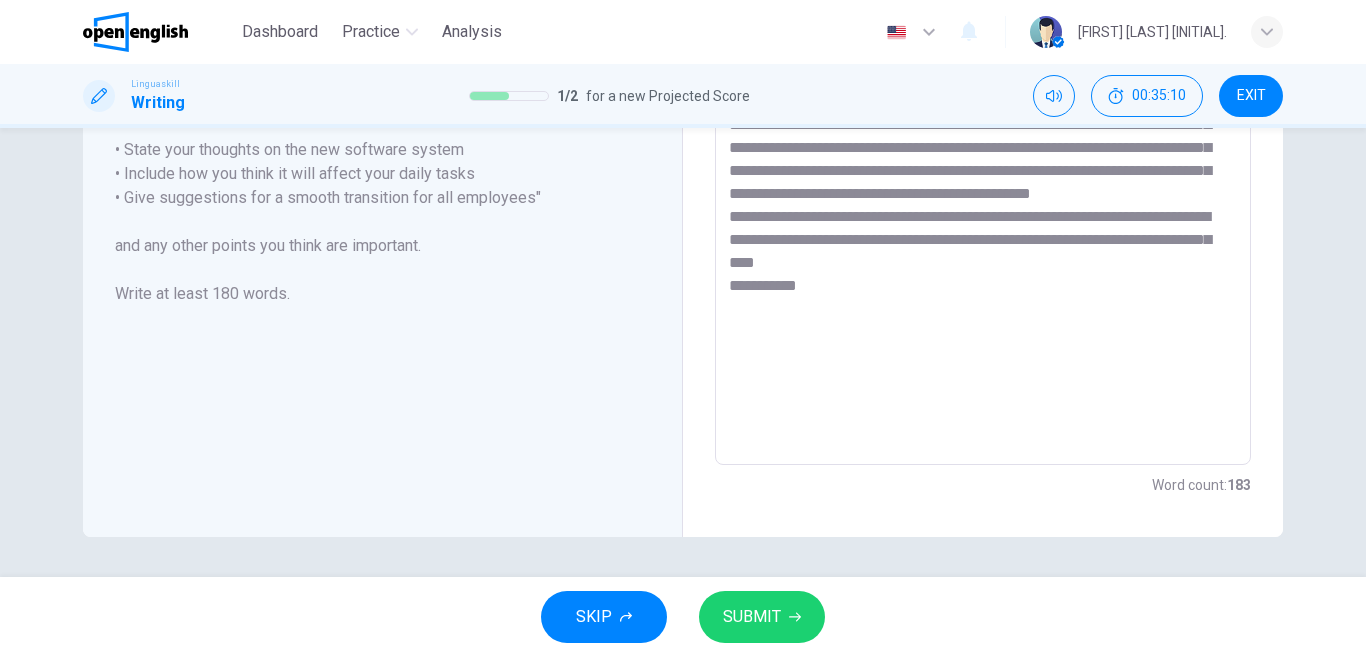 click on "SUBMIT" at bounding box center [752, 617] 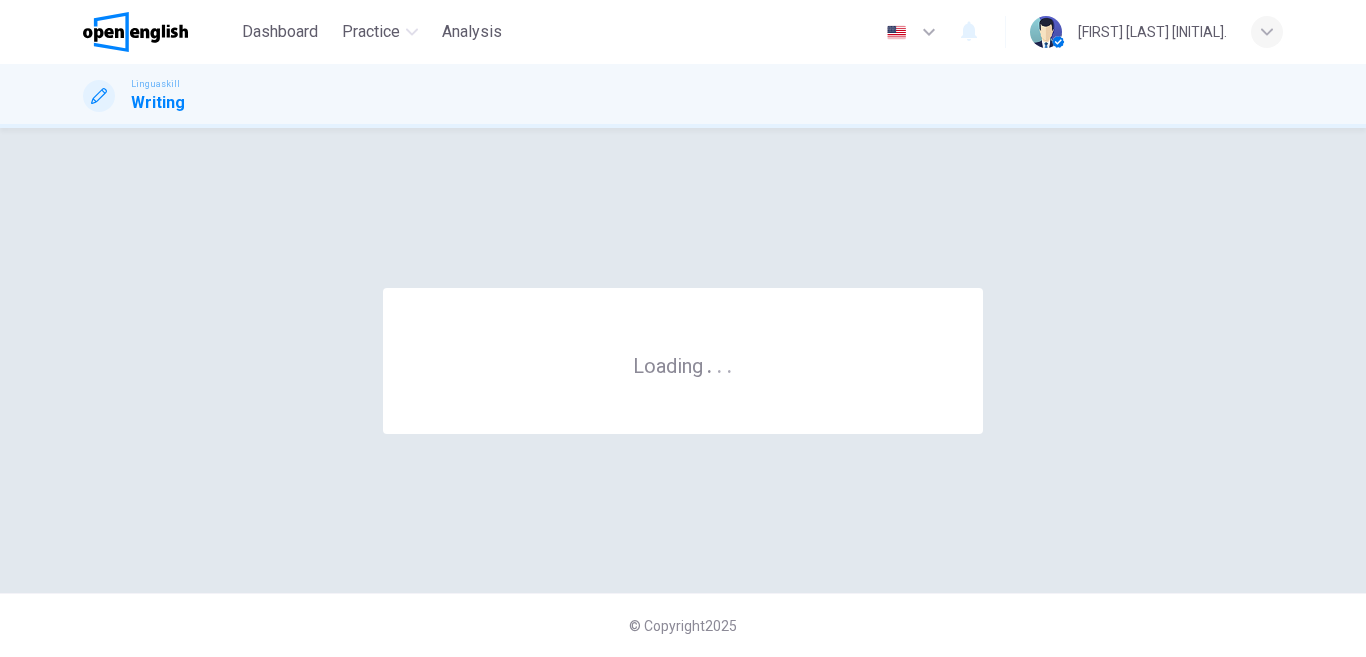 scroll, scrollTop: 0, scrollLeft: 0, axis: both 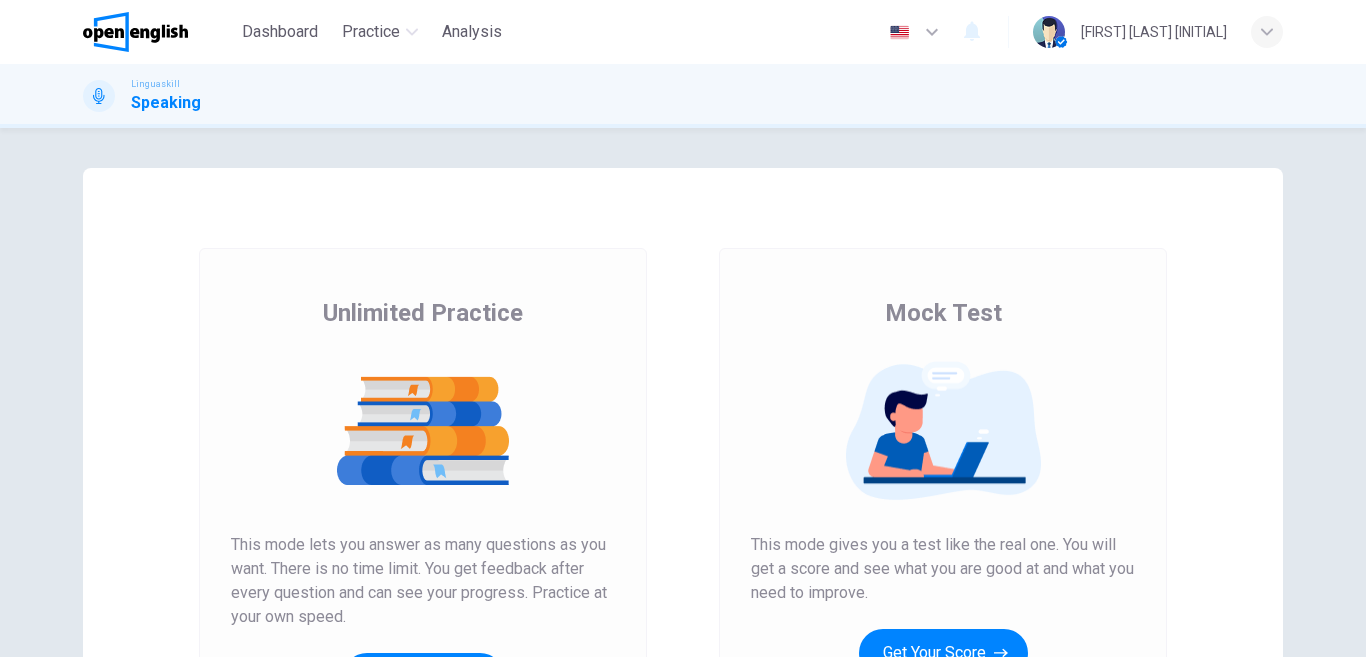 click on "Get Your Score" at bounding box center (943, 653) 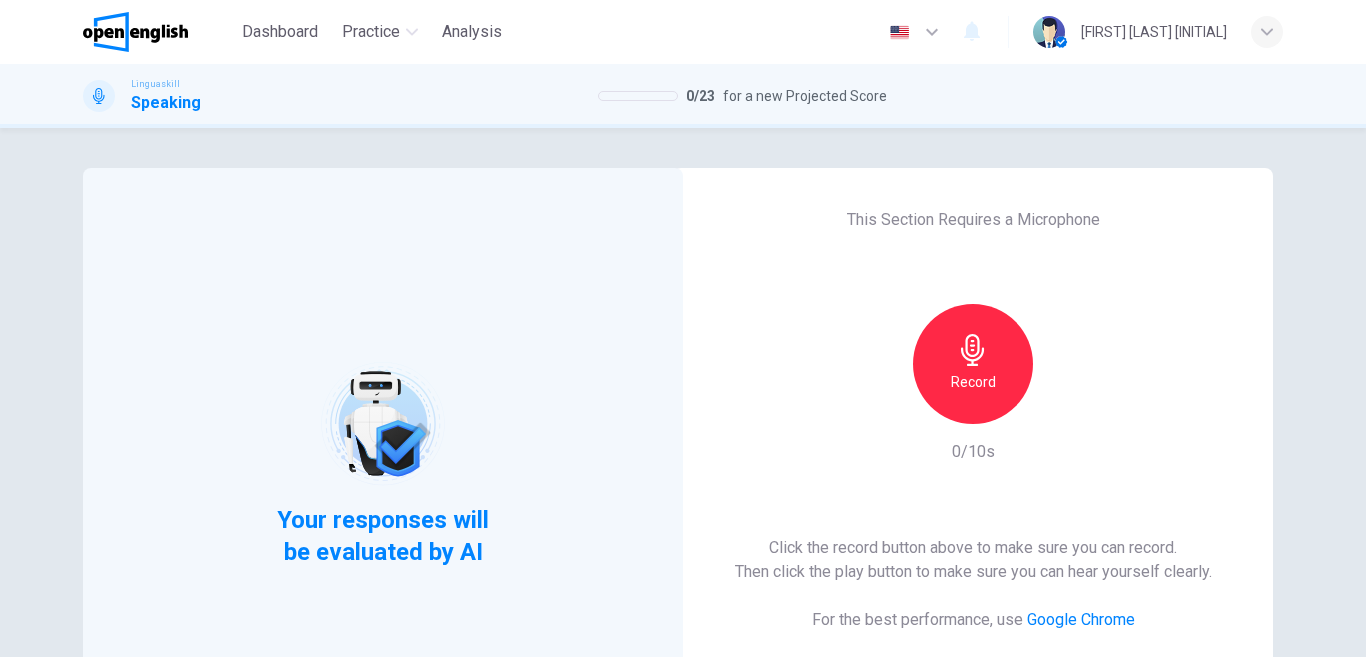 click 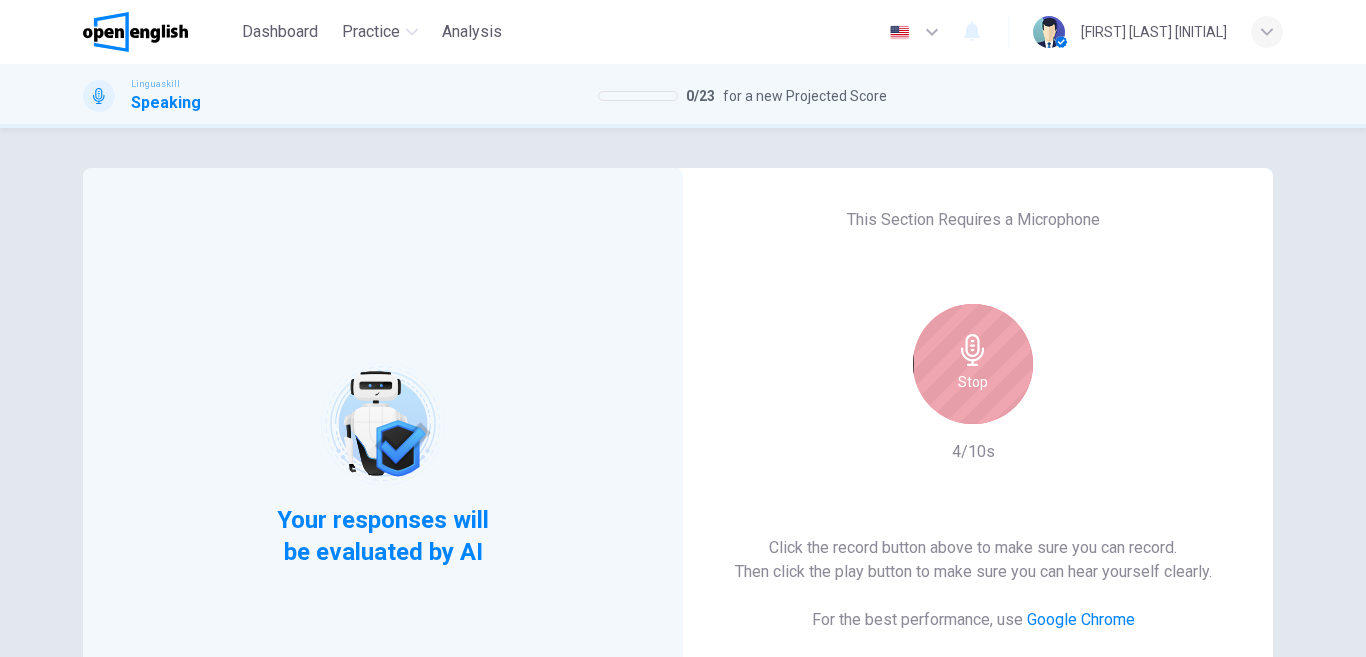 click on "Stop" at bounding box center (973, 364) 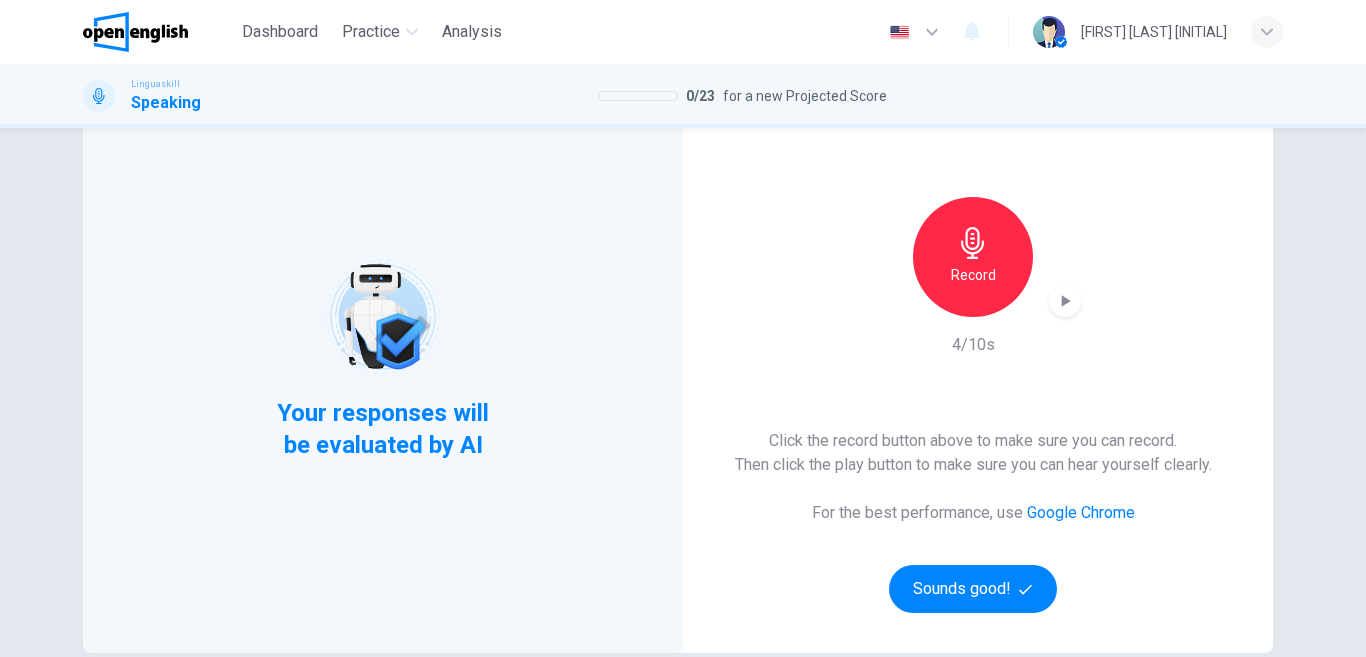scroll, scrollTop: 108, scrollLeft: 0, axis: vertical 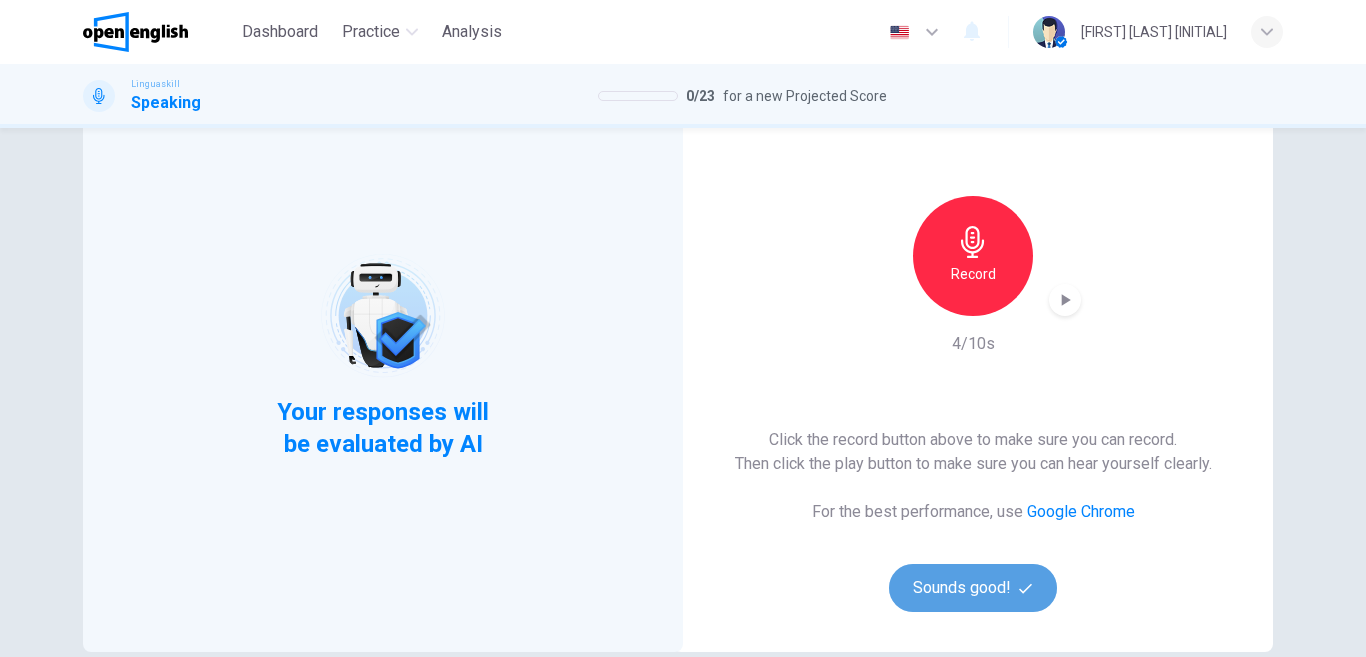 click on "Sounds good!" at bounding box center [973, 588] 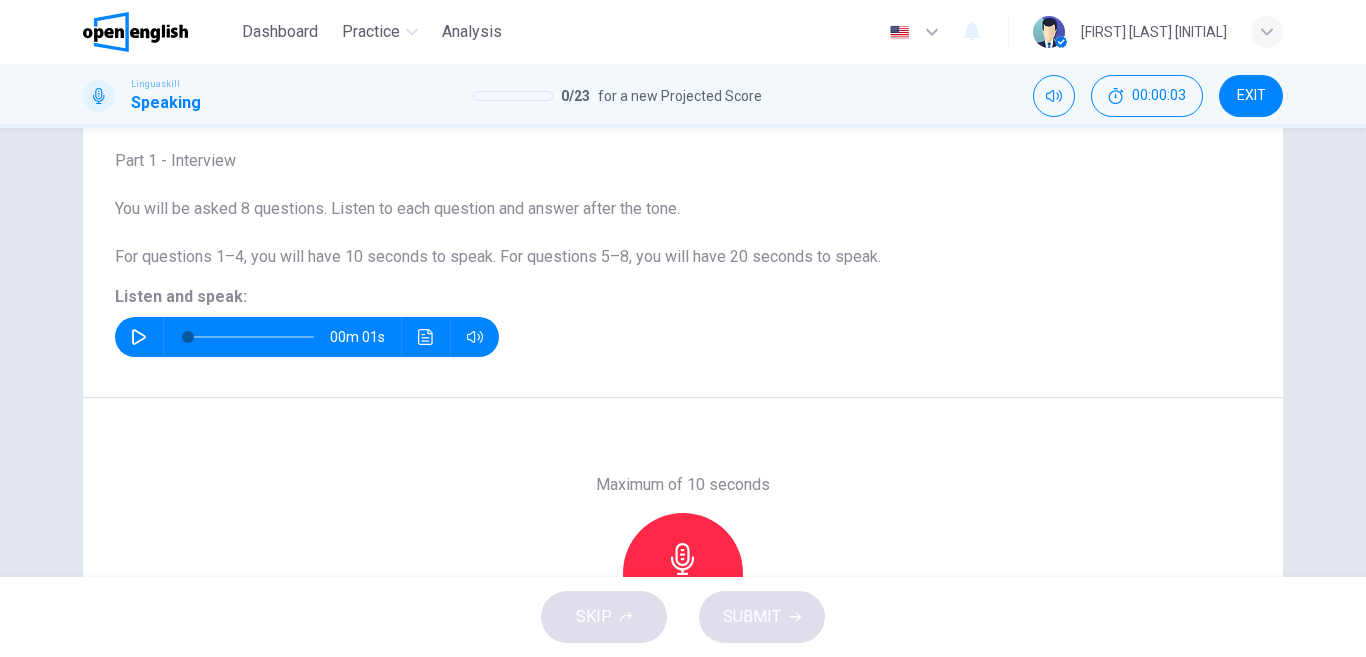 scroll, scrollTop: 124, scrollLeft: 0, axis: vertical 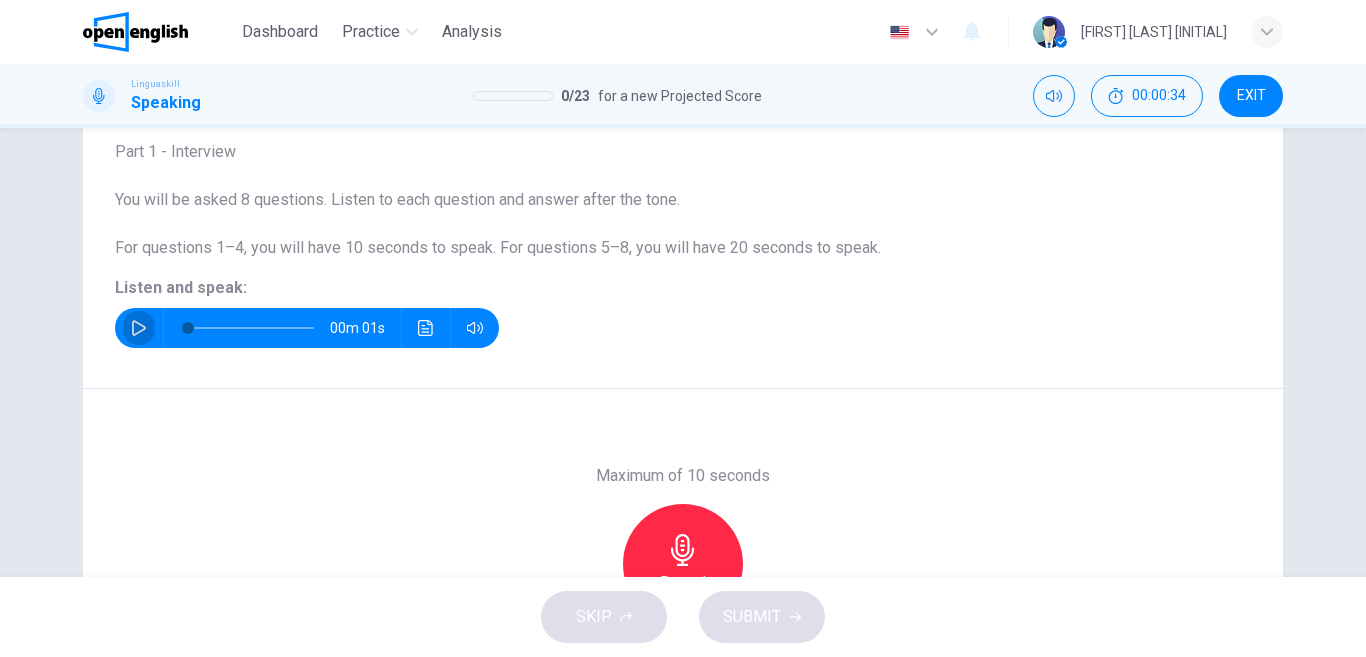click 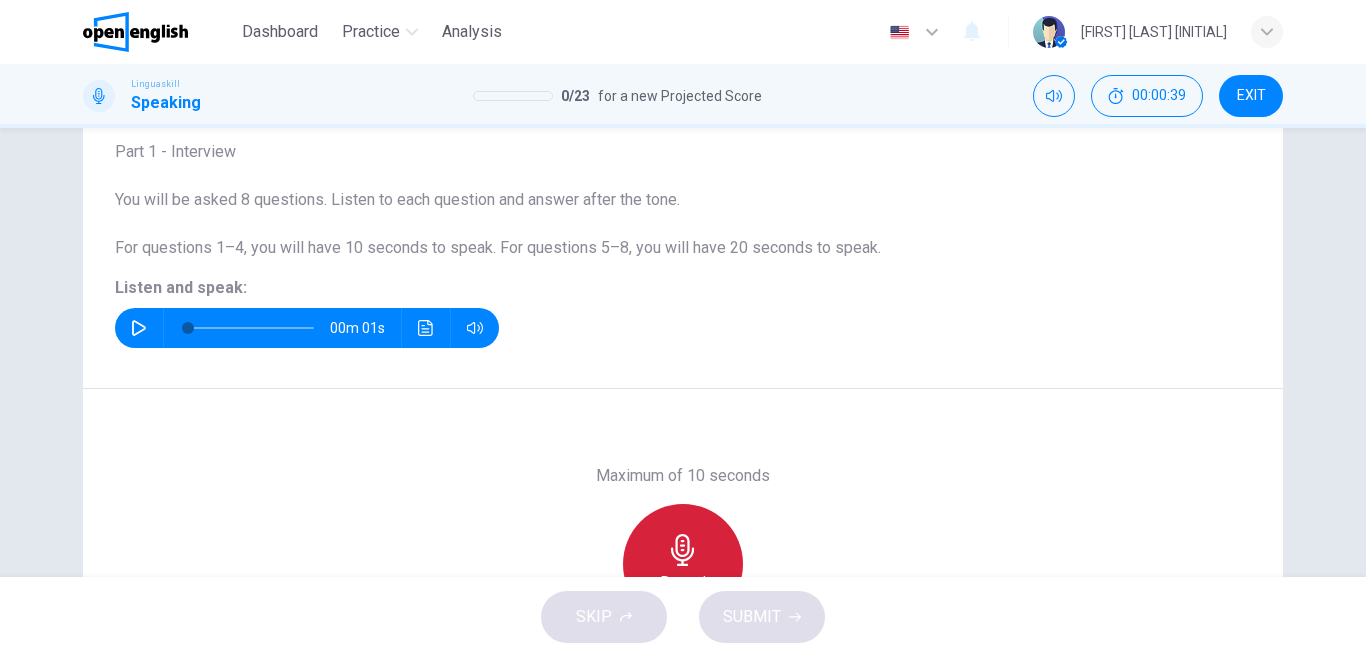 click 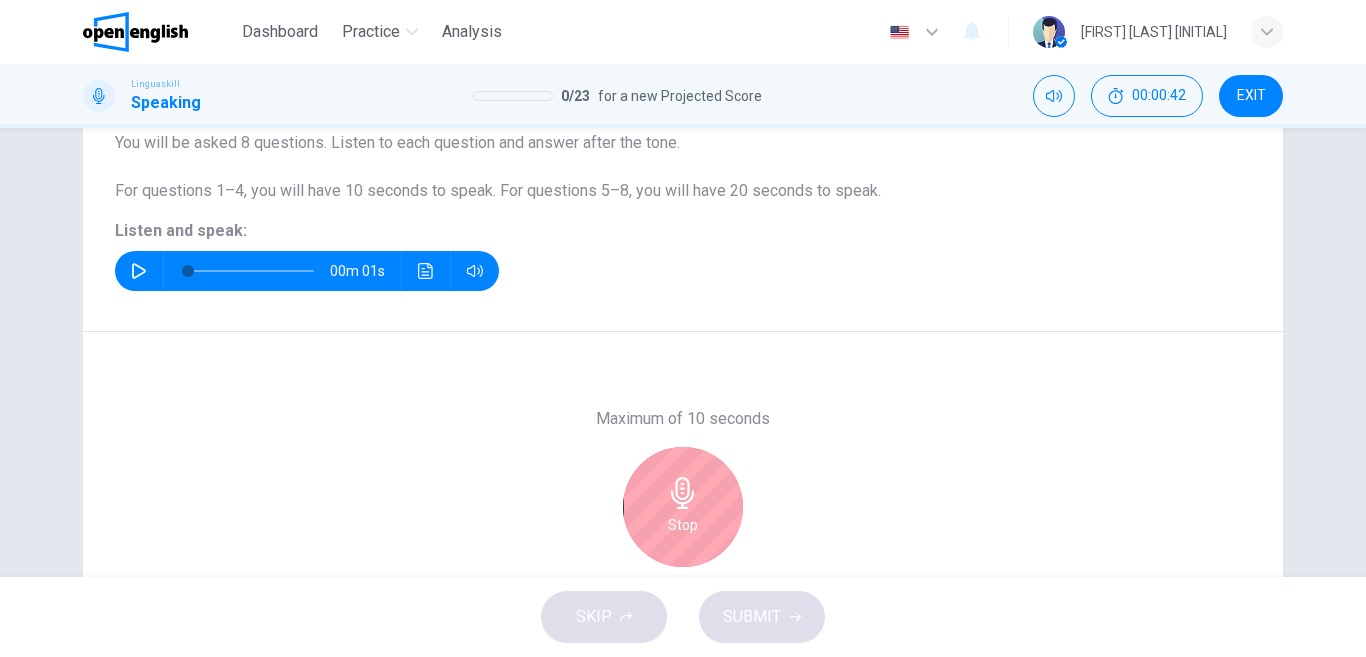 scroll, scrollTop: 195, scrollLeft: 0, axis: vertical 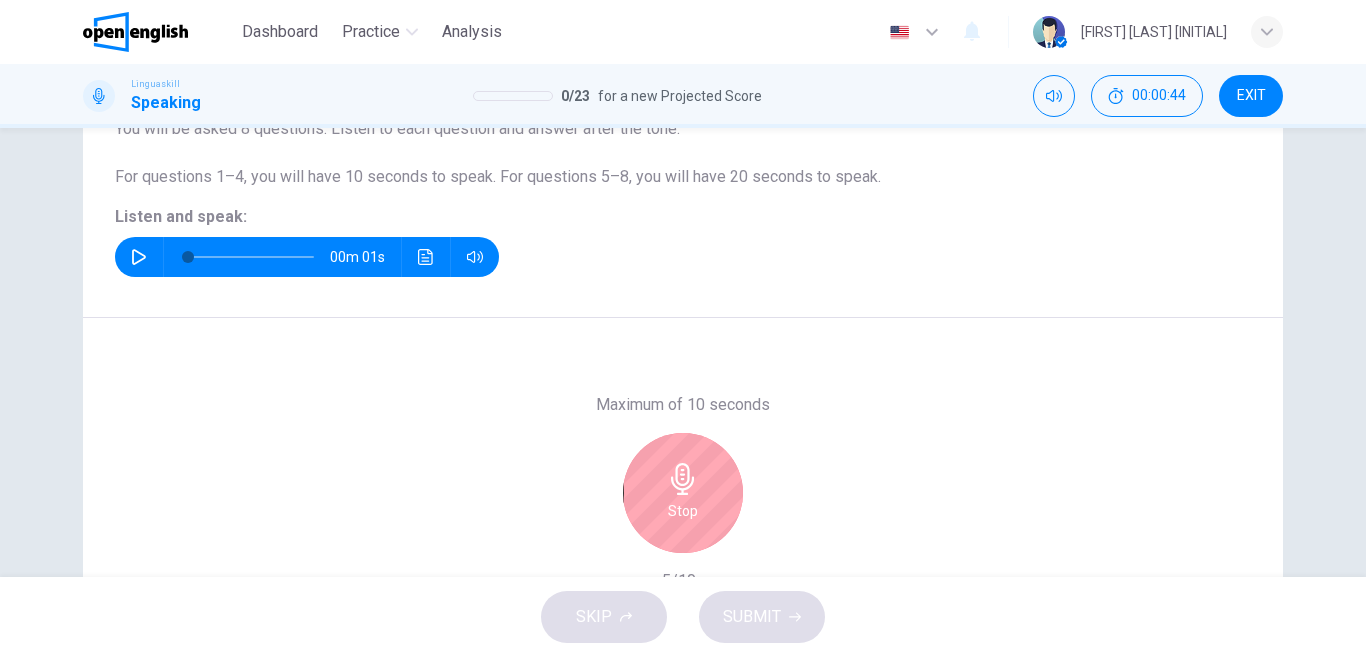 click on "Stop" at bounding box center (683, 493) 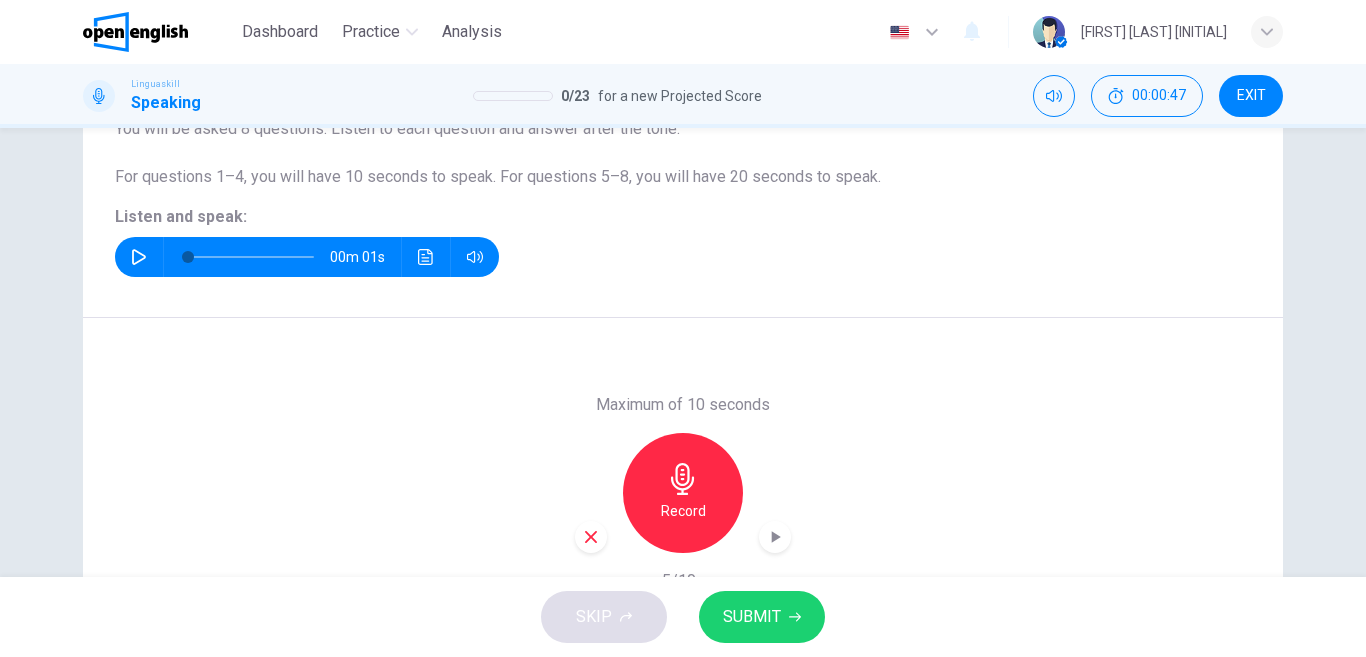 click on "SUBMIT" at bounding box center (752, 617) 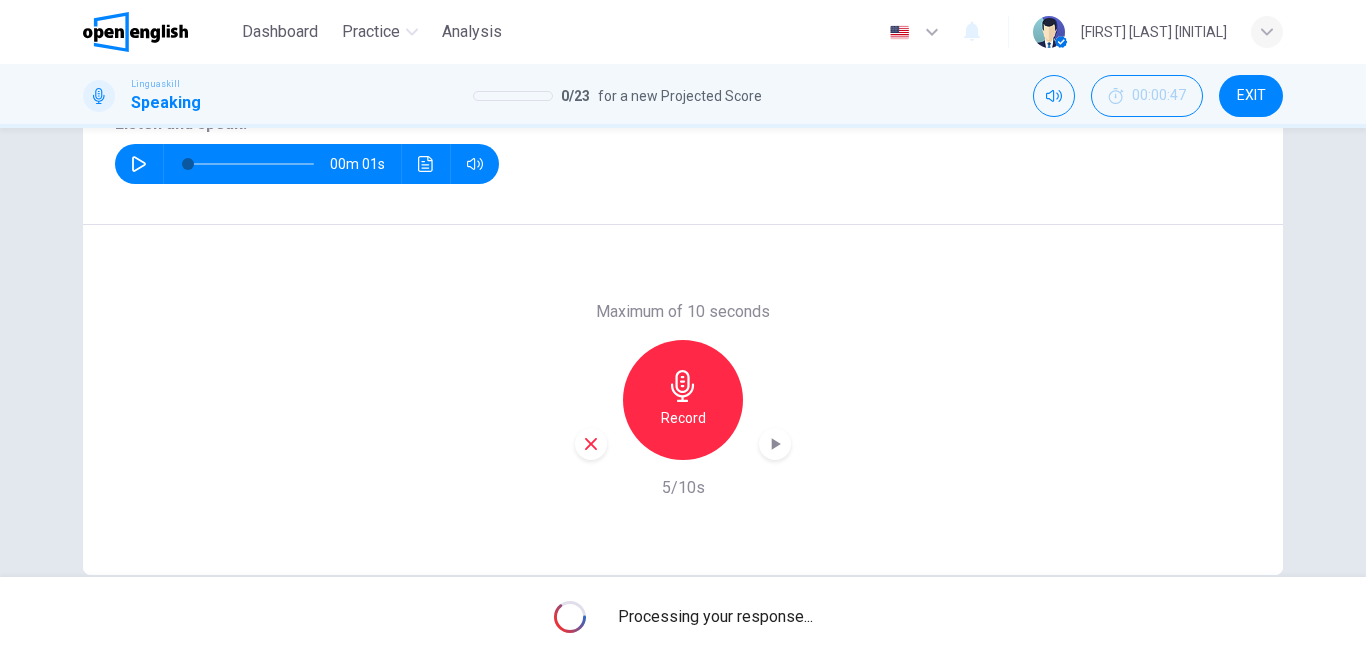 scroll, scrollTop: 295, scrollLeft: 0, axis: vertical 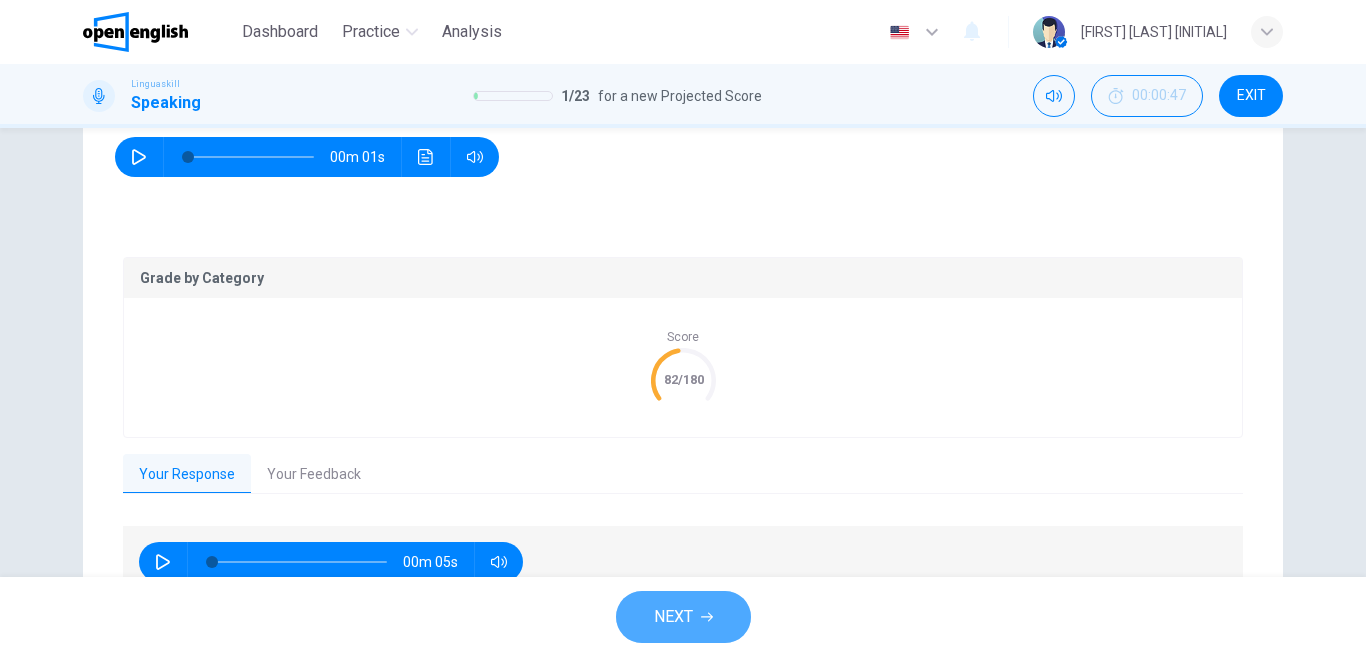 click on "NEXT" at bounding box center (673, 617) 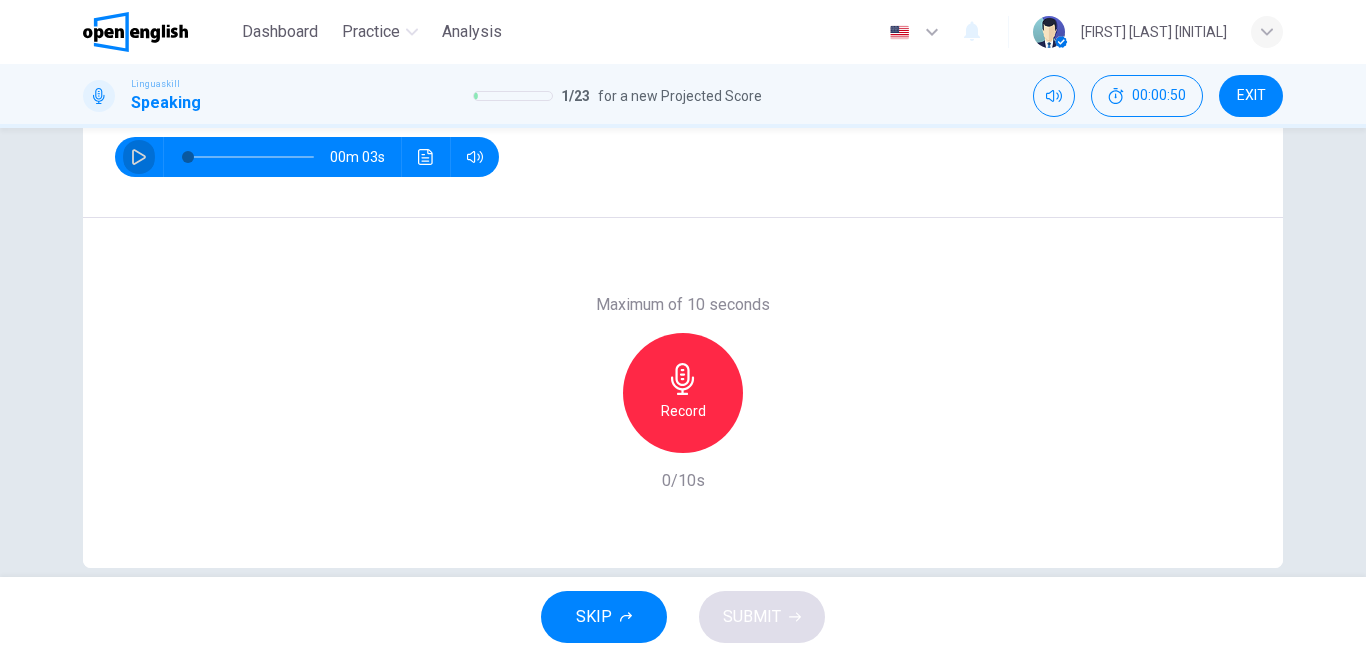 click 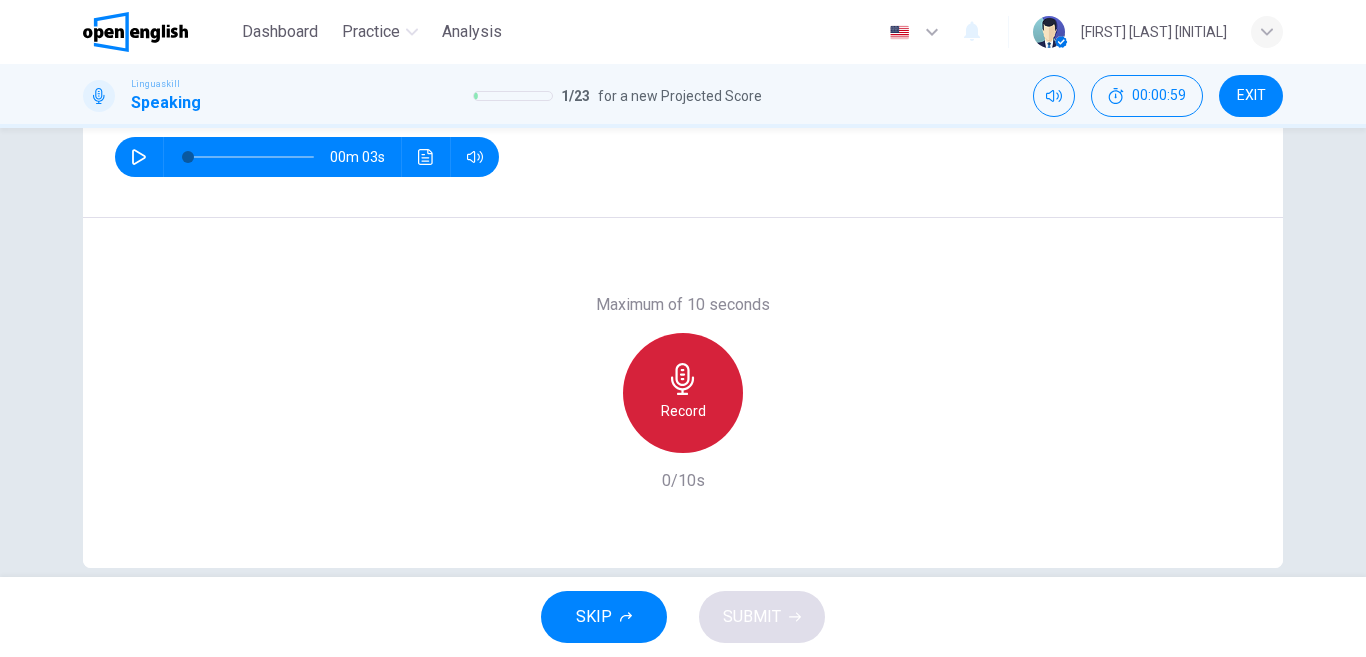 click on "Record" at bounding box center [683, 393] 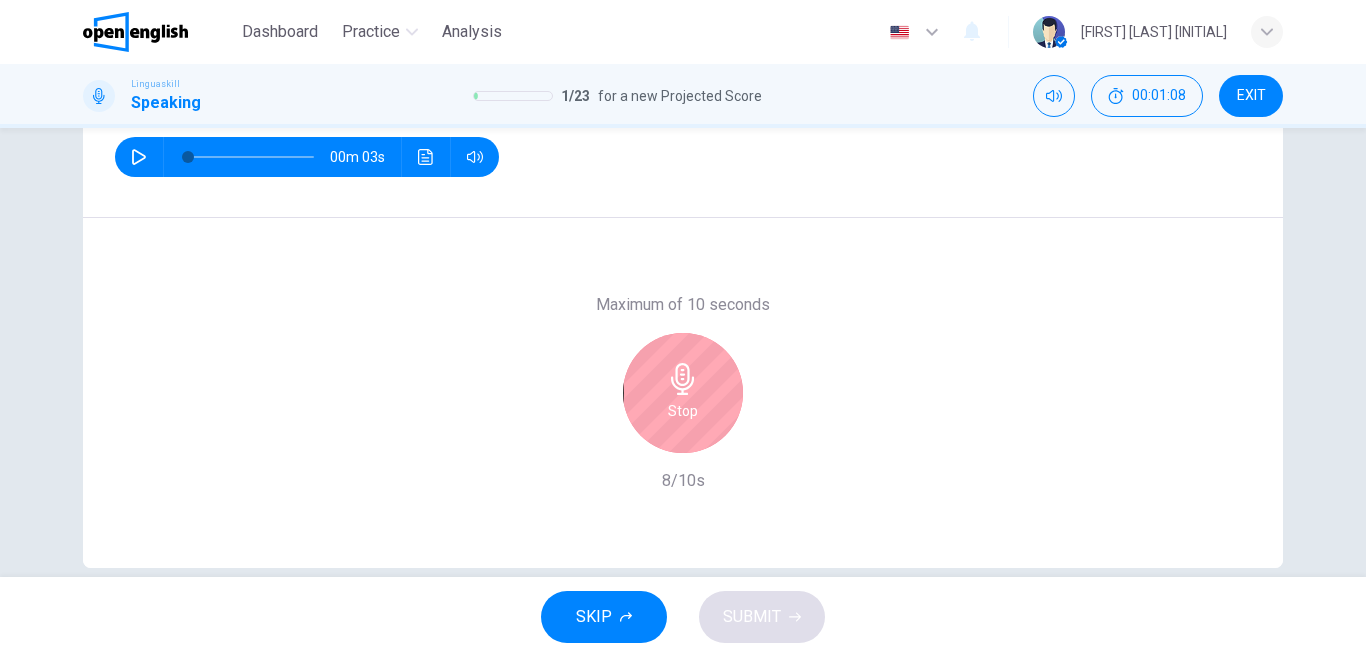 click on "Stop" at bounding box center (683, 393) 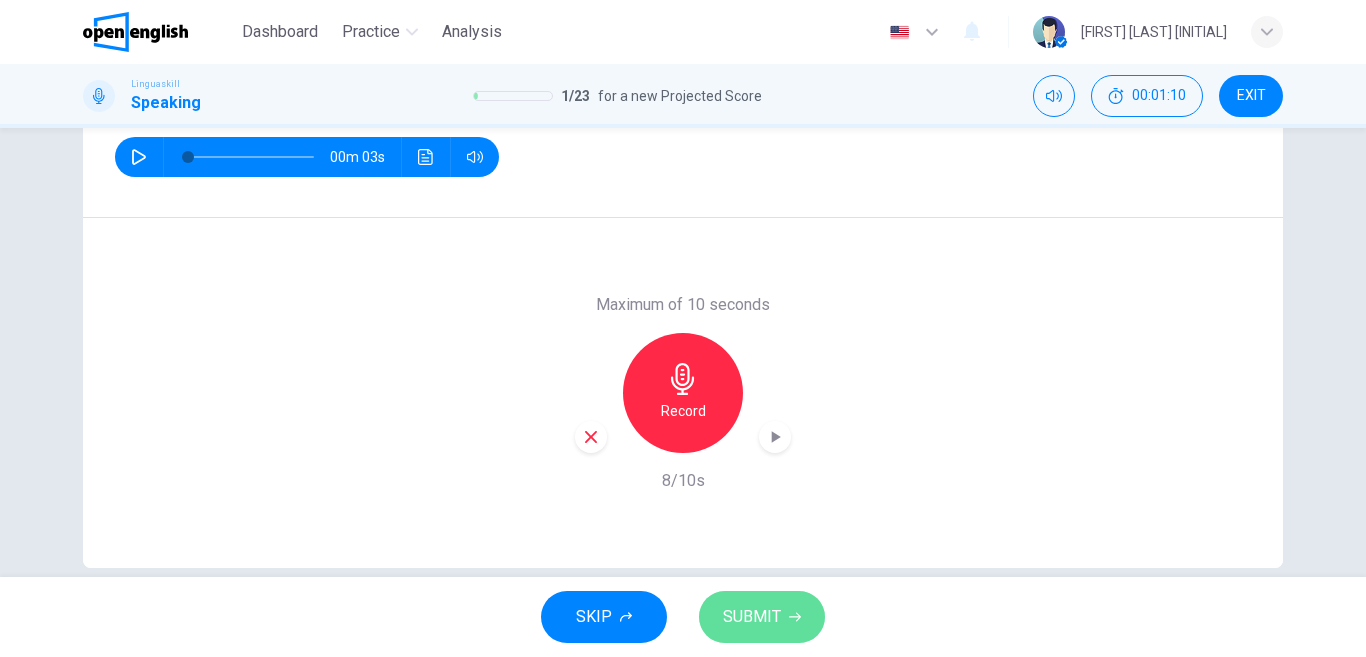 click on "SUBMIT" at bounding box center [752, 617] 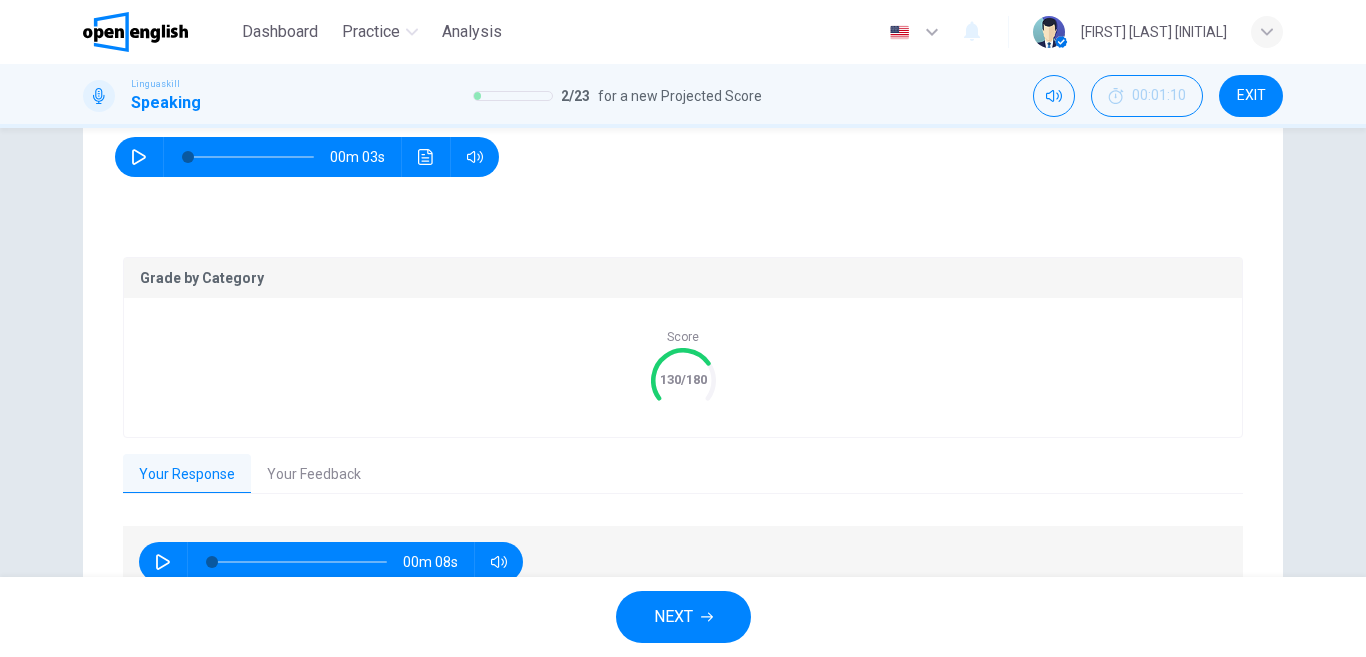 click on "NEXT" at bounding box center (683, 617) 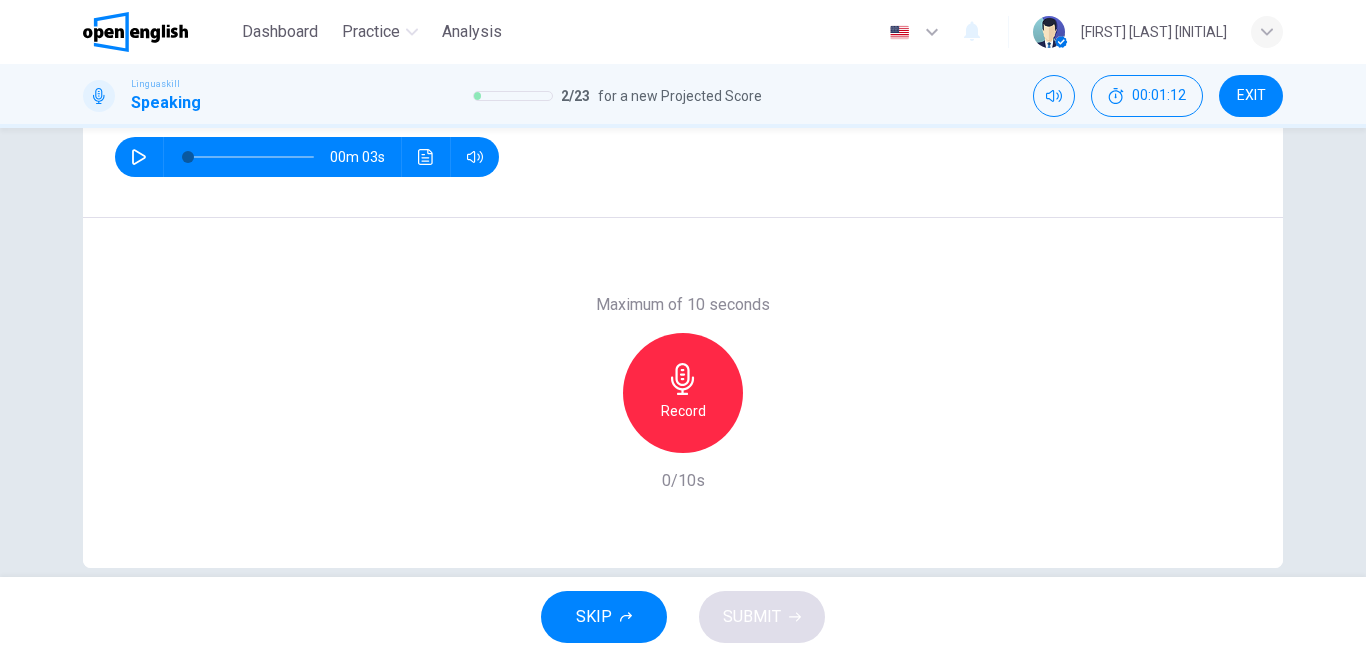 click 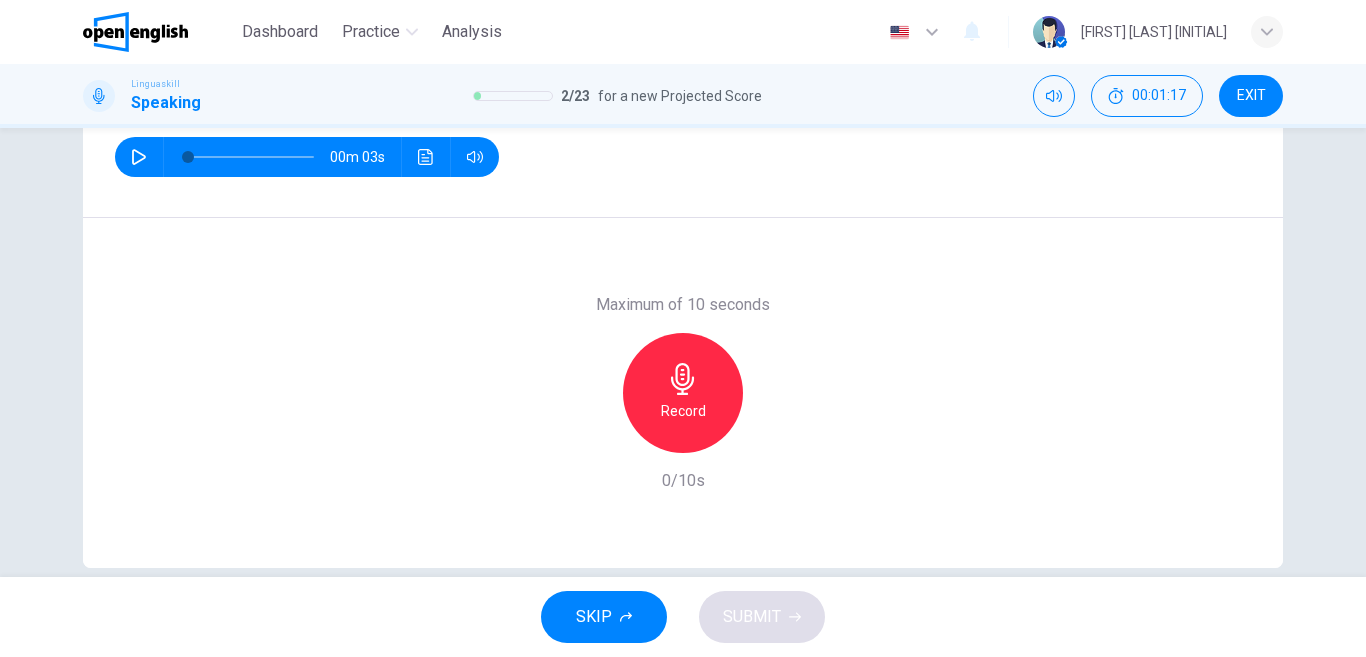 click on "Record" at bounding box center (683, 393) 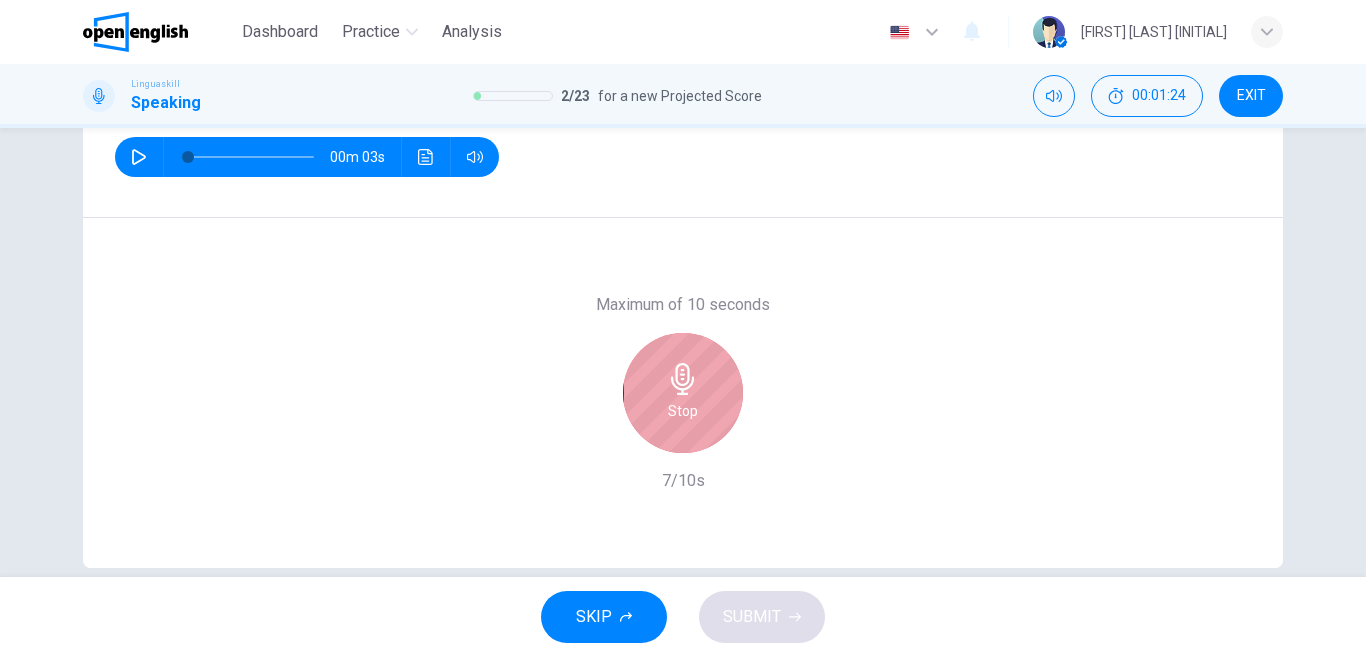 click on "Stop" at bounding box center (683, 393) 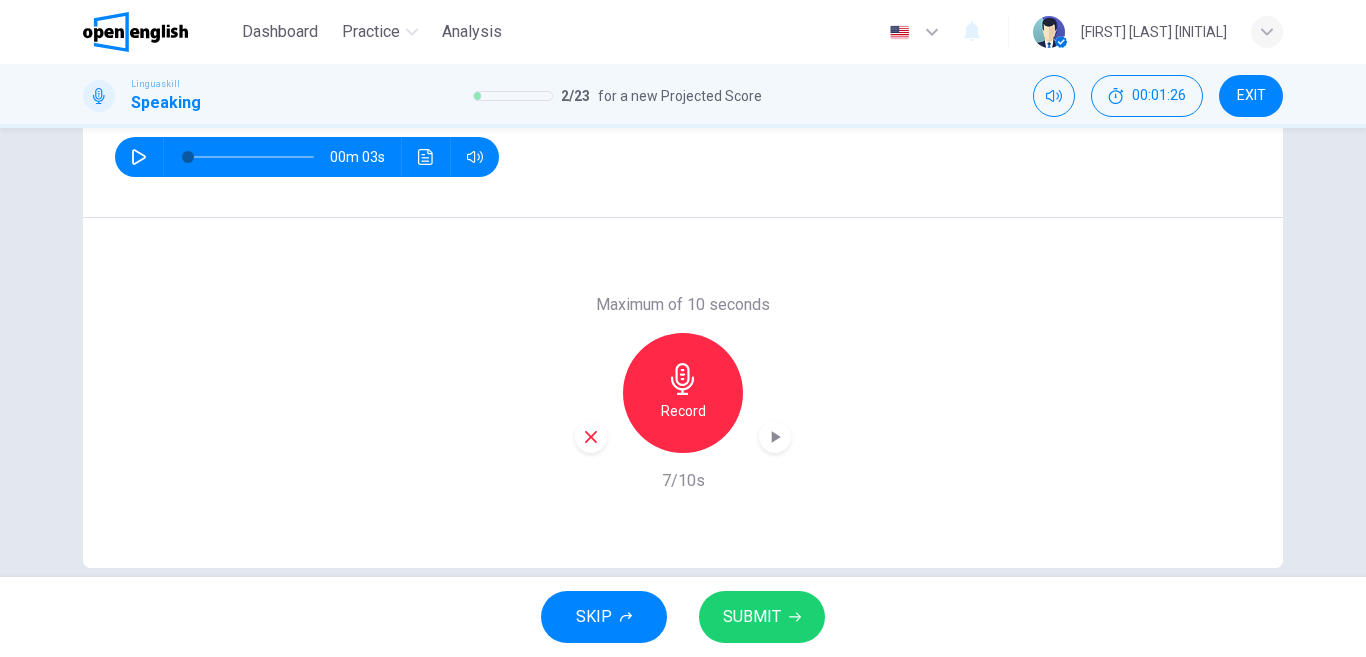 click on "SUBMIT" at bounding box center [752, 617] 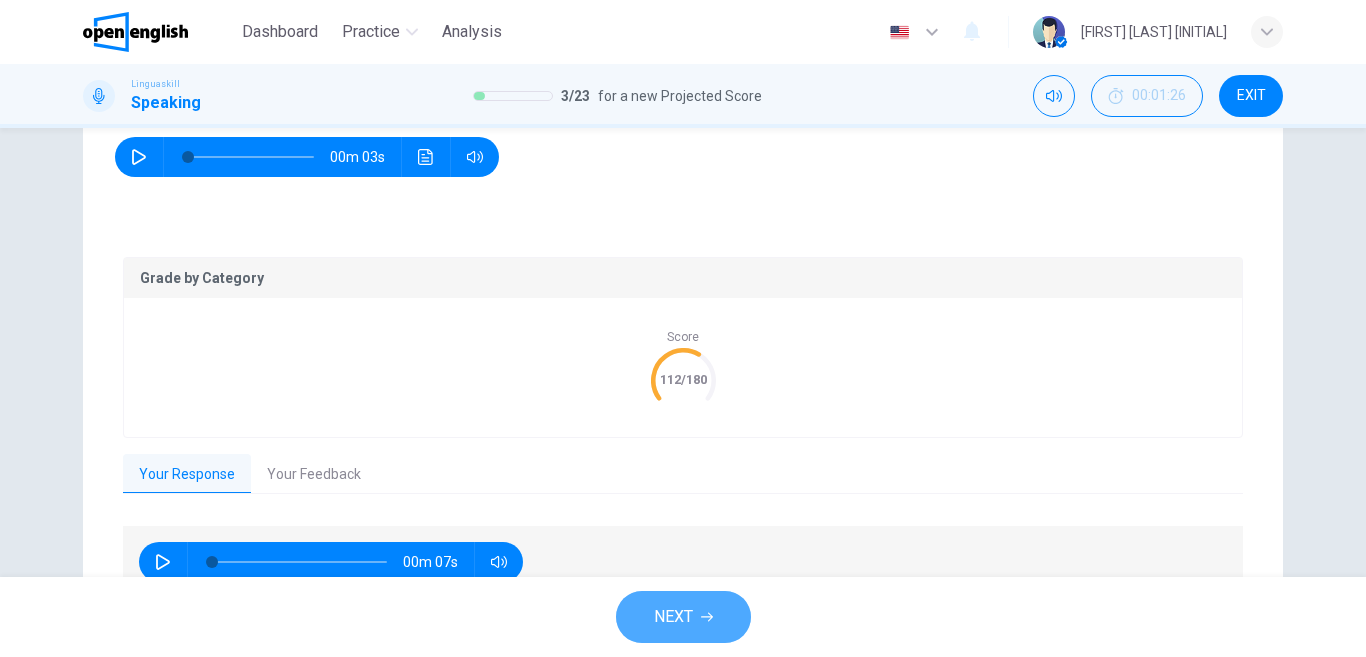 click on "NEXT" at bounding box center (673, 617) 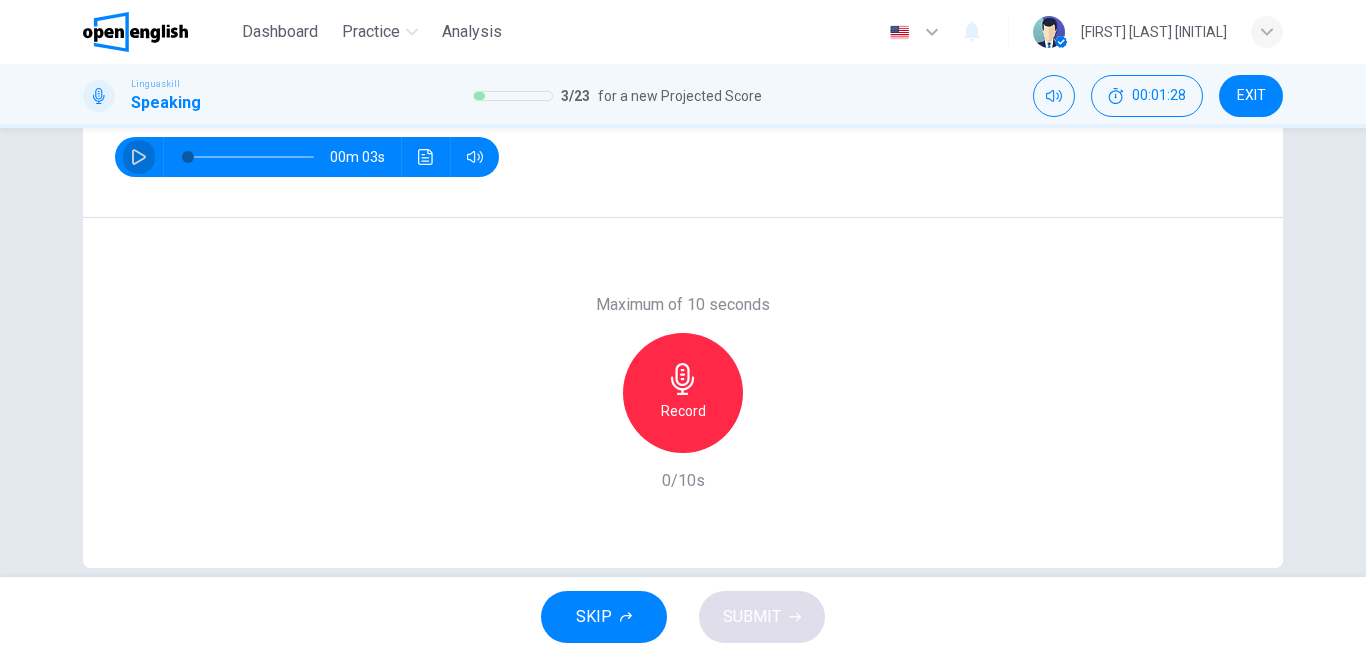 click 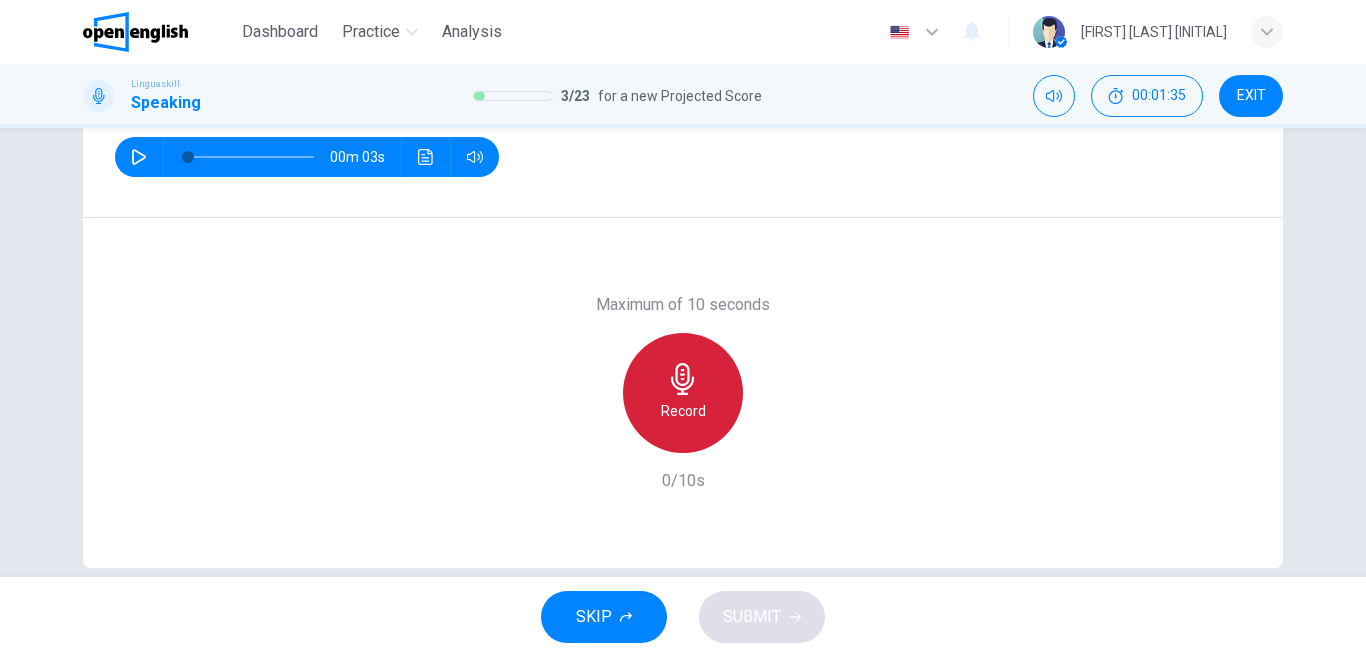 click on "Record" at bounding box center (683, 393) 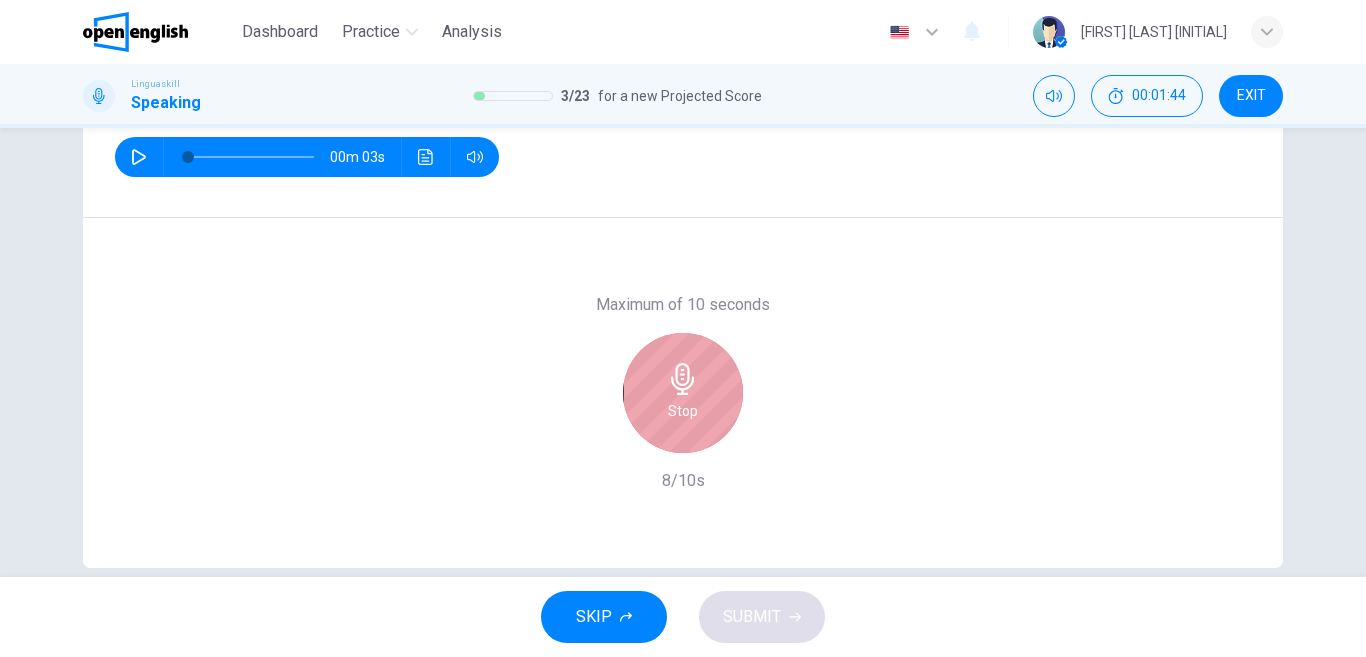 click on "Stop" at bounding box center [683, 393] 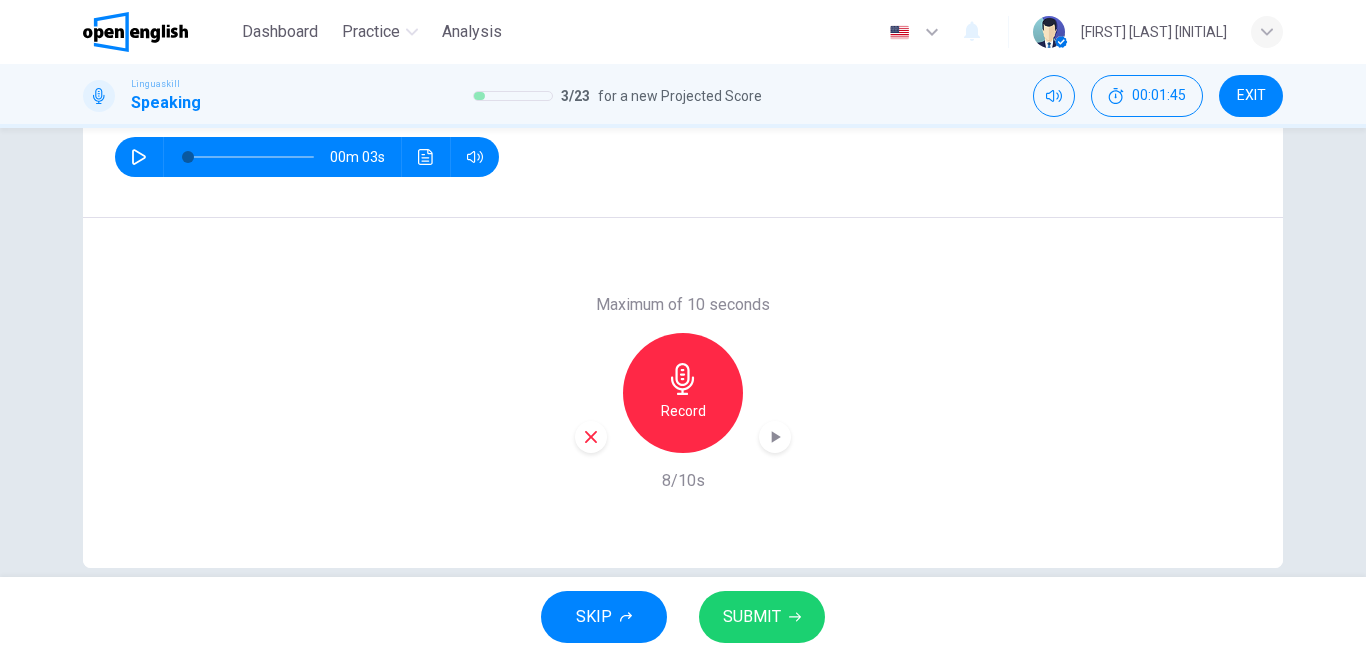 click on "SUBMIT" at bounding box center [752, 617] 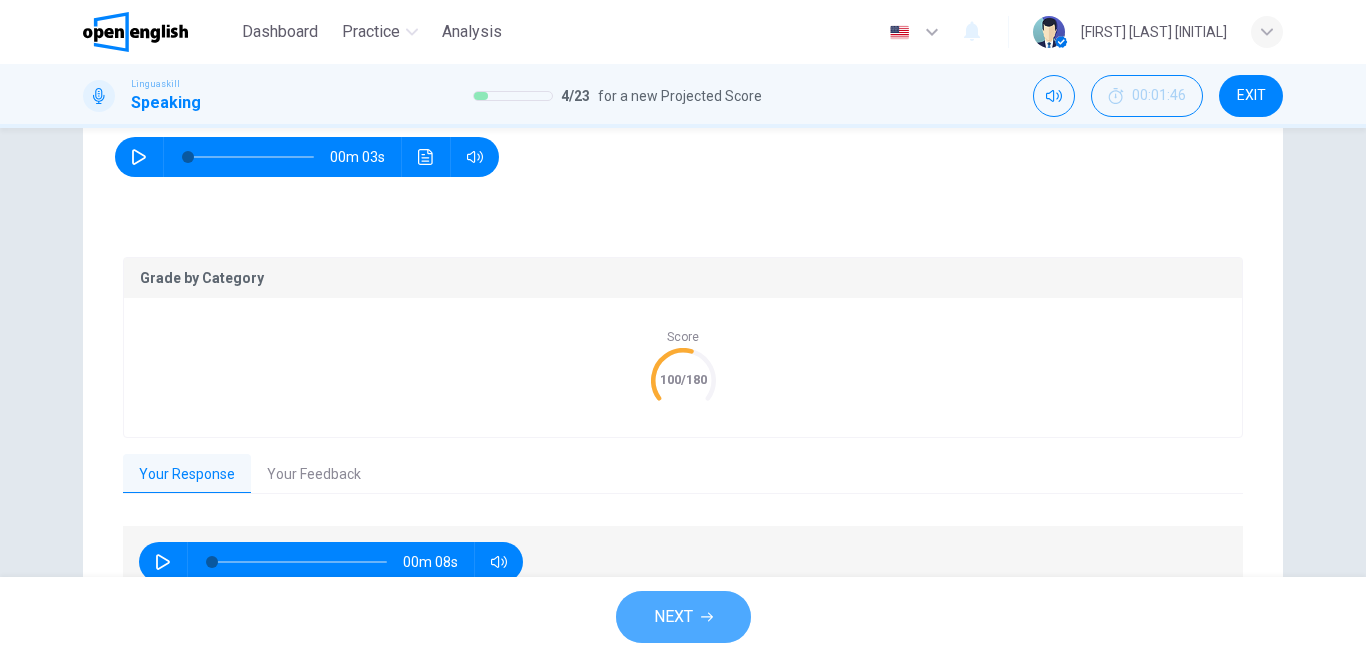 click on "NEXT" at bounding box center [673, 617] 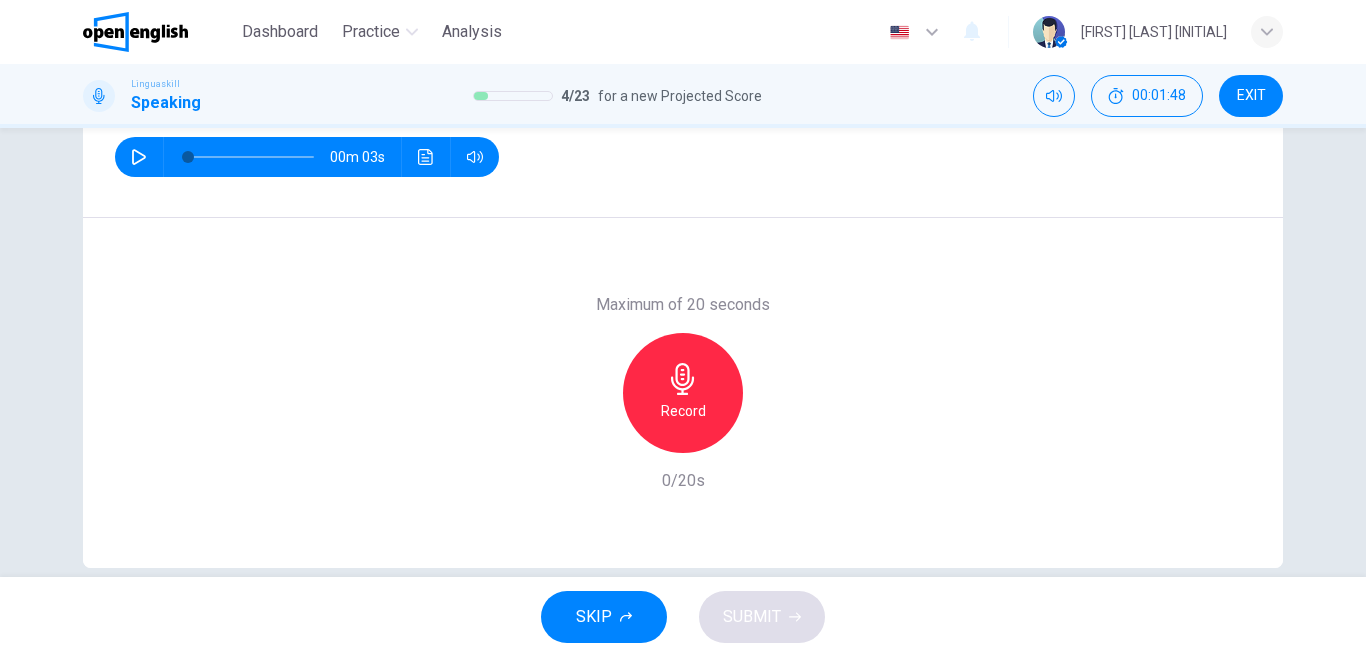 click 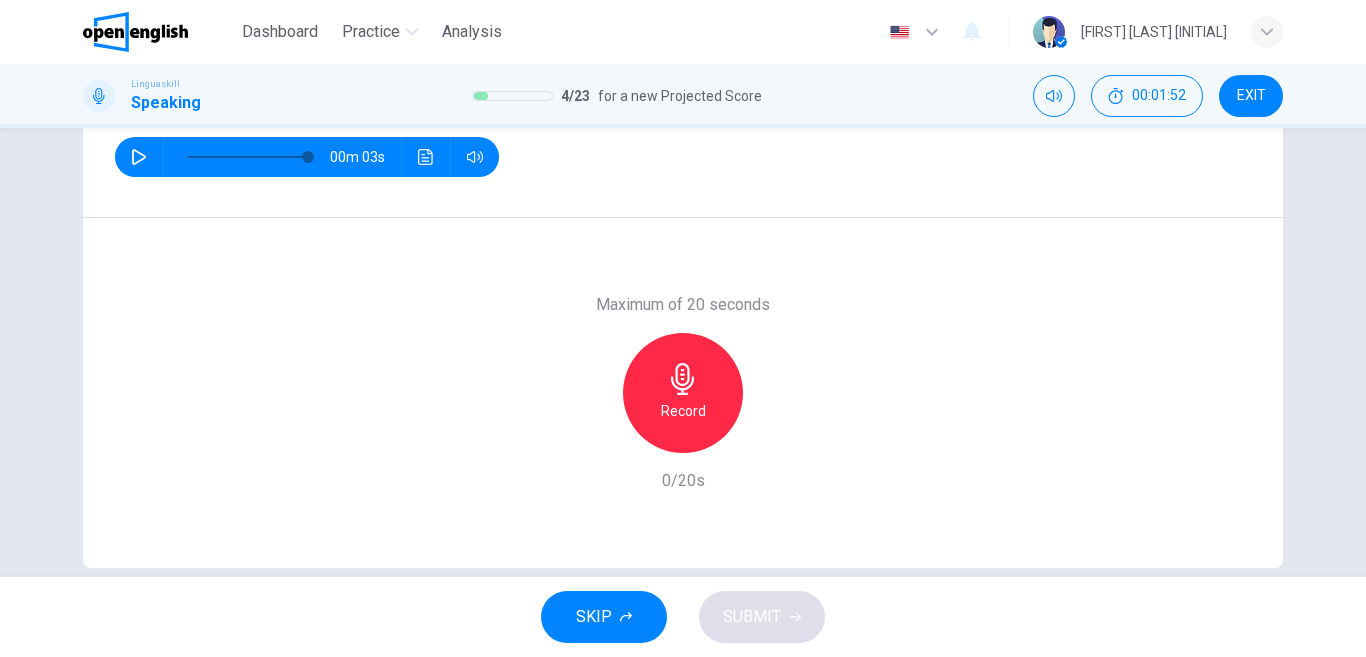 type on "*" 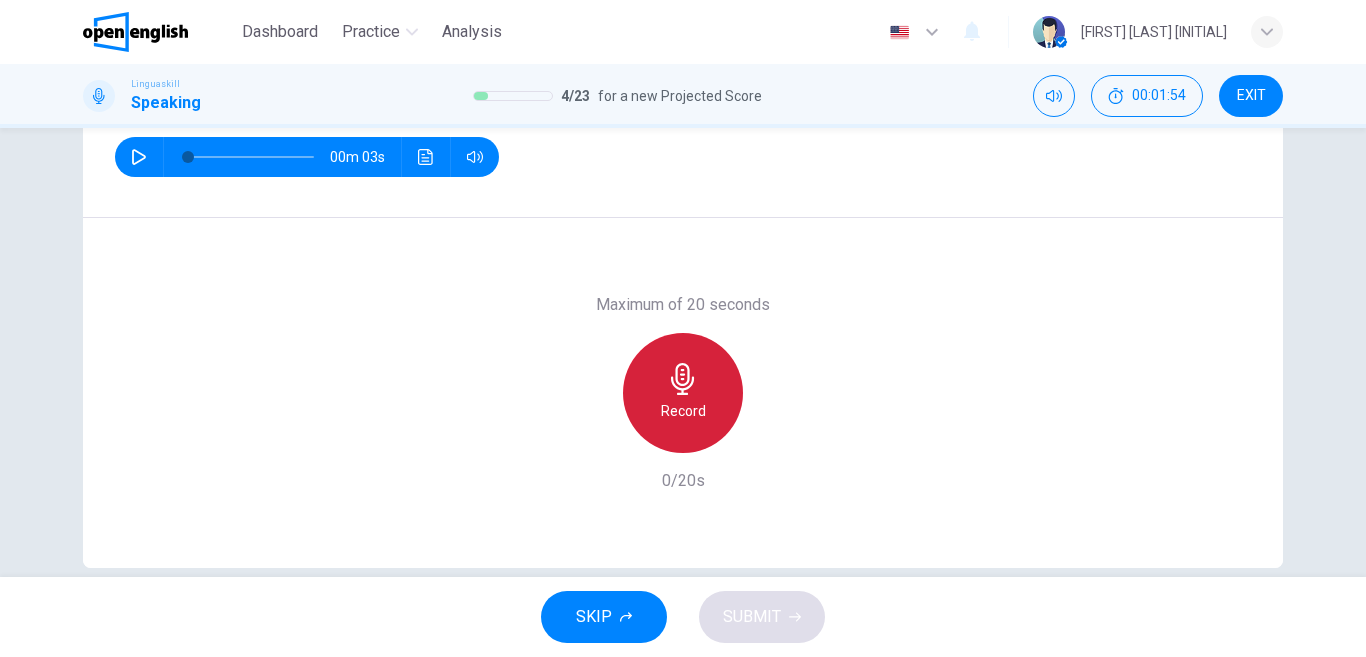click on "Record" at bounding box center (683, 393) 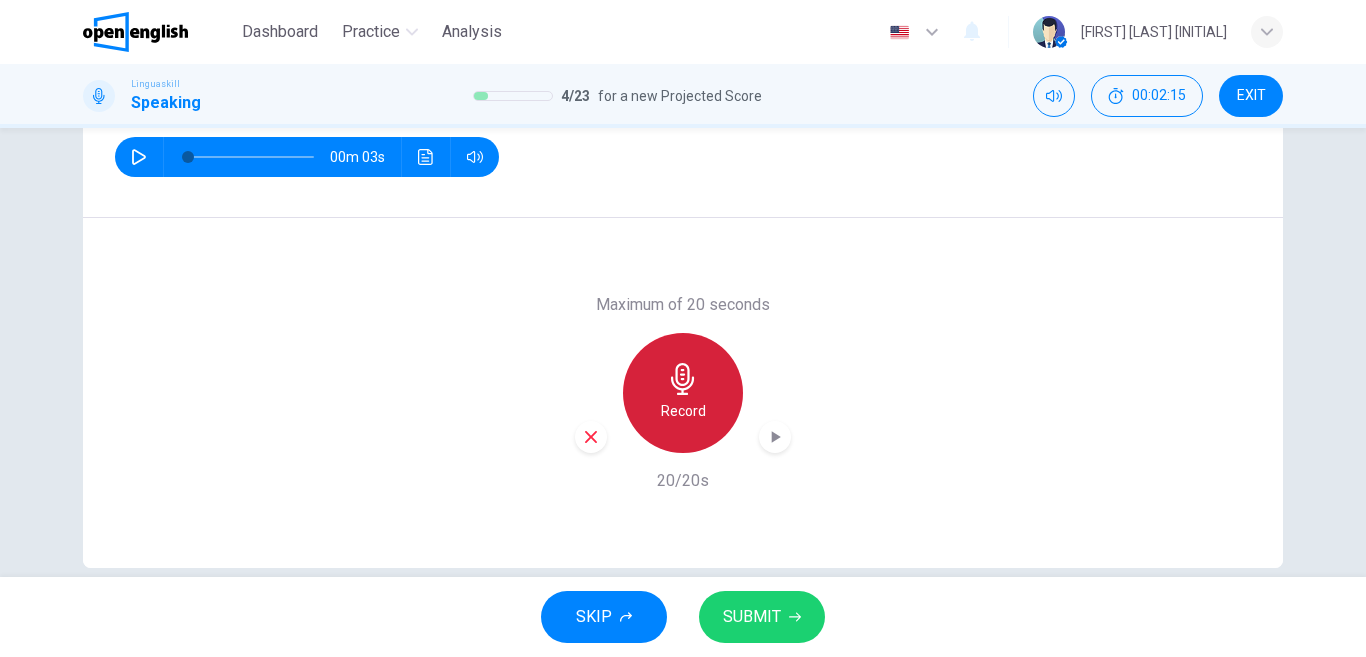 click on "Record" at bounding box center [683, 393] 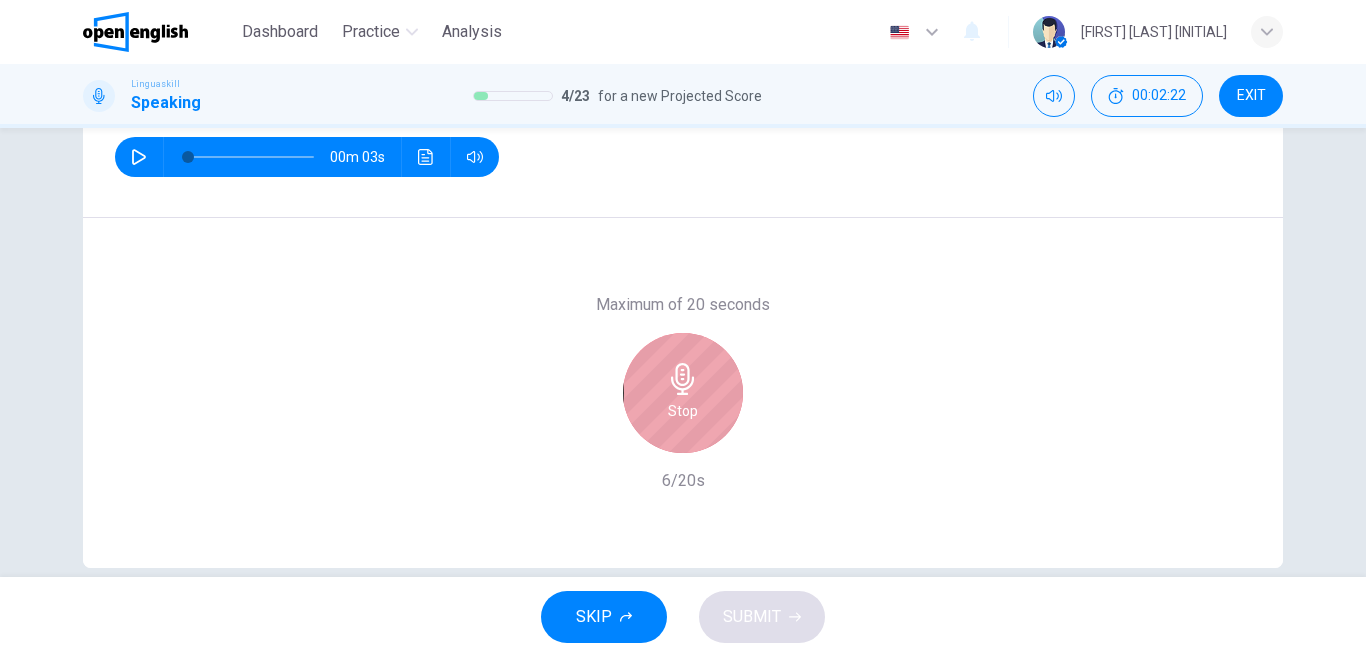 click on "Stop" at bounding box center (683, 393) 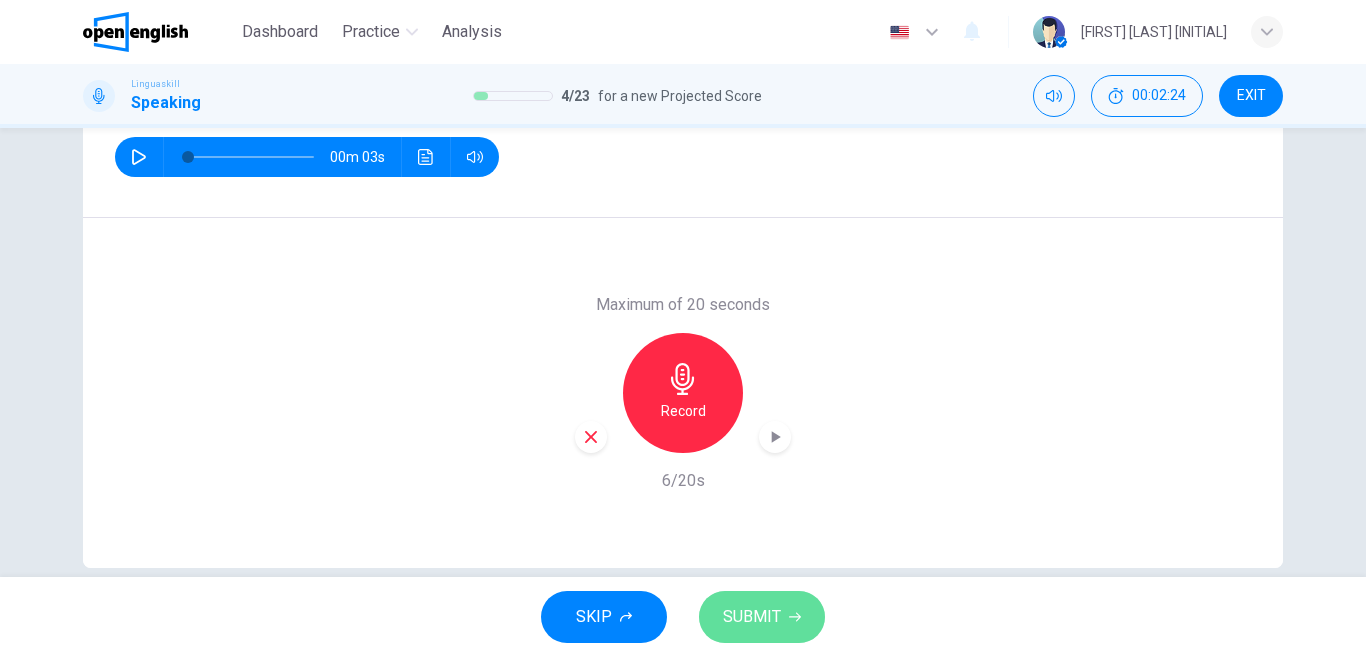 click on "SUBMIT" at bounding box center (752, 617) 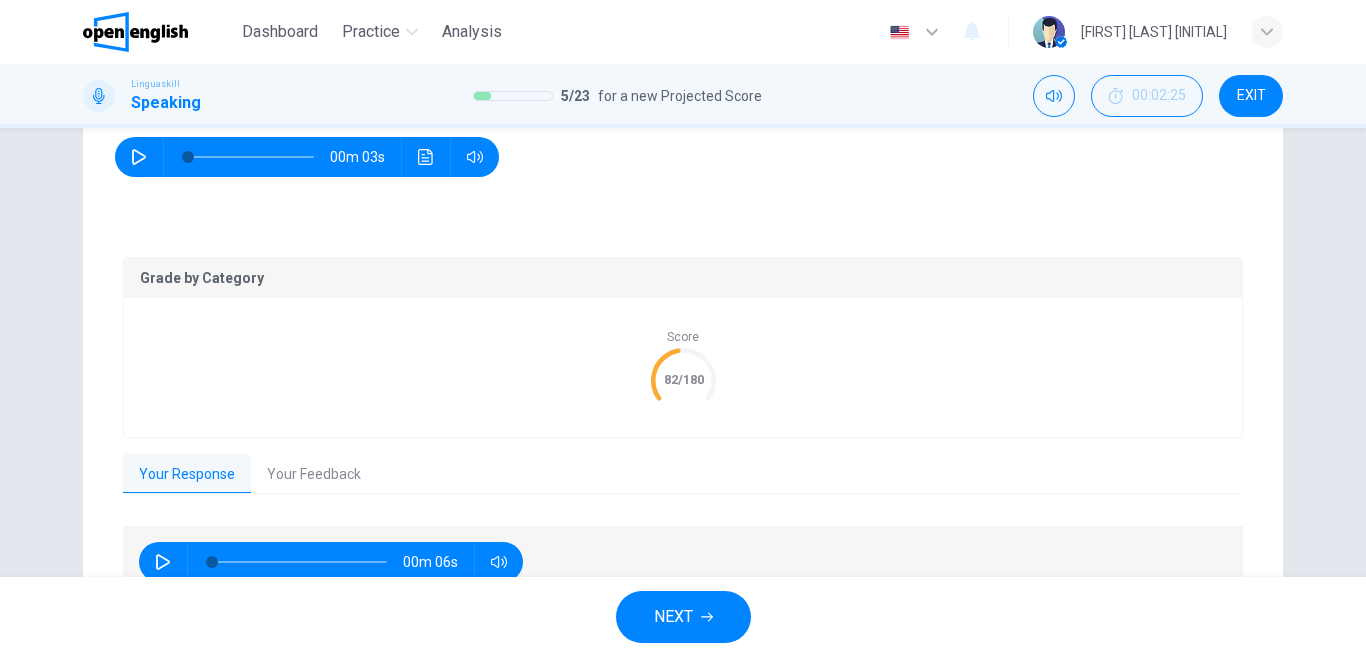 click 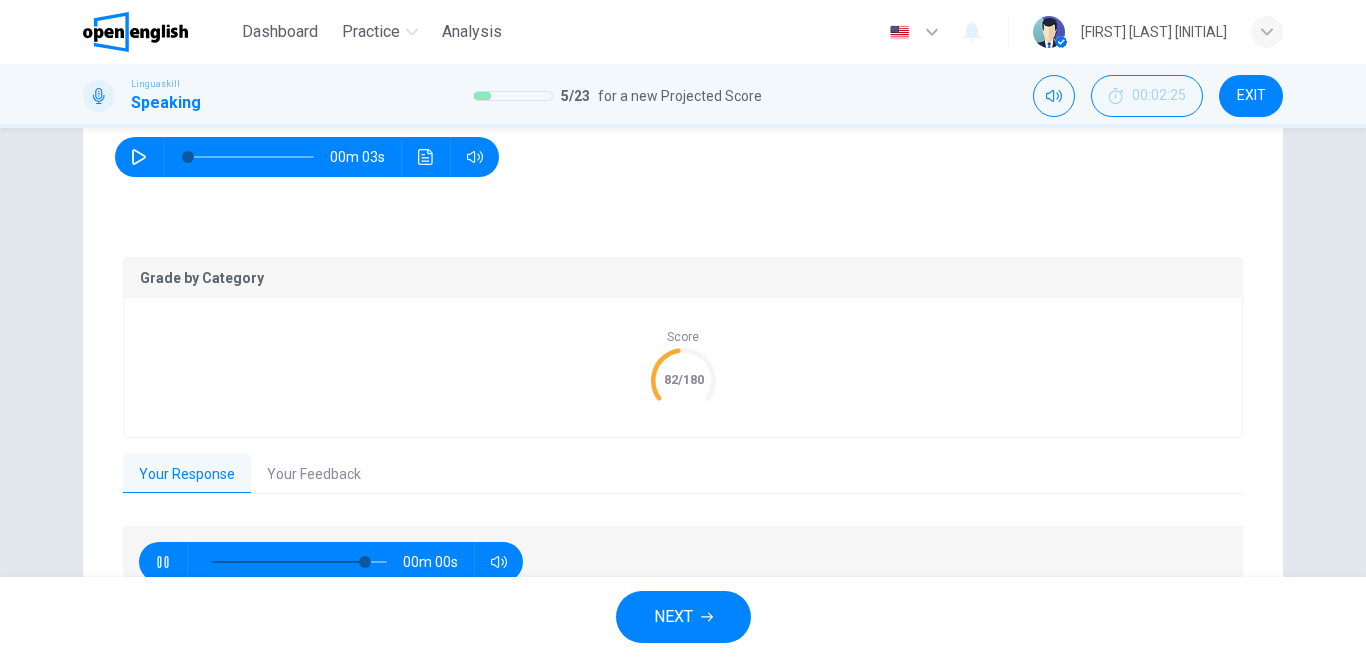 type on "*" 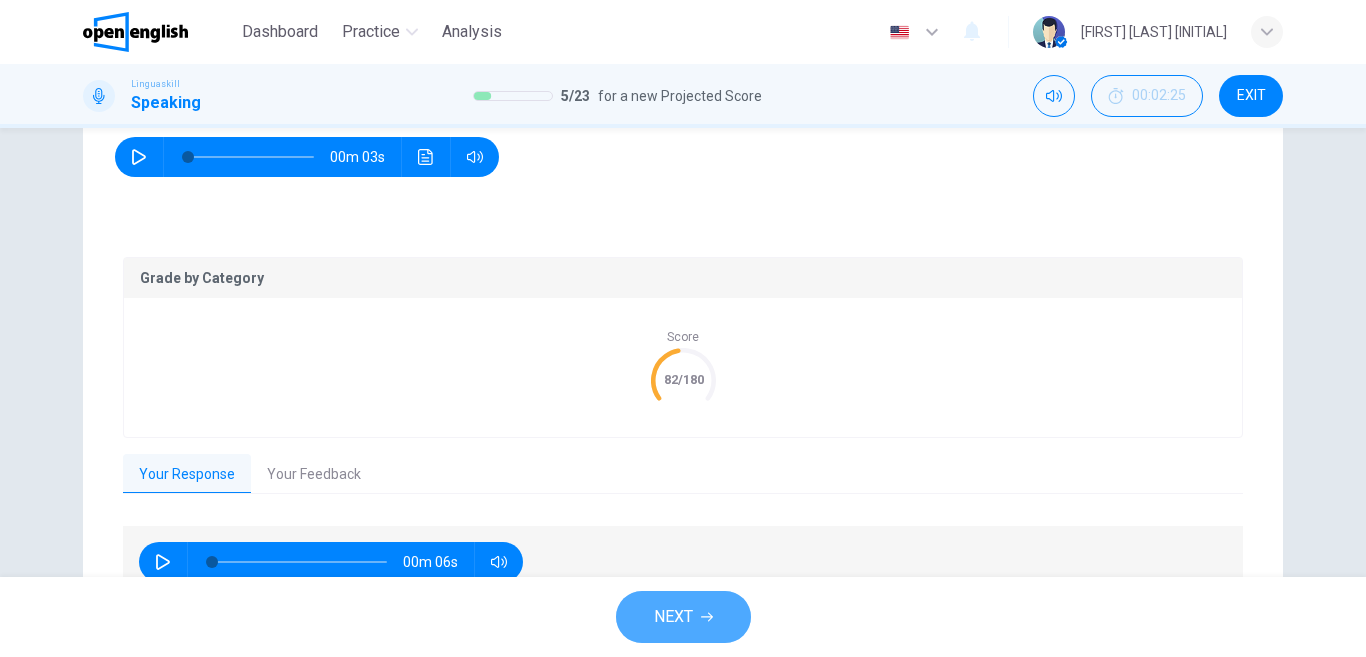 click on "NEXT" at bounding box center (683, 617) 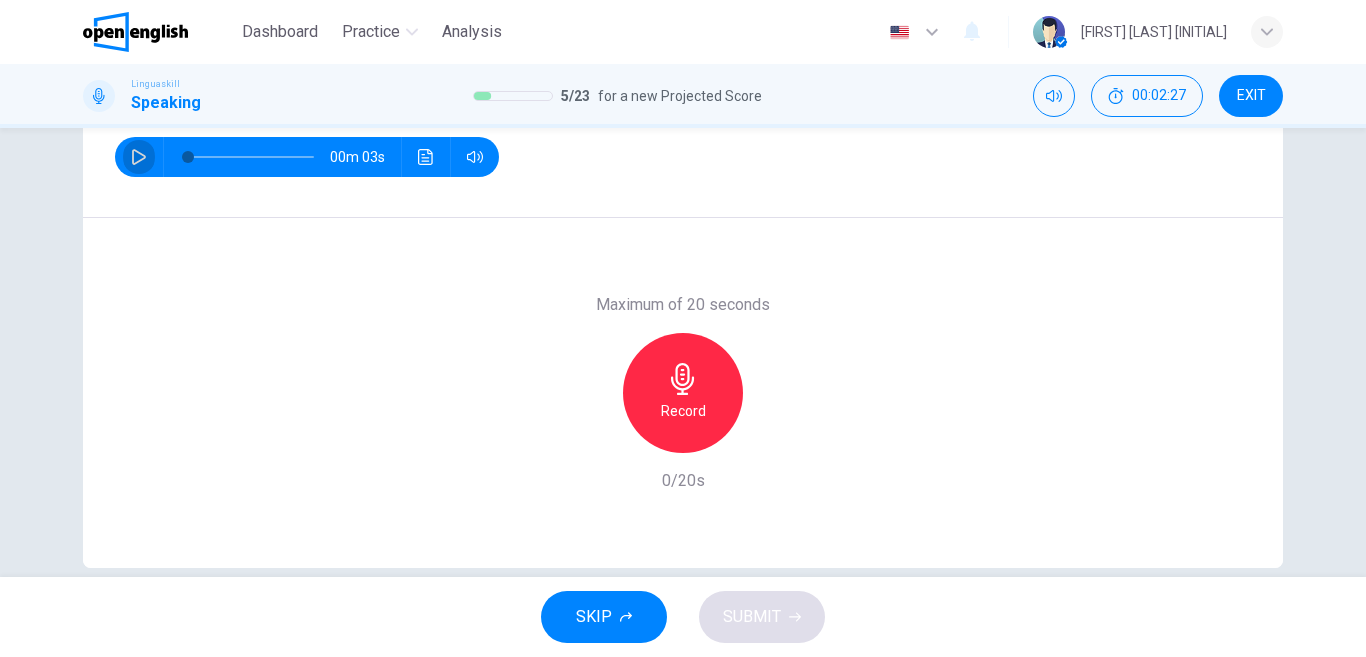 click 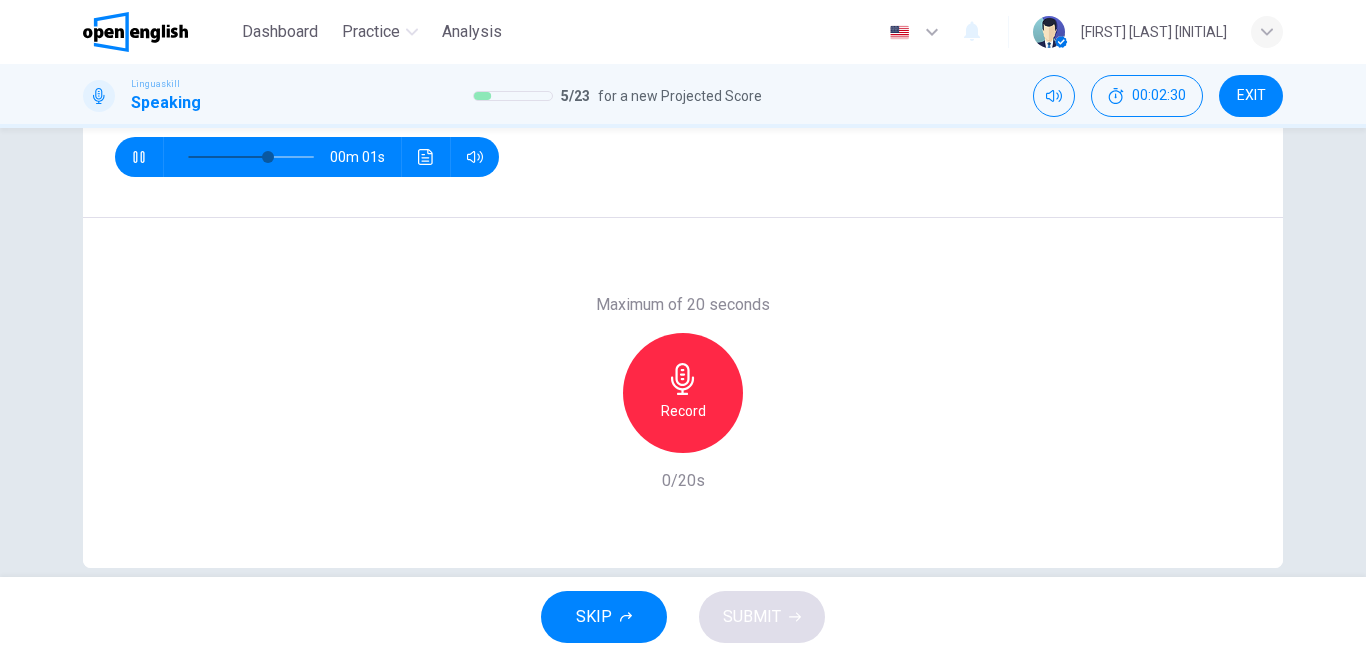 type on "*" 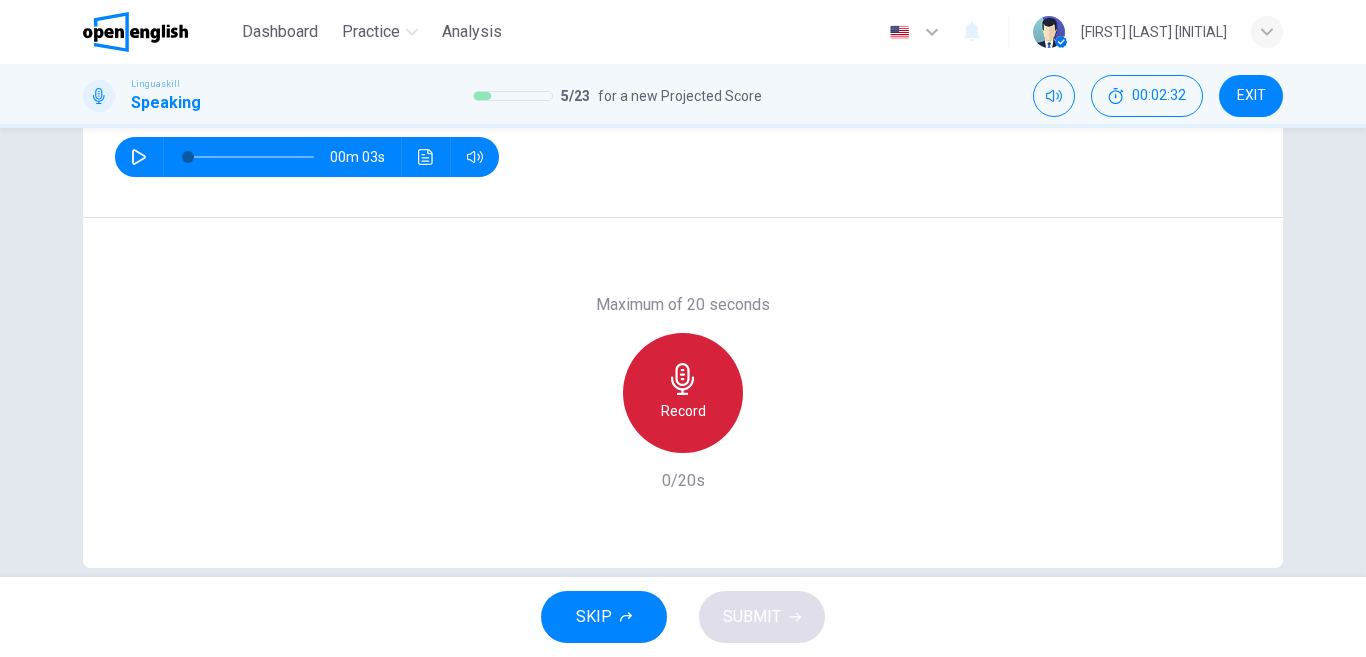 click on "Record" at bounding box center [683, 411] 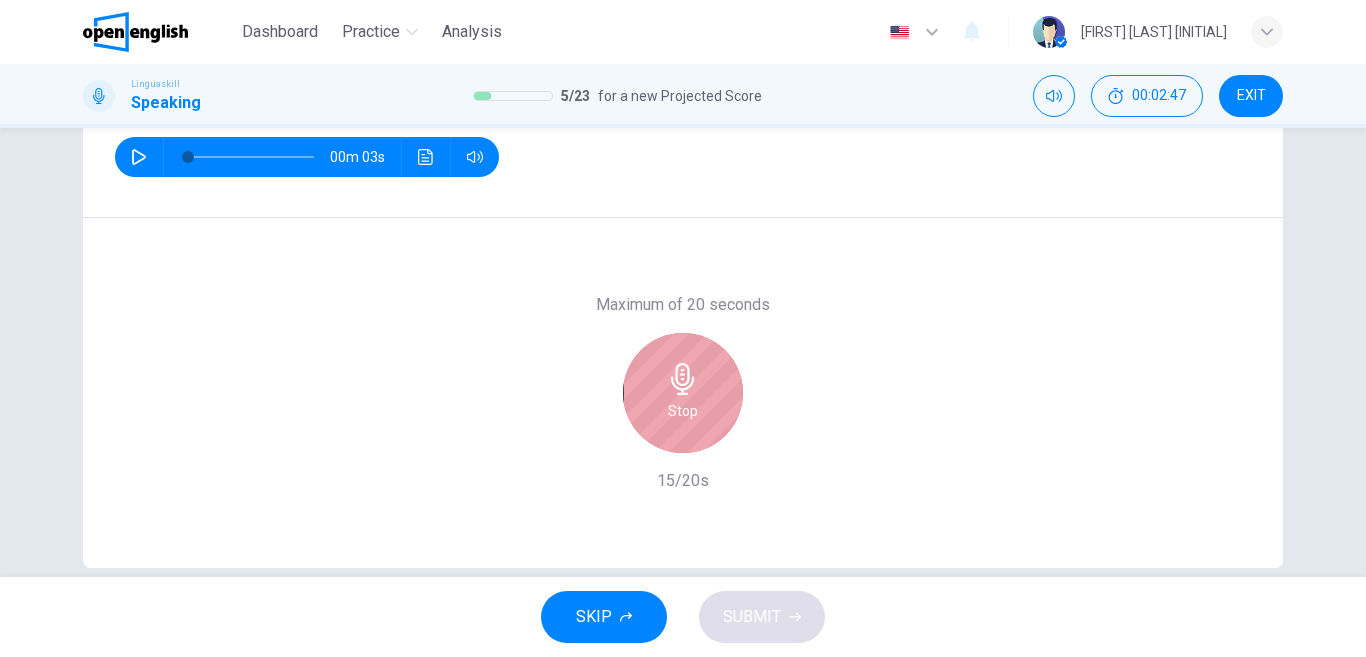 click on "Stop" at bounding box center [683, 411] 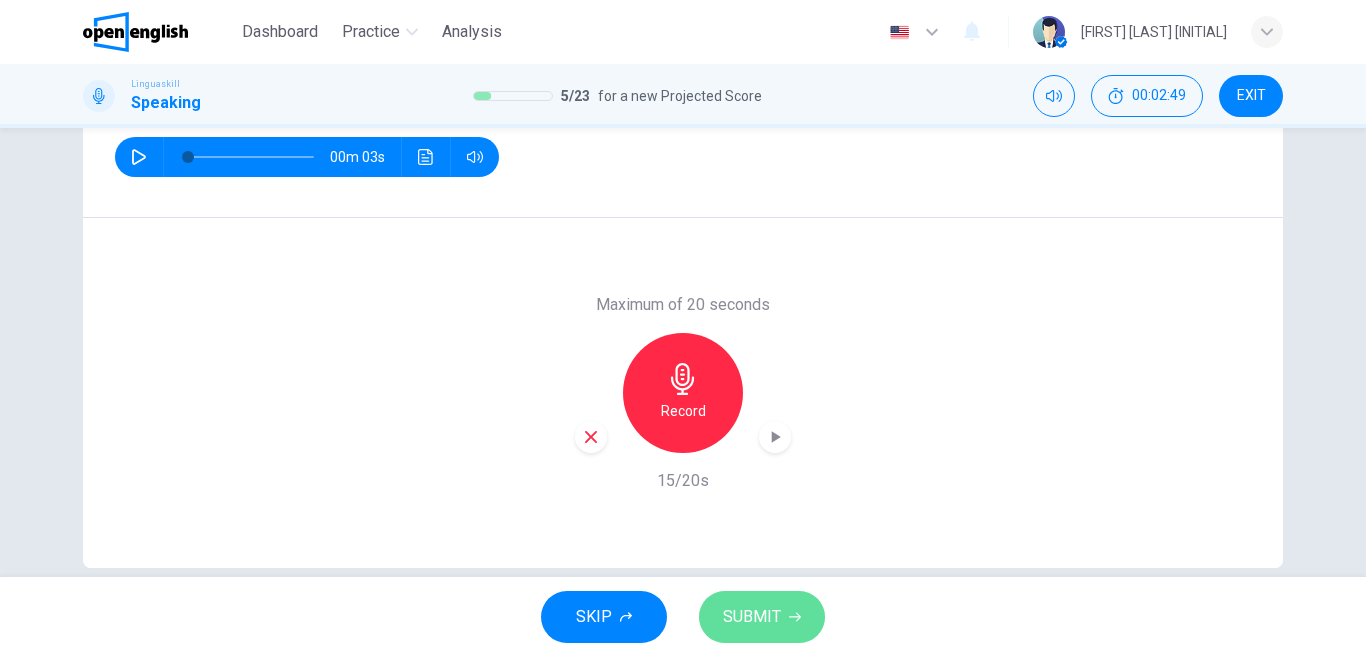 click on "SUBMIT" at bounding box center (752, 617) 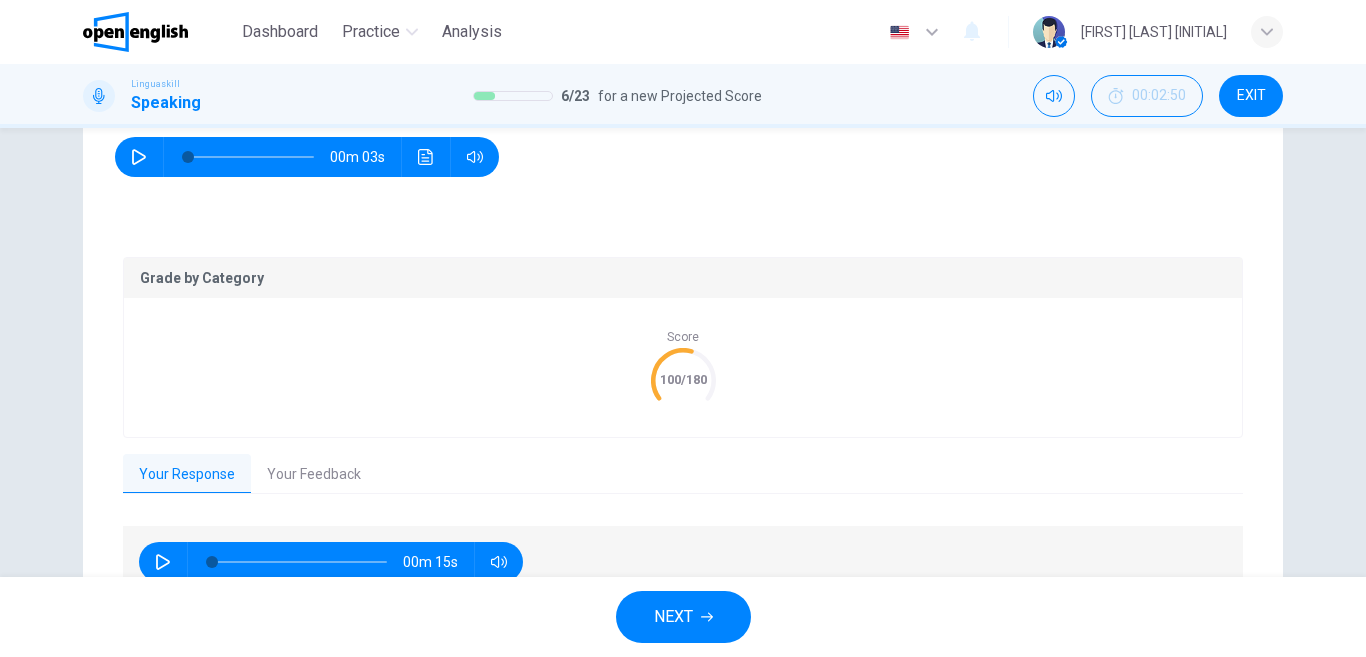 click 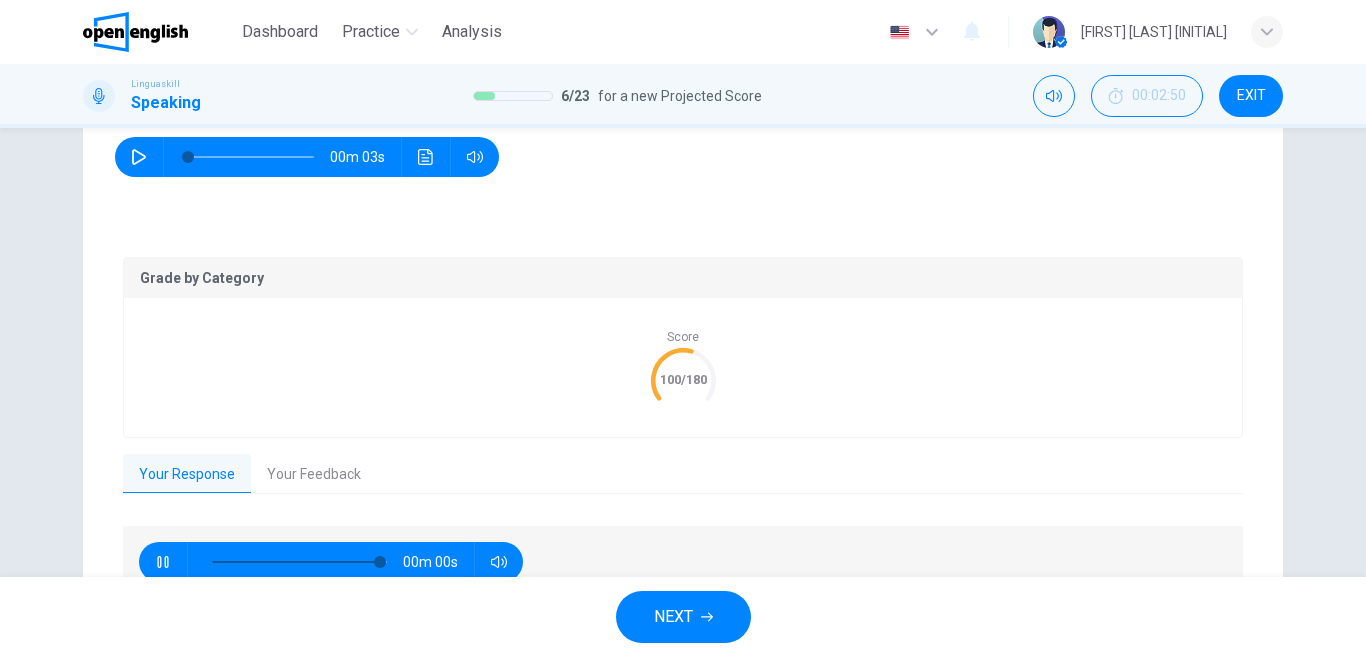 type on "*" 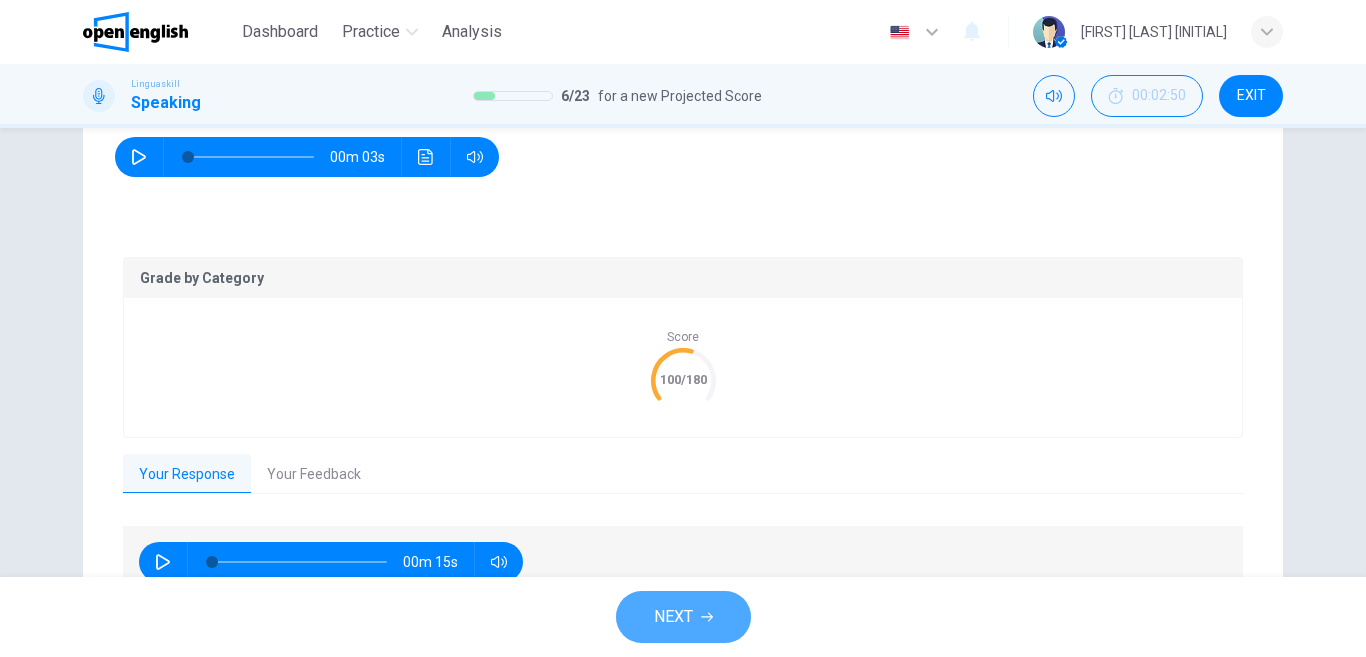 click on "NEXT" at bounding box center (683, 617) 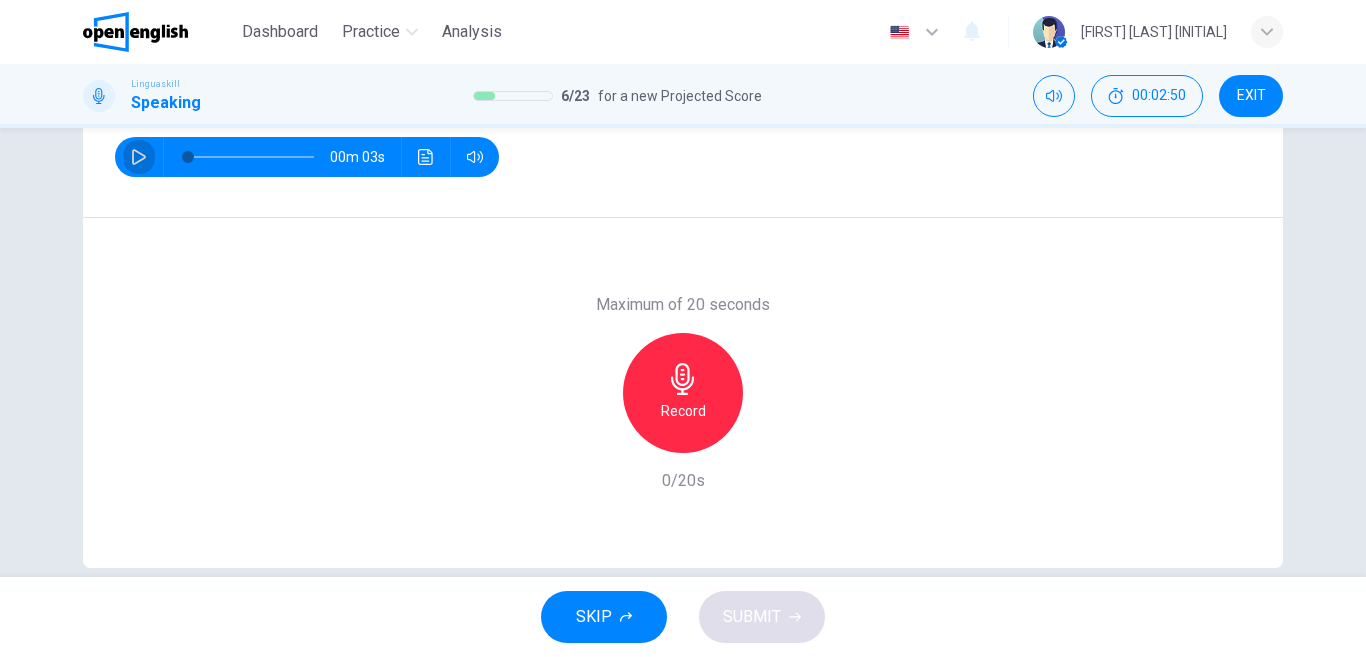 click 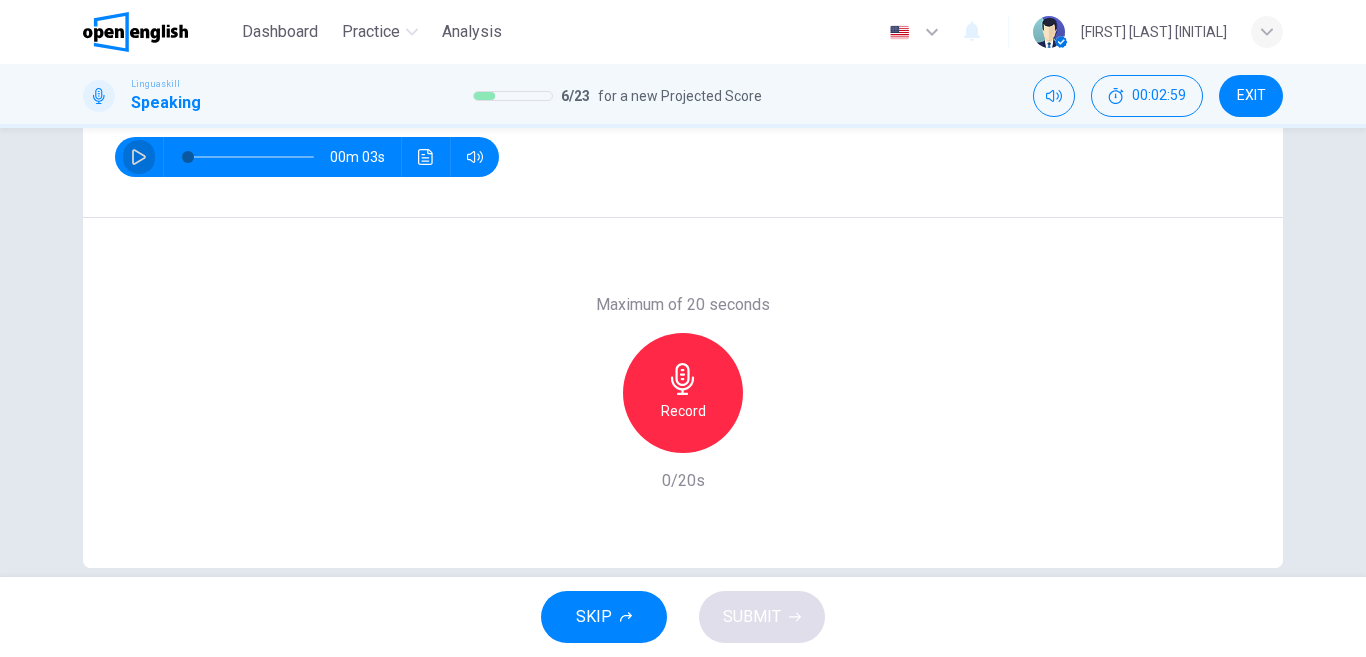 click 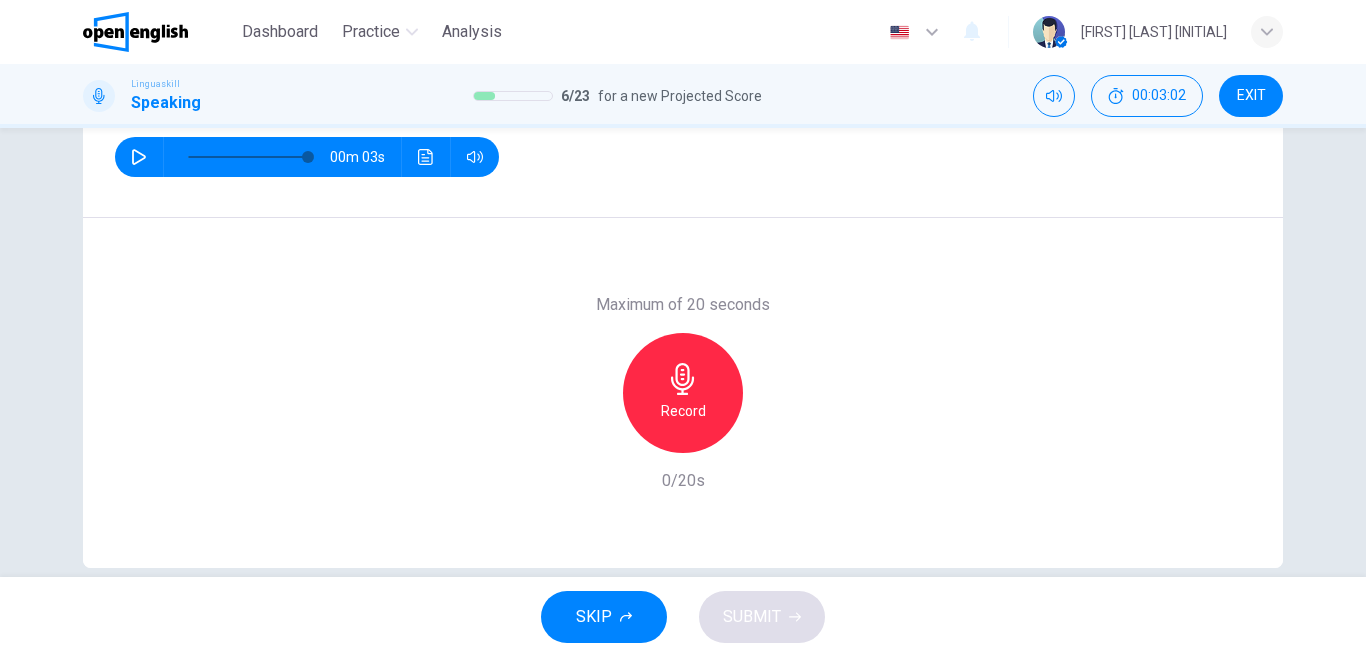 type on "*" 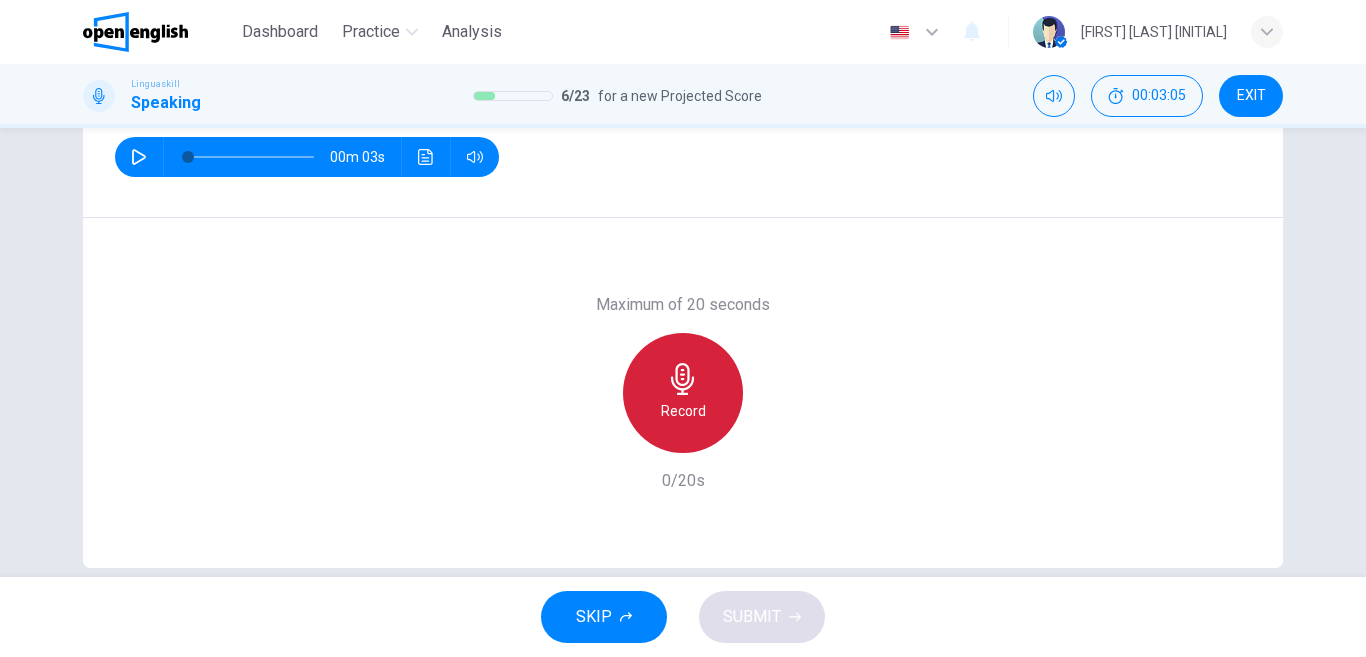 click on "Record" at bounding box center [683, 411] 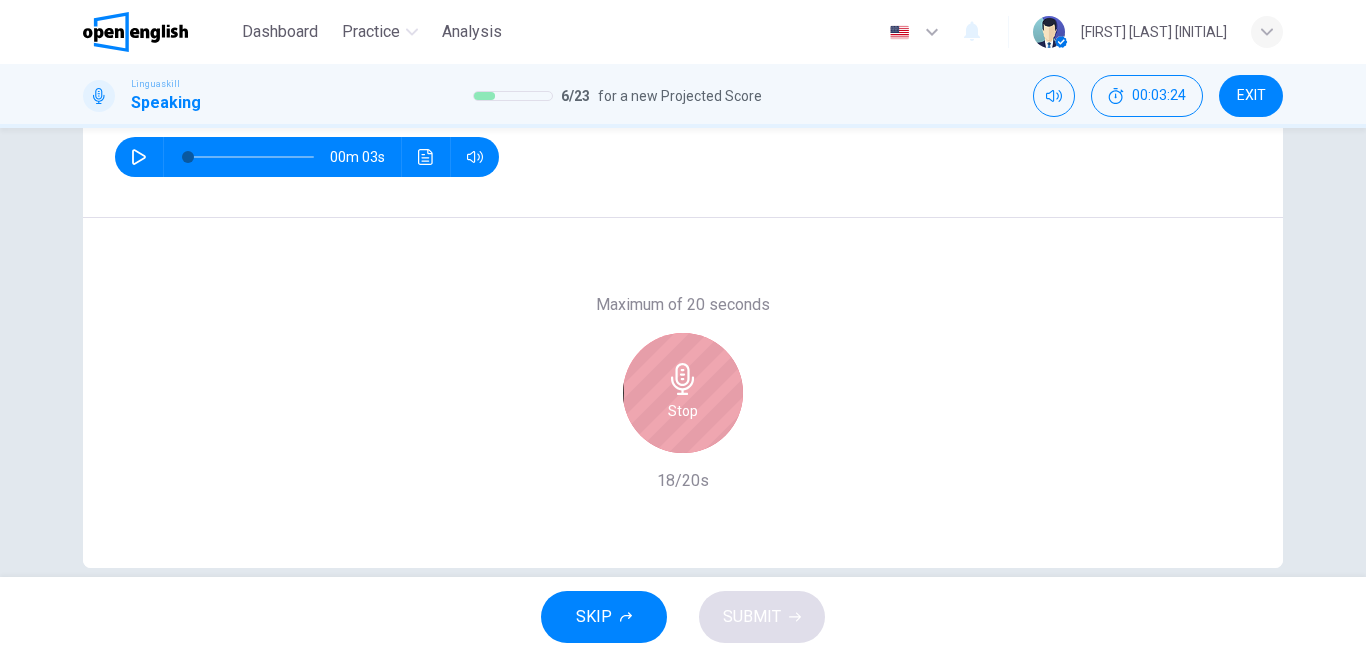 click on "Stop" at bounding box center (683, 393) 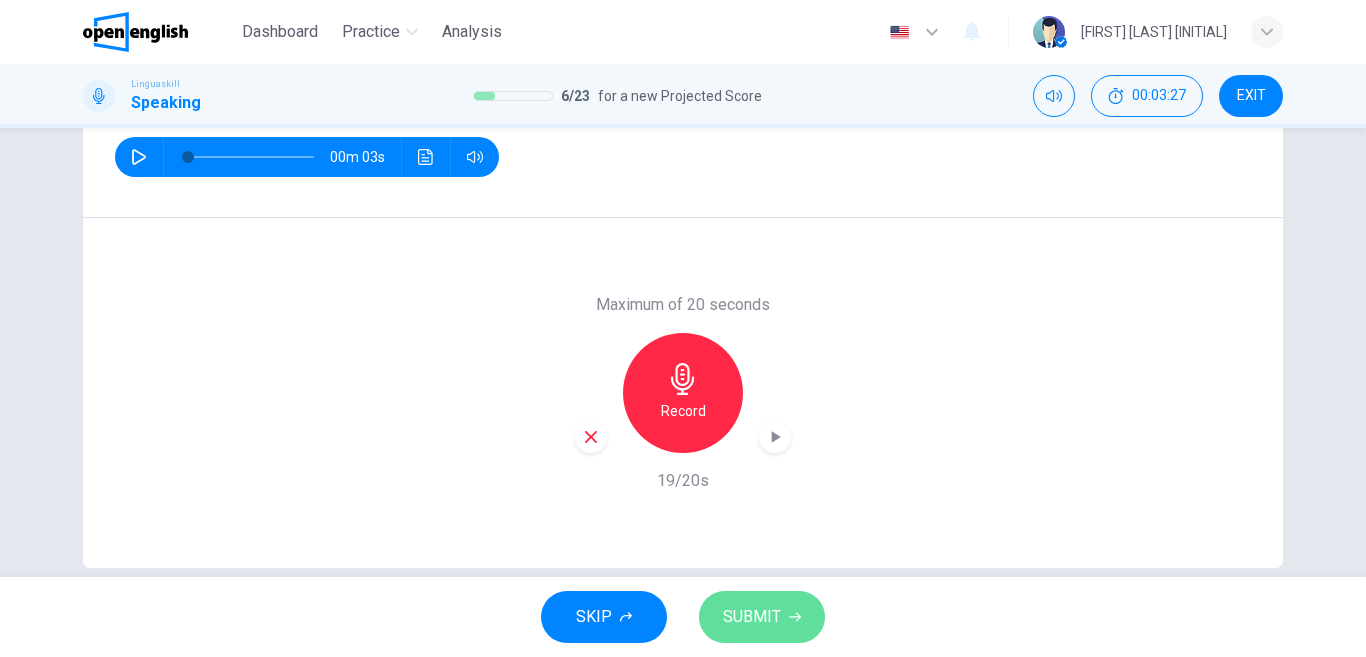 click on "SUBMIT" at bounding box center (762, 617) 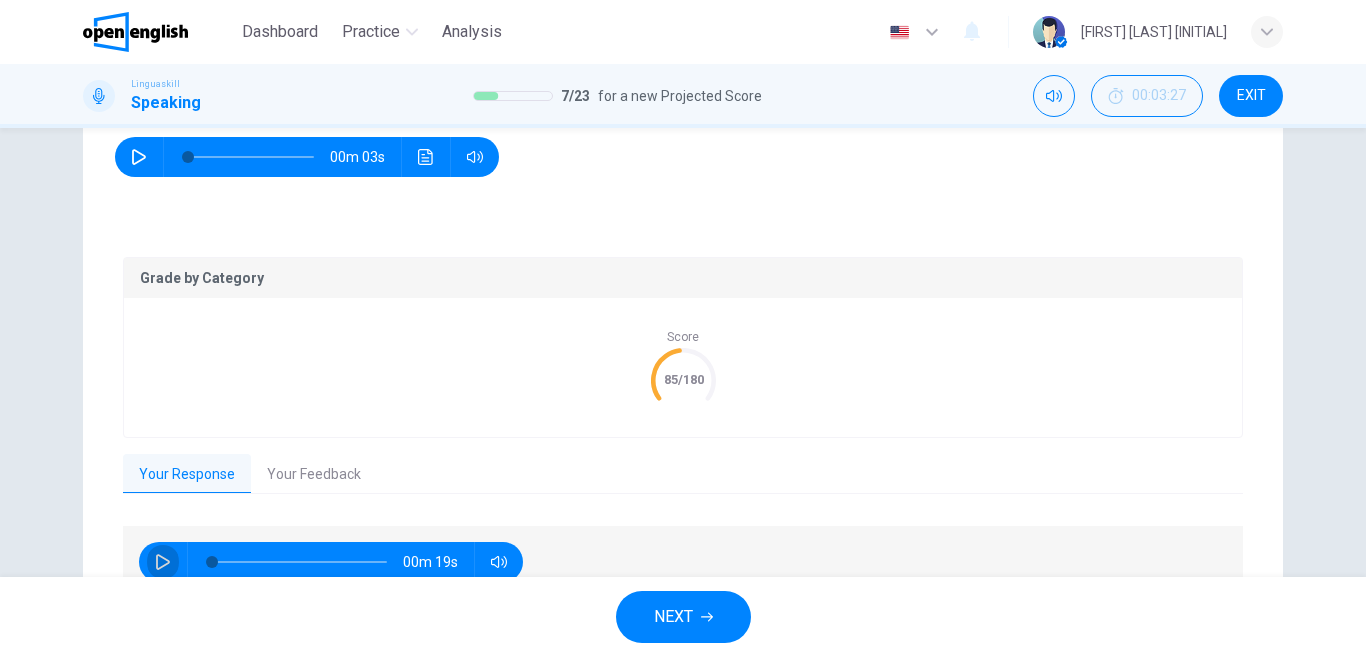 click 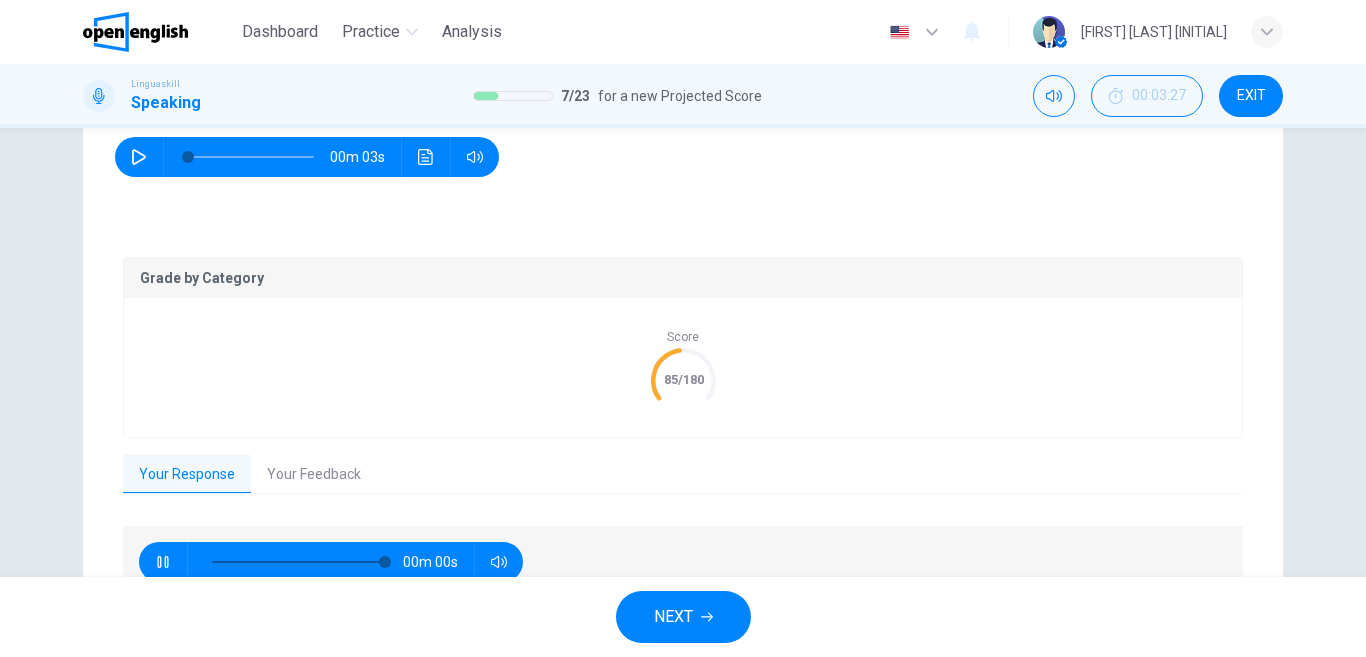 type on "*" 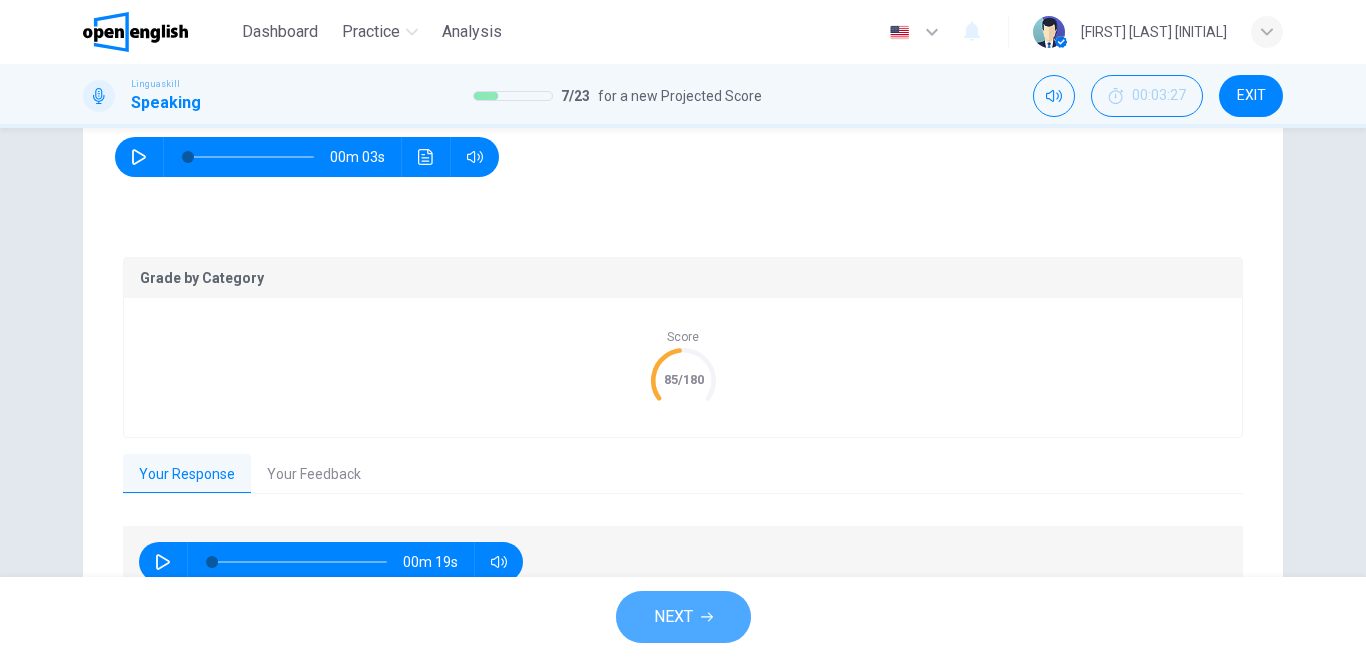 click on "NEXT" at bounding box center [683, 617] 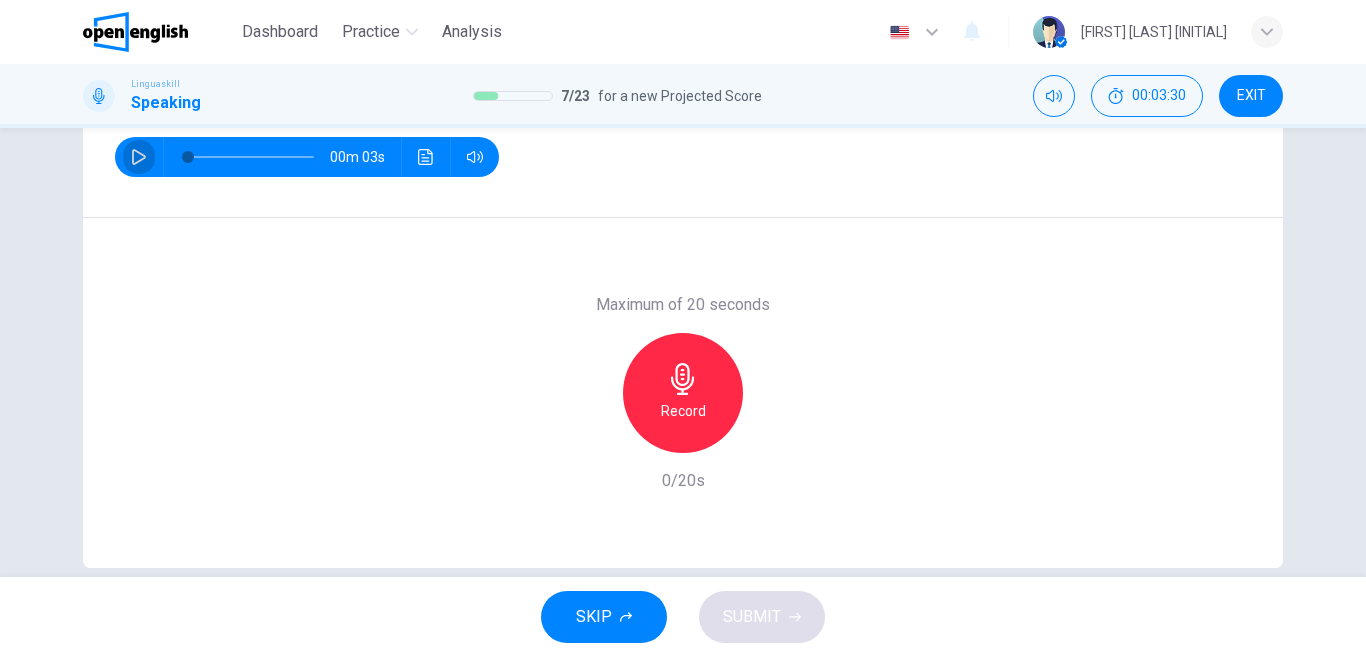 click 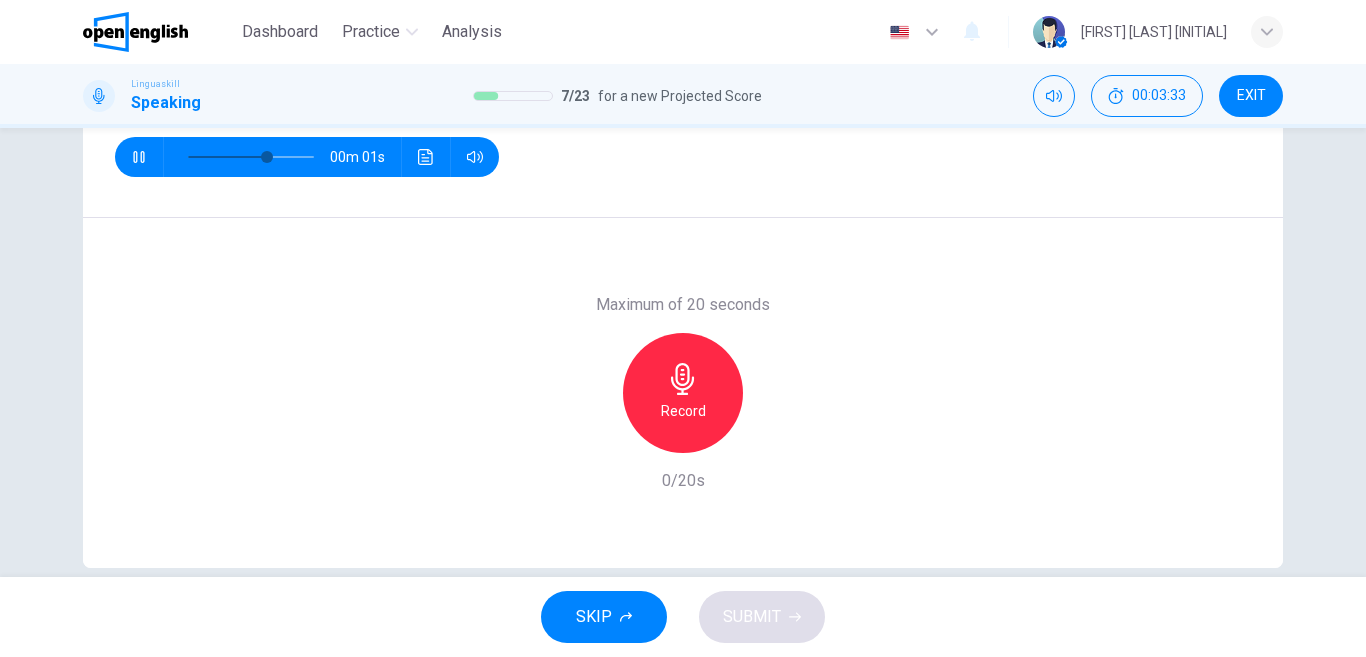 type on "*" 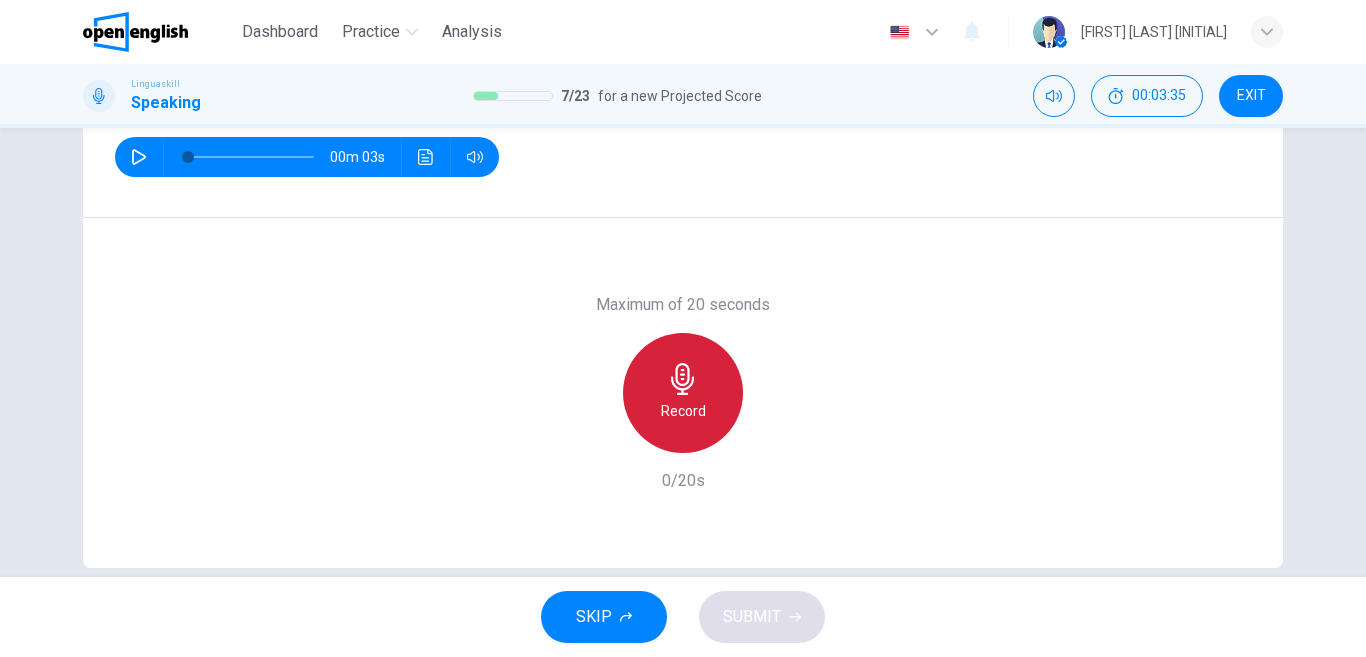 click on "Record" at bounding box center (683, 393) 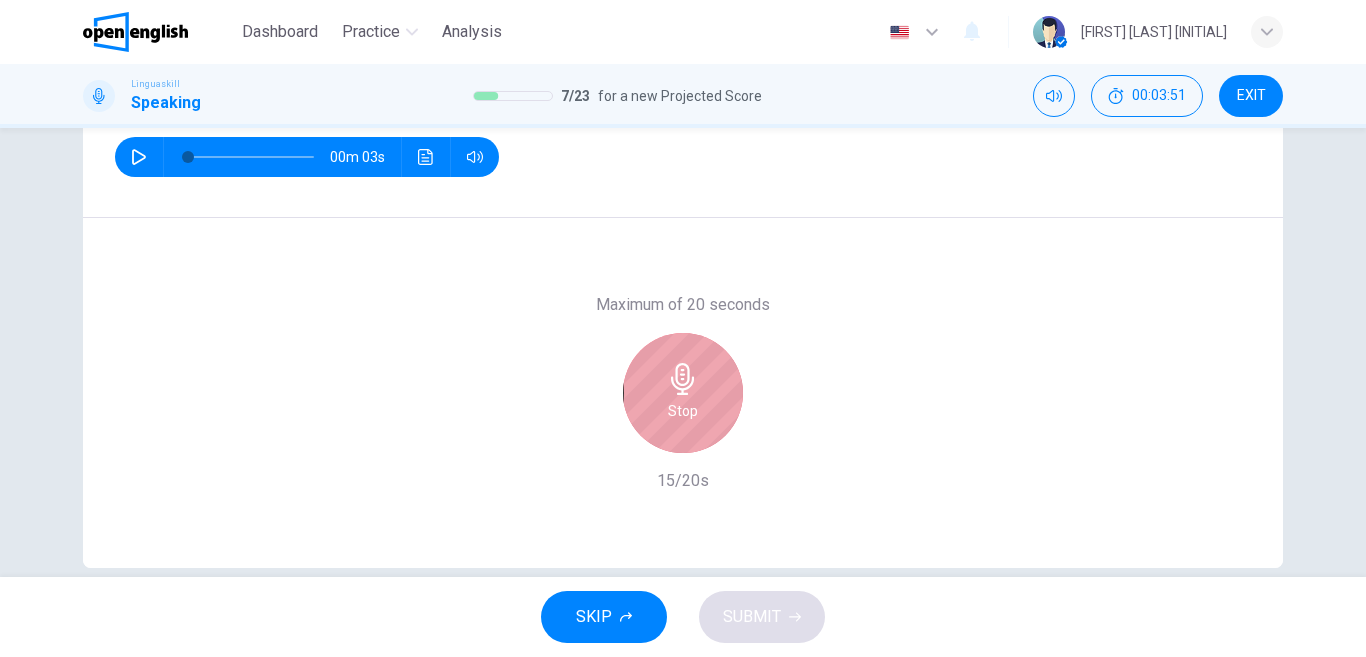 click on "Stop" at bounding box center (683, 393) 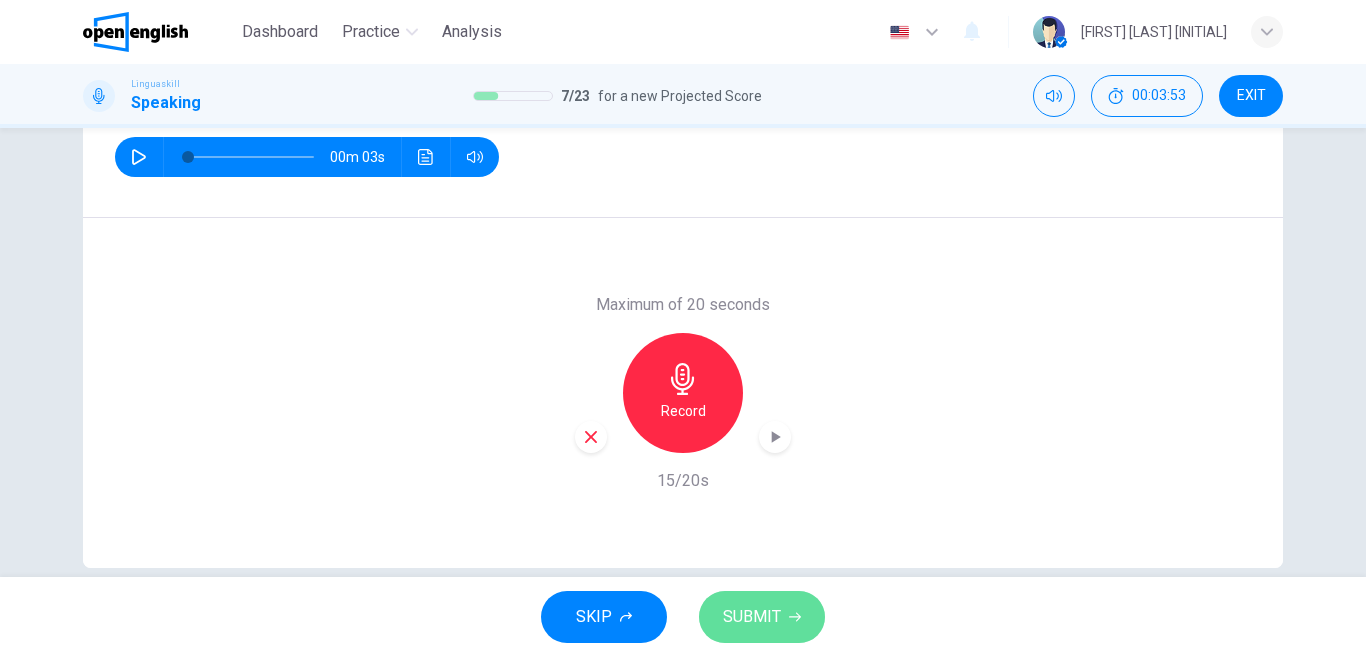 click 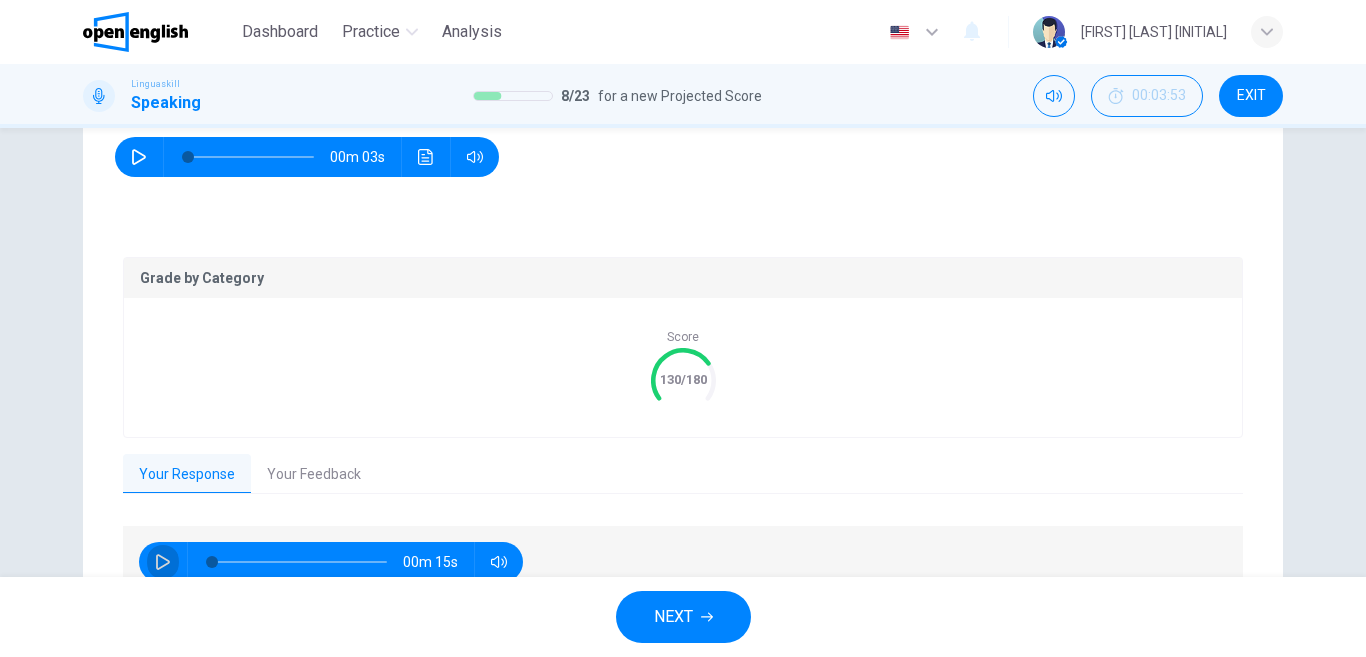 click 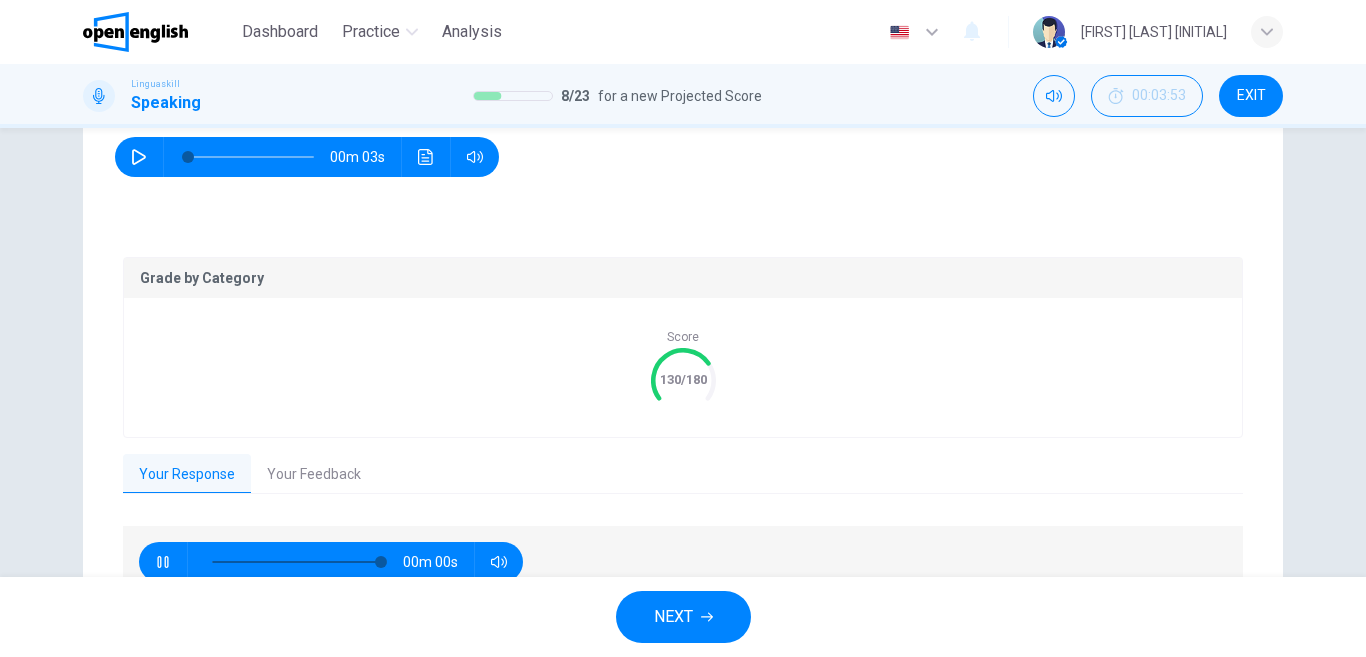type on "*" 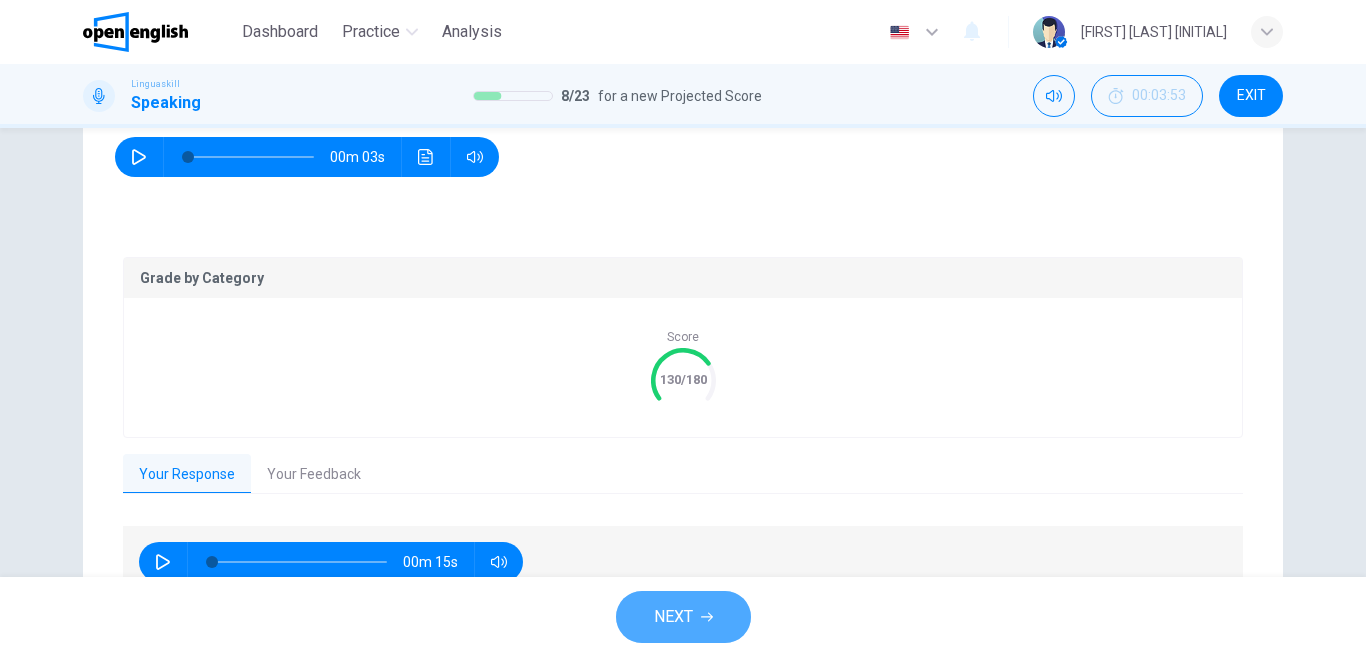 click on "NEXT" at bounding box center (683, 617) 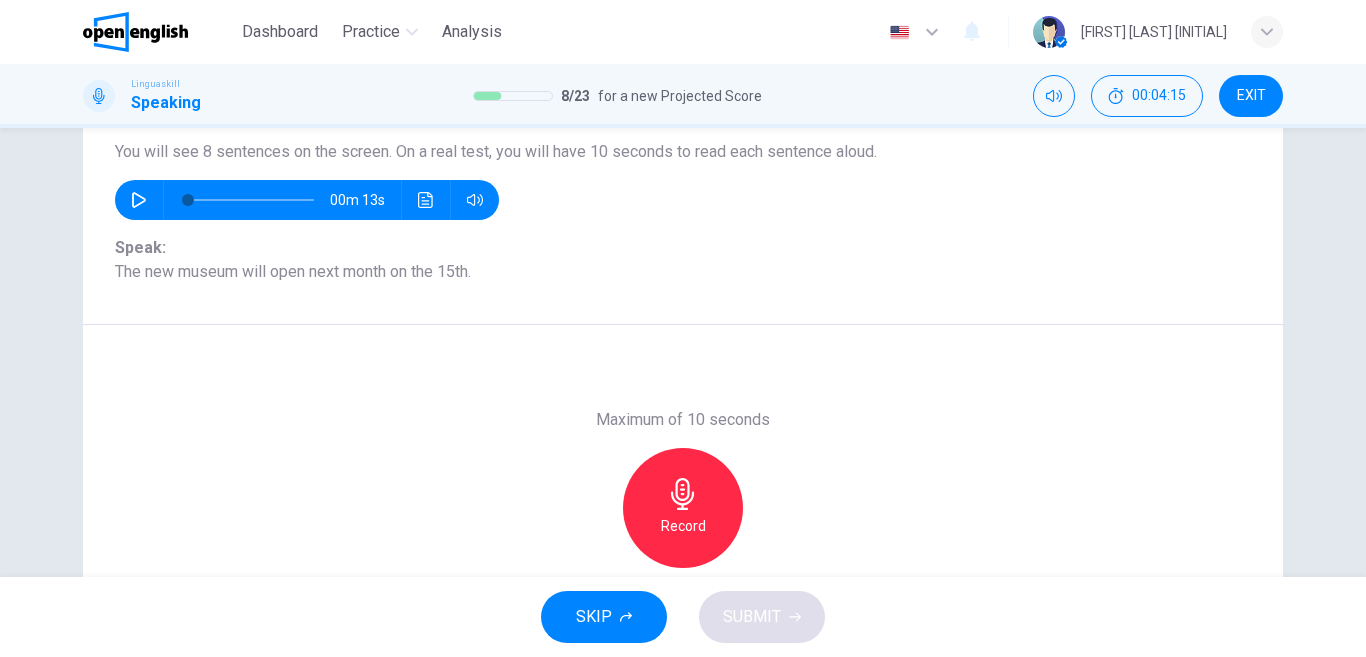 scroll, scrollTop: 178, scrollLeft: 0, axis: vertical 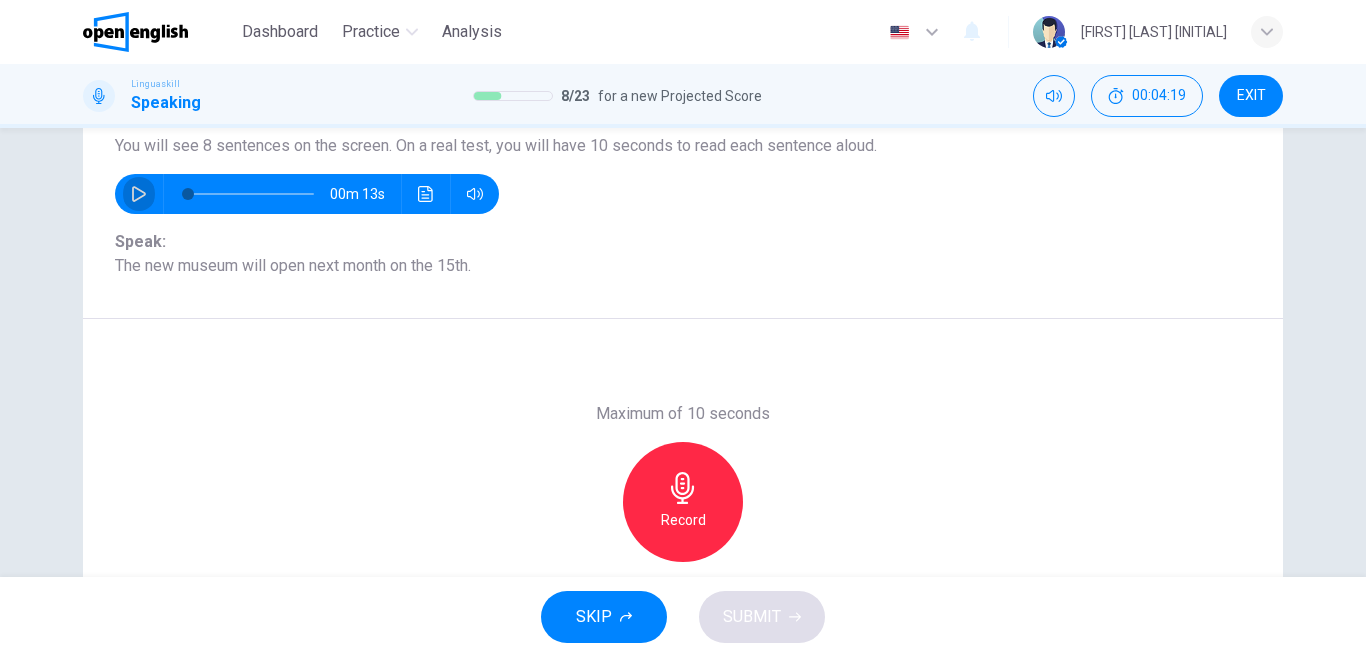 click at bounding box center (139, 194) 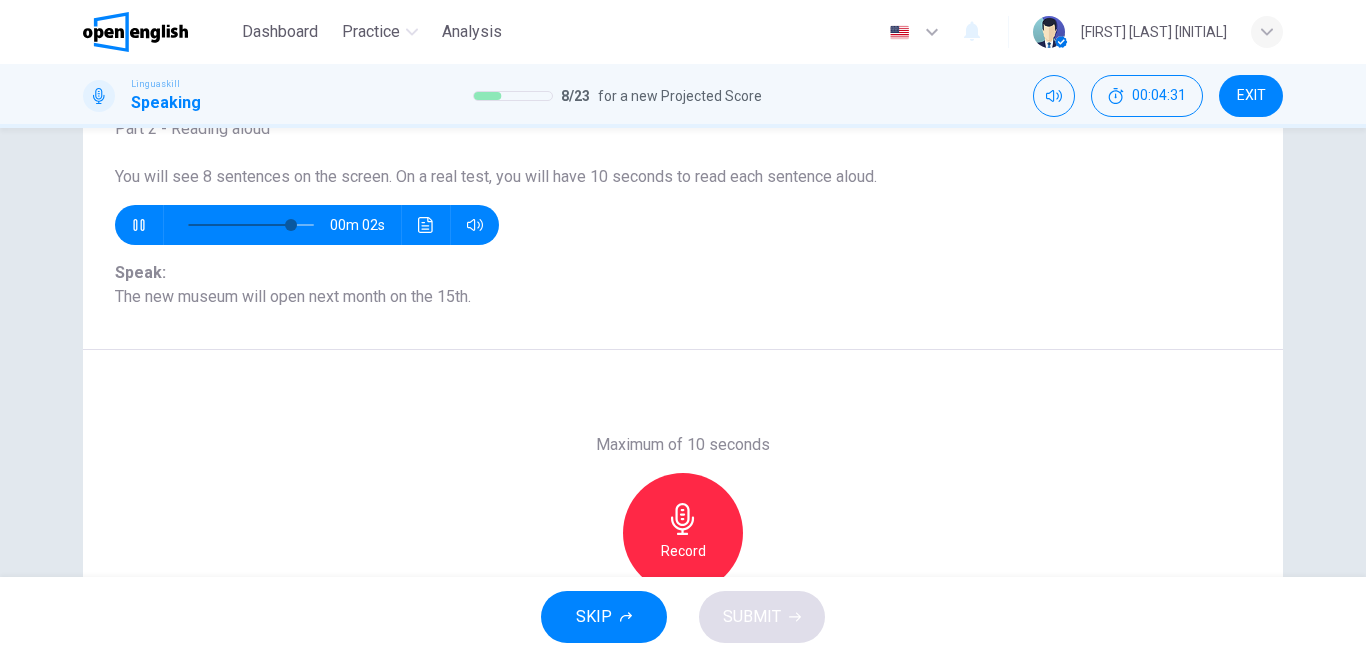 scroll, scrollTop: 168, scrollLeft: 0, axis: vertical 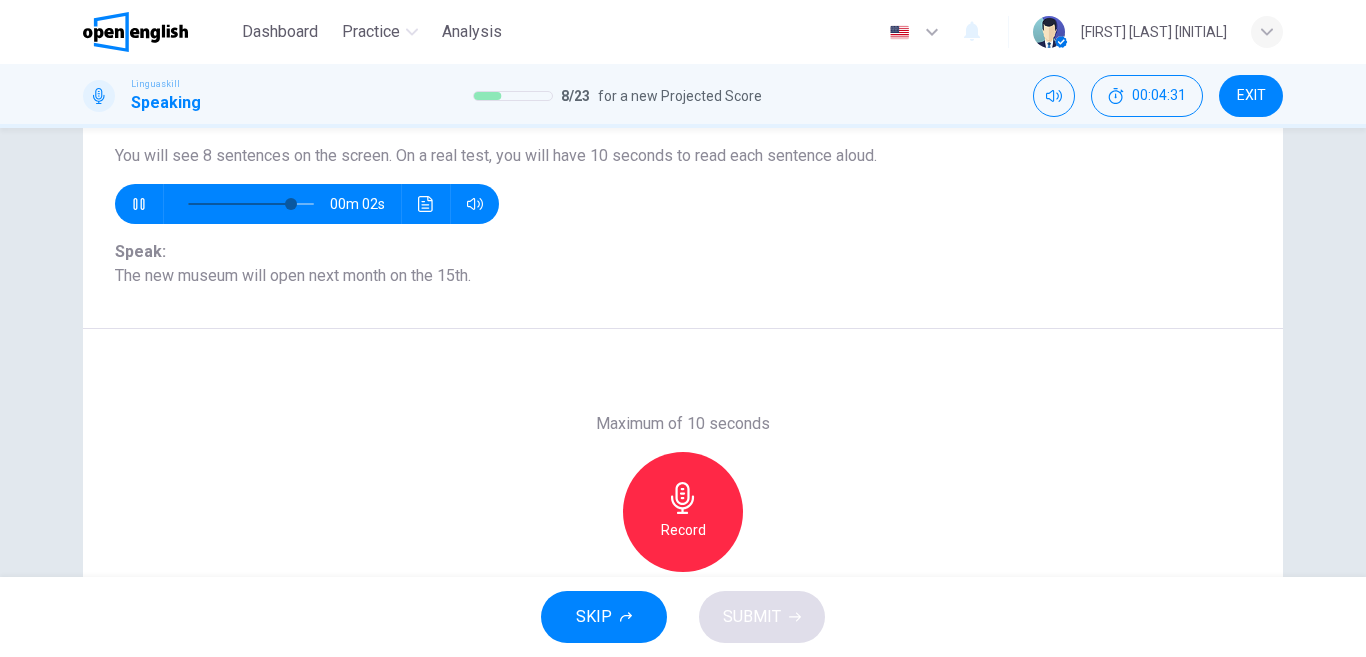 click on "Maximum of 10 seconds Record 0/10s" at bounding box center (683, 512) 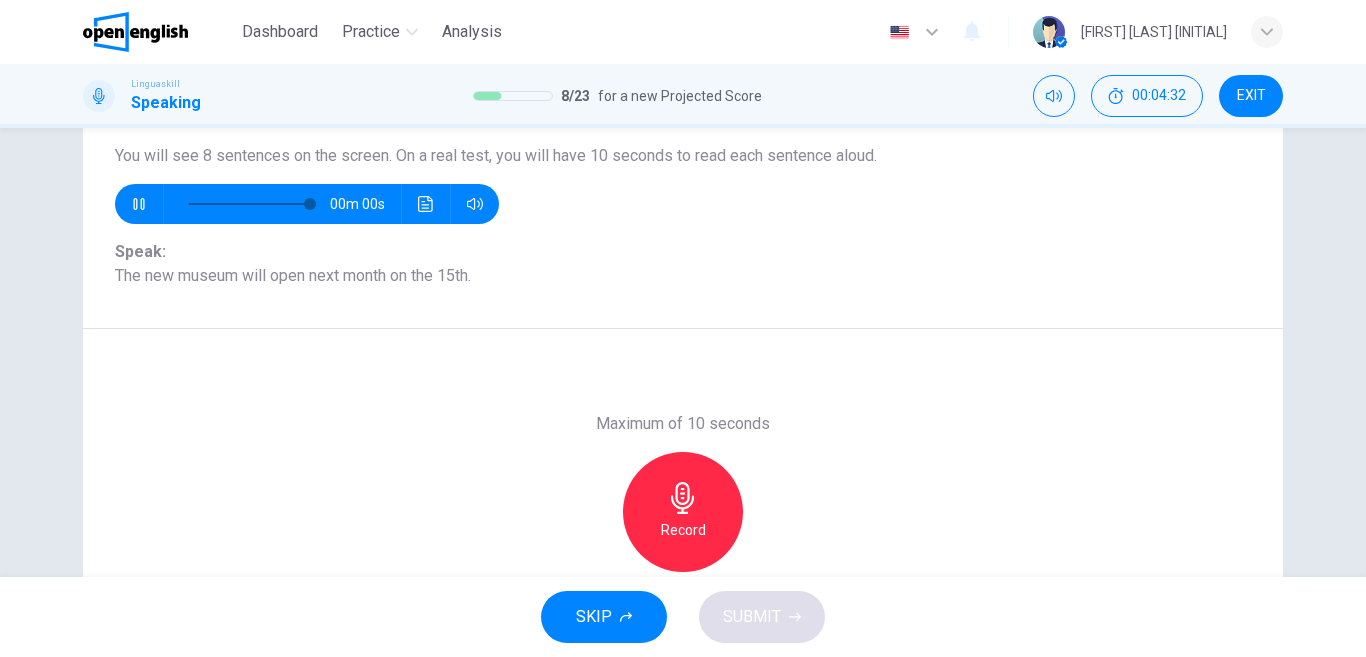 type on "*" 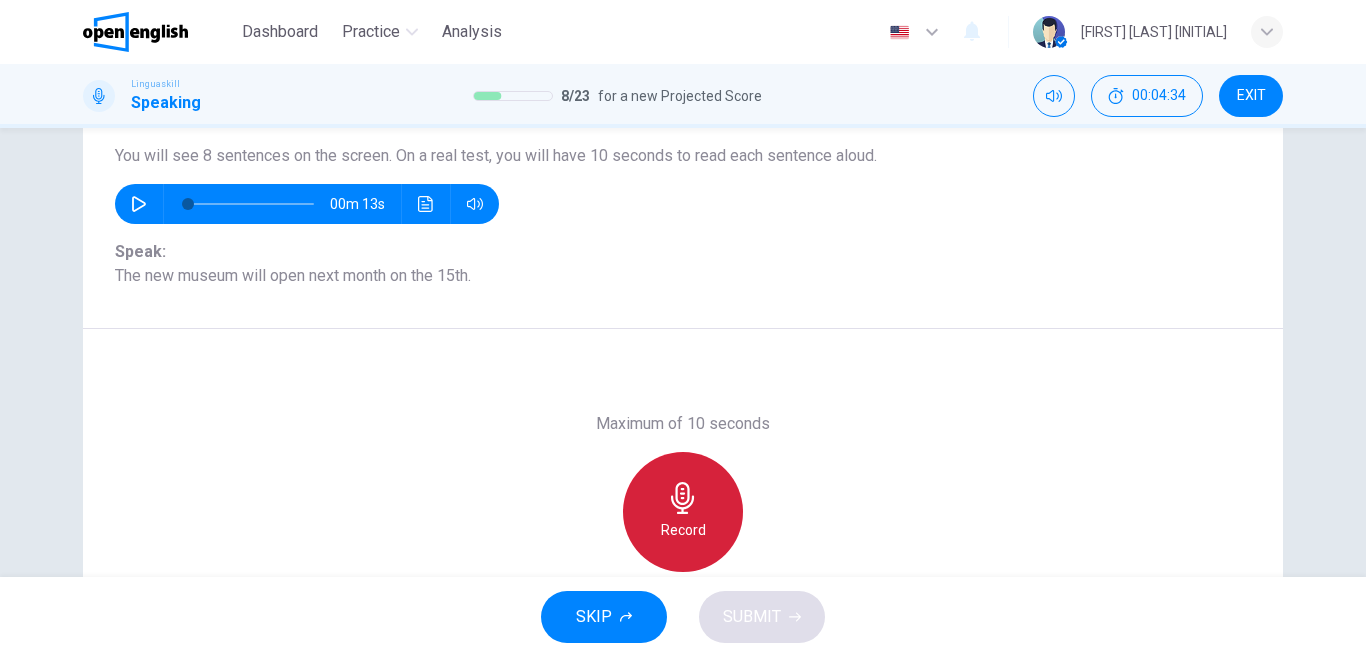 click 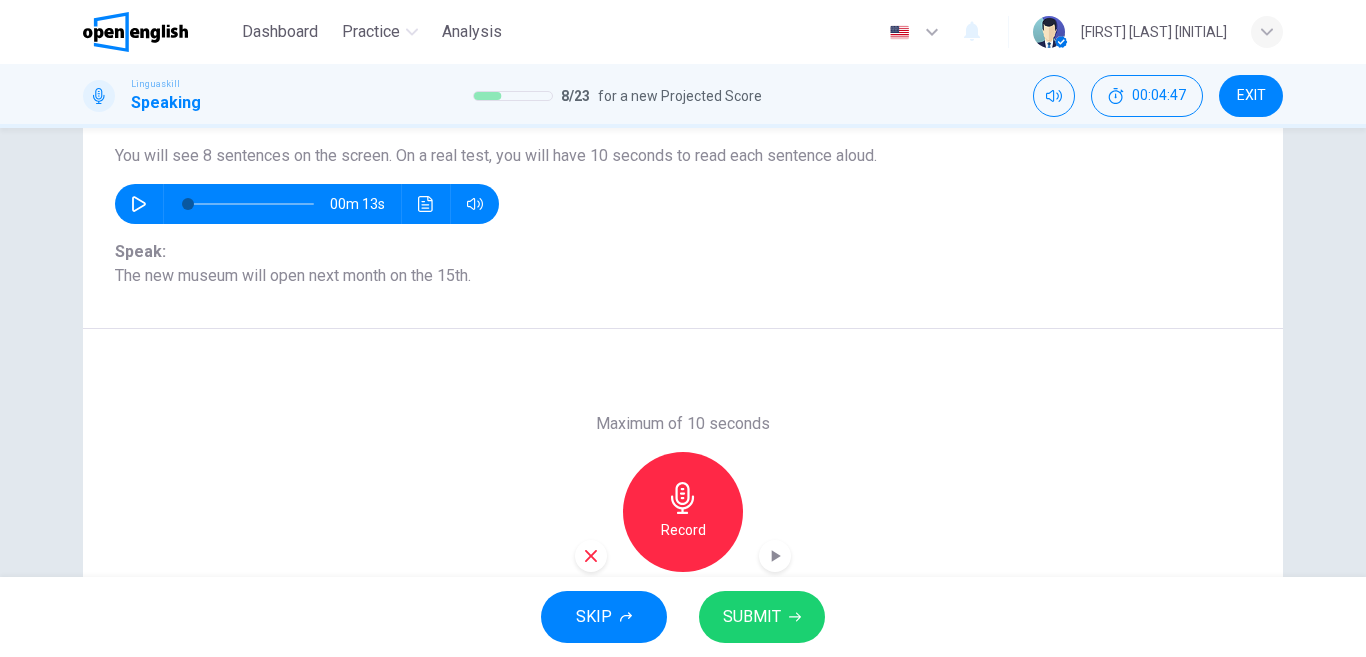 click on "SKIP SUBMIT" at bounding box center [683, 617] 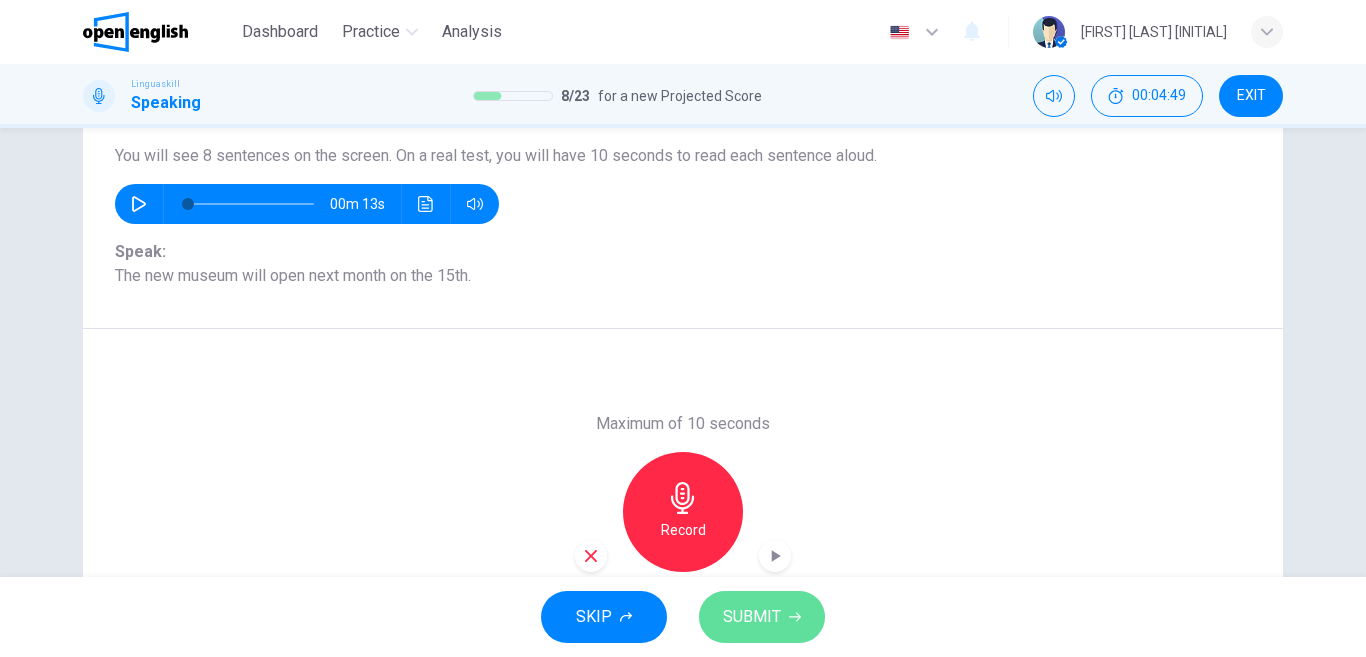 click on "SUBMIT" at bounding box center (762, 617) 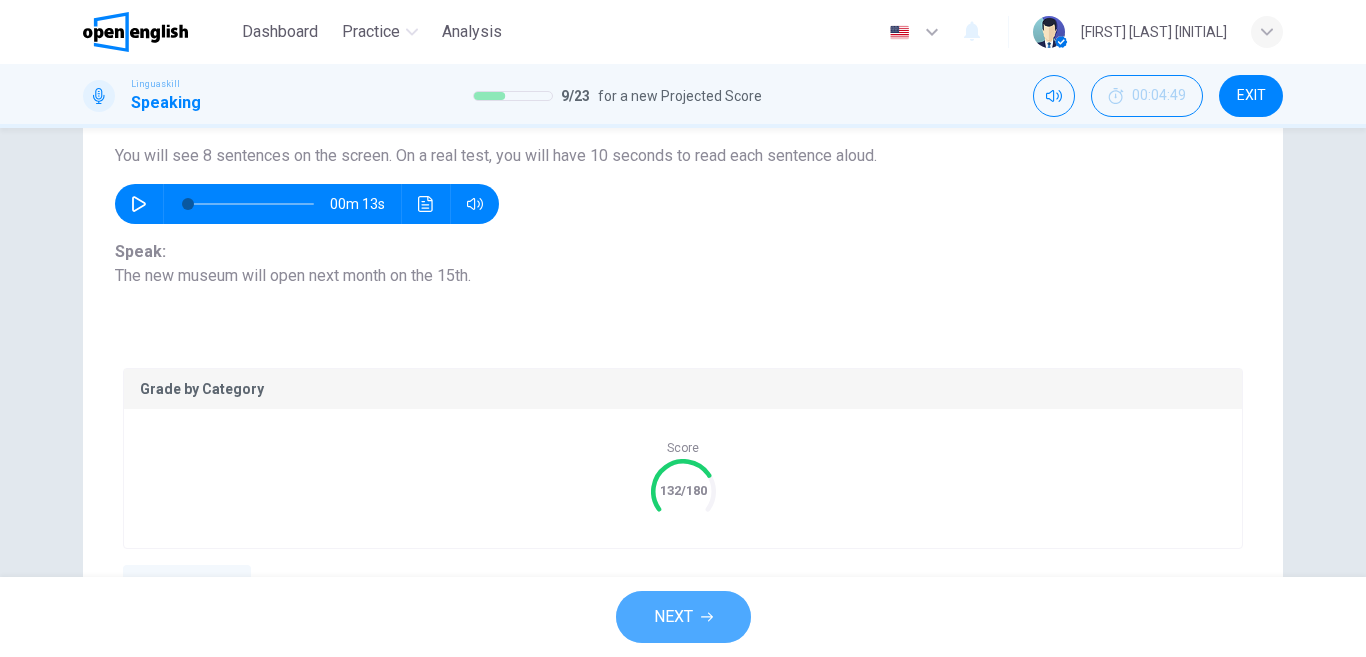 click on "NEXT" at bounding box center [683, 617] 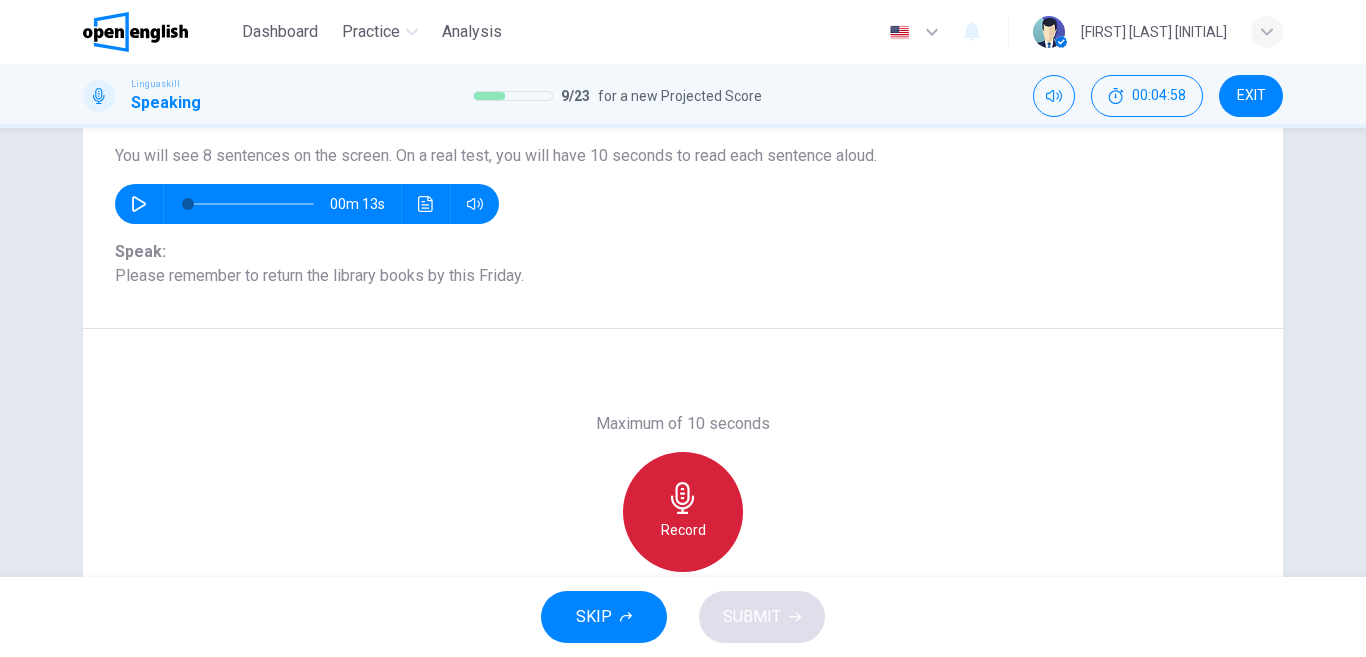 click 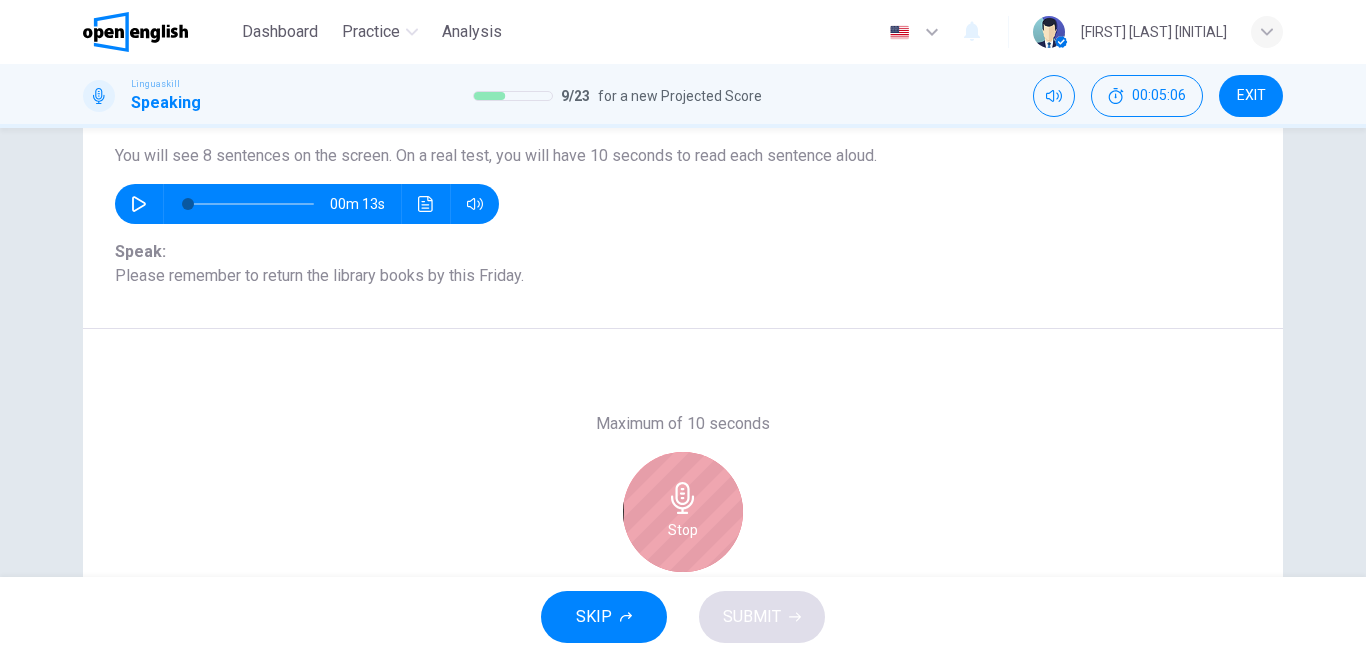 click on "Stop" at bounding box center [683, 530] 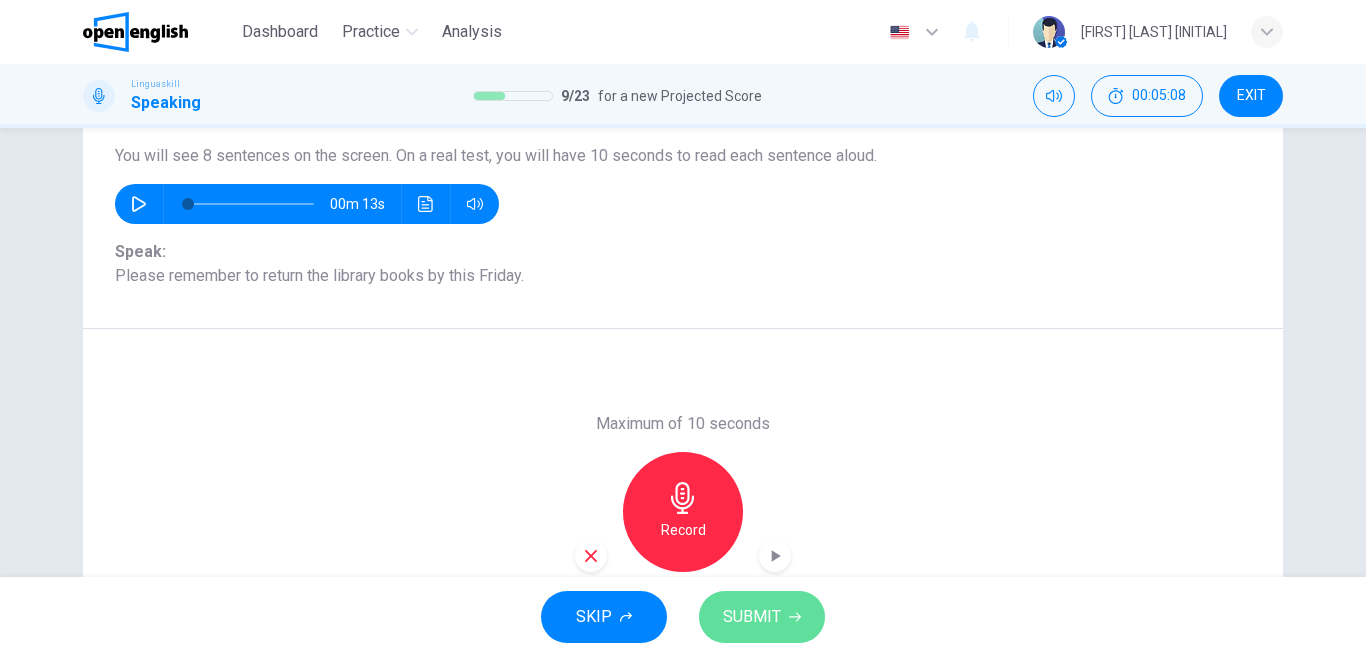 click on "SUBMIT" at bounding box center (762, 617) 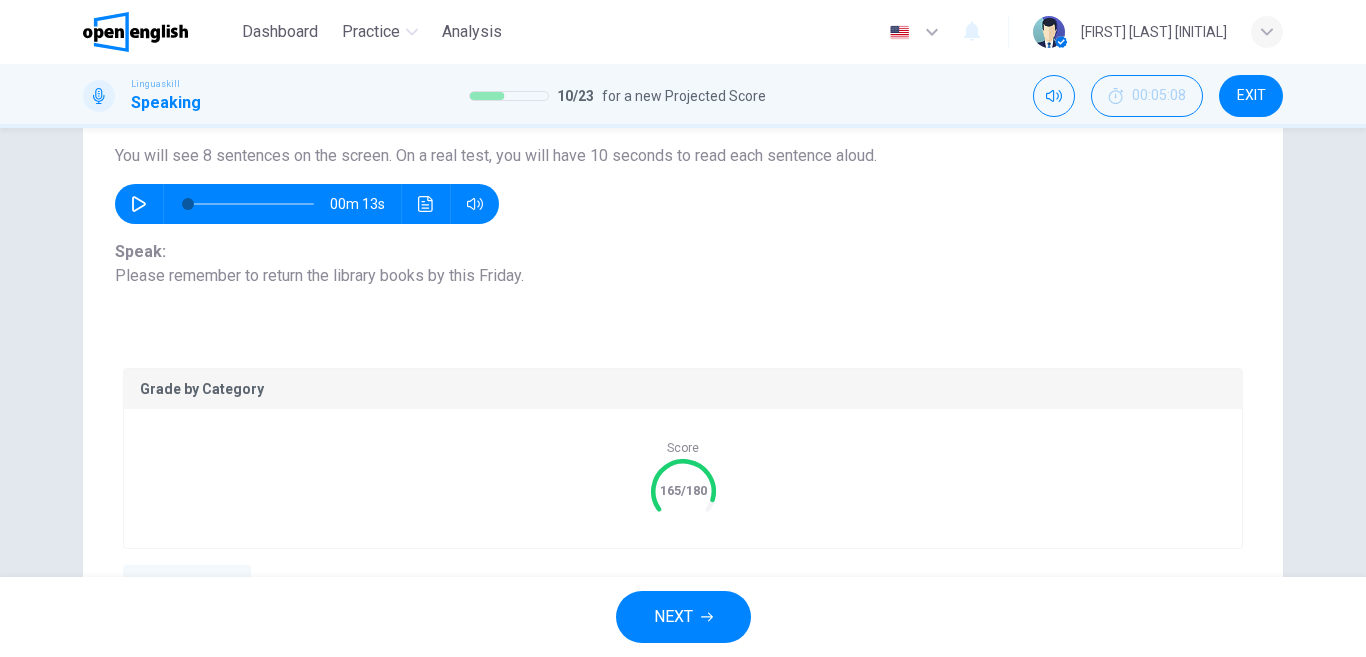 click on "NEXT" at bounding box center (683, 617) 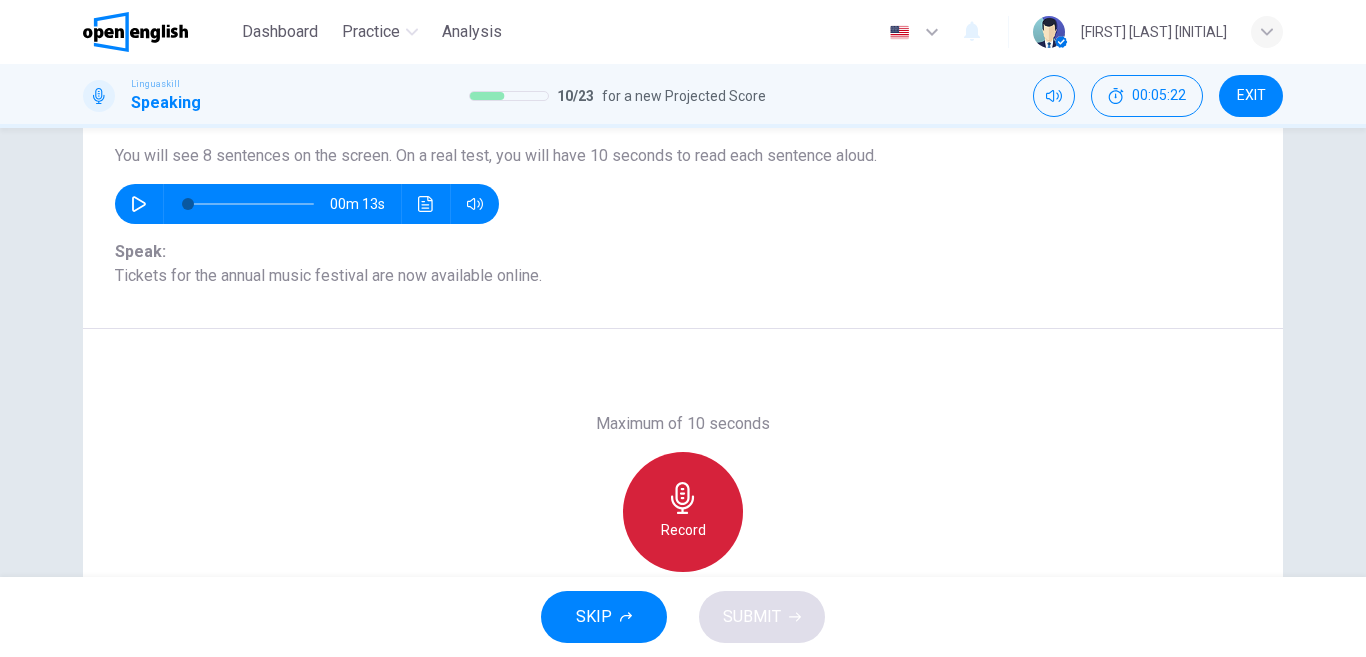 click 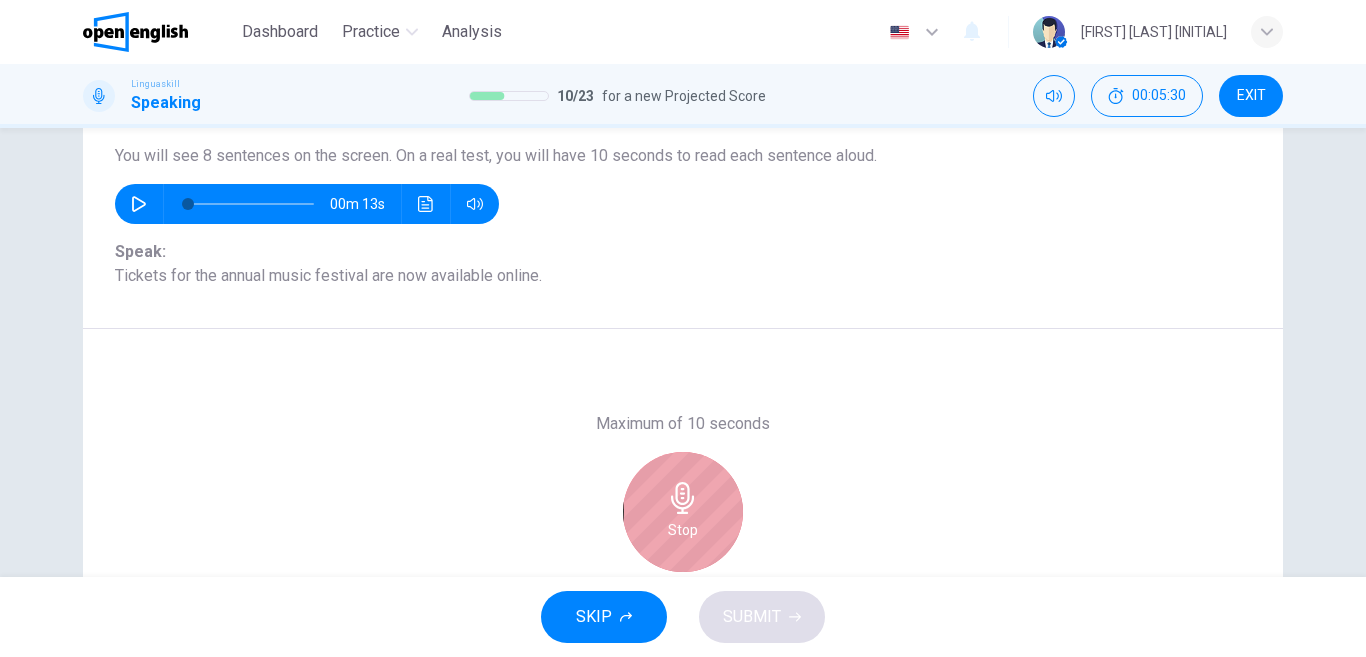 click 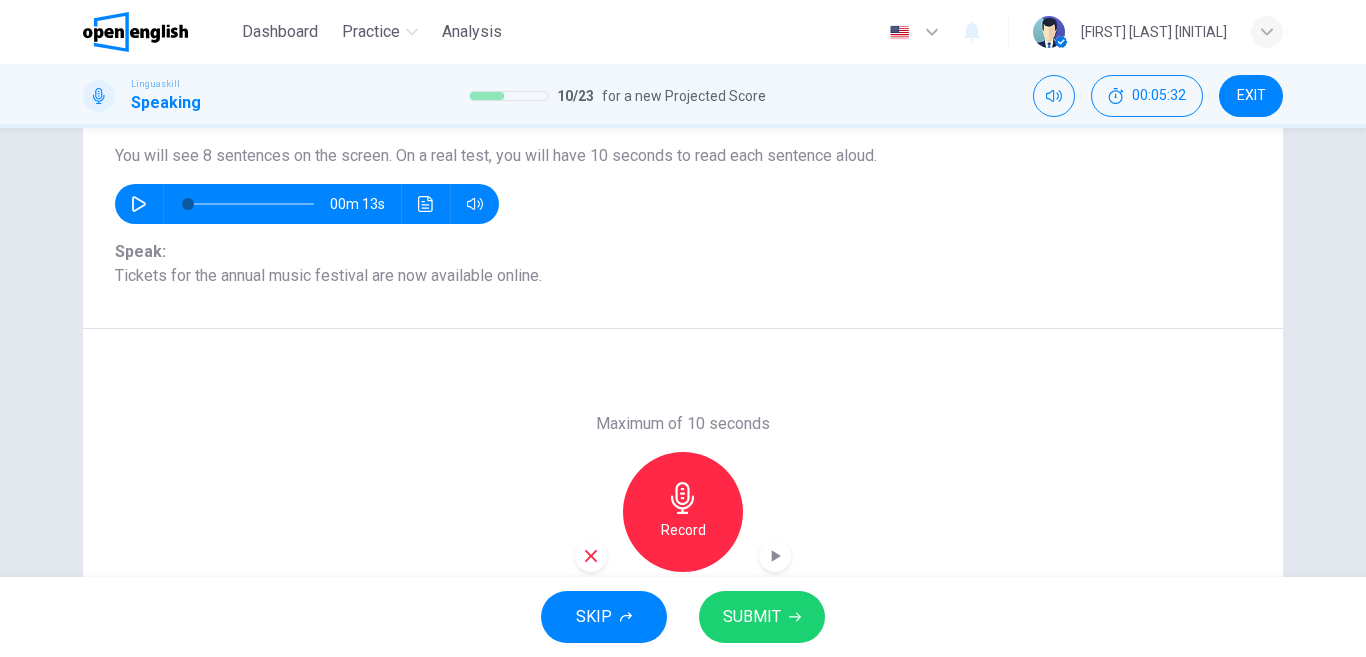 click on "SUBMIT" at bounding box center [752, 617] 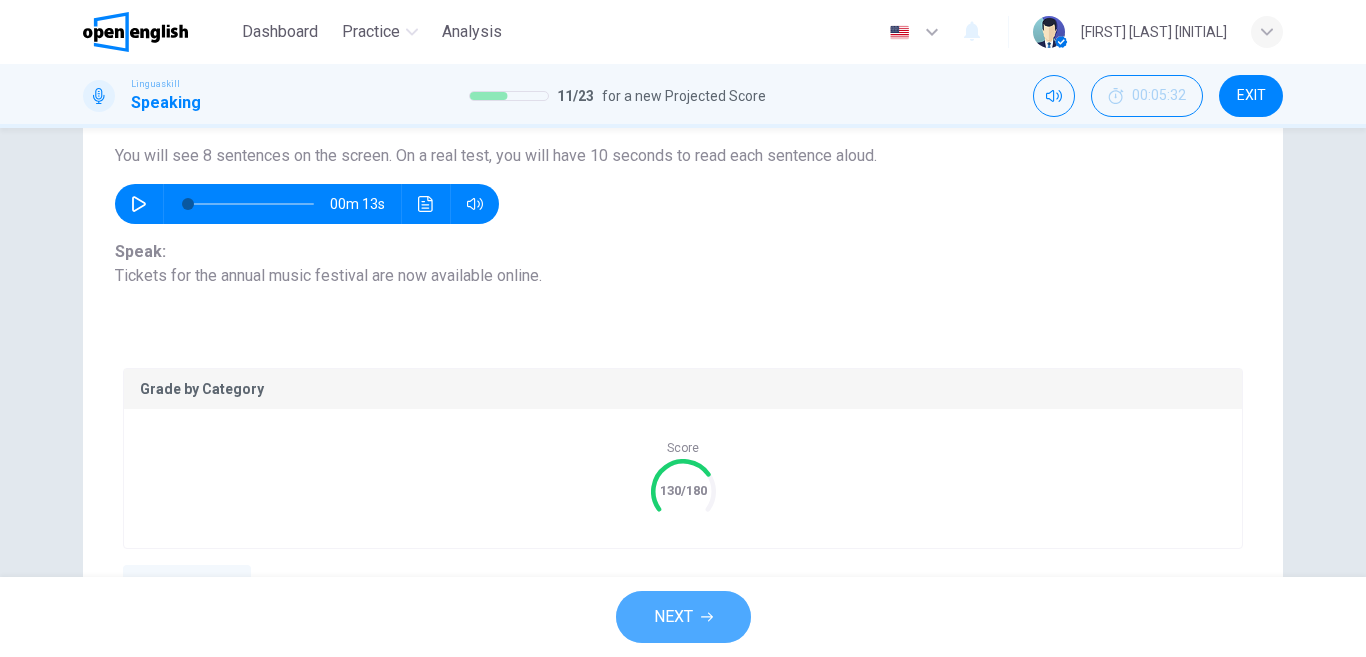 click on "NEXT" at bounding box center (683, 617) 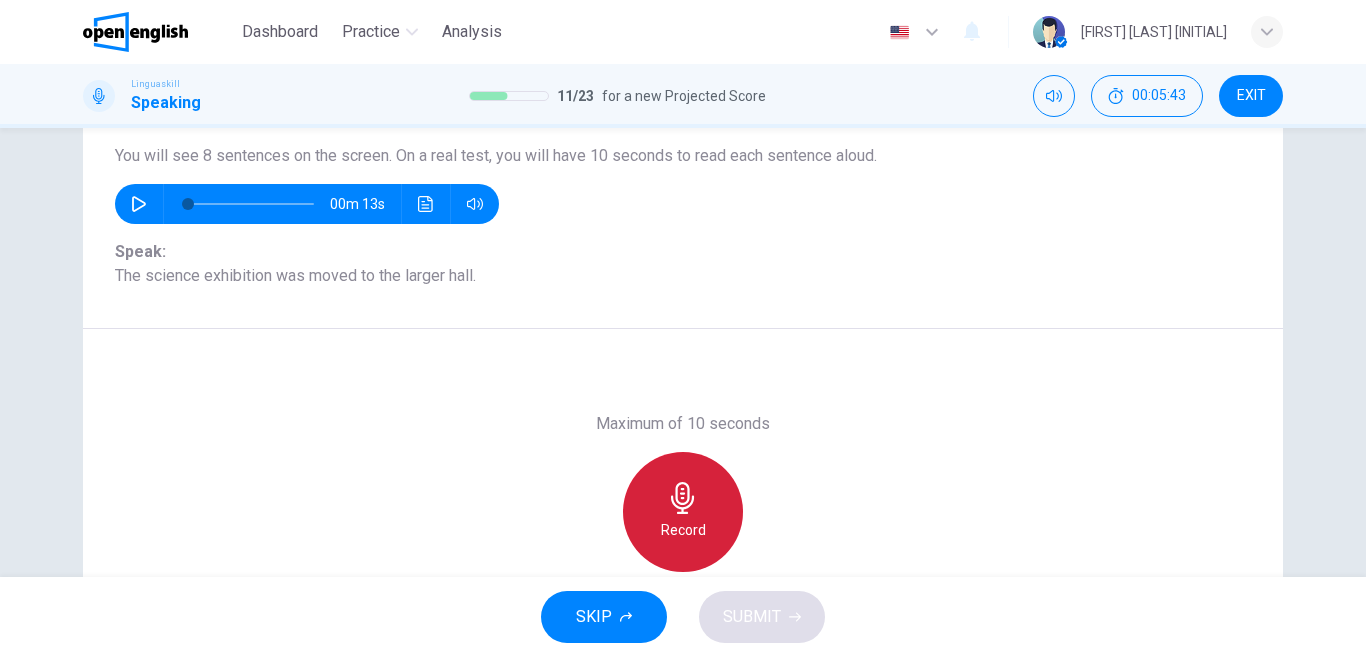 click on "Record" at bounding box center [683, 512] 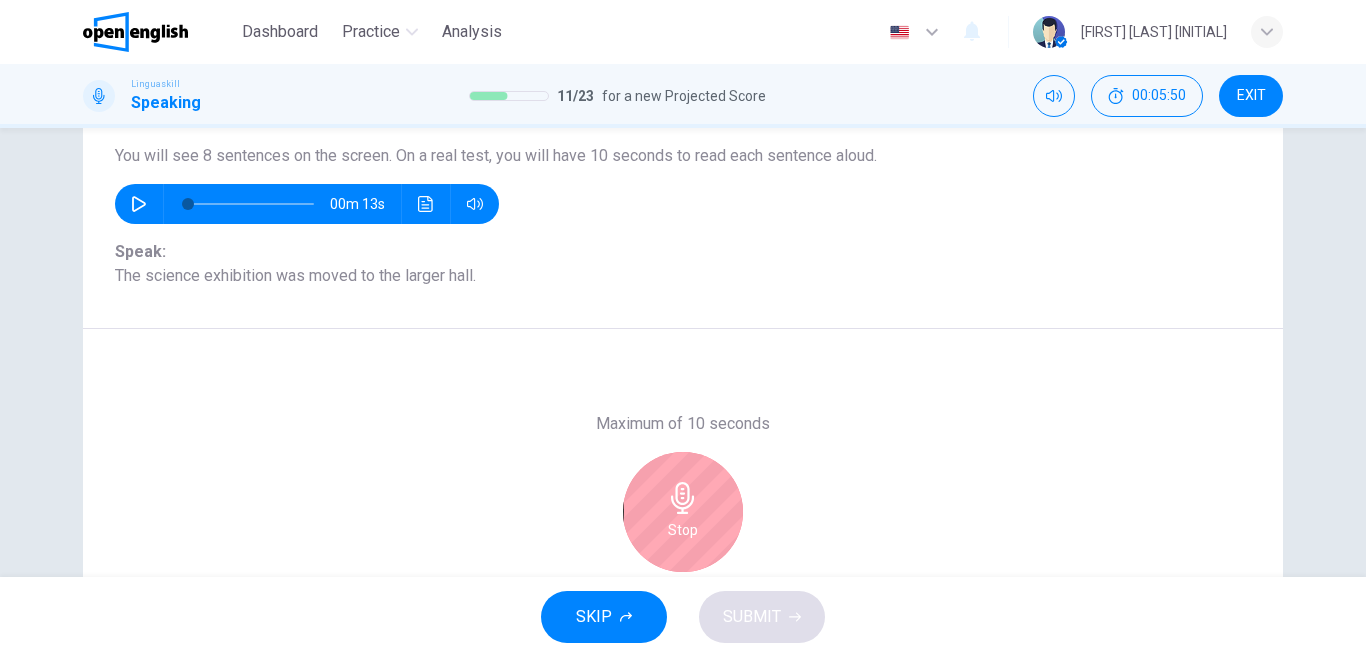 click on "Stop" at bounding box center [683, 512] 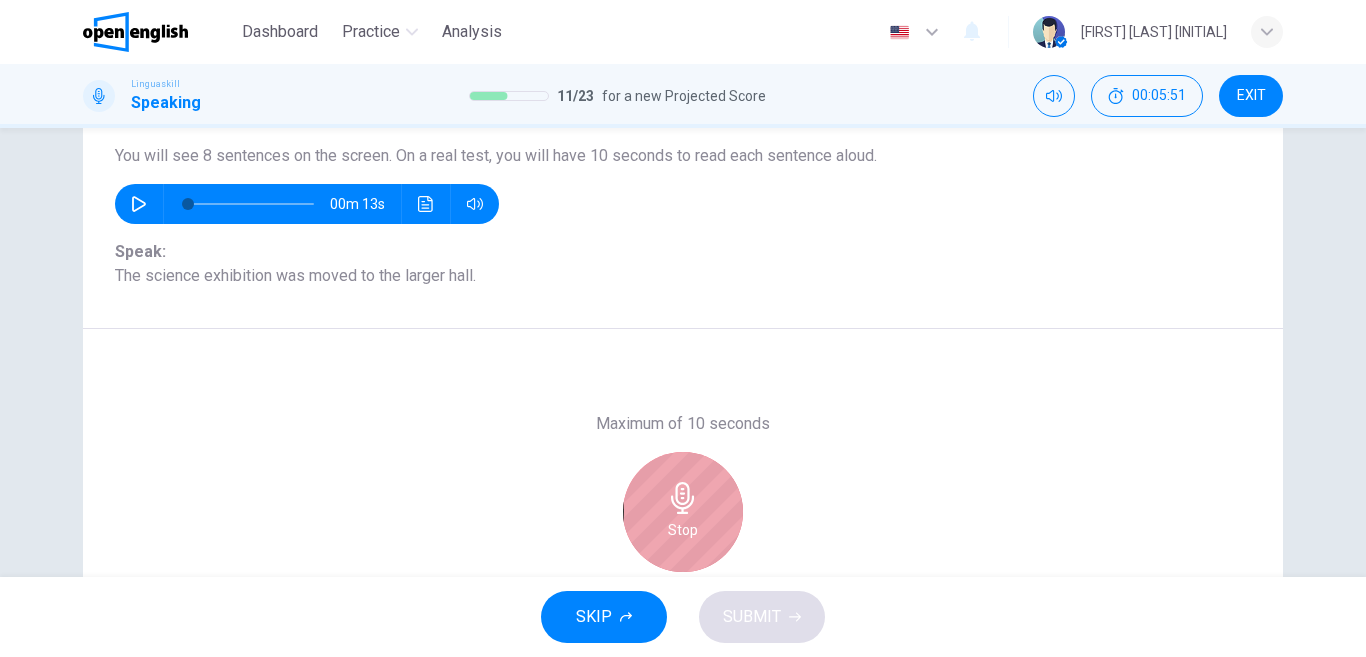 click on "Stop" at bounding box center (683, 530) 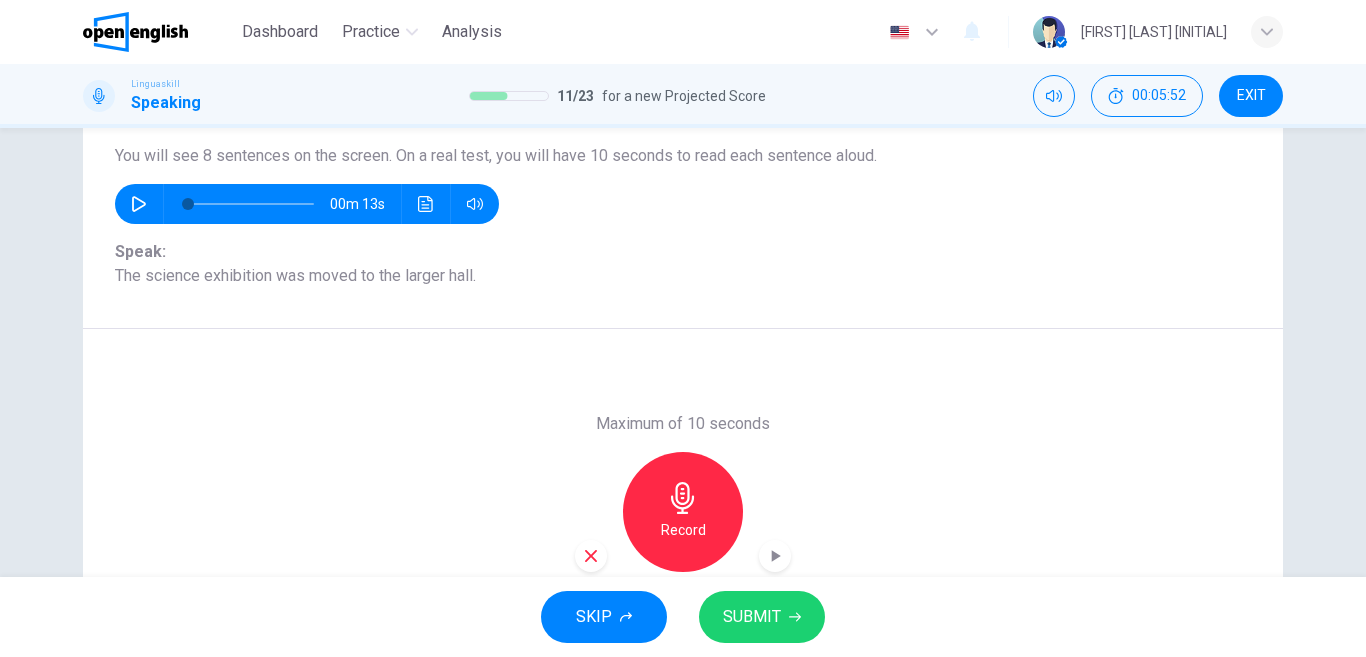 click on "SUBMIT" at bounding box center [752, 617] 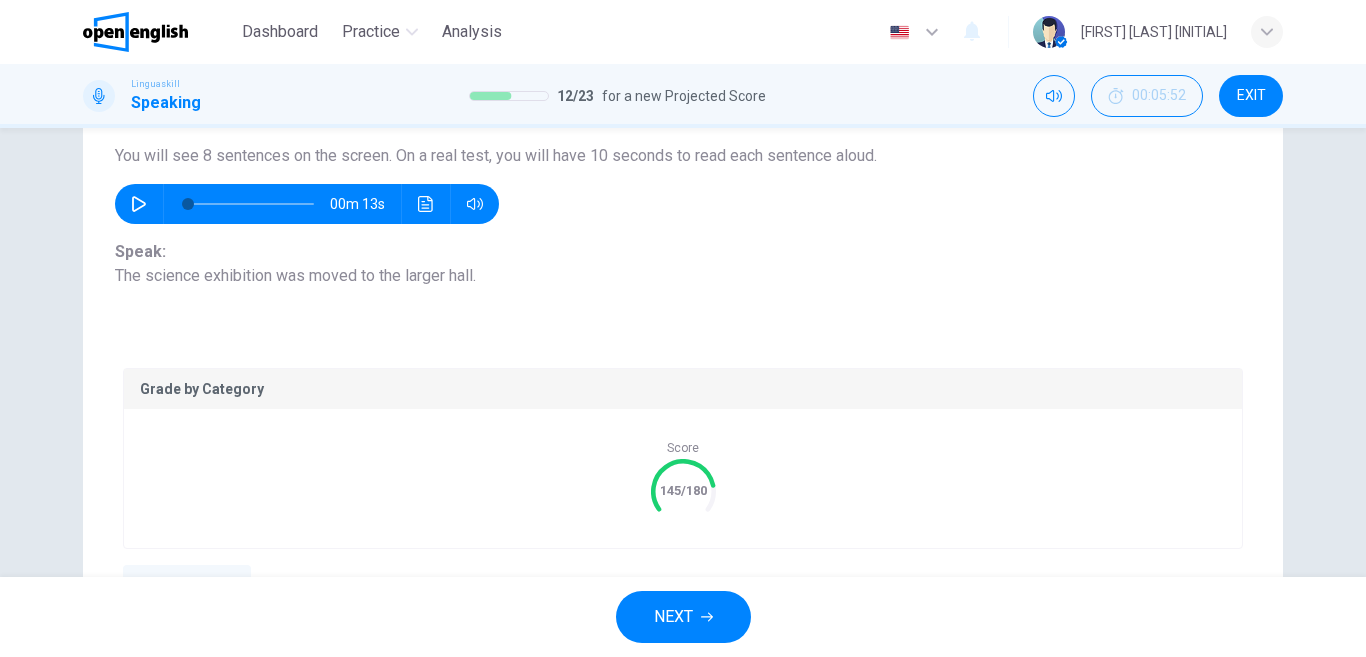 click on "Score 145/180" at bounding box center [683, 478] 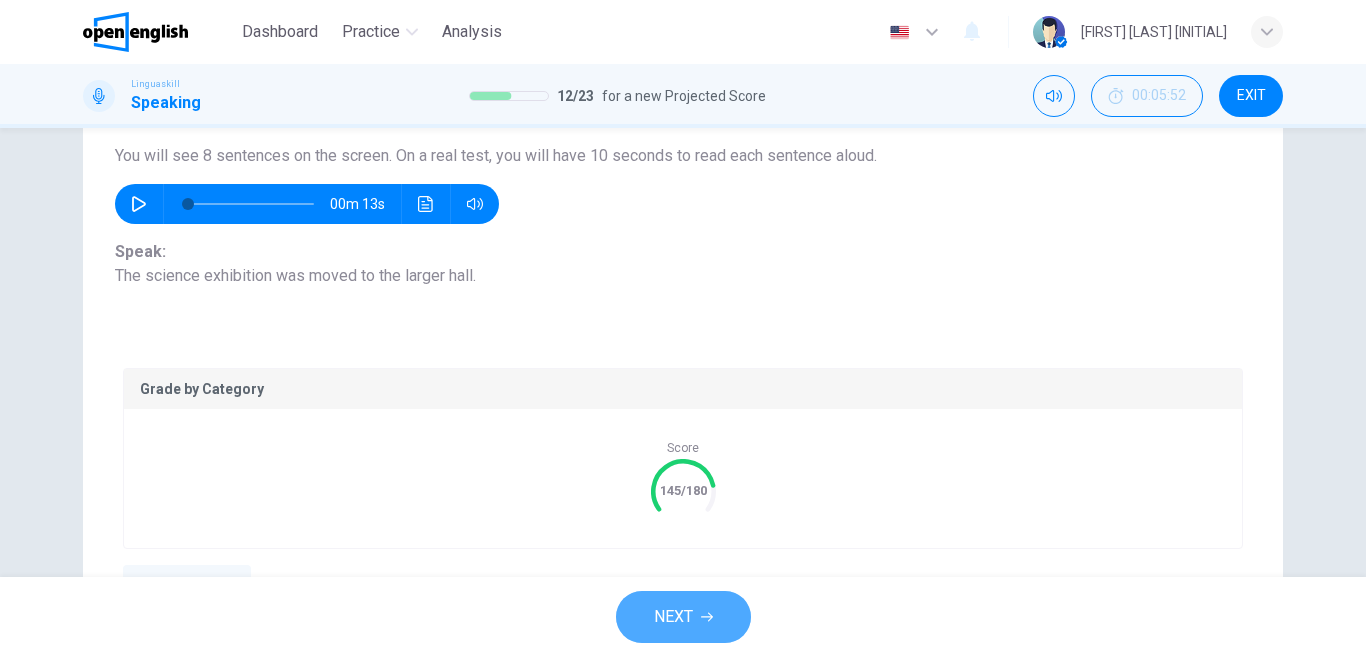 click on "NEXT" at bounding box center [683, 617] 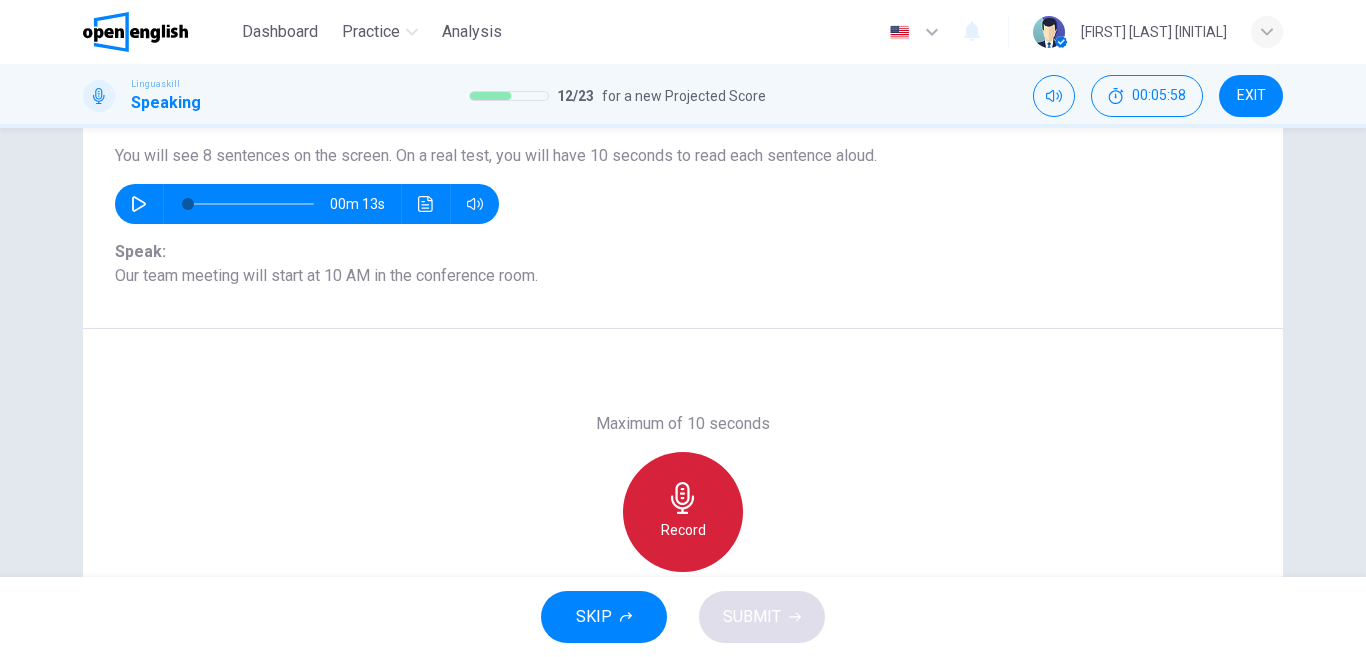click 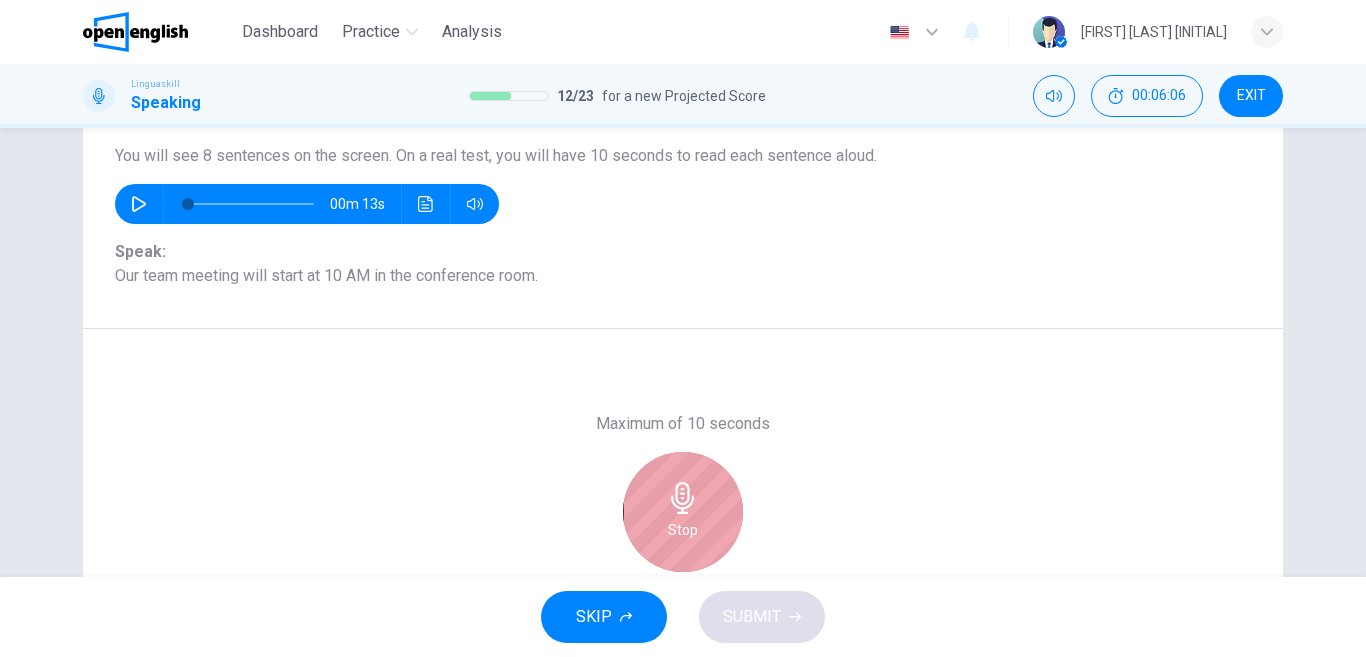 click 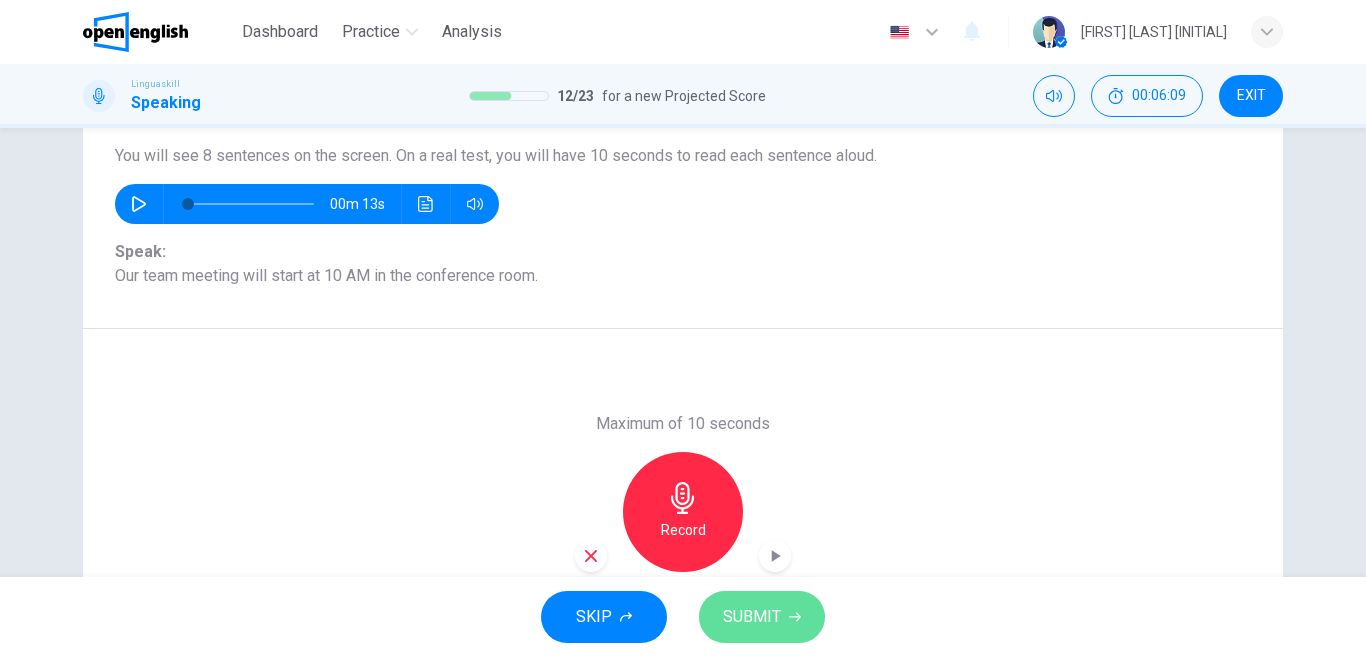 click on "SUBMIT" at bounding box center (752, 617) 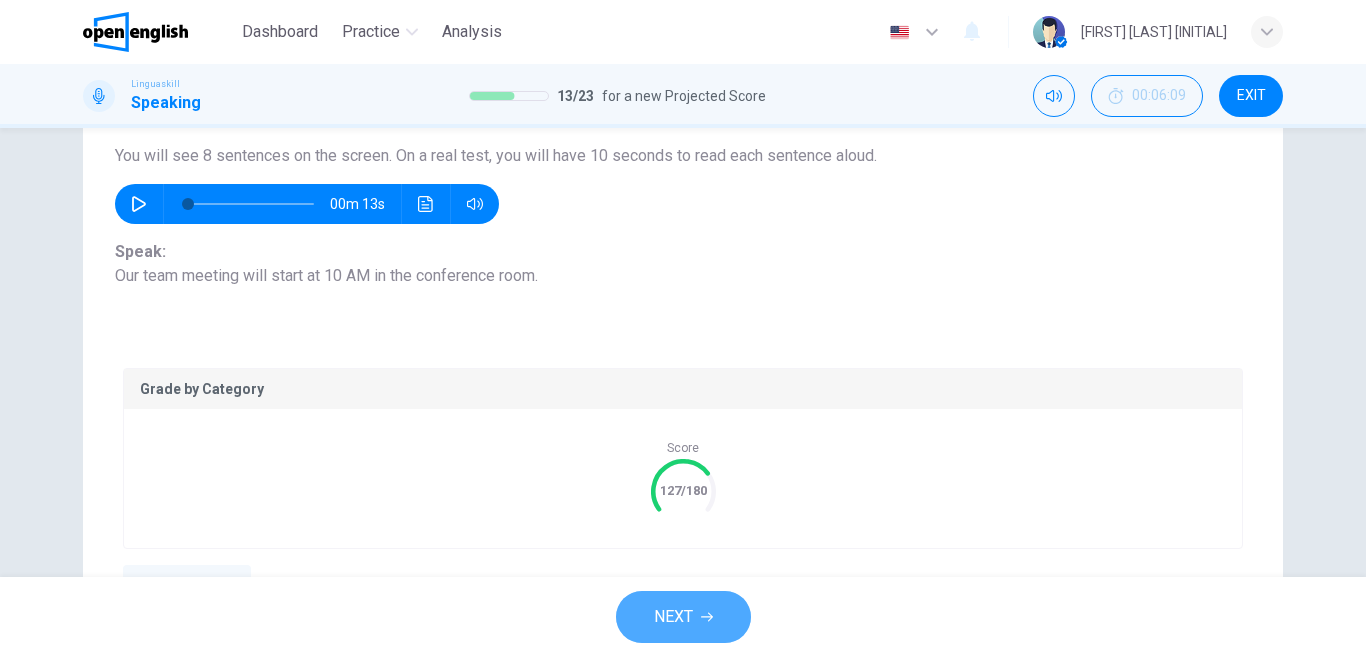 click on "NEXT" at bounding box center [673, 617] 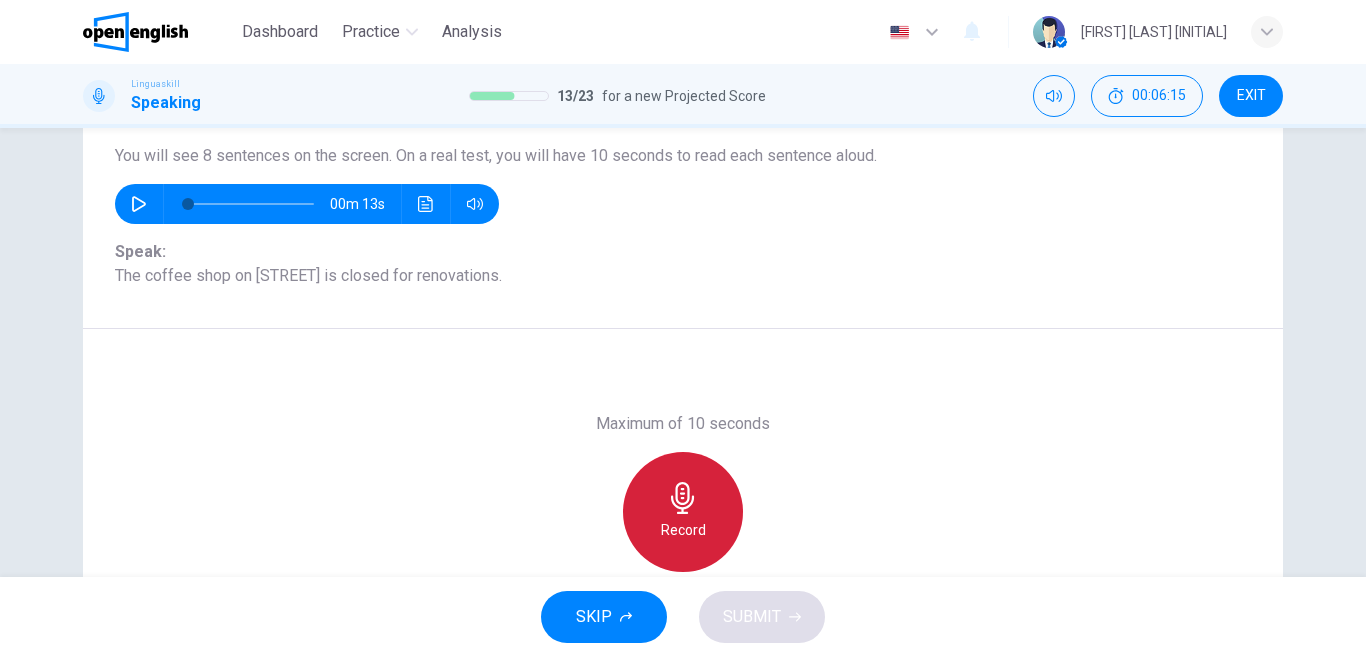 click on "Record" at bounding box center [683, 530] 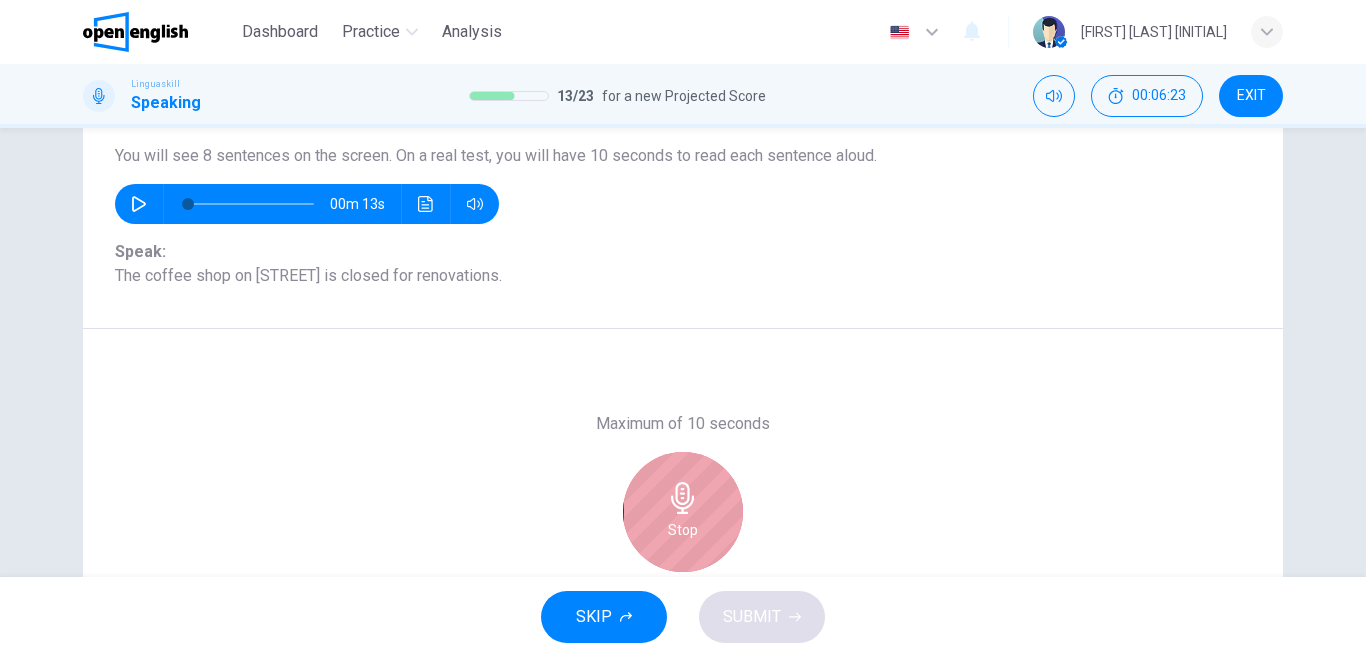 click on "Stop" at bounding box center (683, 512) 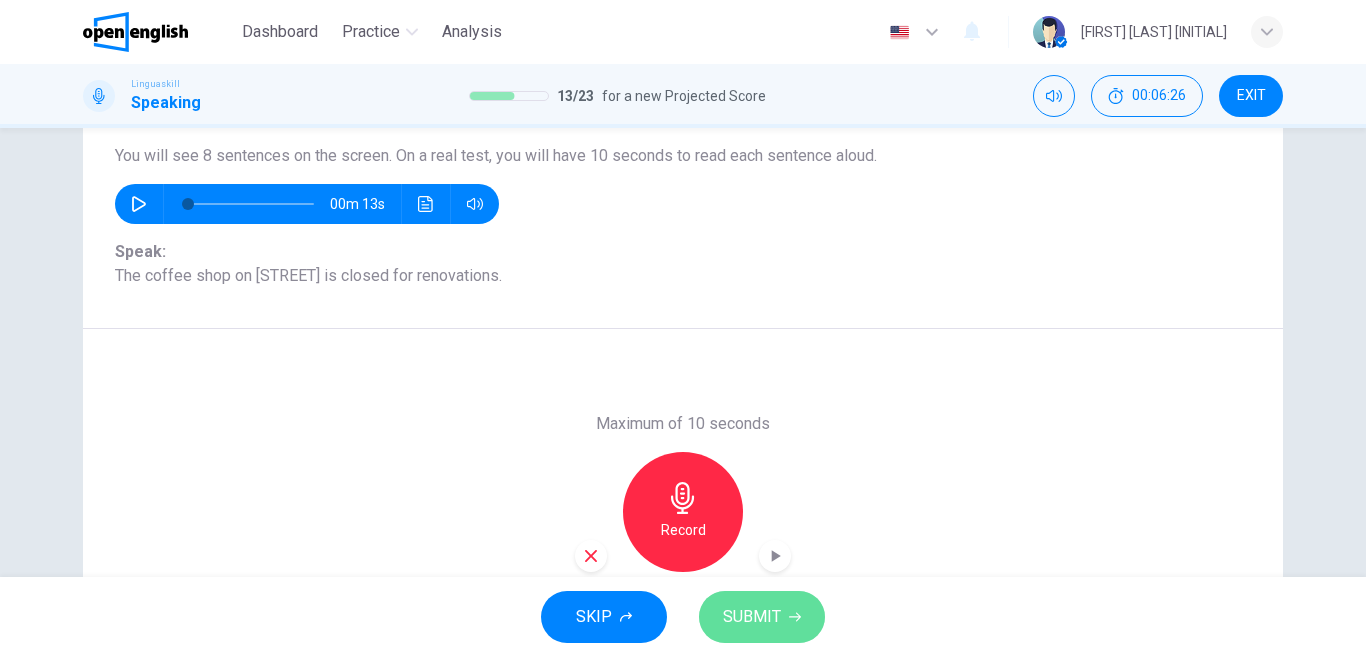 click on "SUBMIT" at bounding box center (762, 617) 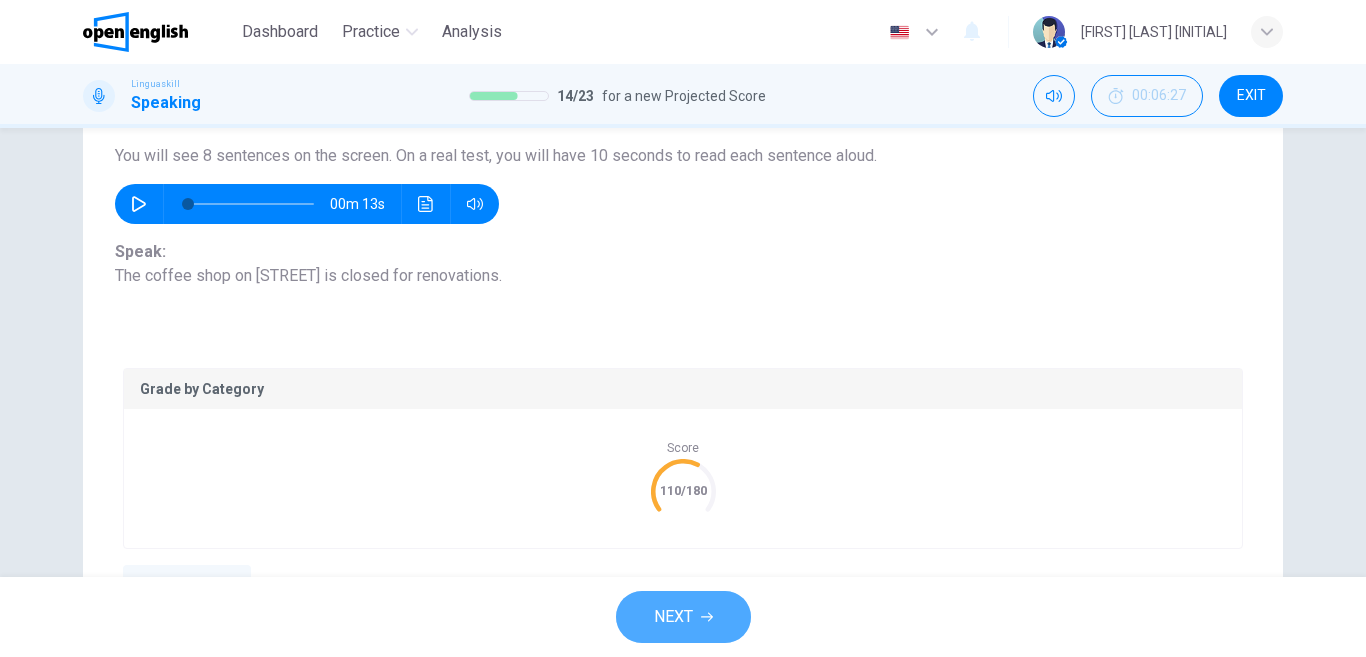 click on "NEXT" at bounding box center (673, 617) 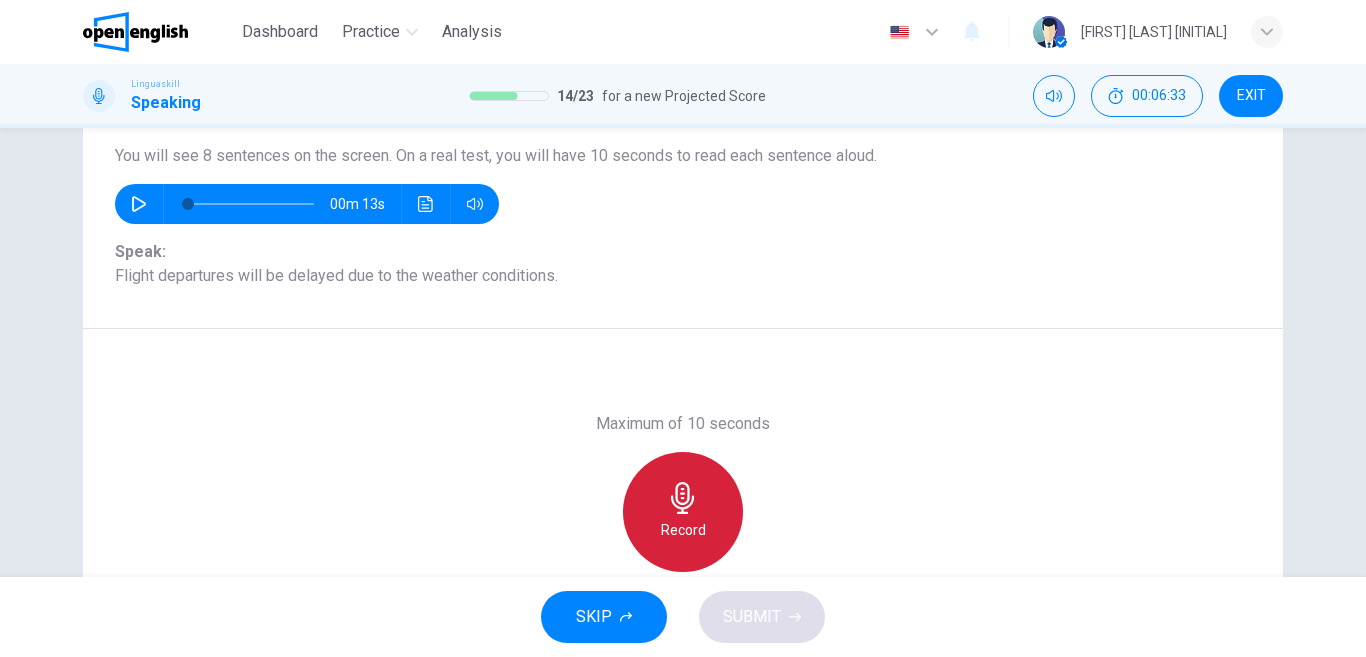 click on "Record" at bounding box center (683, 512) 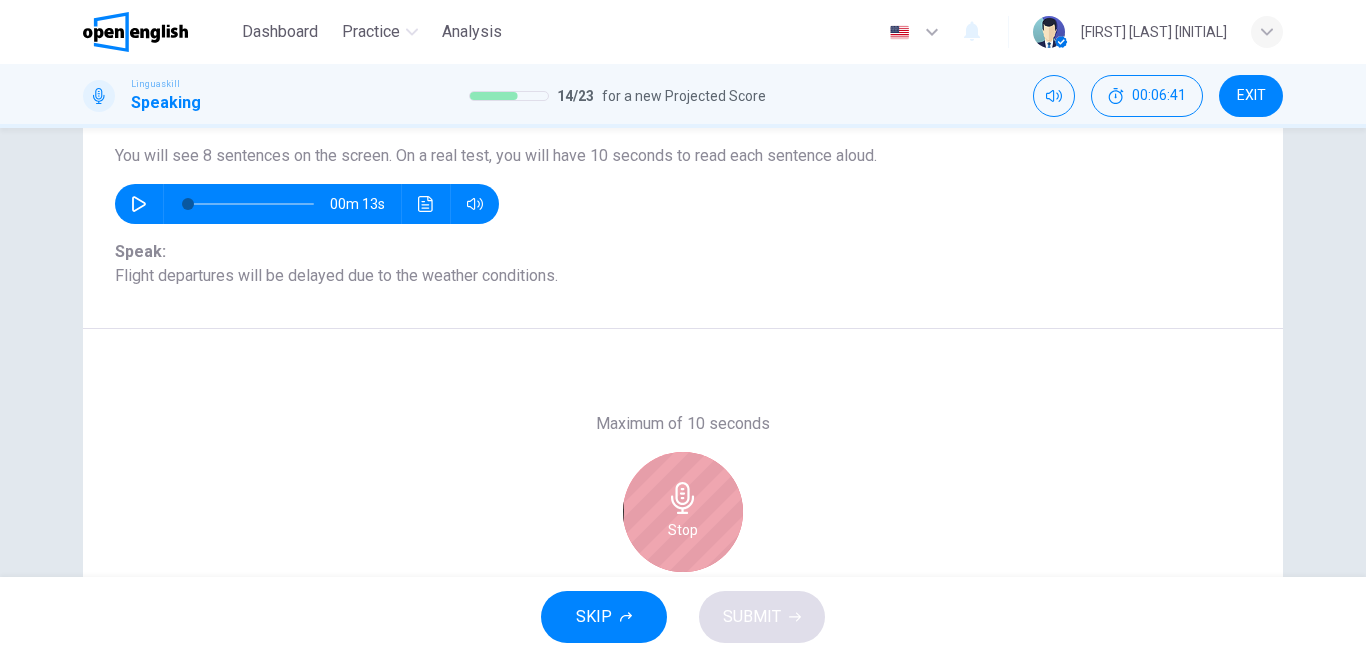 click on "Stop" at bounding box center [683, 512] 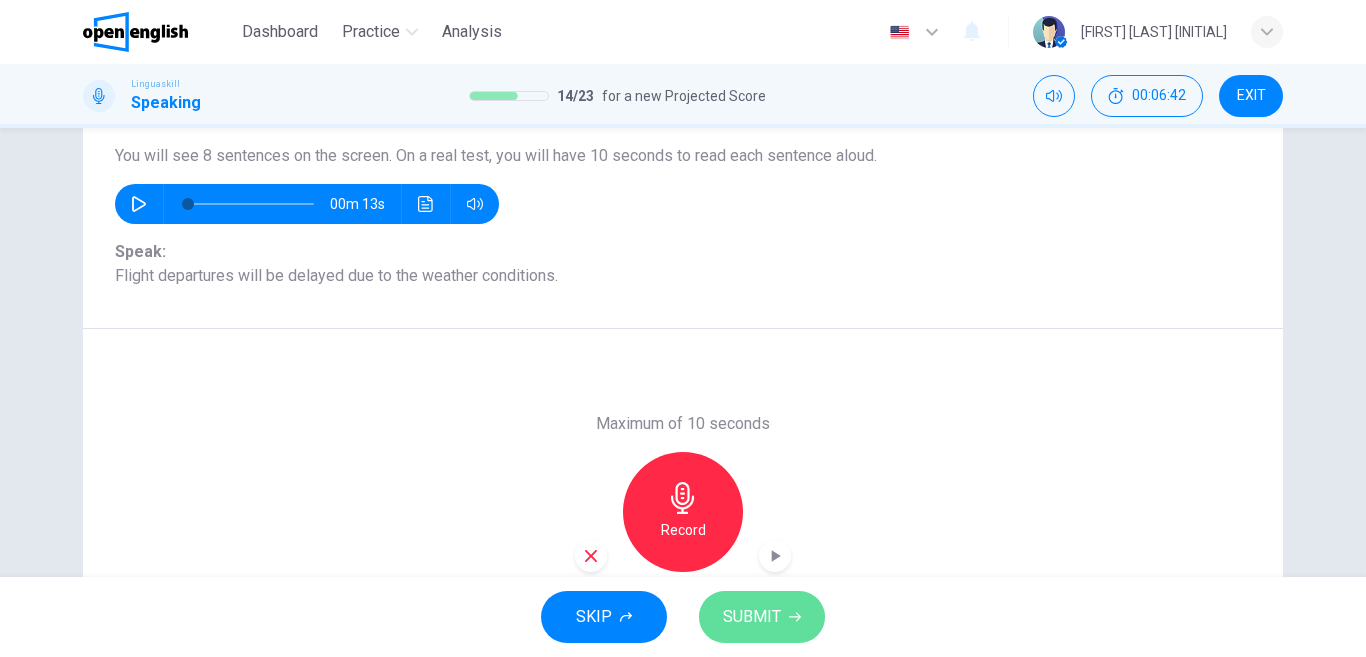click on "SUBMIT" at bounding box center [752, 617] 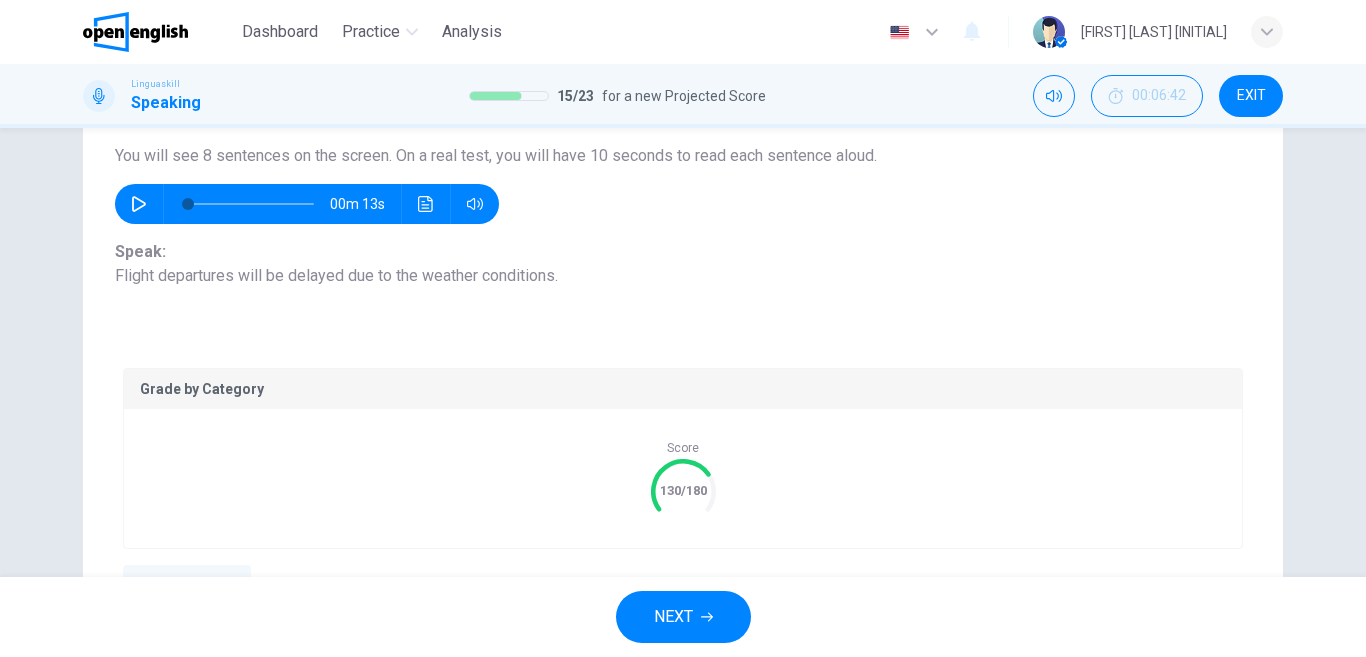 click on "NEXT" at bounding box center (673, 617) 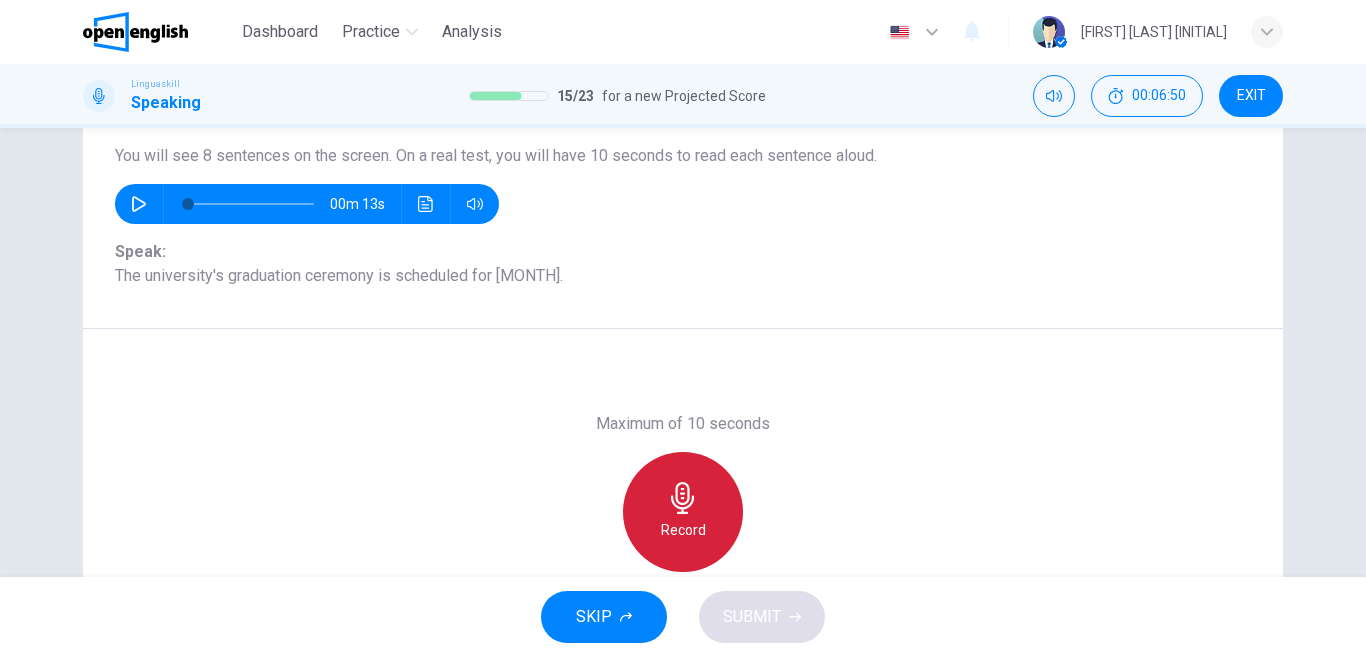 click on "Record" at bounding box center [683, 530] 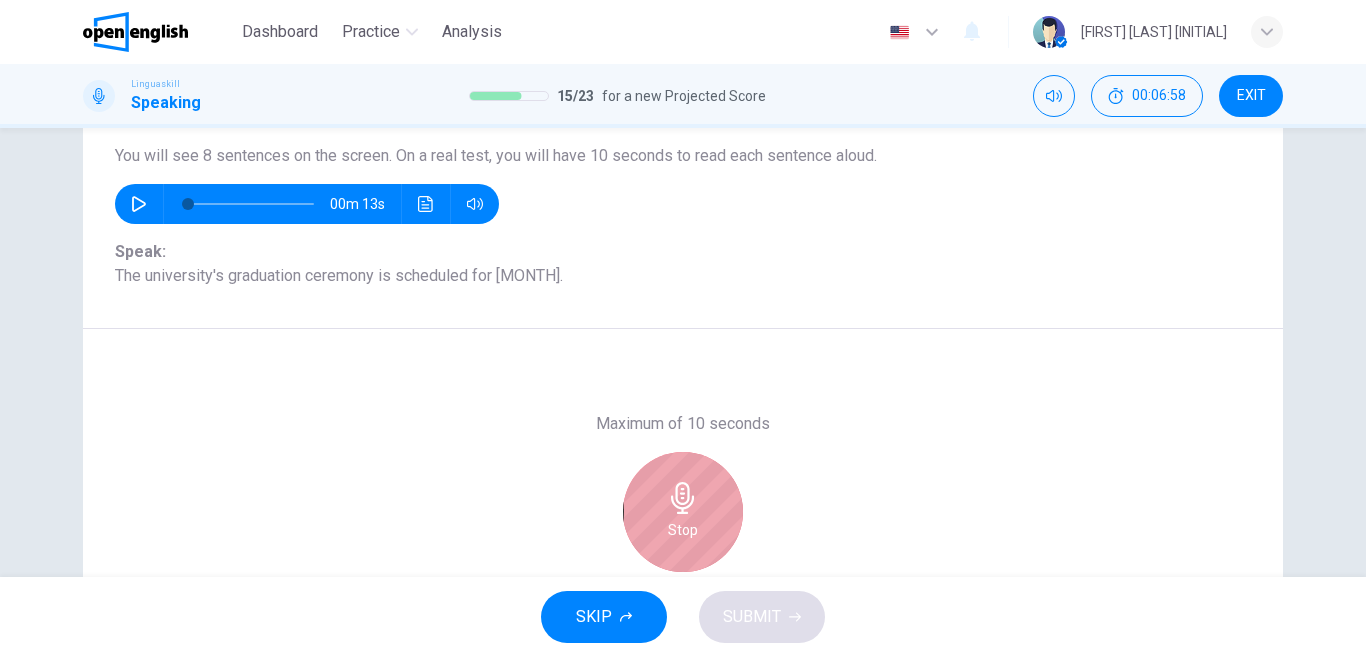 click 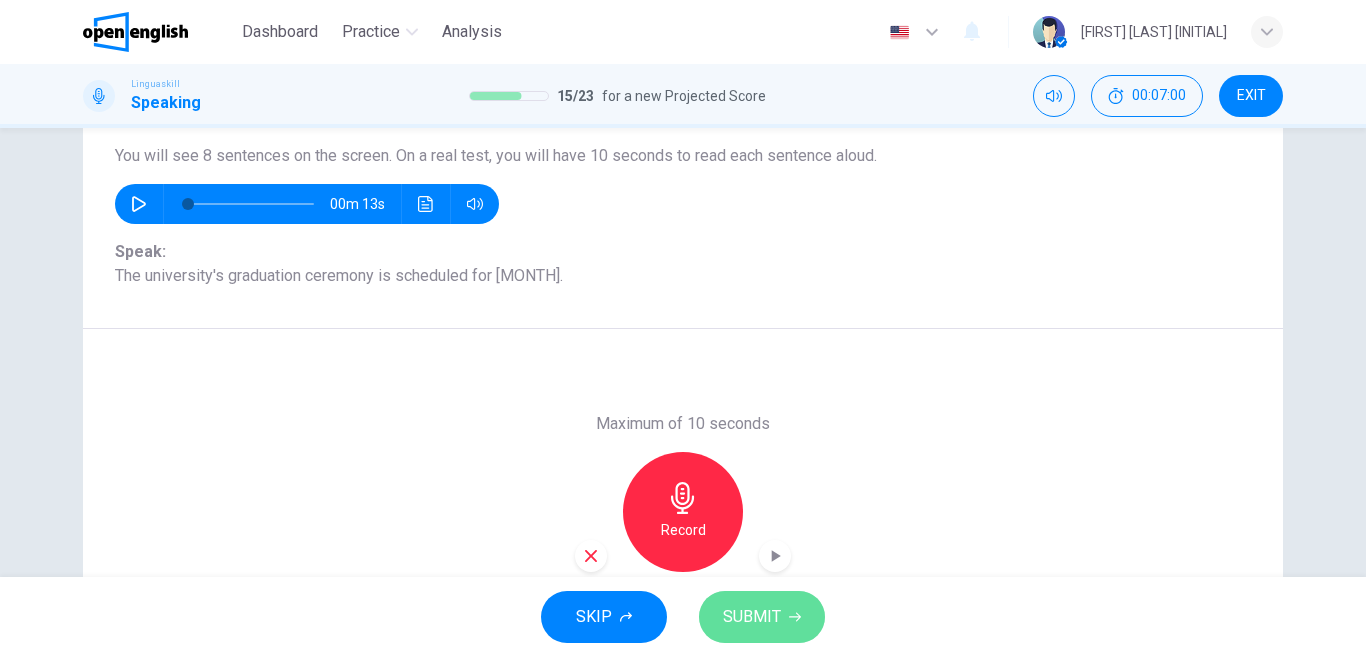 click on "SUBMIT" at bounding box center [752, 617] 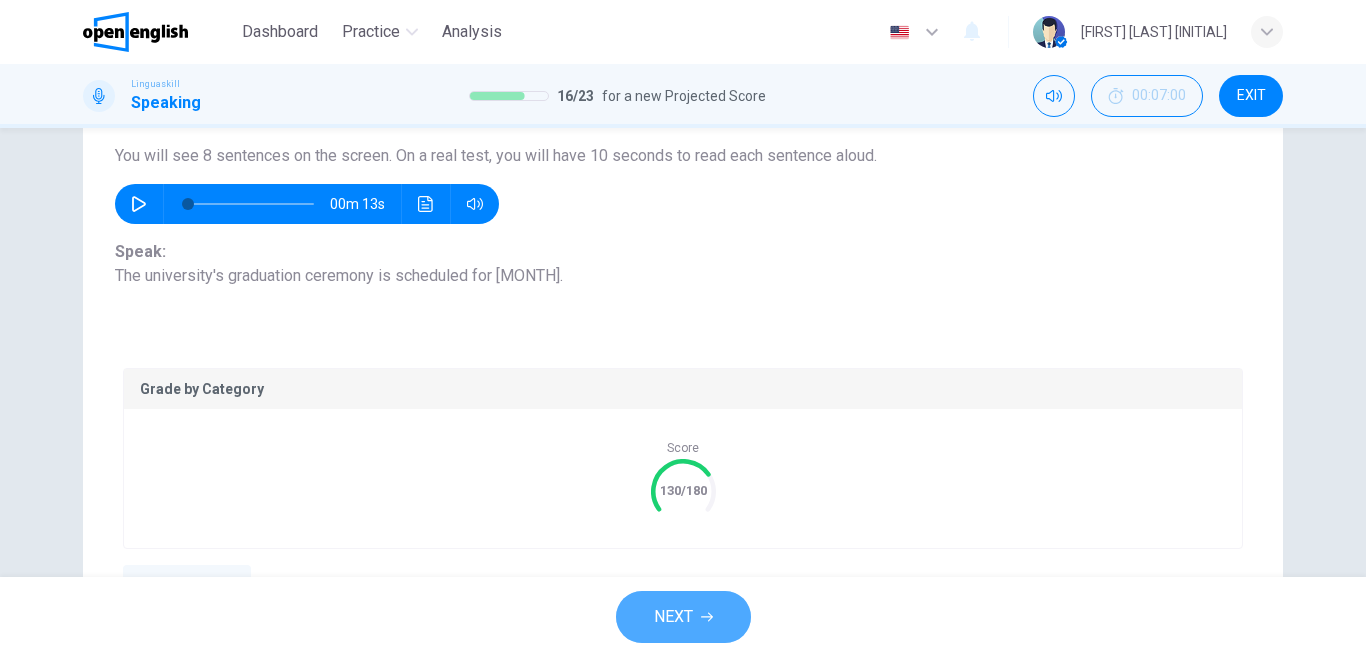 click on "NEXT" at bounding box center (673, 617) 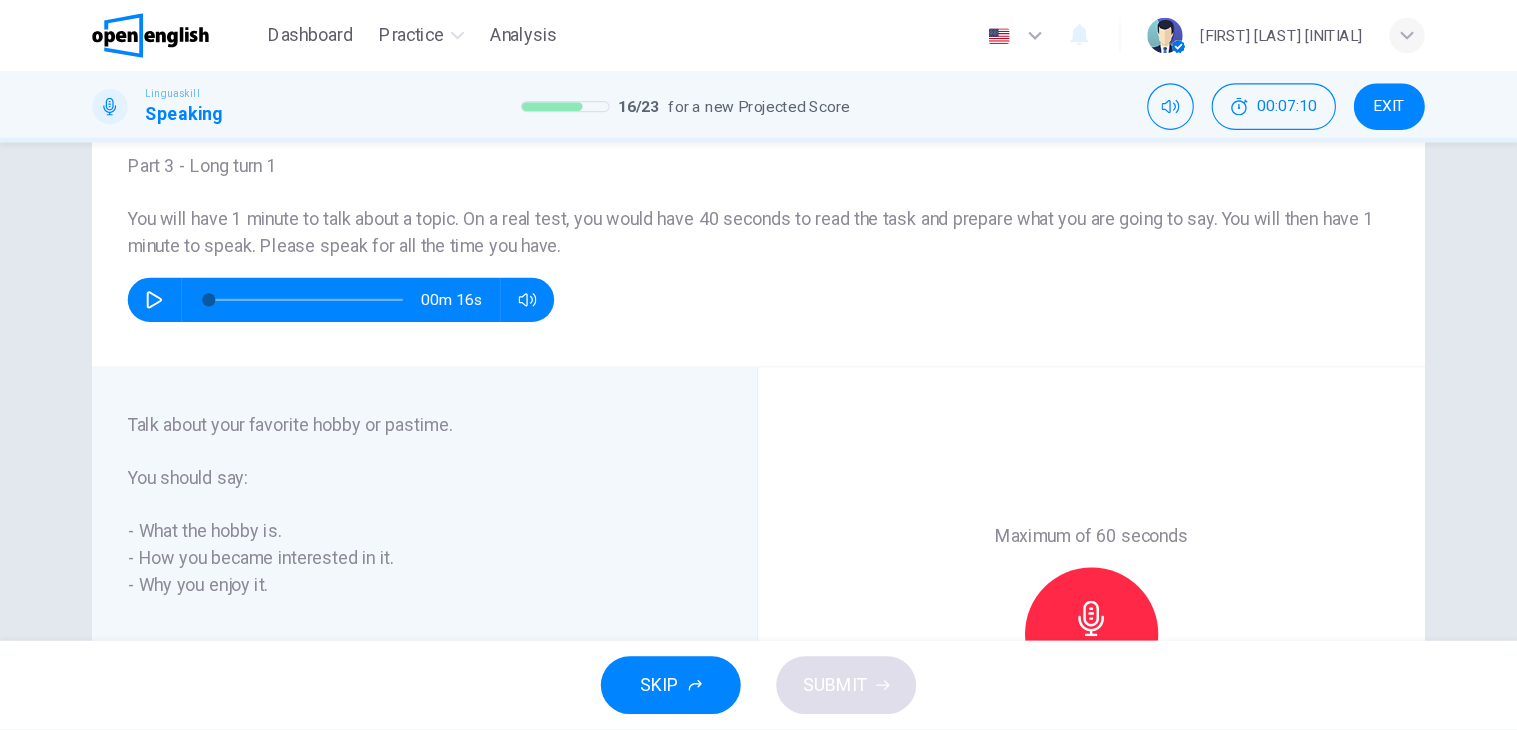 scroll, scrollTop: 121, scrollLeft: 0, axis: vertical 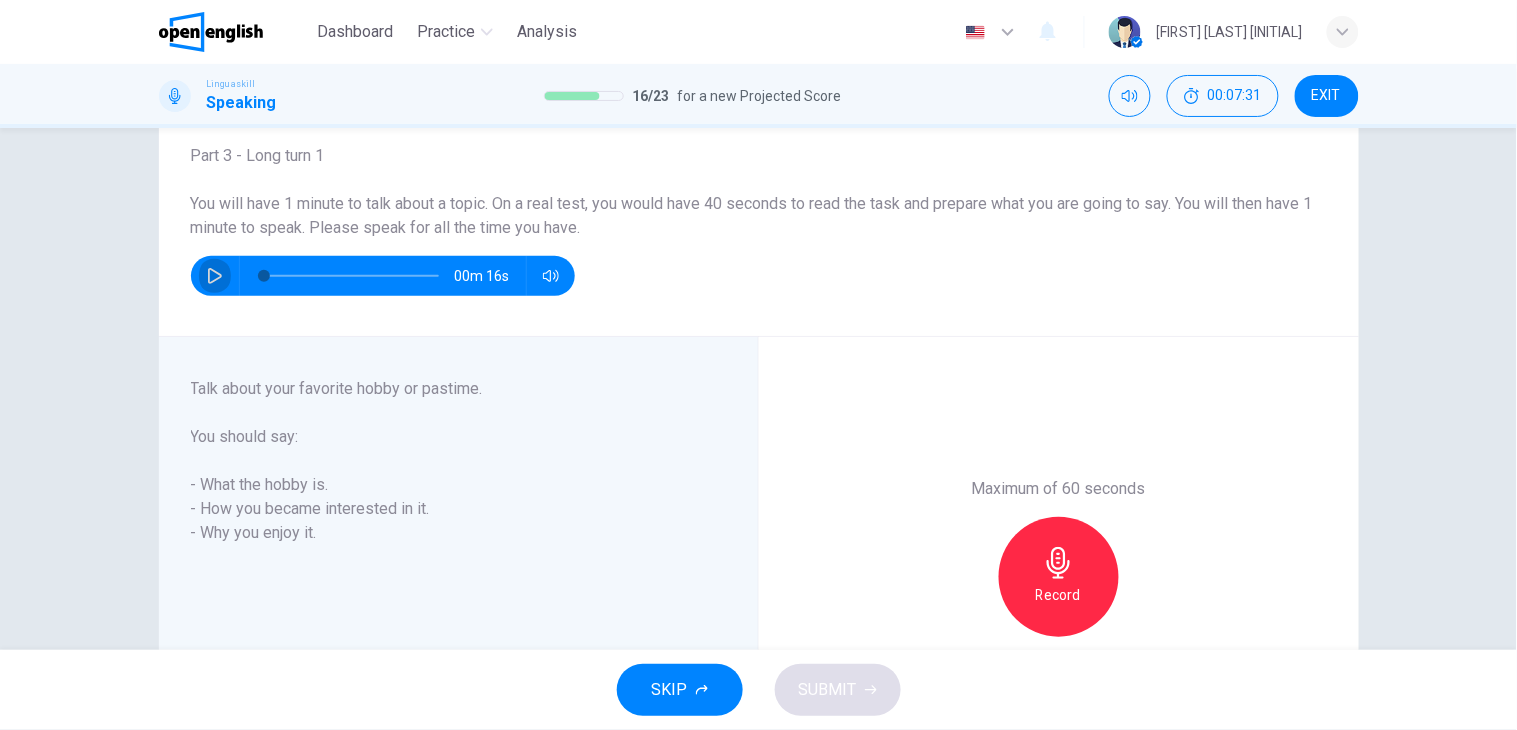 click 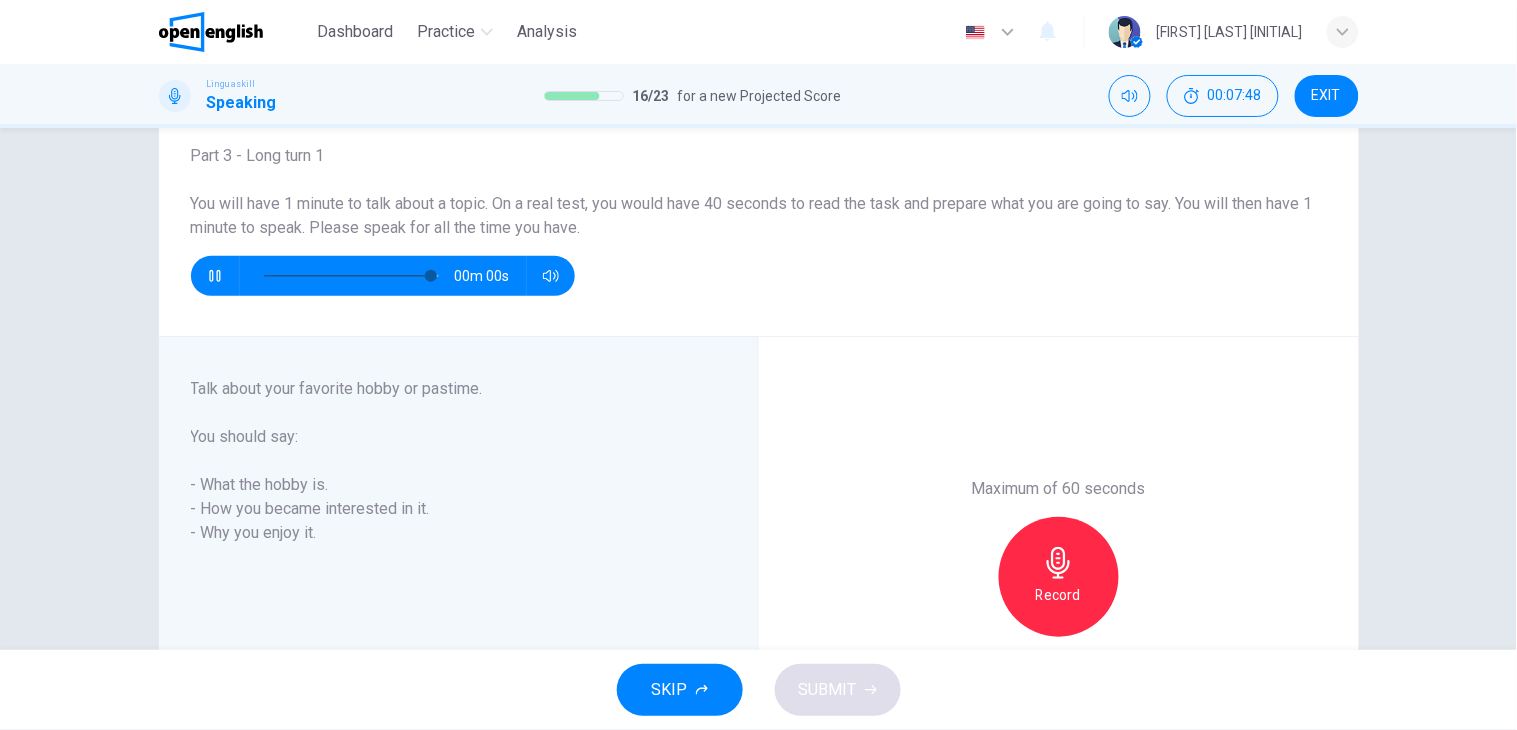 type on "*" 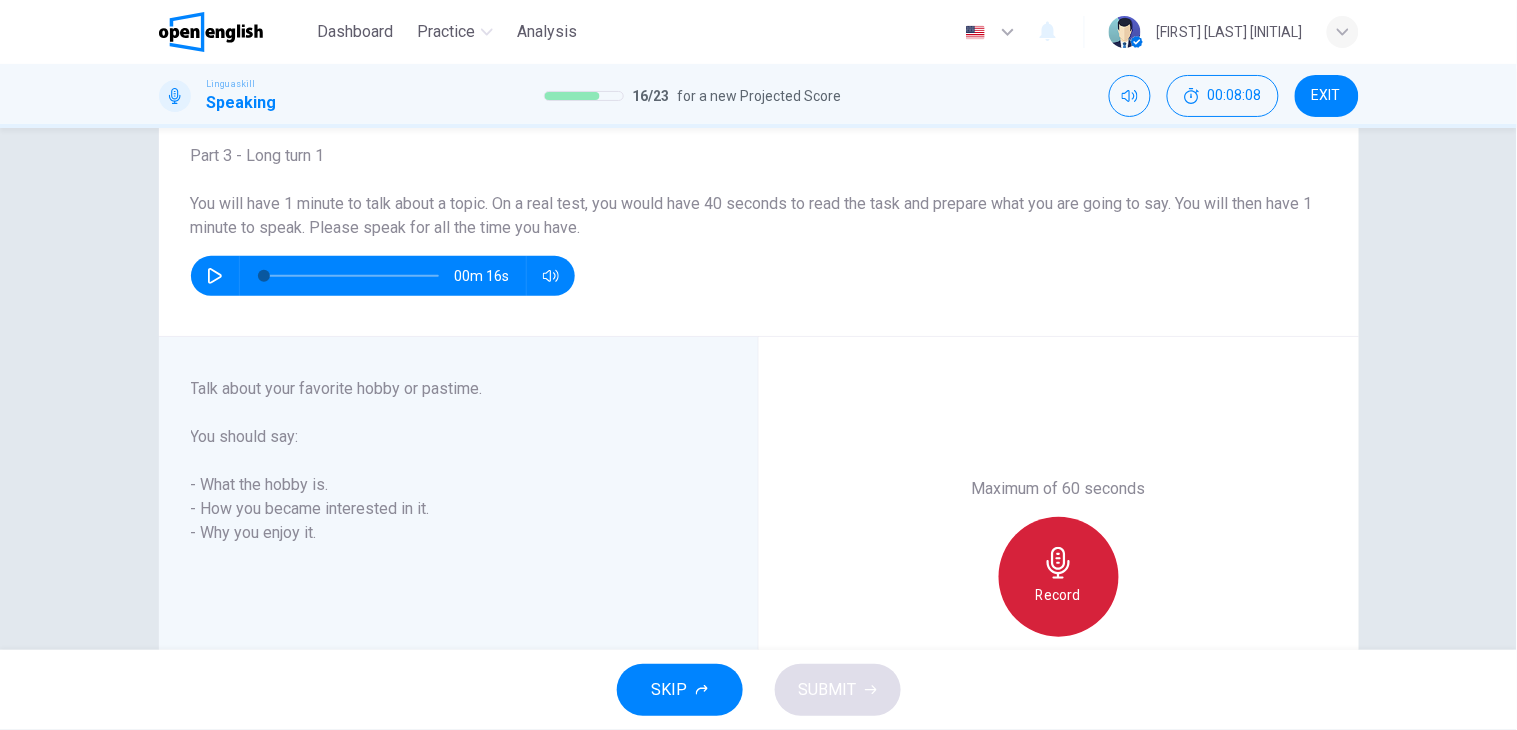 click 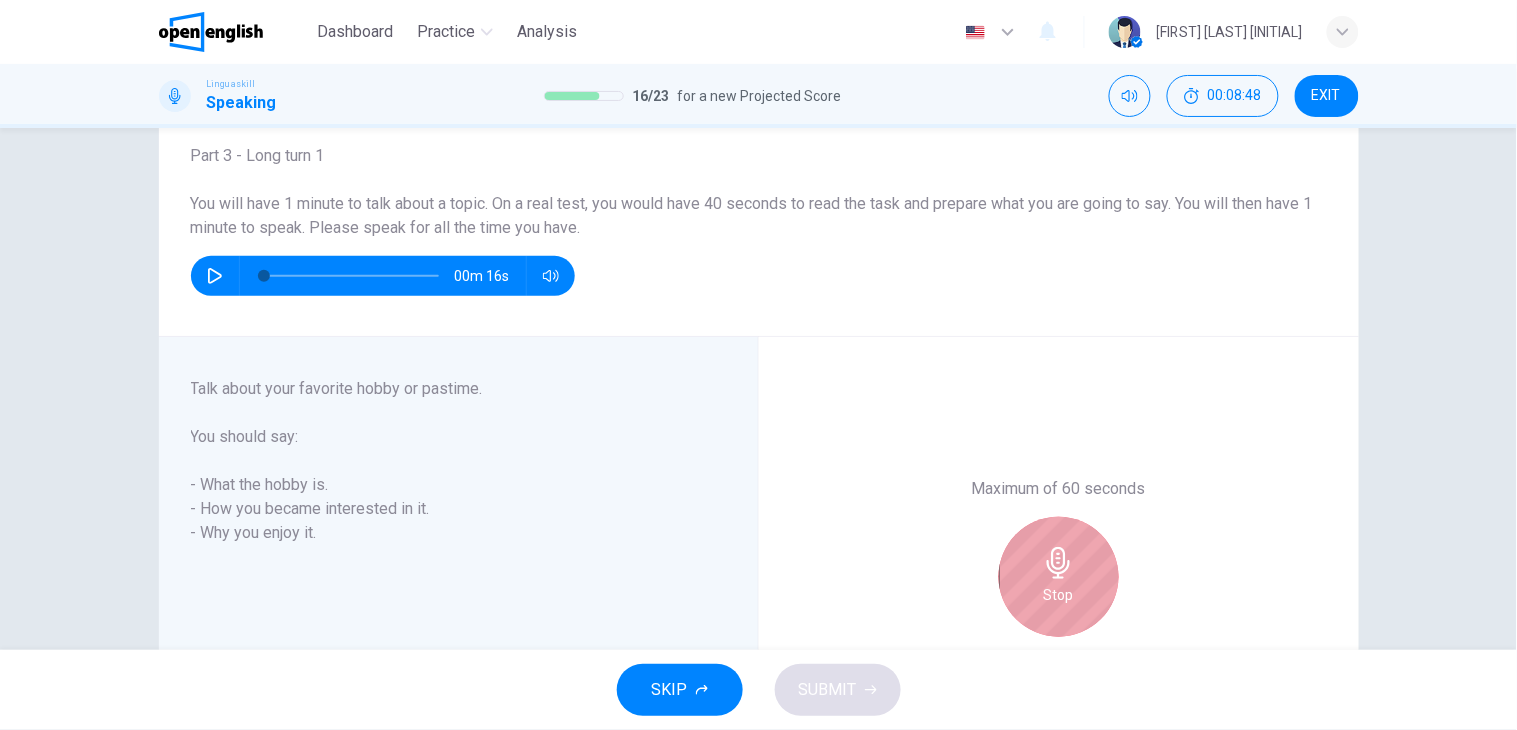 click on "Stop" at bounding box center [1059, 577] 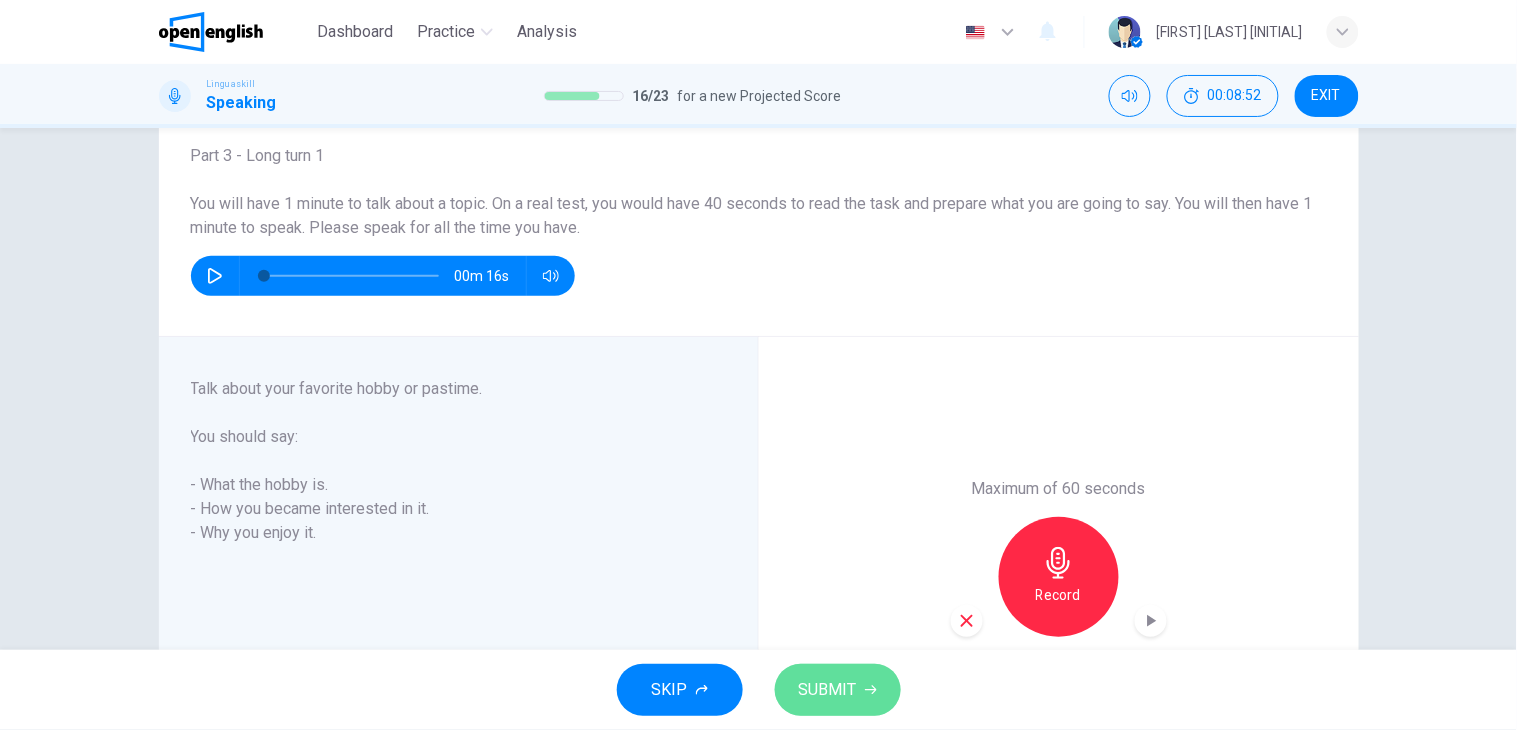 click on "SUBMIT" at bounding box center (838, 690) 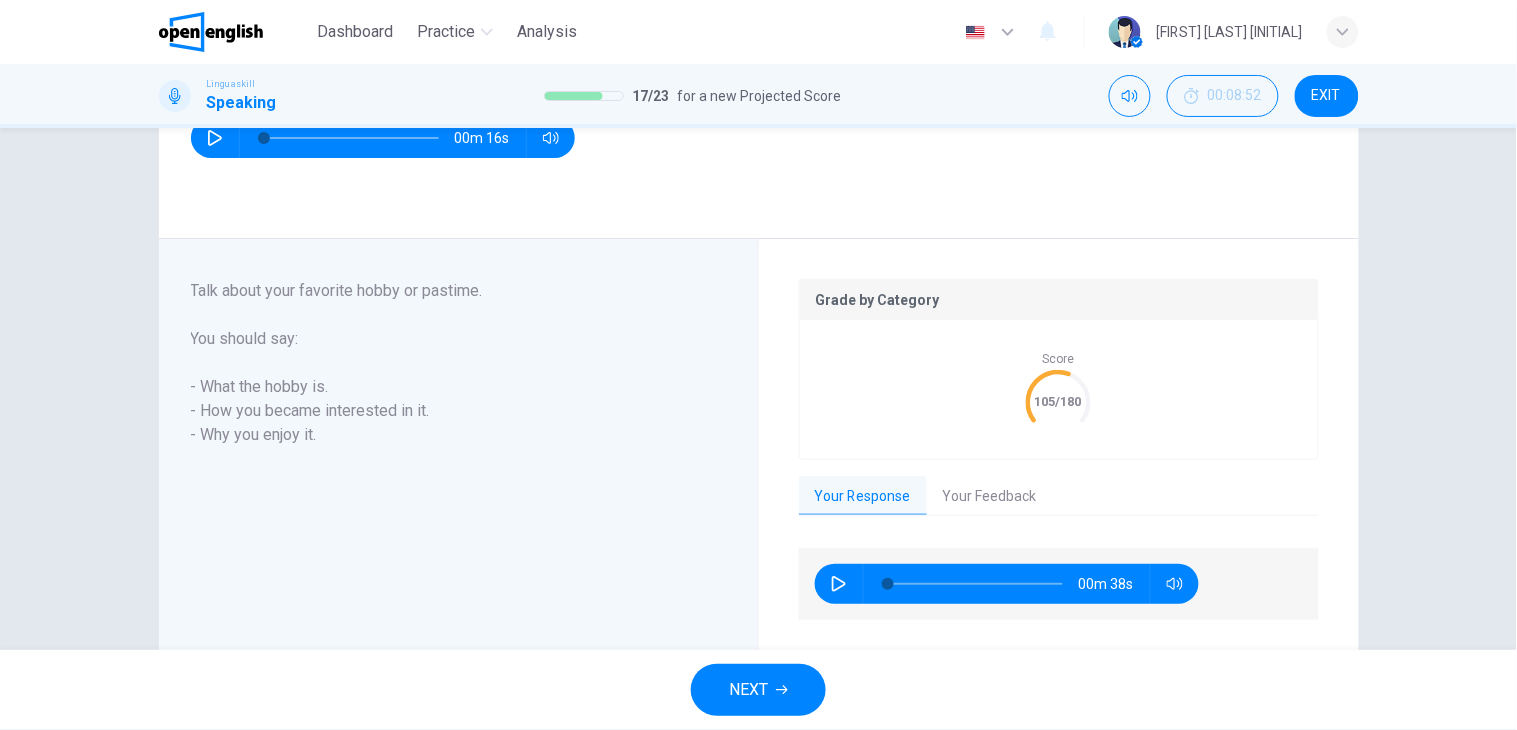 scroll, scrollTop: 270, scrollLeft: 0, axis: vertical 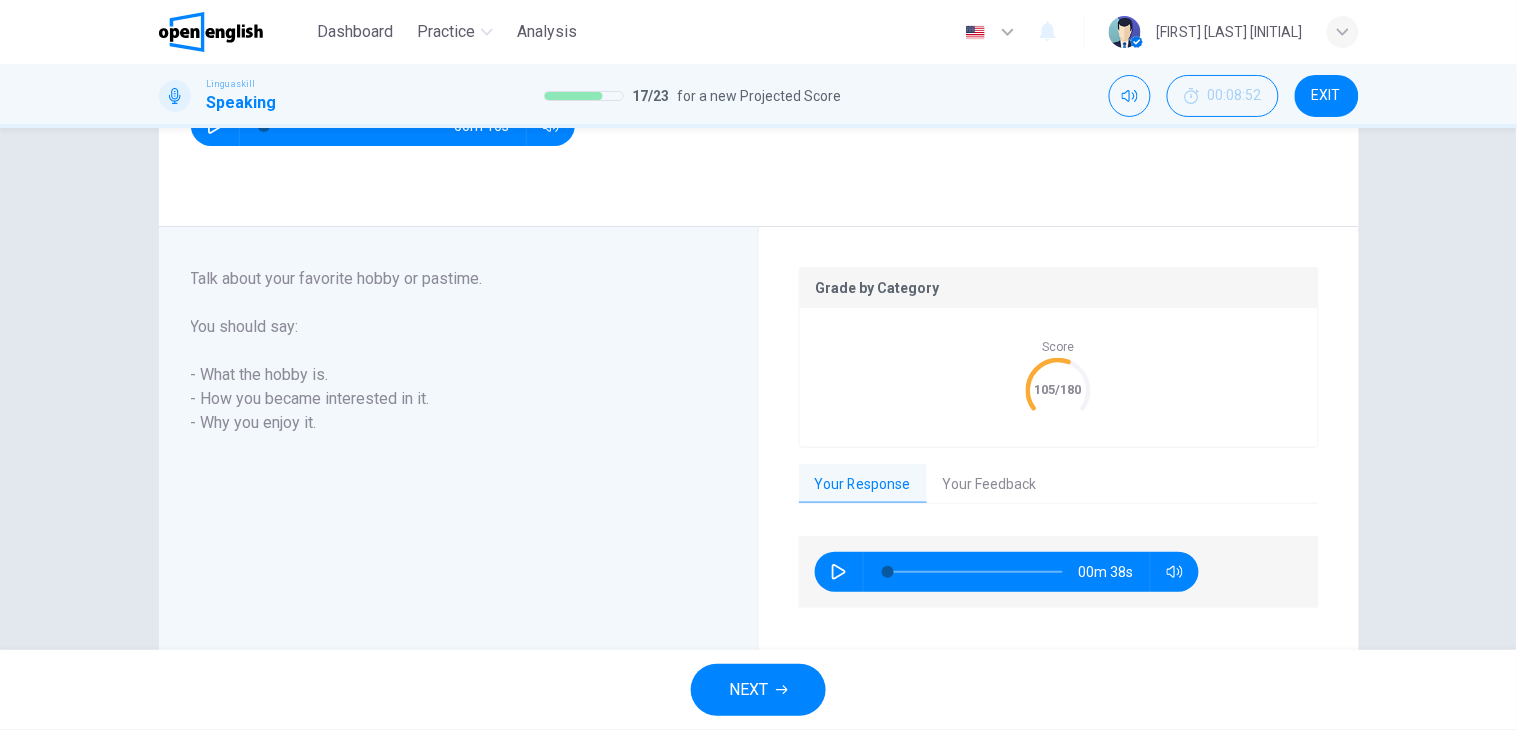 click 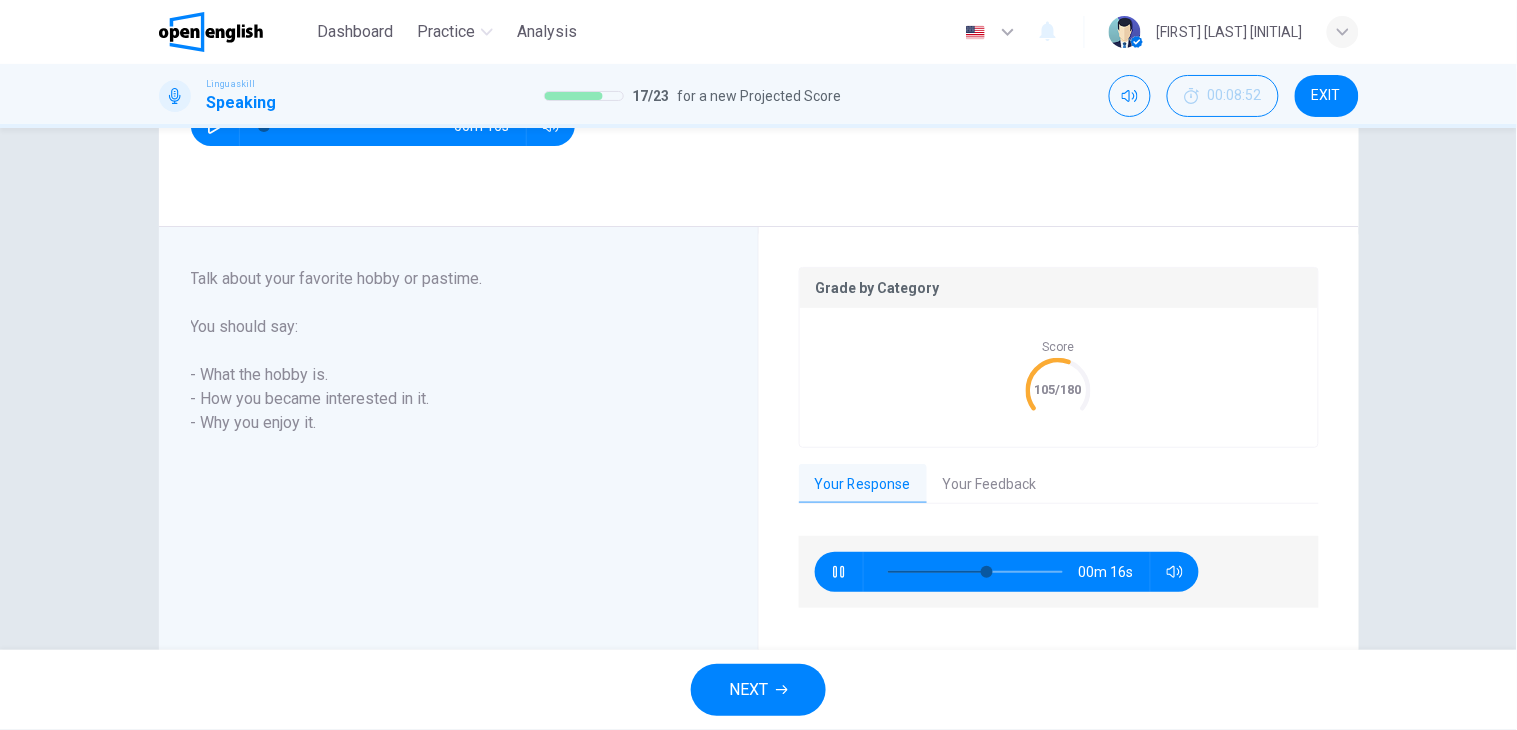 click on "00m 16s" at bounding box center [1059, 572] 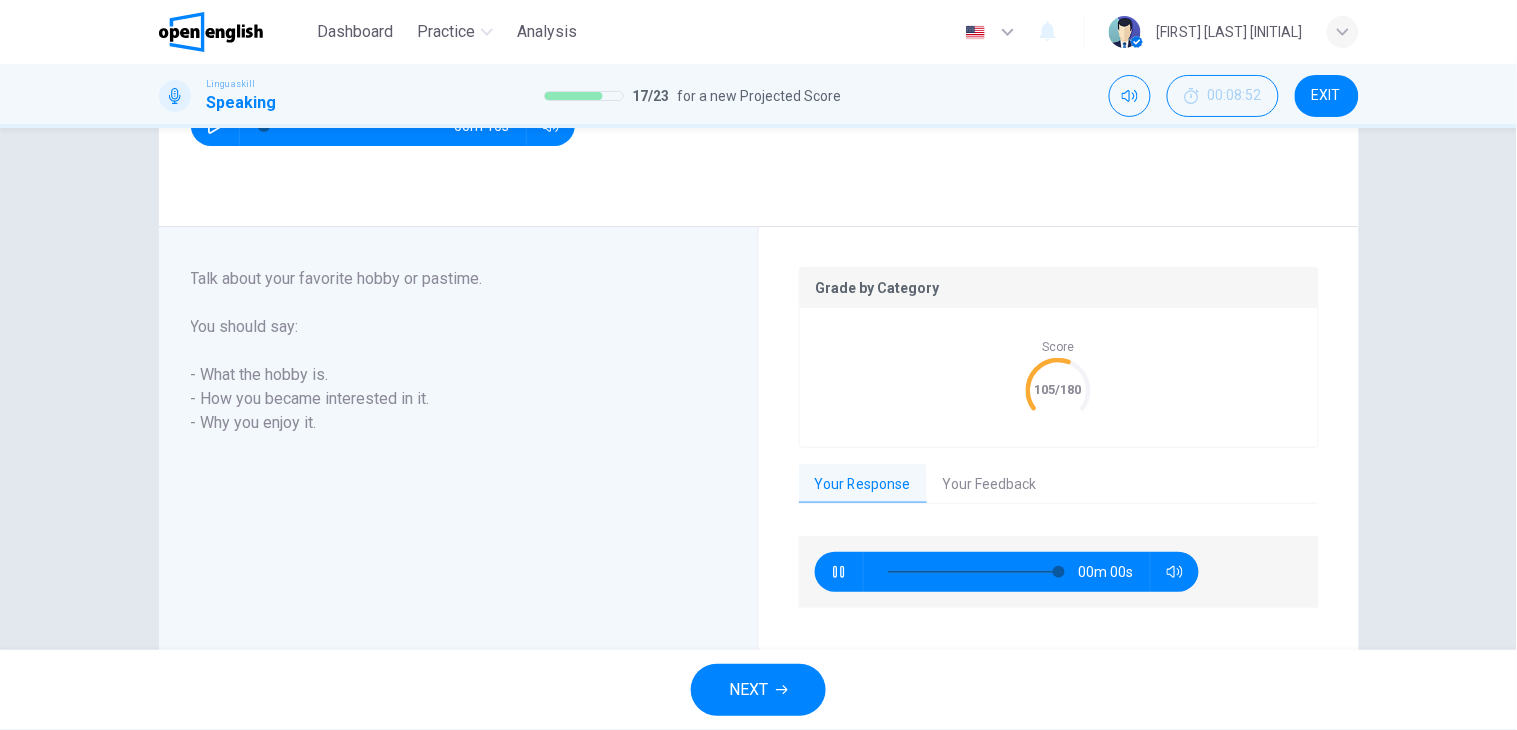 type on "*" 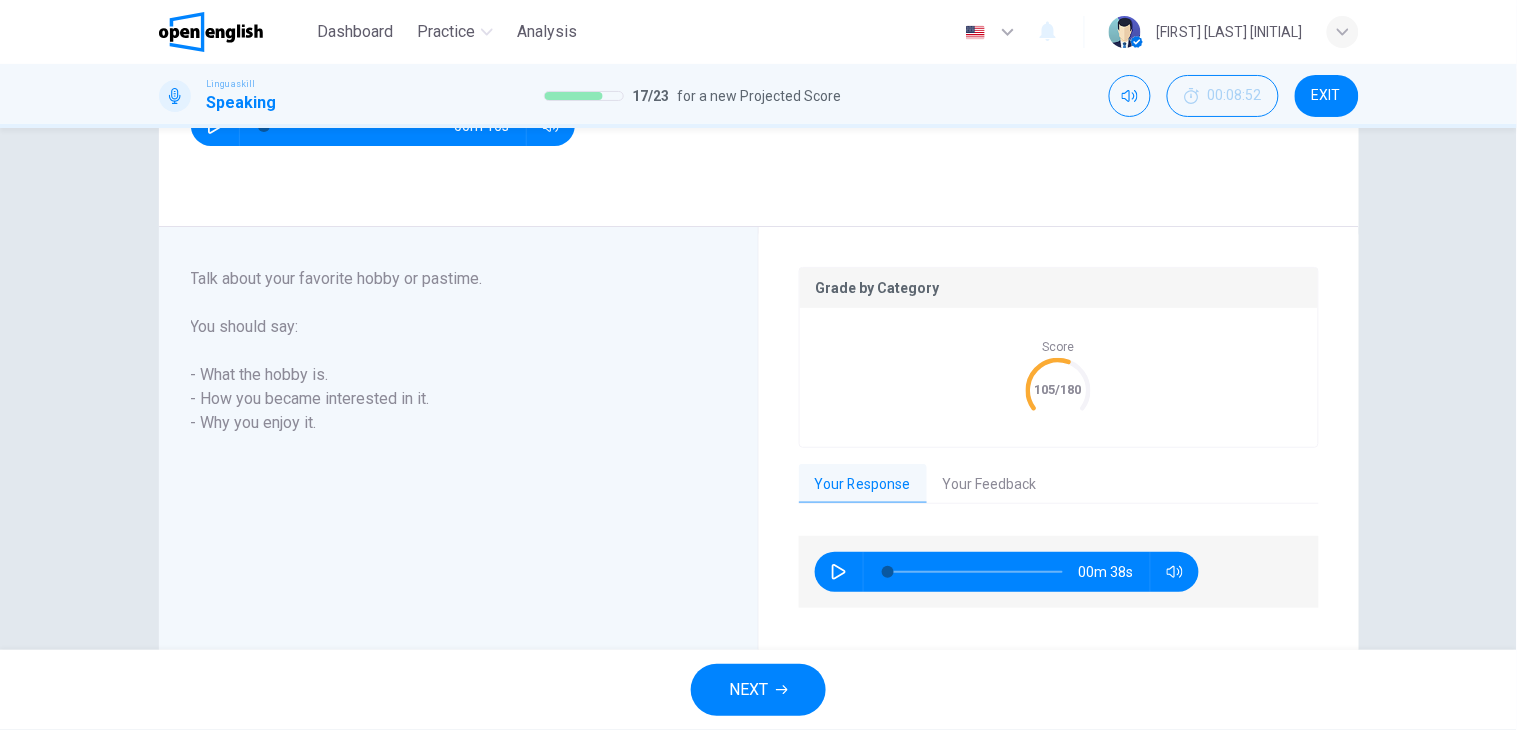 click on "NEXT" at bounding box center [748, 690] 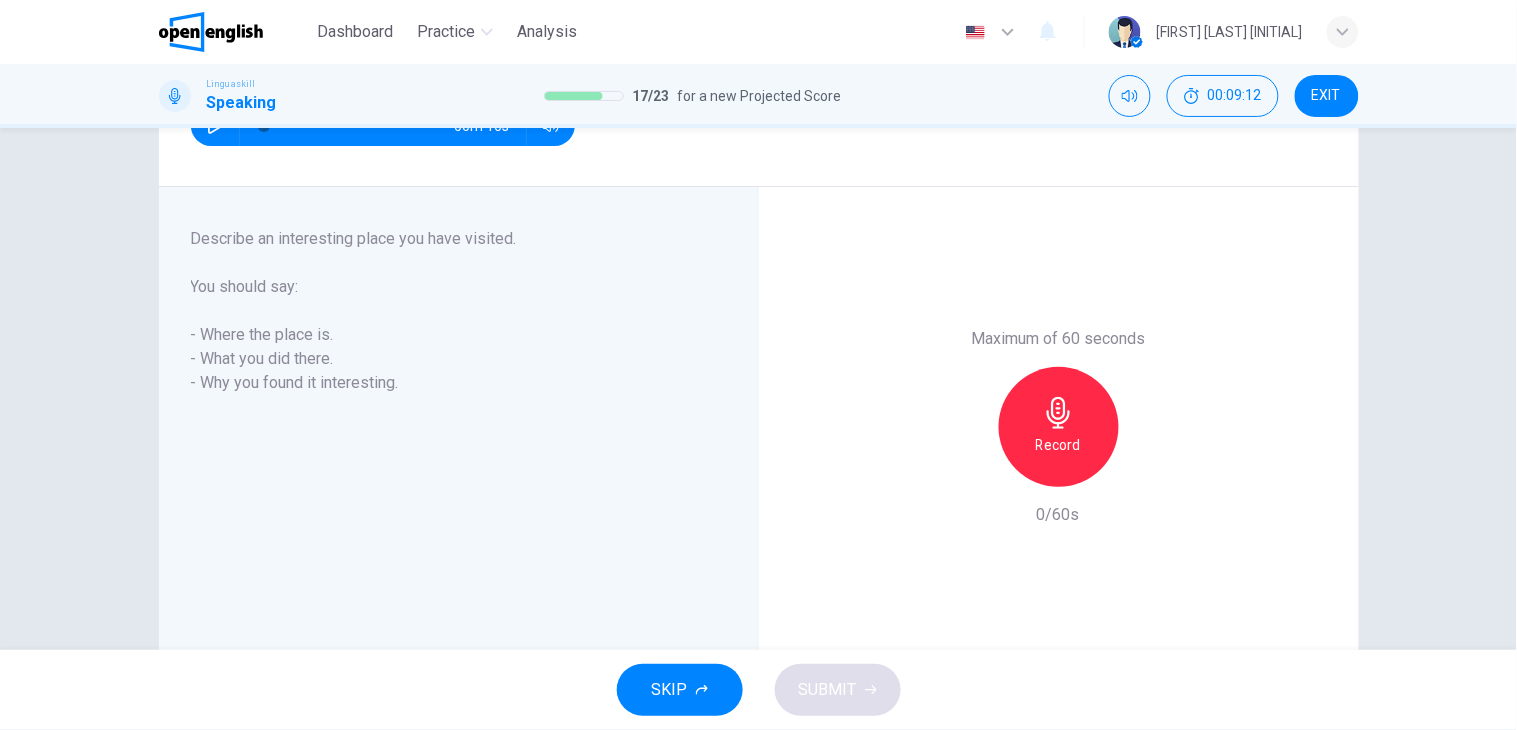 click on "Record" at bounding box center (1059, 427) 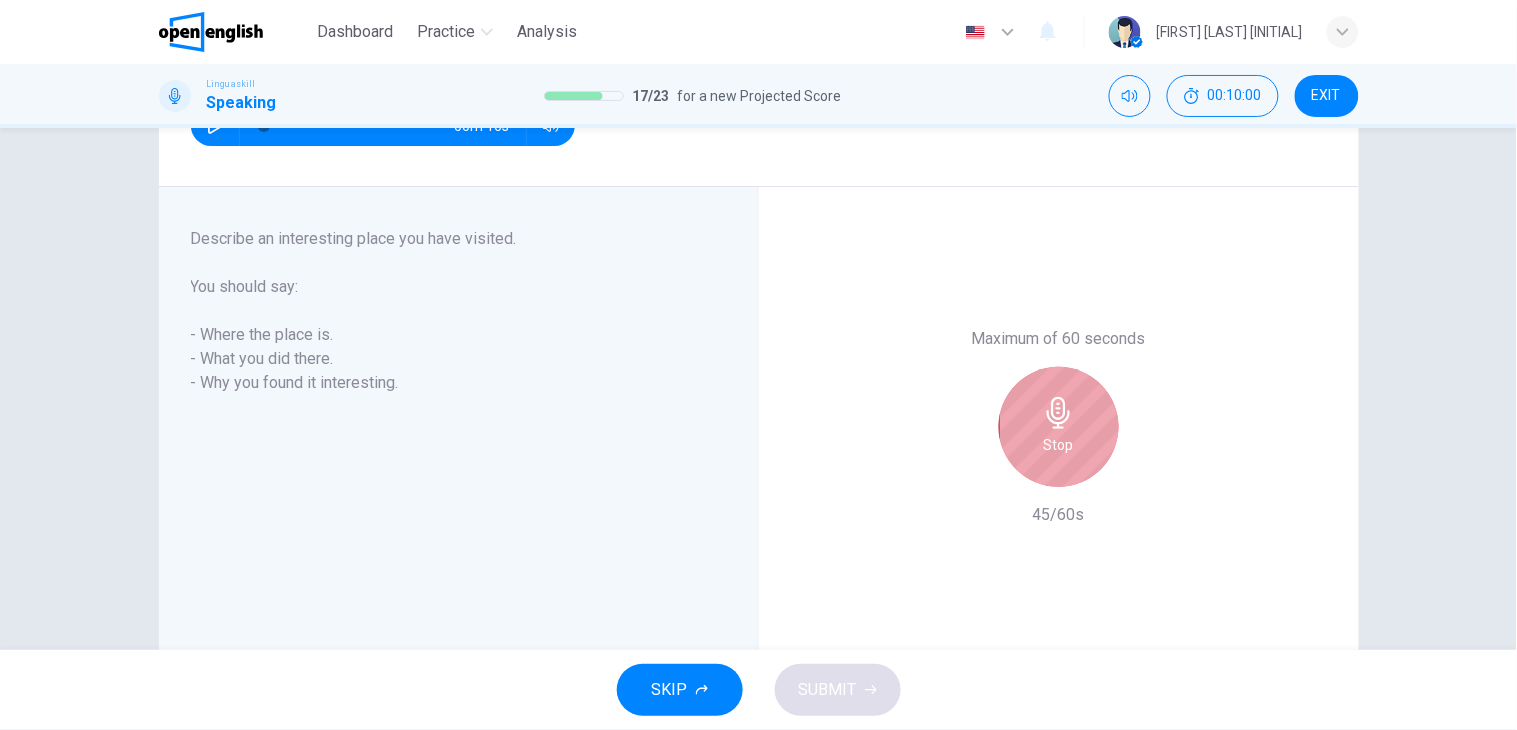 click on "Stop" at bounding box center (1059, 427) 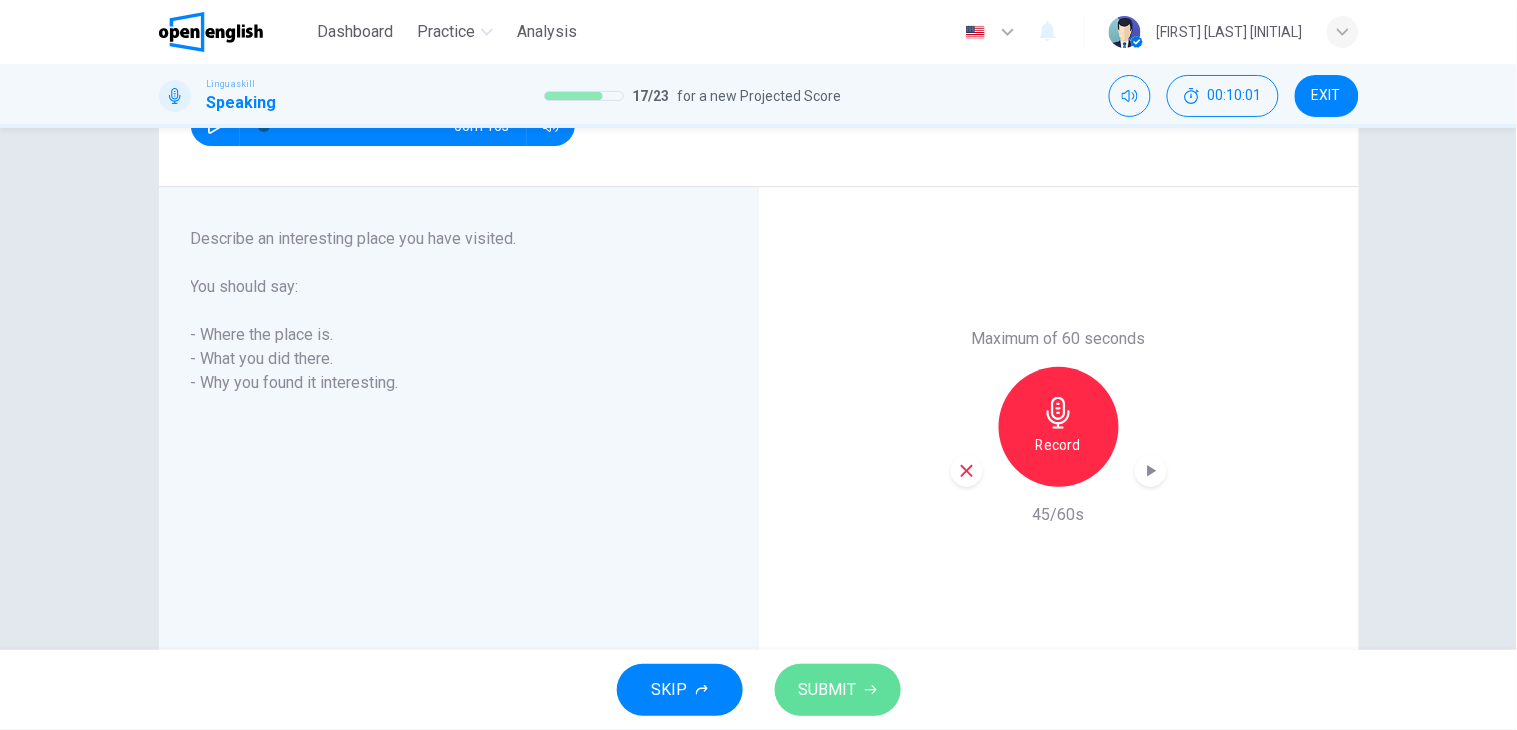 click on "SUBMIT" at bounding box center [828, 690] 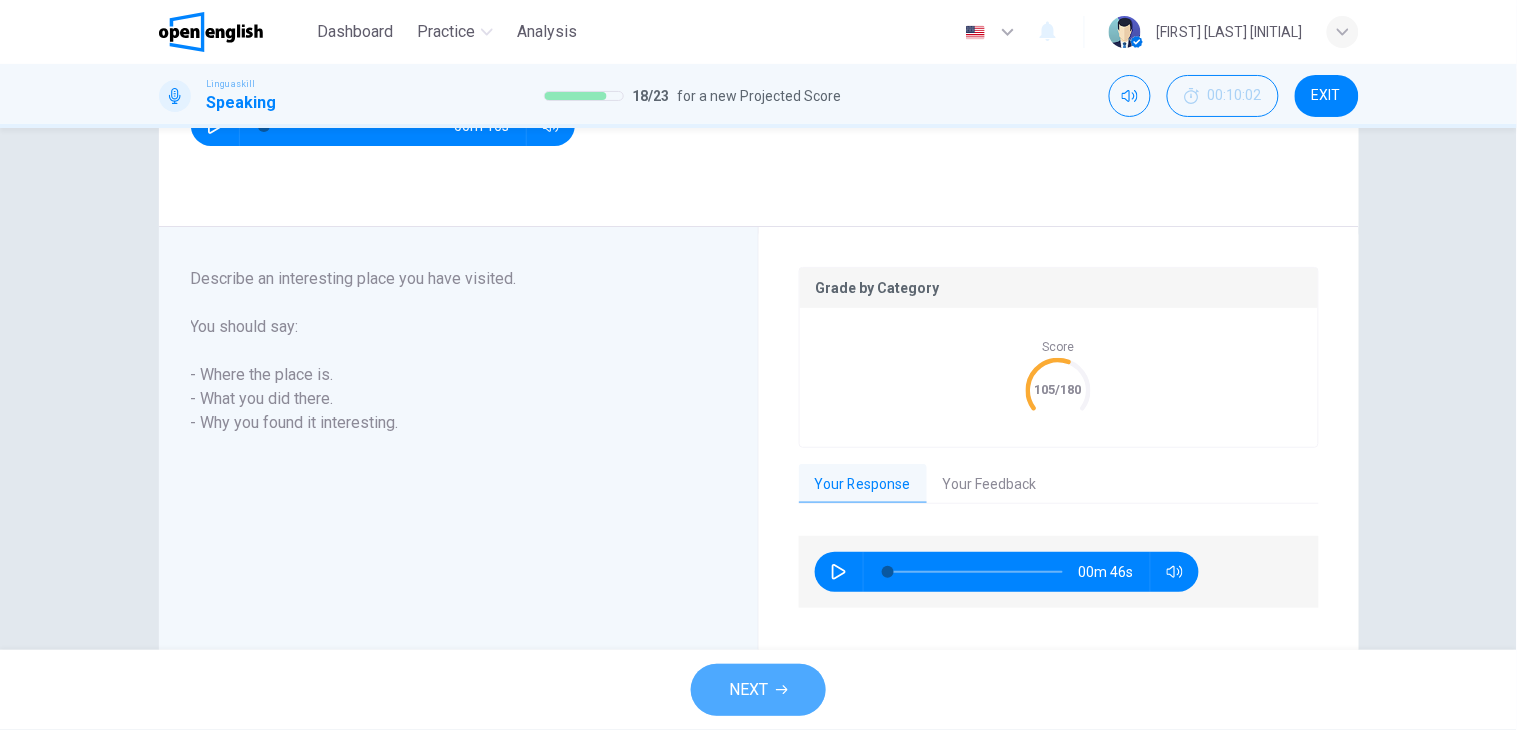 click on "NEXT" at bounding box center [758, 690] 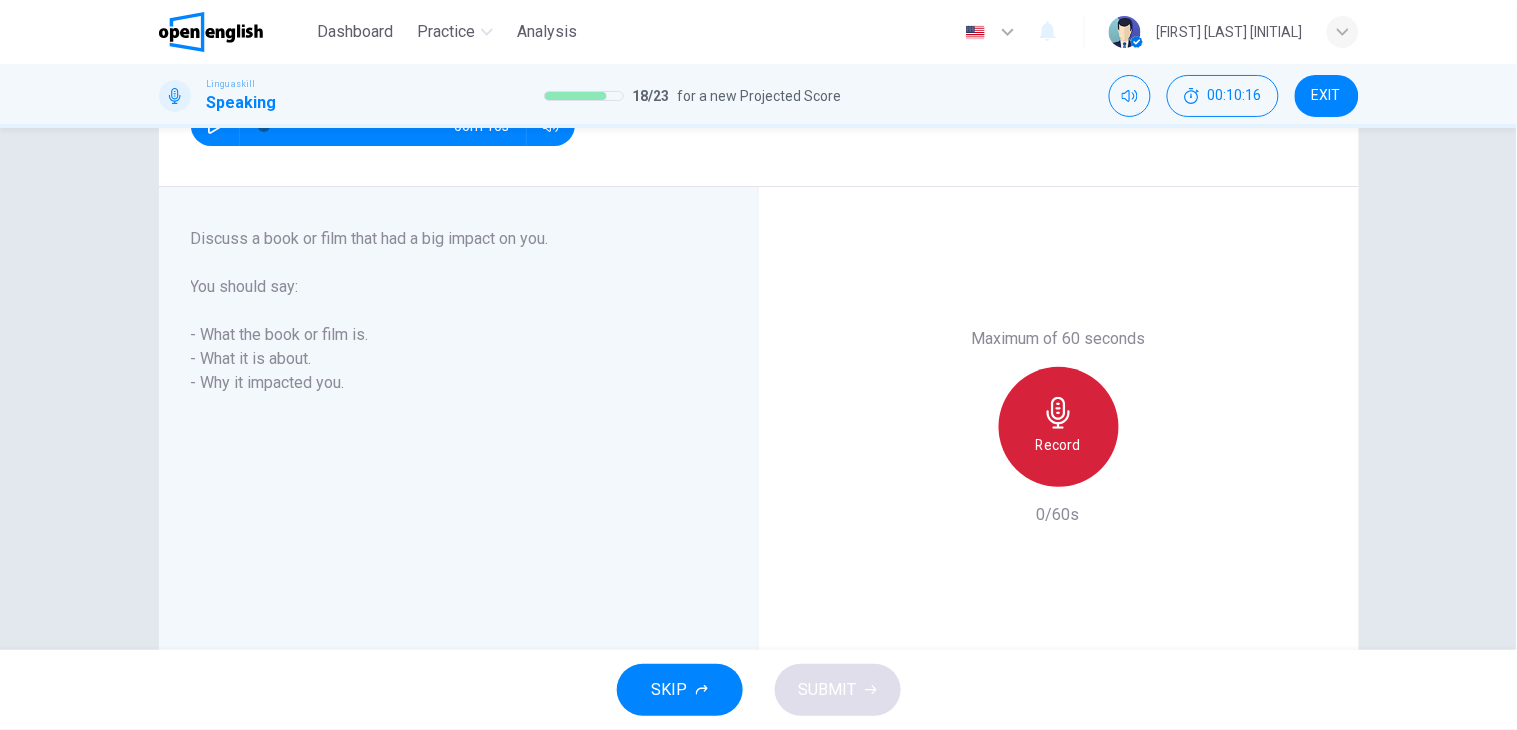 click on "Record" at bounding box center (1059, 427) 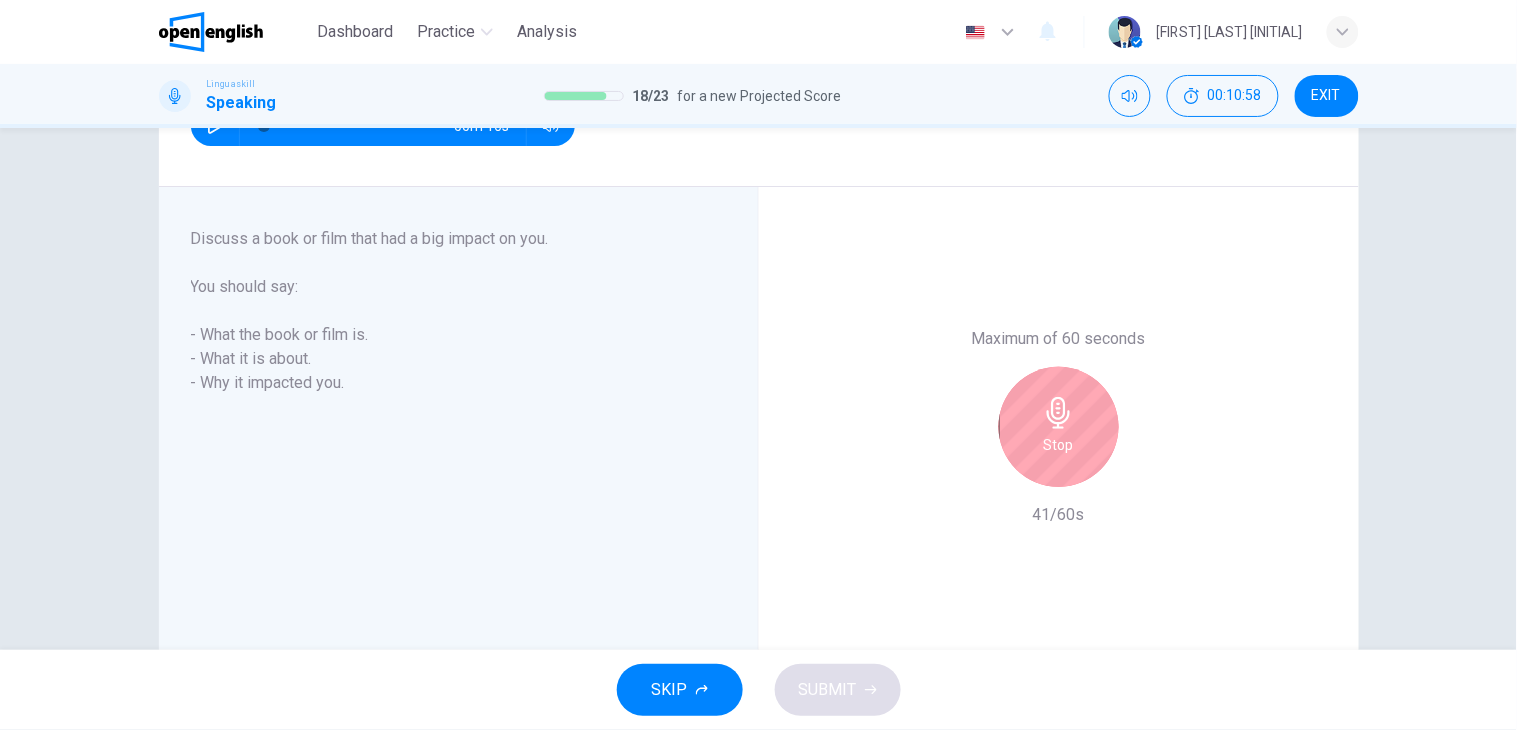 click on "Stop" at bounding box center (1059, 427) 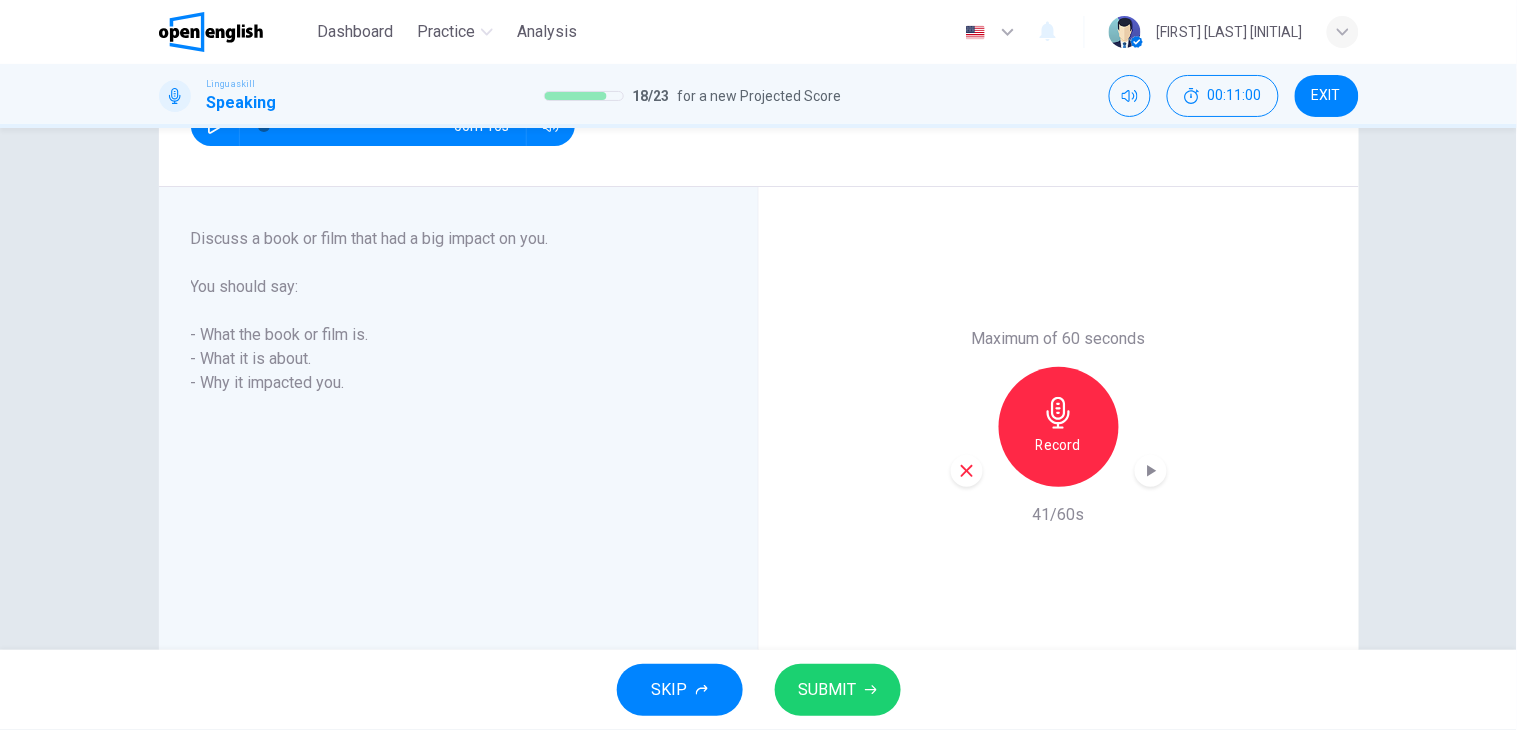 click on "SUBMIT" at bounding box center (828, 690) 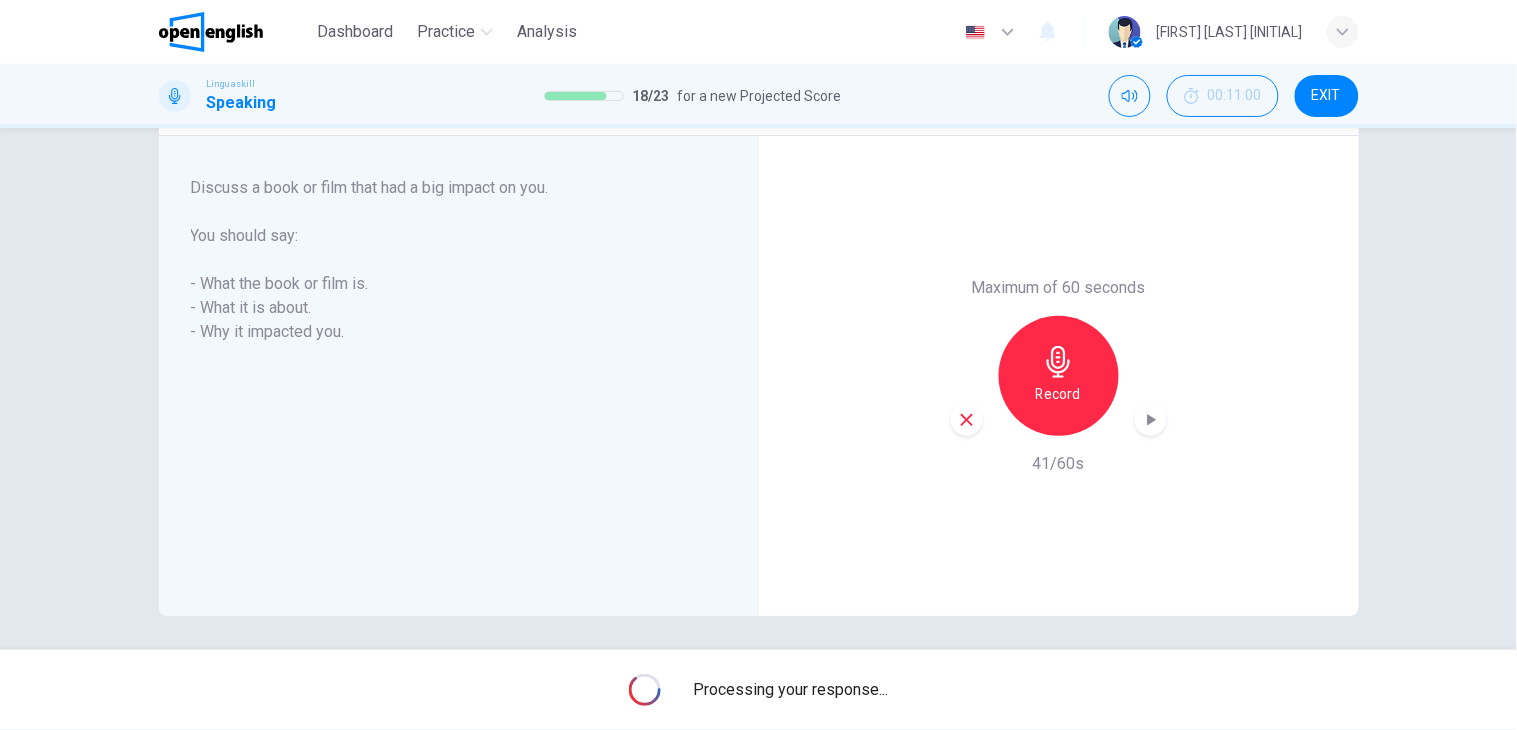 scroll, scrollTop: 326, scrollLeft: 0, axis: vertical 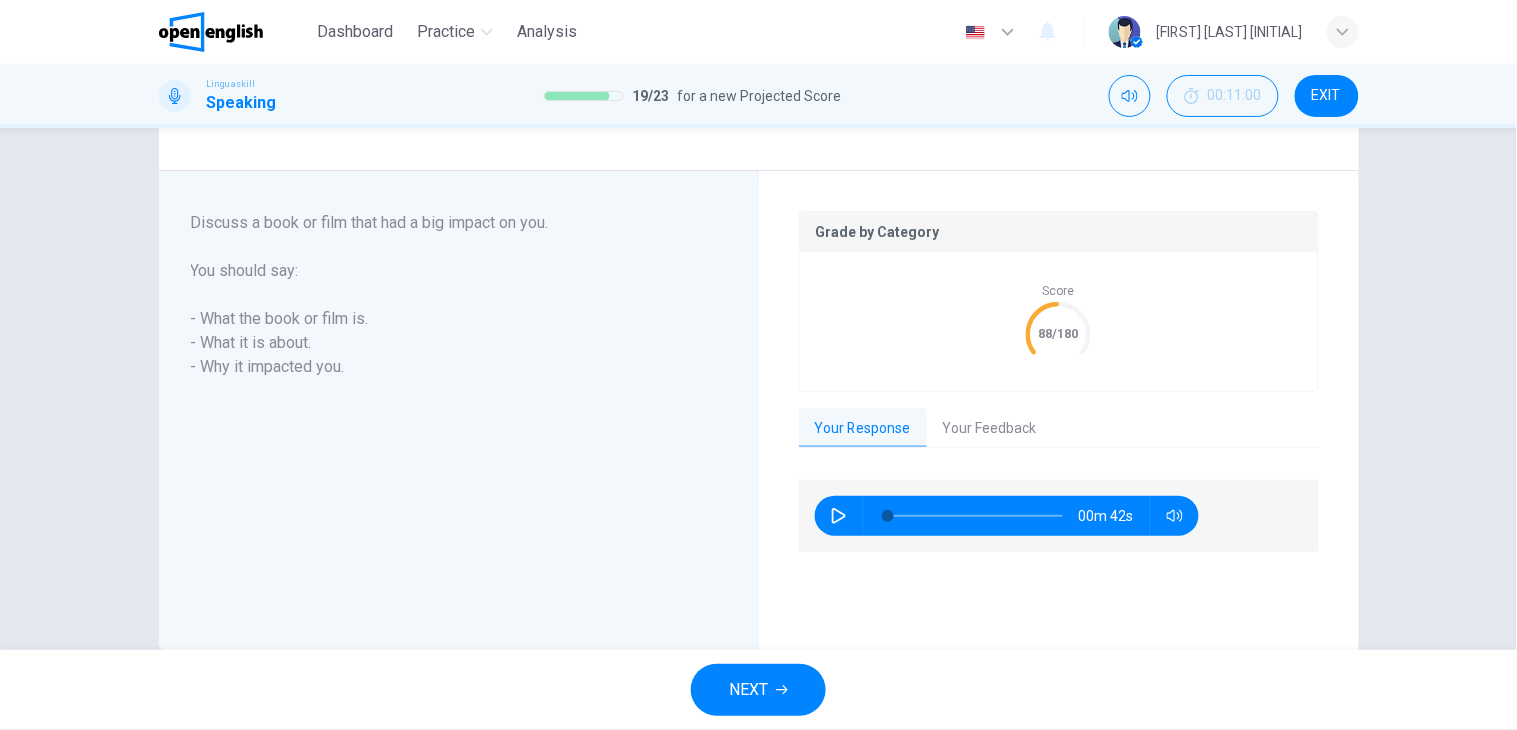 click on "NEXT" at bounding box center (748, 690) 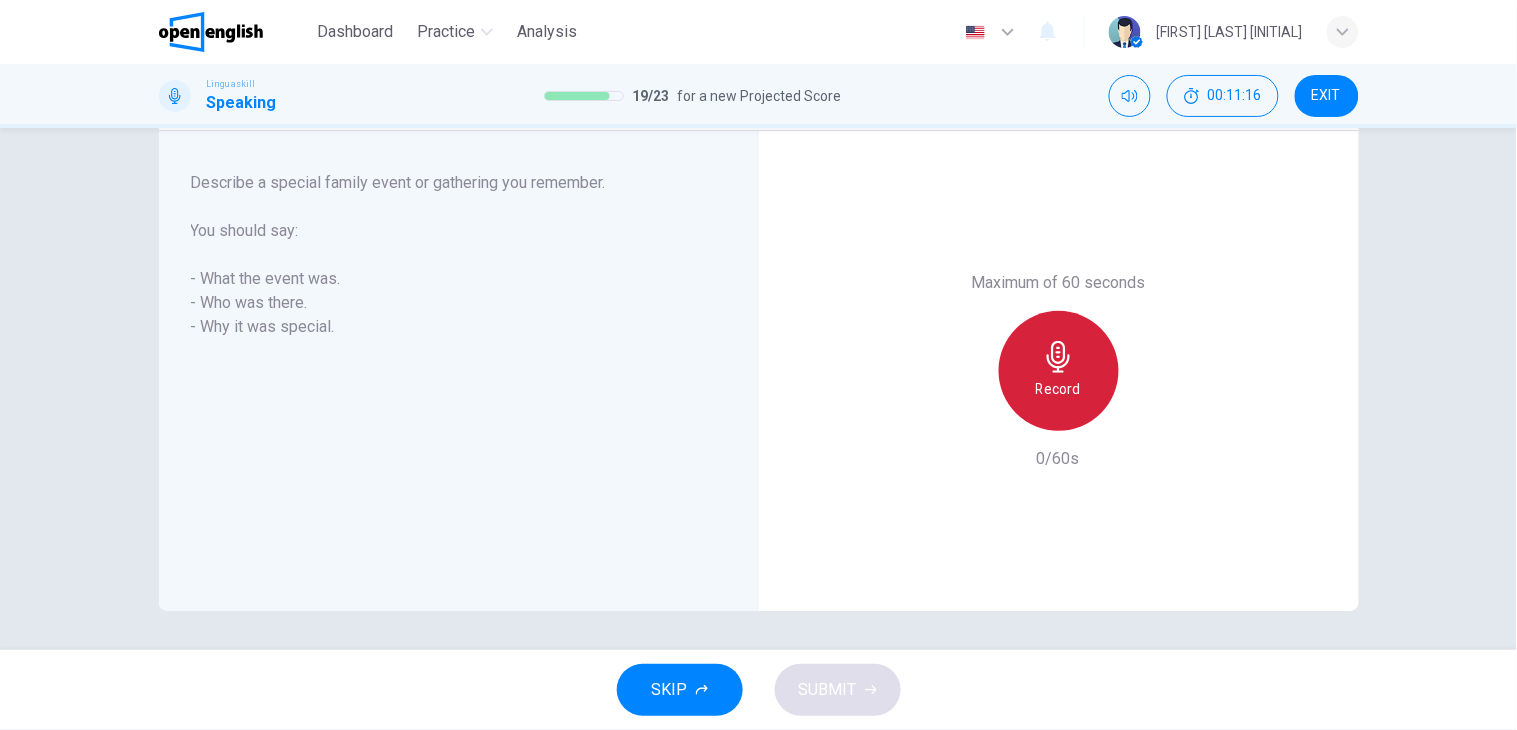 click on "Record" at bounding box center [1059, 371] 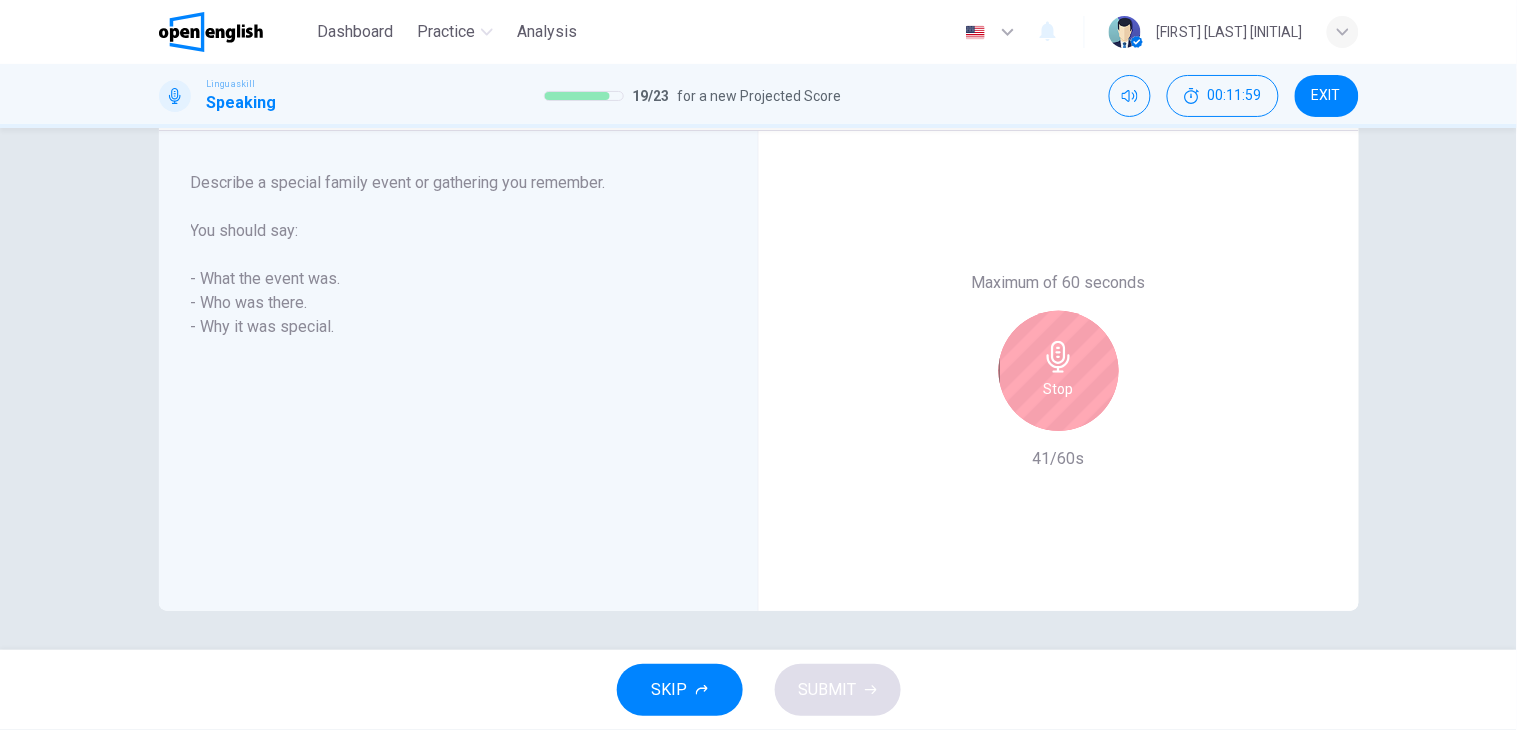 click 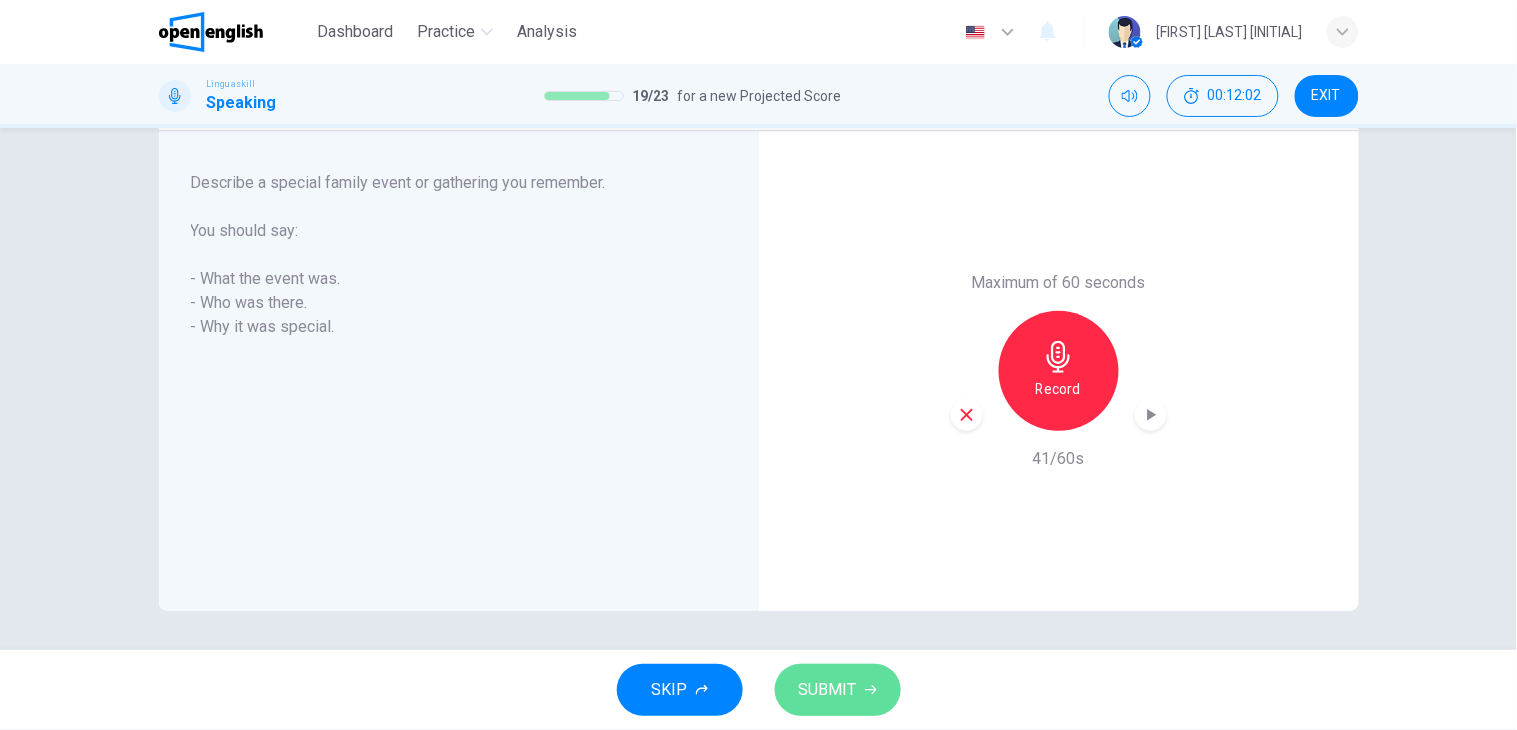click on "SUBMIT" at bounding box center [828, 690] 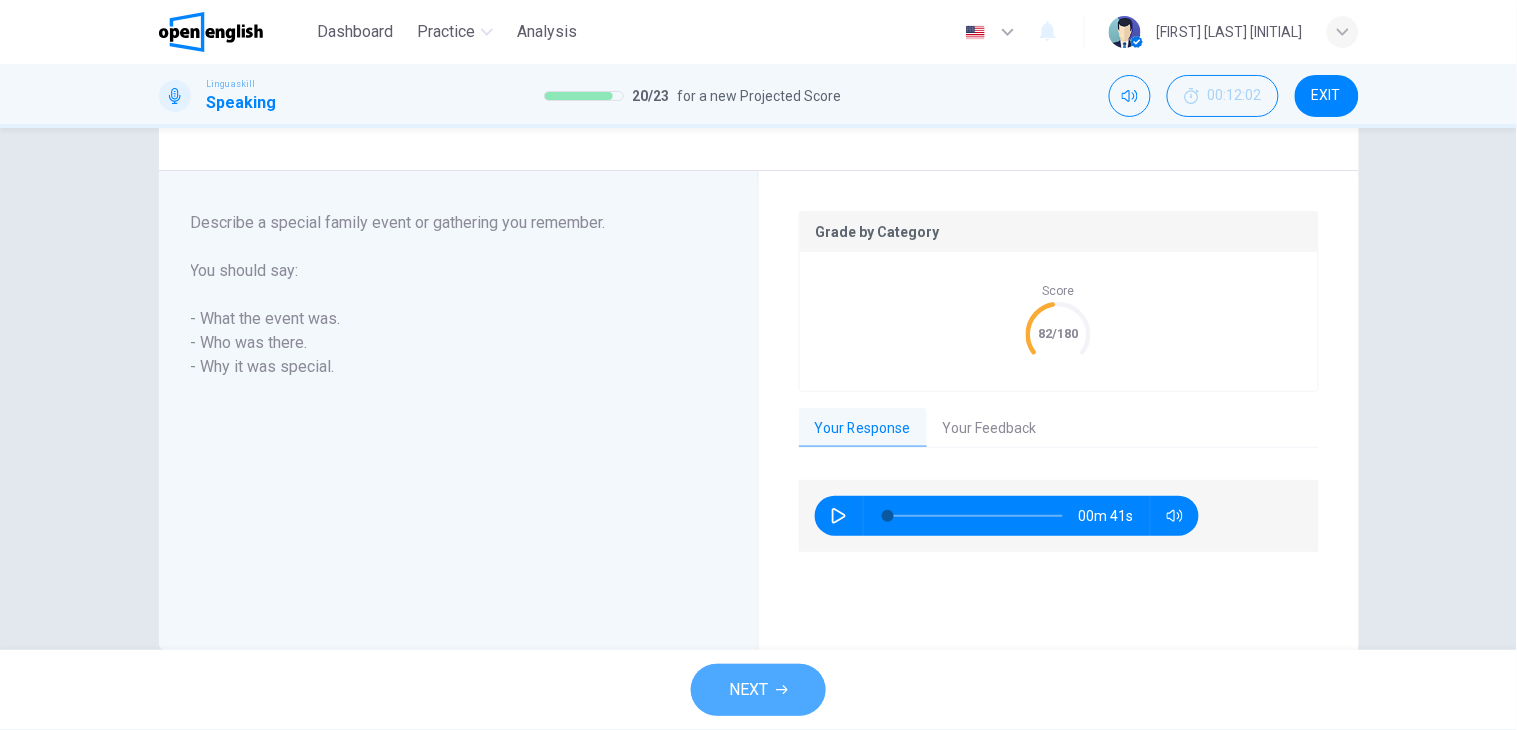 click on "NEXT" at bounding box center [748, 690] 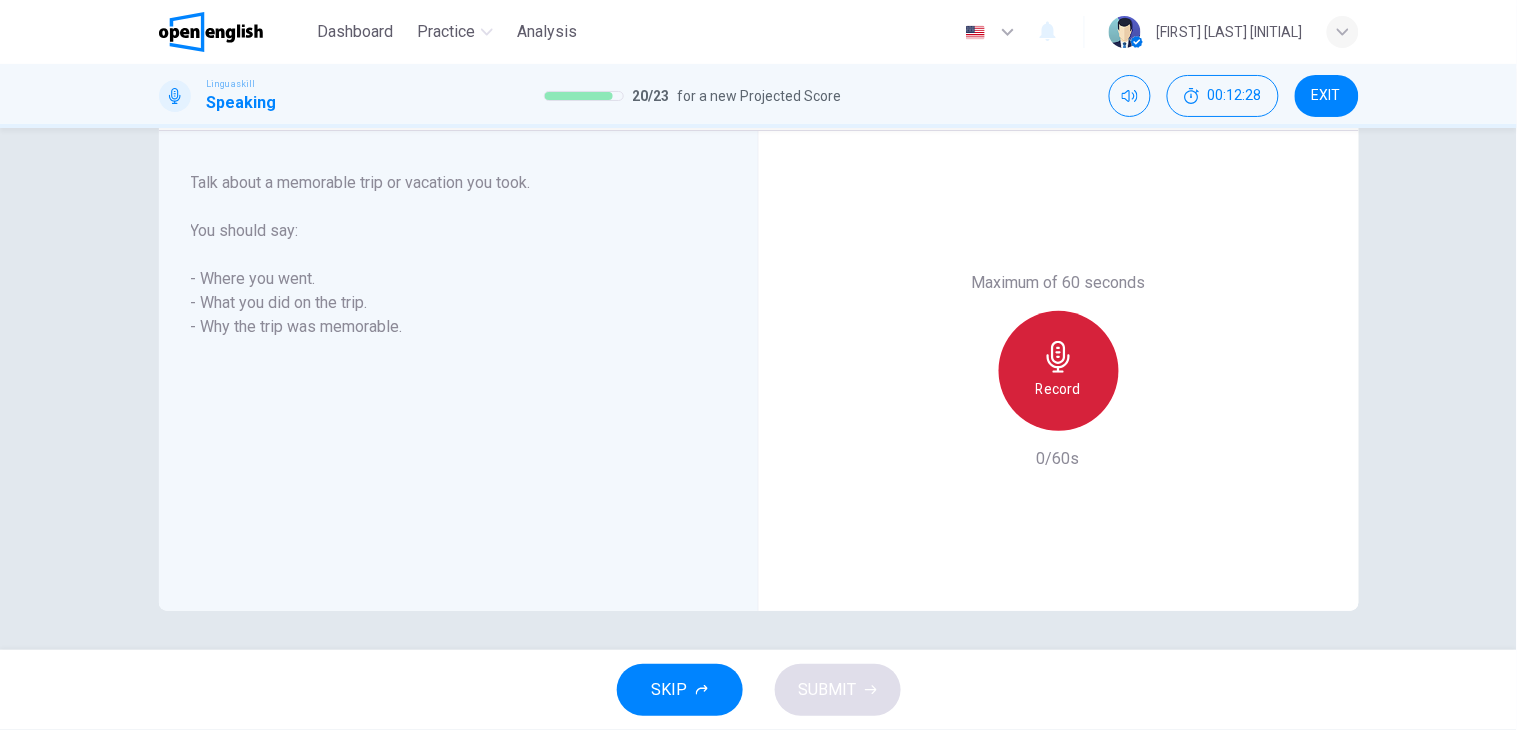 click on "Record" at bounding box center [1059, 371] 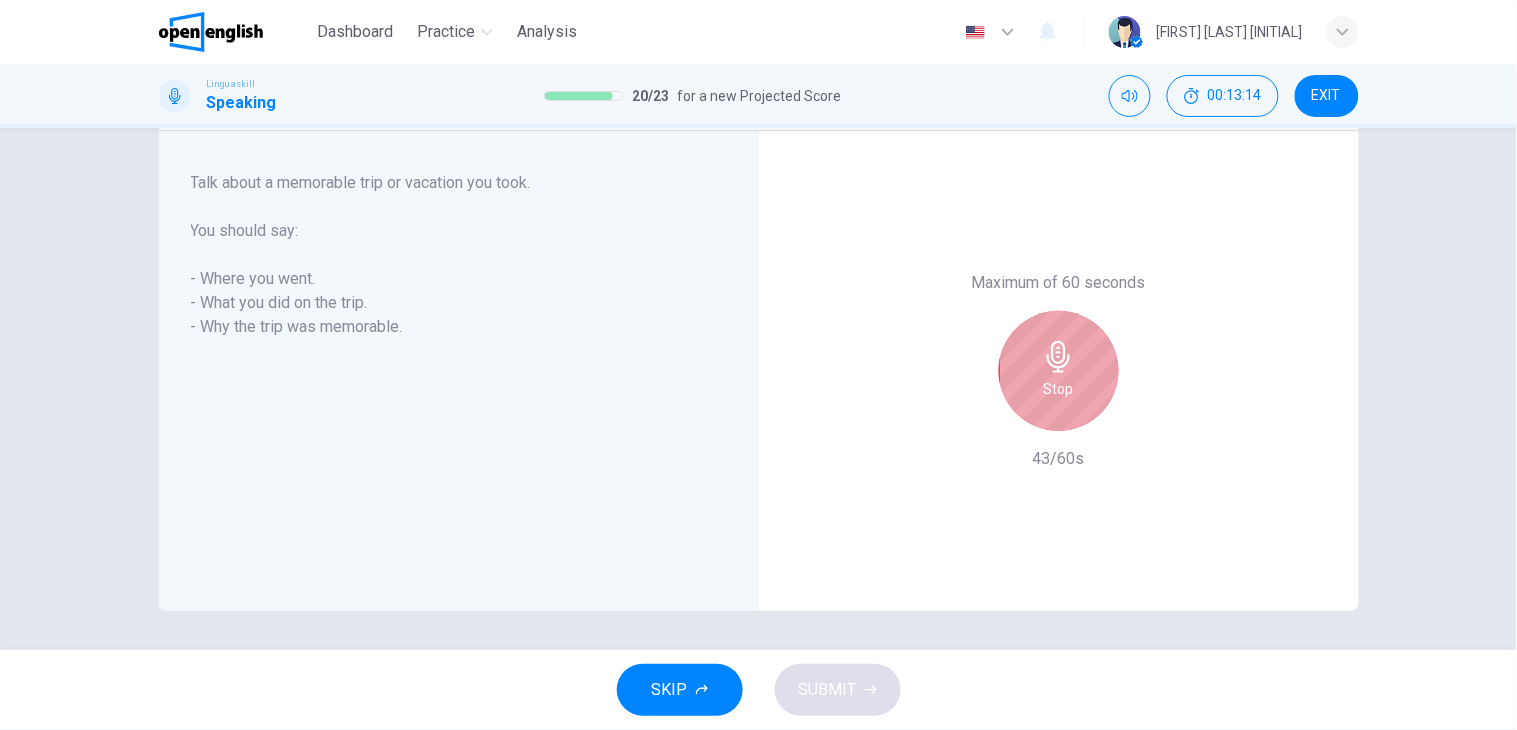 click on "Stop" at bounding box center [1059, 371] 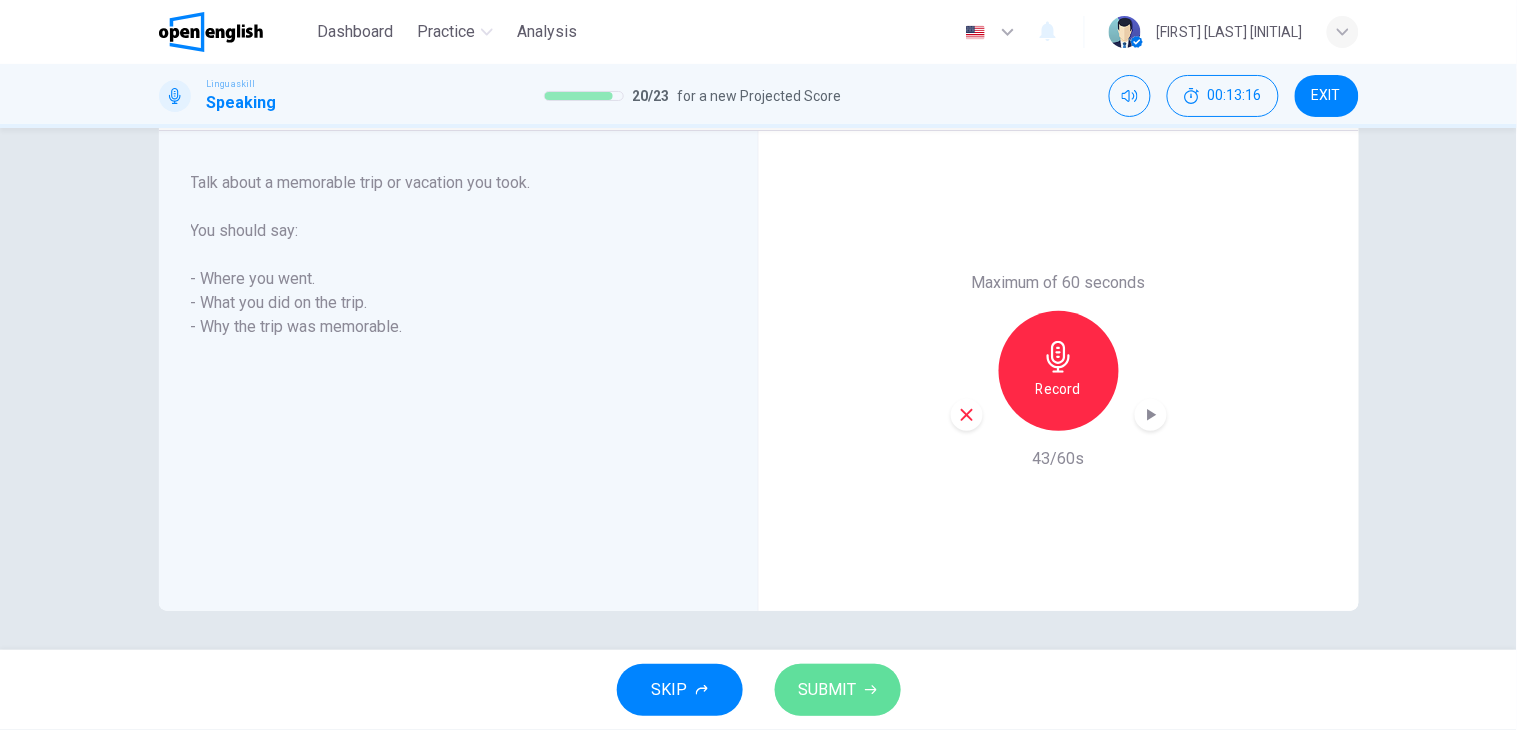 click on "SUBMIT" at bounding box center [828, 690] 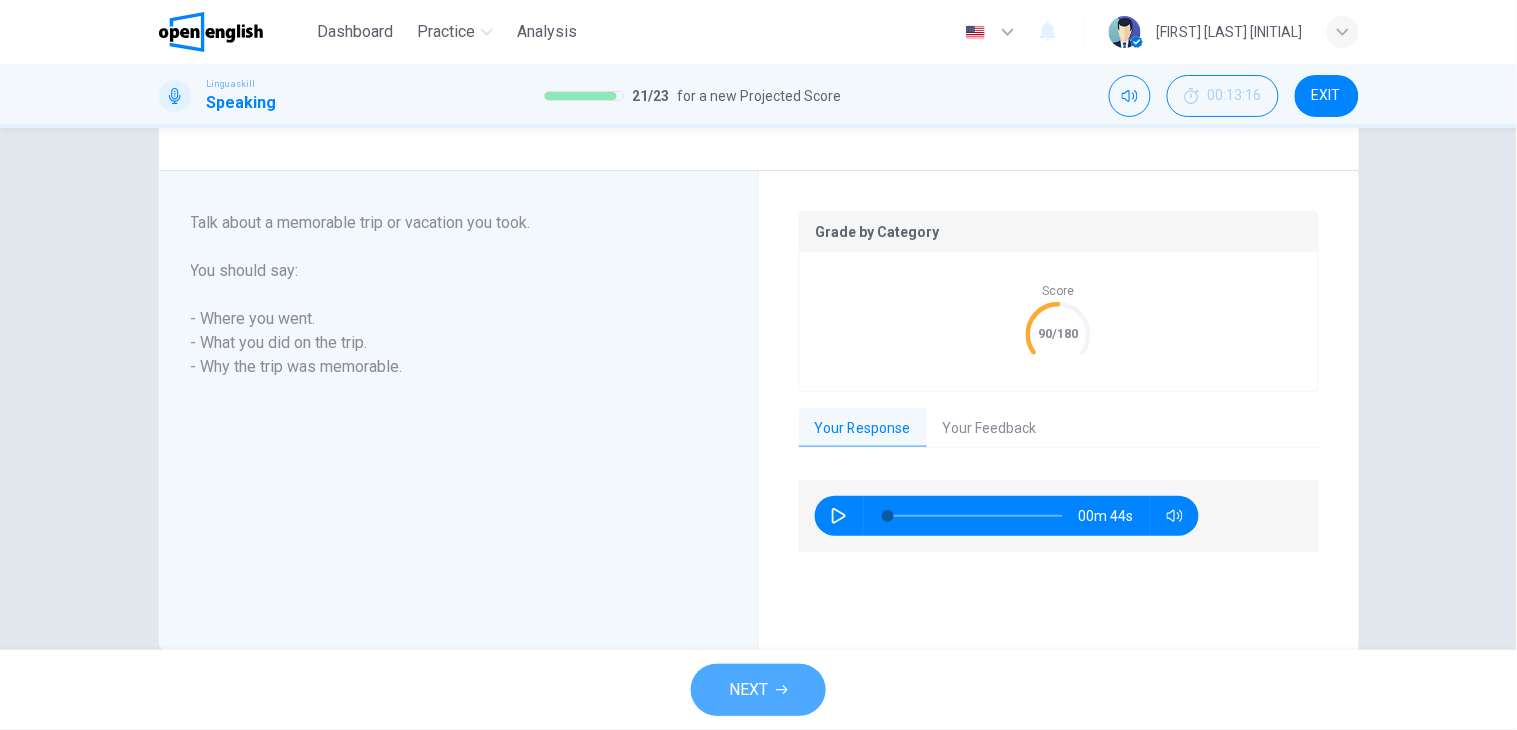 click on "NEXT" at bounding box center (758, 690) 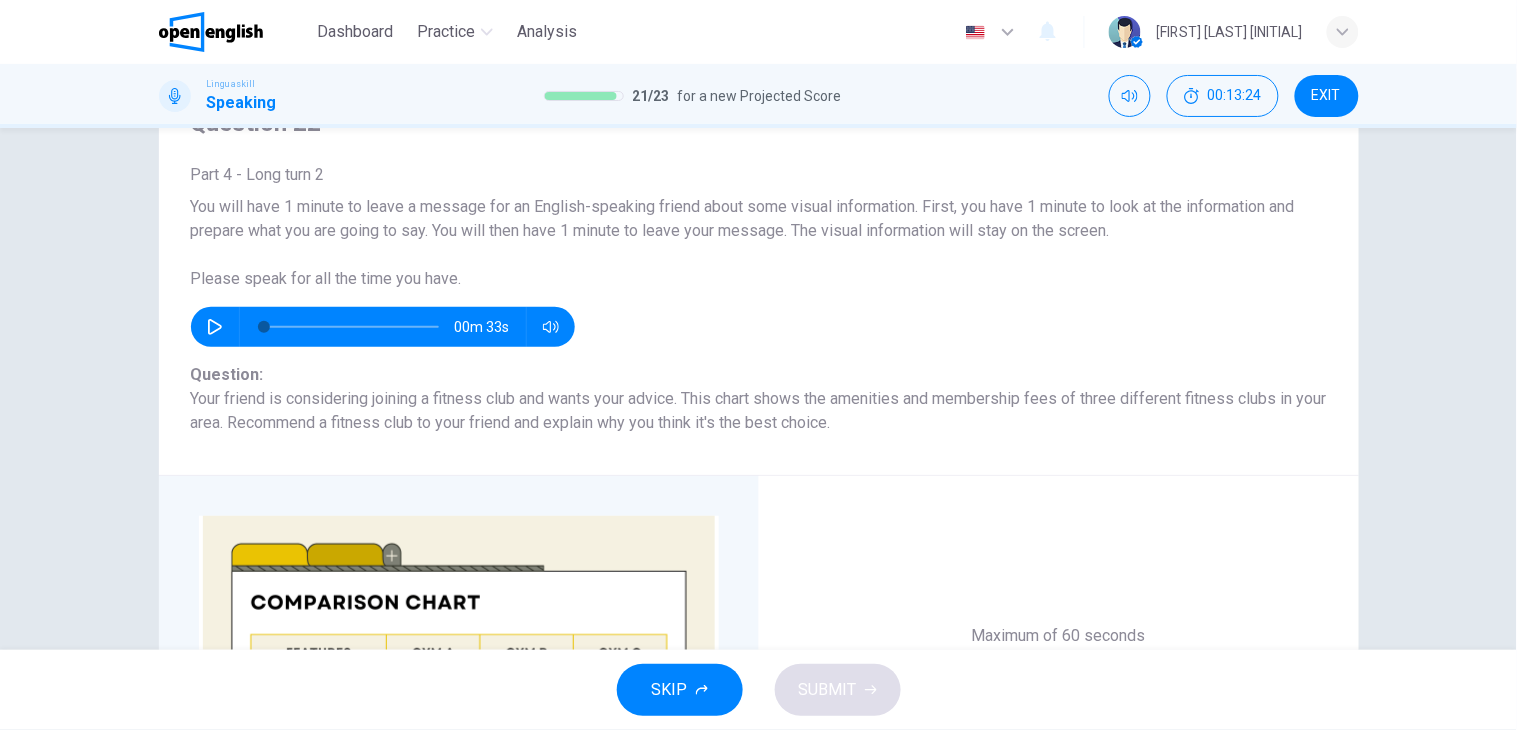 scroll, scrollTop: 95, scrollLeft: 0, axis: vertical 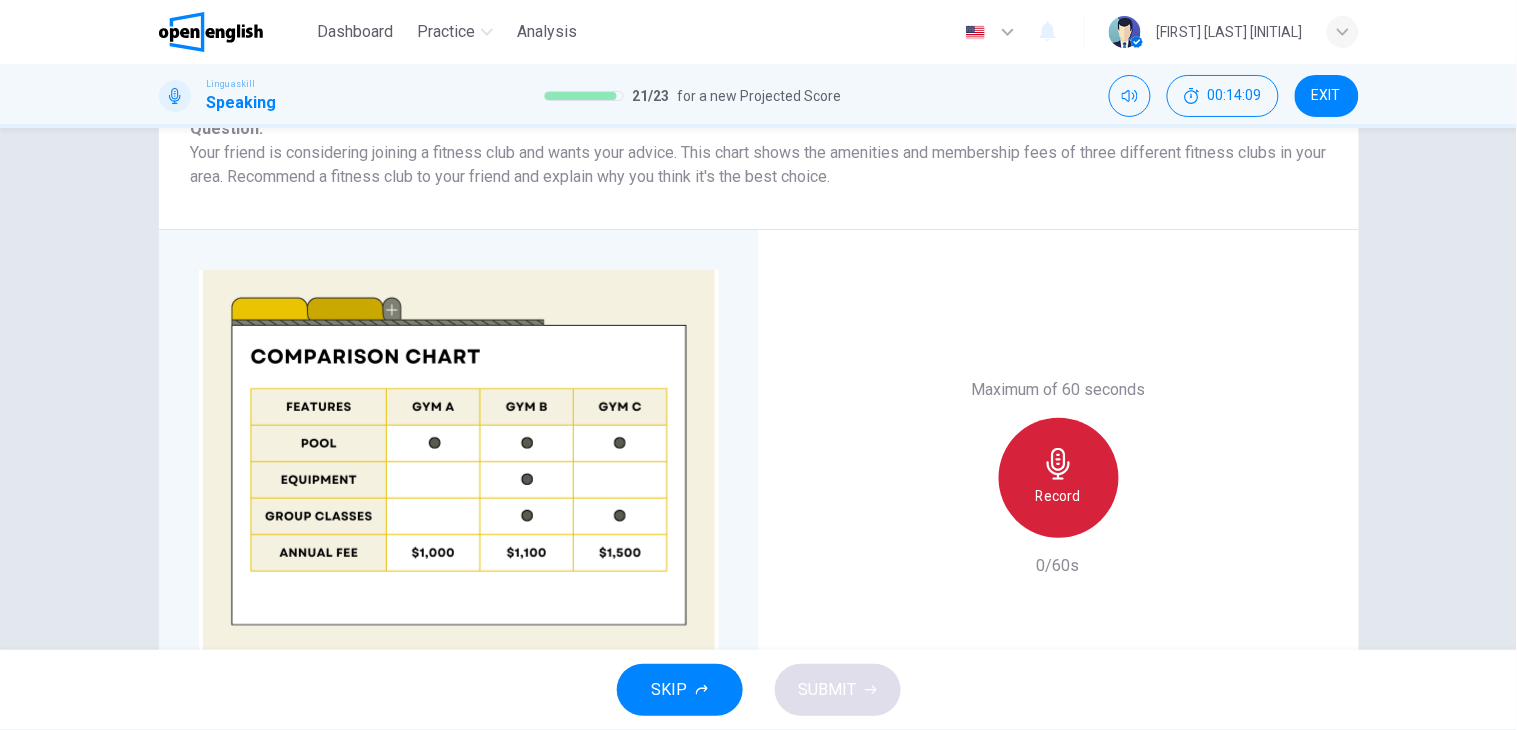 click on "Record" at bounding box center [1059, 478] 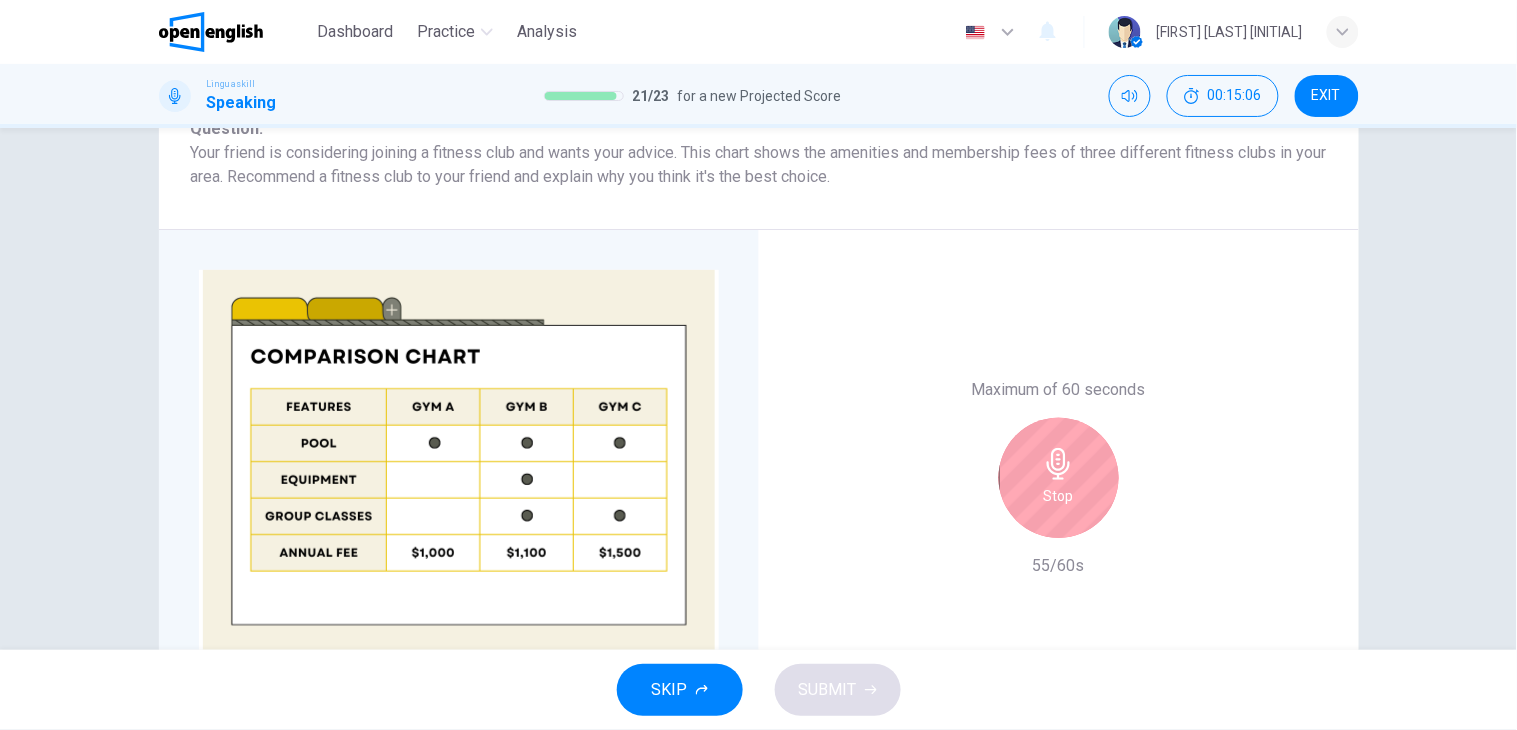 click on "Stop" at bounding box center [1059, 478] 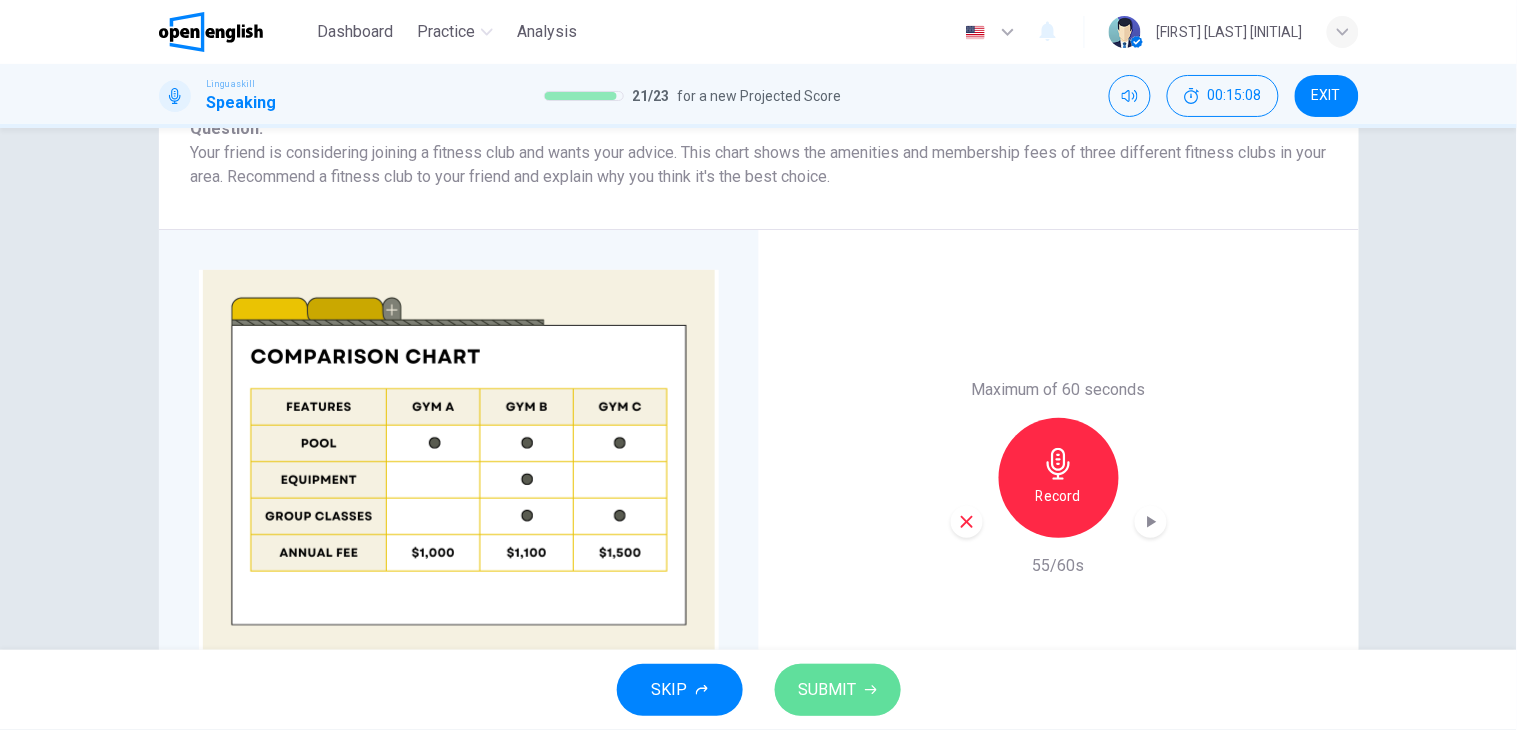 click on "SUBMIT" at bounding box center [828, 690] 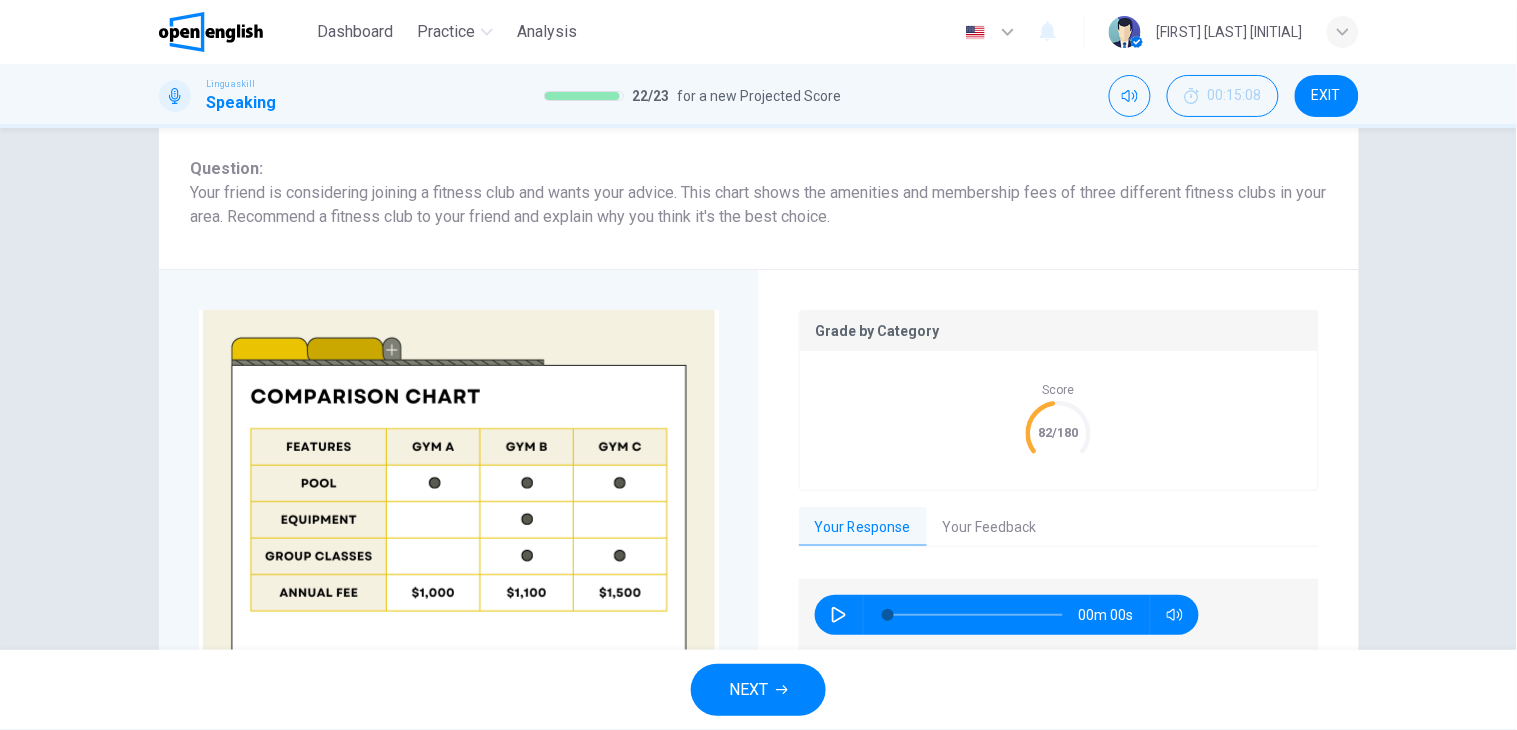 scroll, scrollTop: 387, scrollLeft: 0, axis: vertical 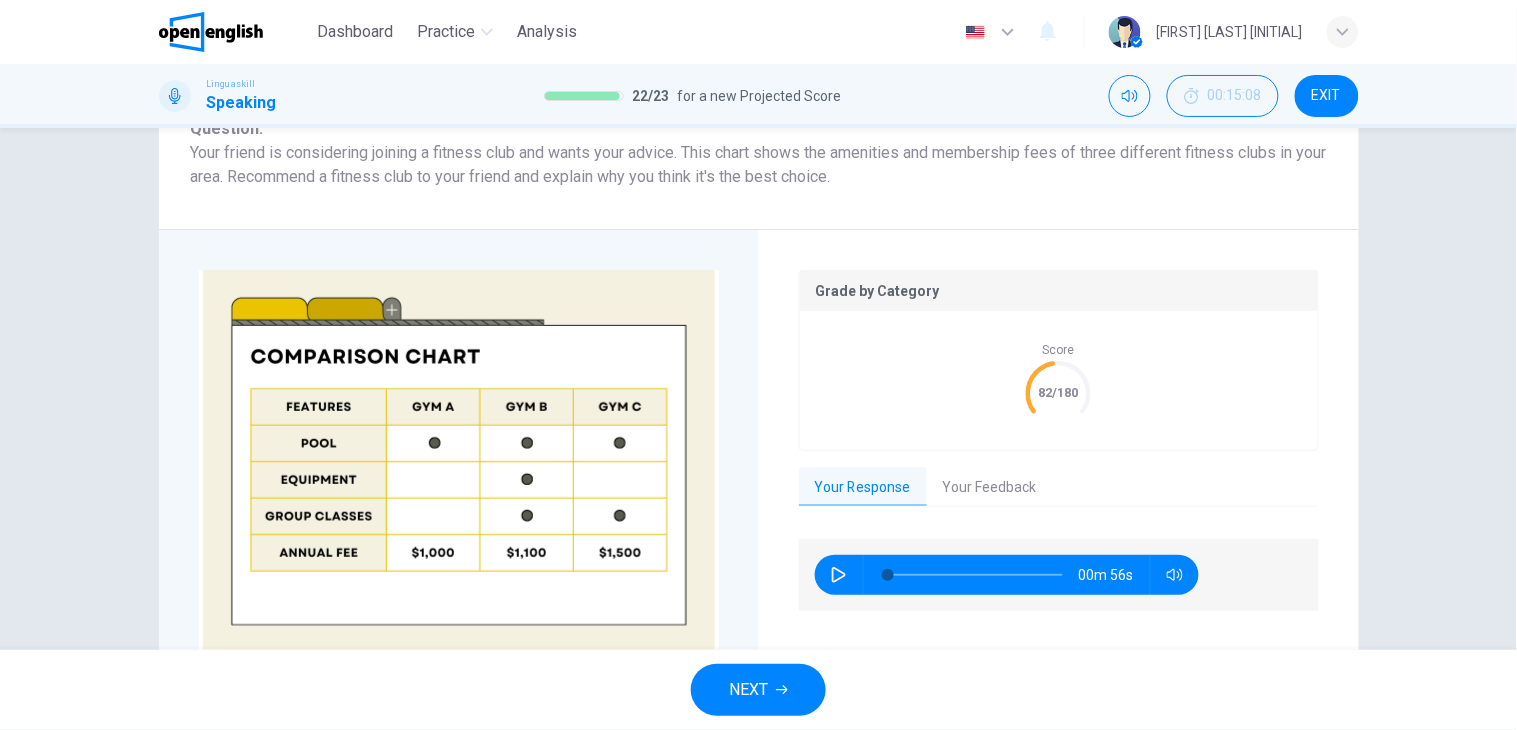 click on "NEXT" at bounding box center [748, 690] 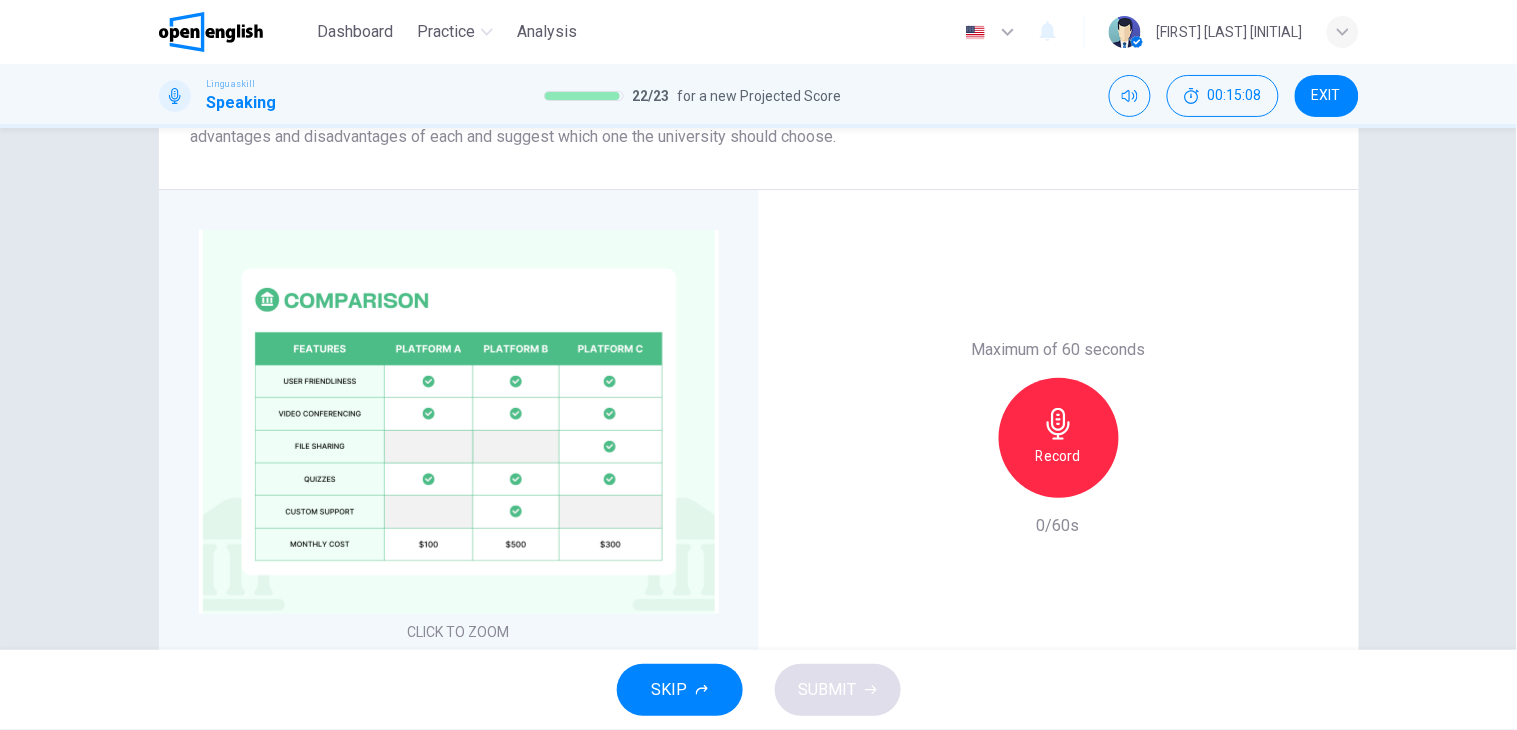 scroll, scrollTop: 347, scrollLeft: 0, axis: vertical 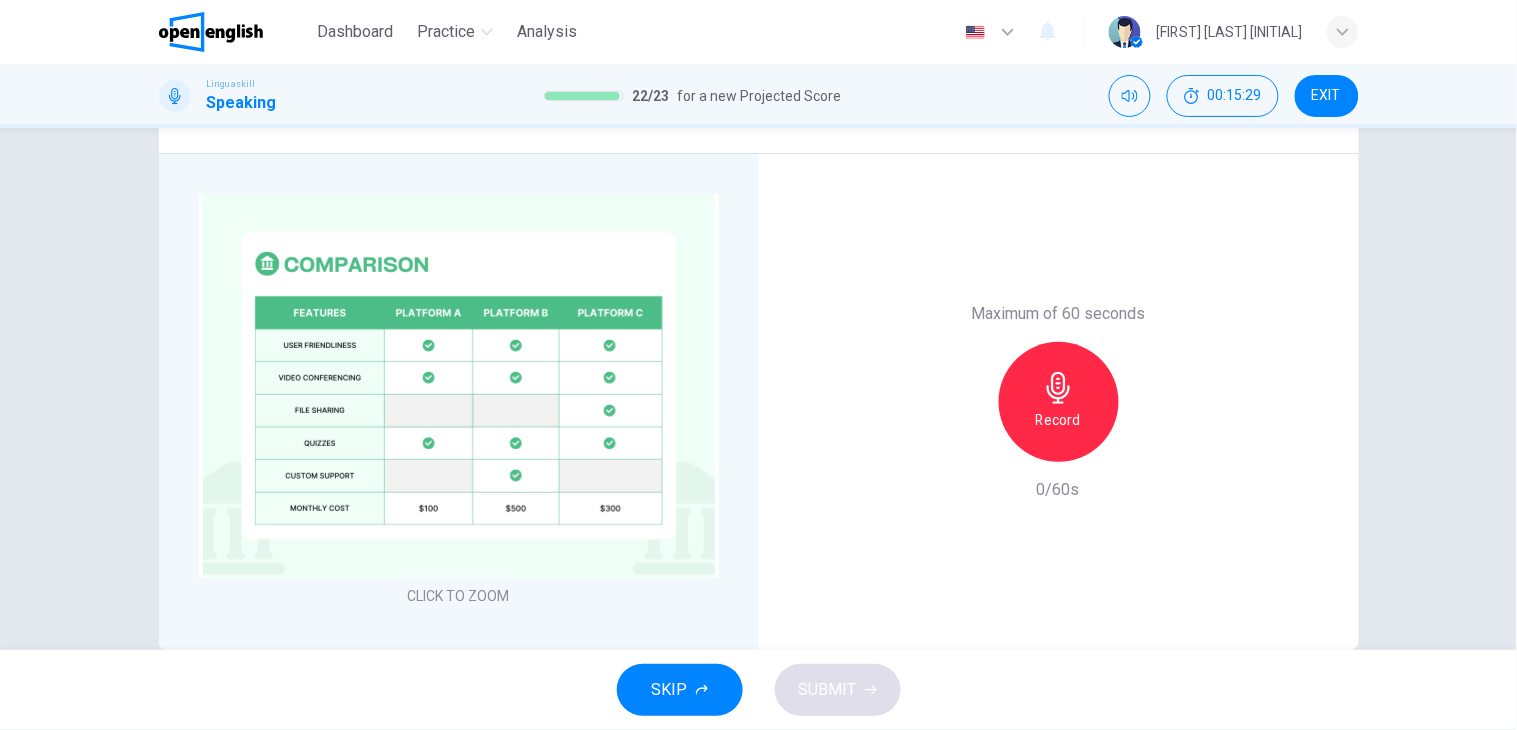 click on "Record" at bounding box center [1058, 420] 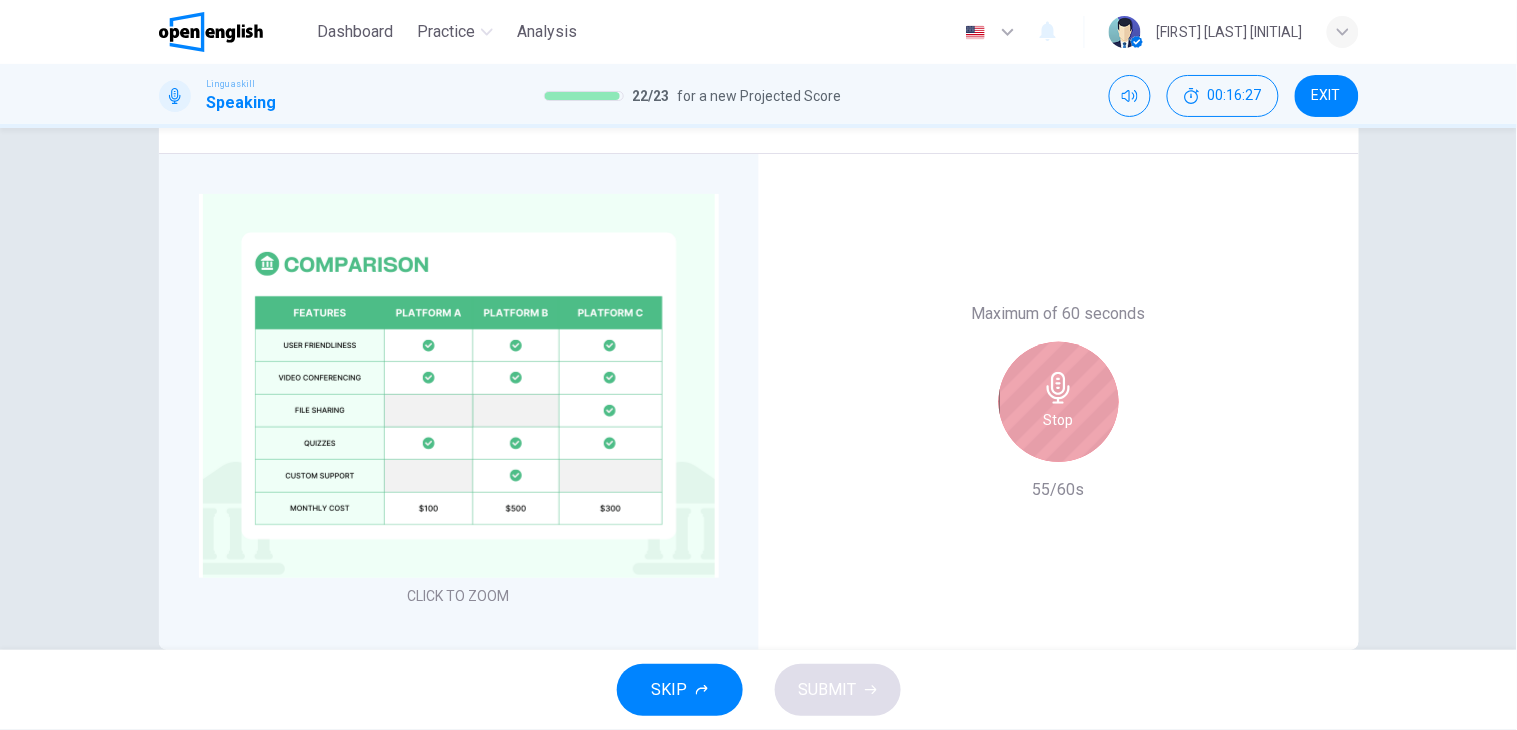 click on "Stop" at bounding box center (1059, 402) 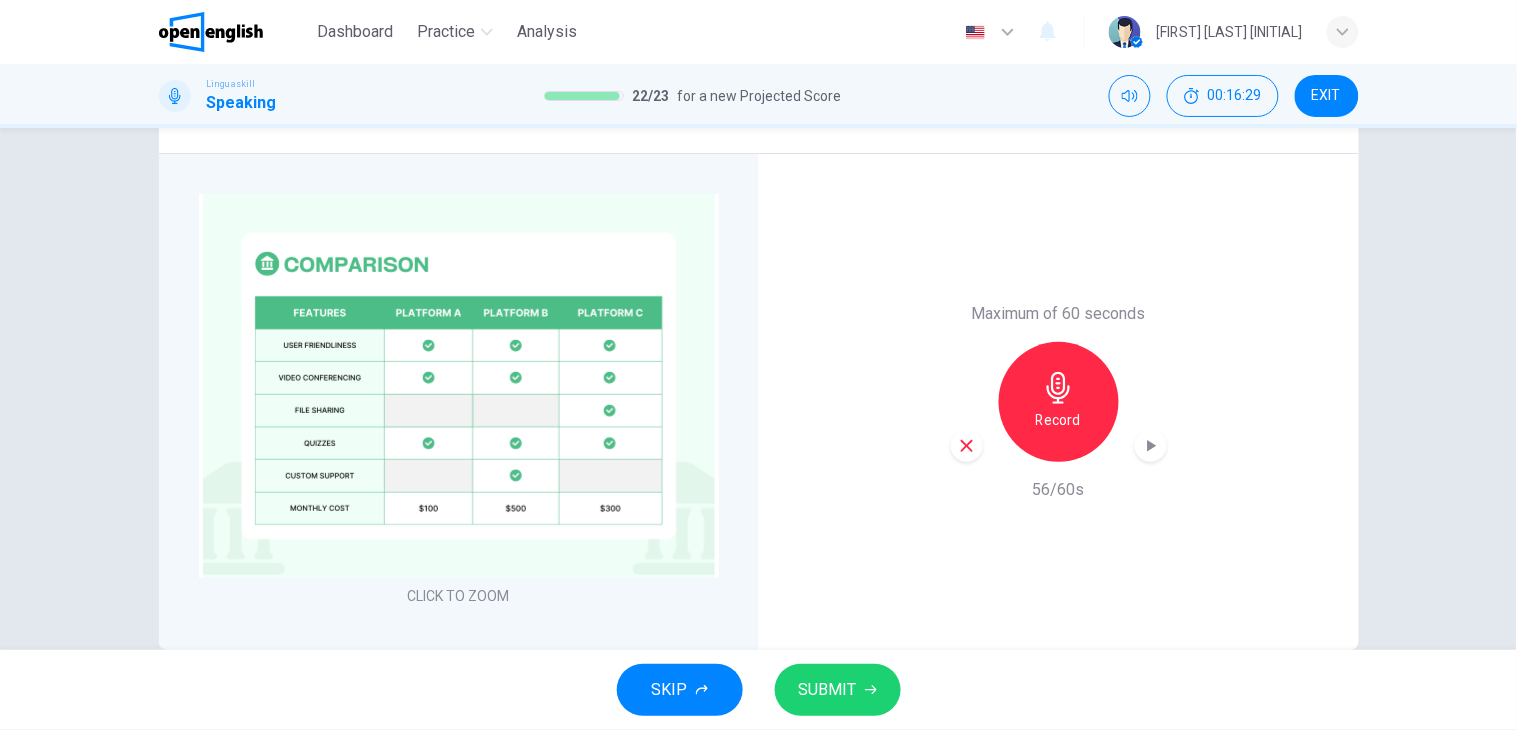 click on "SUBMIT" at bounding box center (828, 690) 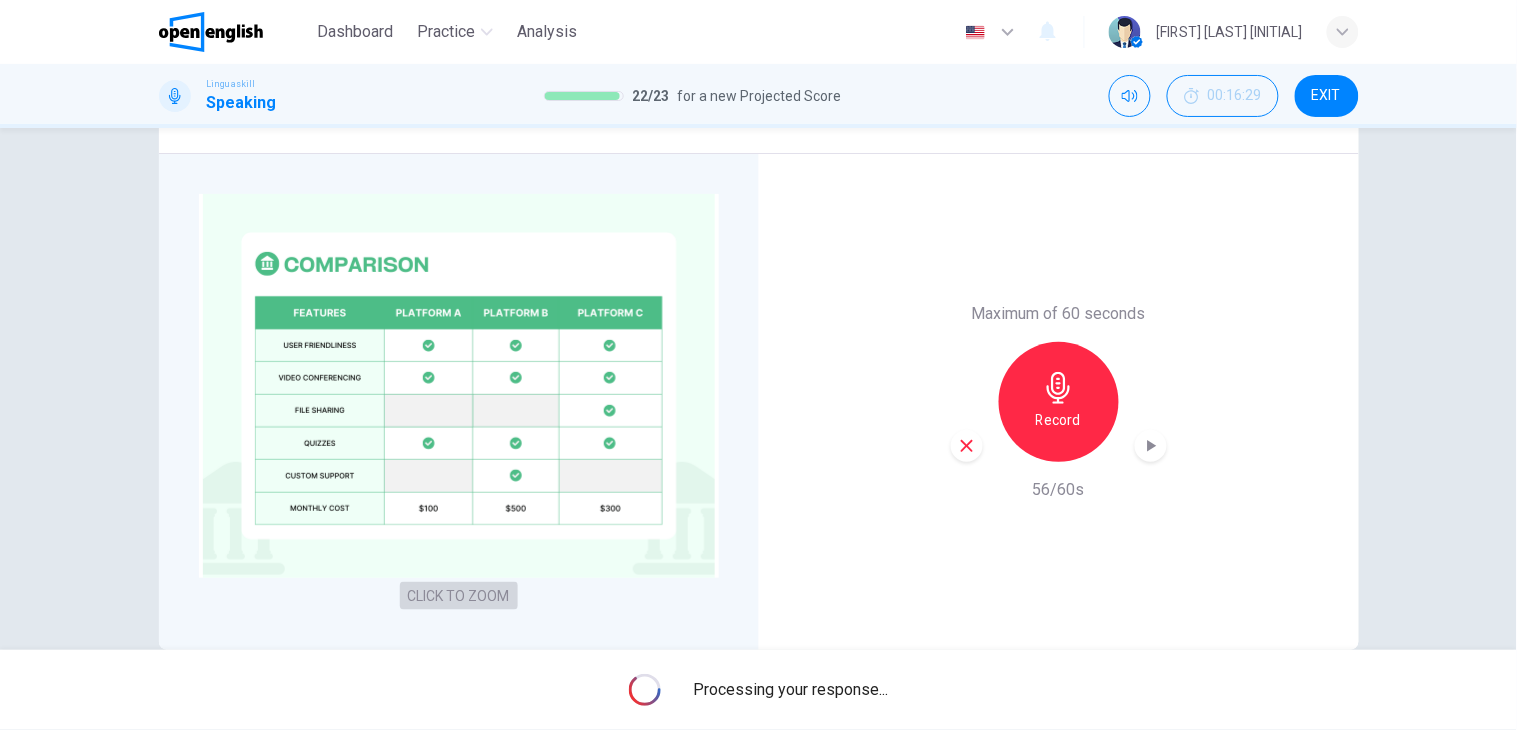 click on "CLICK TO ZOOM" at bounding box center [459, 596] 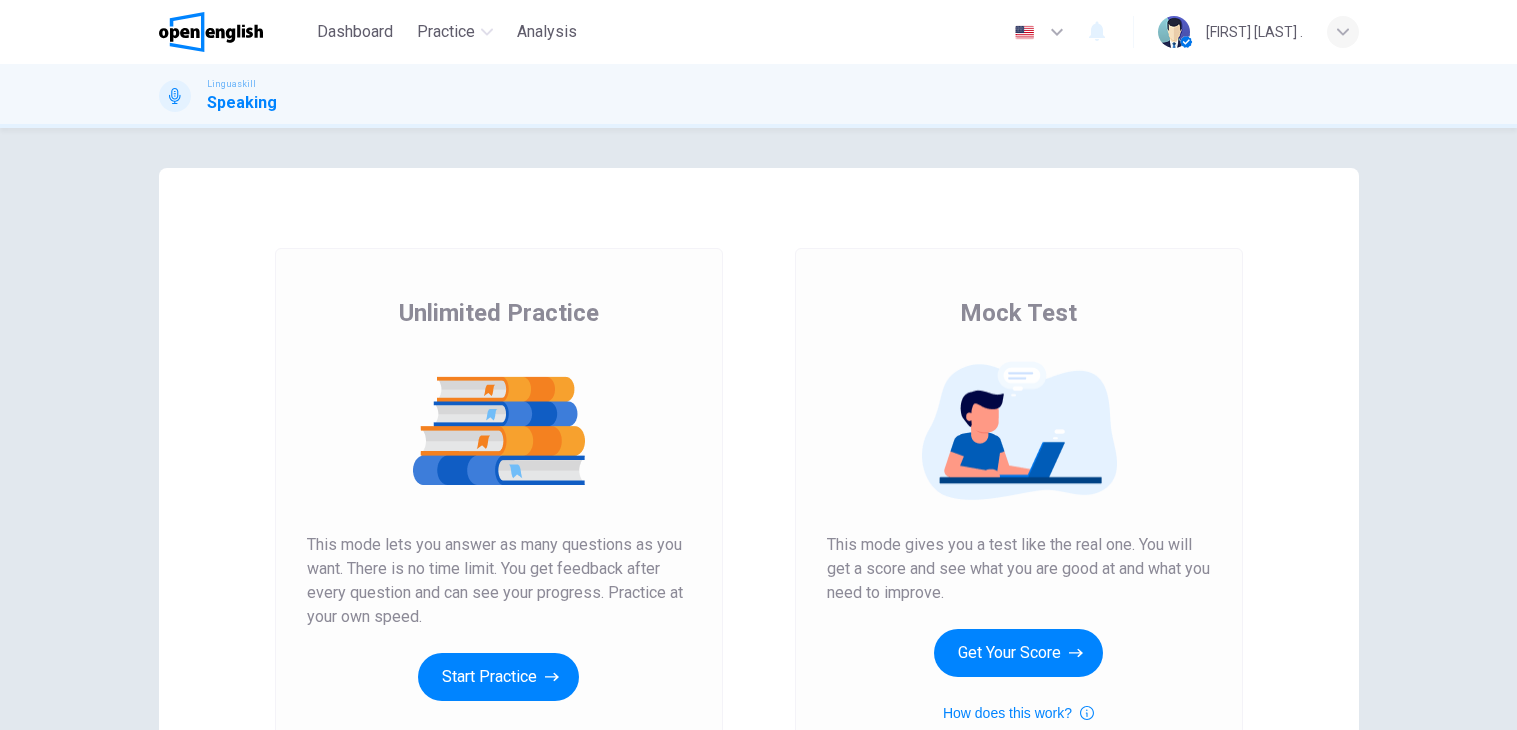 scroll, scrollTop: 0, scrollLeft: 0, axis: both 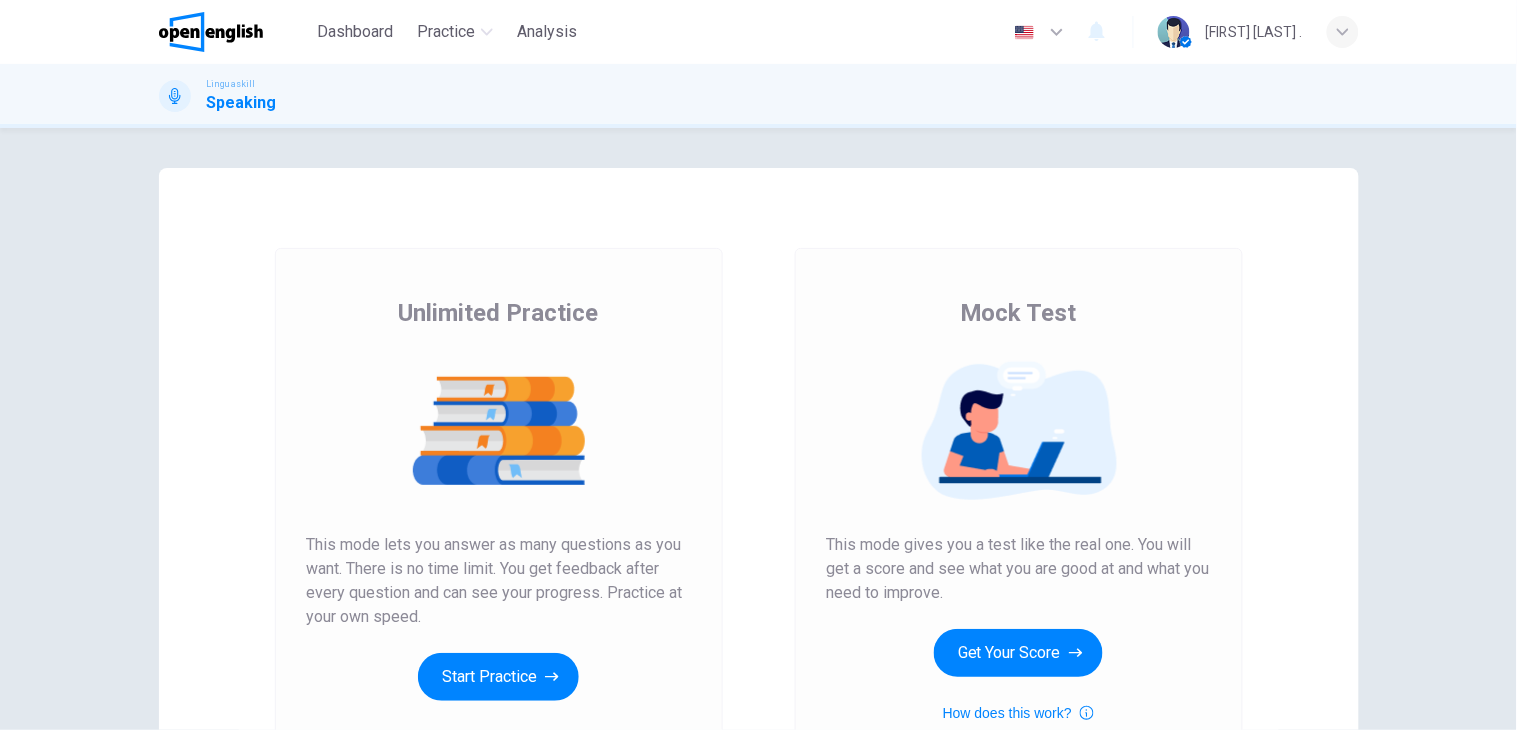 click on "Mock Test This mode gives you a test like the real one. You will get a score and see what you are good at and what you need to improve. Get Your Score How does this work?" at bounding box center (1019, 511) 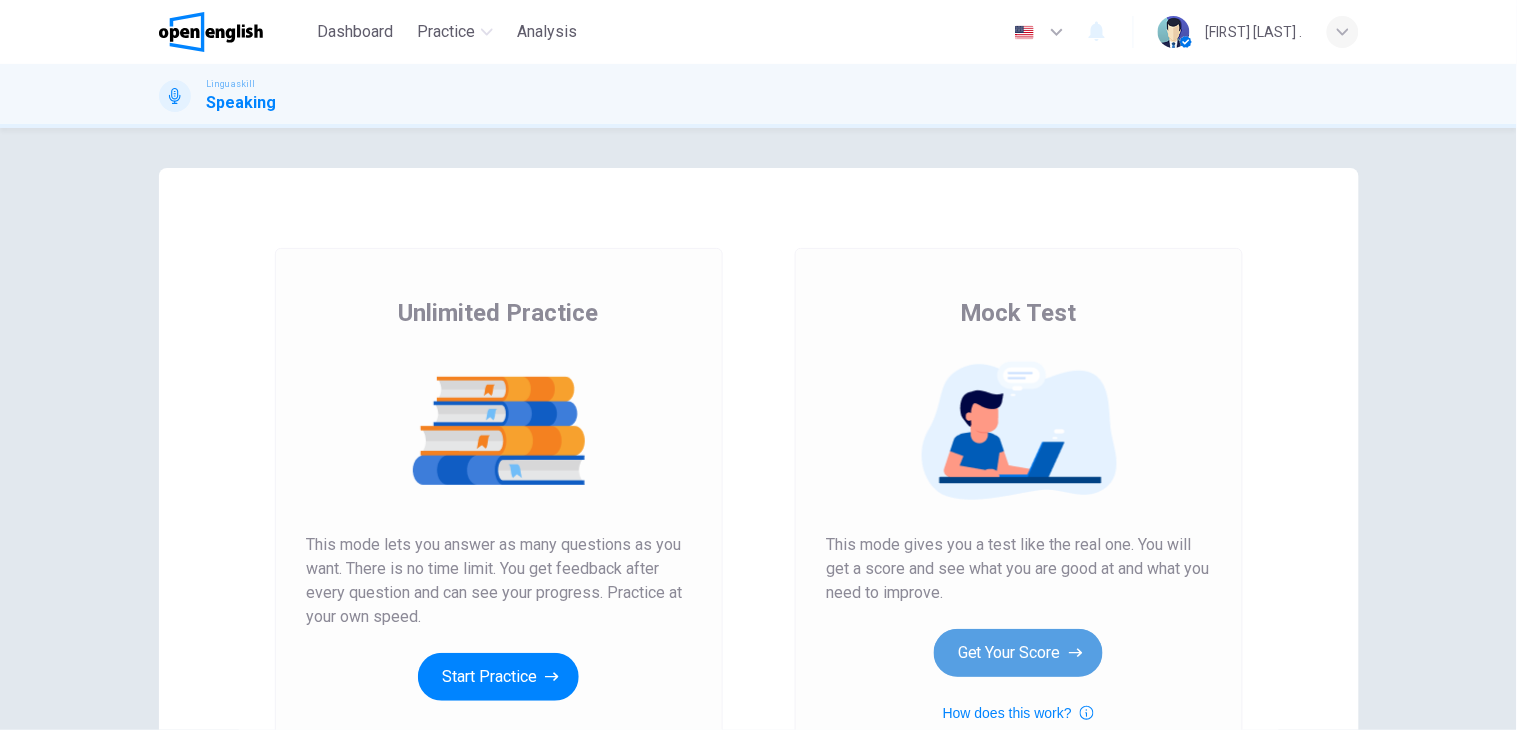 click on "Get Your Score" at bounding box center (1018, 653) 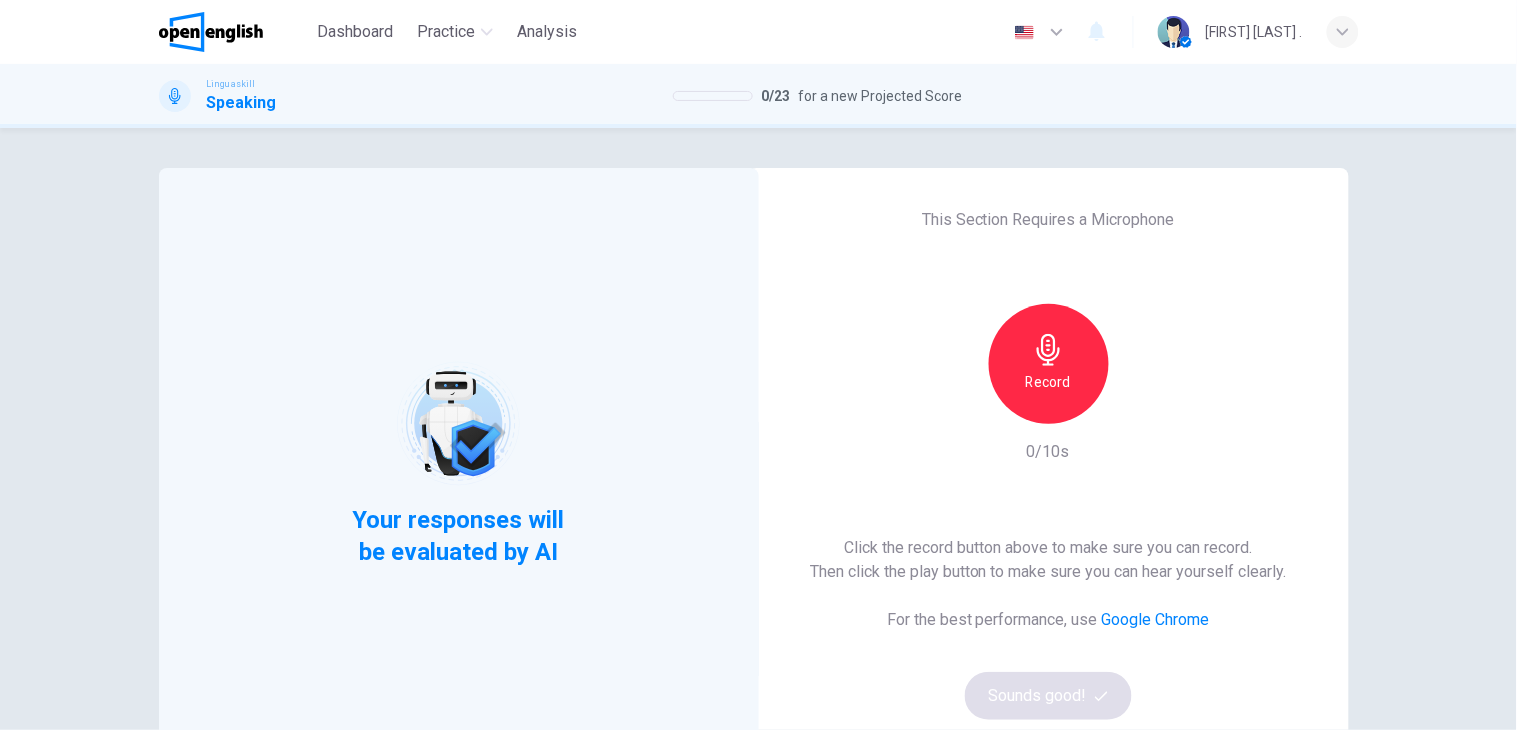 click on "Record" at bounding box center (1049, 364) 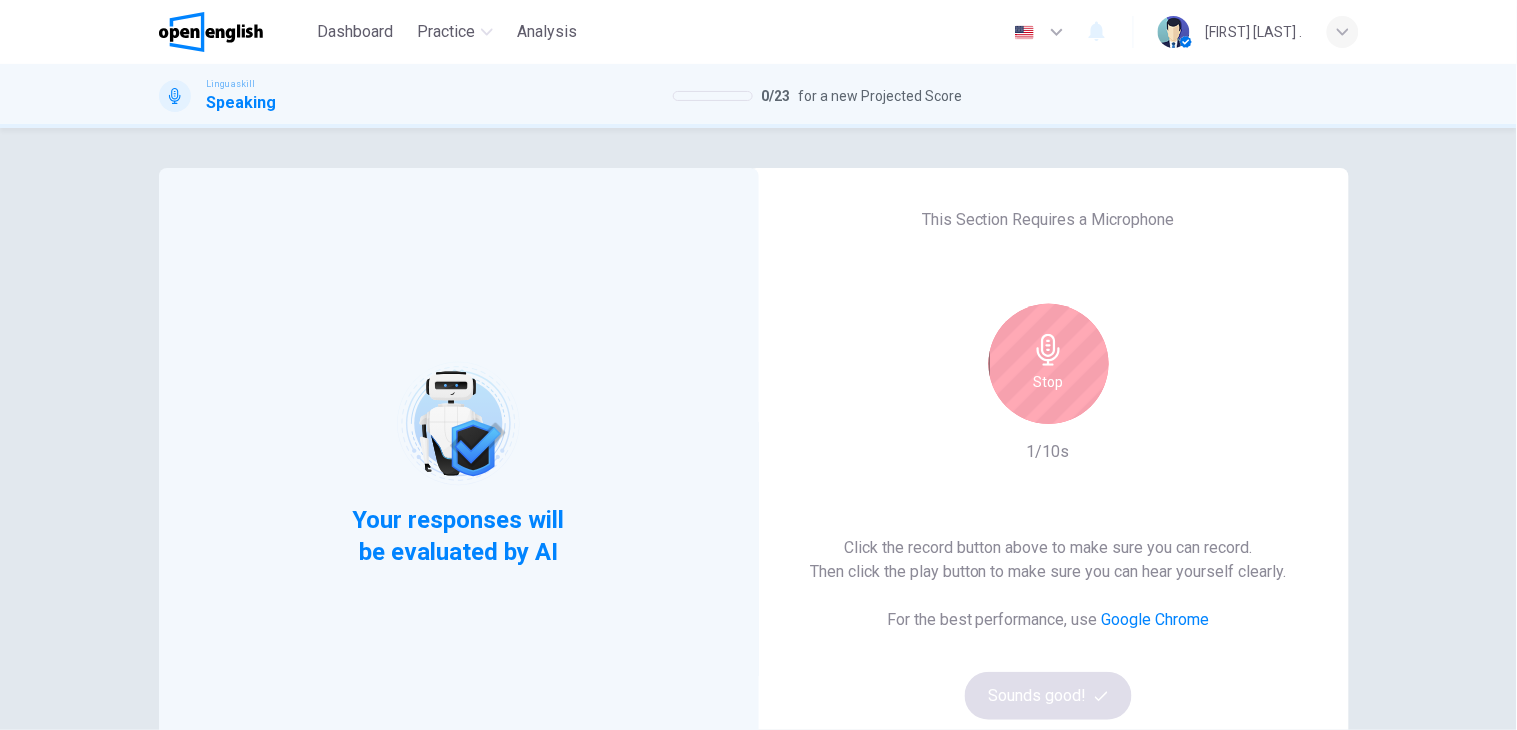click on "Stop" at bounding box center (1049, 382) 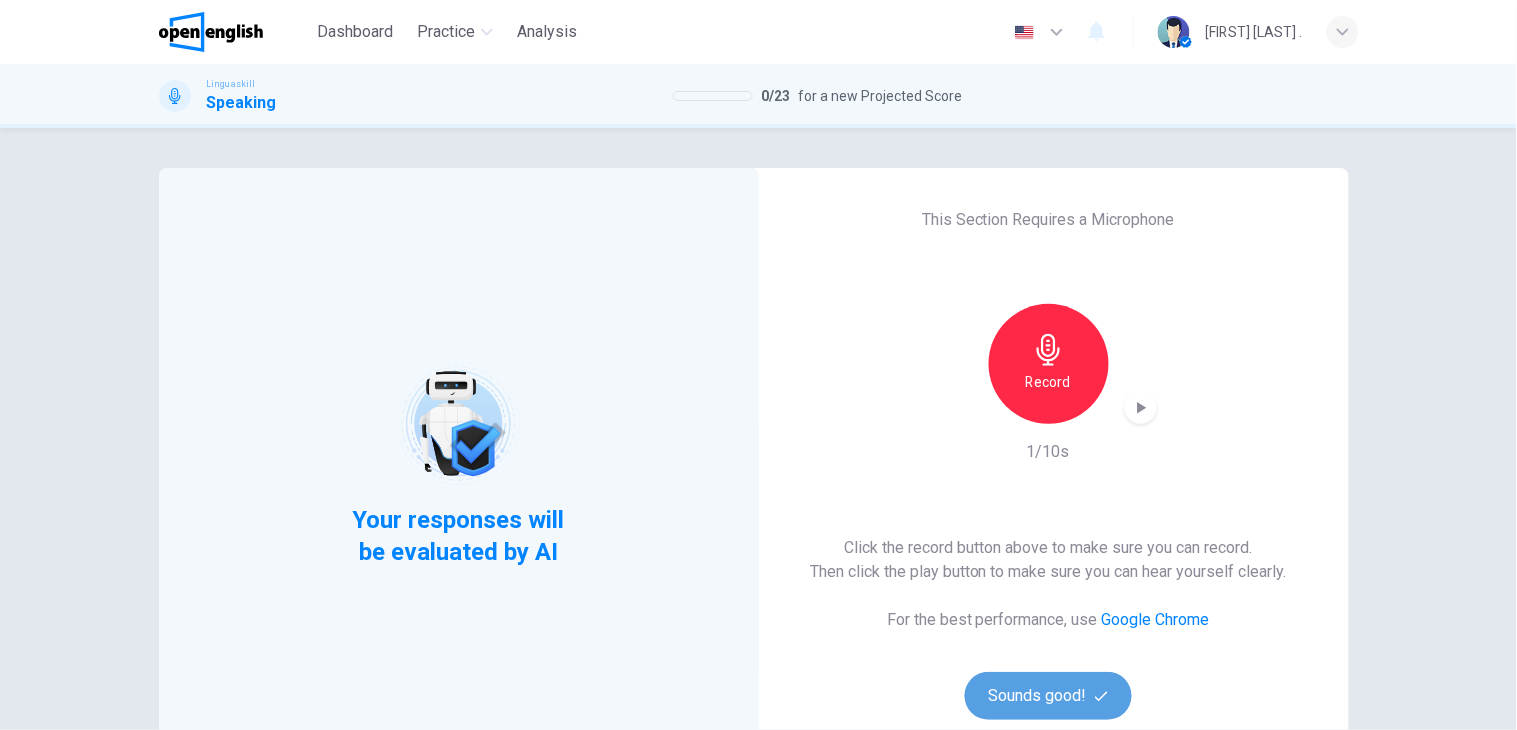click on "Sounds good!" at bounding box center (1049, 696) 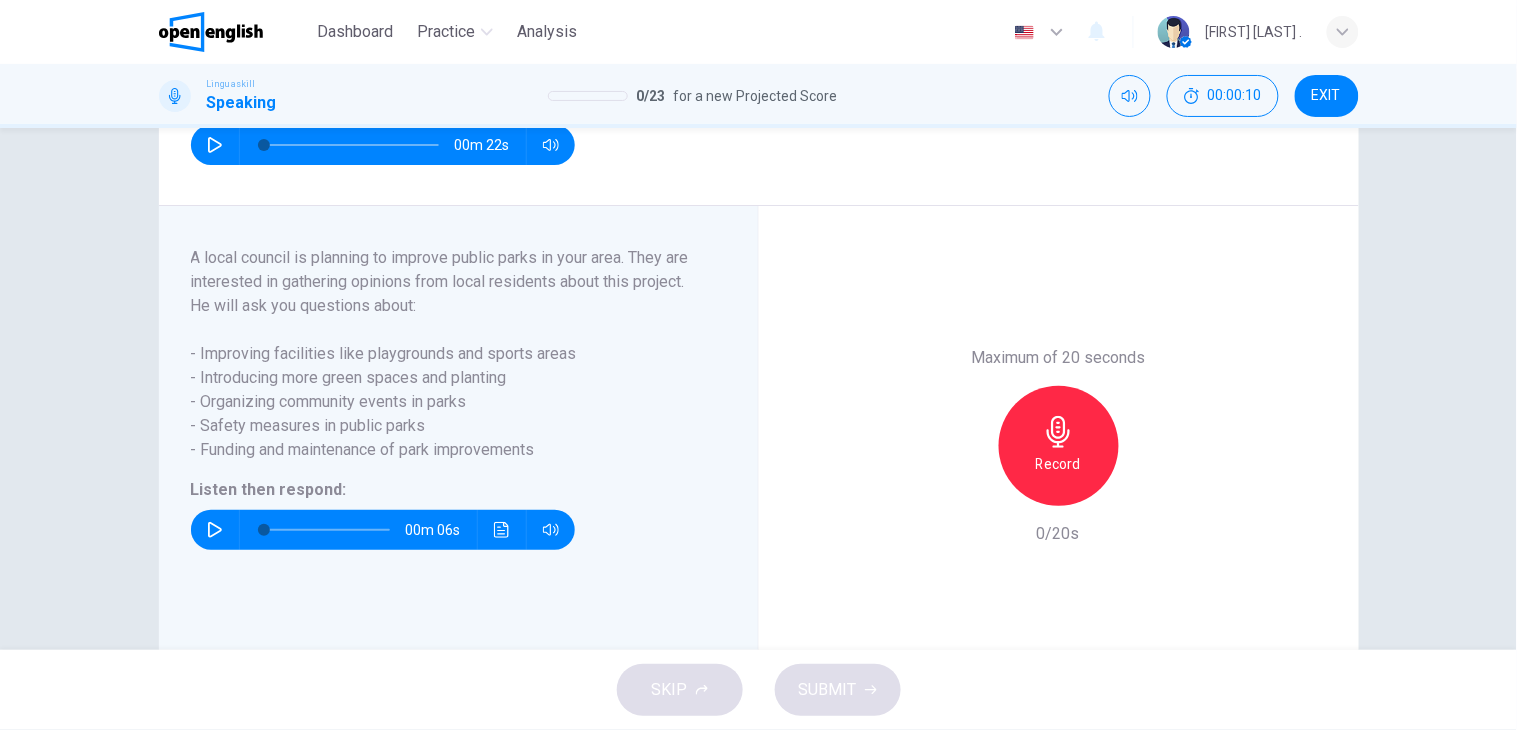 scroll, scrollTop: 252, scrollLeft: 0, axis: vertical 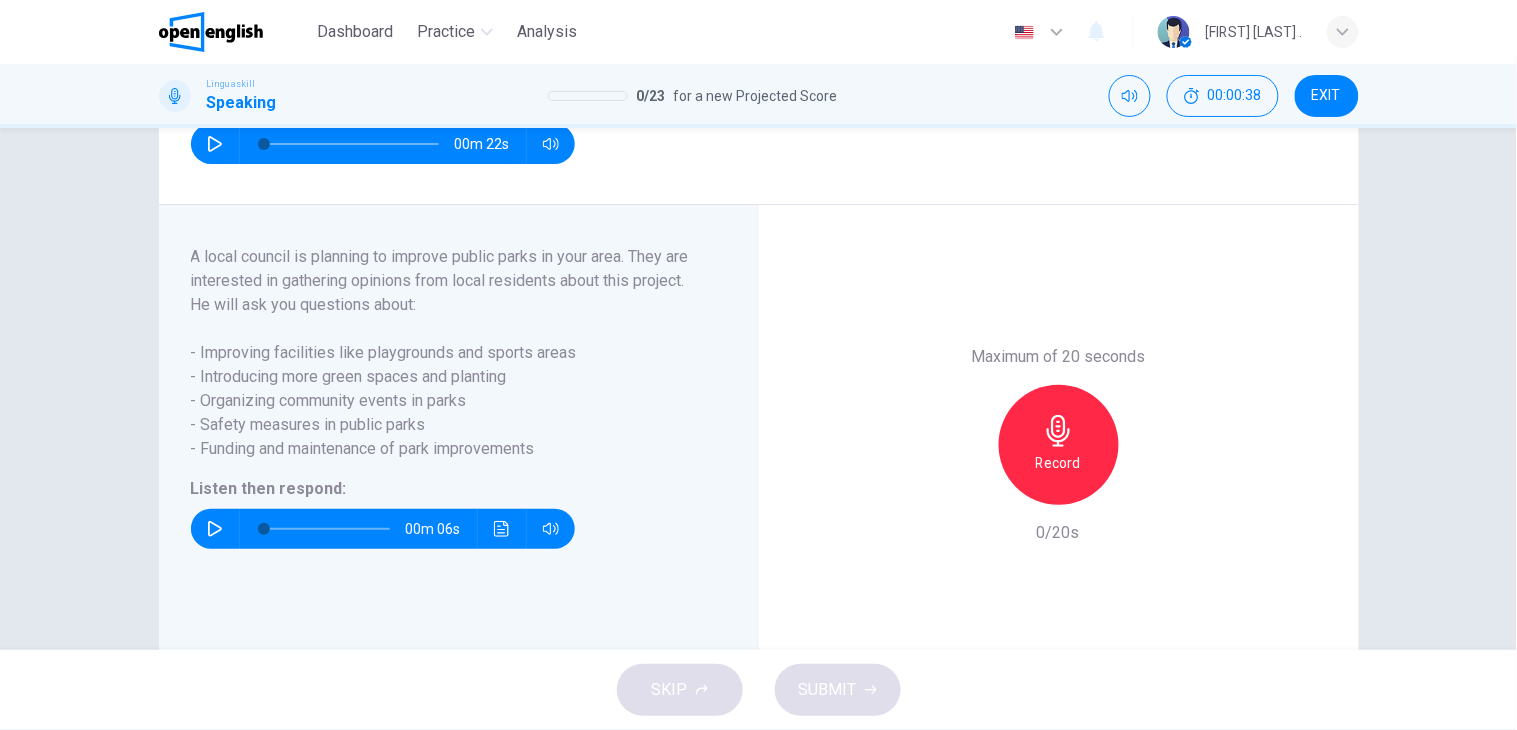 click 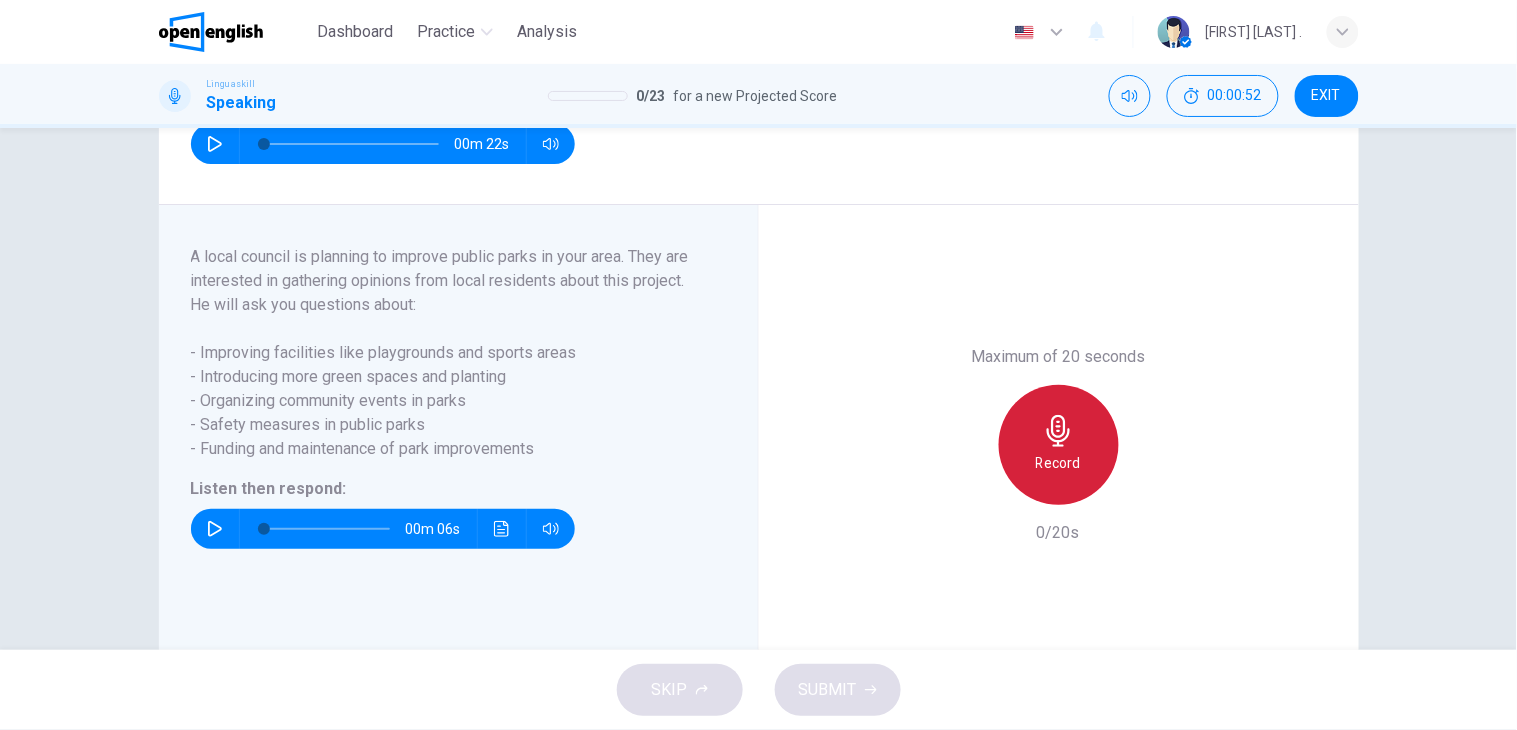 click on "Record" at bounding box center (1059, 445) 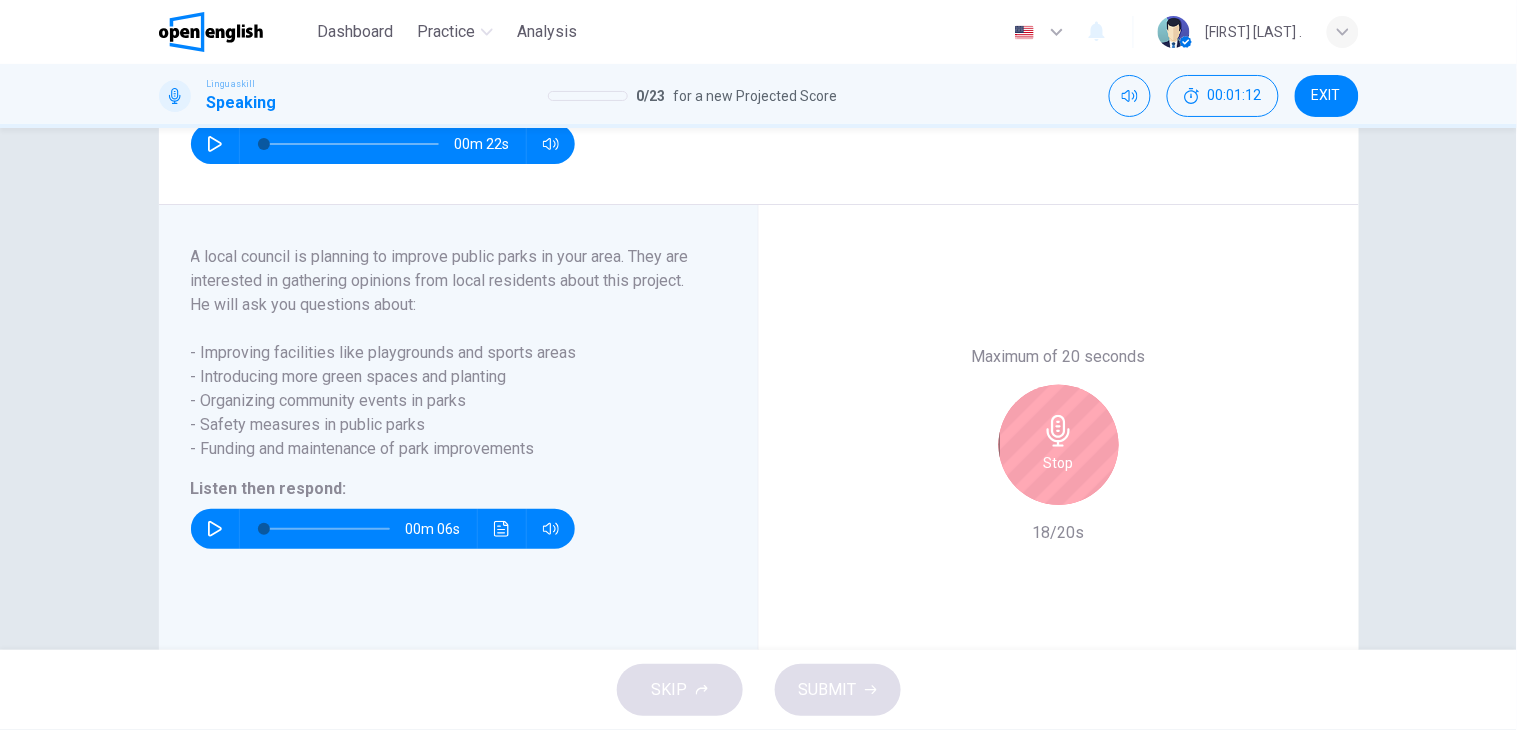 click on "Stop" at bounding box center [1059, 445] 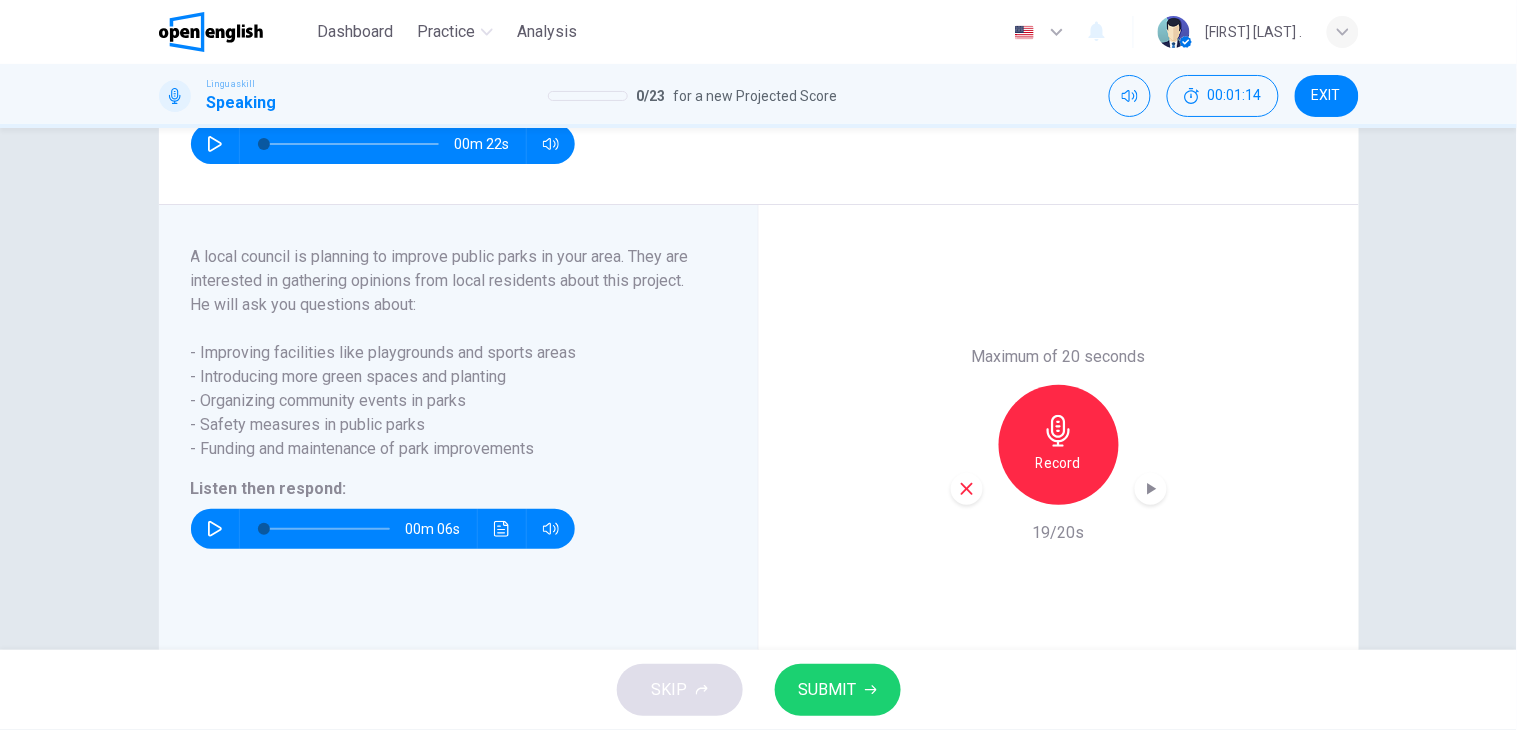 click on "SUBMIT" at bounding box center (828, 690) 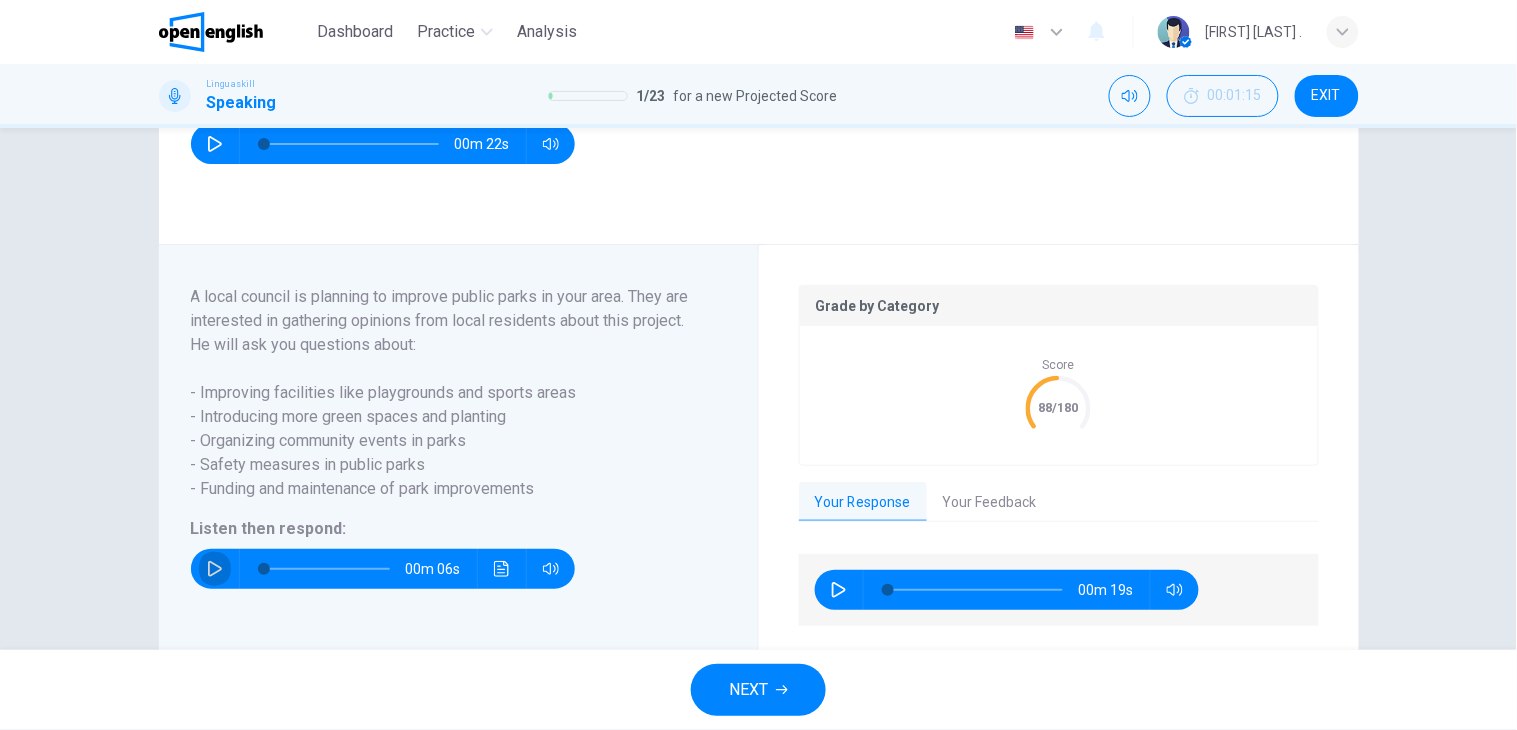 click at bounding box center (215, 569) 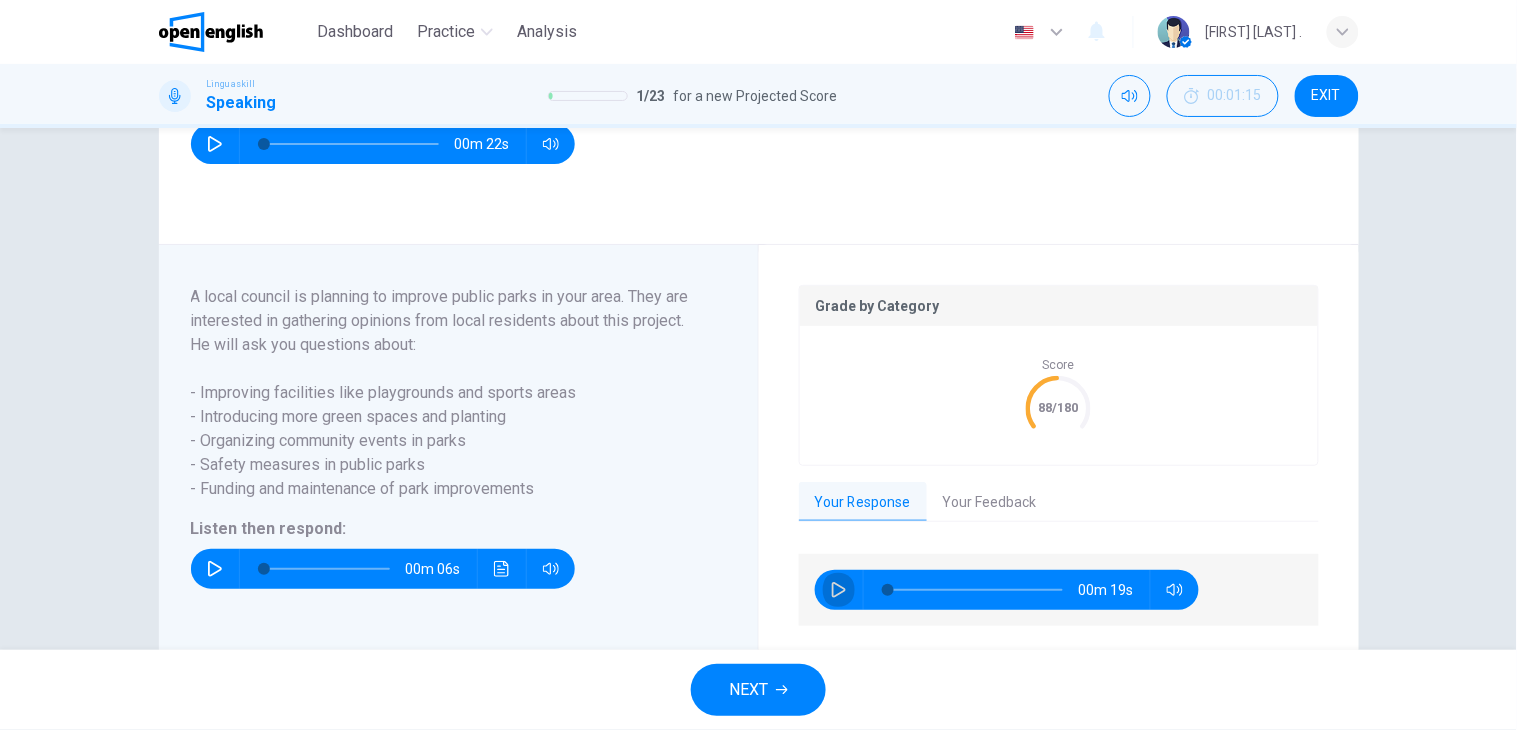 type on "*" 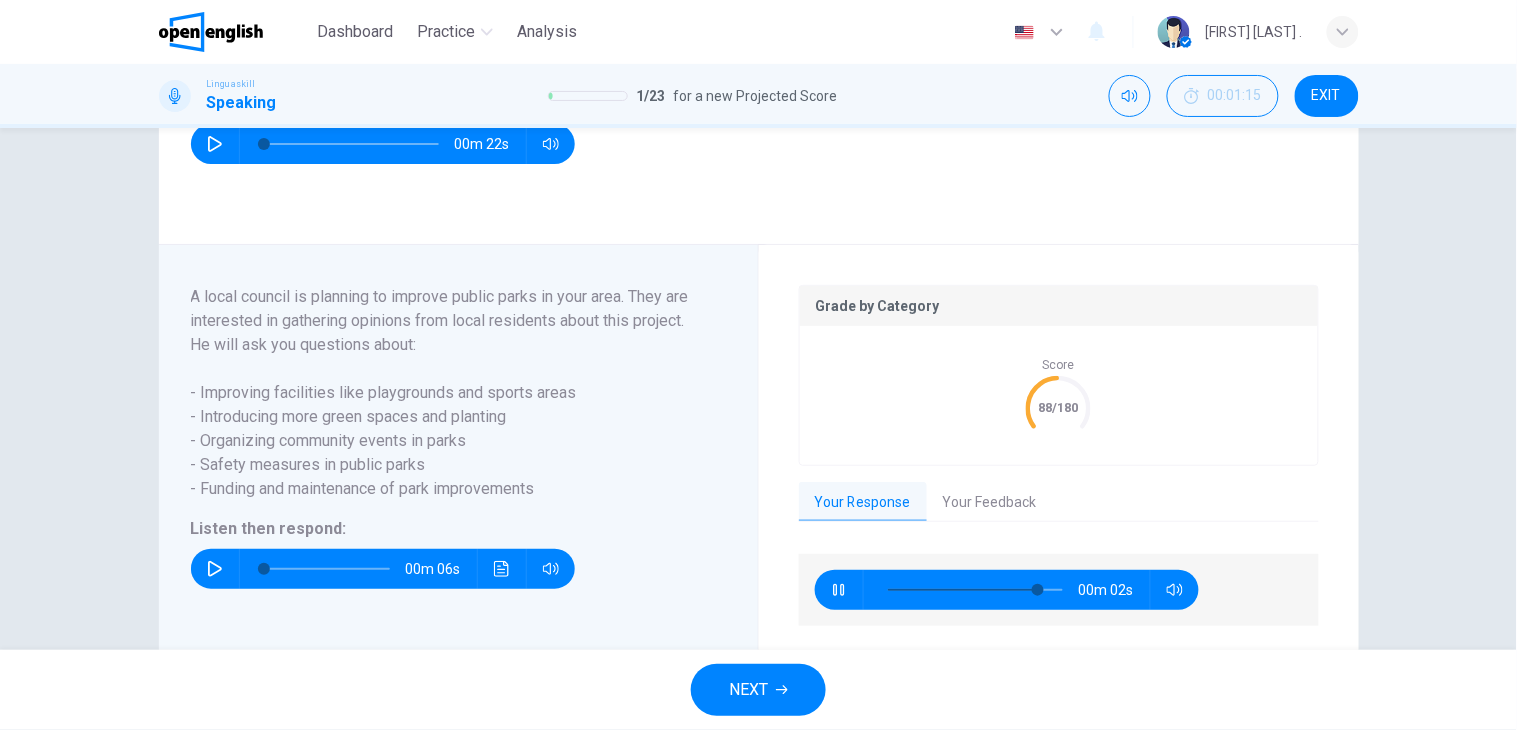 type on "**" 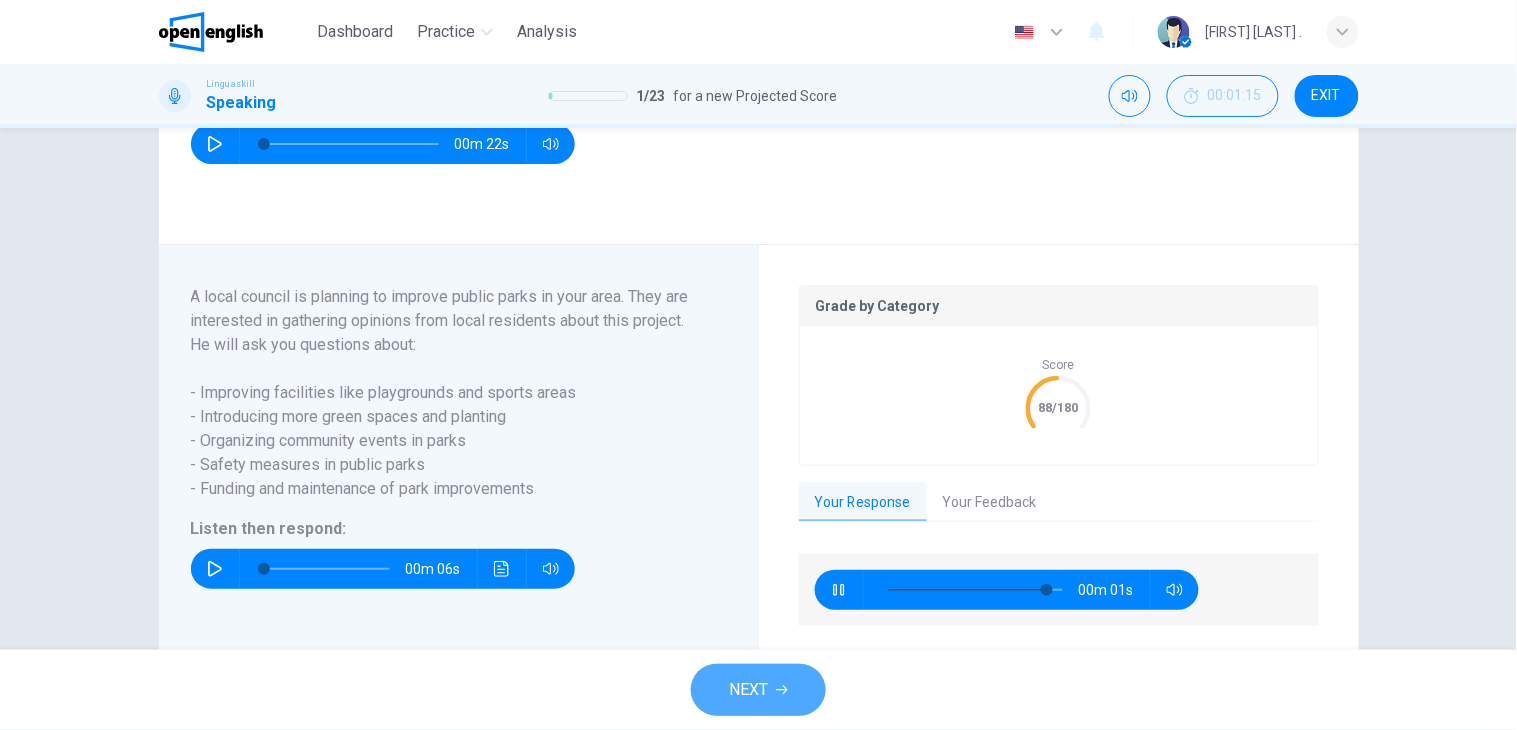 click on "NEXT" at bounding box center [748, 690] 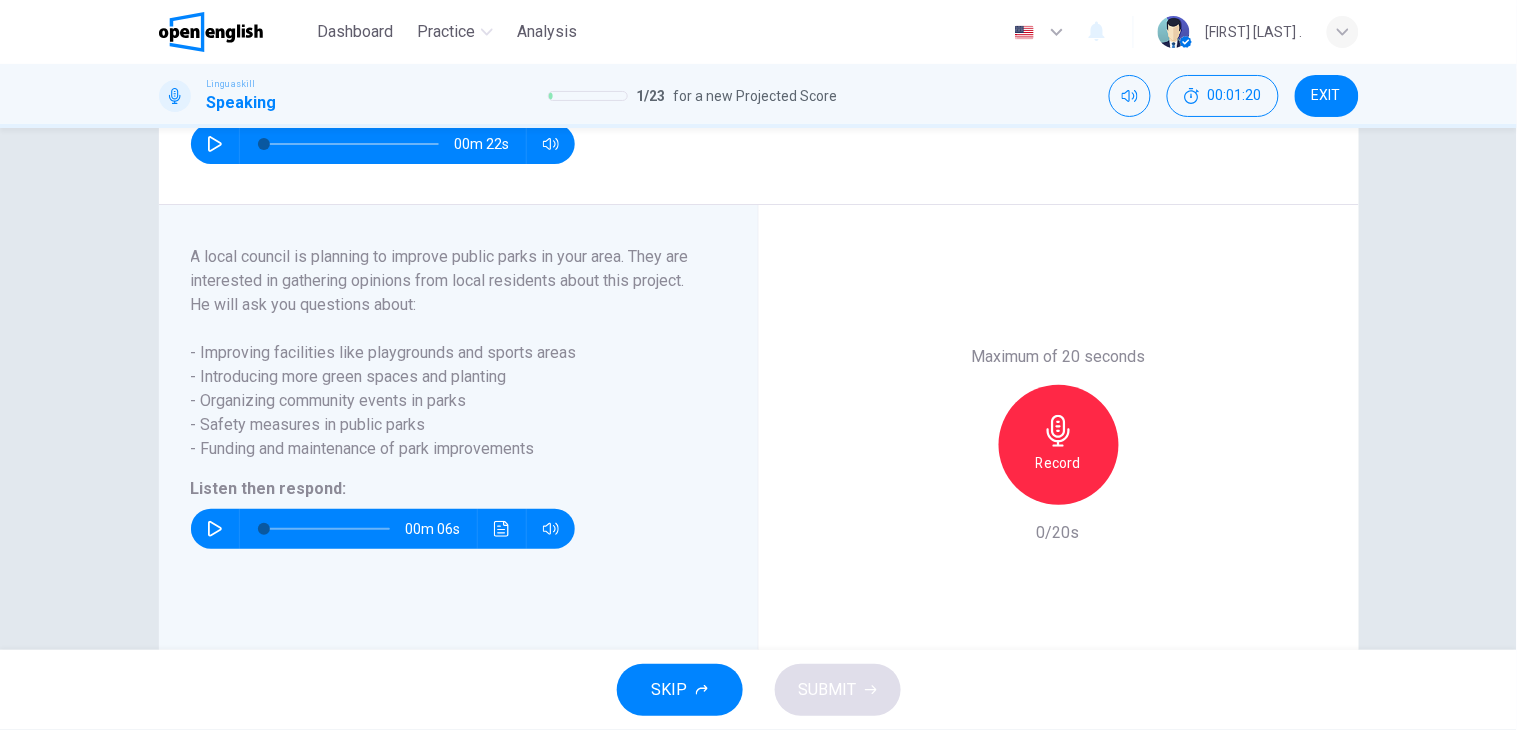 click 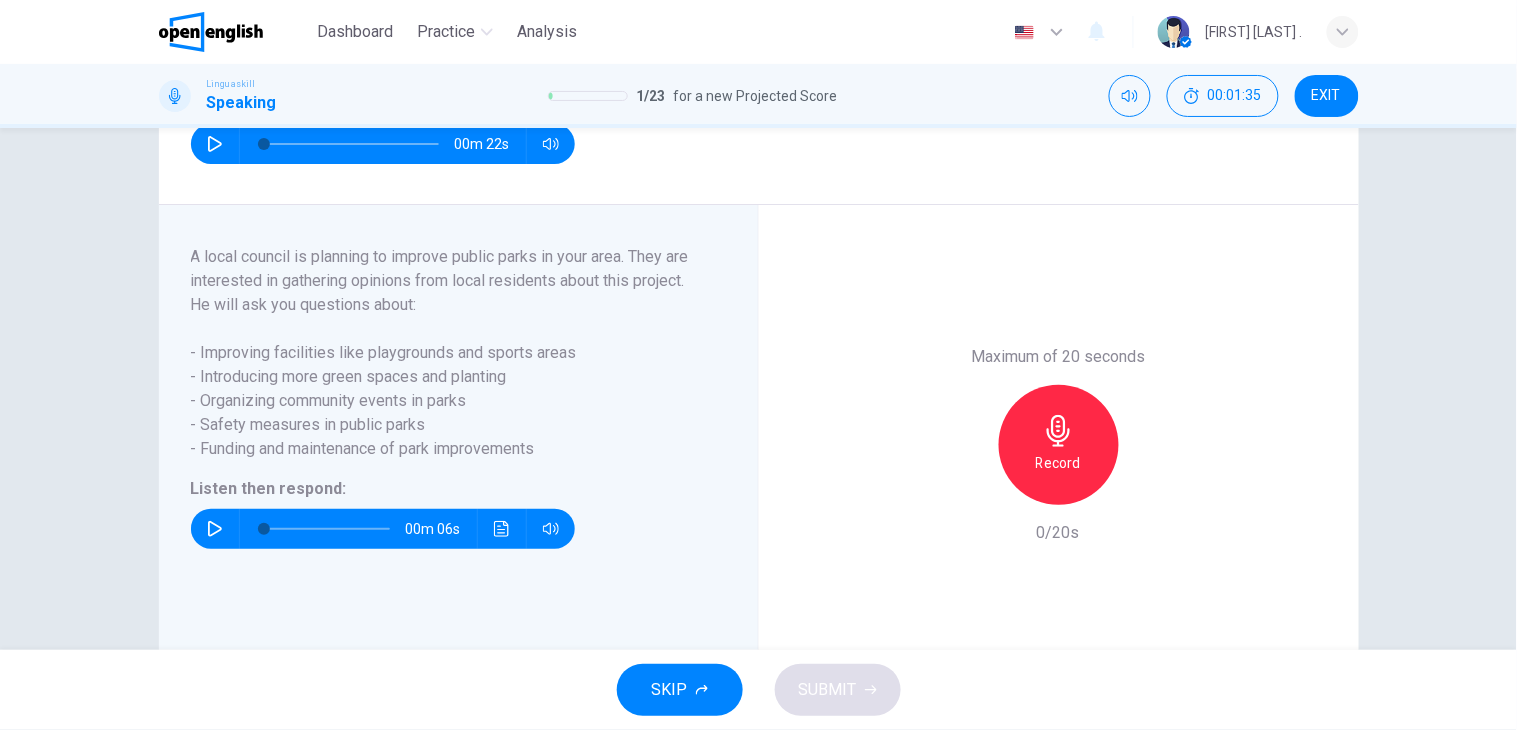 click on "Record" at bounding box center [1058, 463] 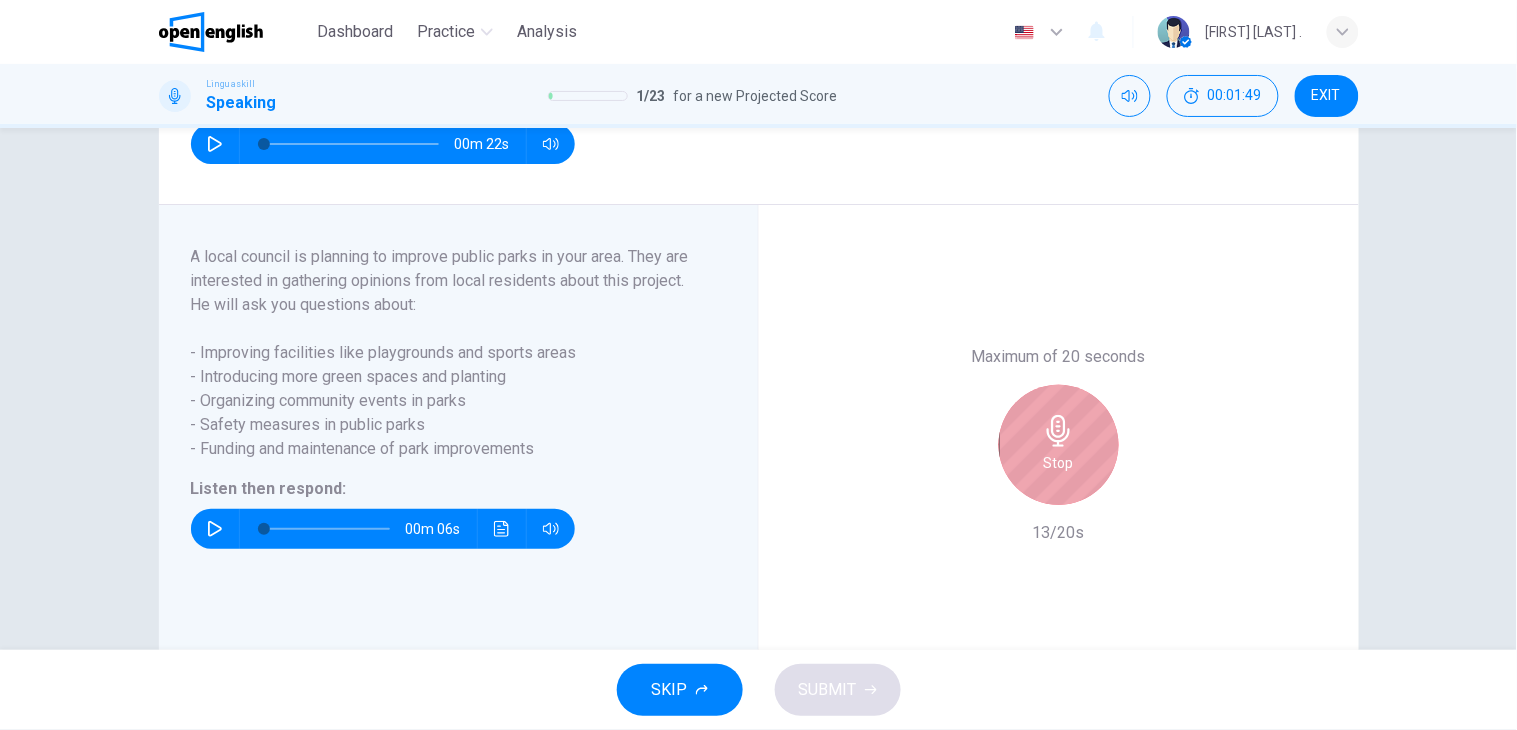 click on "Stop" at bounding box center (1059, 463) 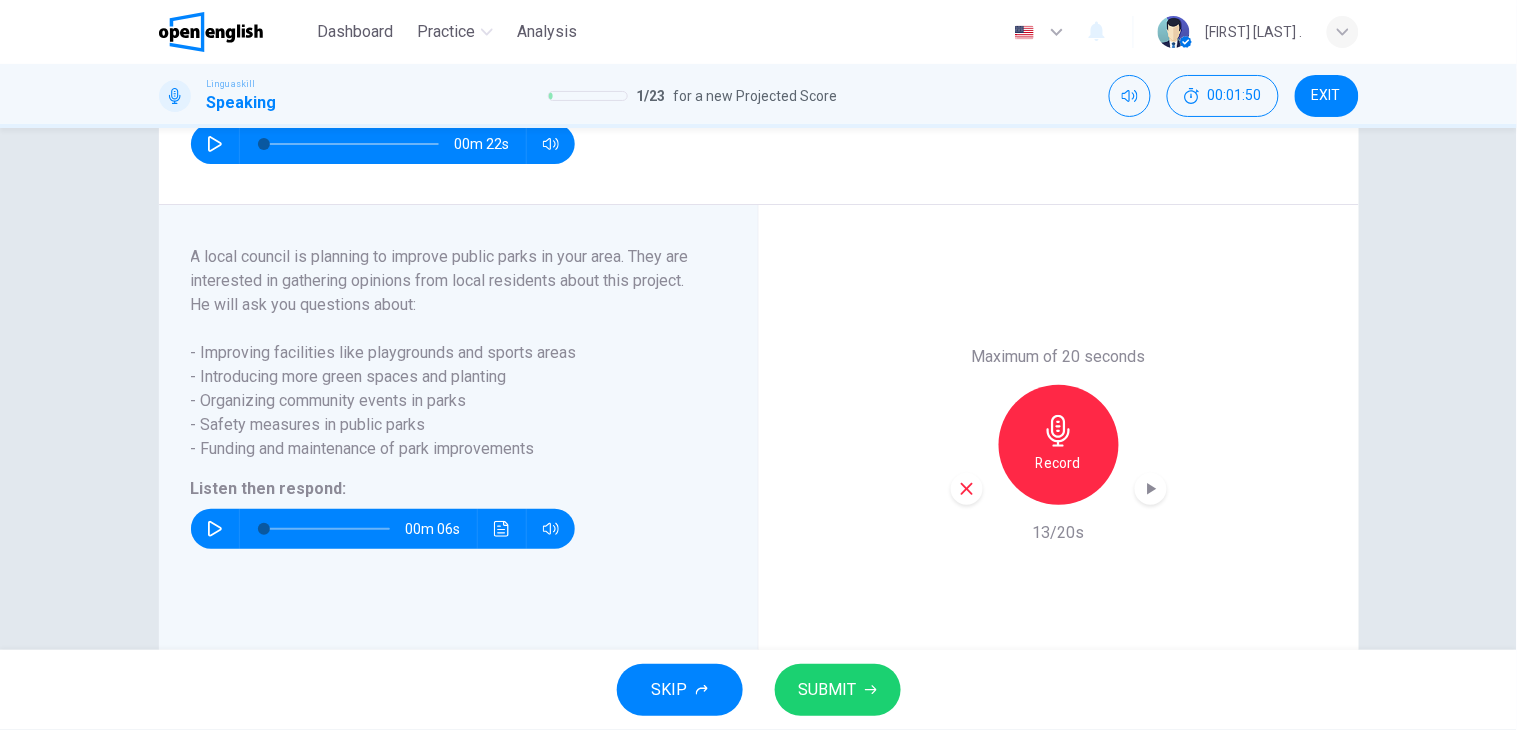 click on "SUBMIT" at bounding box center [838, 690] 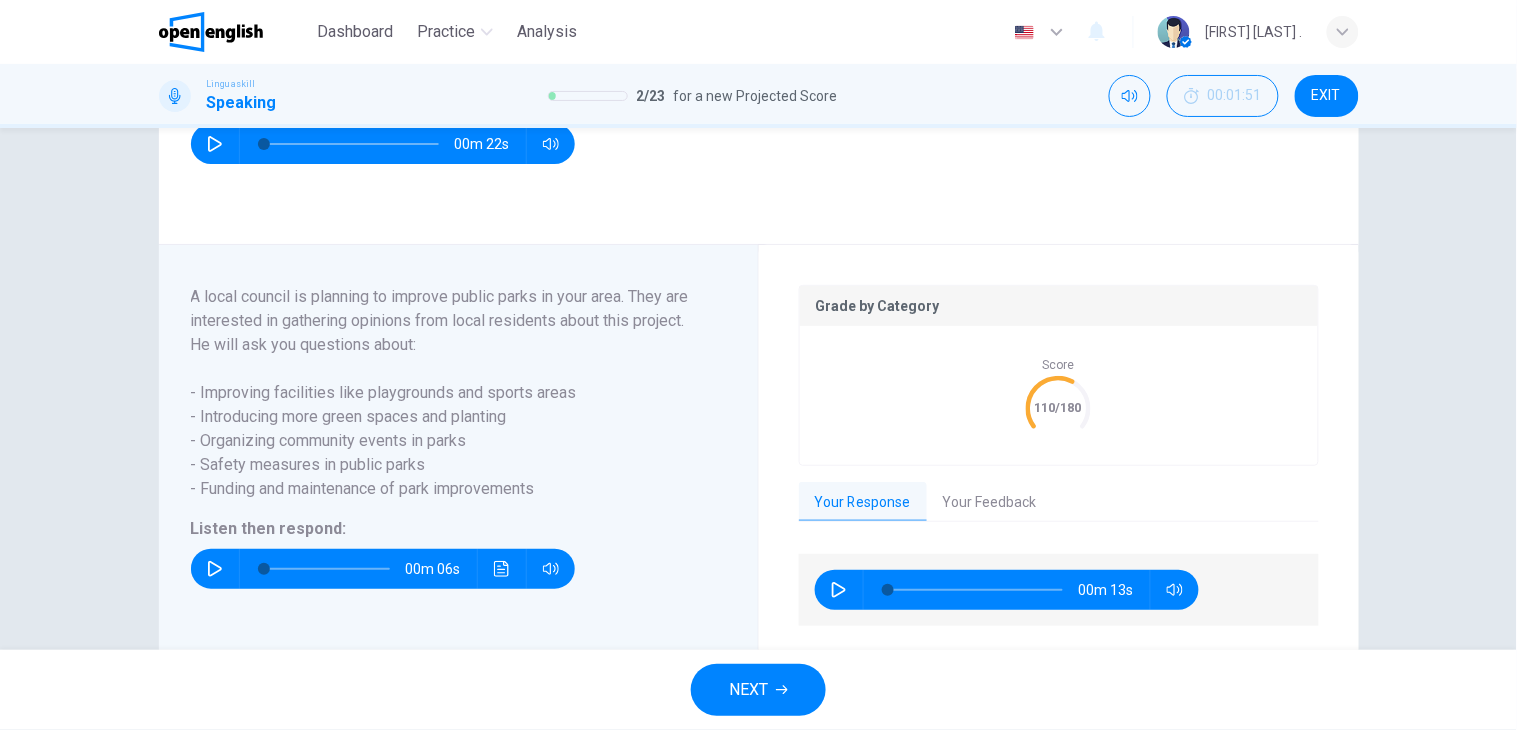 click on "NEXT" at bounding box center (748, 690) 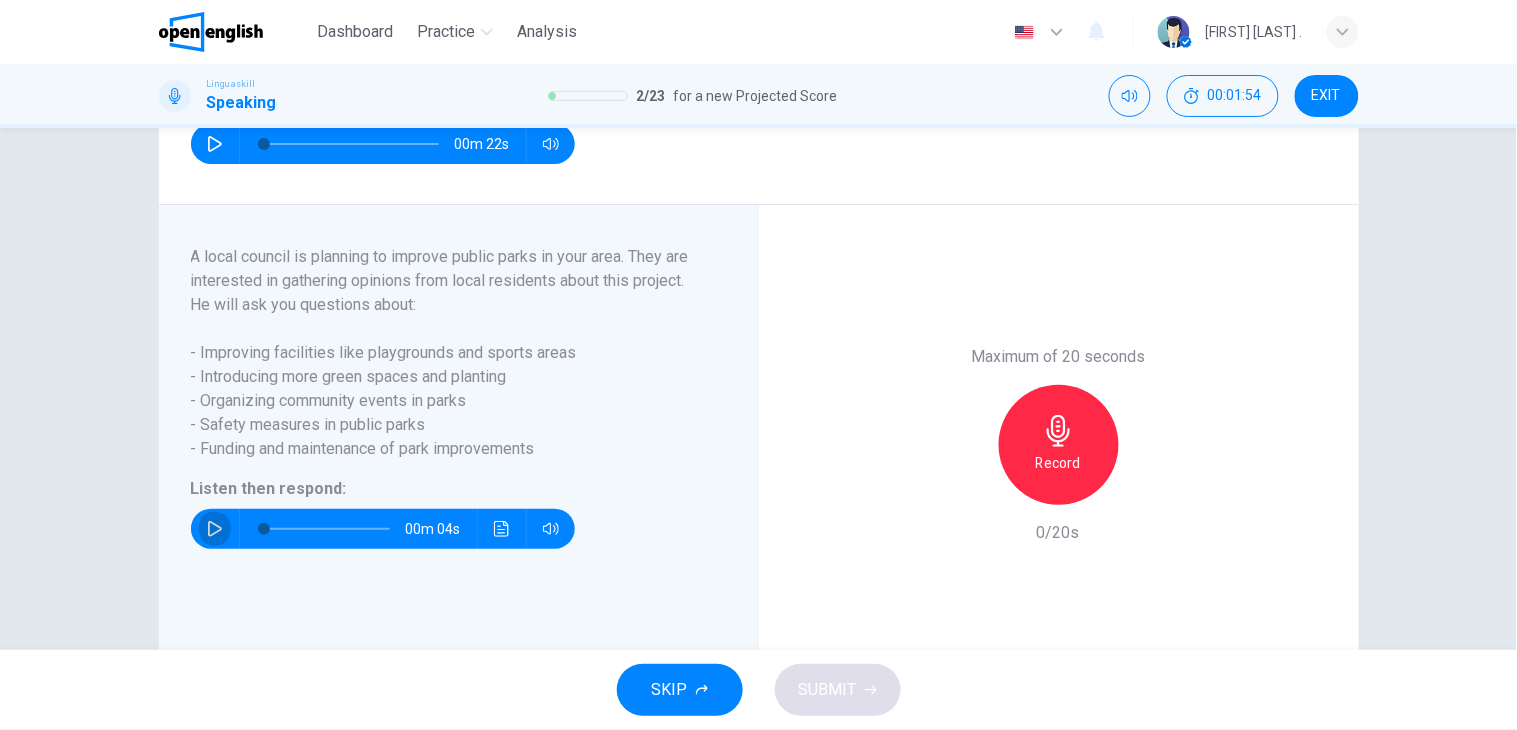 click at bounding box center (215, 529) 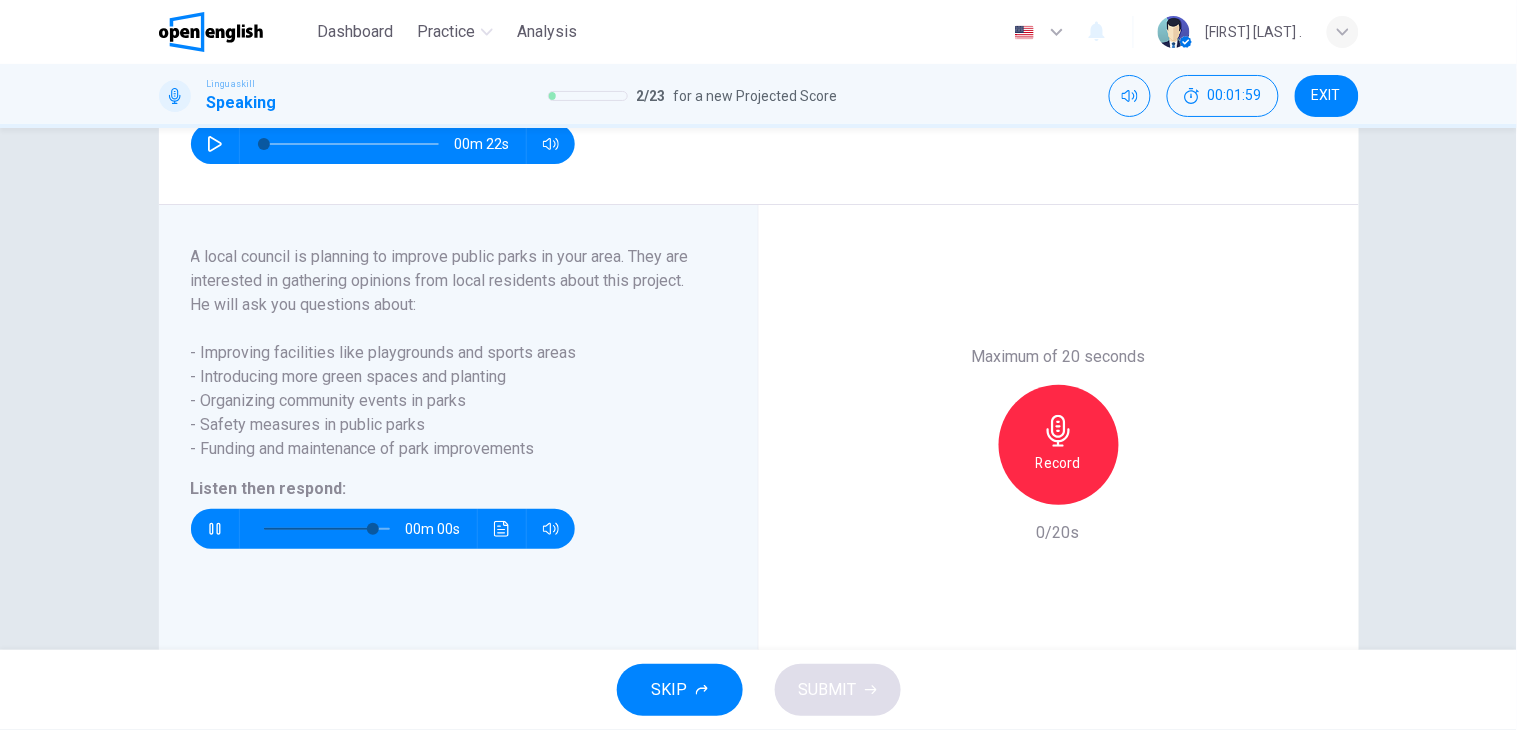 type on "*" 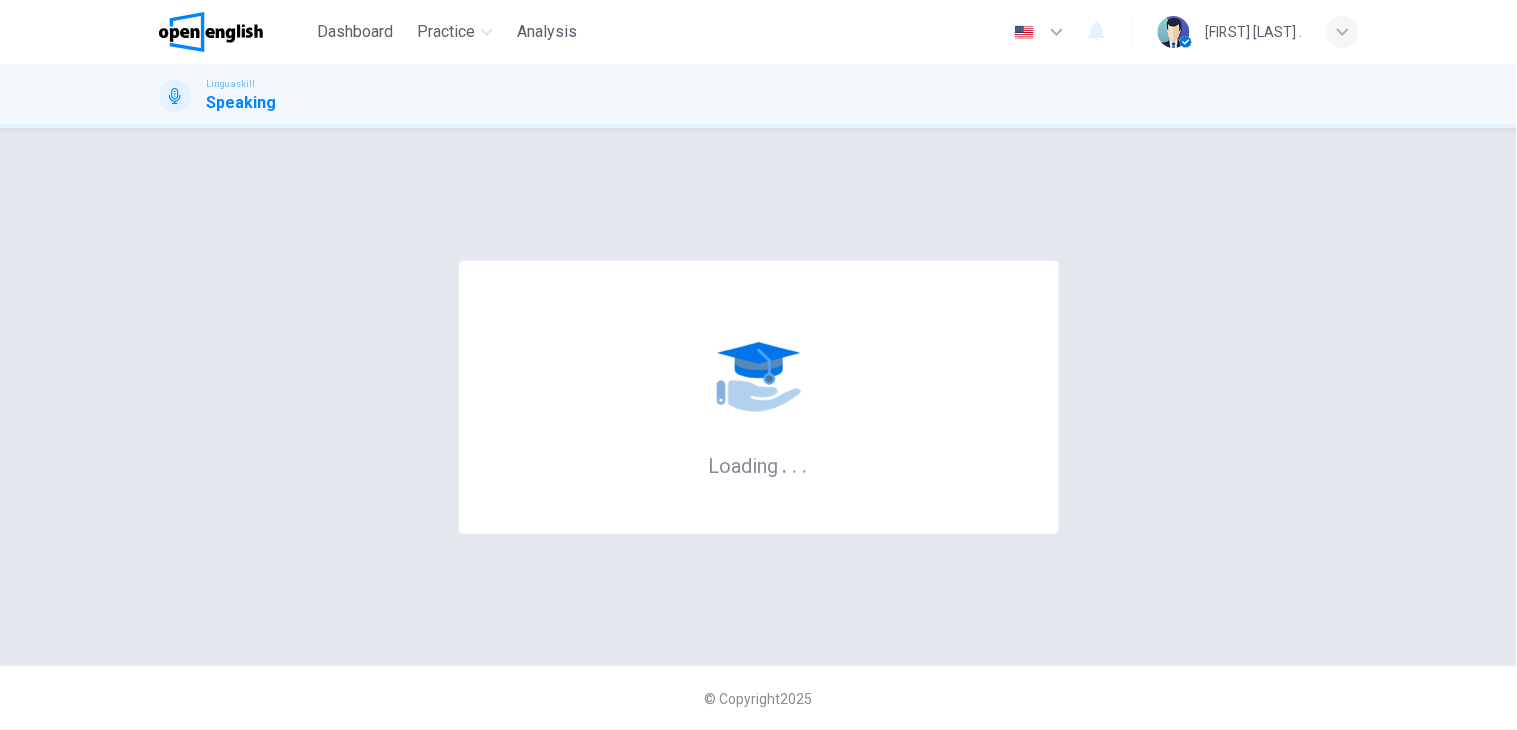 scroll, scrollTop: 0, scrollLeft: 0, axis: both 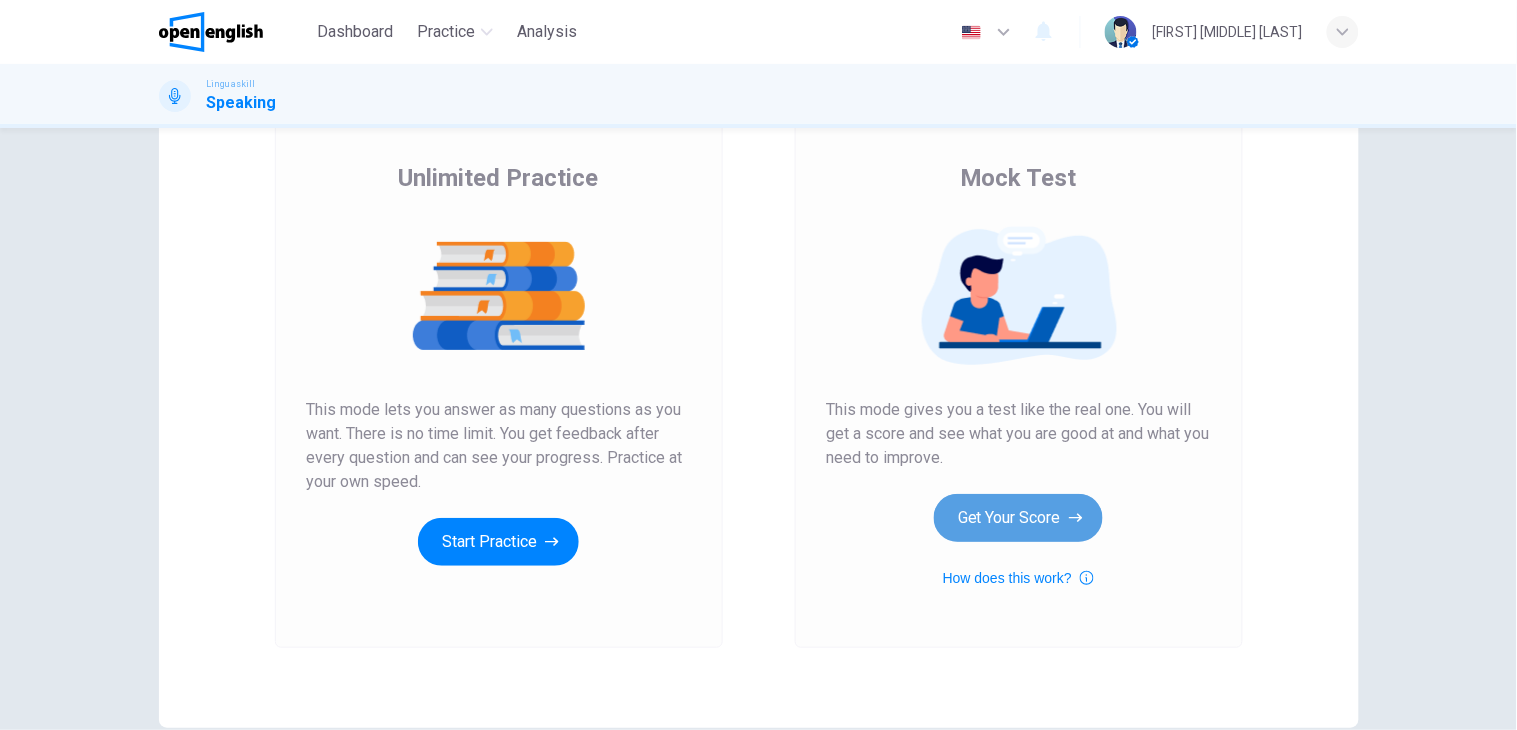 click on "Get Your Score" at bounding box center (1018, 518) 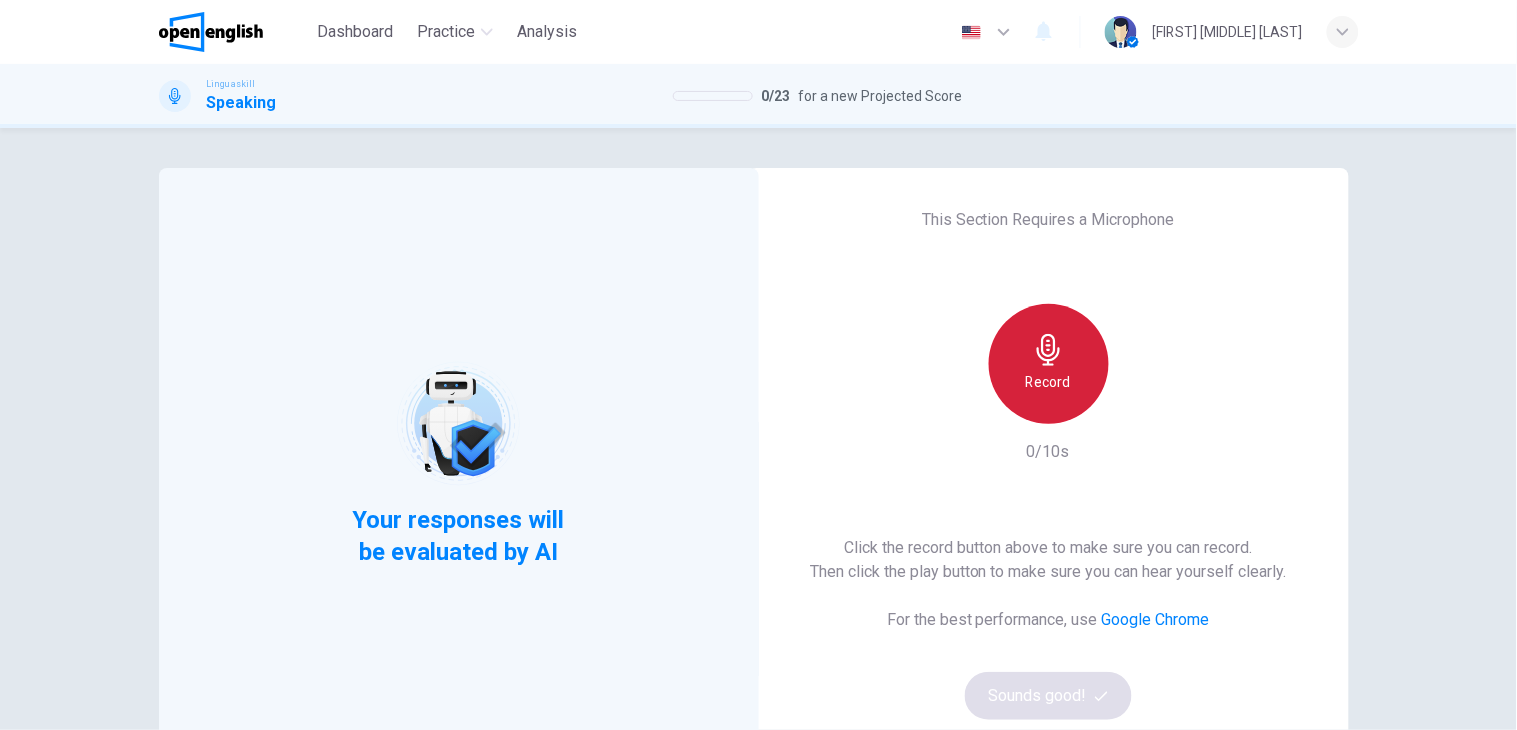 click on "Record" at bounding box center [1049, 364] 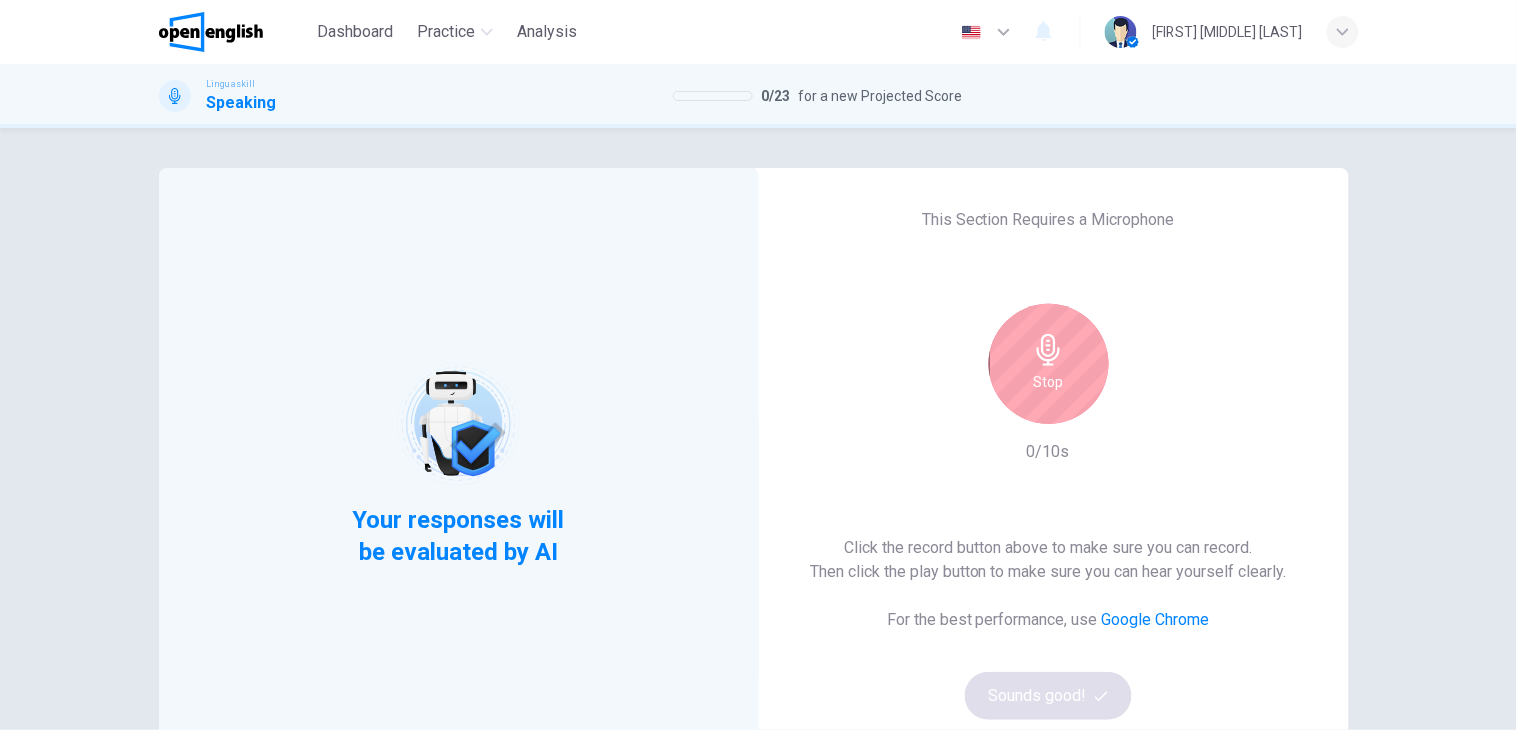 click on "Stop" at bounding box center (1049, 364) 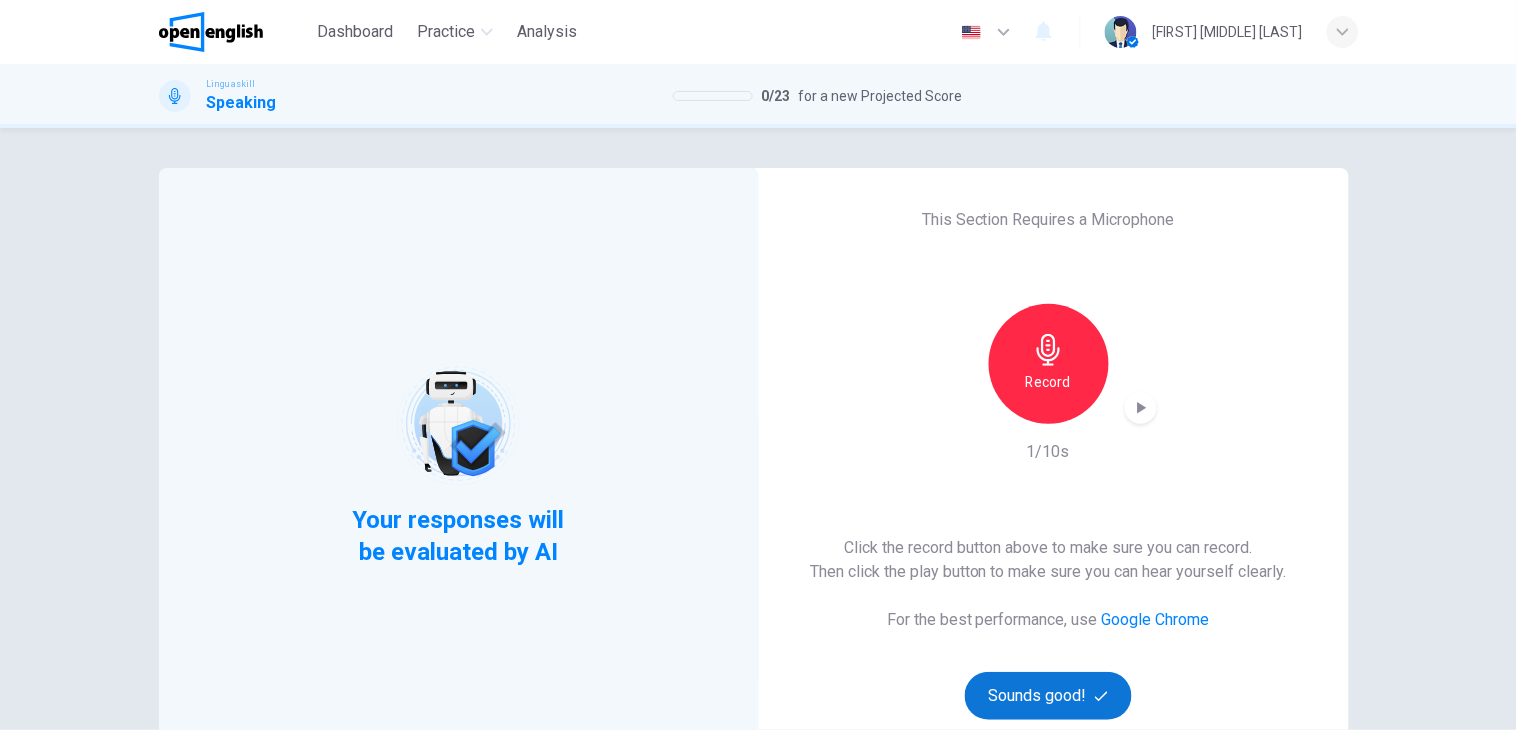 click on "Sounds good!" at bounding box center (1049, 696) 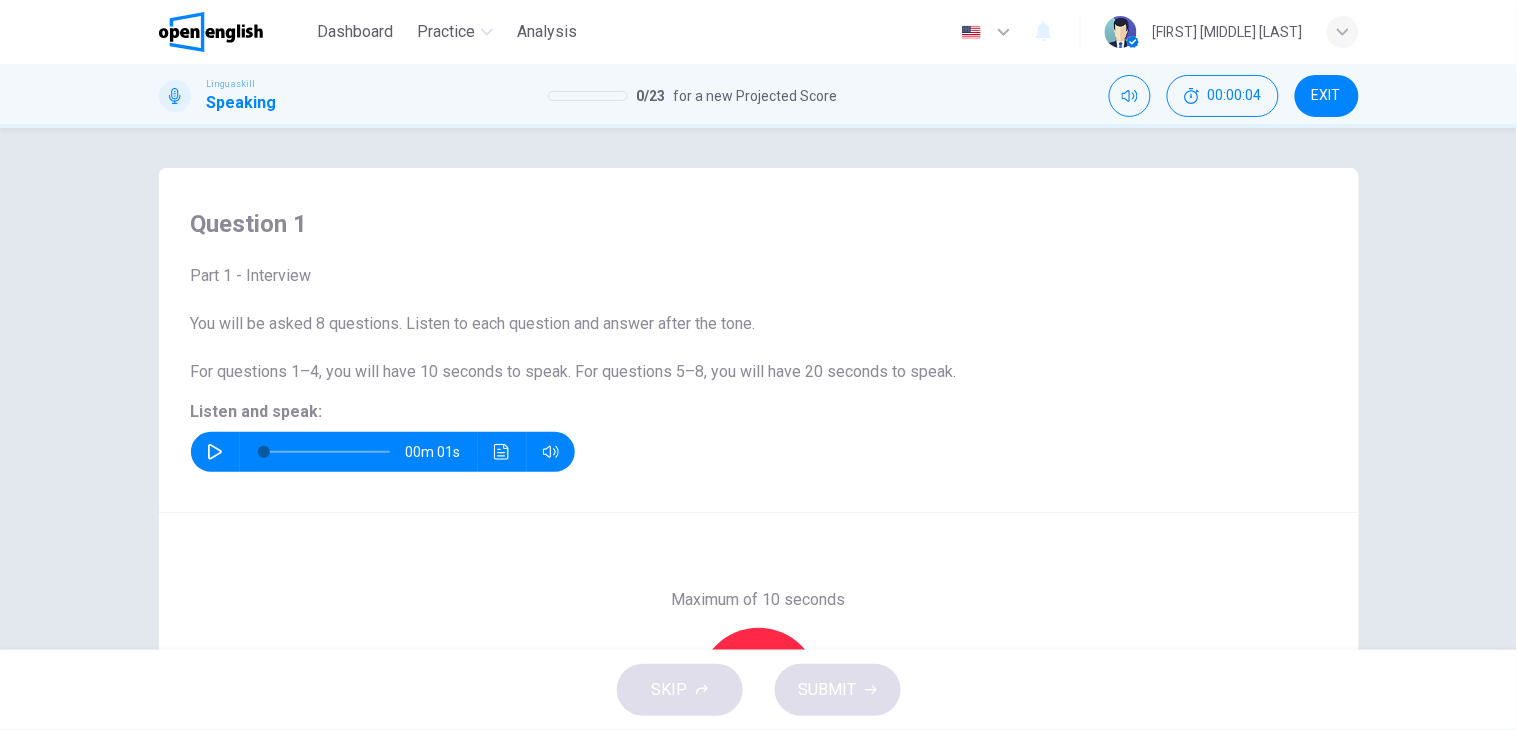 click 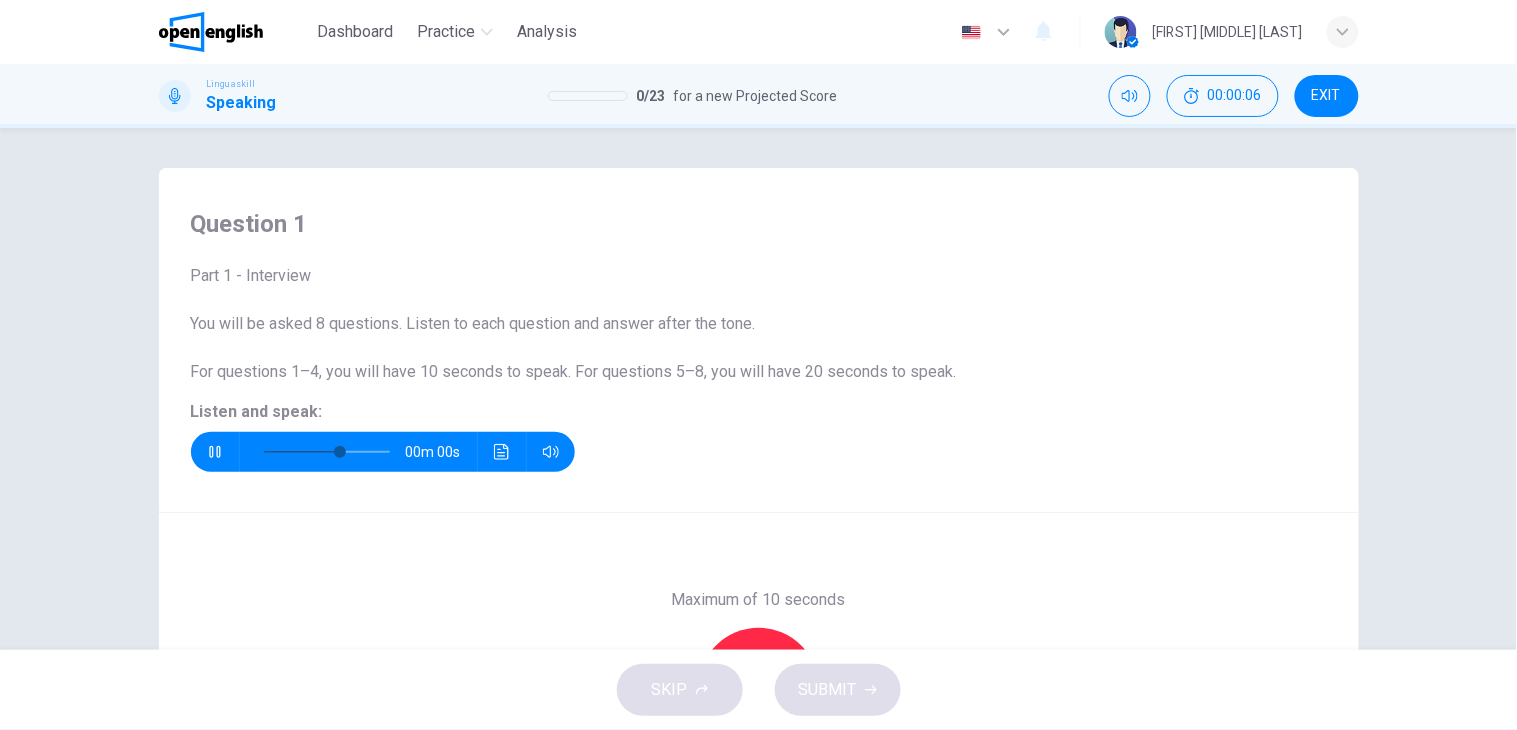 type on "*" 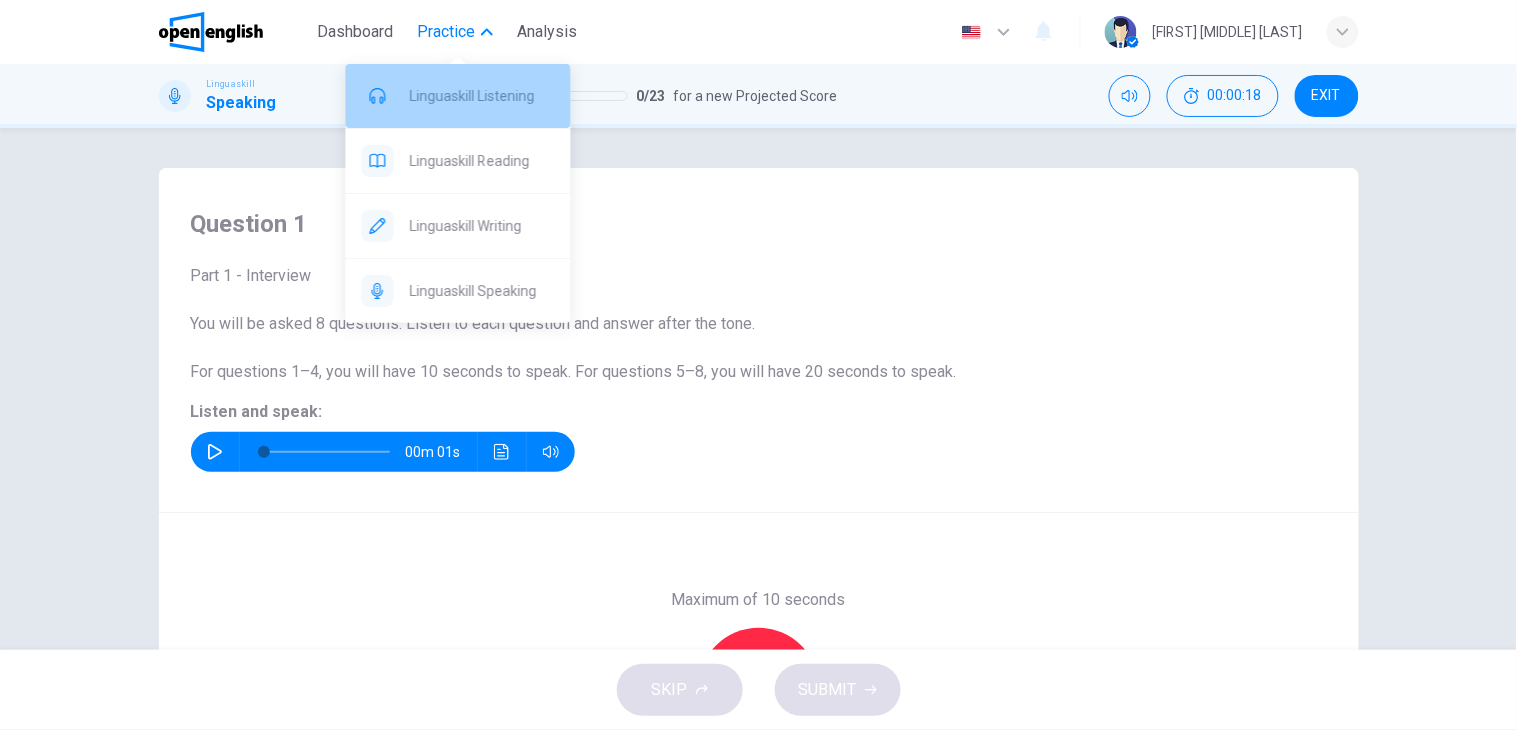 click on "Linguaskill Listening" at bounding box center [482, 96] 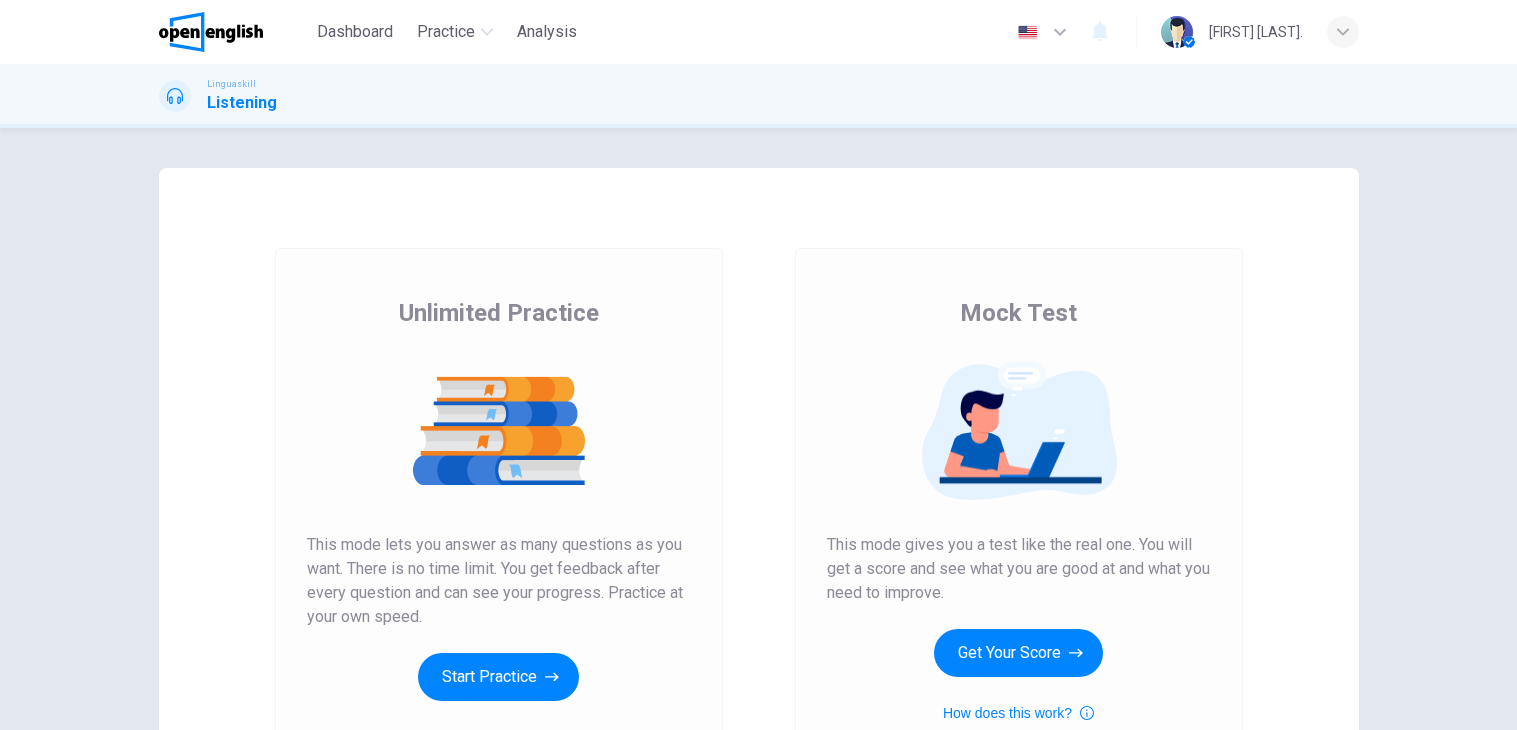 scroll, scrollTop: 0, scrollLeft: 0, axis: both 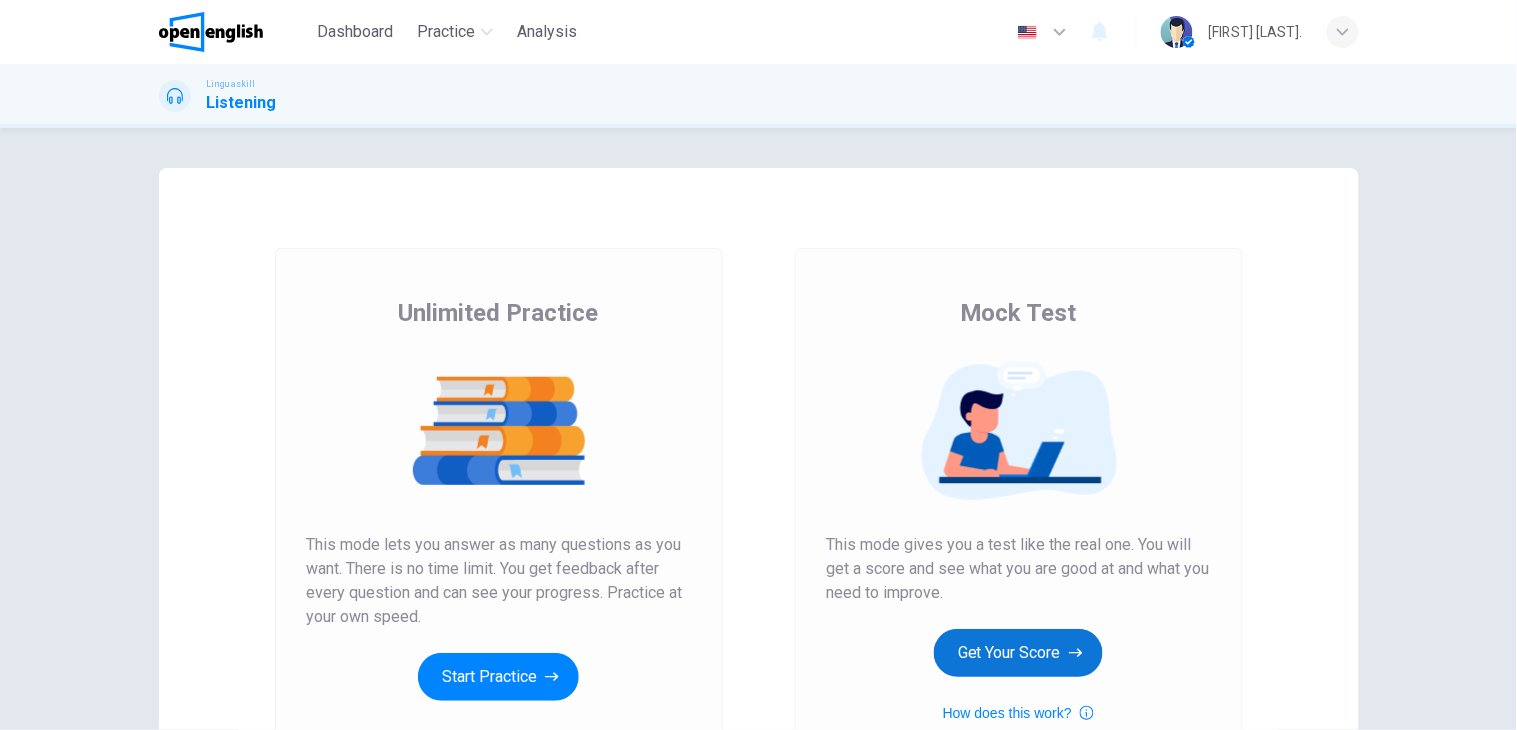 click on "Get Your Score" at bounding box center (1018, 653) 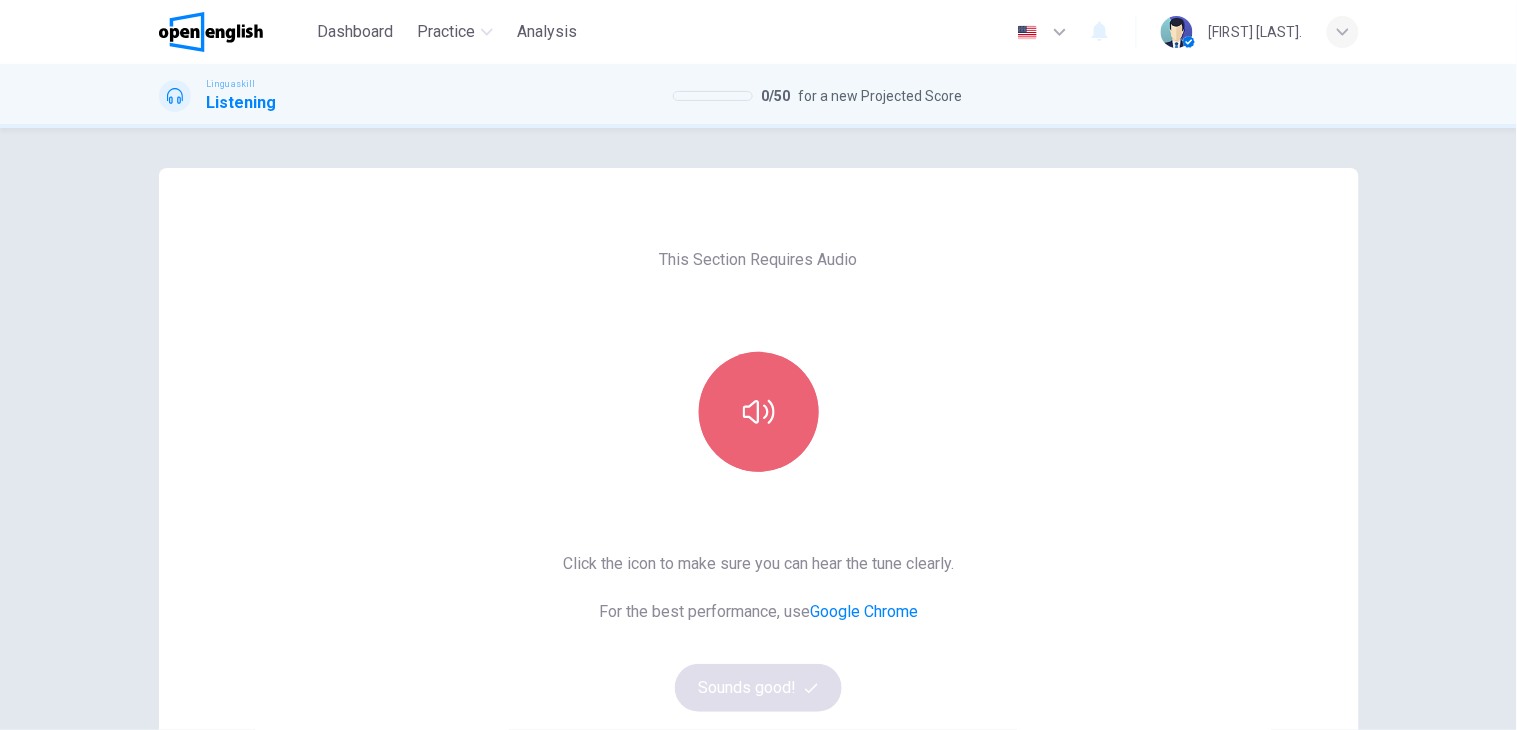 click at bounding box center (759, 412) 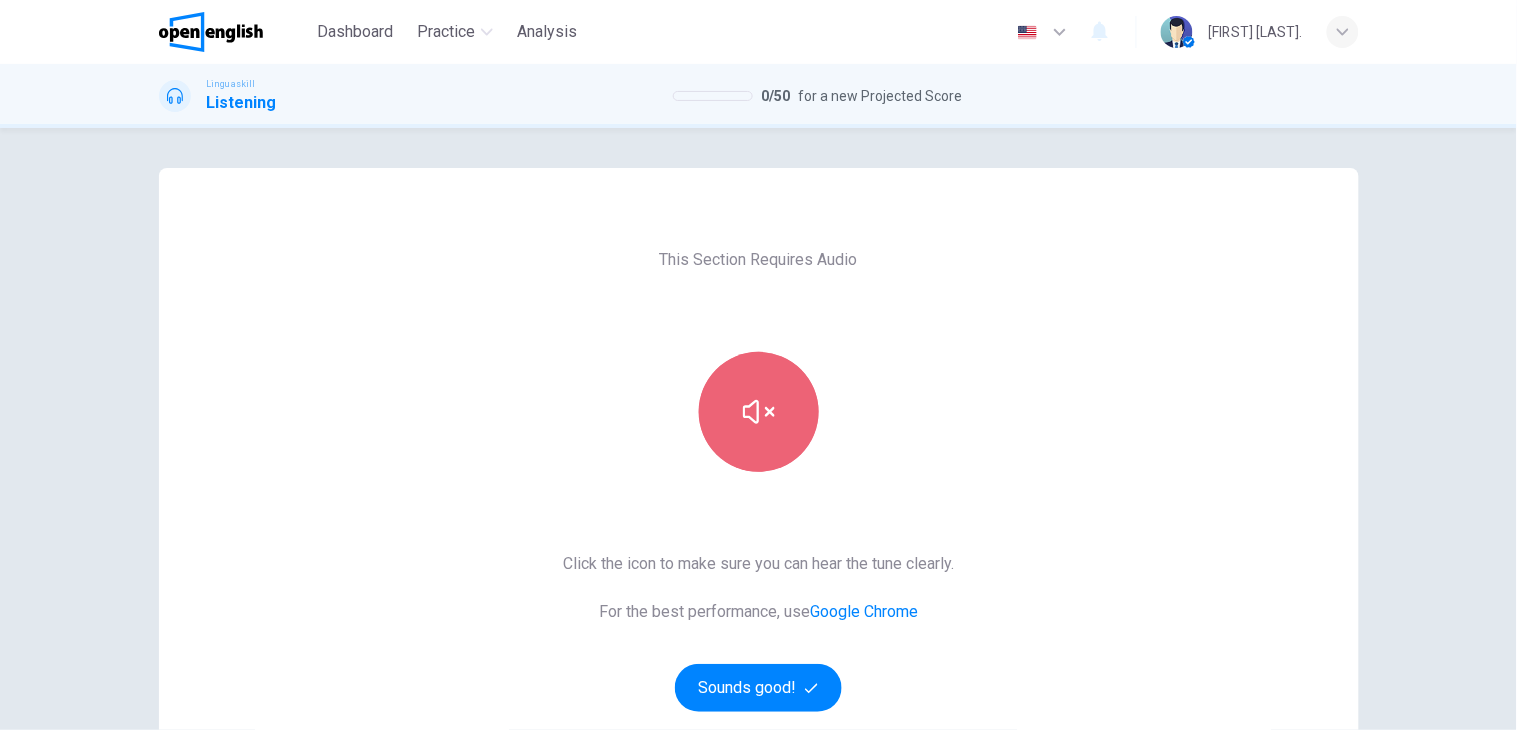 click at bounding box center (759, 412) 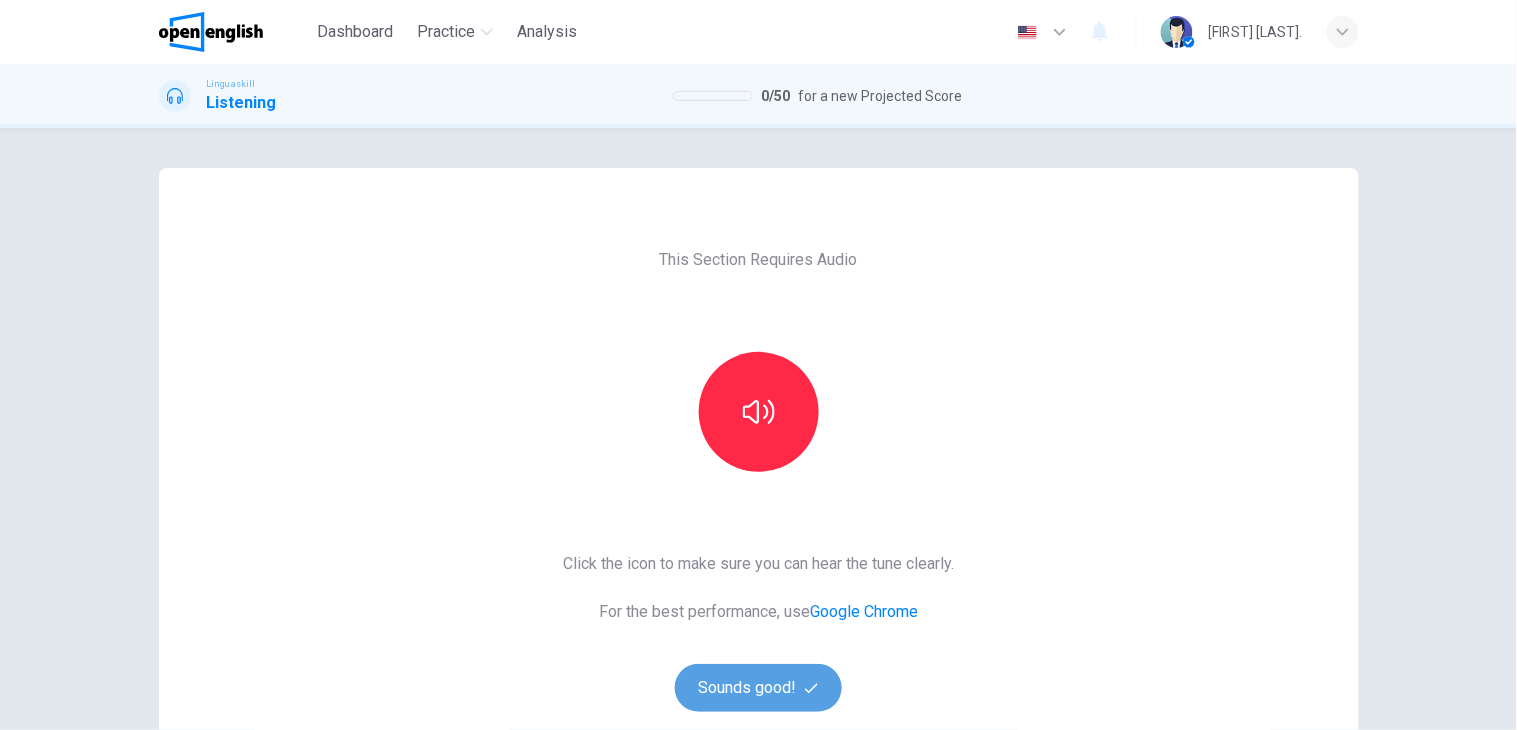 click on "Sounds good!" at bounding box center [759, 688] 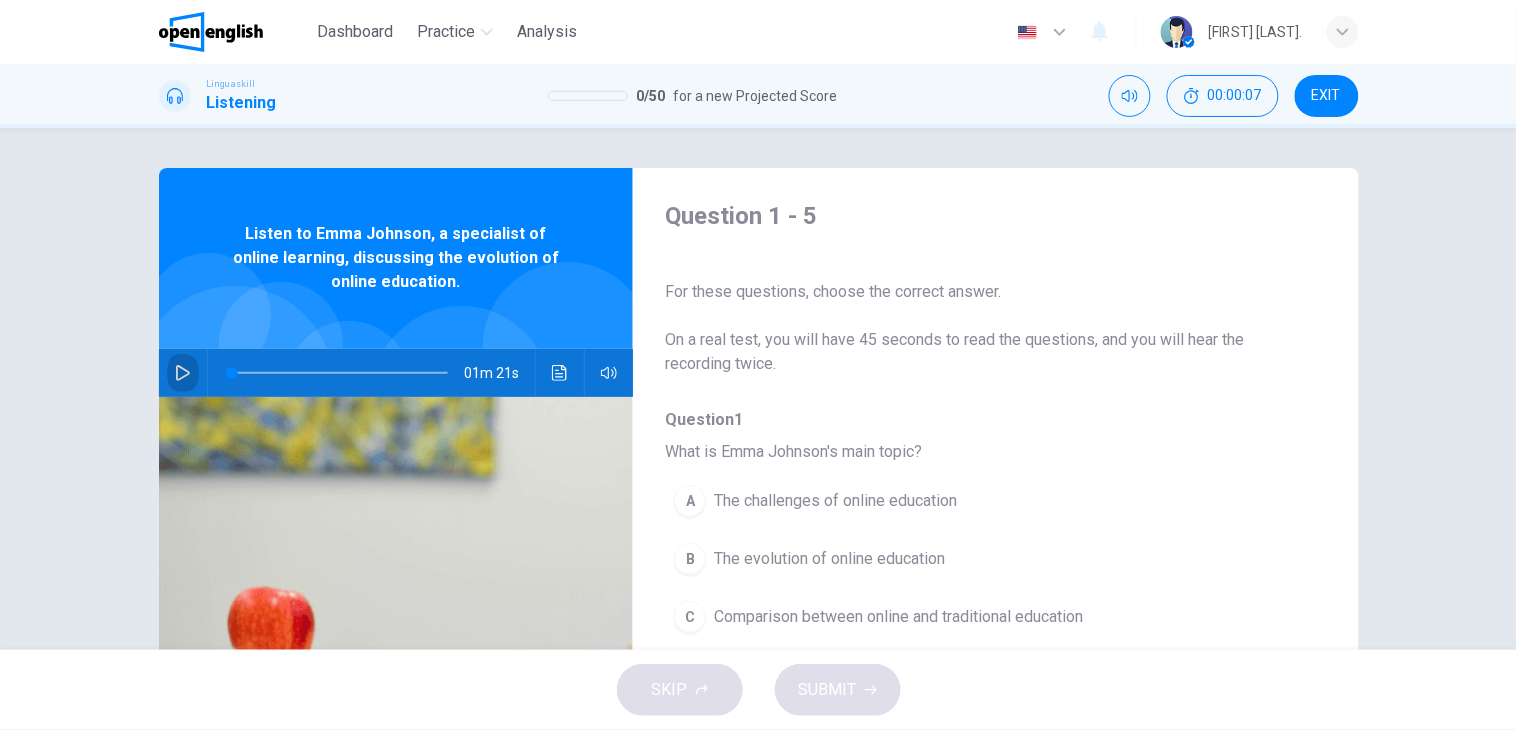 click 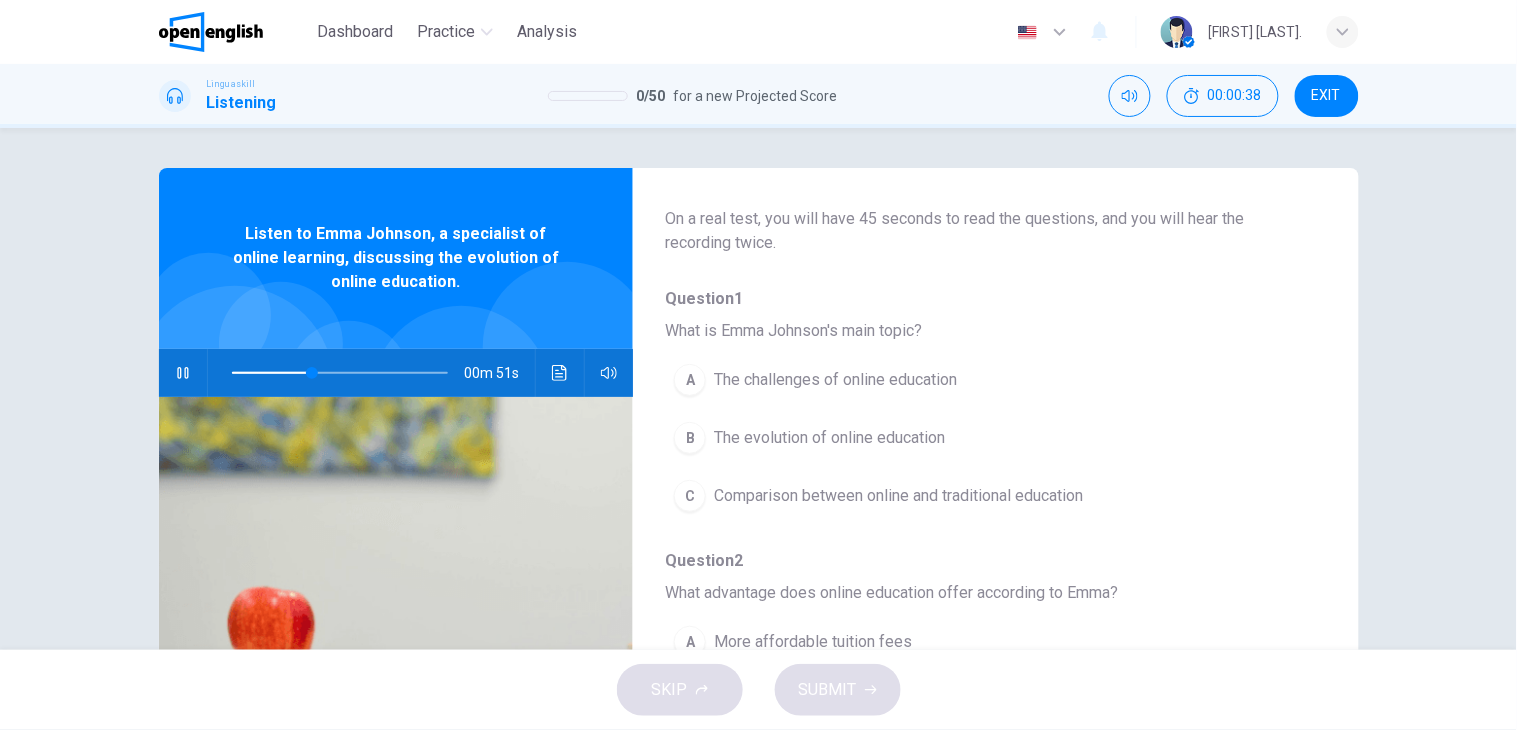 scroll, scrollTop: 153, scrollLeft: 0, axis: vertical 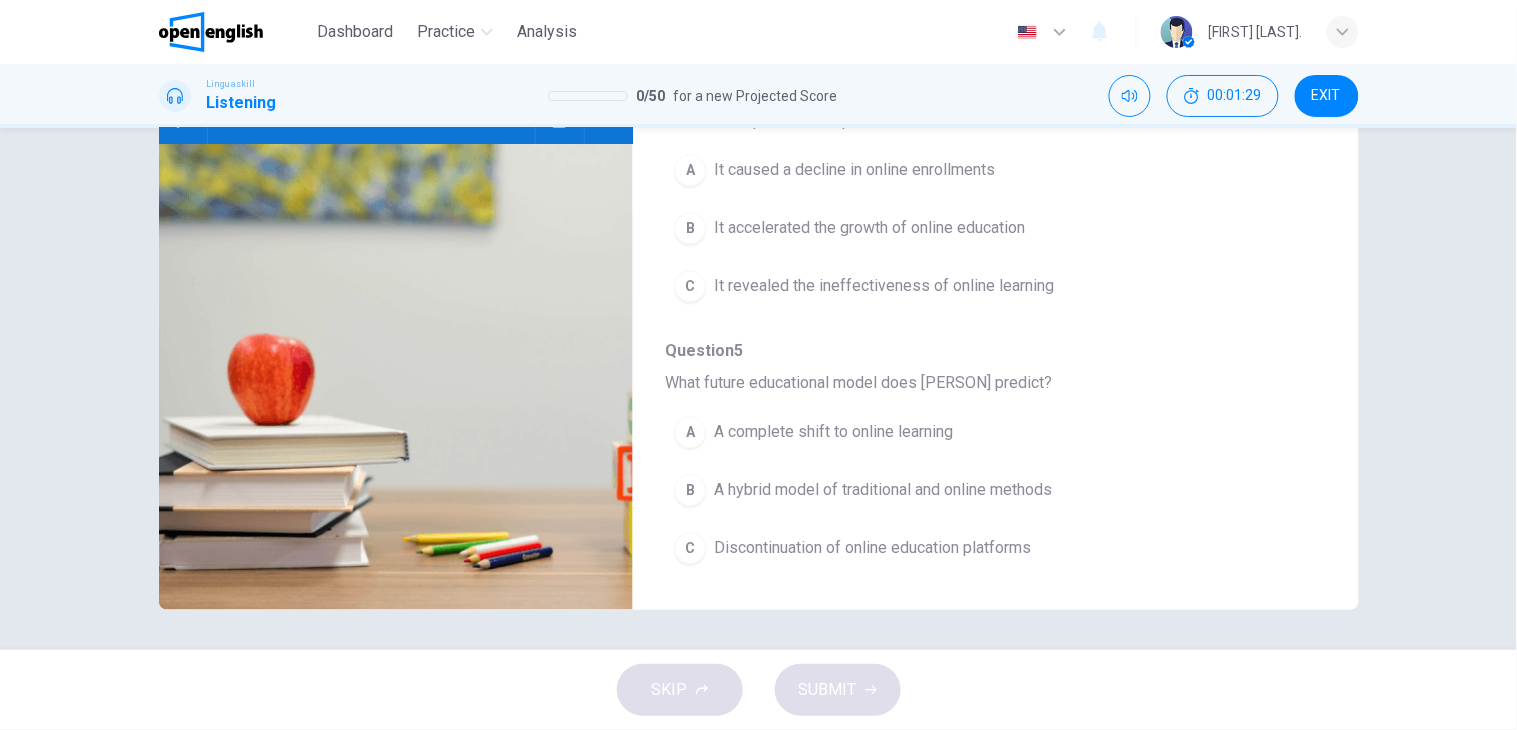 type on "*" 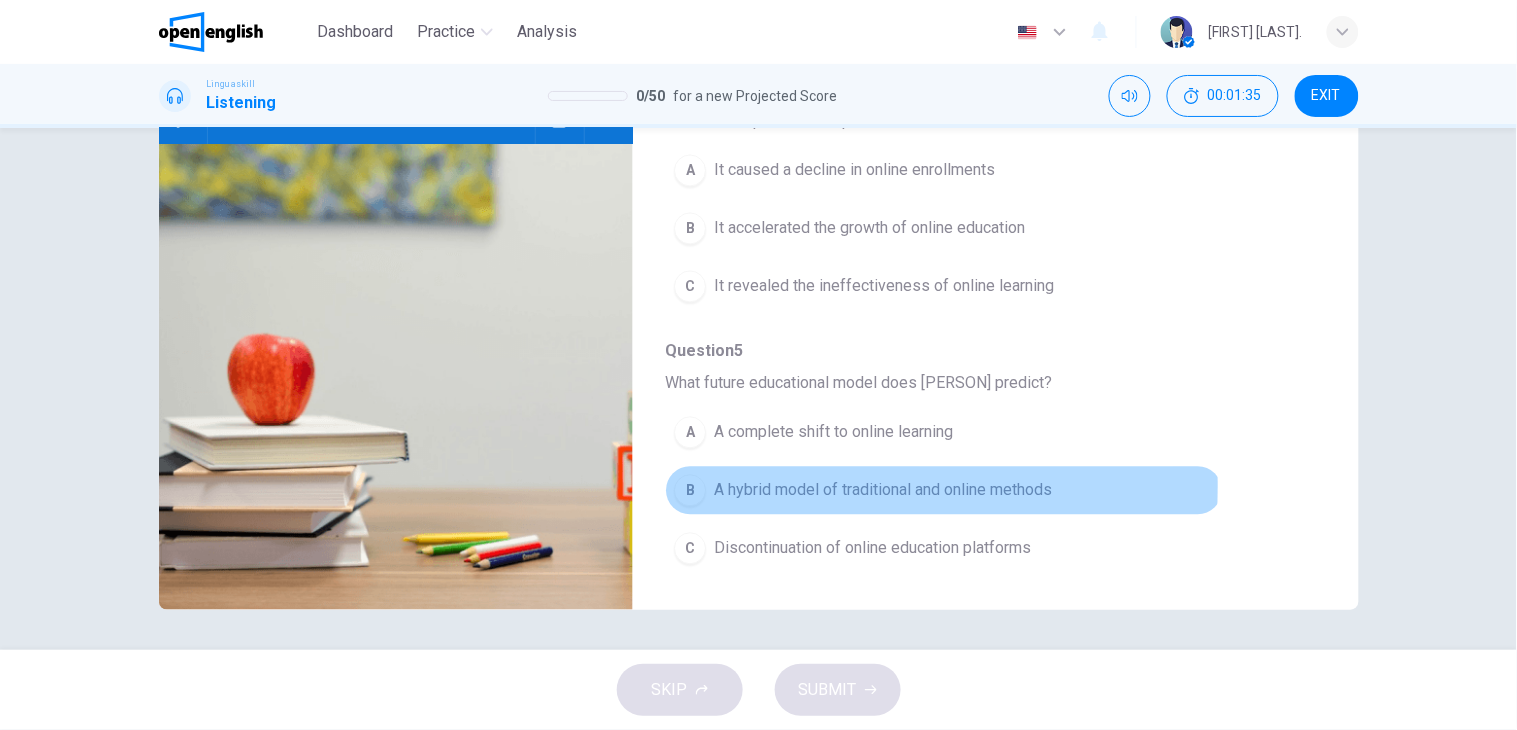 click on "B A hybrid model of traditional and online methods" at bounding box center (943, 491) 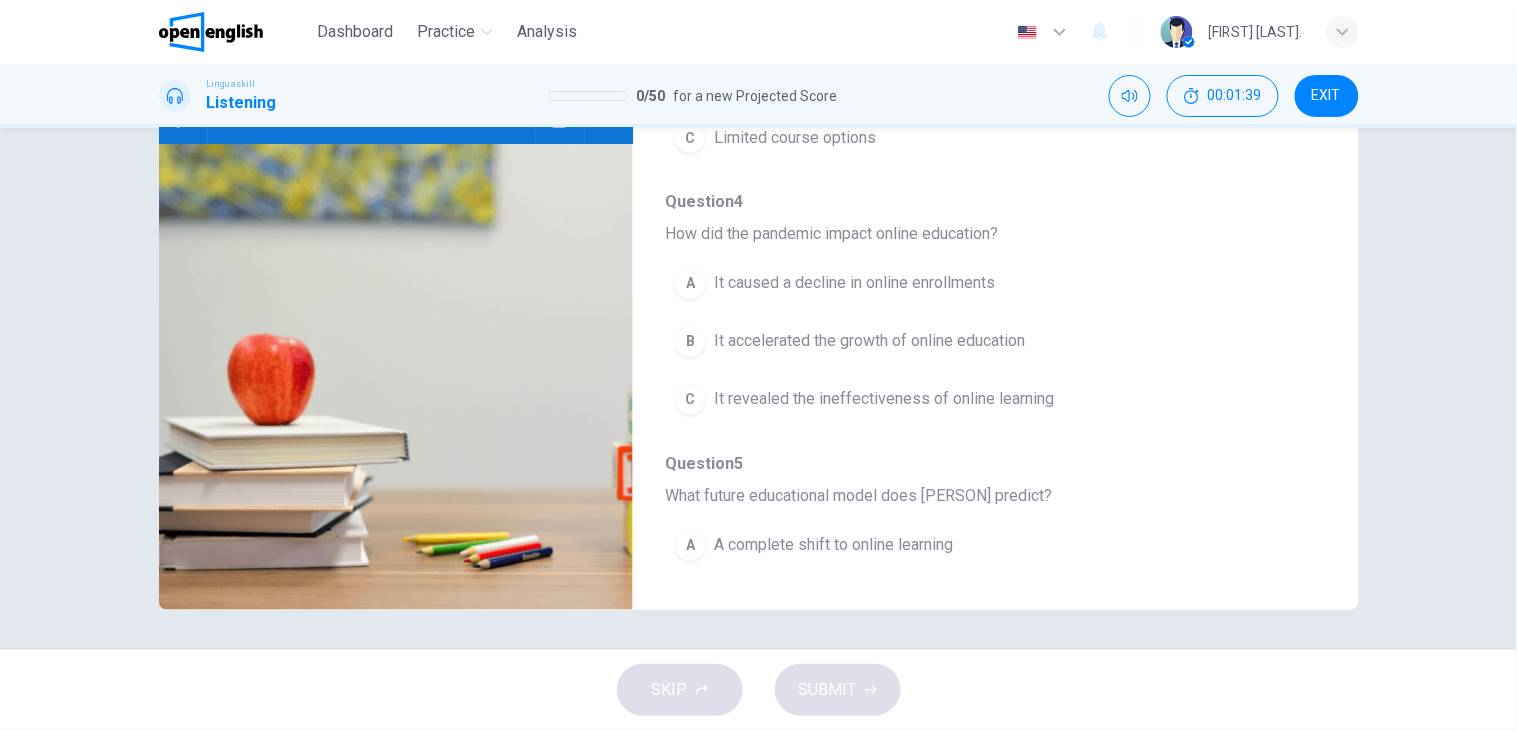 scroll, scrollTop: 733, scrollLeft: 0, axis: vertical 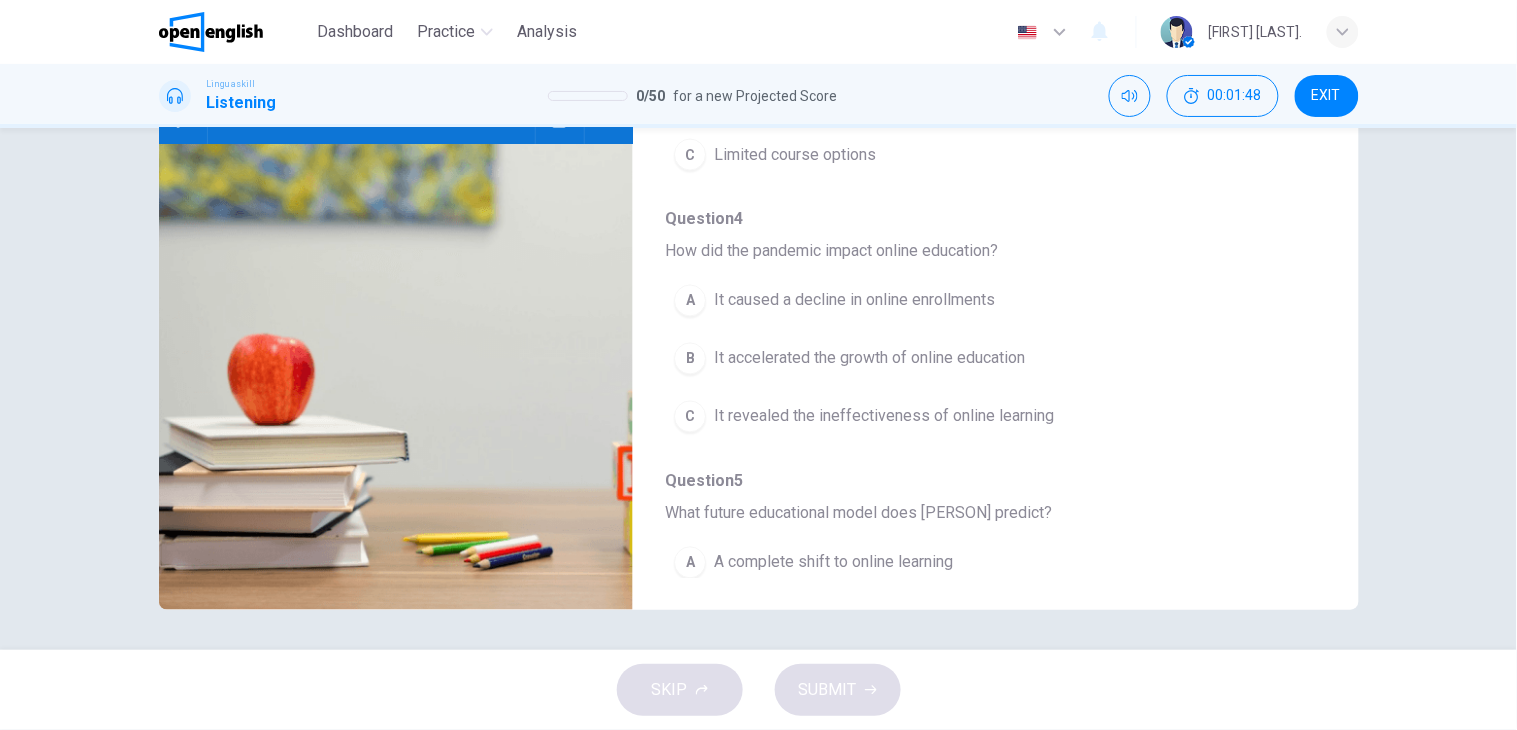 click on "It caused a decline in online enrollments" at bounding box center [854, 301] 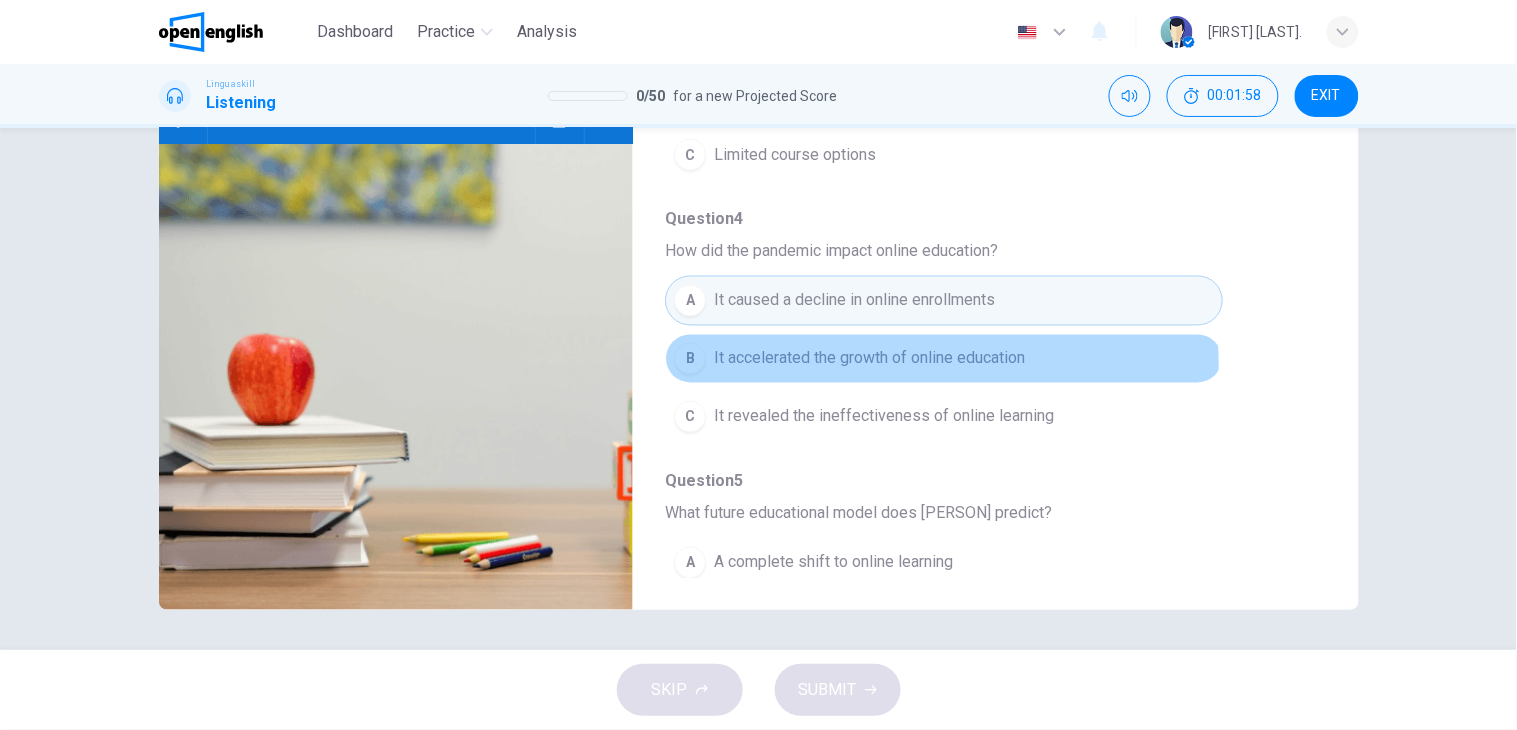 click on "It accelerated the growth of online education" at bounding box center (869, 359) 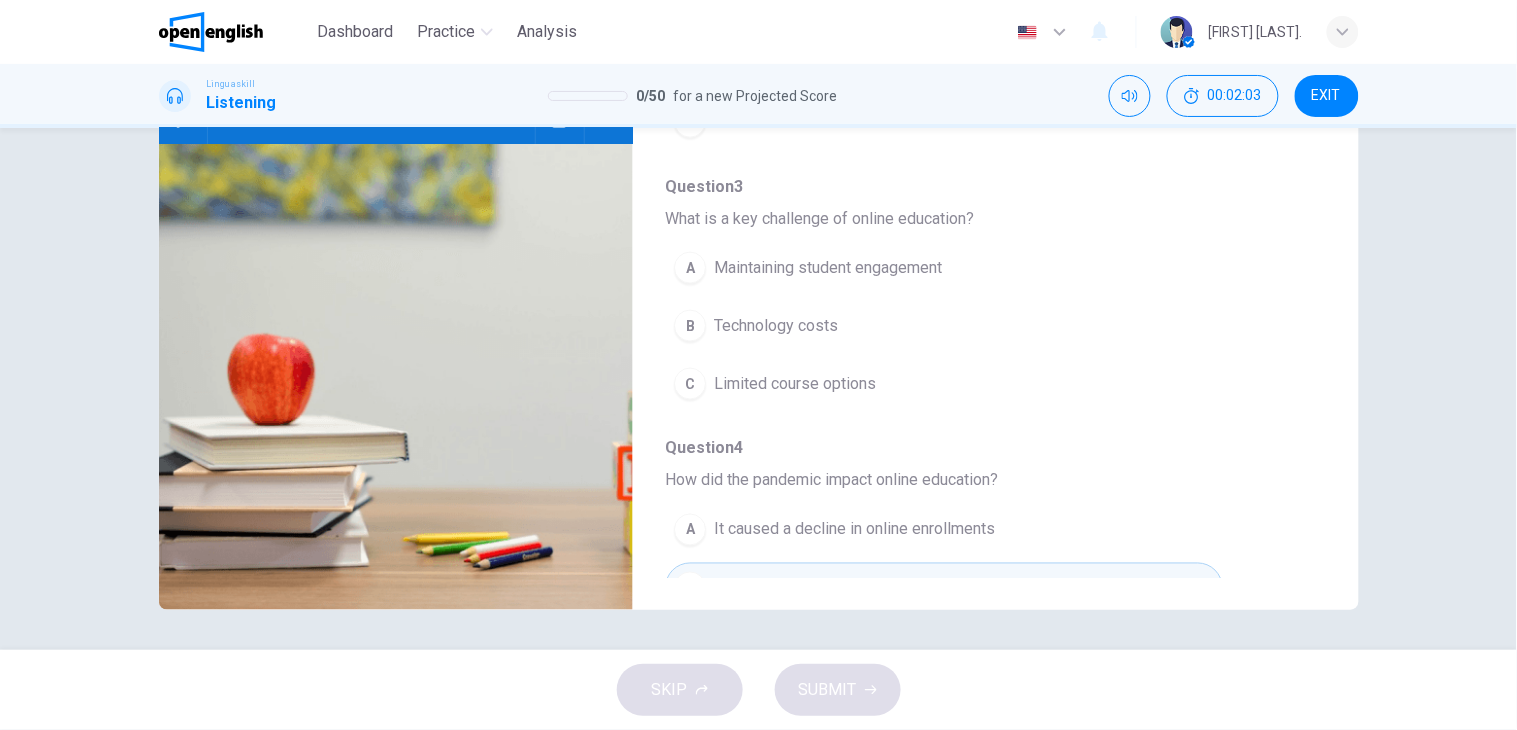 scroll, scrollTop: 501, scrollLeft: 0, axis: vertical 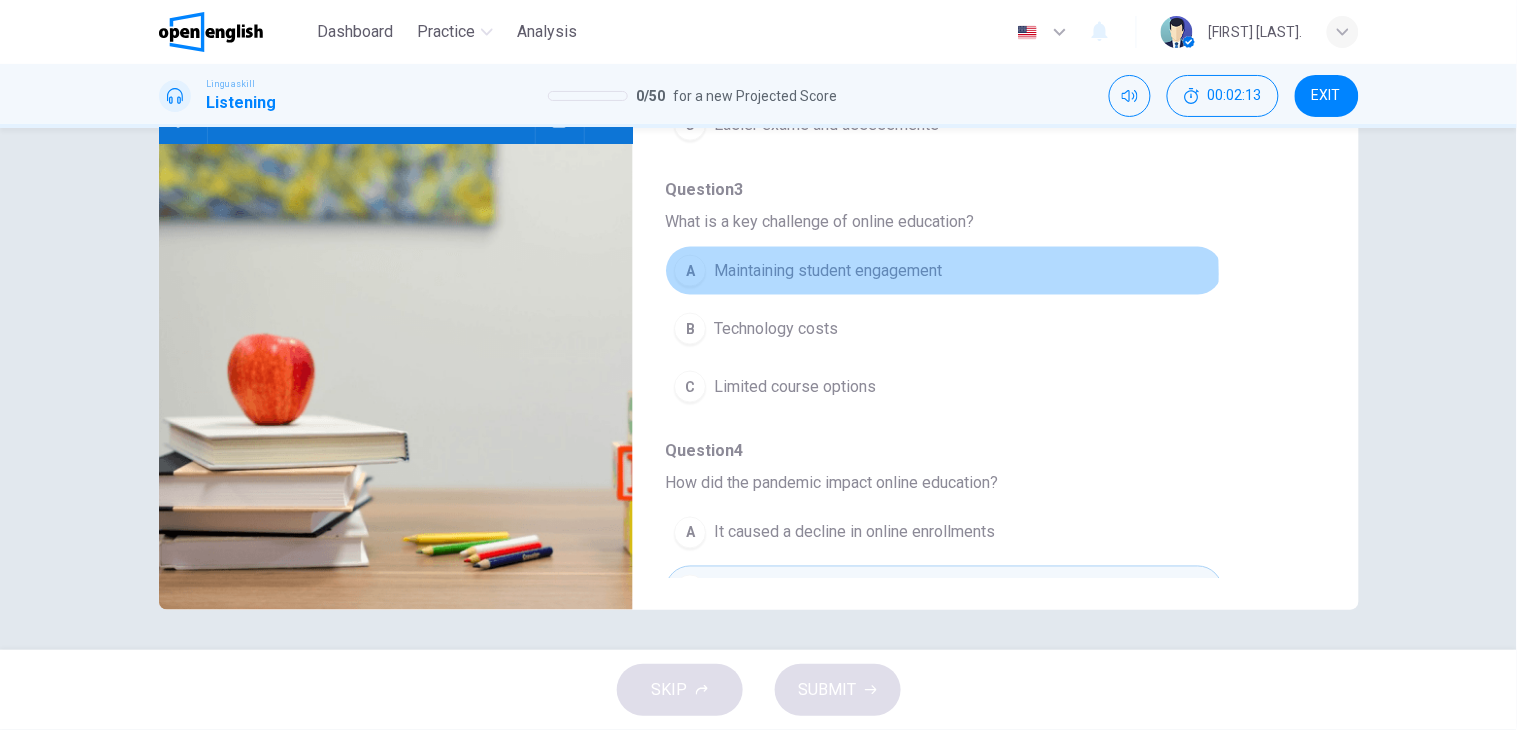 click on "Maintaining student engagement" at bounding box center (828, 271) 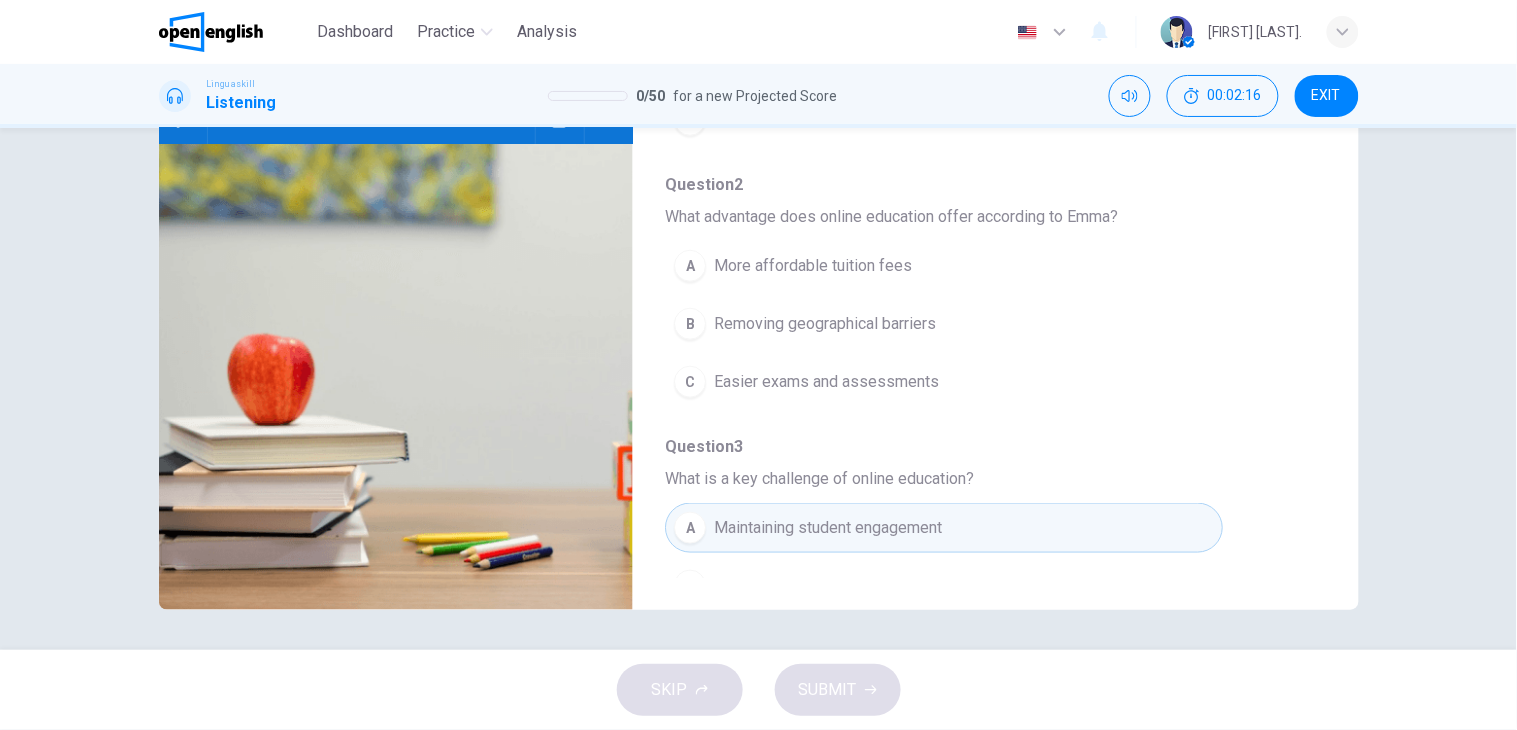 scroll, scrollTop: 245, scrollLeft: 0, axis: vertical 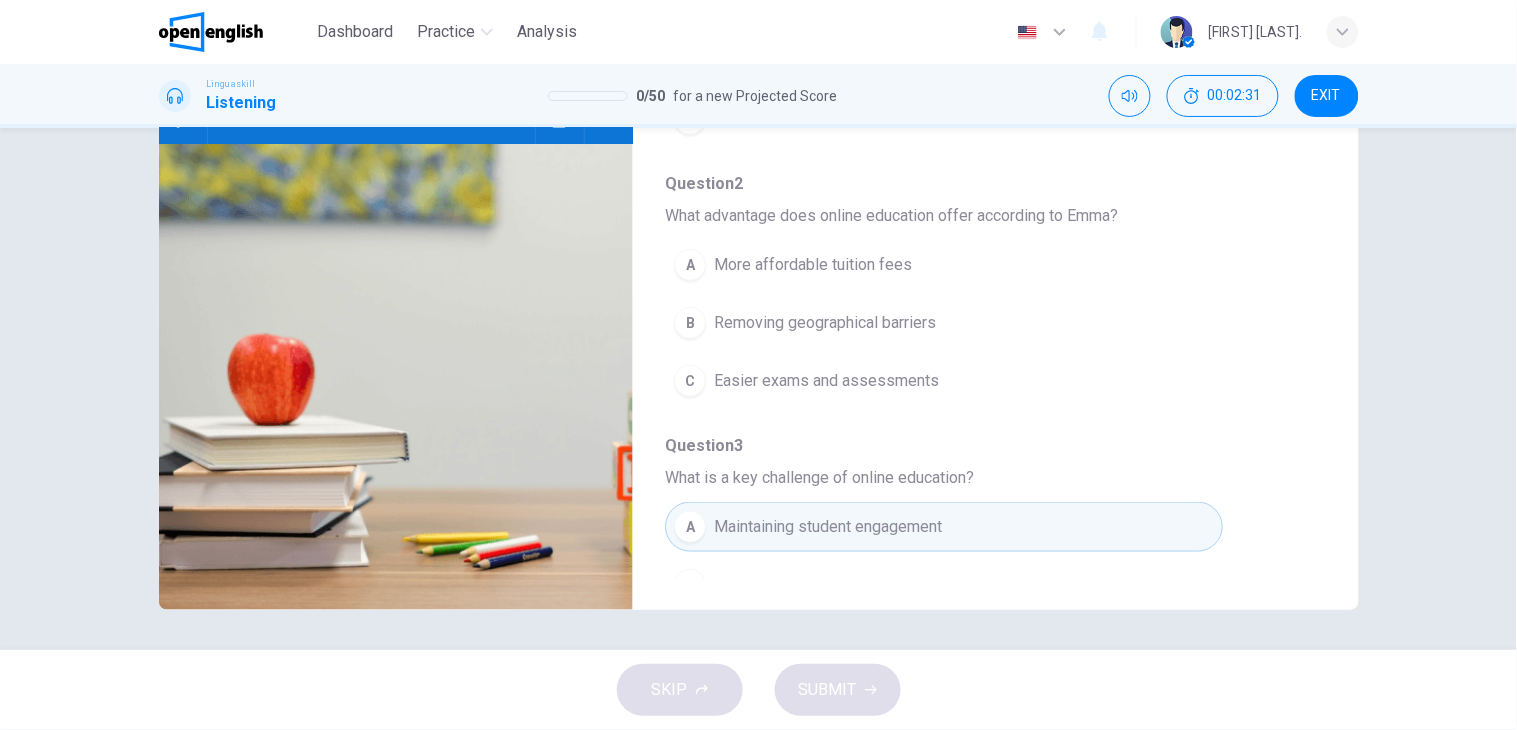 click on "B Removing geographical barriers" at bounding box center [943, 323] 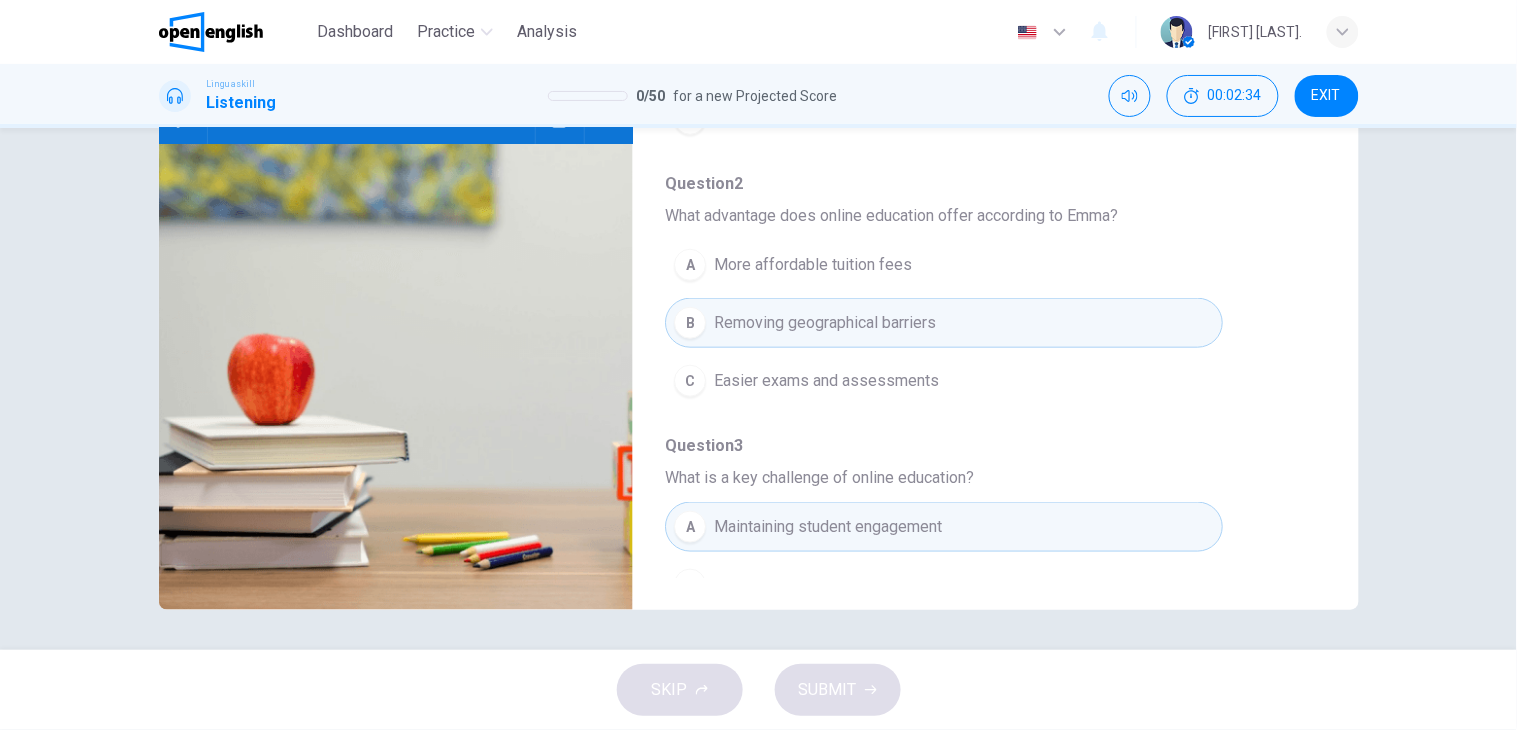 drag, startPoint x: 1324, startPoint y: 298, endPoint x: 1327, endPoint y: 248, distance: 50.08992 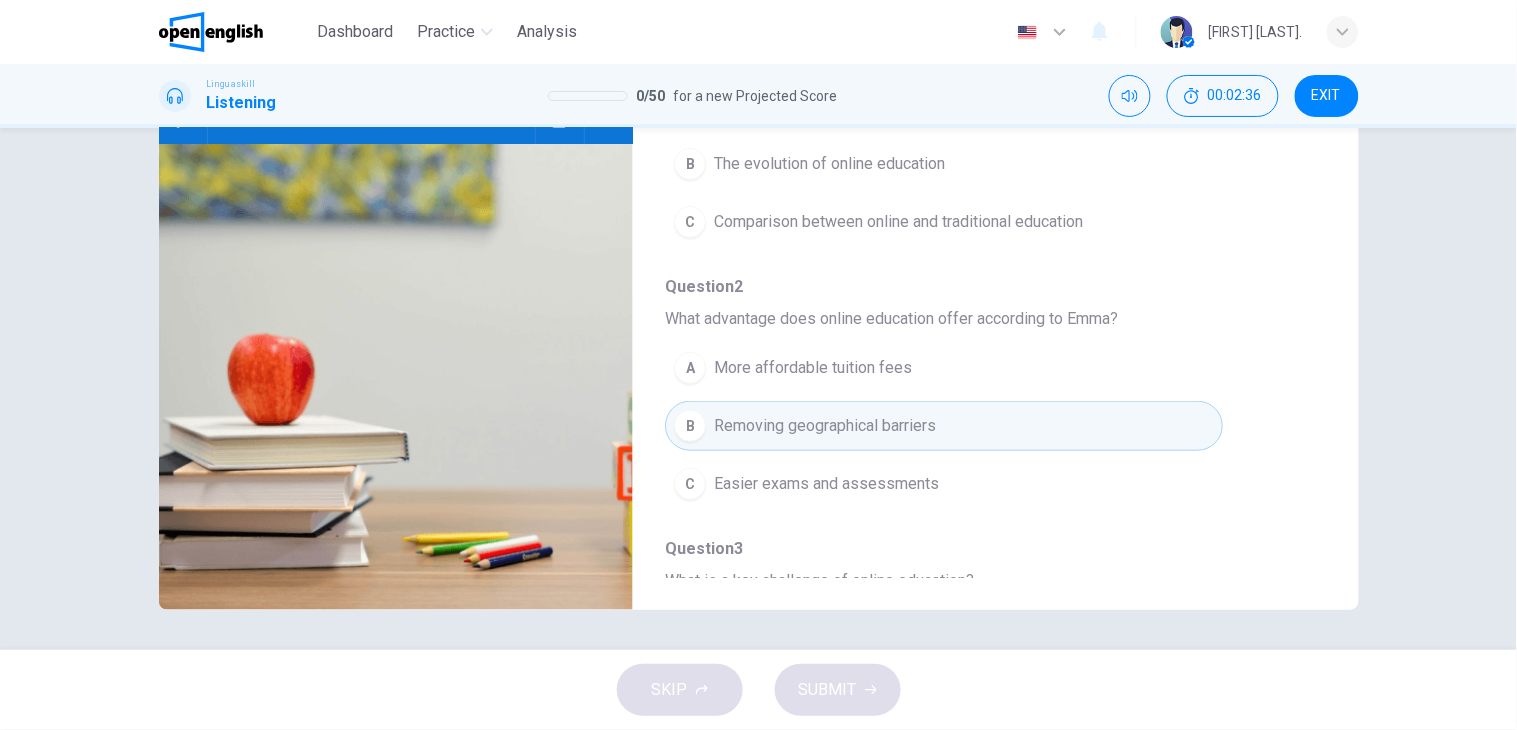 scroll, scrollTop: 0, scrollLeft: 0, axis: both 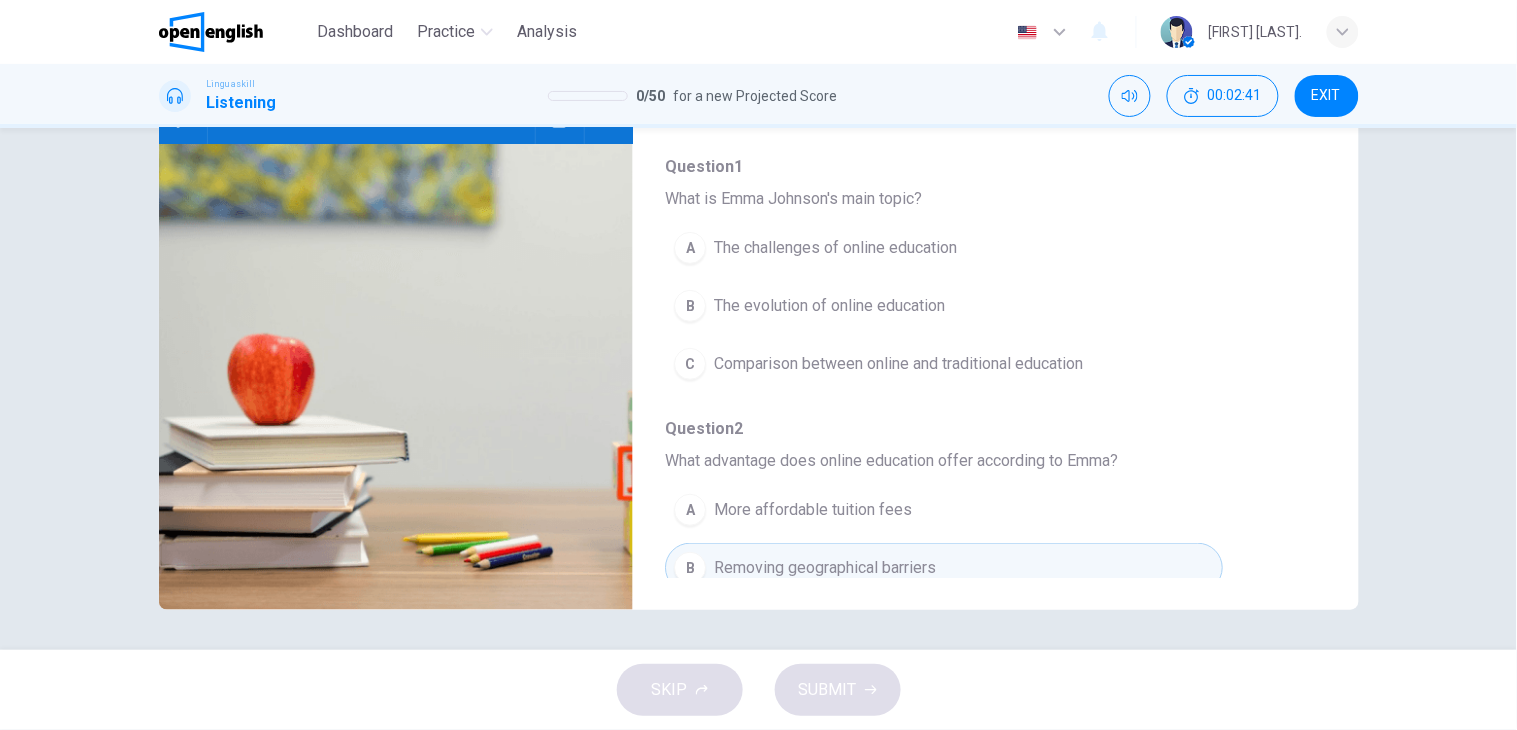 click on "A The challenges of online education" at bounding box center [943, 248] 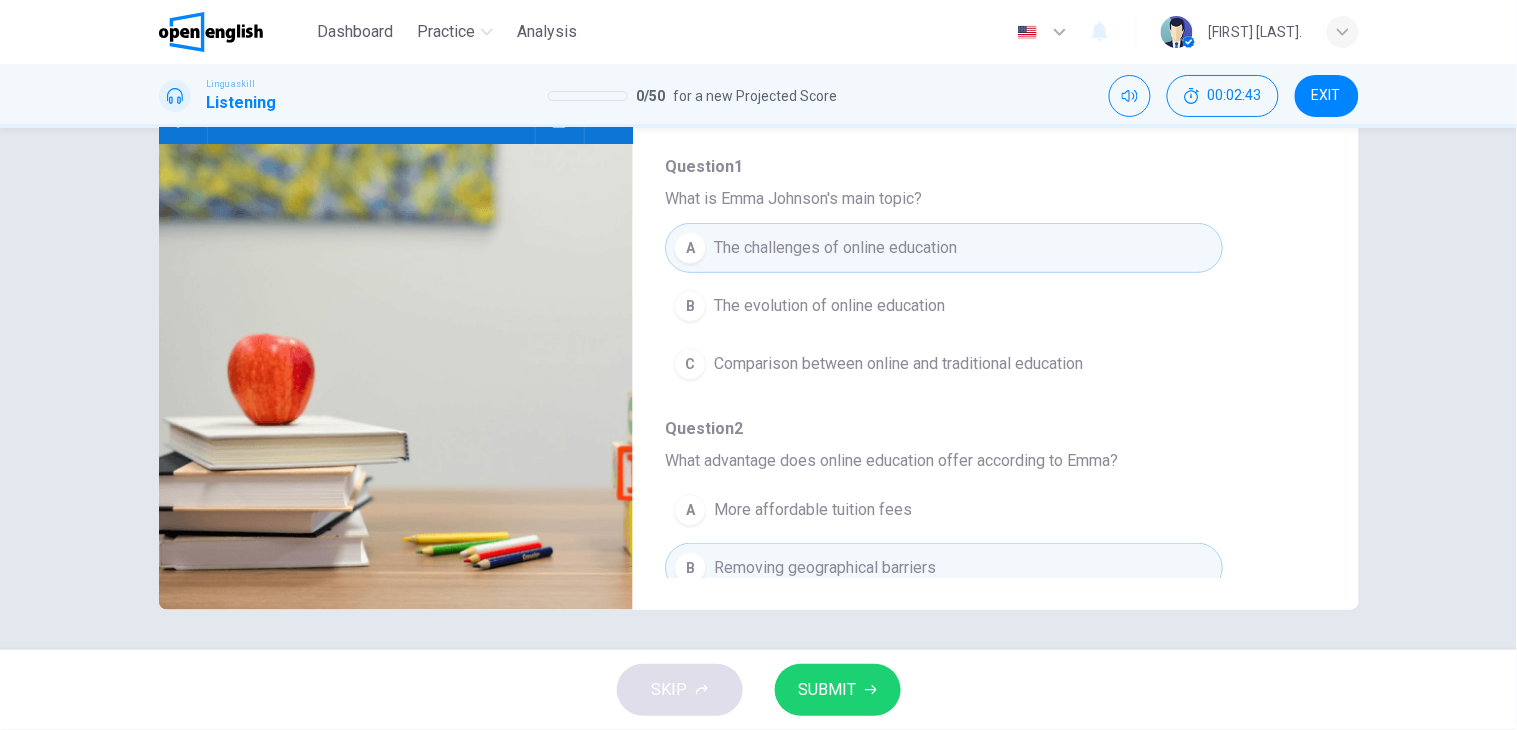 click on "SKIP SUBMIT" at bounding box center (758, 690) 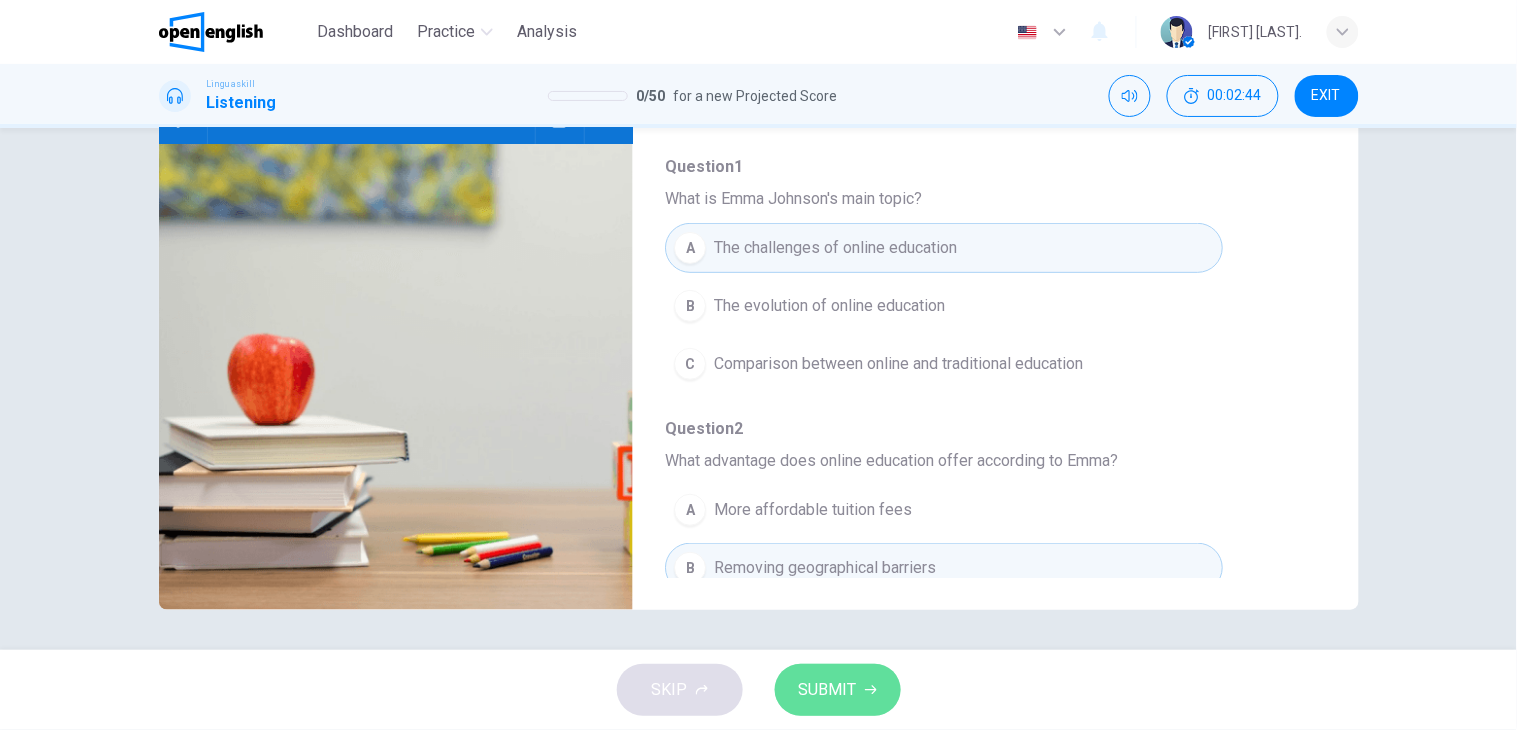 click on "SUBMIT" at bounding box center (828, 690) 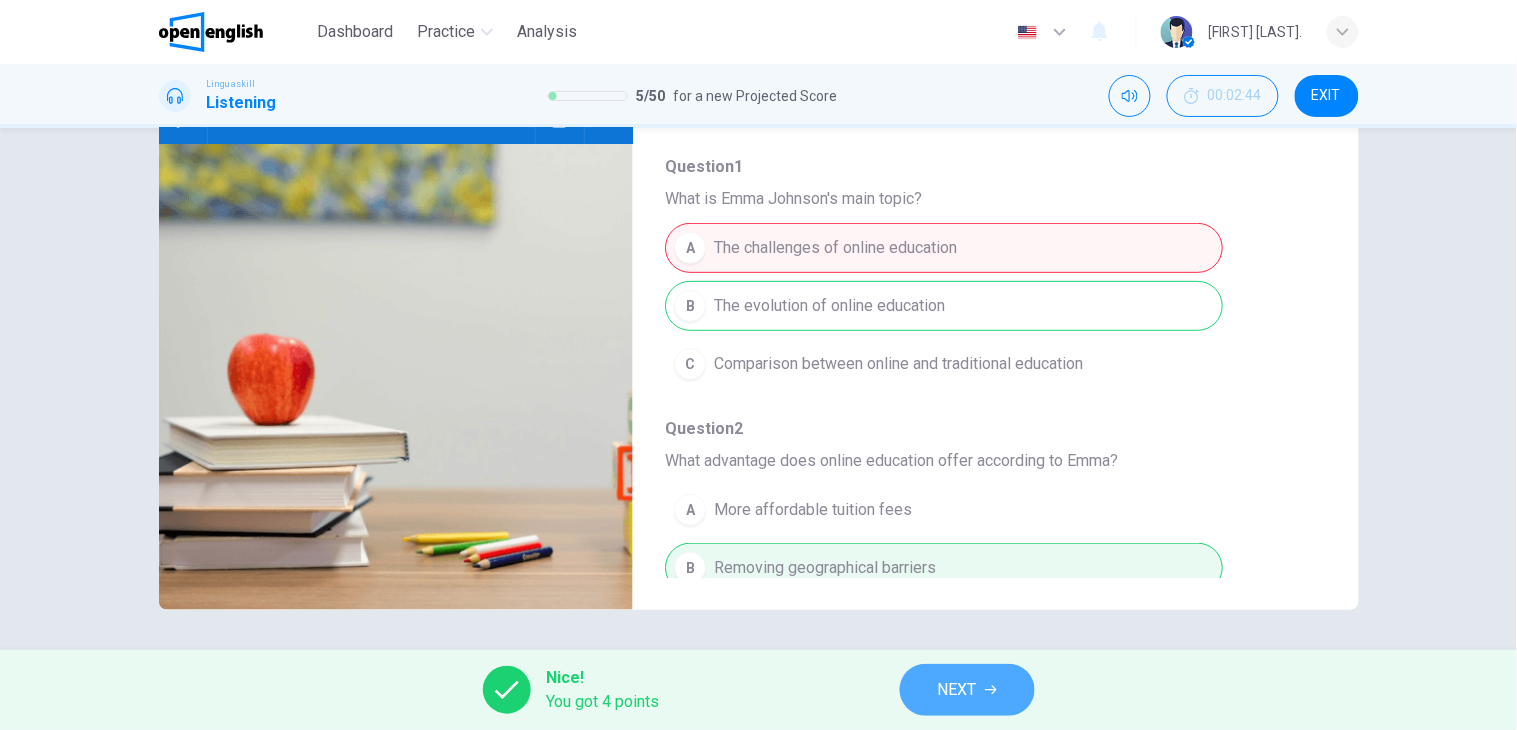 click on "NEXT" at bounding box center [967, 690] 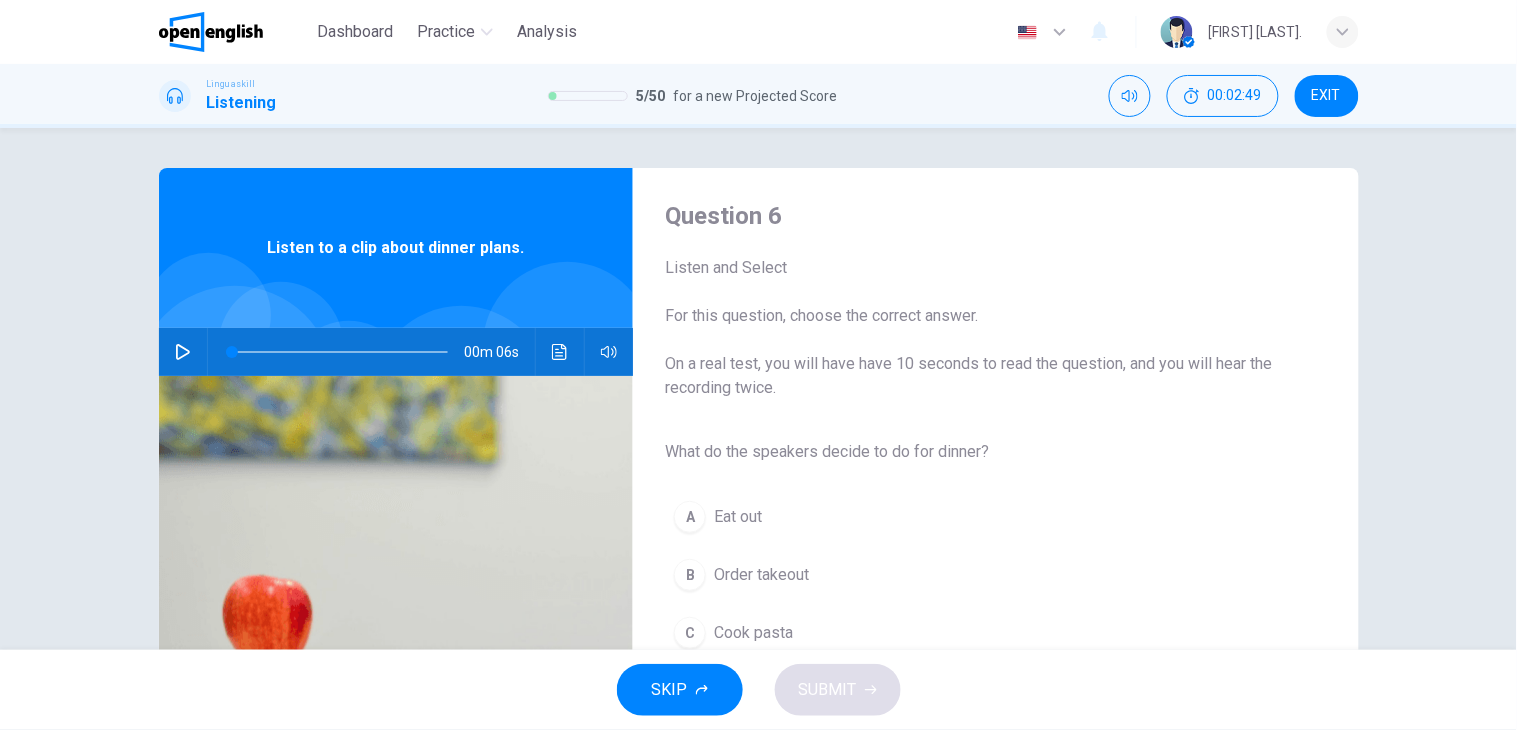 click 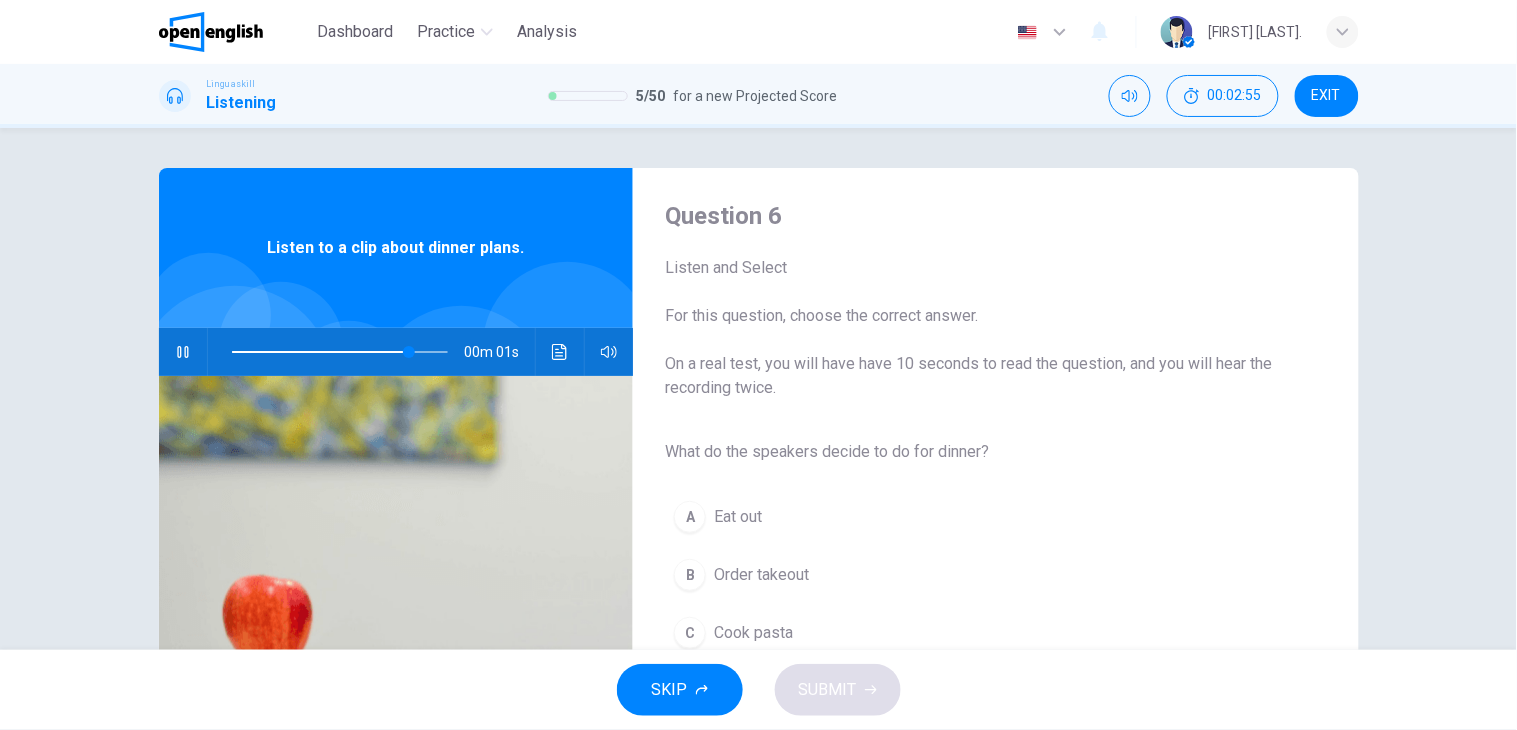 type on "*" 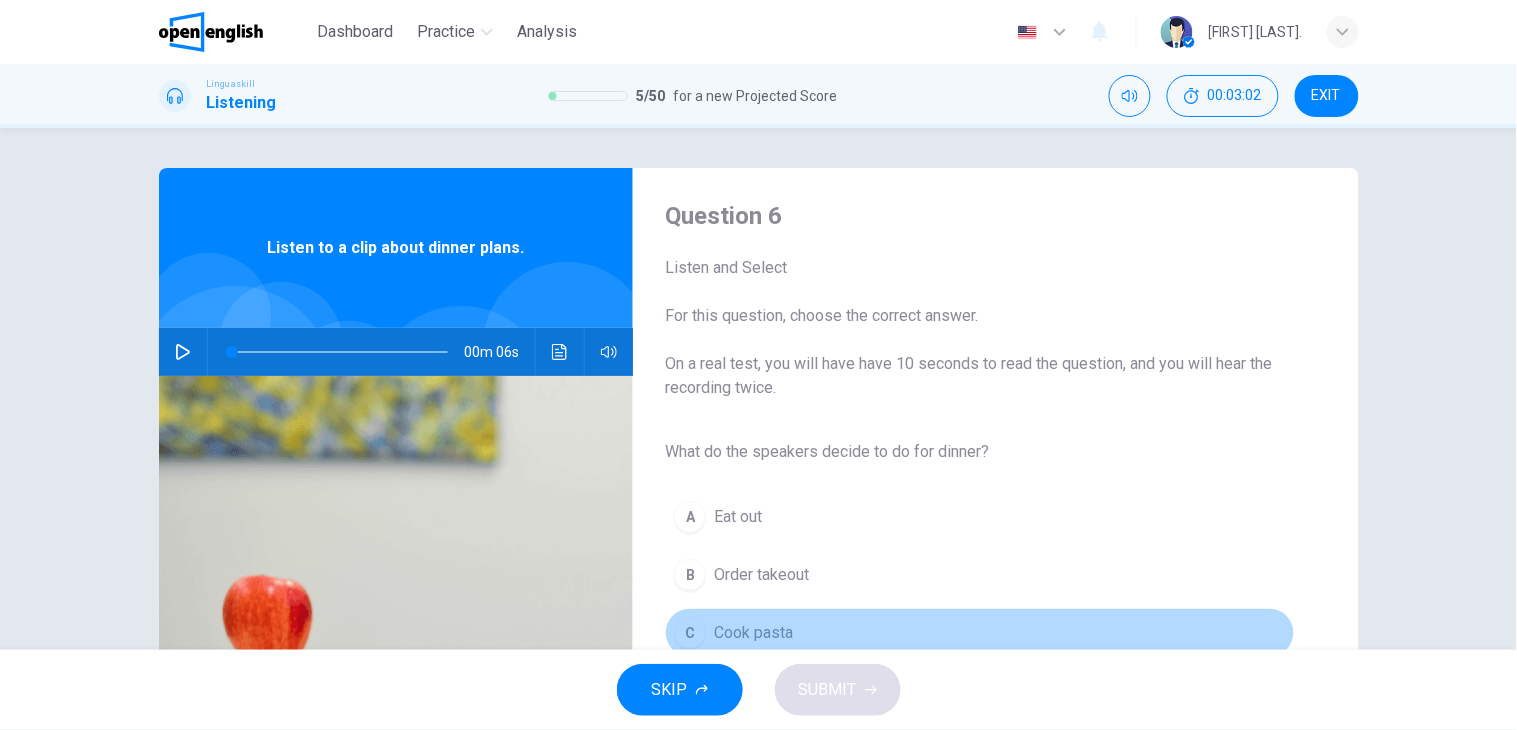 click on "Cook pasta" at bounding box center [753, 633] 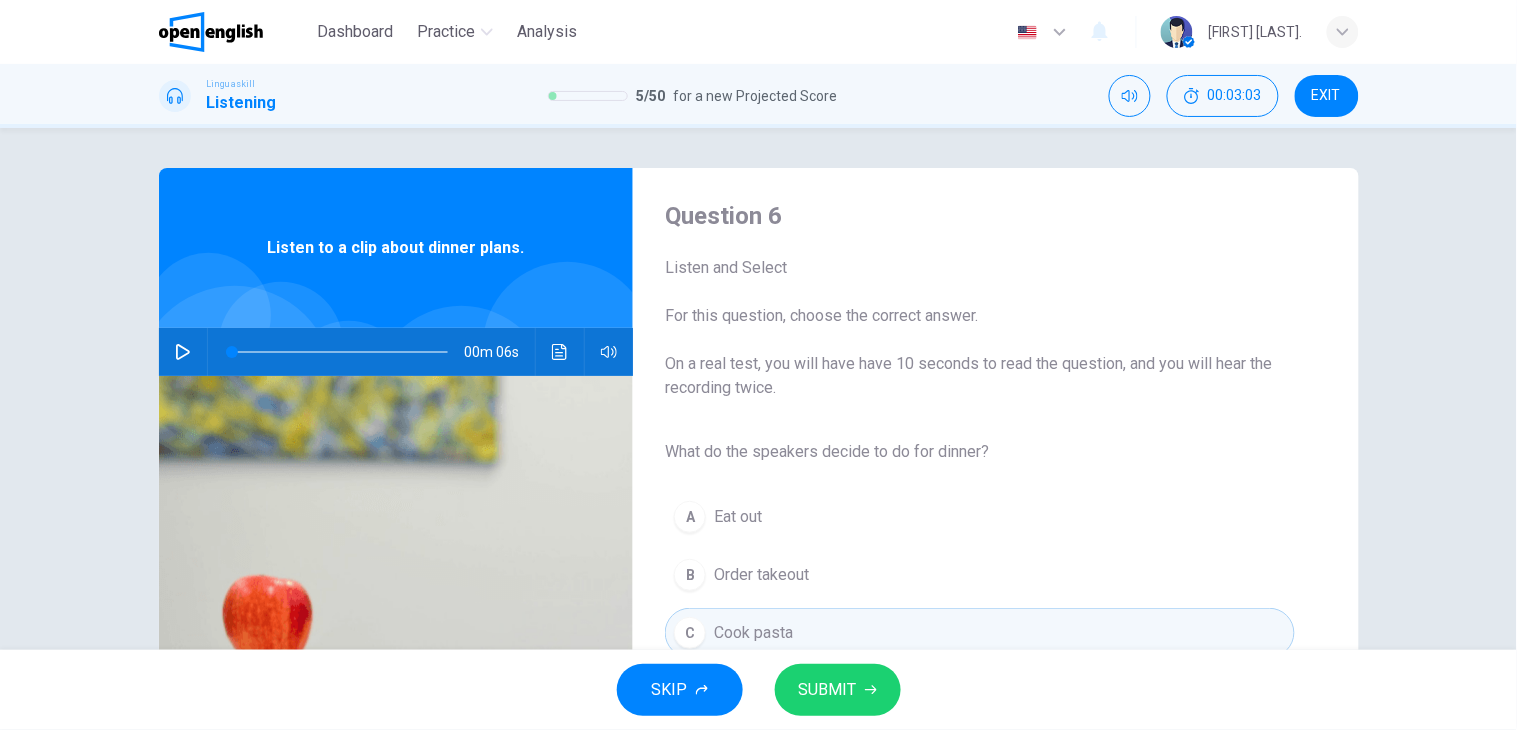 click on "SUBMIT" at bounding box center [828, 690] 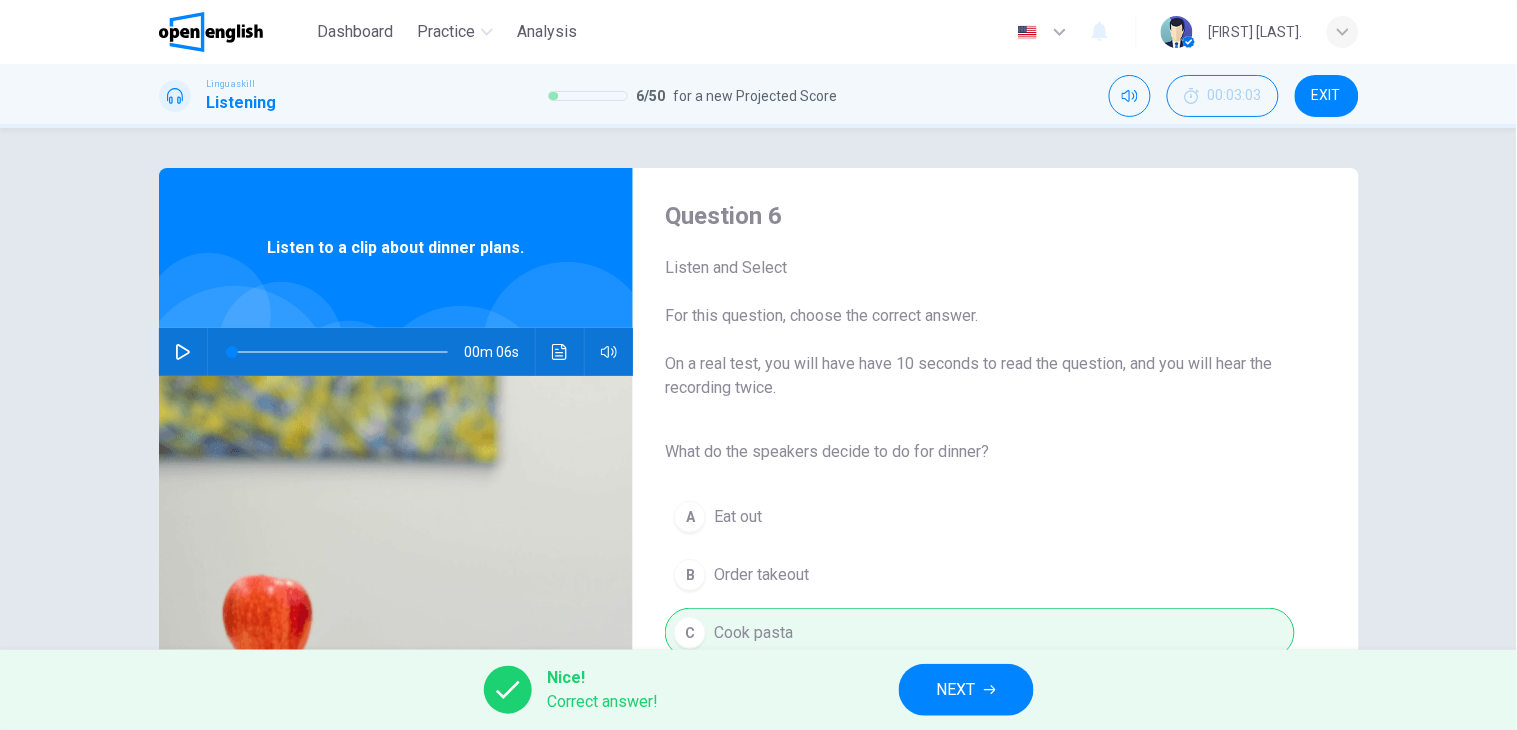 click on "NEXT" at bounding box center (966, 690) 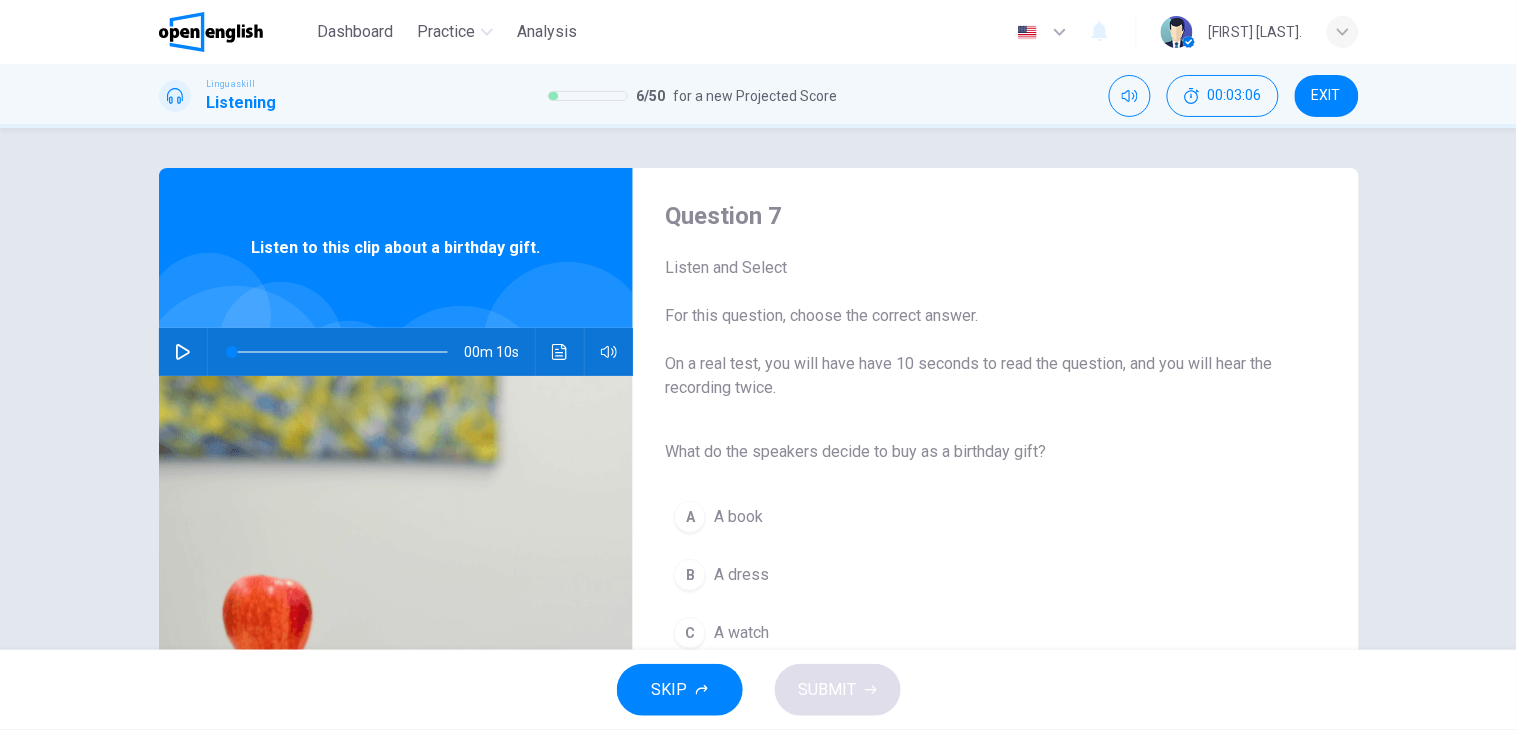 click 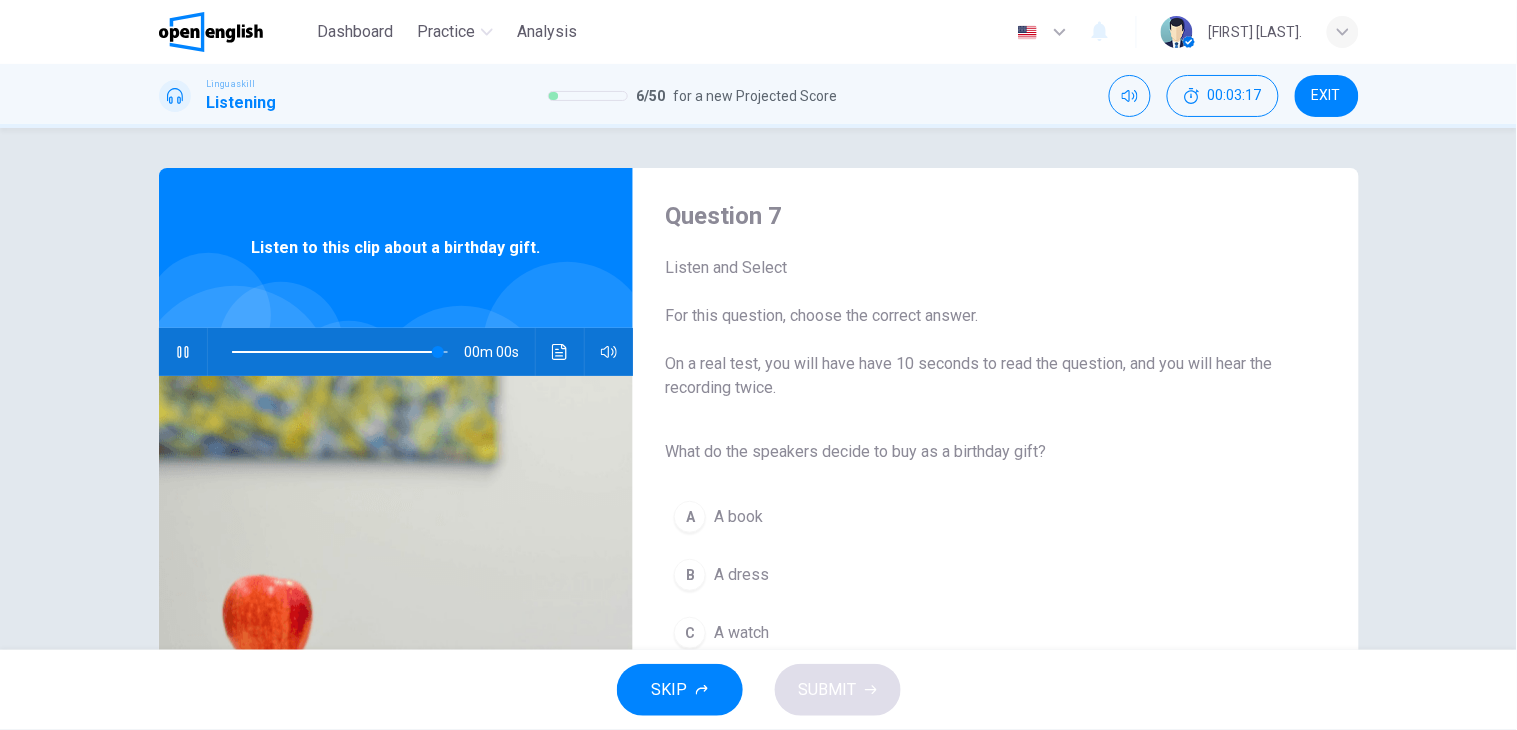 type on "*" 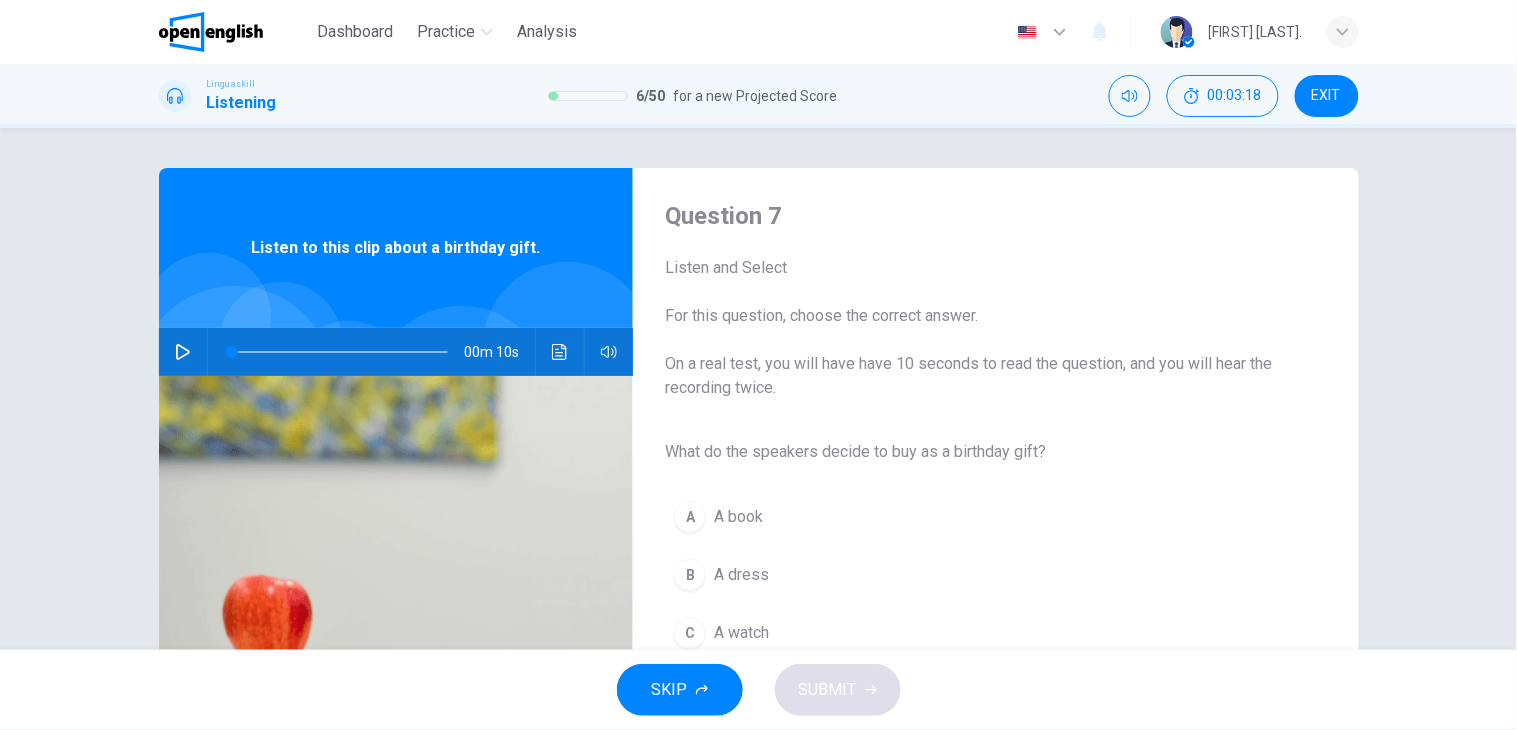 click on "A" at bounding box center [690, 517] 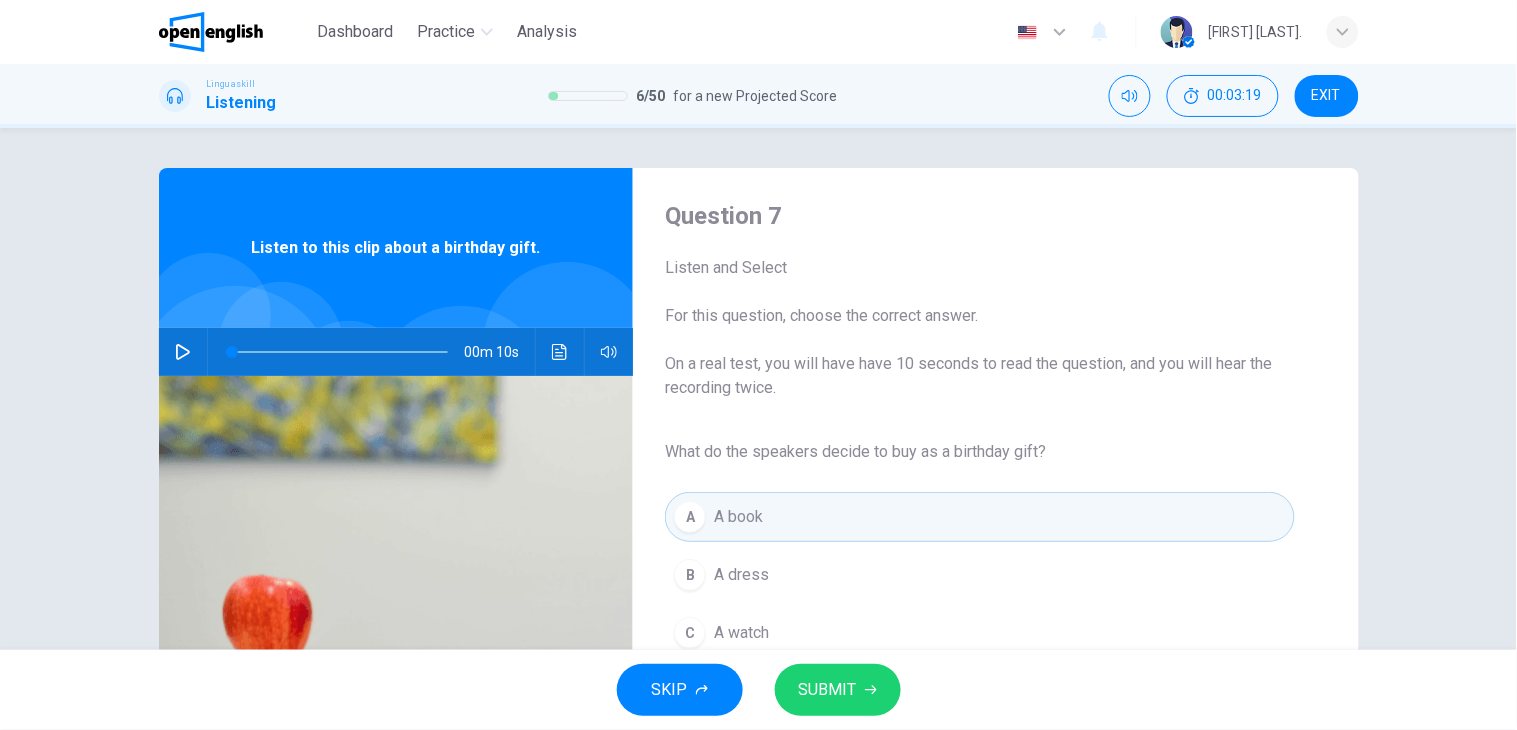 click on "SUBMIT" at bounding box center (828, 690) 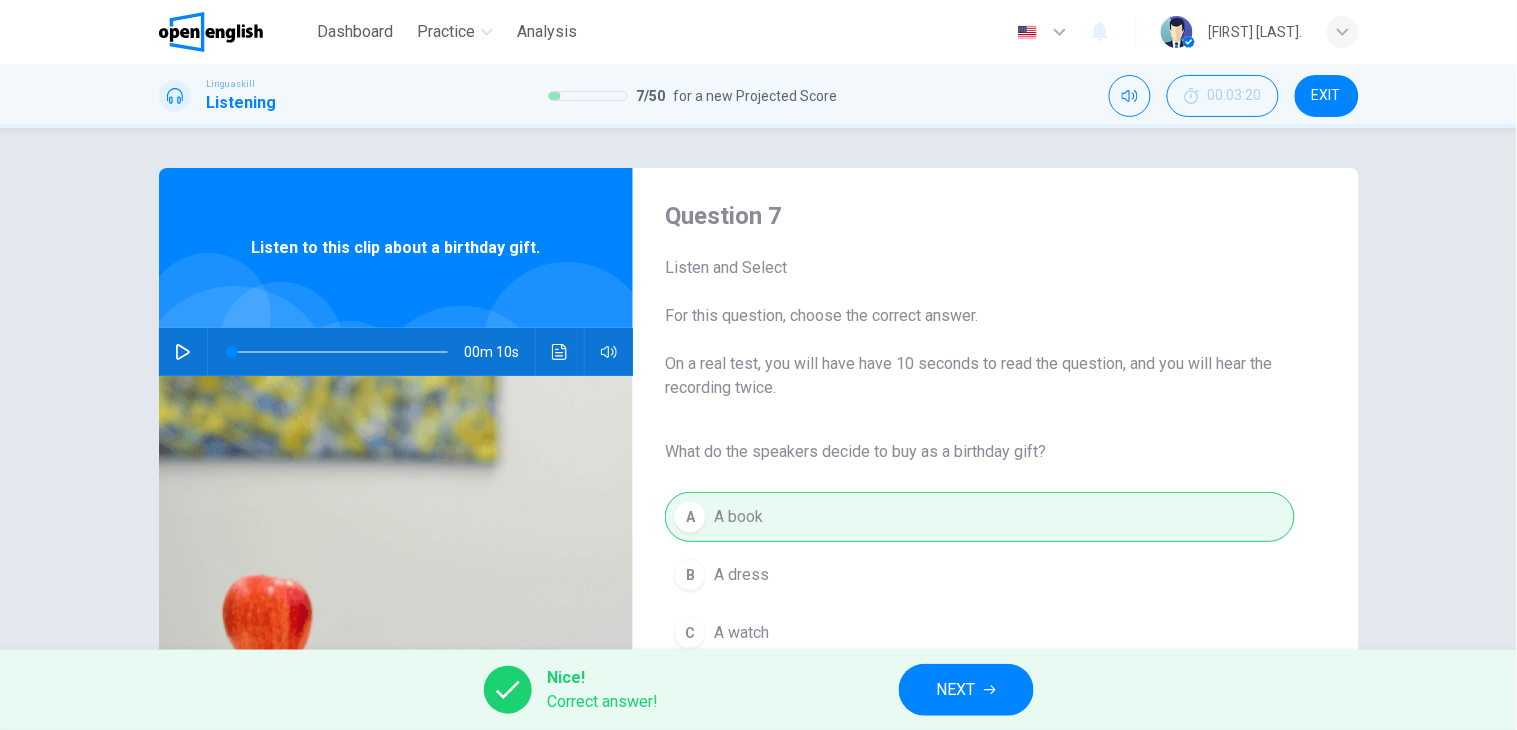 click on "NEXT" at bounding box center (956, 690) 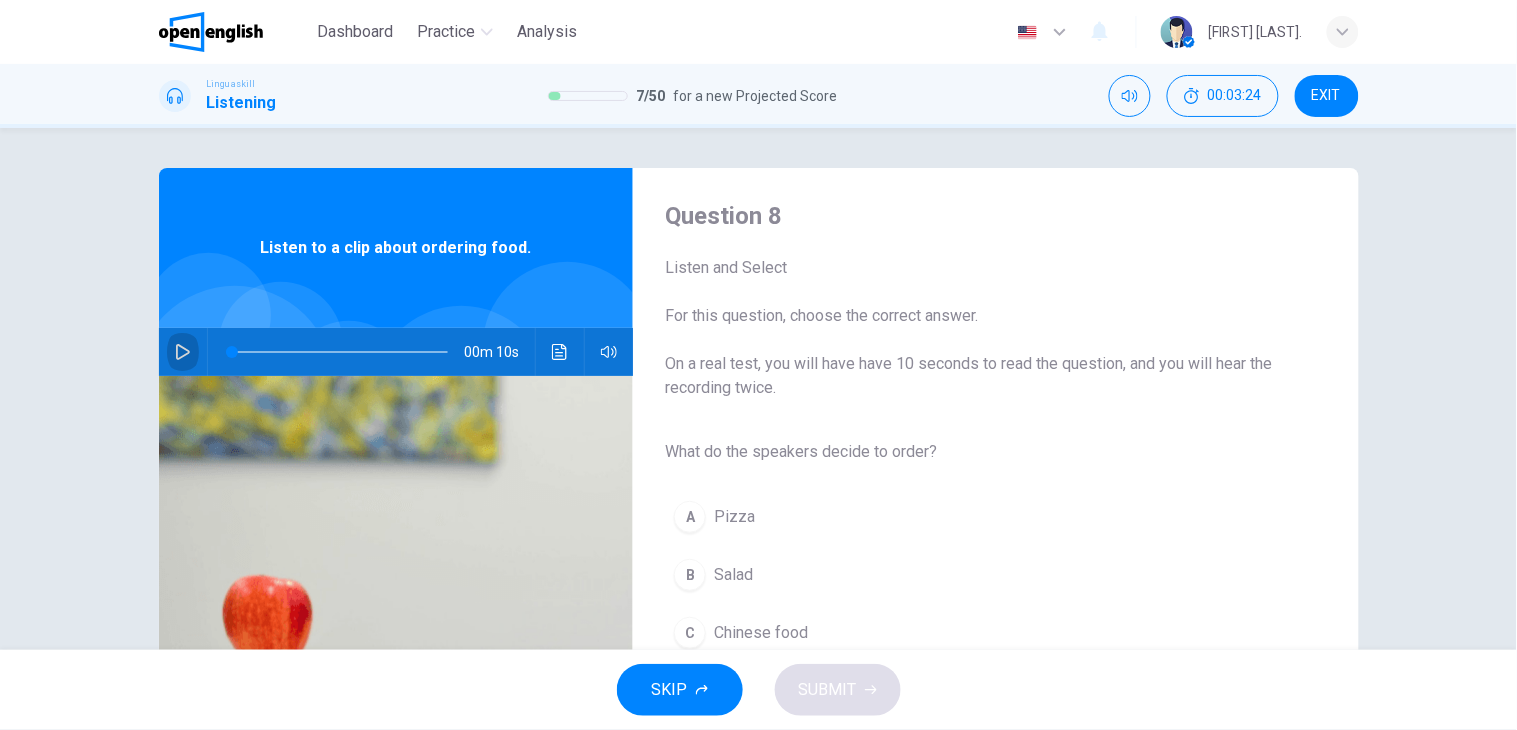 click at bounding box center [183, 352] 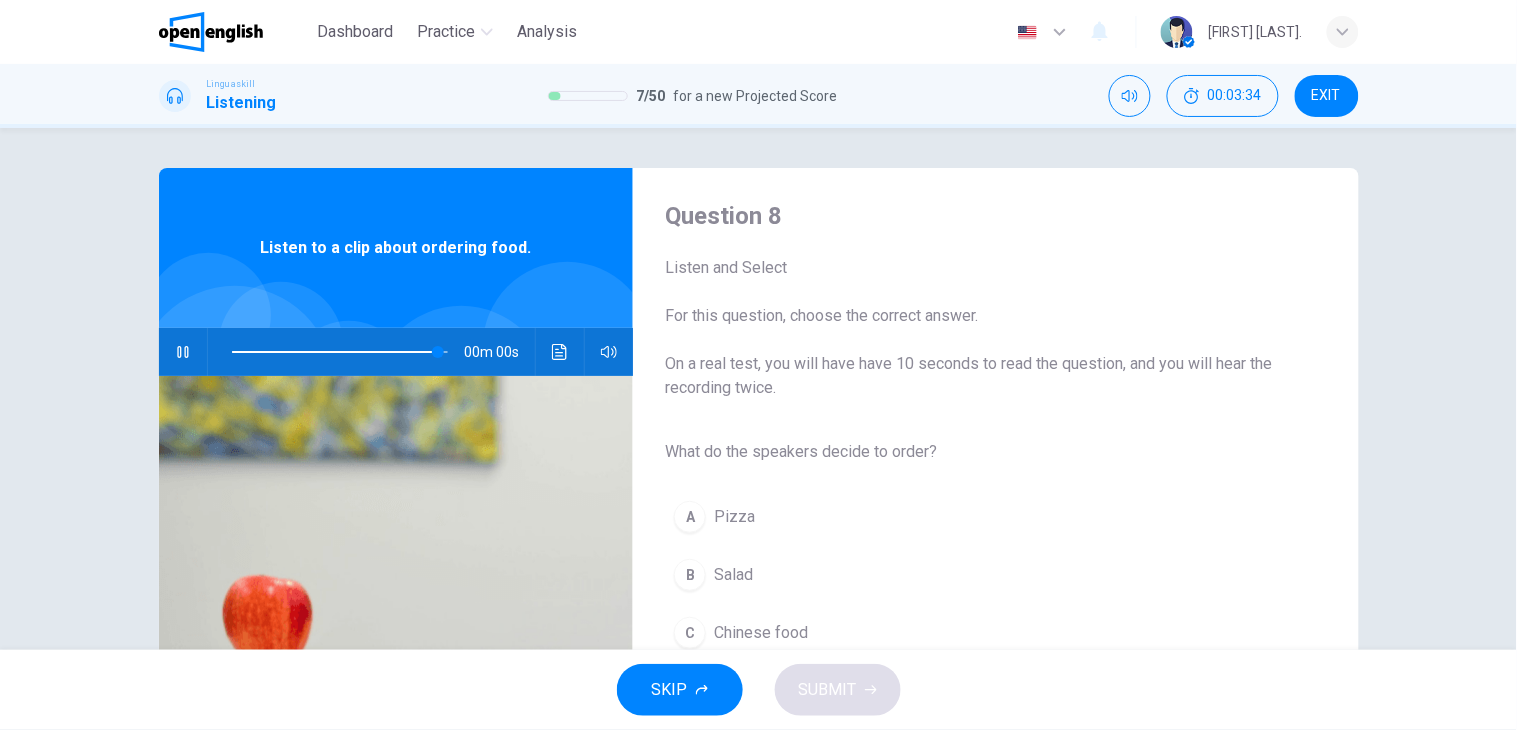 type on "*" 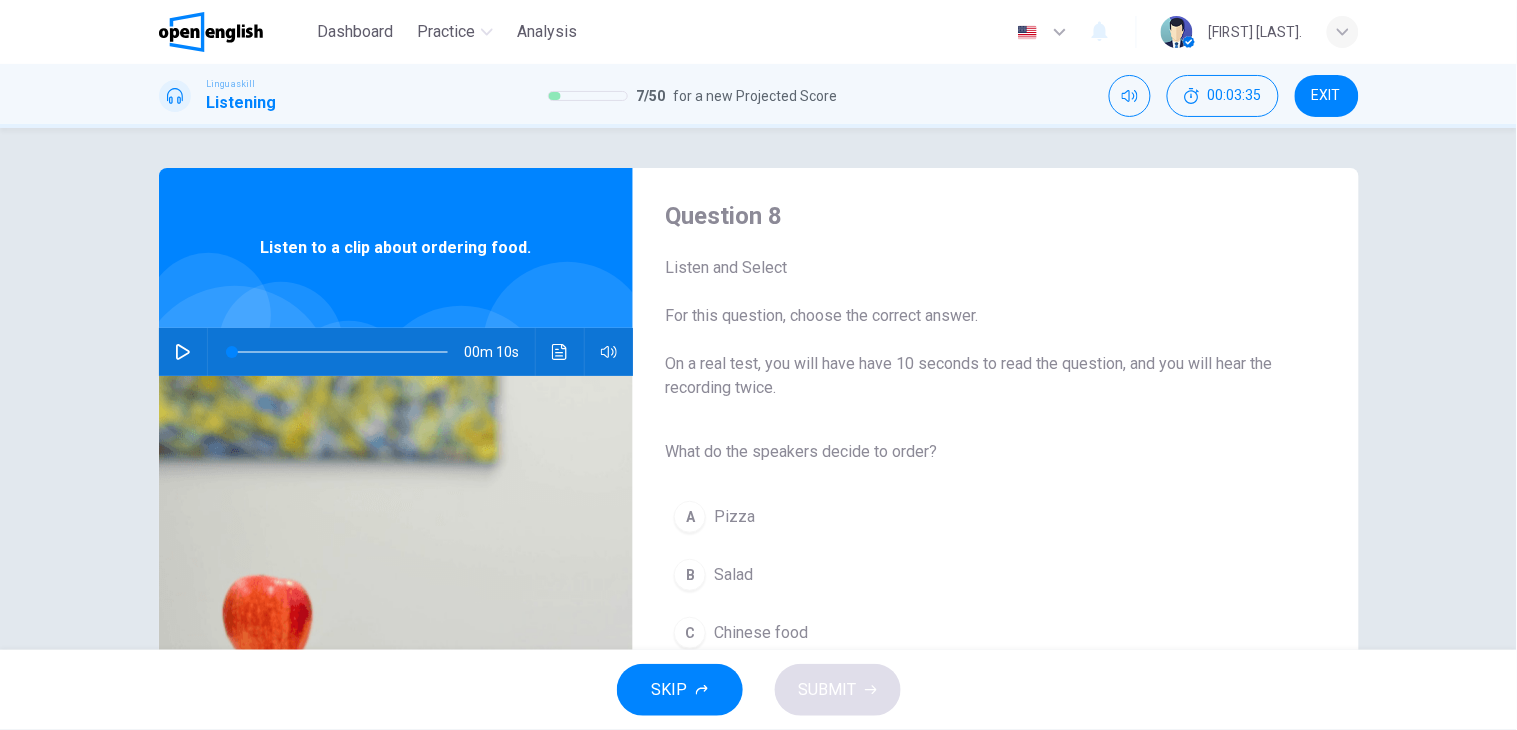 click on "B" at bounding box center [690, 575] 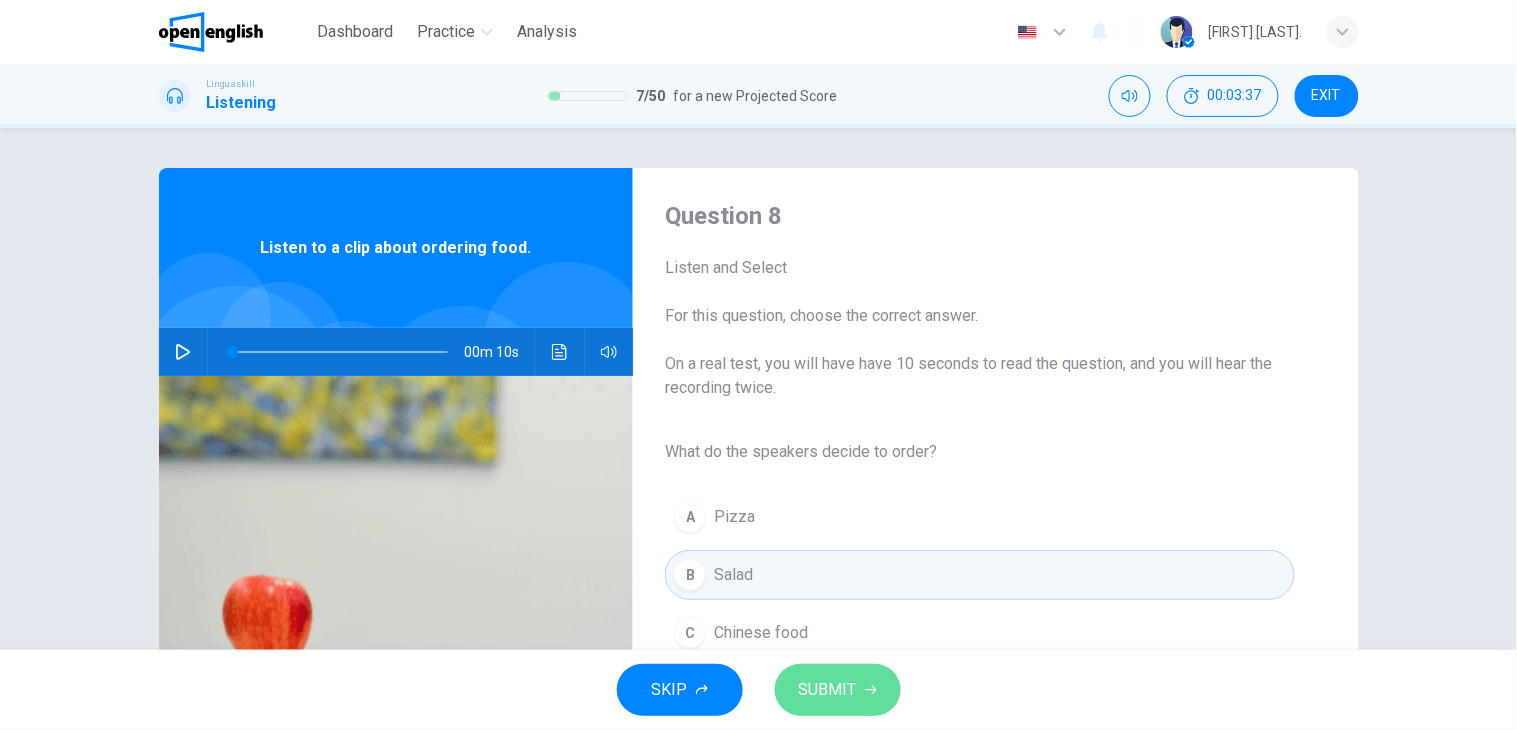 click on "SUBMIT" at bounding box center (828, 690) 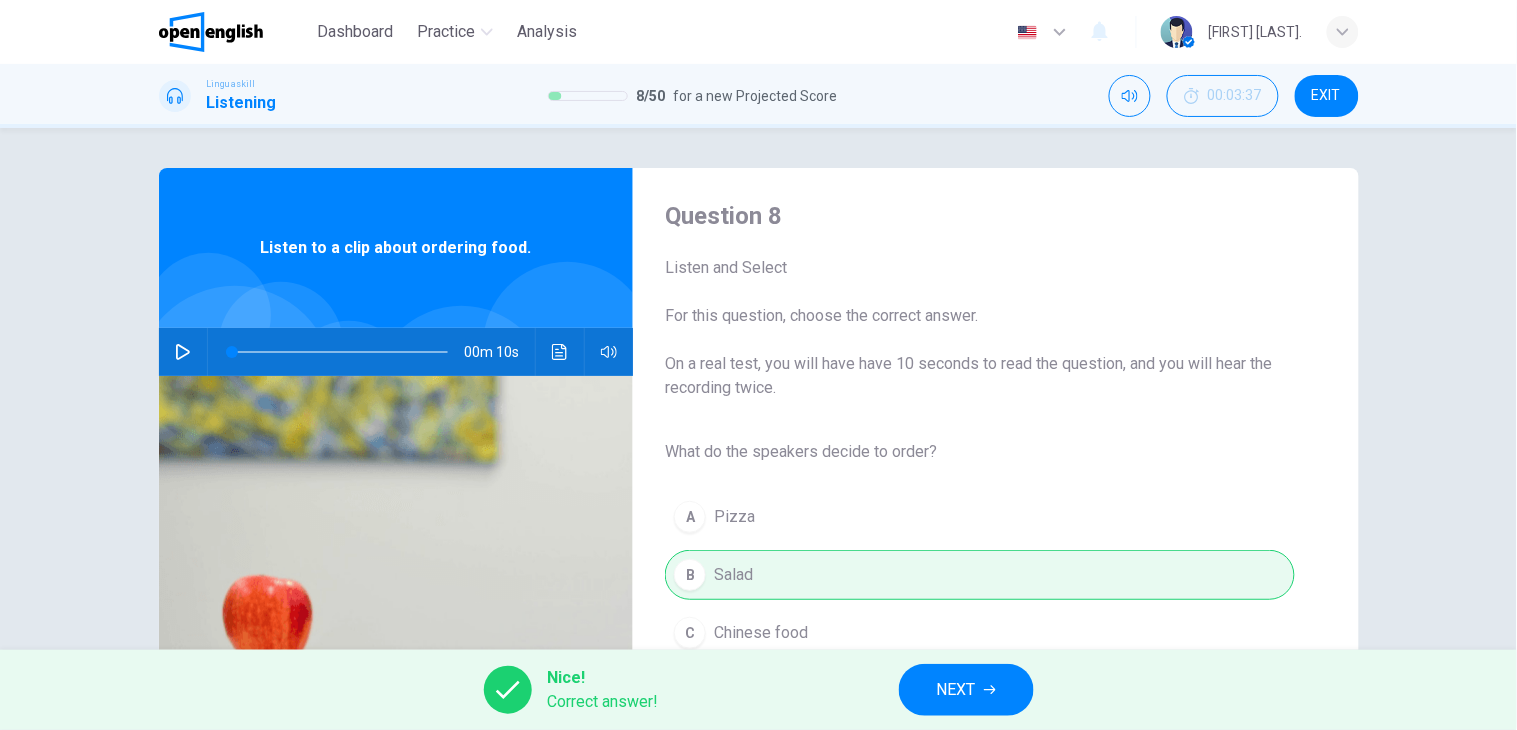 click on "NEXT" at bounding box center [956, 690] 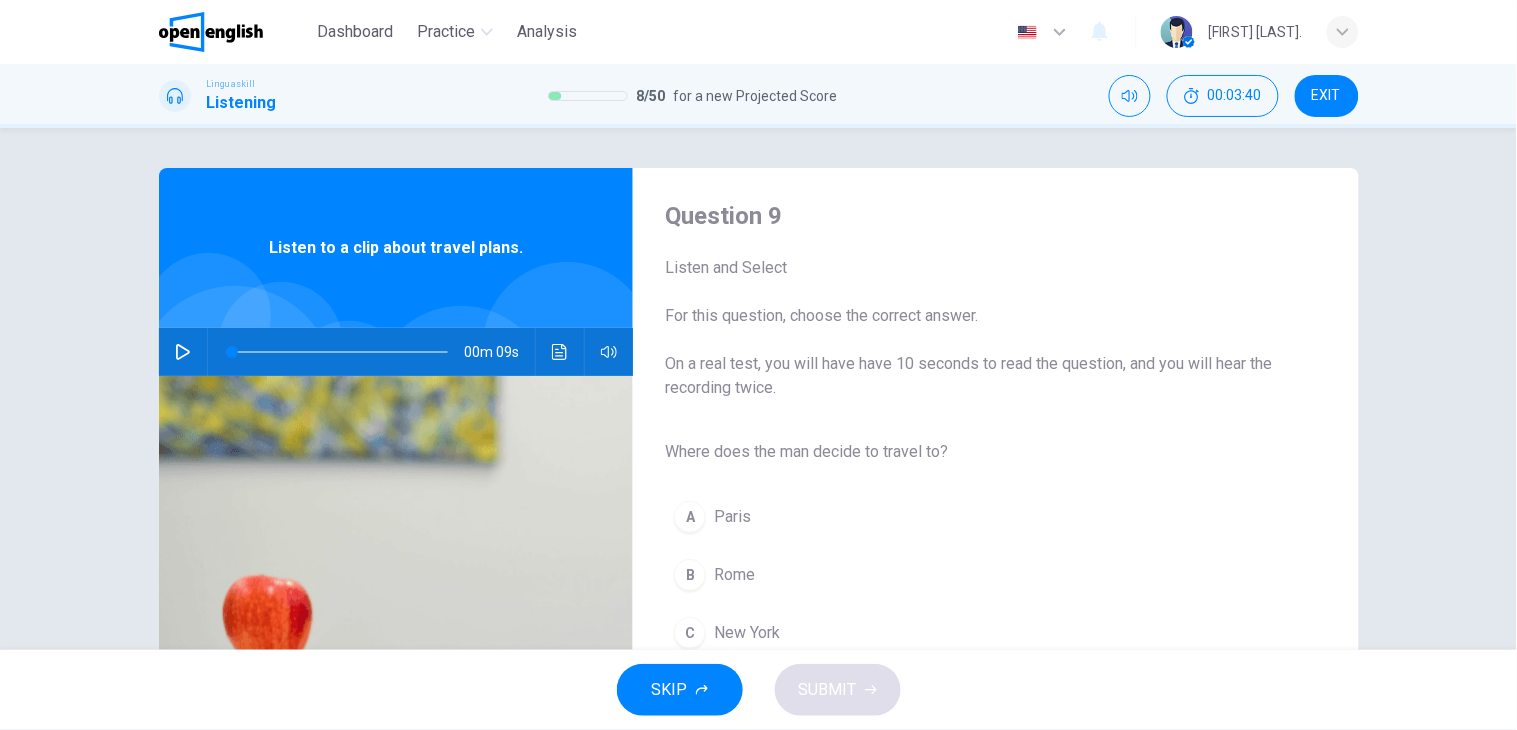 drag, startPoint x: 1514, startPoint y: 364, endPoint x: 1516, endPoint y: 404, distance: 40.04997 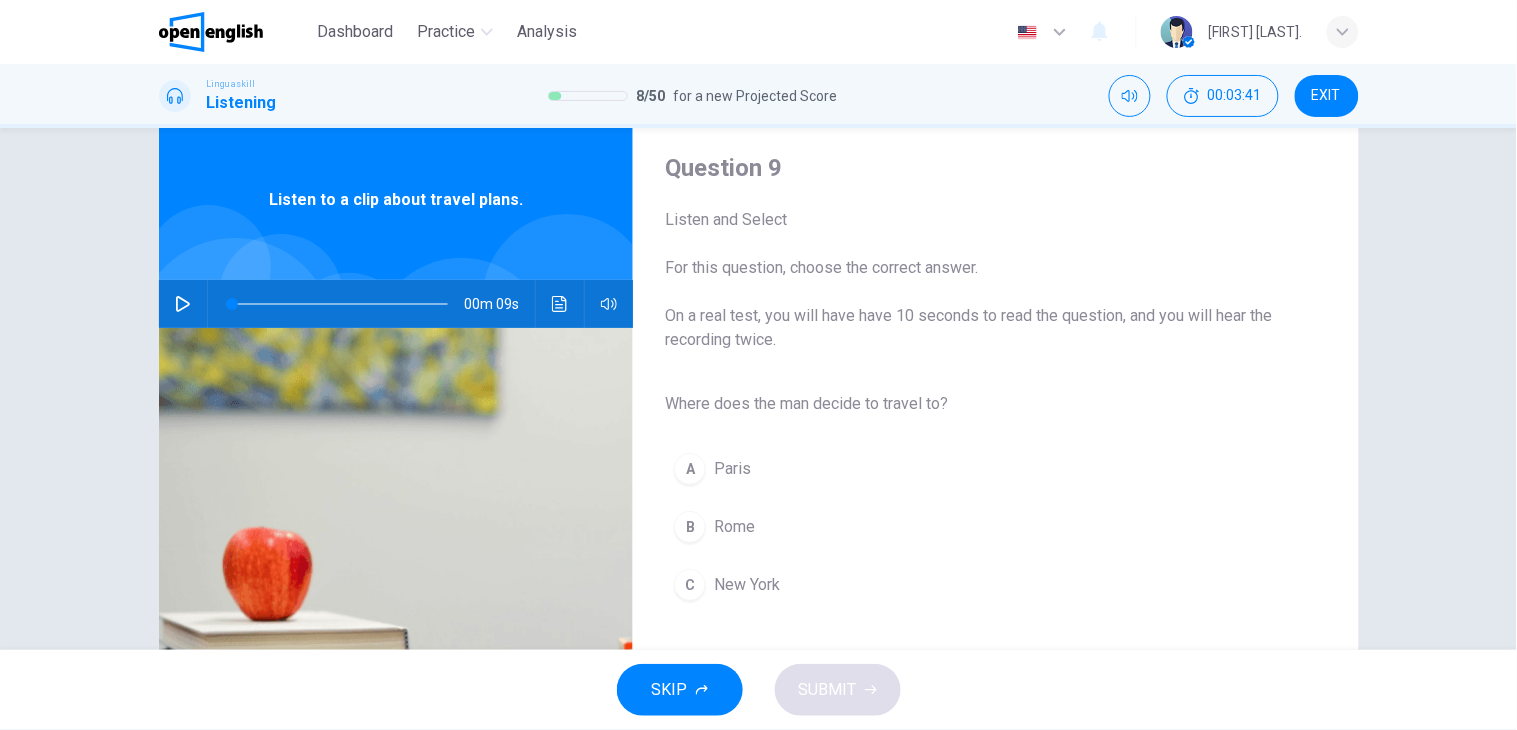 scroll, scrollTop: 52, scrollLeft: 0, axis: vertical 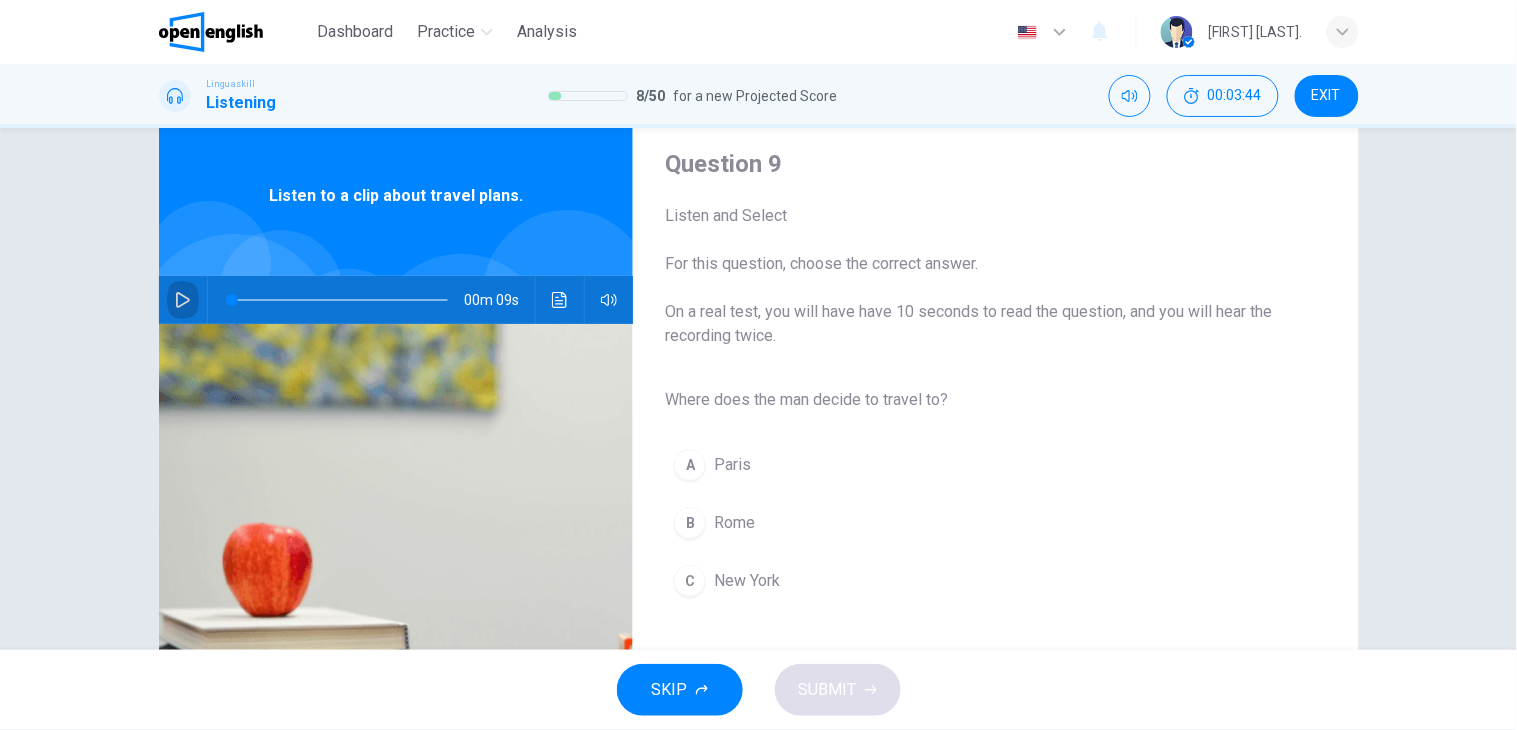 click 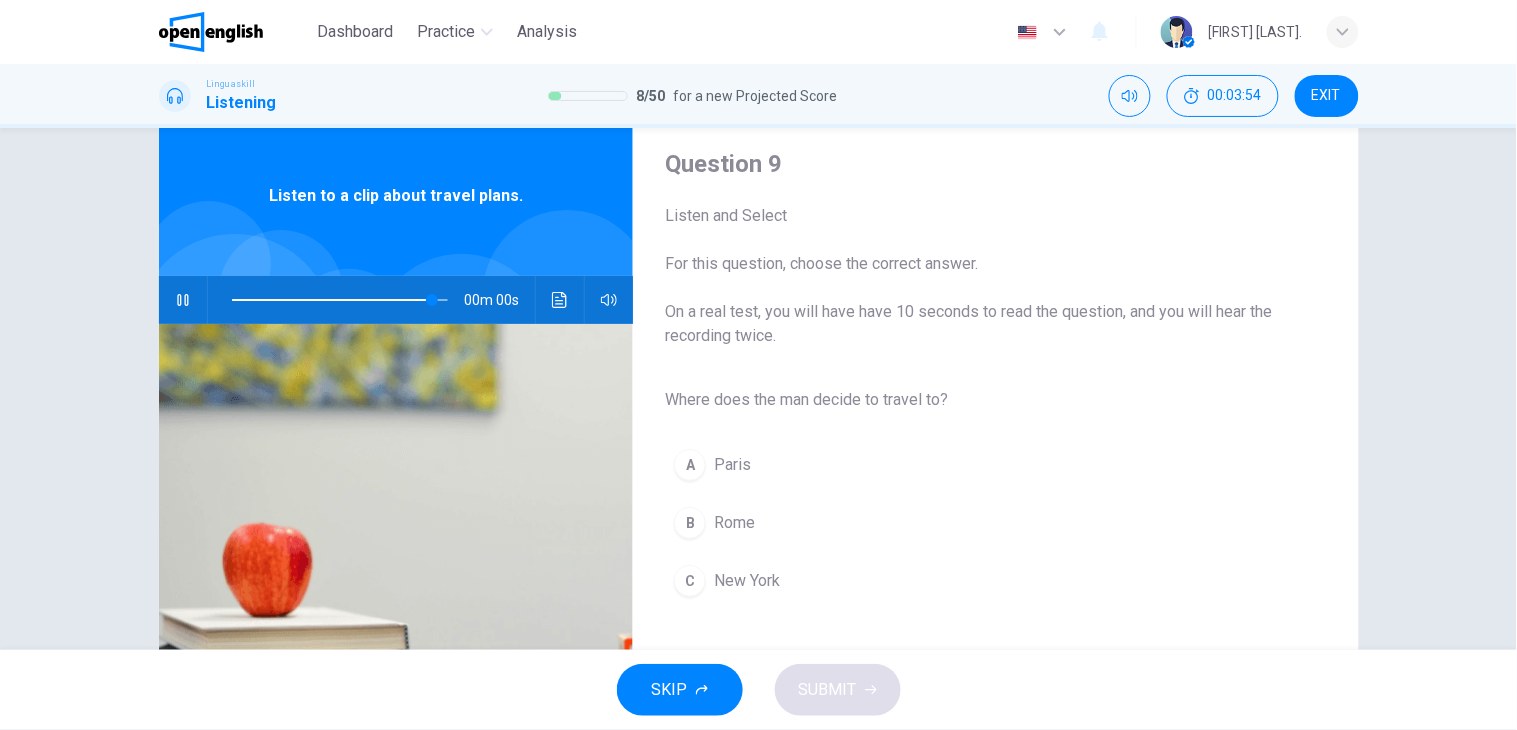 type on "*" 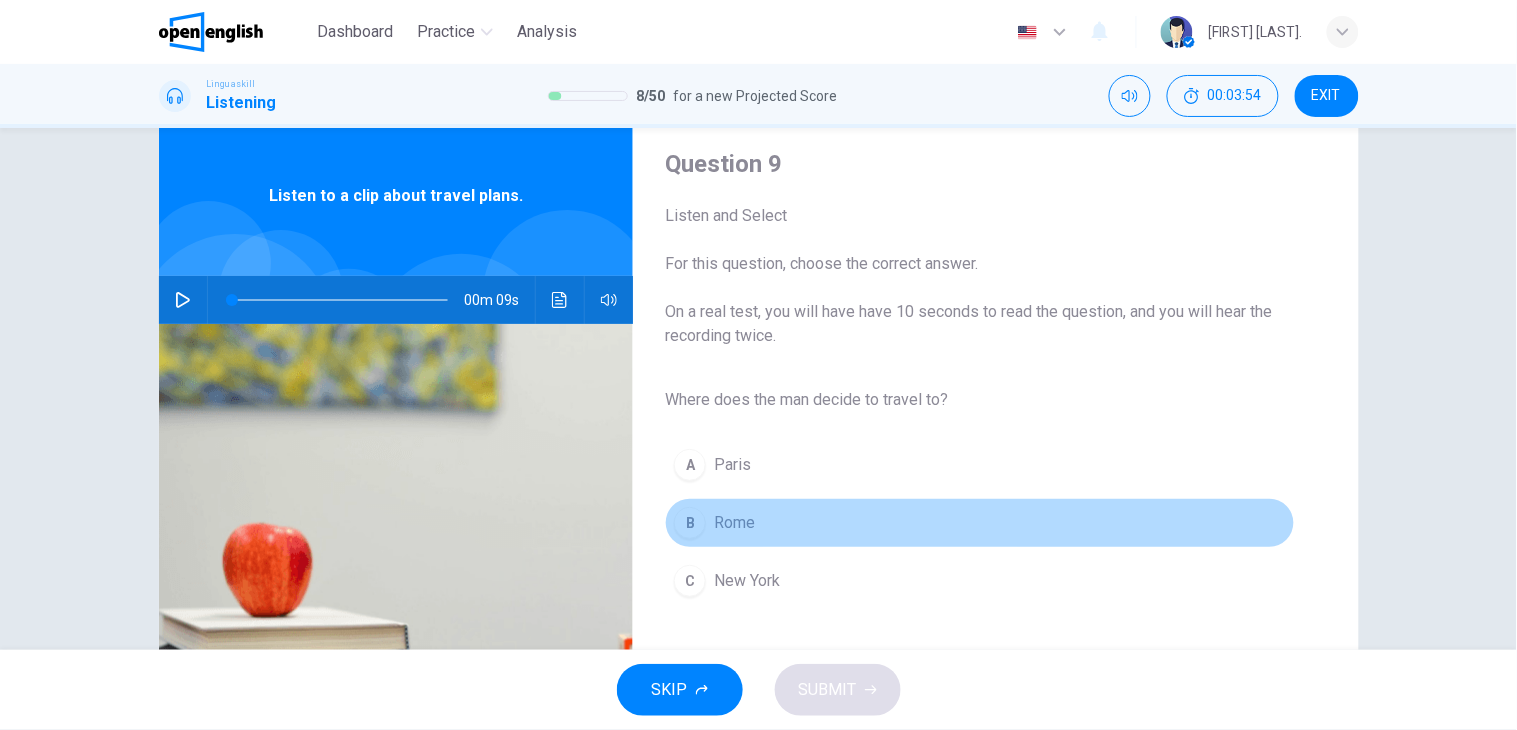 click on "Rome" at bounding box center [734, 523] 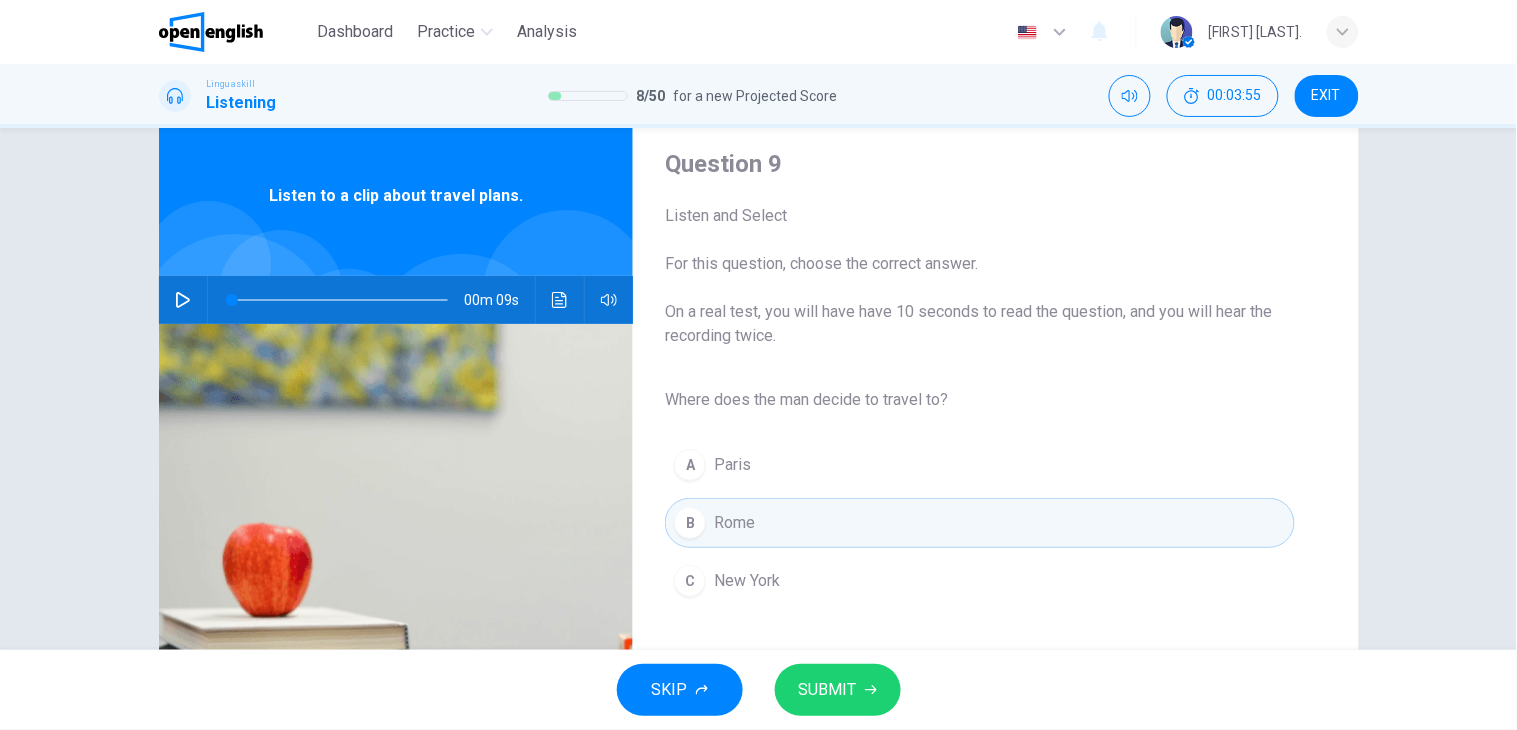 click on "SUBMIT" at bounding box center [838, 690] 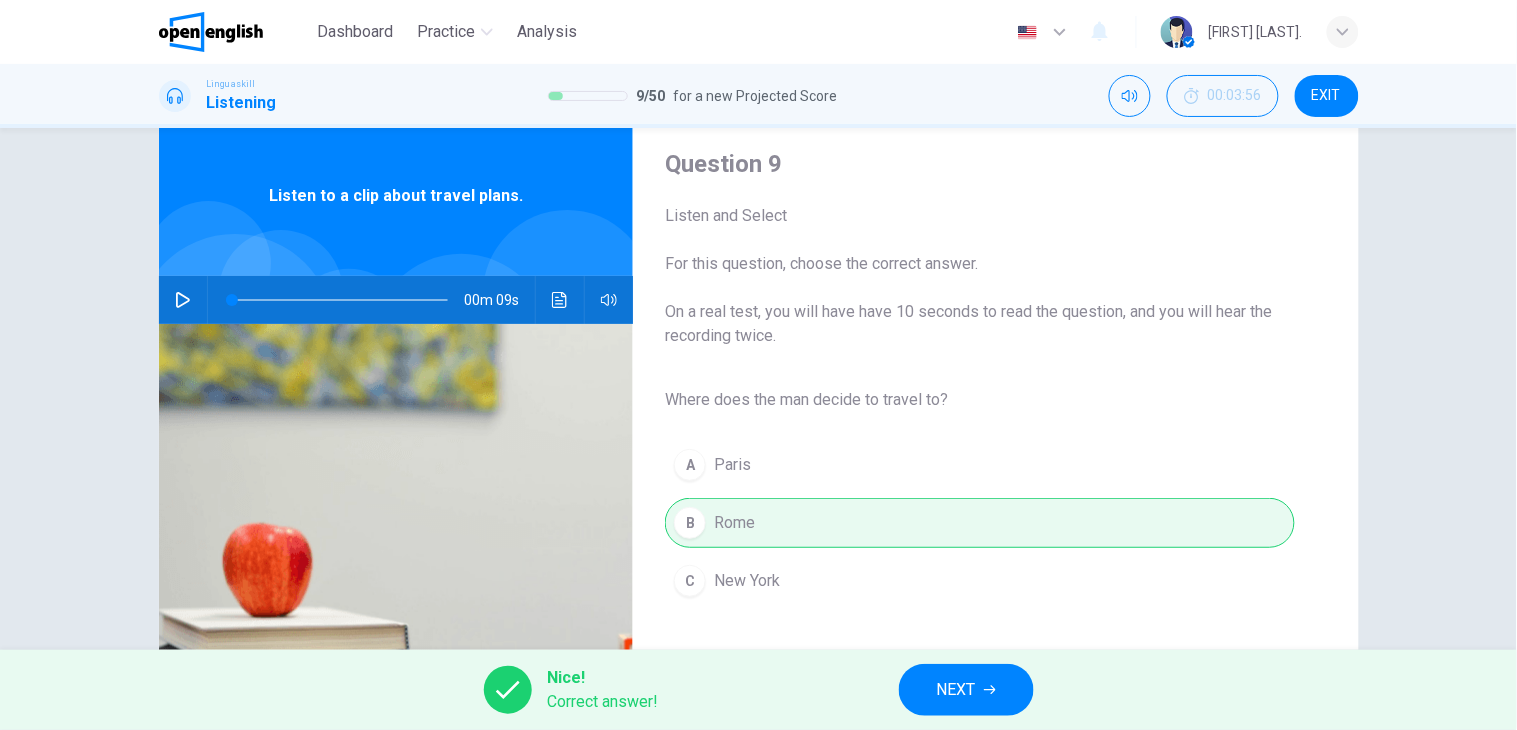 click on "NEXT" at bounding box center (966, 690) 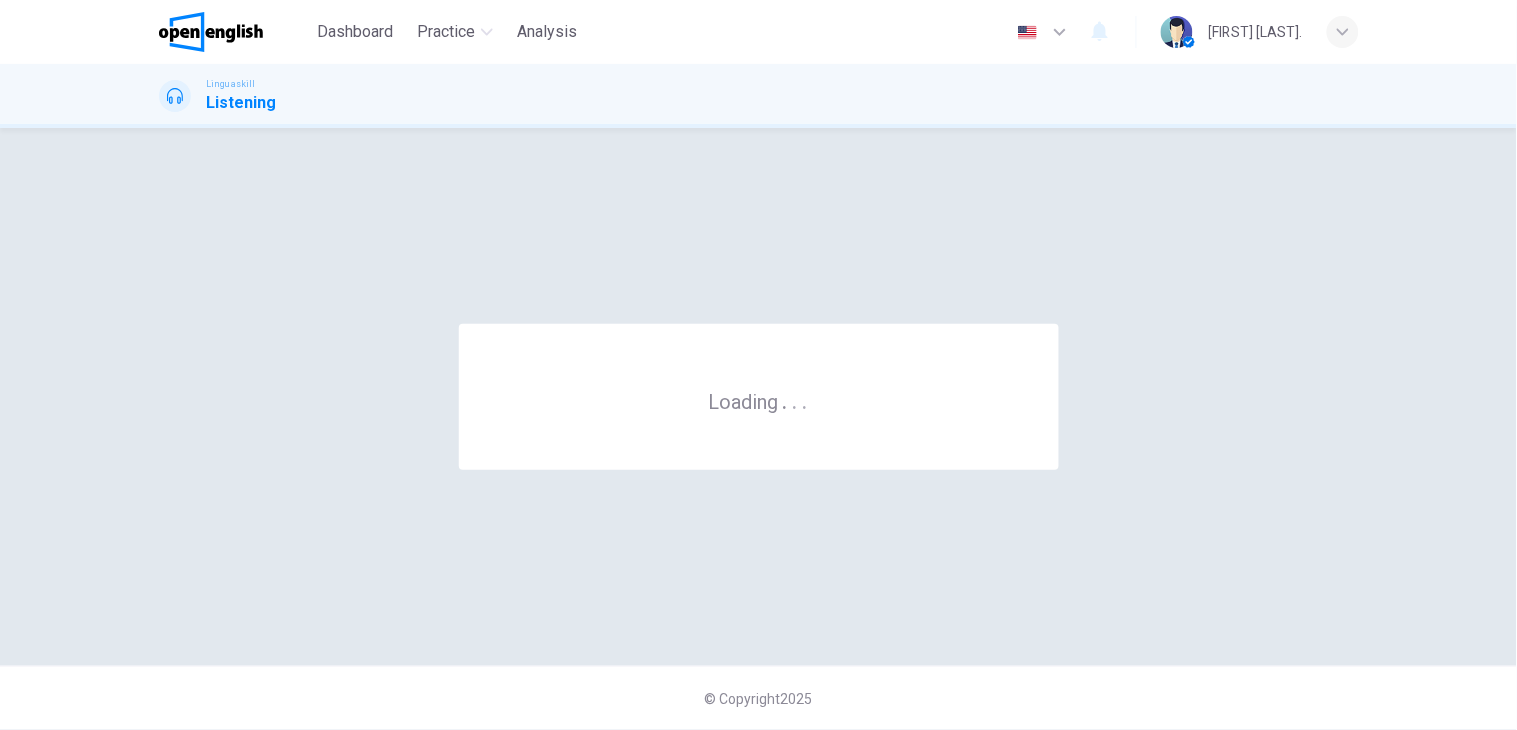 scroll, scrollTop: 0, scrollLeft: 0, axis: both 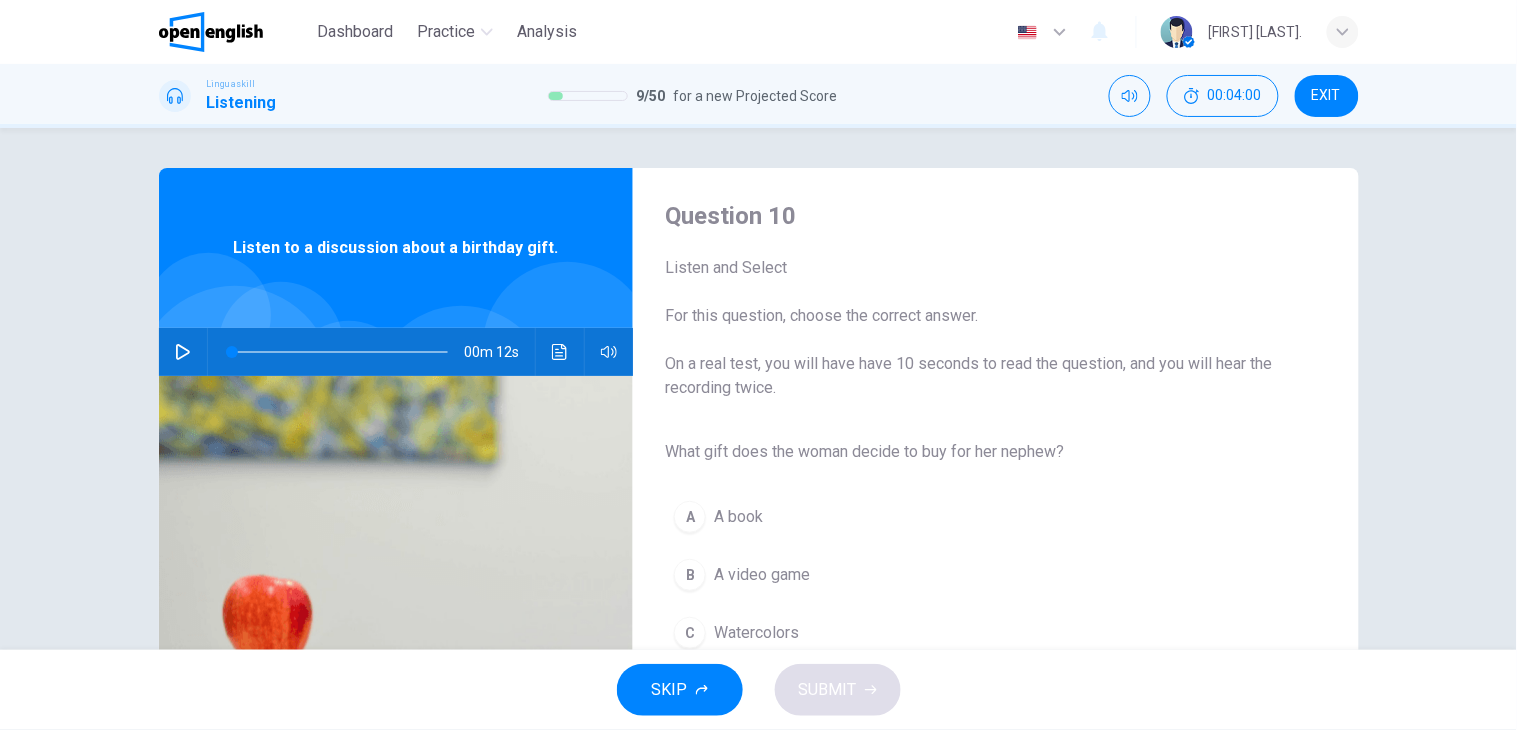 click 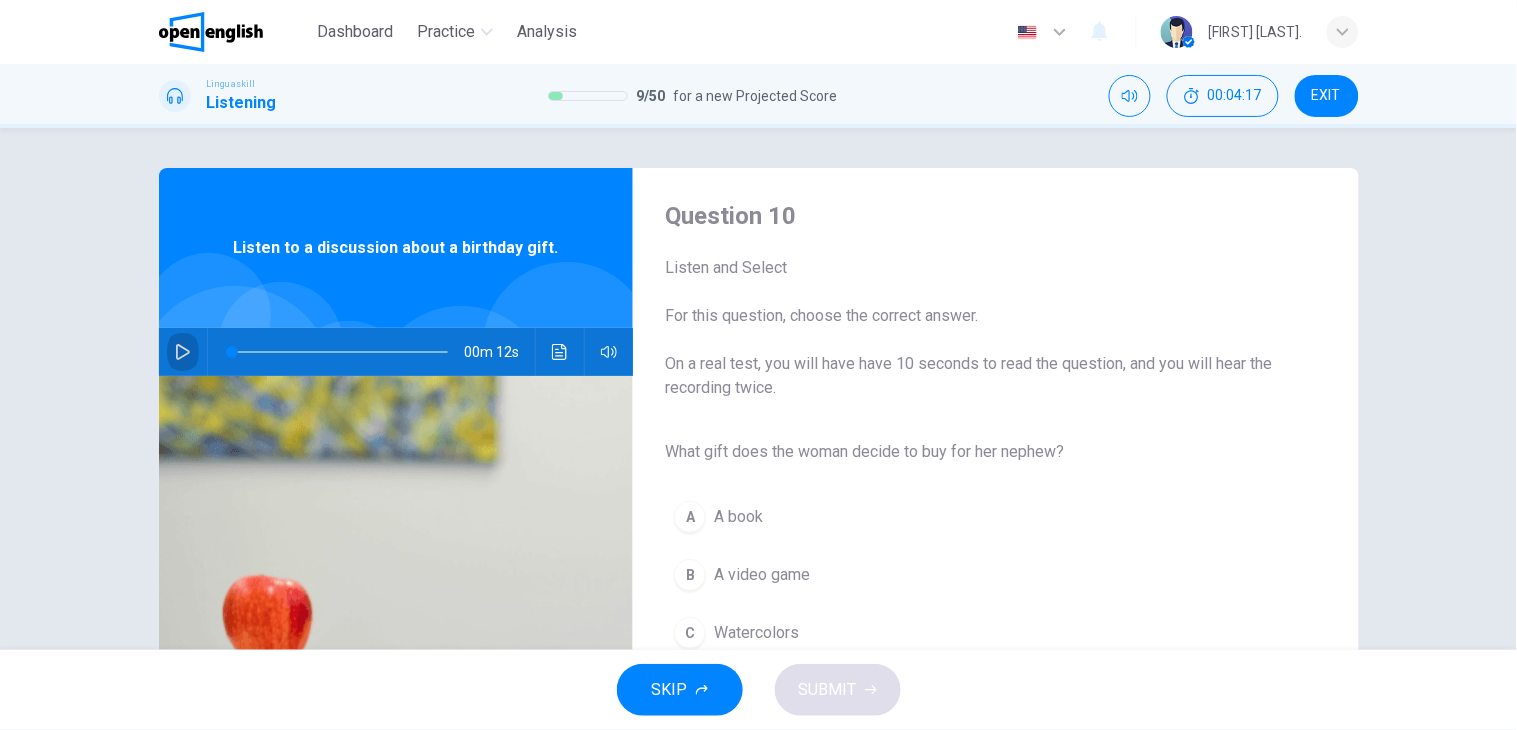 click 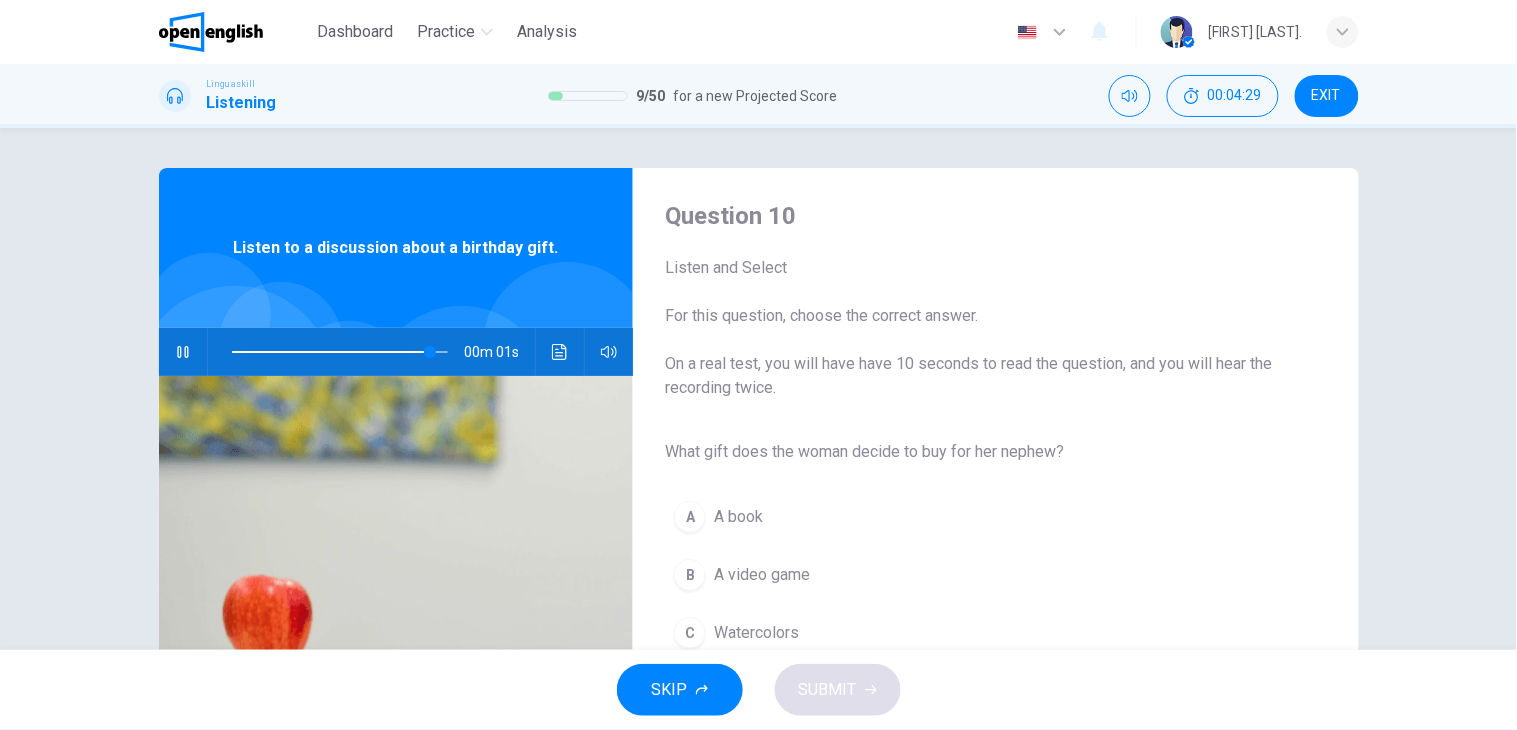 type on "*" 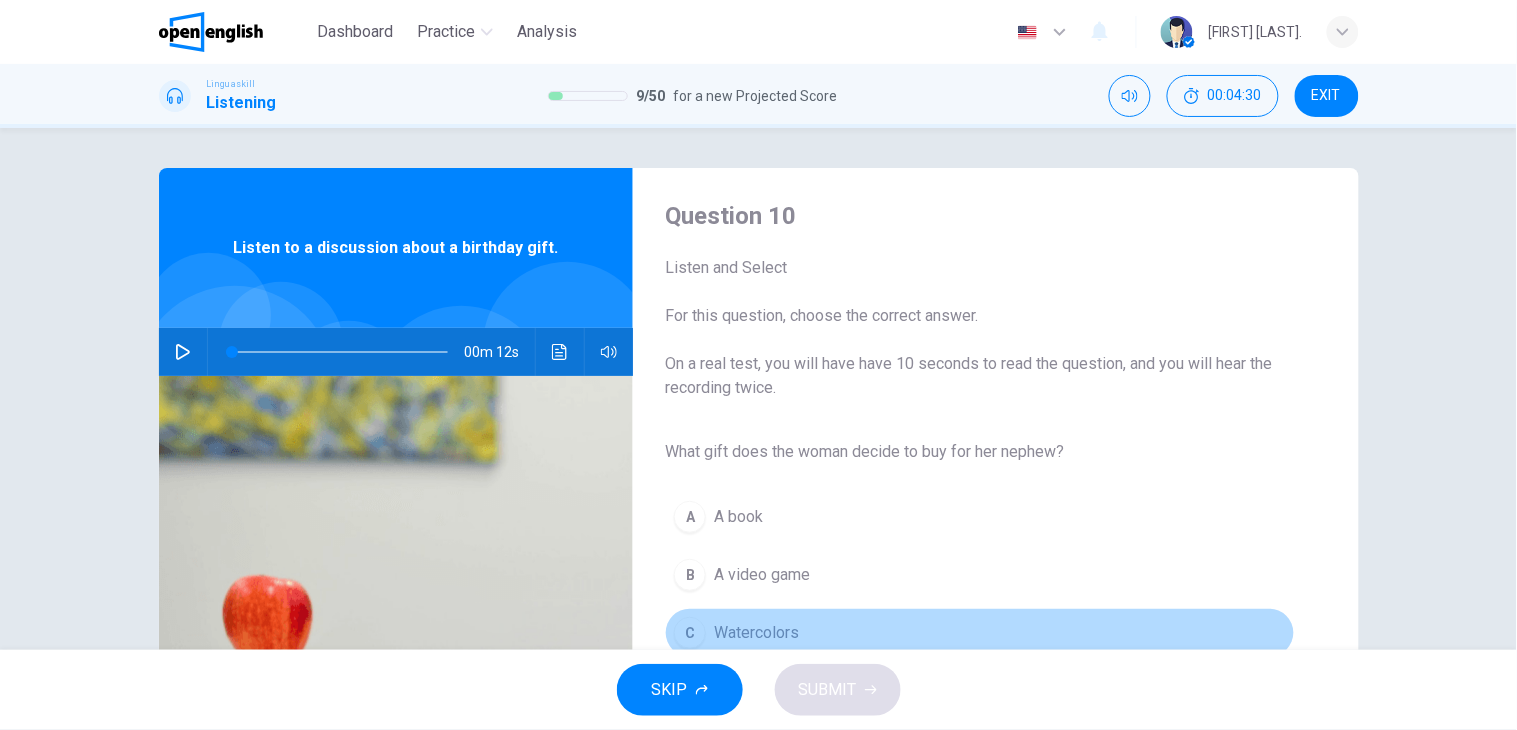 click on "Watercolors" at bounding box center (756, 633) 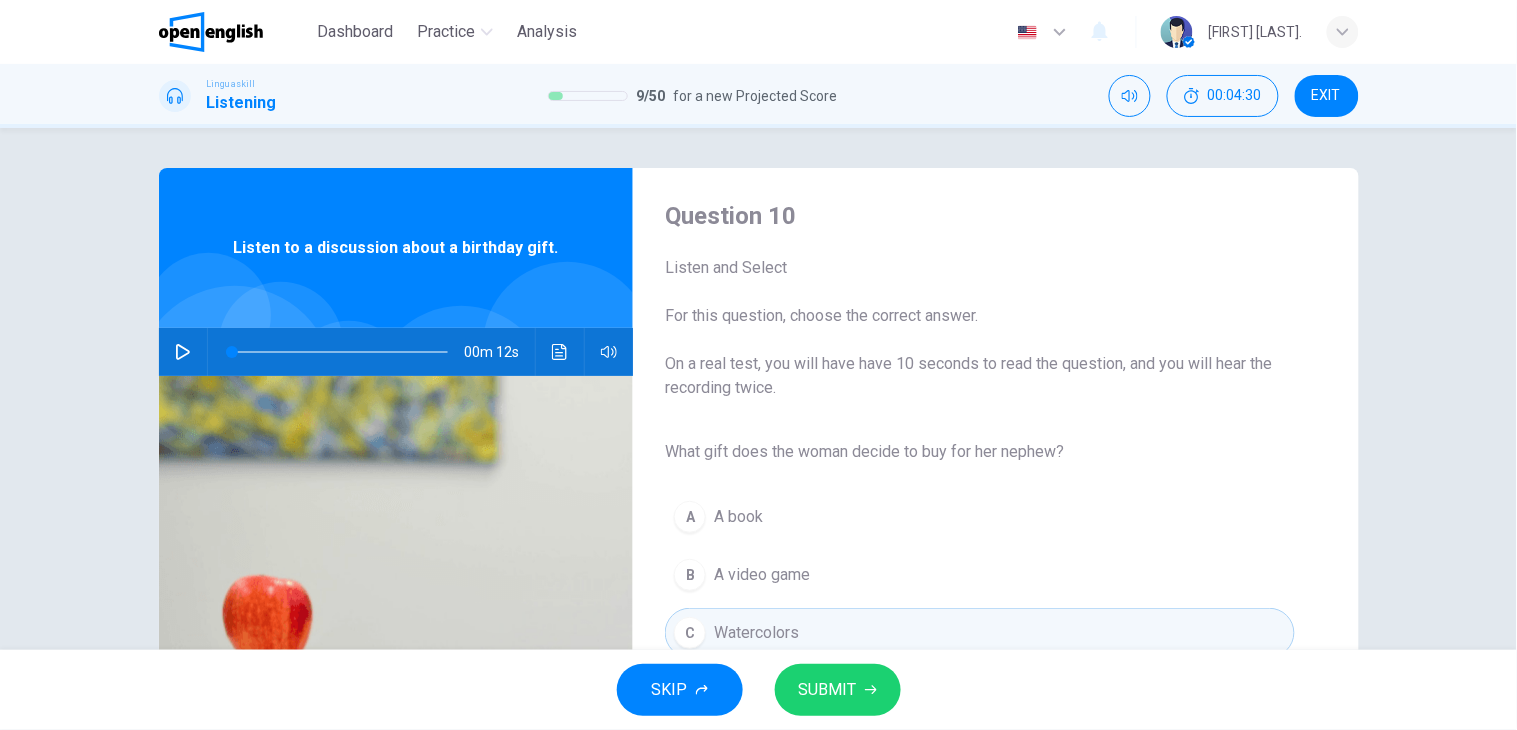 click on "SUBMIT" at bounding box center [828, 690] 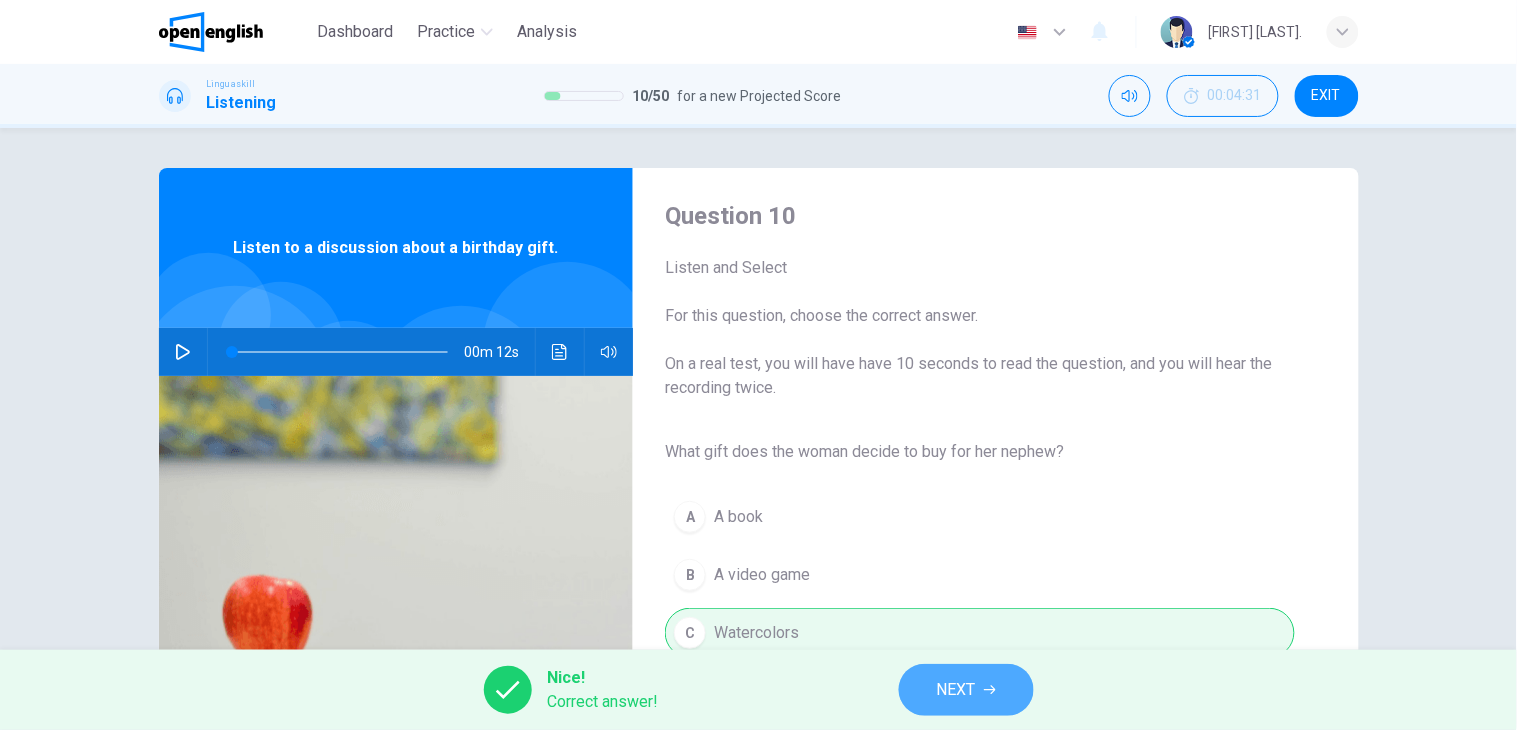 click on "NEXT" at bounding box center [966, 690] 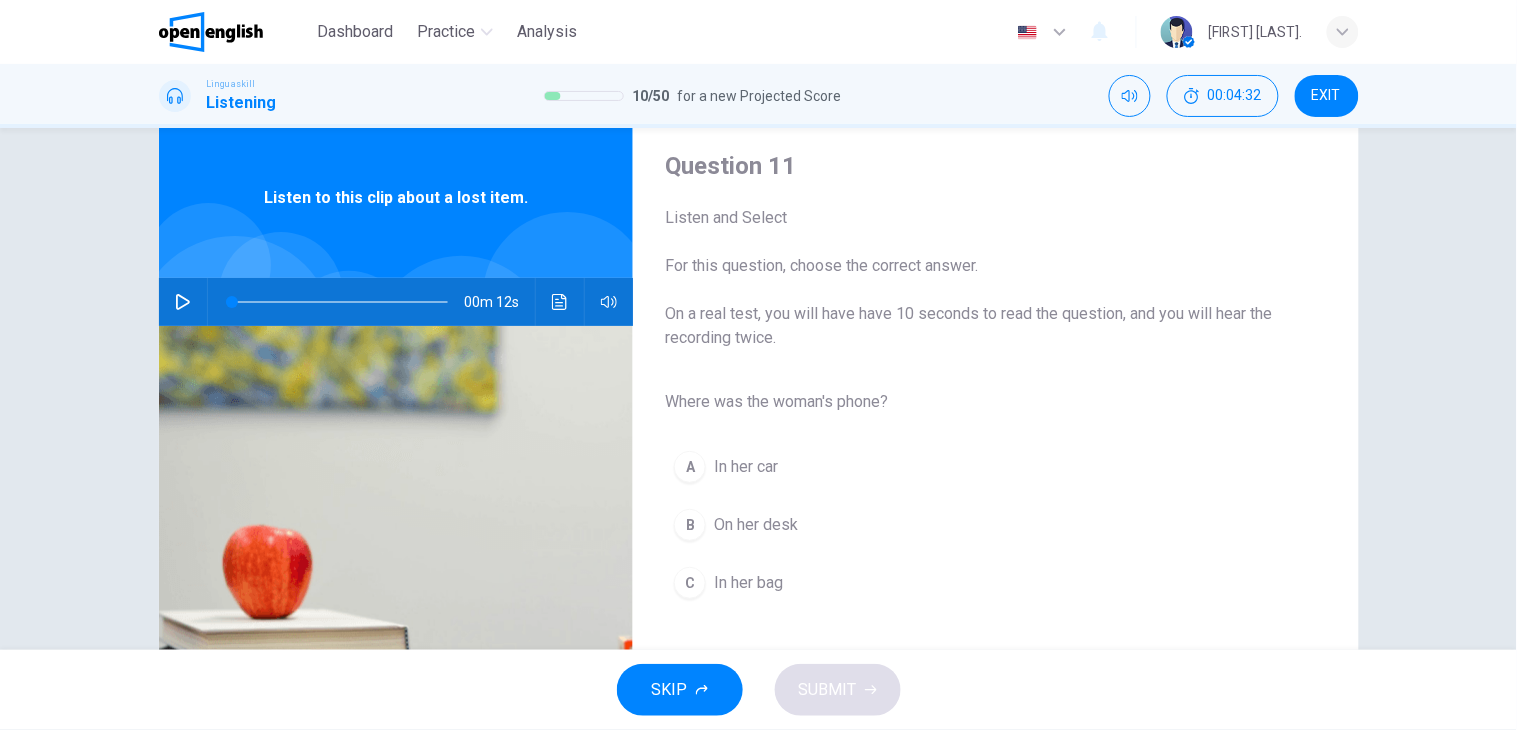 scroll, scrollTop: 52, scrollLeft: 0, axis: vertical 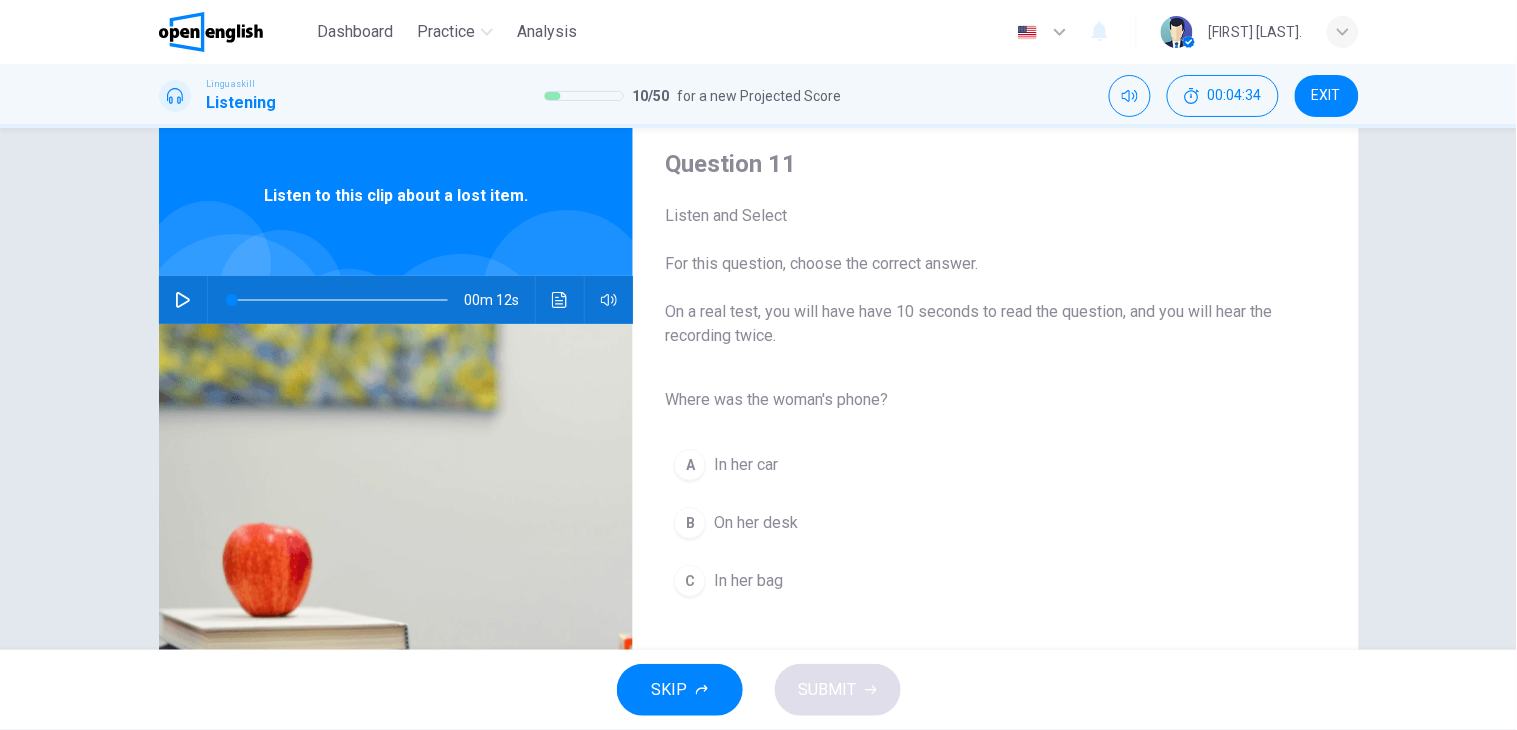 click 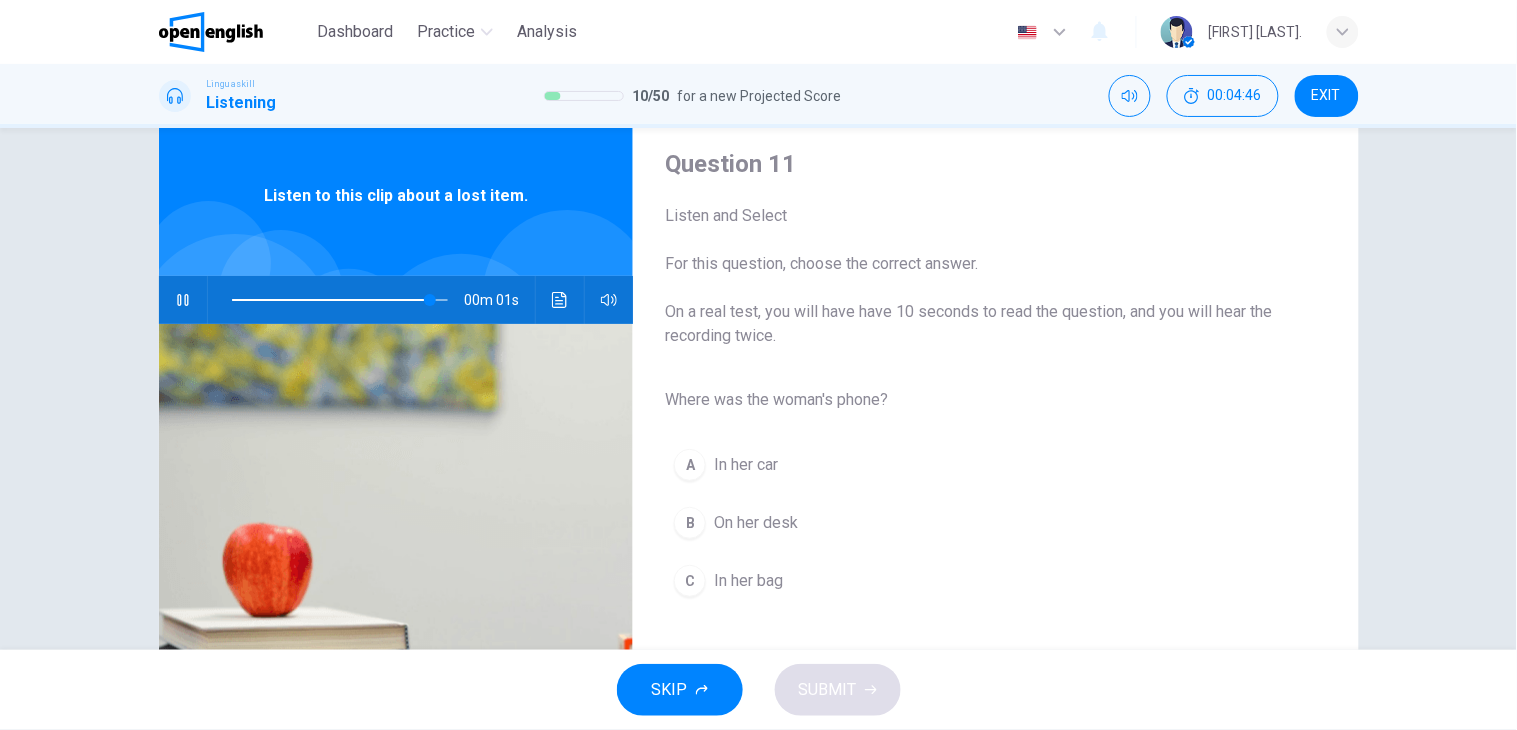 type on "*" 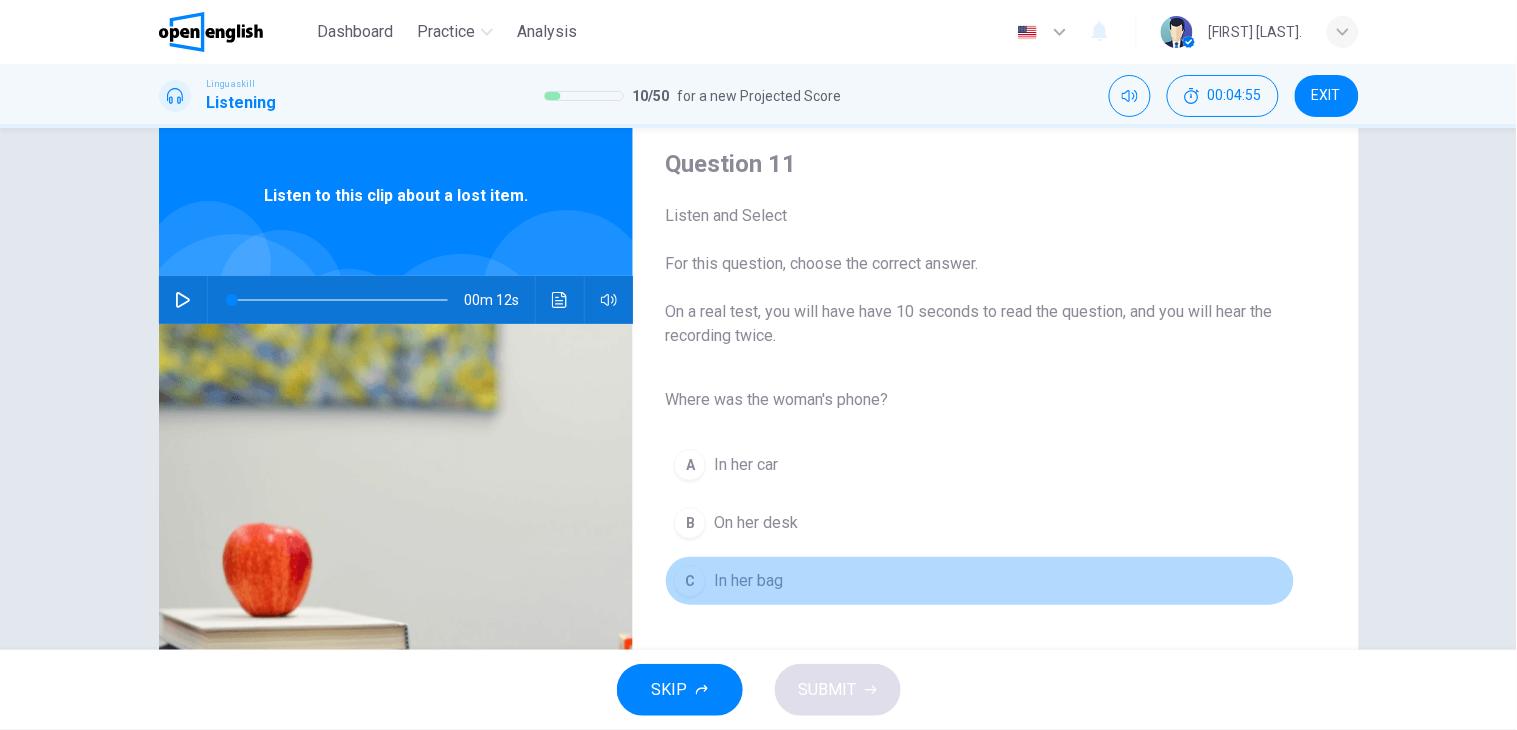 click on "In her bag" at bounding box center (748, 581) 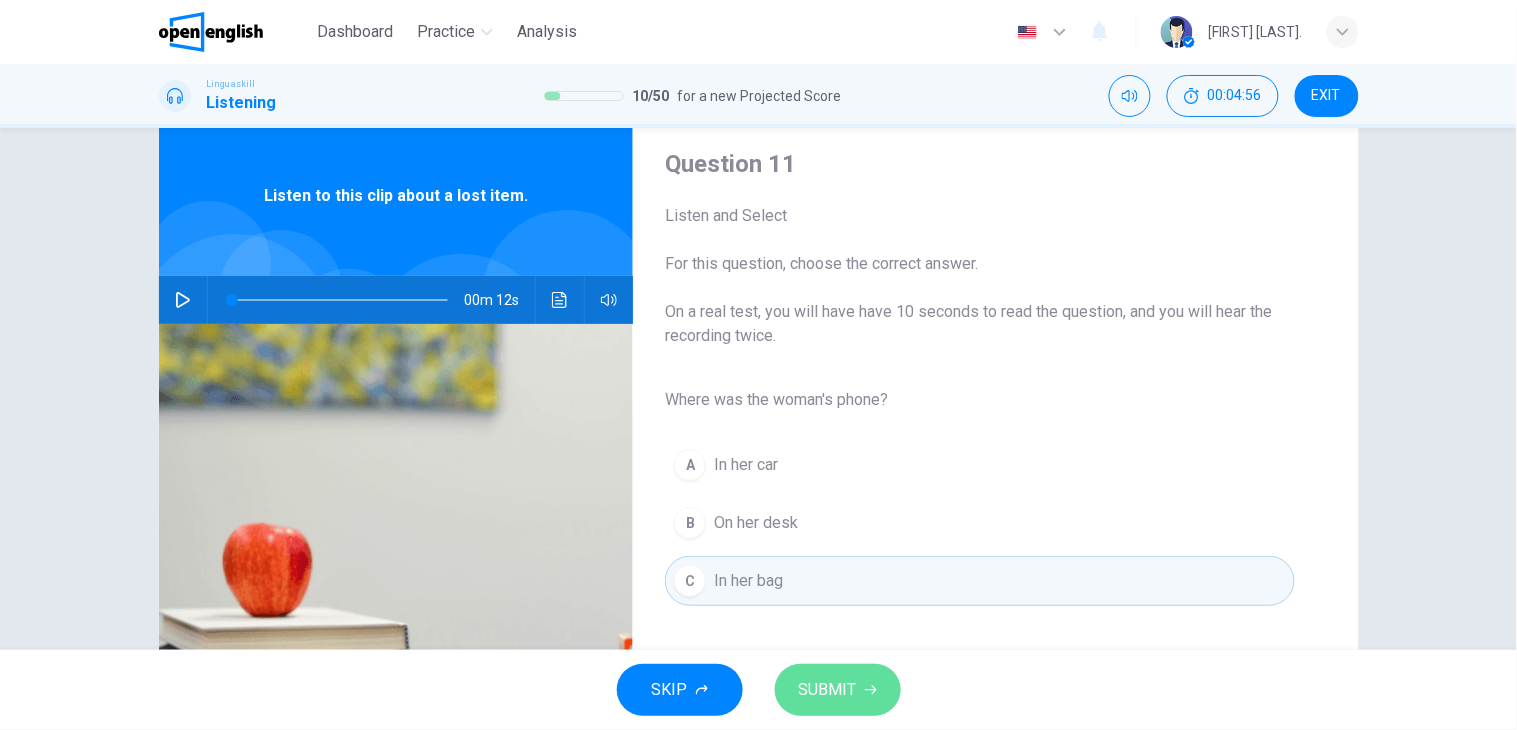 click on "SUBMIT" at bounding box center [828, 690] 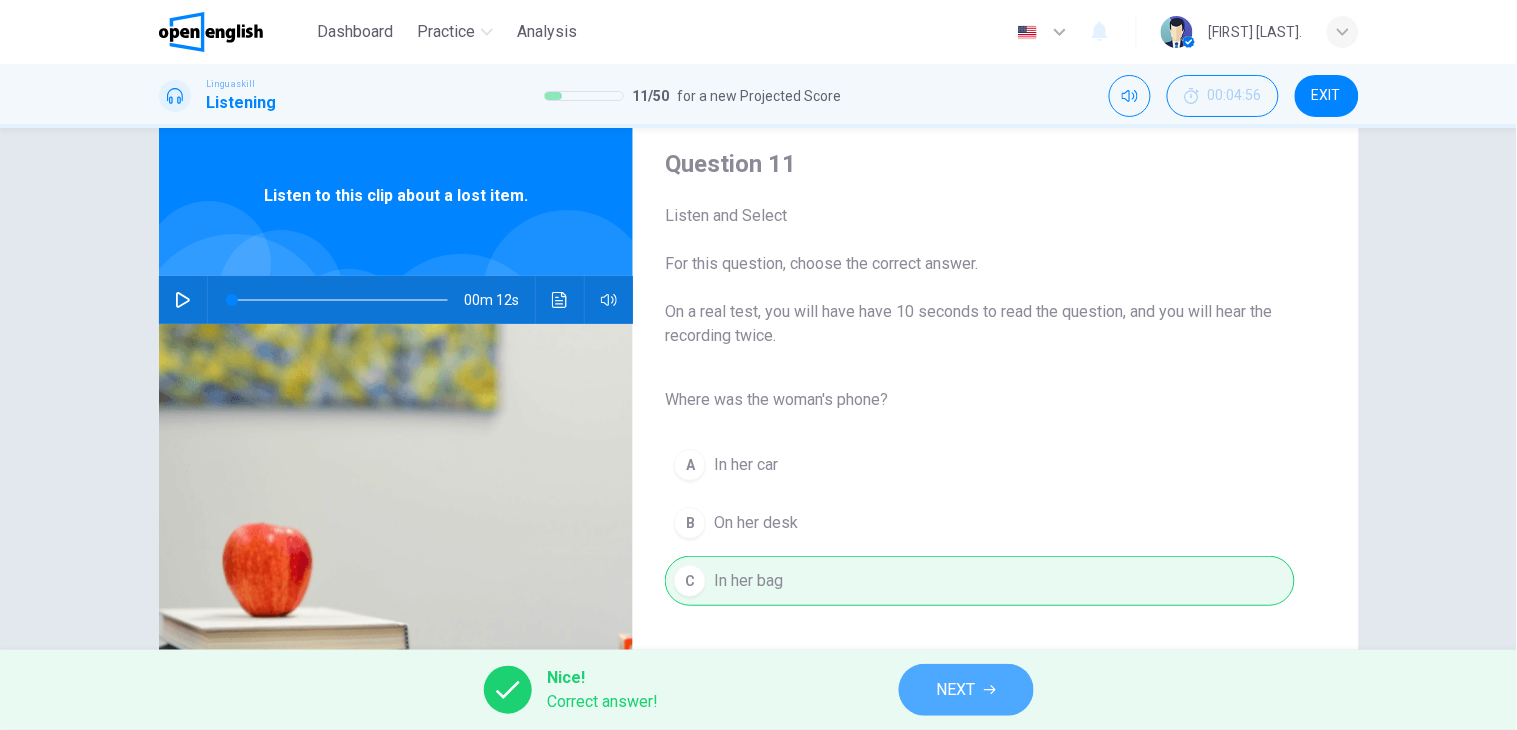 click on "NEXT" at bounding box center (966, 690) 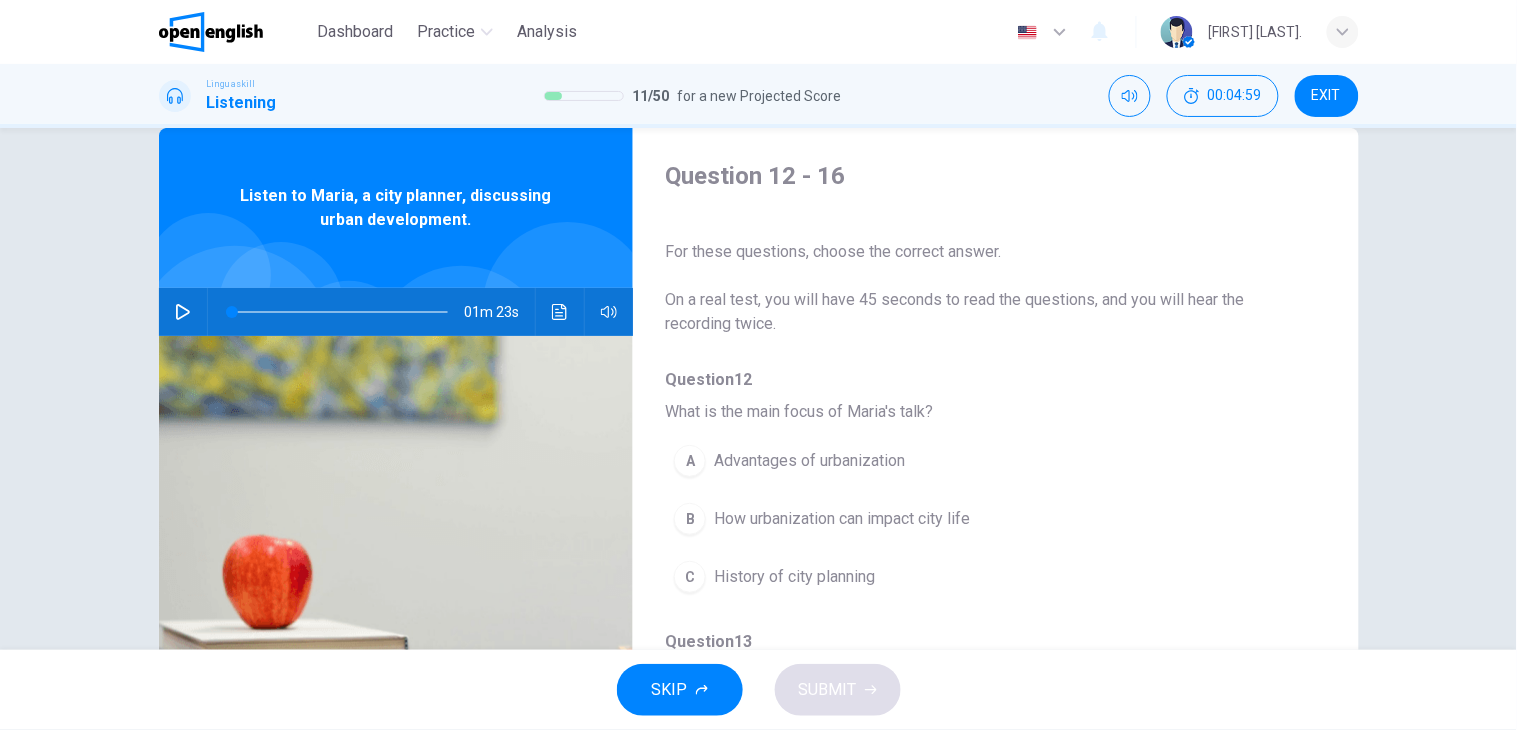 scroll, scrollTop: 45, scrollLeft: 0, axis: vertical 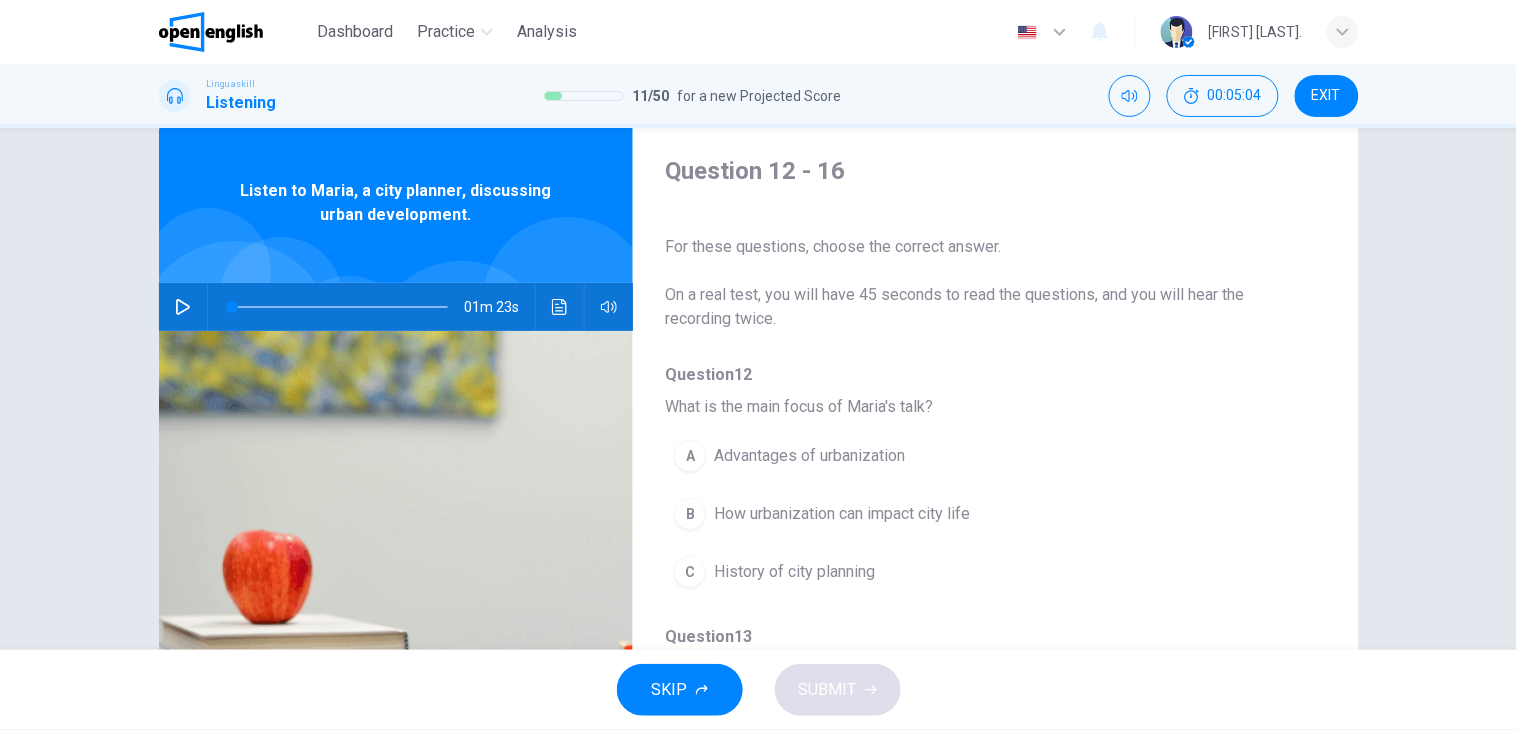 click 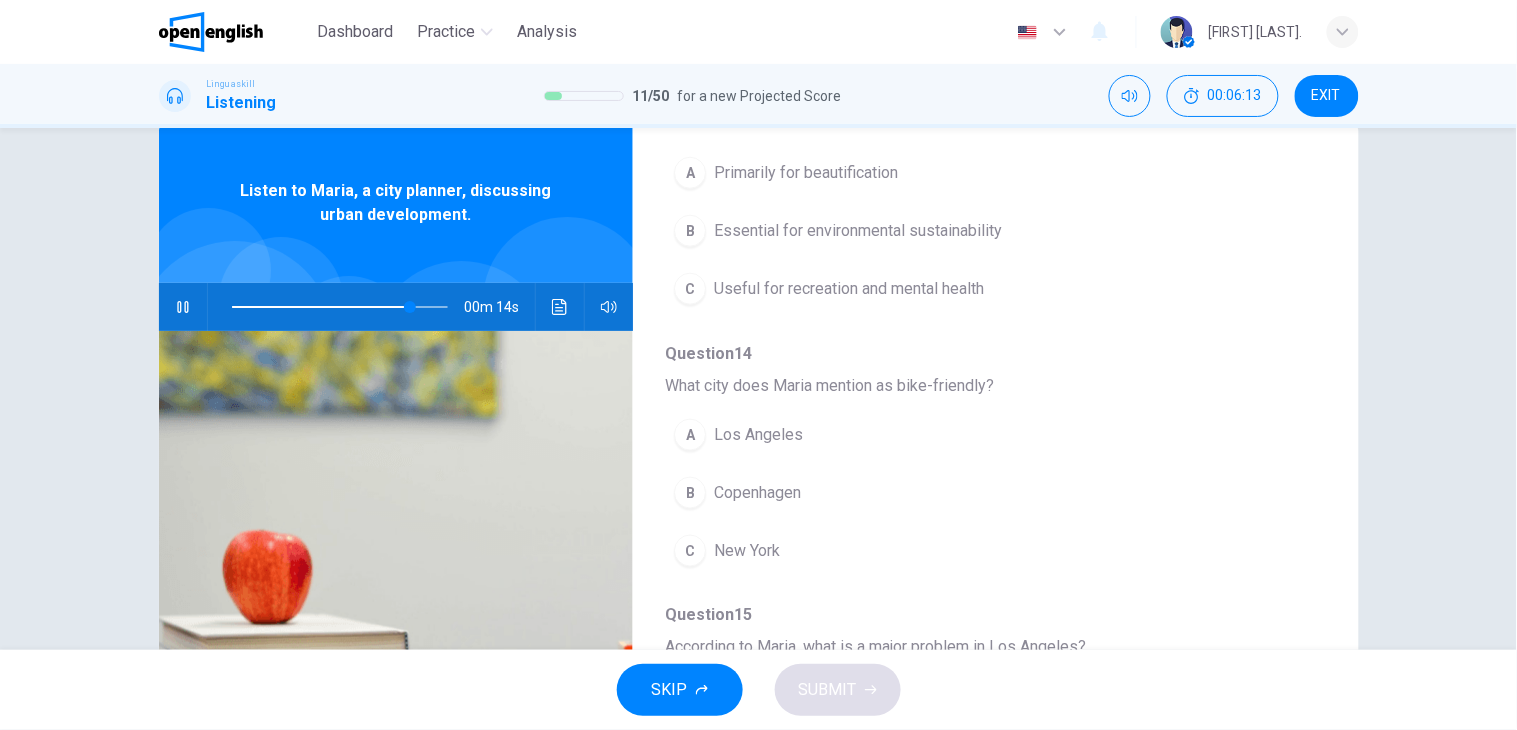 scroll, scrollTop: 546, scrollLeft: 0, axis: vertical 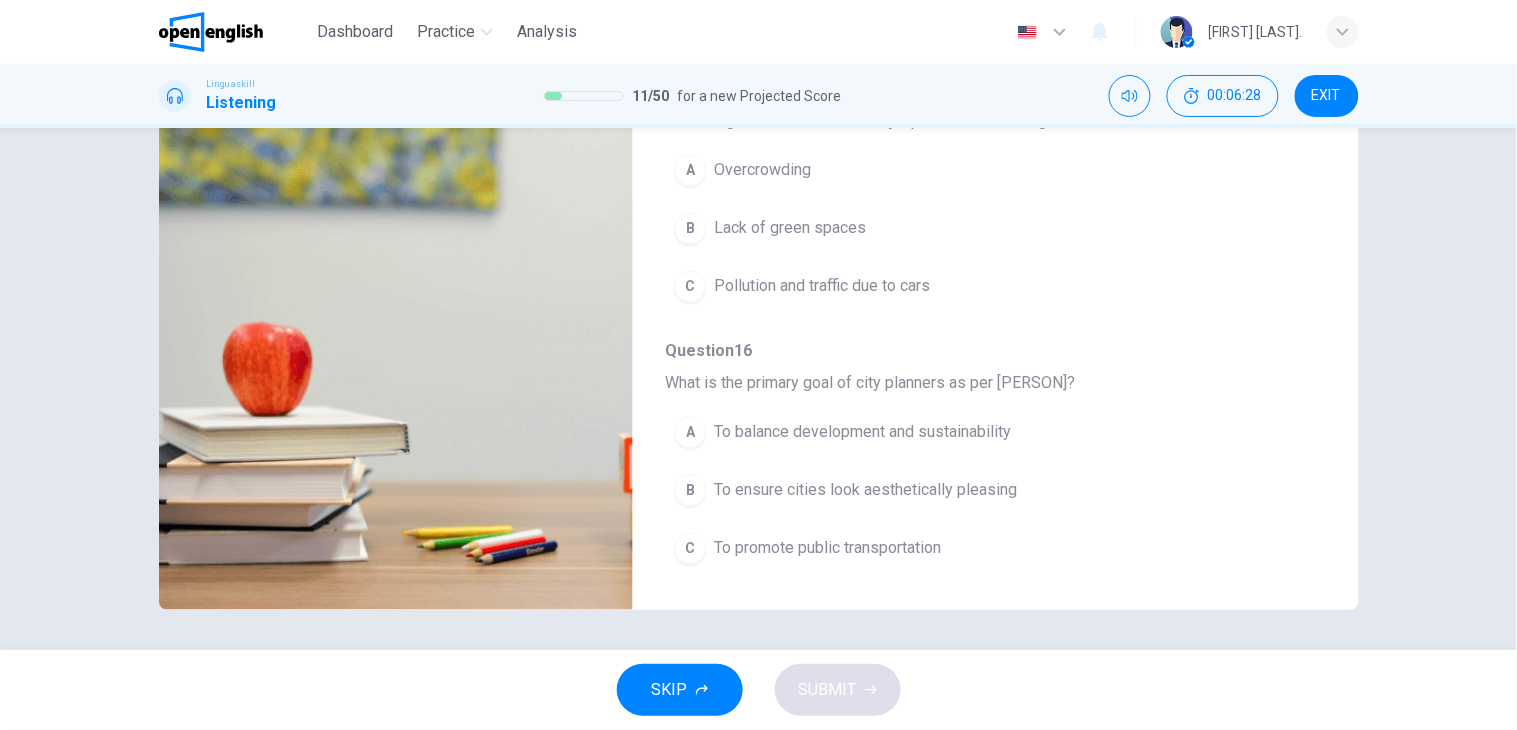 type on "*" 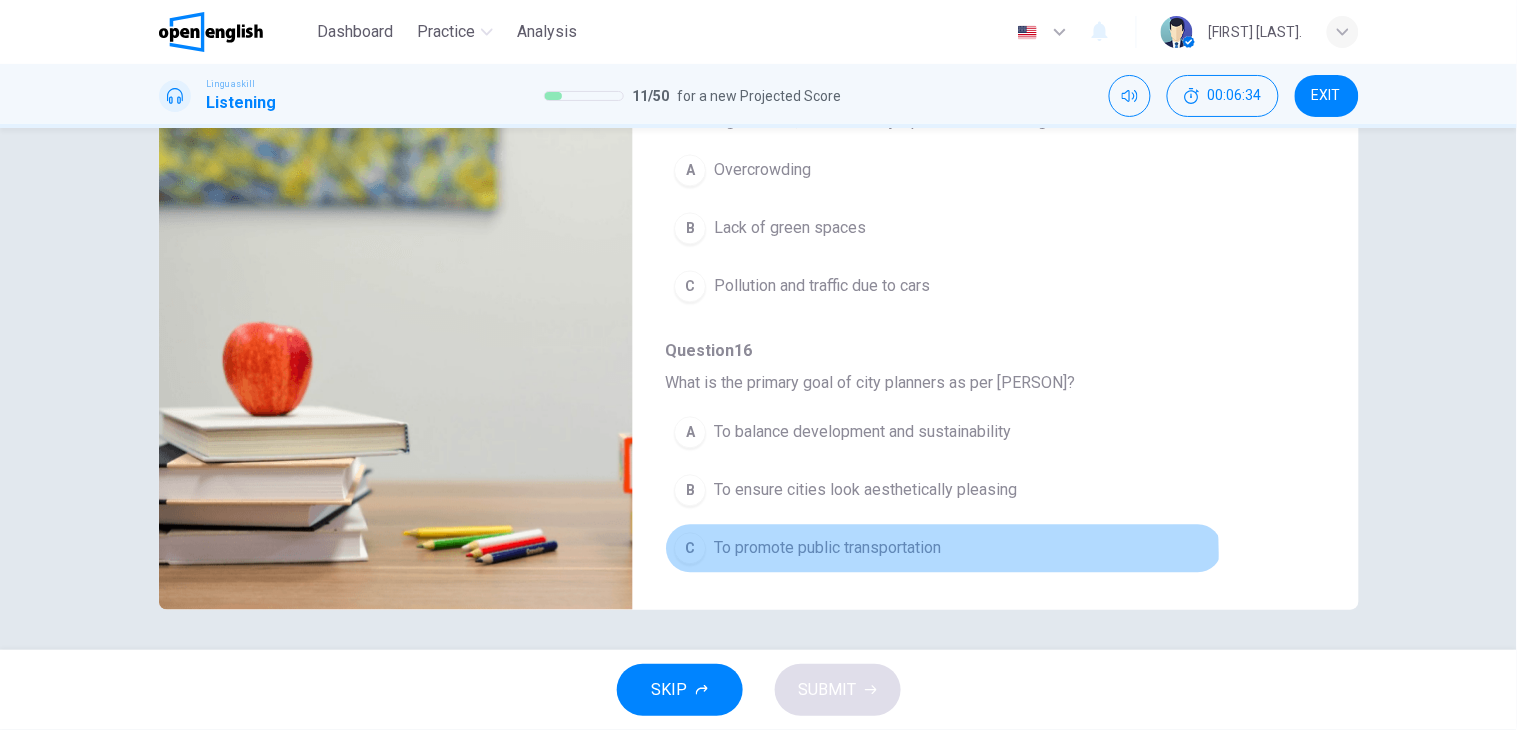 click on "To promote public transportation" at bounding box center (827, 549) 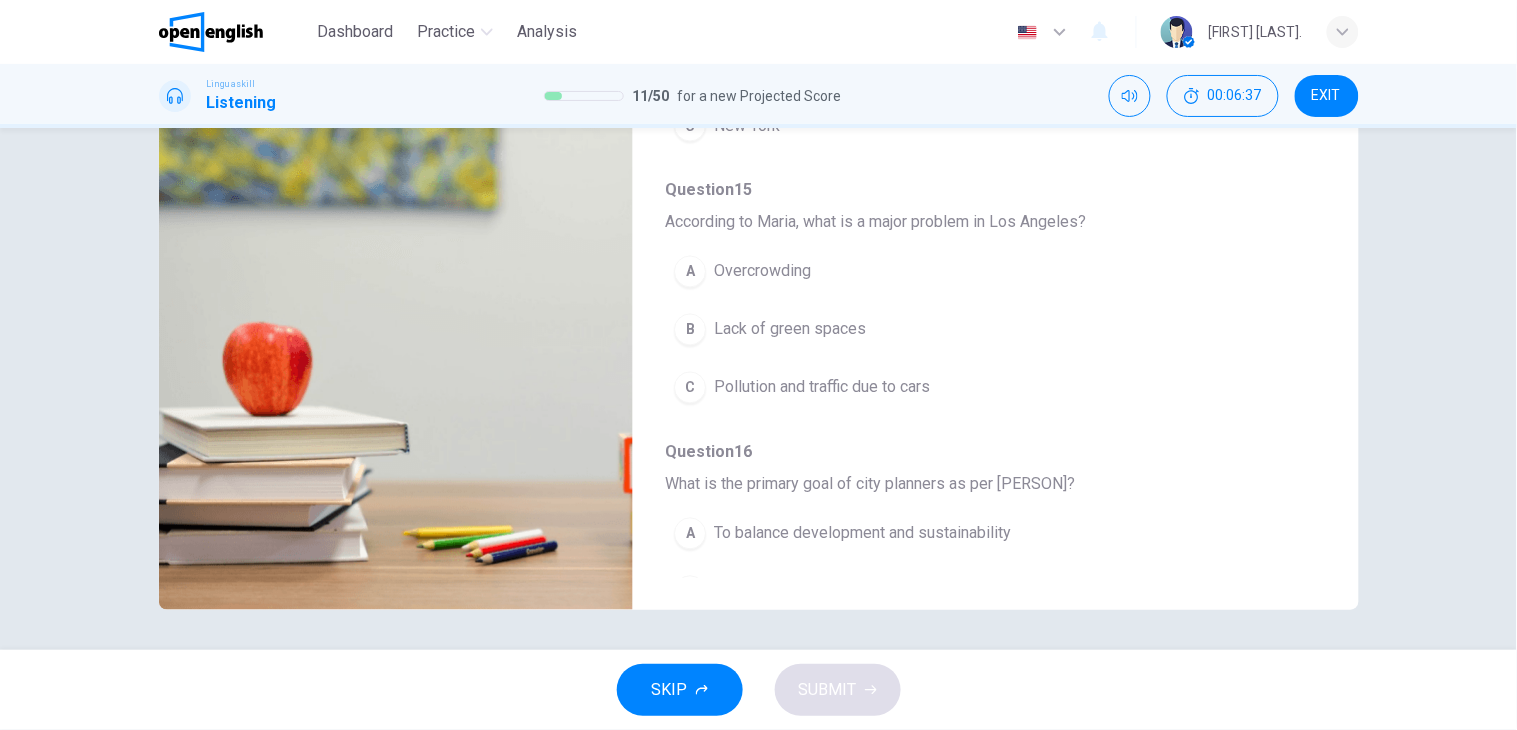 scroll, scrollTop: 763, scrollLeft: 0, axis: vertical 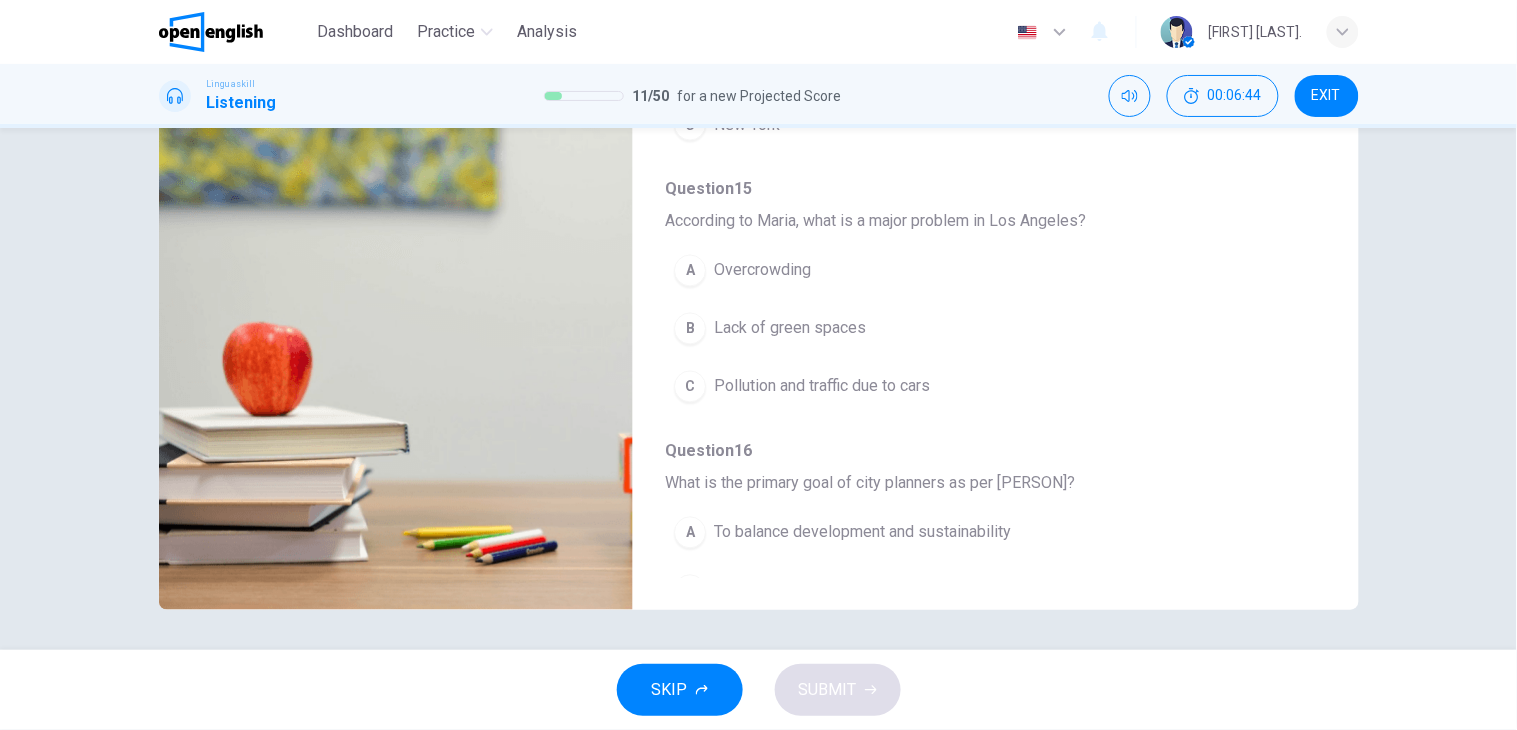 click on "C Pollution and traffic due to cars" at bounding box center [943, 387] 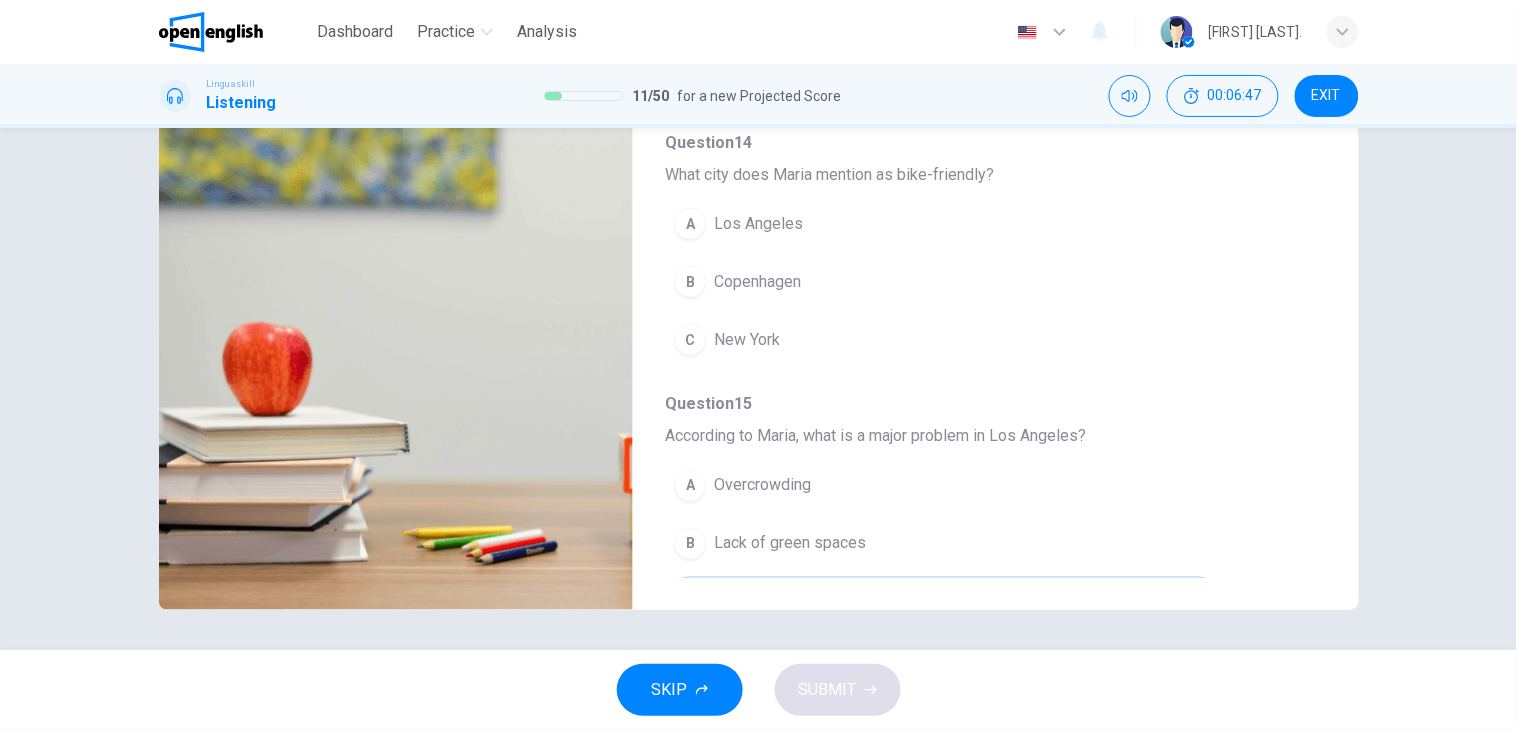 scroll, scrollTop: 530, scrollLeft: 0, axis: vertical 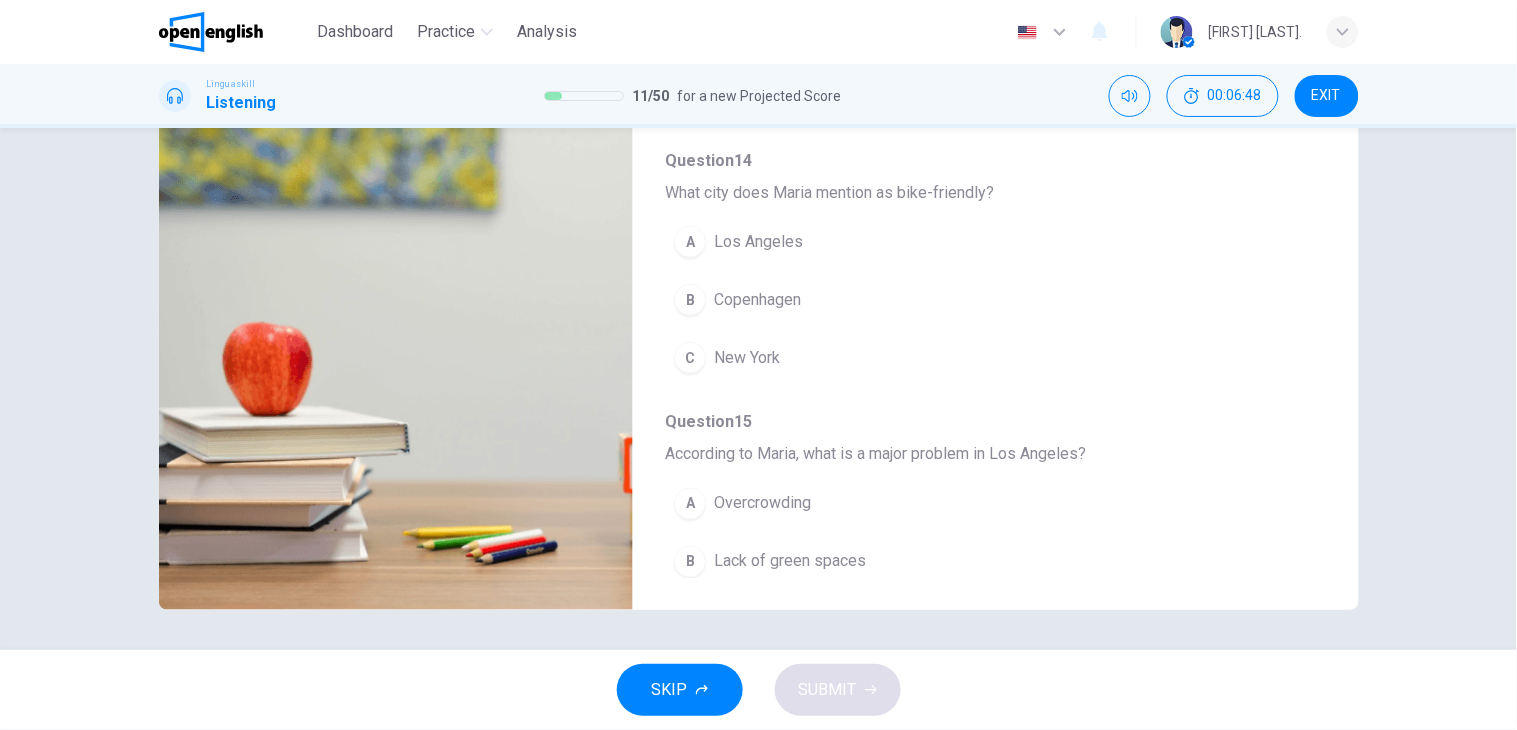 click on "Copenhagen" at bounding box center [757, 300] 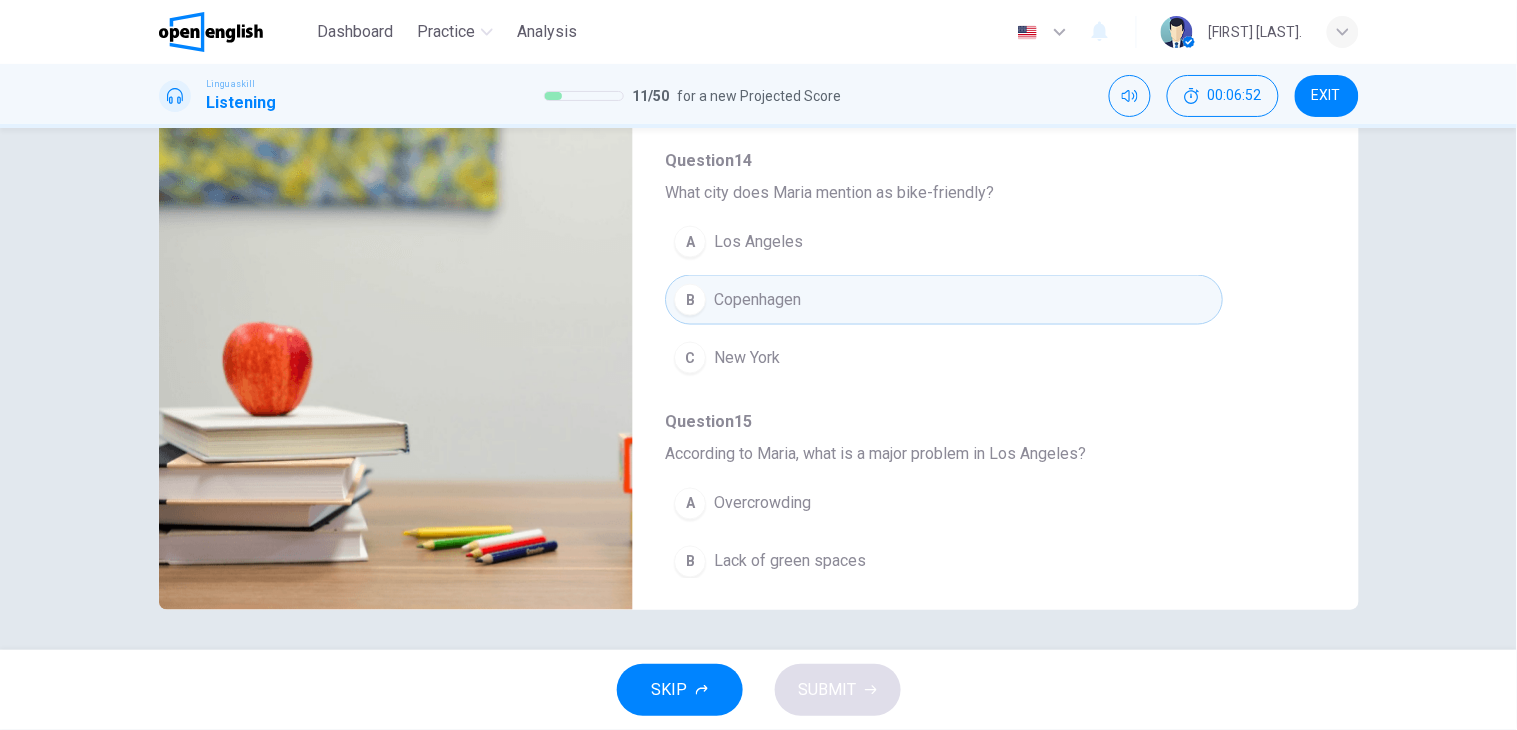 drag, startPoint x: 1324, startPoint y: 386, endPoint x: 1313, endPoint y: 307, distance: 79.762146 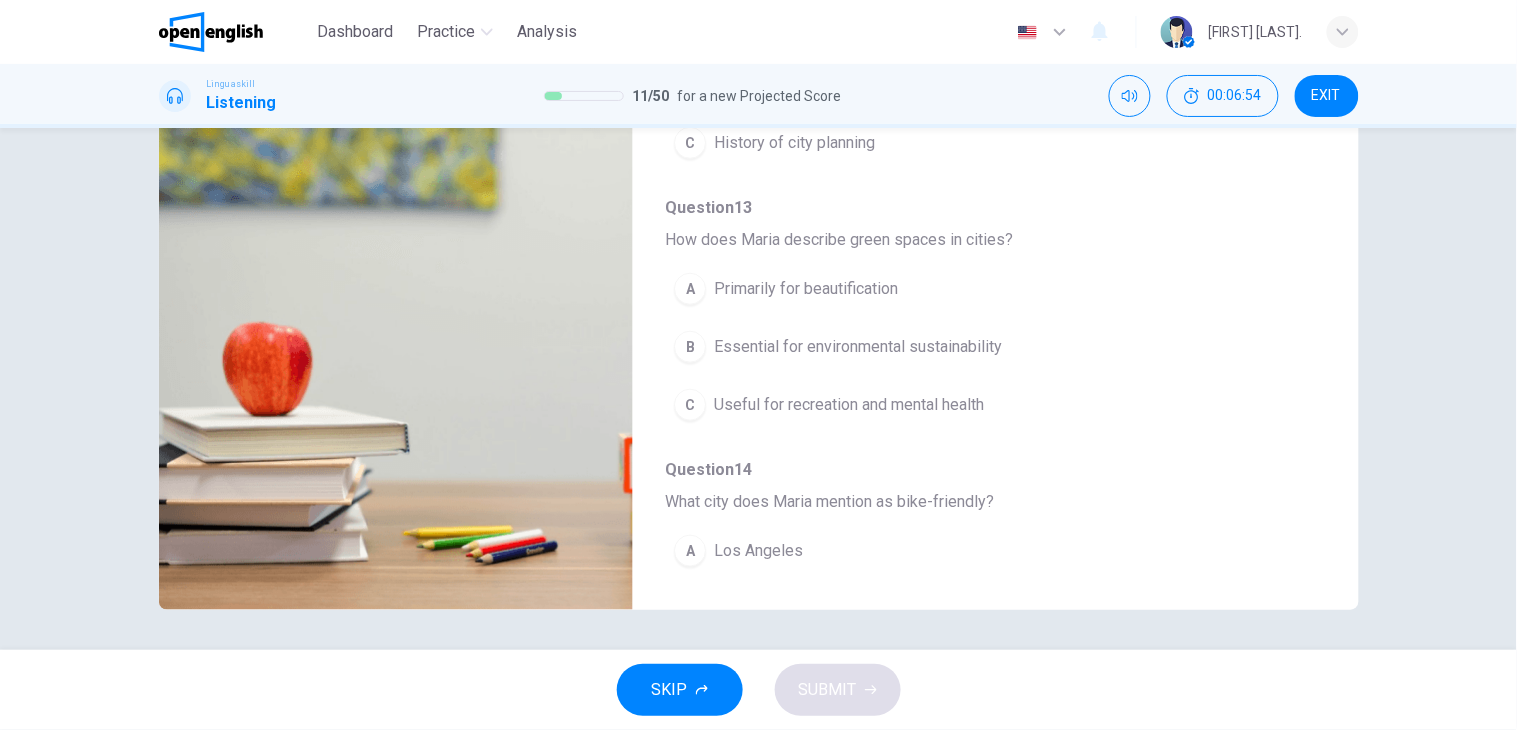 scroll, scrollTop: 205, scrollLeft: 0, axis: vertical 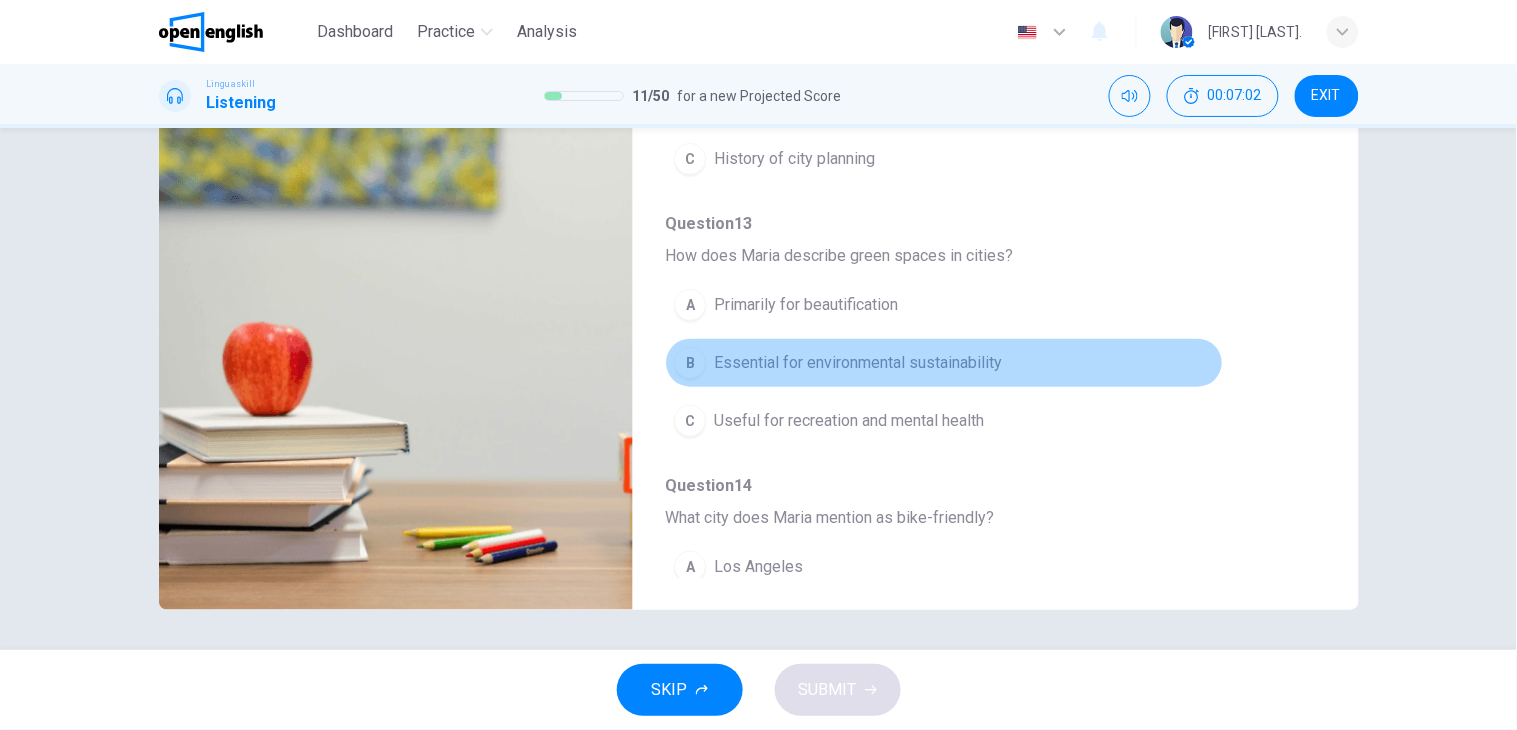 click on "Essential for environmental sustainability" at bounding box center (858, 363) 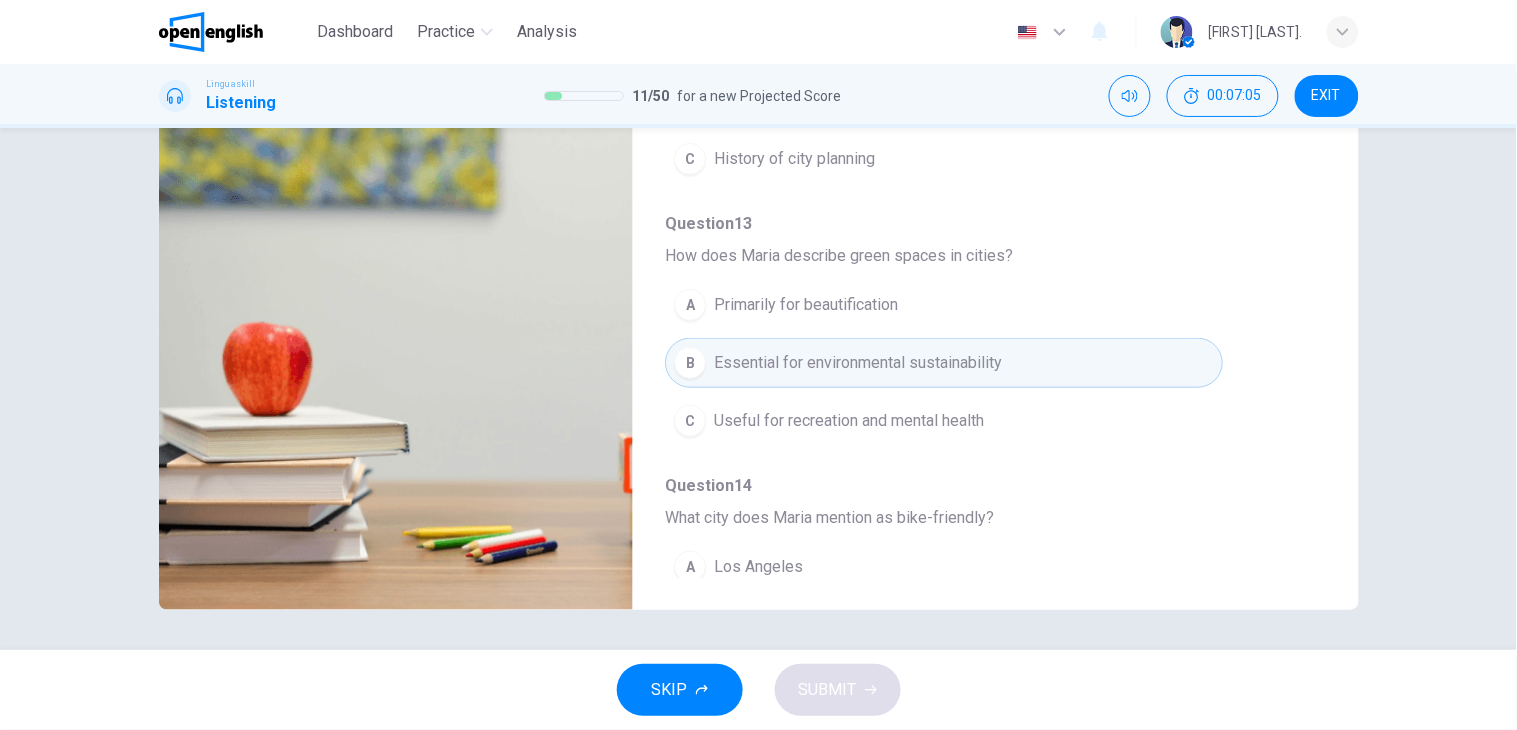 drag, startPoint x: 1318, startPoint y: 294, endPoint x: 1326, endPoint y: 238, distance: 56.568542 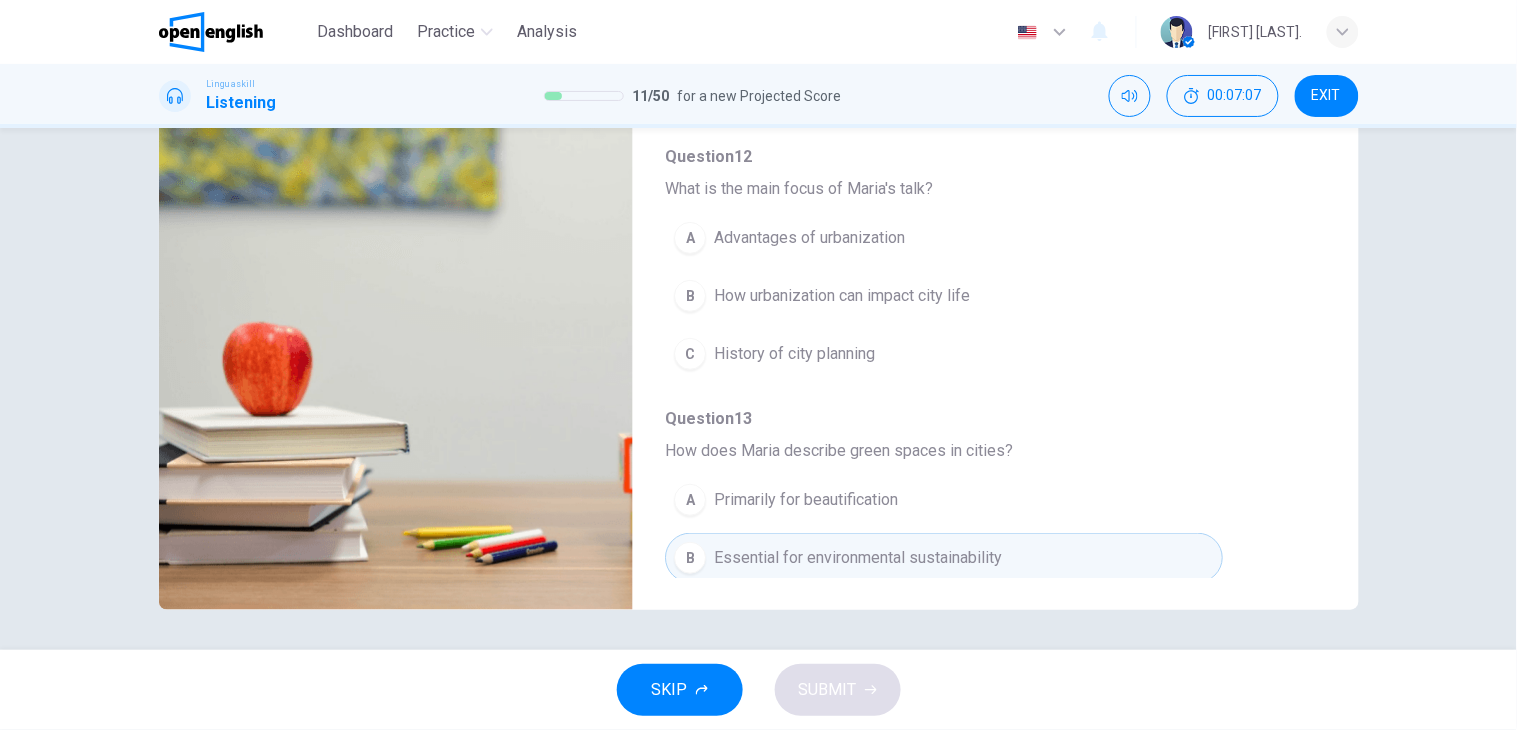 scroll, scrollTop: 0, scrollLeft: 0, axis: both 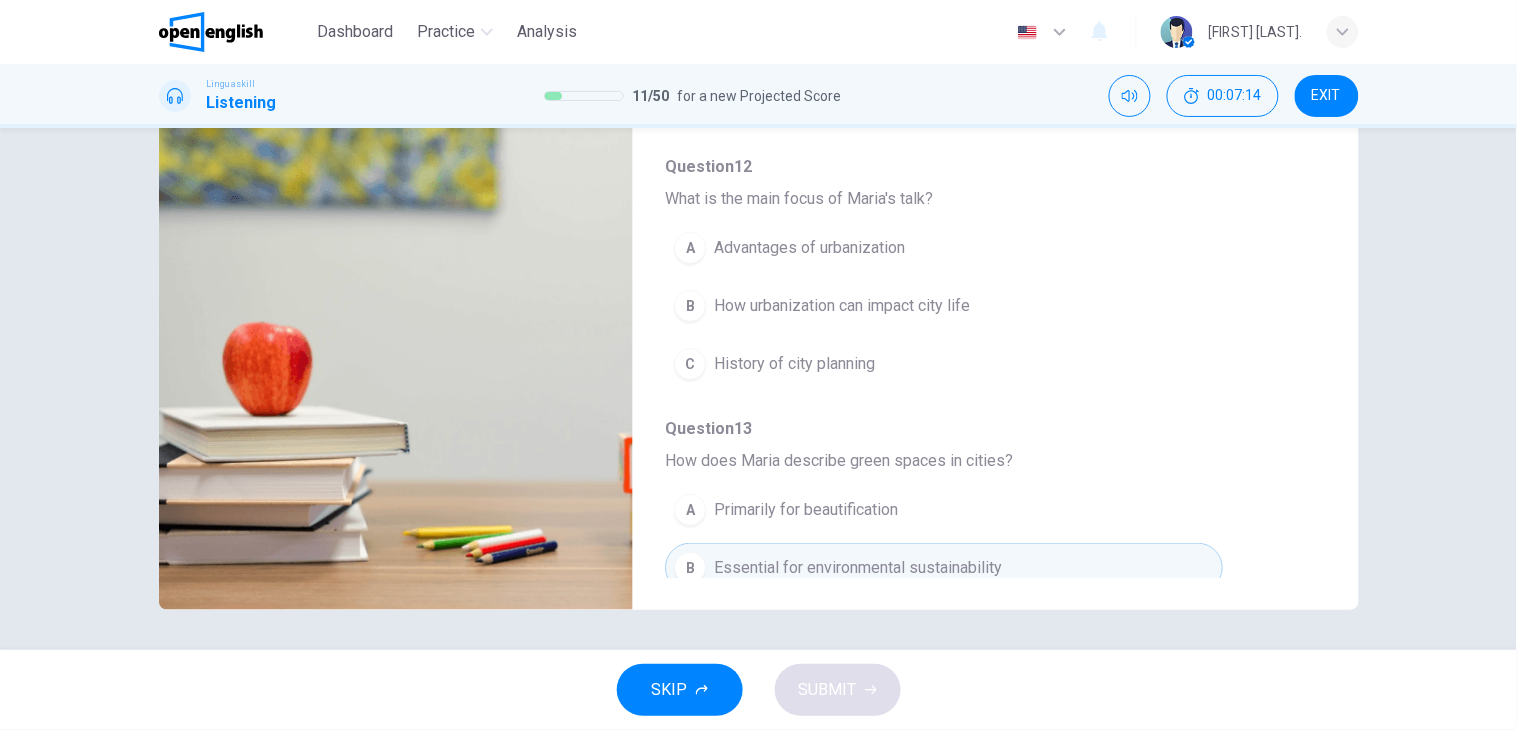 click on "How urbanization can impact city life" at bounding box center (842, 306) 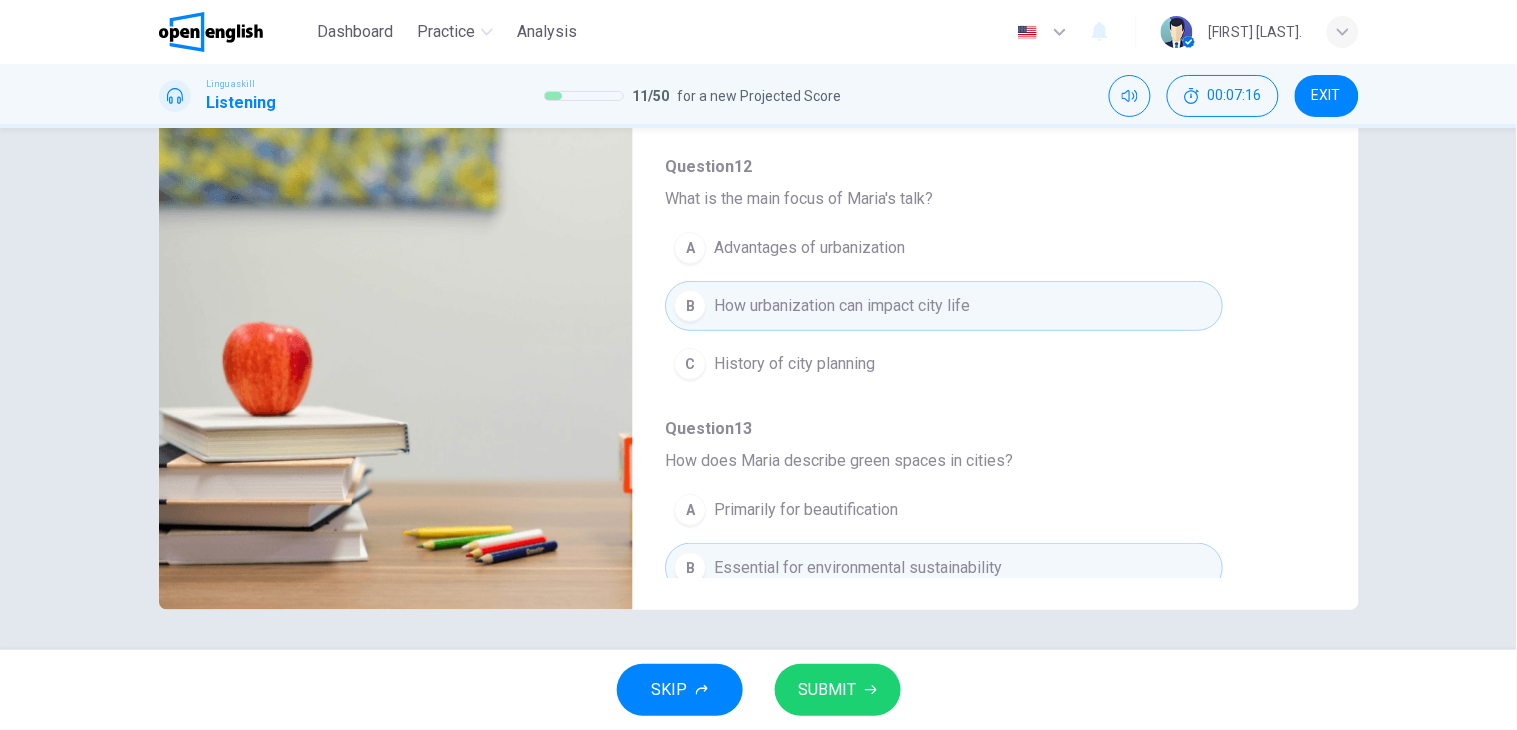 click on "SKIP SUBMIT" at bounding box center (758, 690) 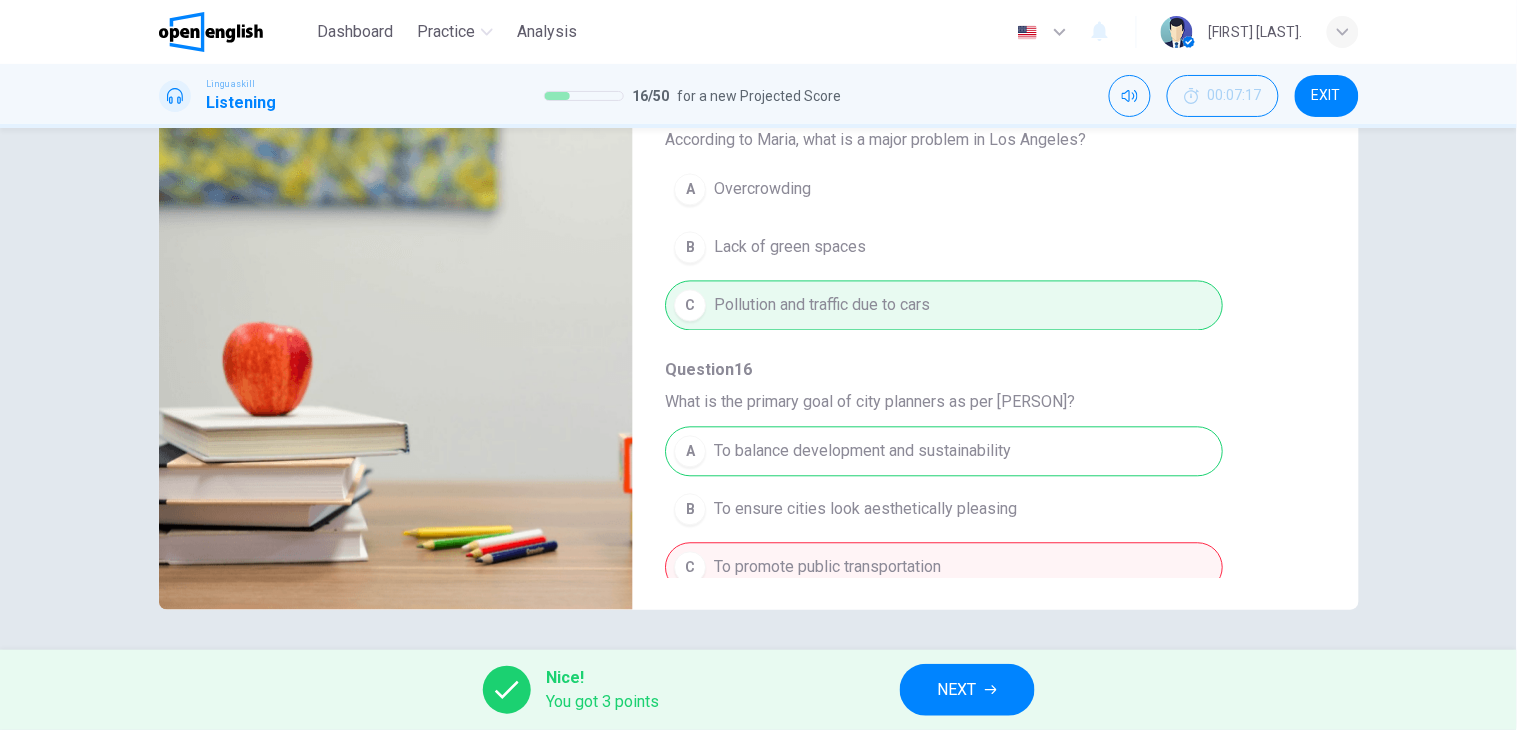 scroll, scrollTop: 865, scrollLeft: 0, axis: vertical 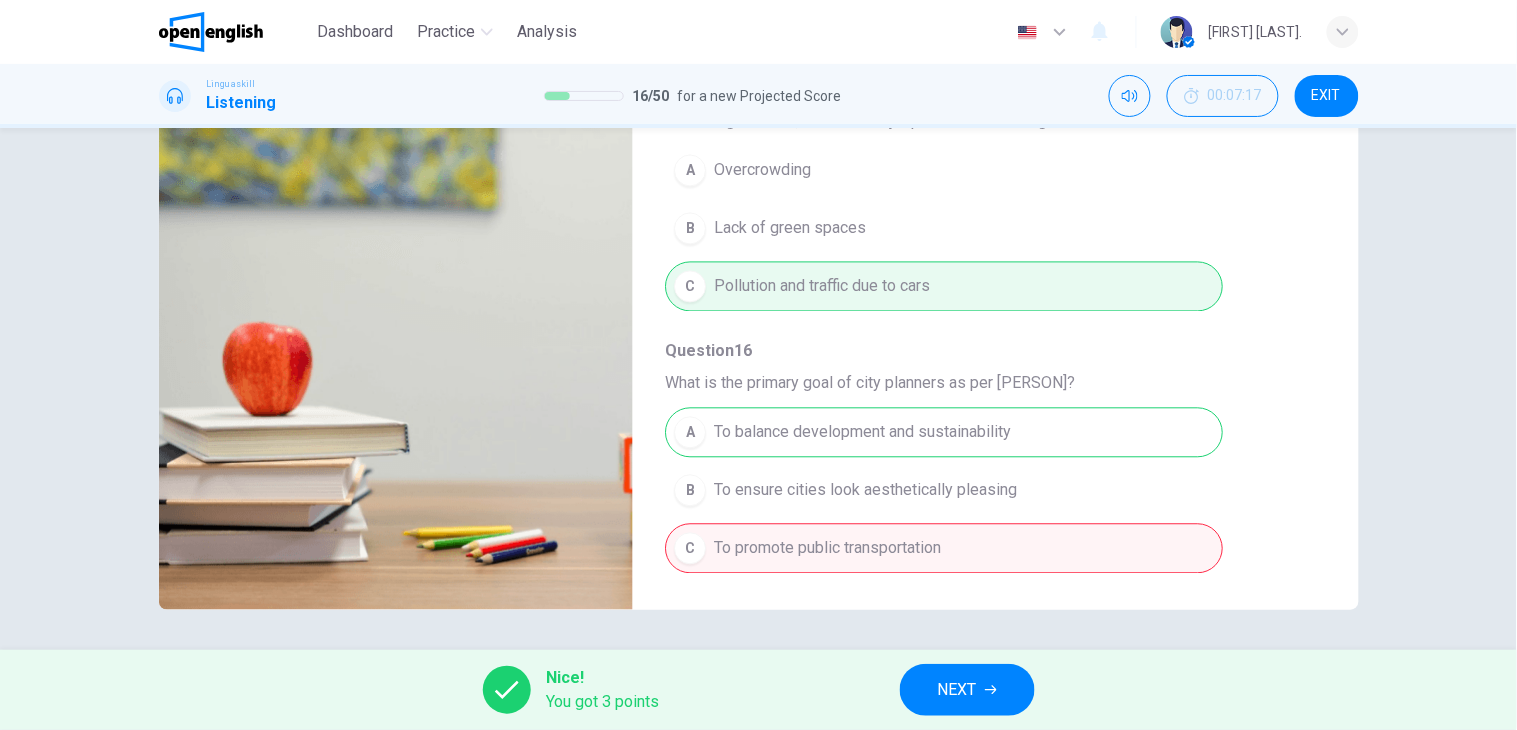 click on "NEXT" at bounding box center [967, 690] 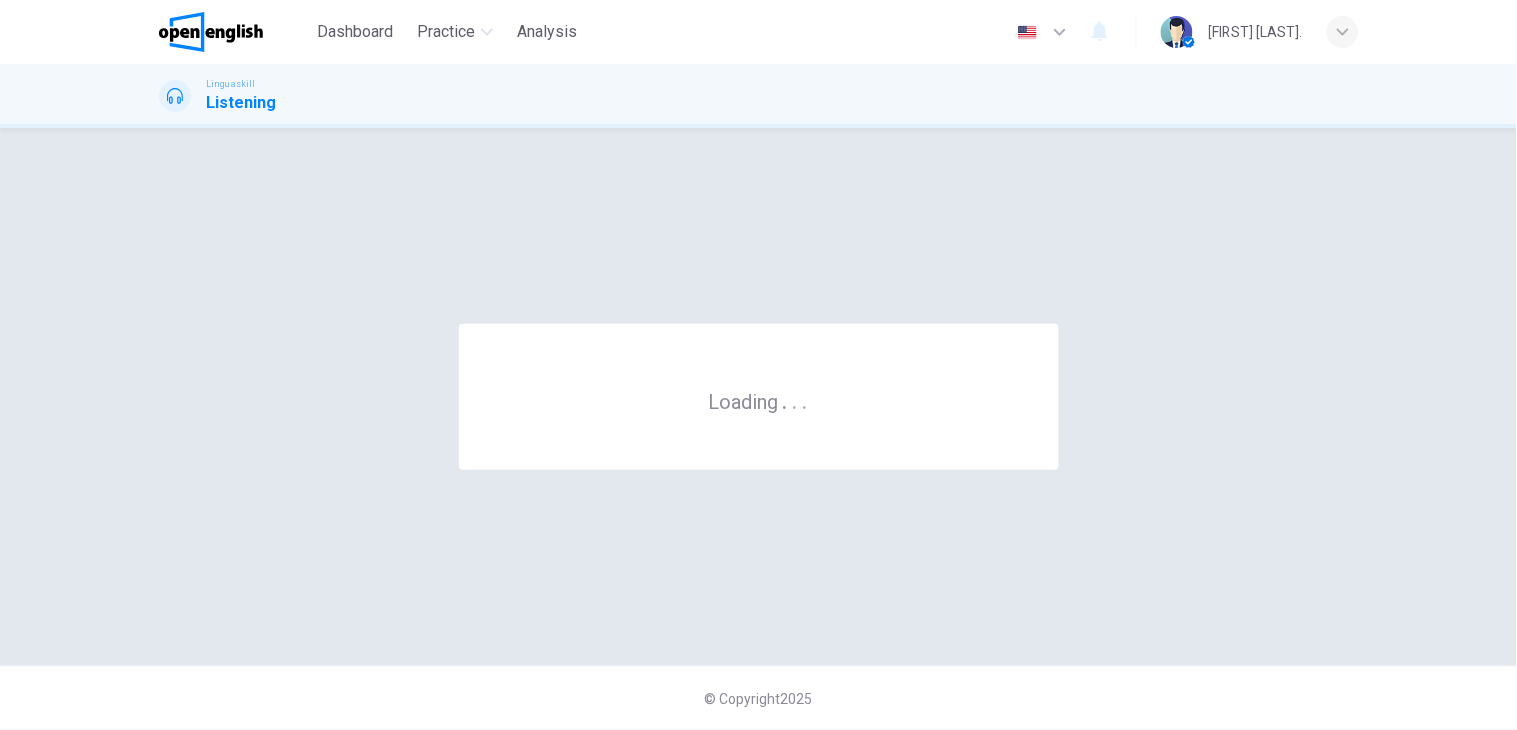 scroll, scrollTop: 0, scrollLeft: 0, axis: both 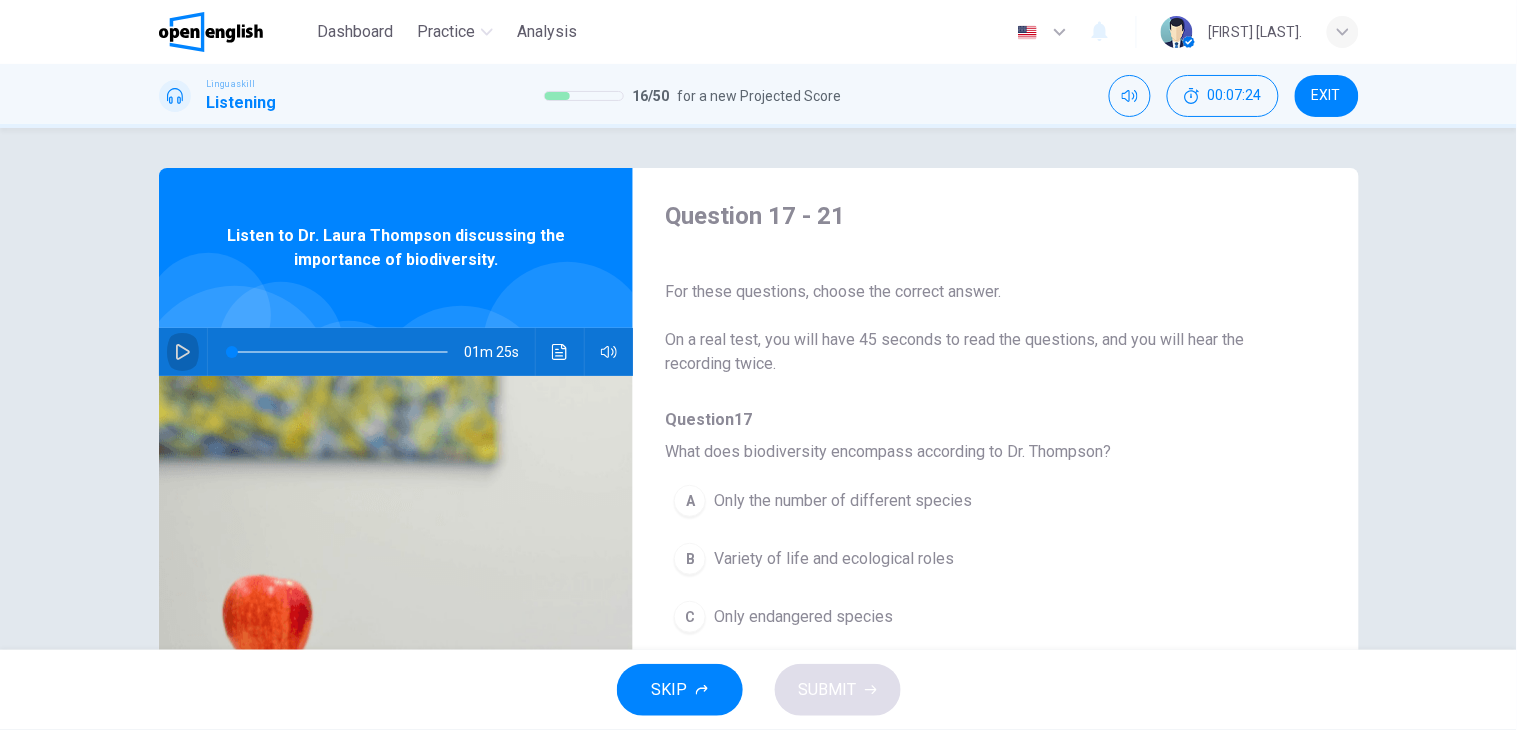 click 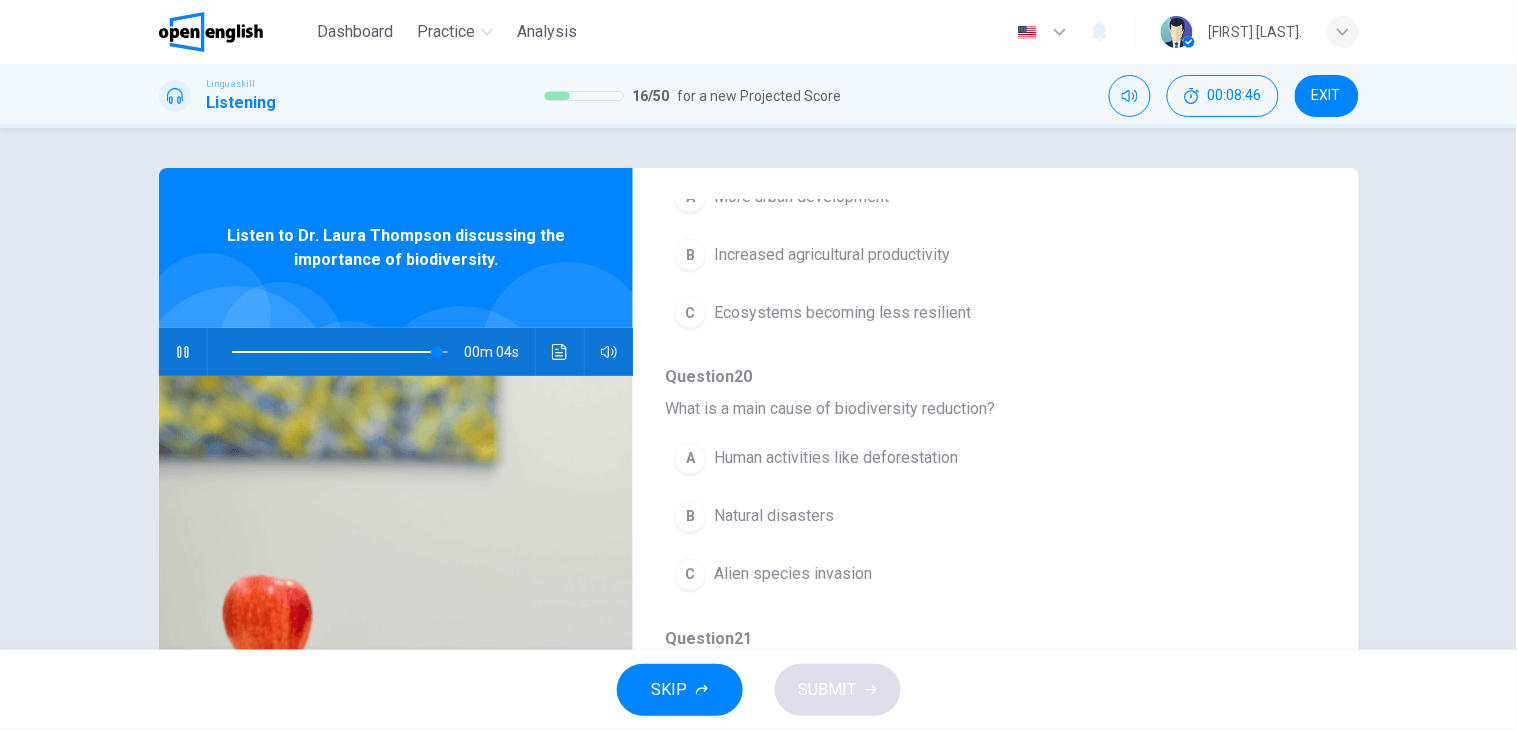 scroll, scrollTop: 865, scrollLeft: 0, axis: vertical 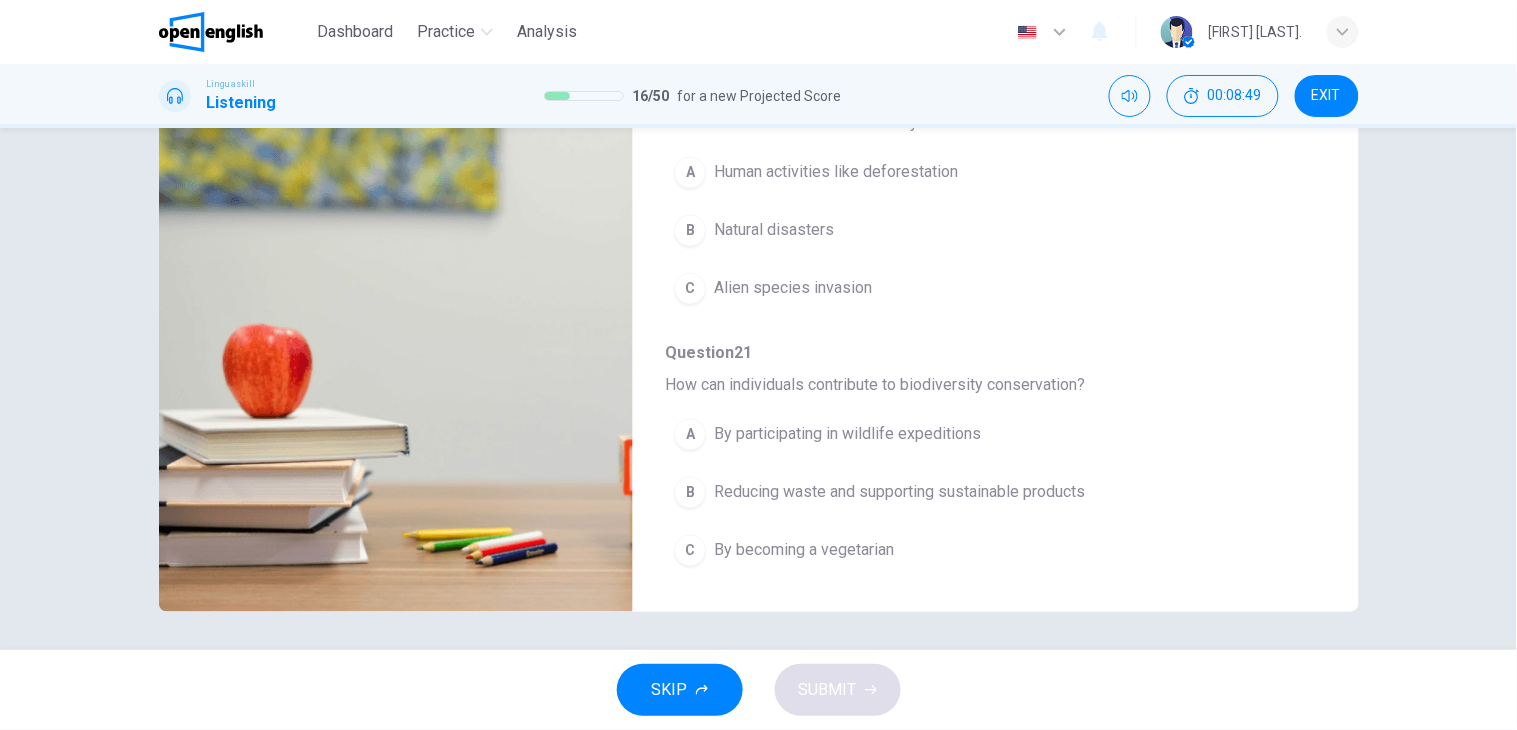 type on "*" 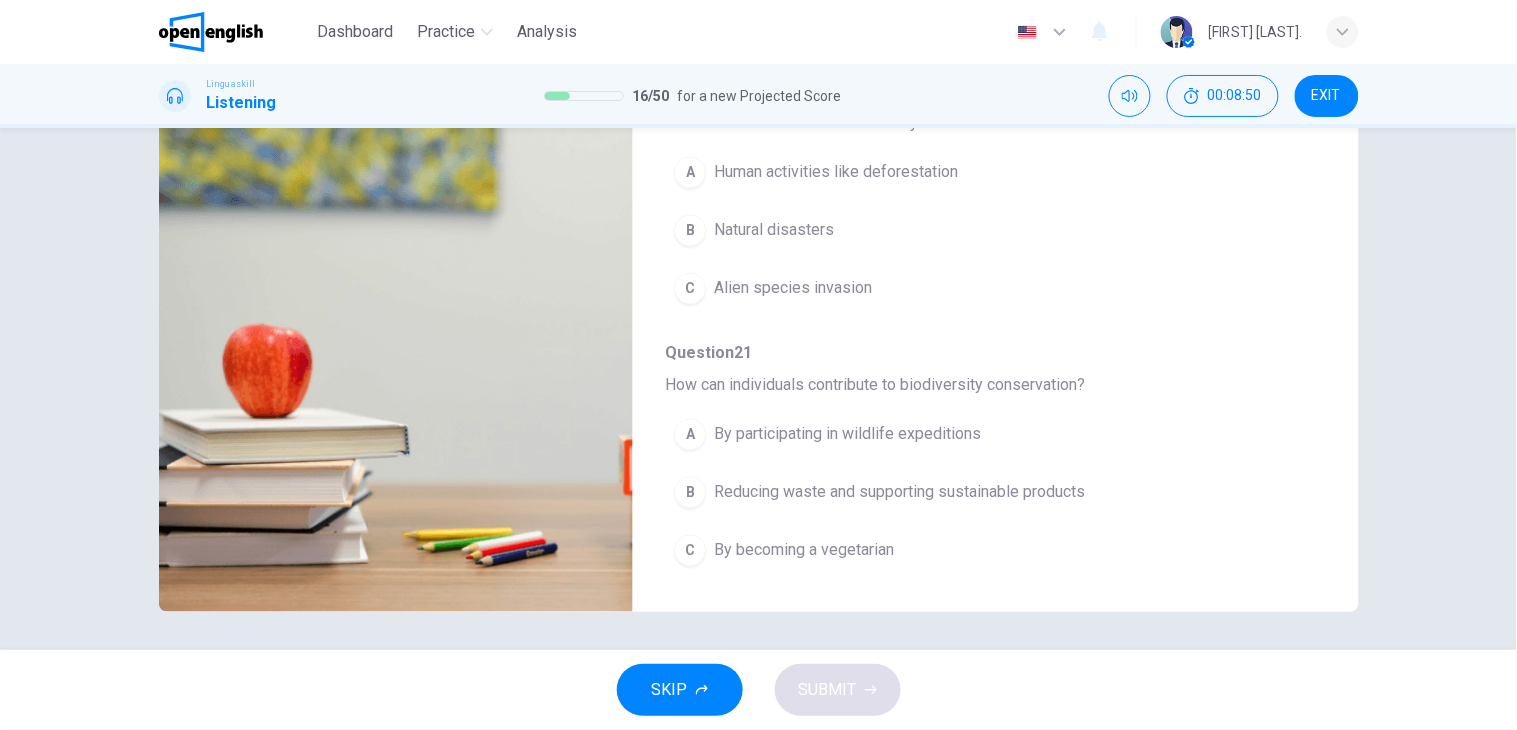 scroll, scrollTop: 253, scrollLeft: 0, axis: vertical 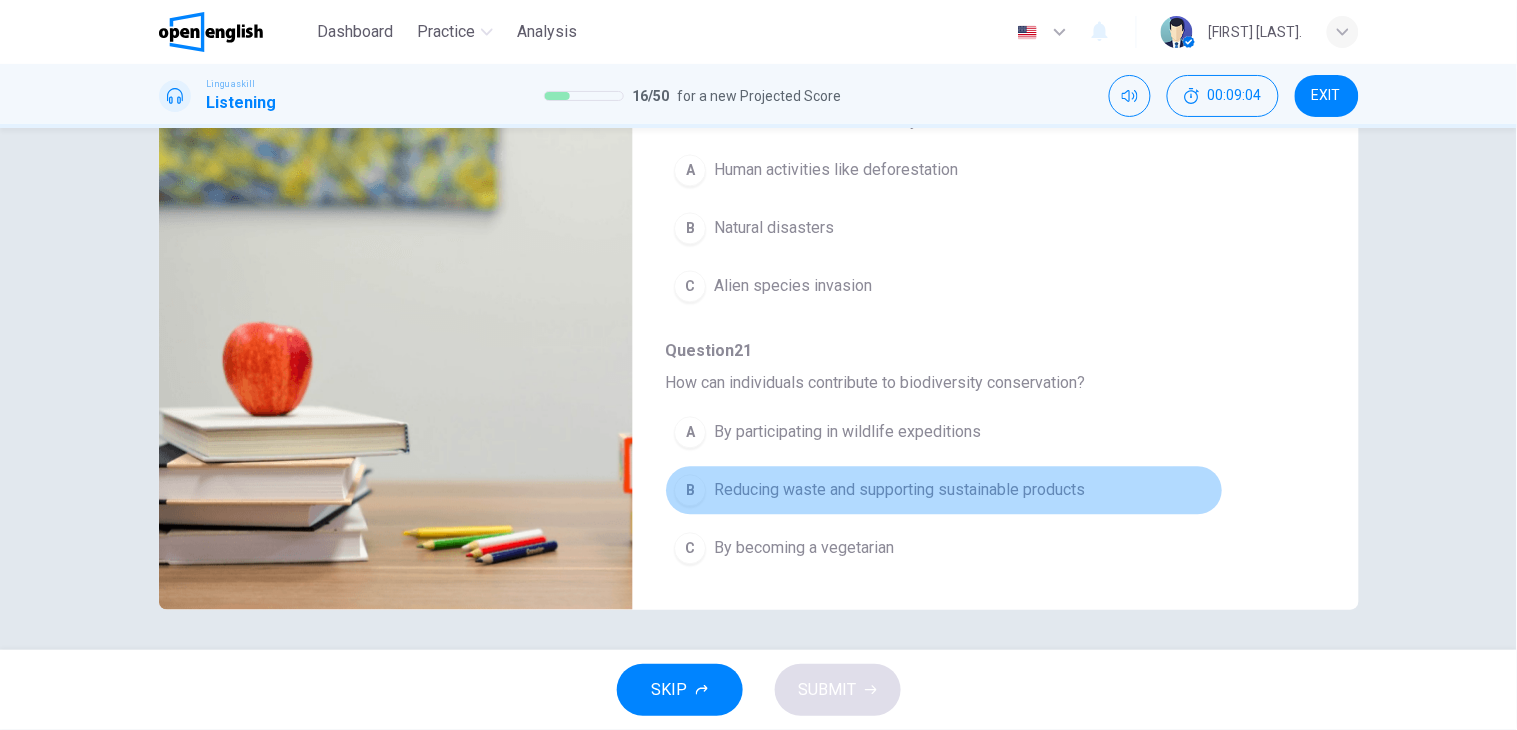 click on "Reducing waste and supporting sustainable products" at bounding box center (899, 491) 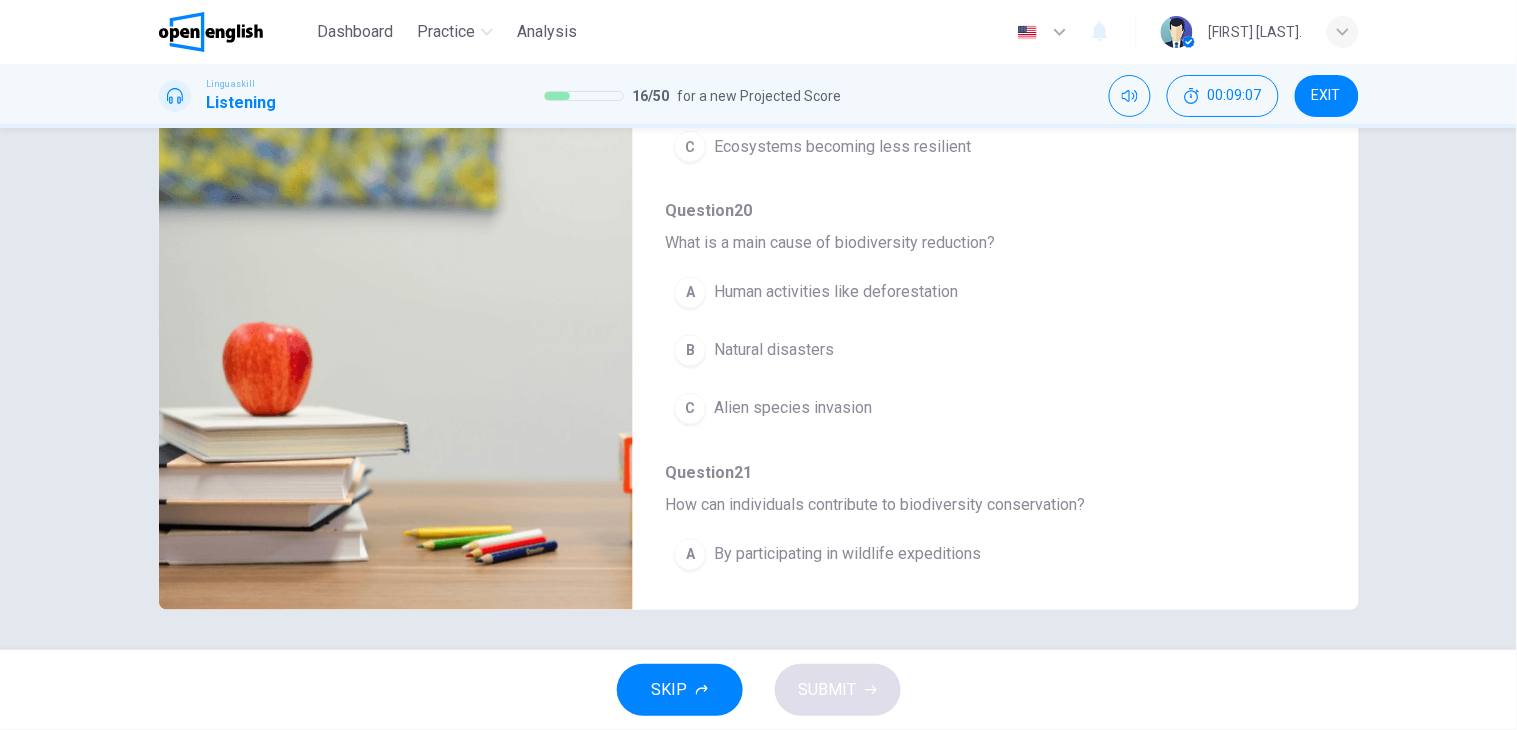 scroll, scrollTop: 736, scrollLeft: 0, axis: vertical 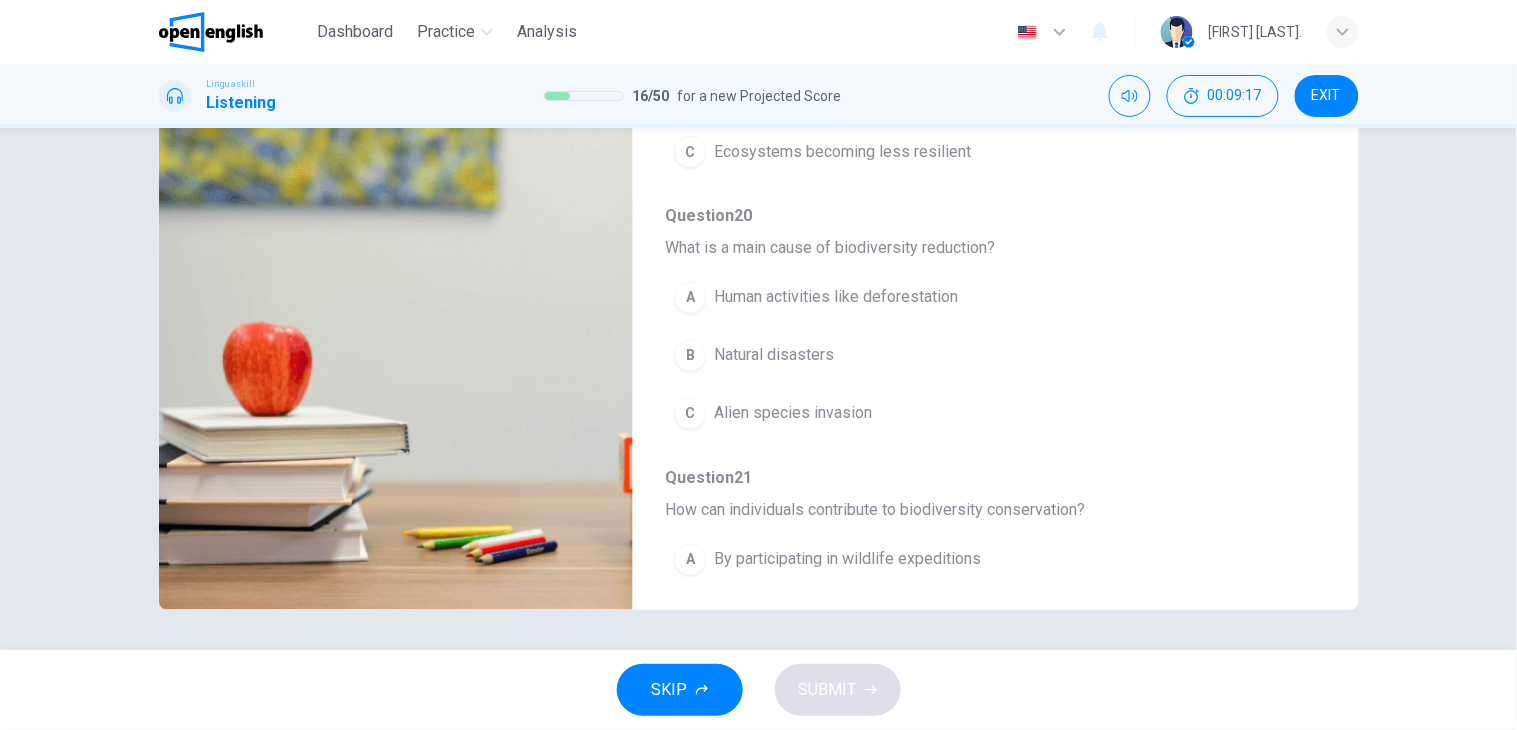 click on "Human activities like deforestation" at bounding box center (836, 298) 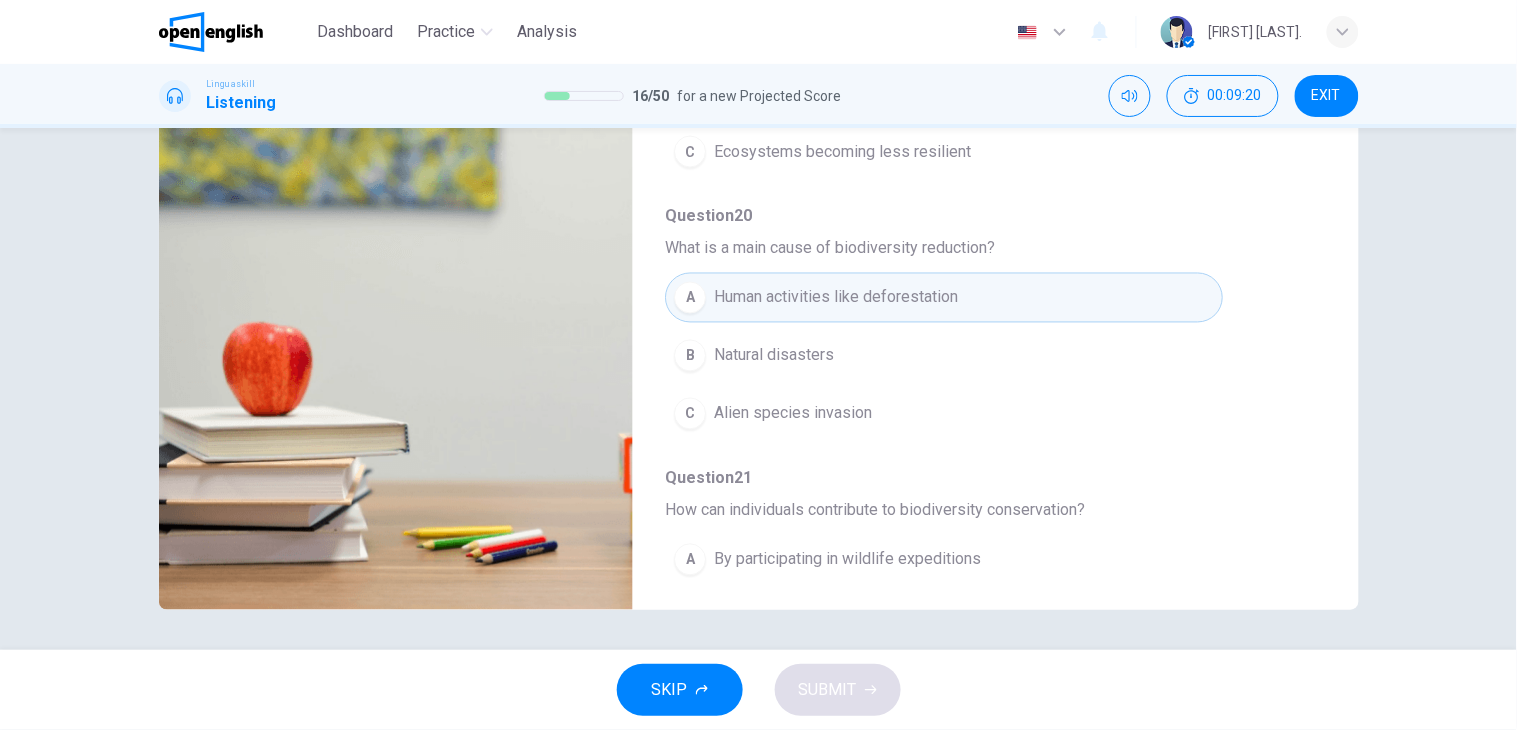 drag, startPoint x: 1325, startPoint y: 407, endPoint x: 1325, endPoint y: 348, distance: 59 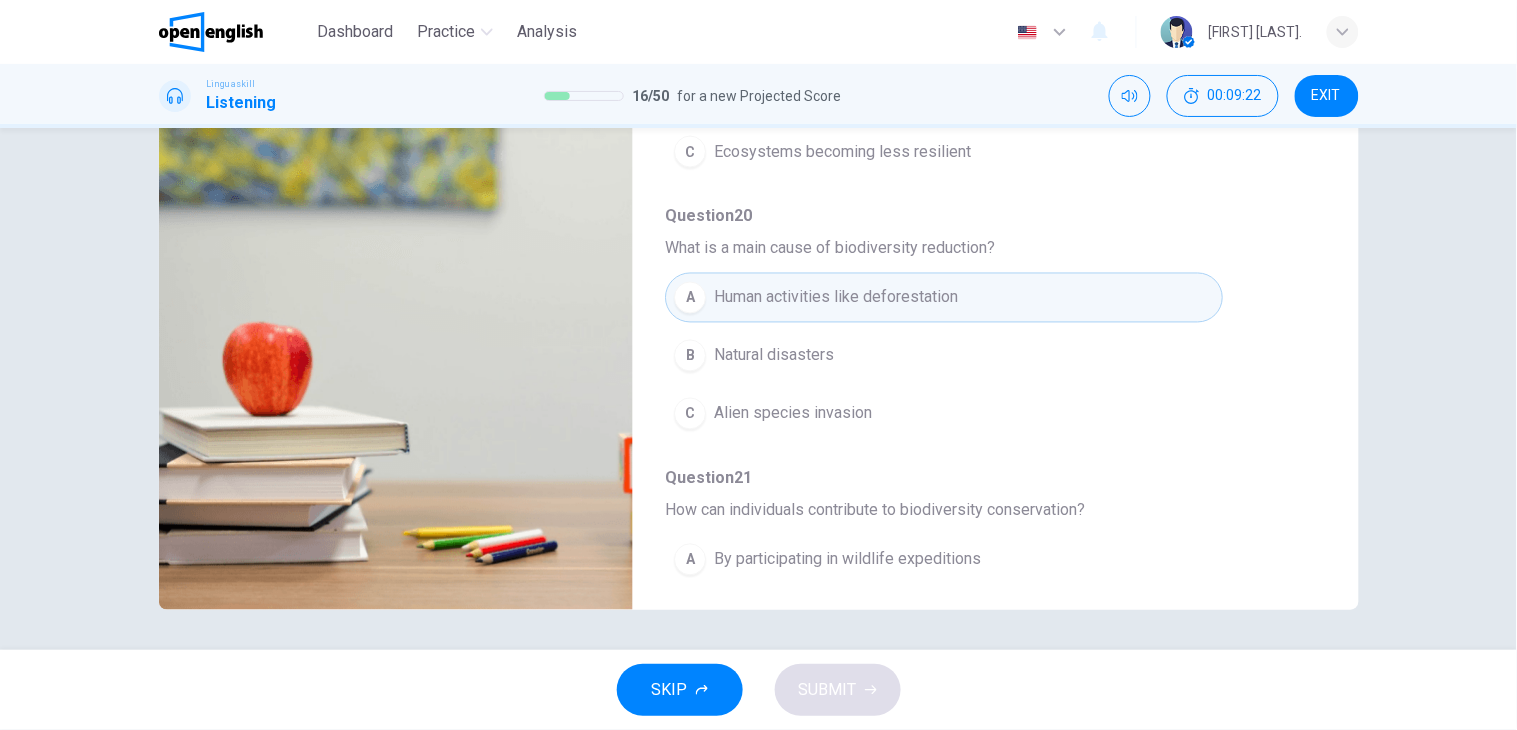 drag, startPoint x: 1318, startPoint y: 347, endPoint x: 1322, endPoint y: 337, distance: 10.770329 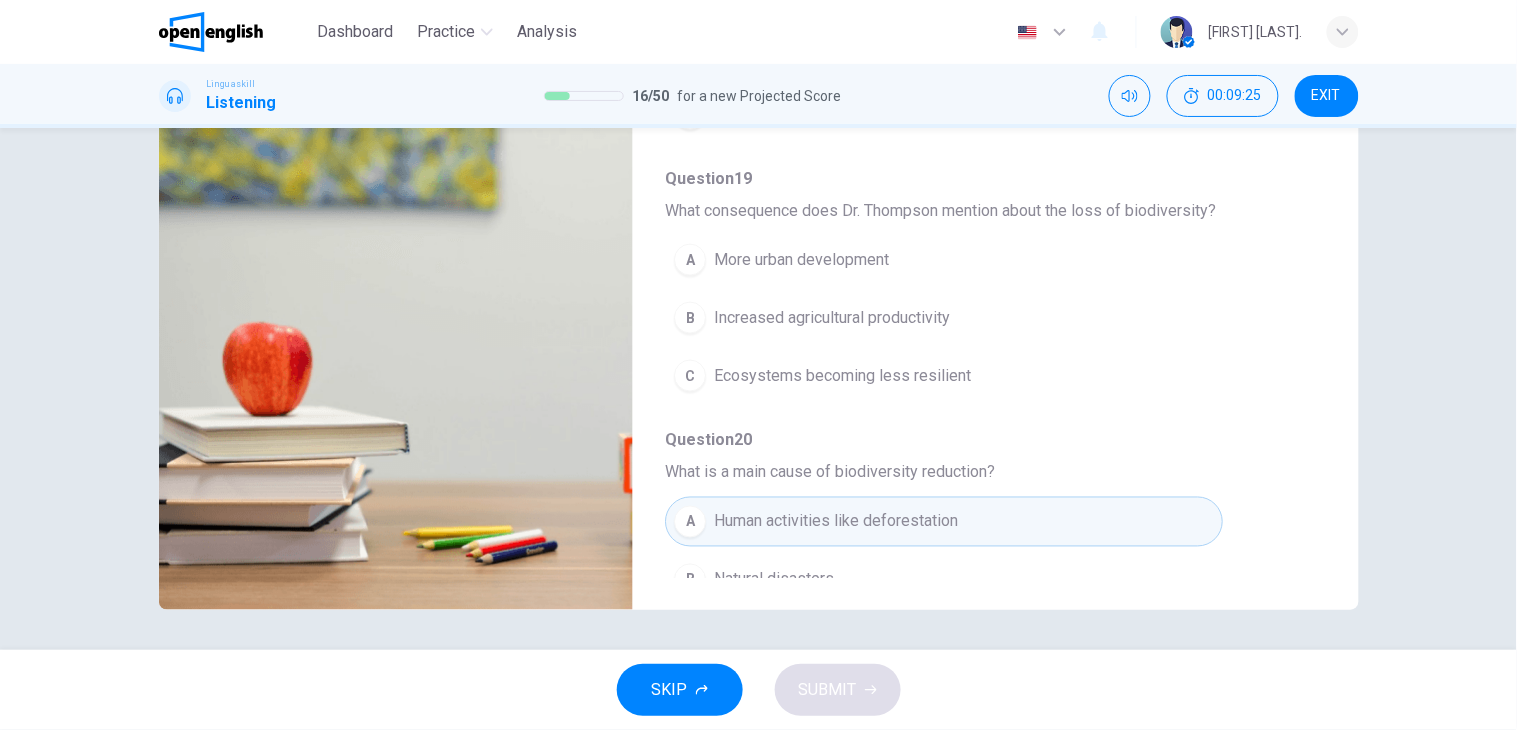 scroll, scrollTop: 506, scrollLeft: 0, axis: vertical 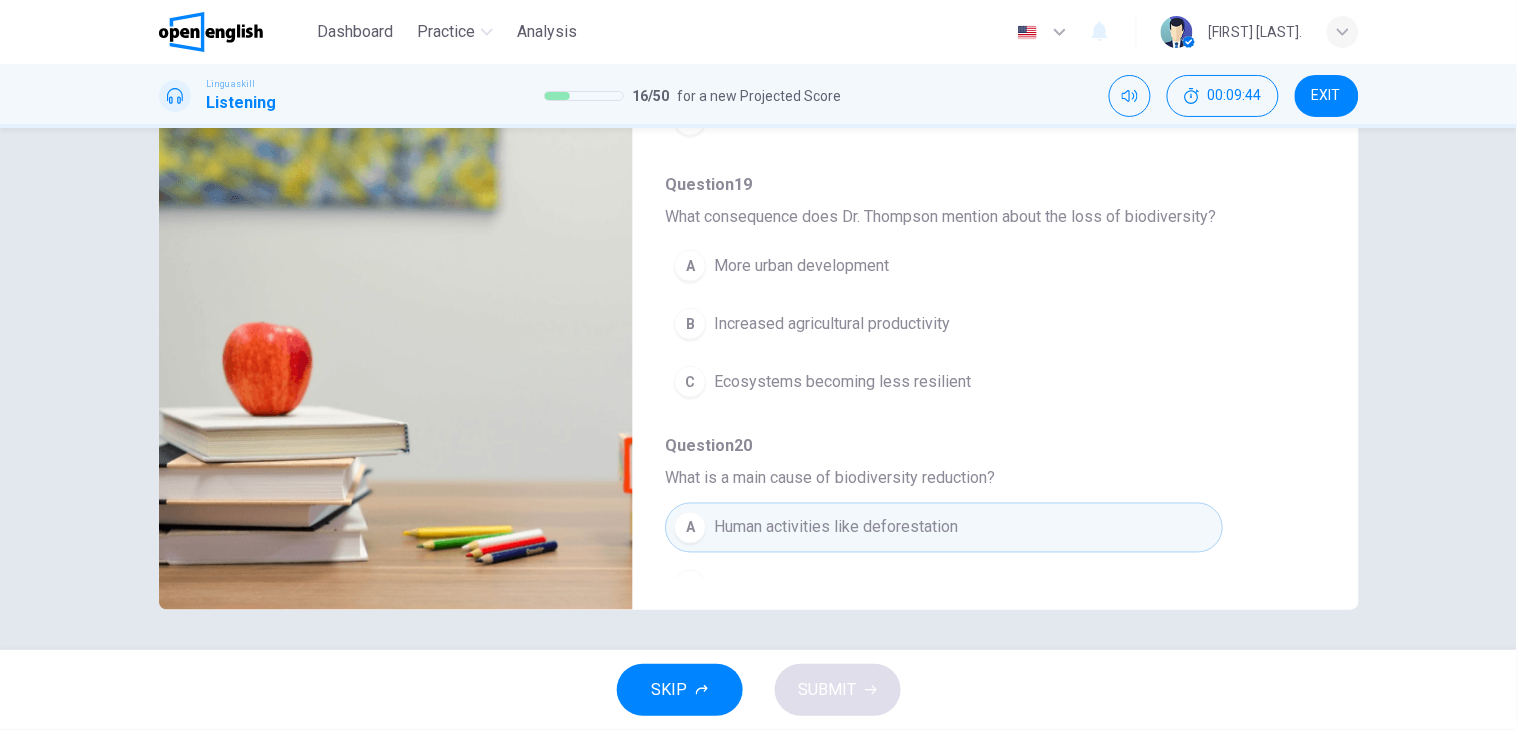 click on "Increased agricultural productivity" at bounding box center [832, 324] 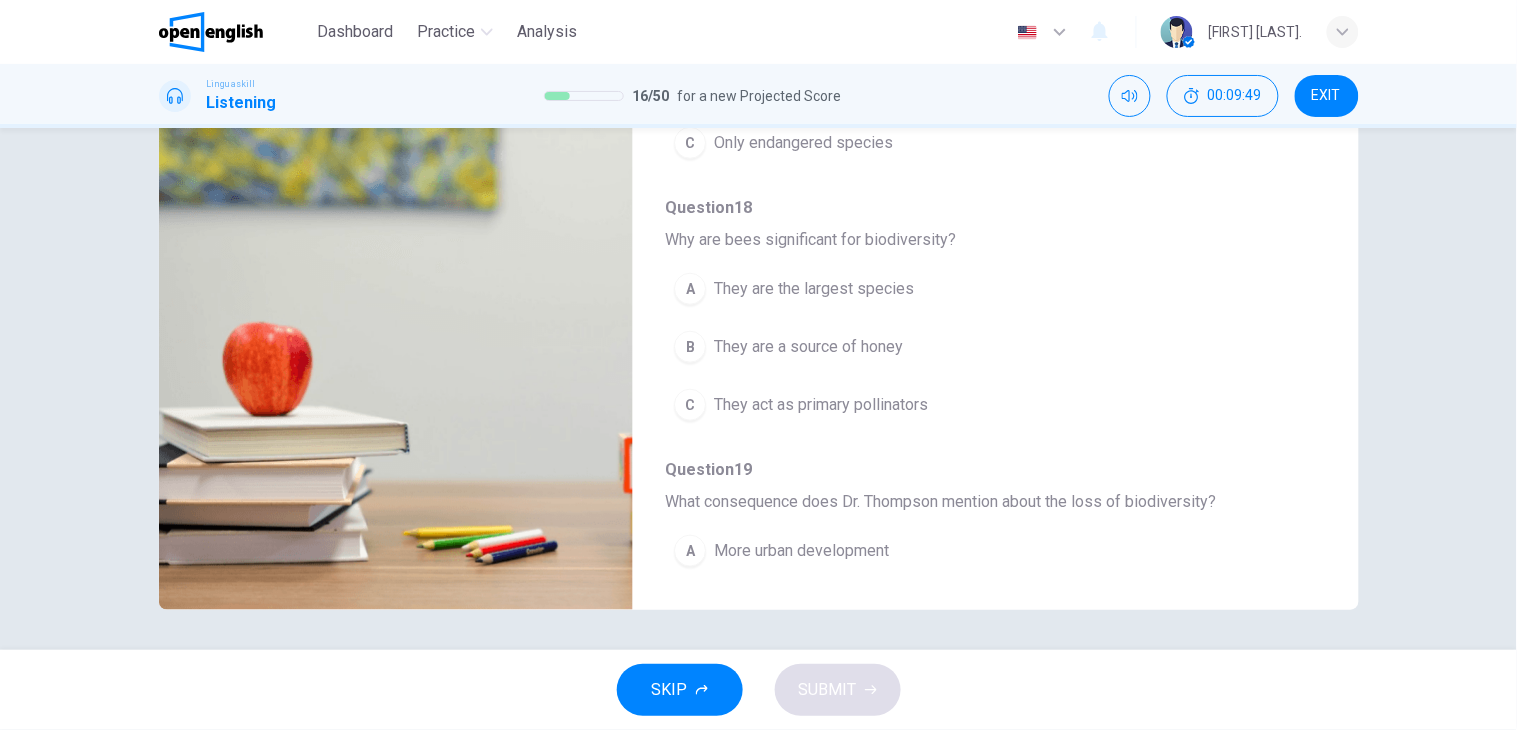 scroll, scrollTop: 222, scrollLeft: 0, axis: vertical 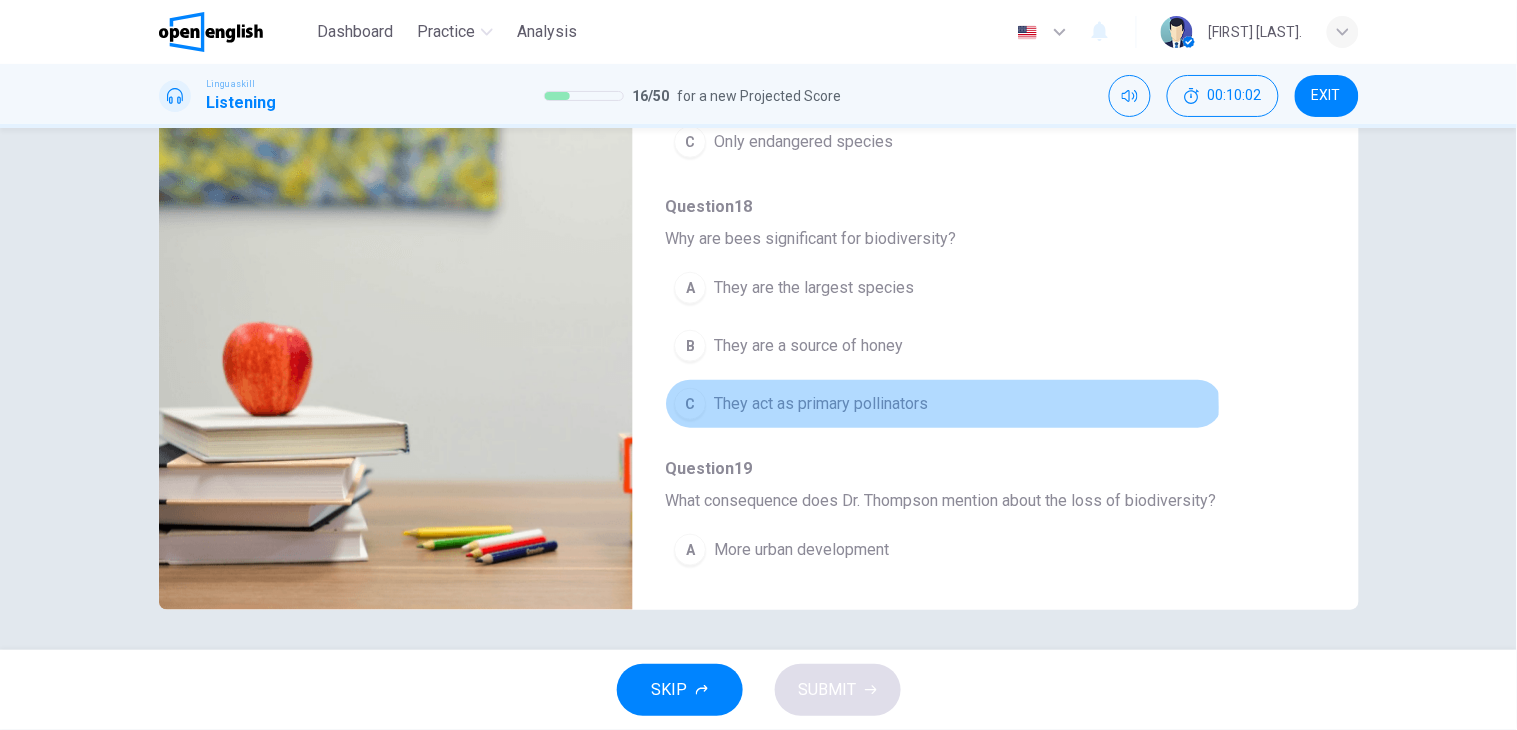 click on "They act as primary pollinators" at bounding box center (821, 404) 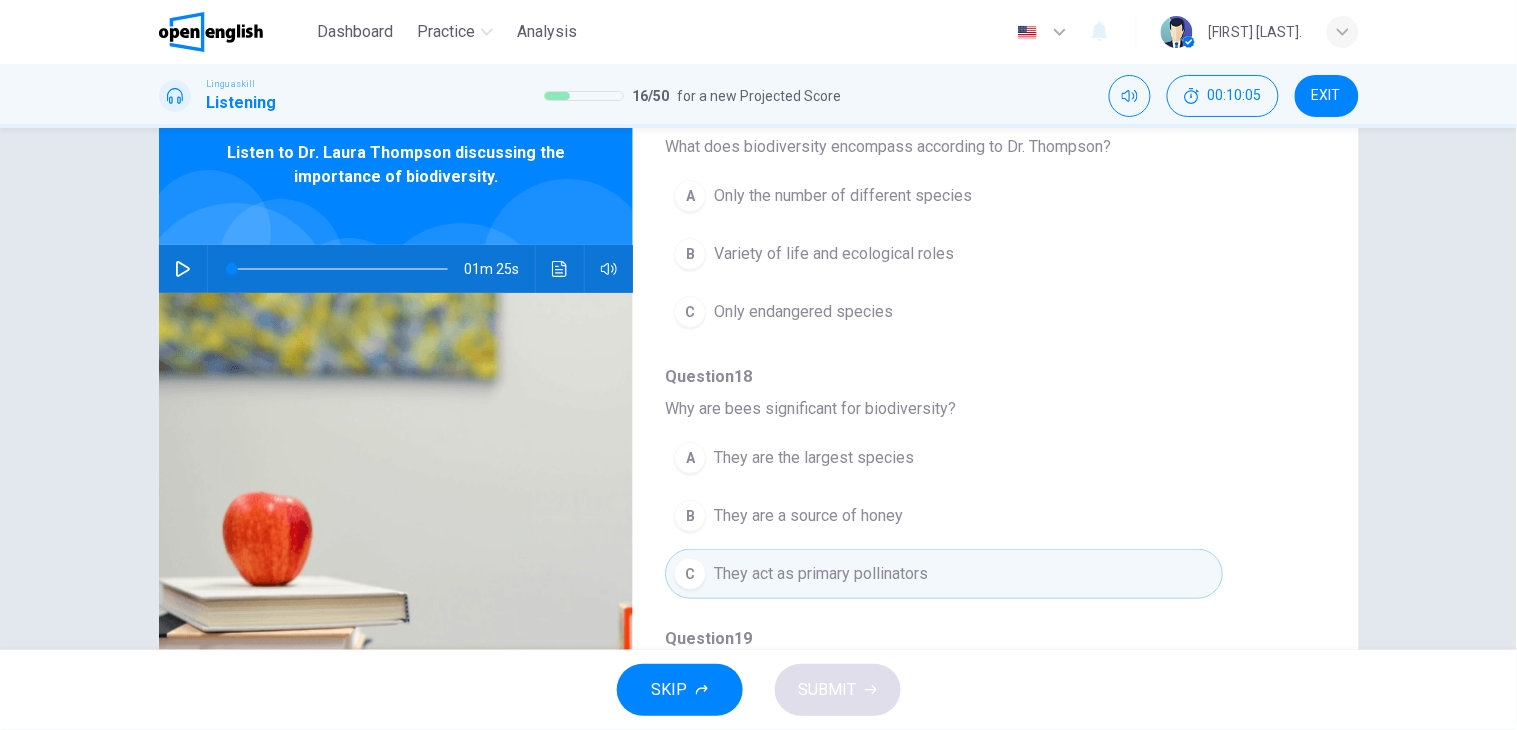 scroll, scrollTop: 0, scrollLeft: 0, axis: both 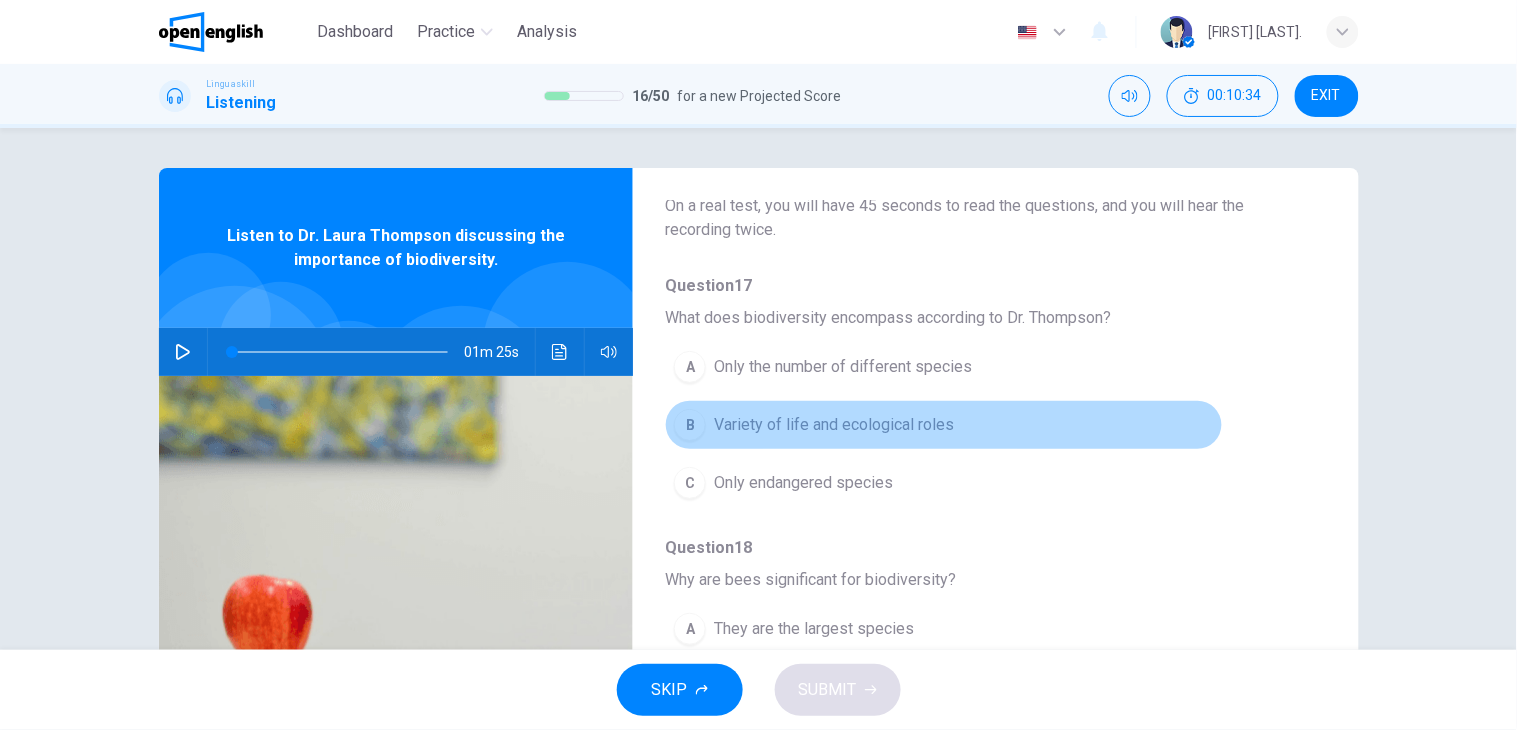 click on "Variety of life and ecological roles" at bounding box center [834, 425] 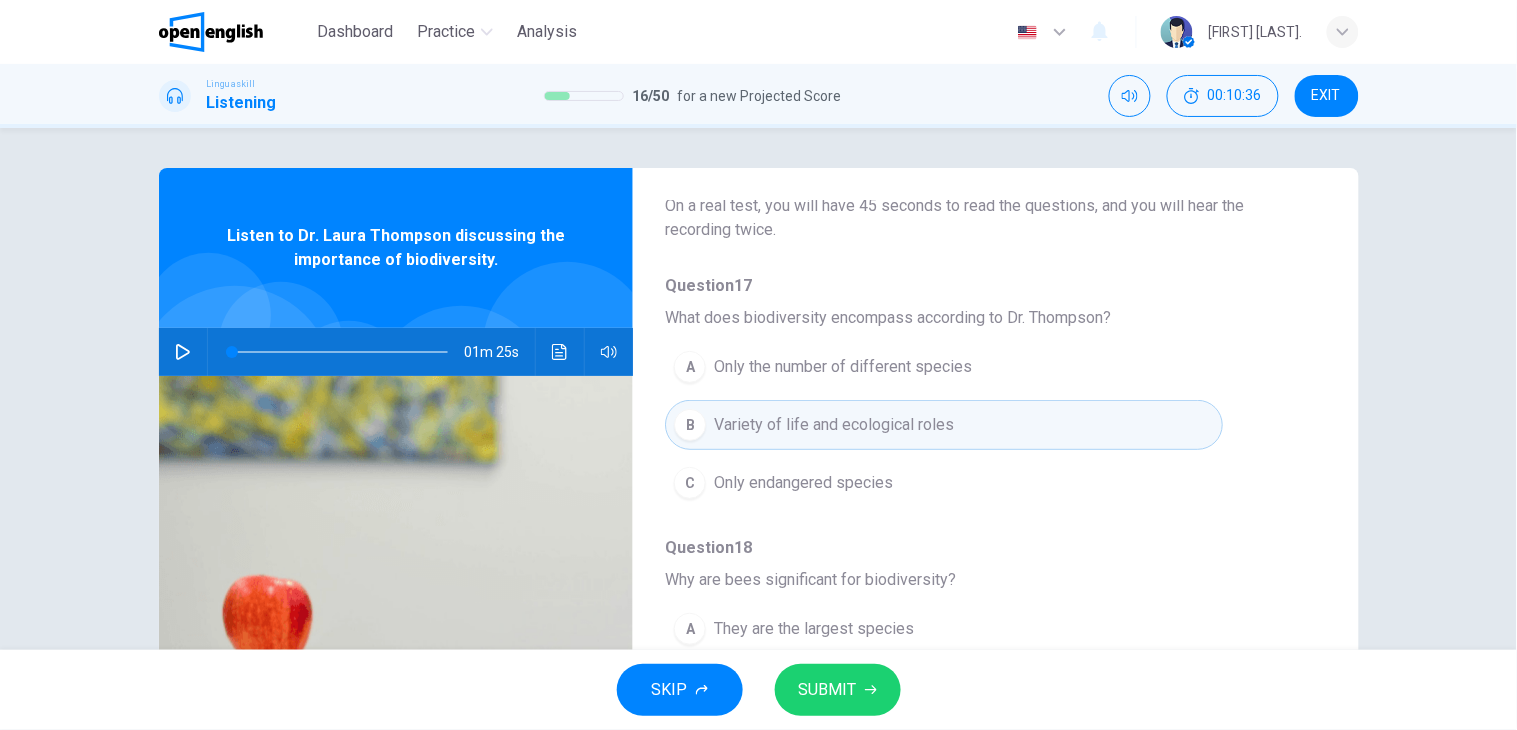 click 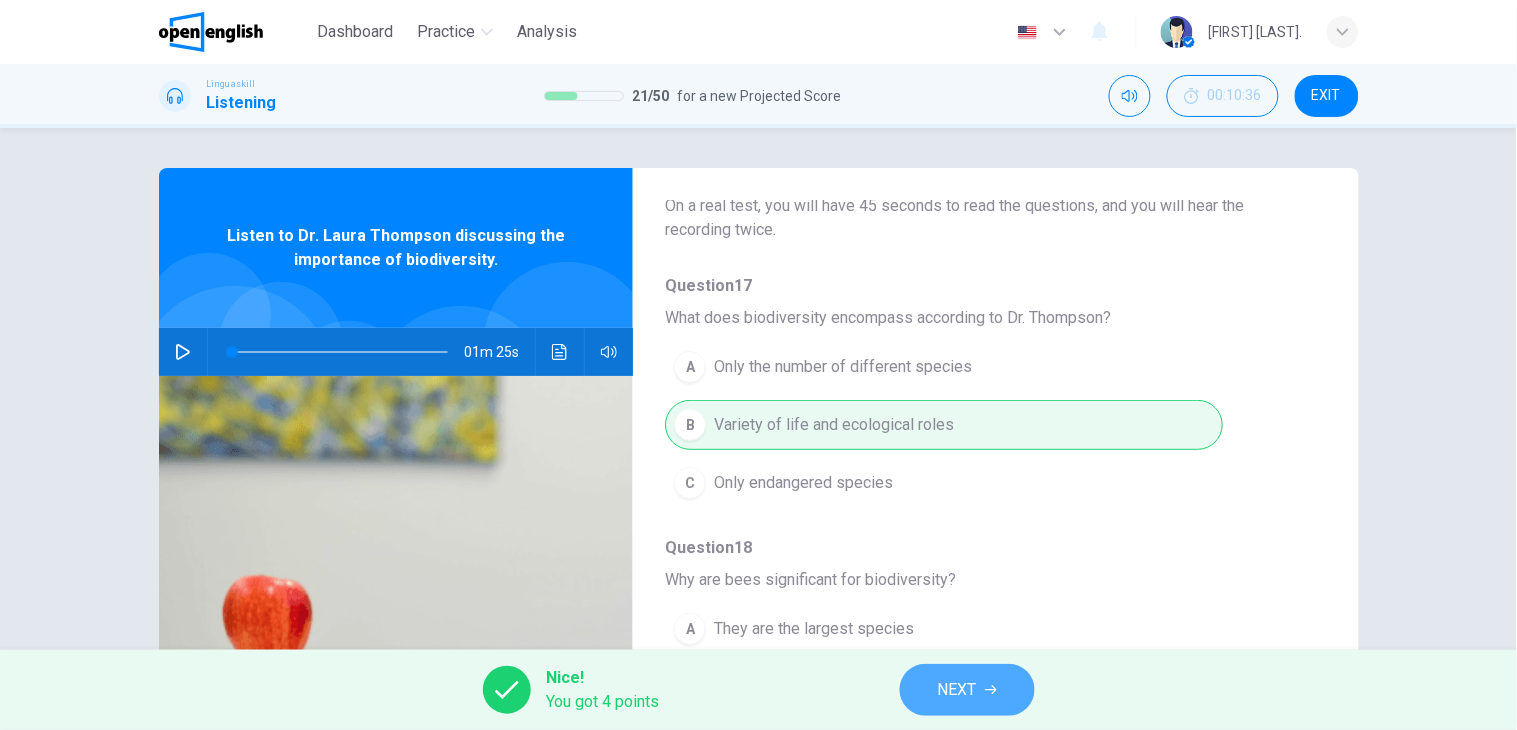 click on "NEXT" at bounding box center (957, 690) 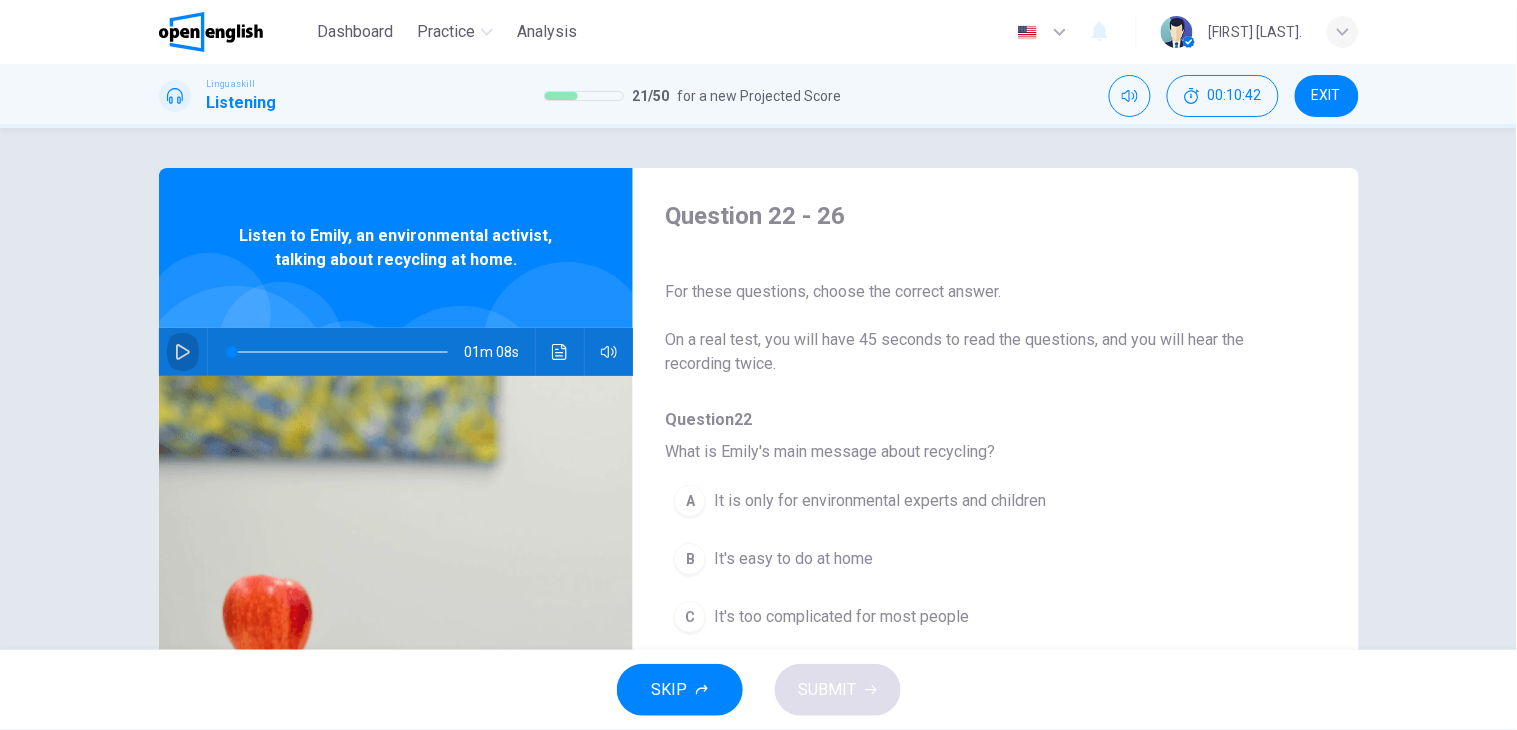 click 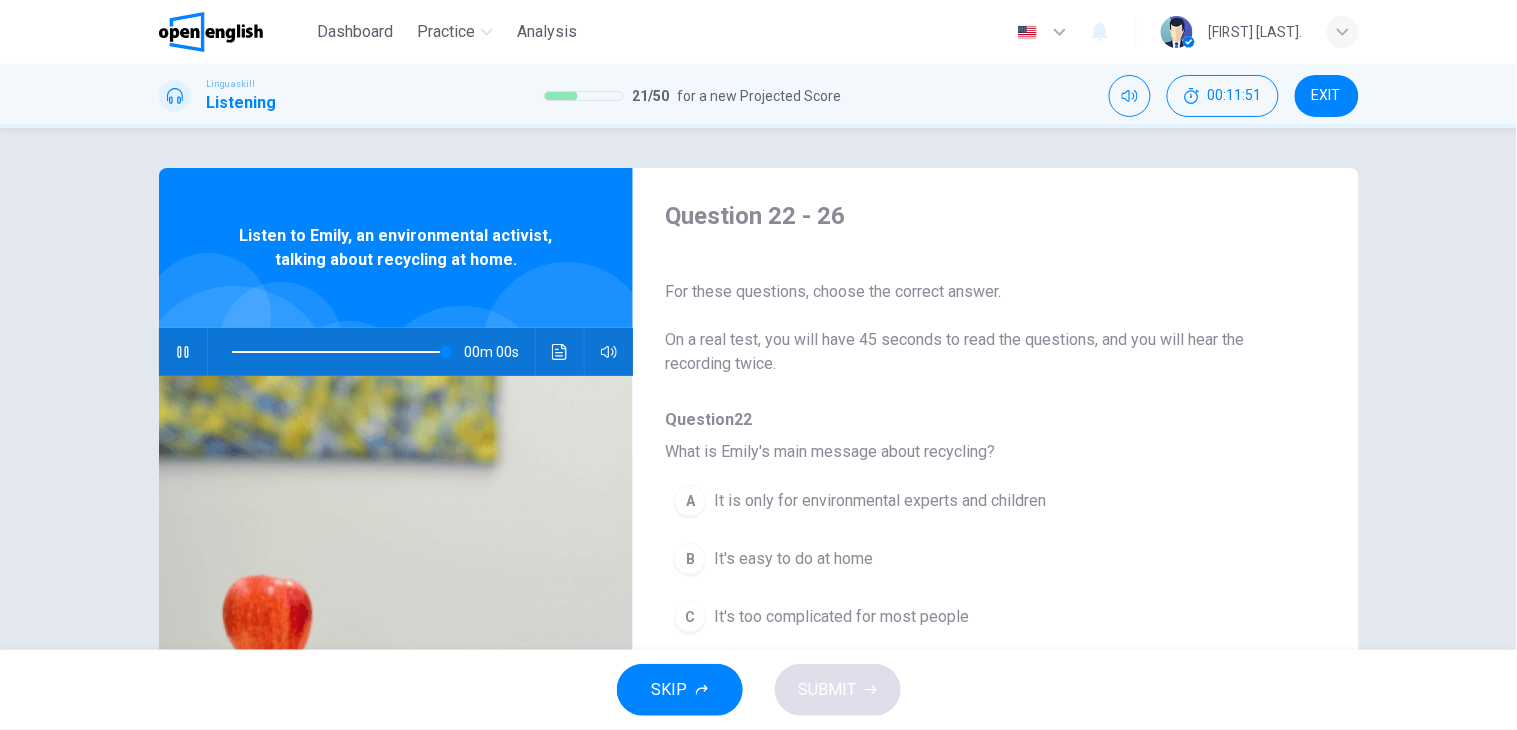 type on "*" 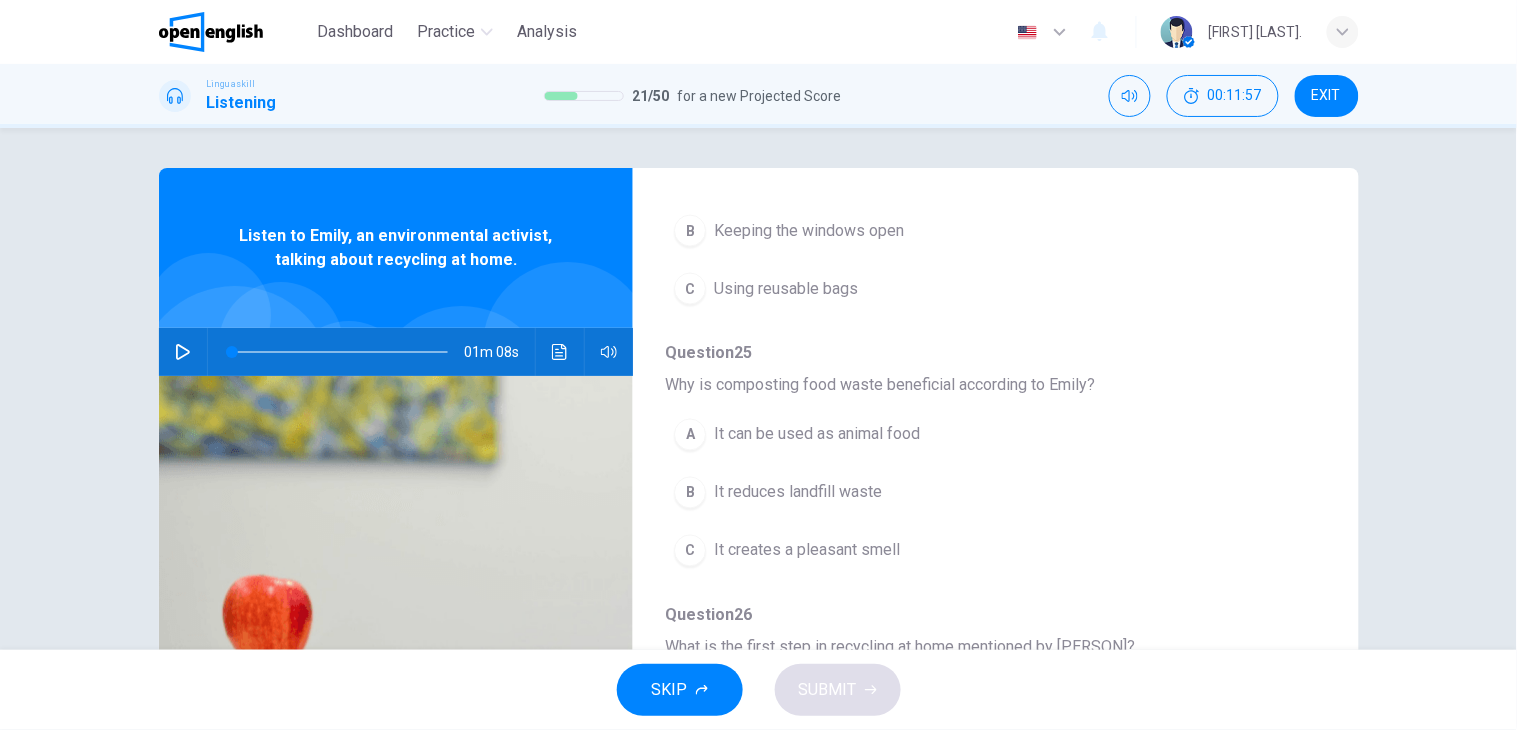 scroll, scrollTop: 865, scrollLeft: 0, axis: vertical 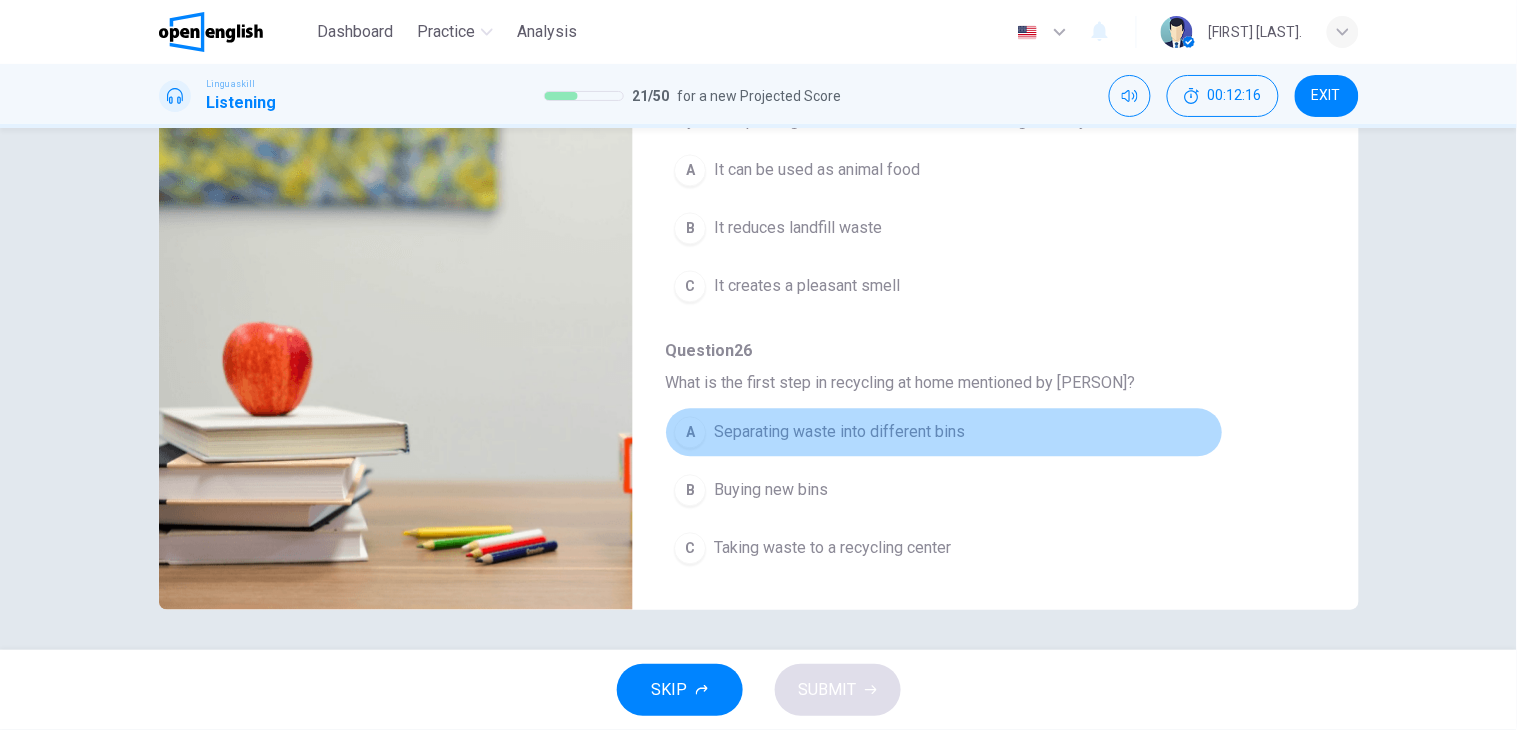 click on "Separating waste into different bins" at bounding box center [839, 433] 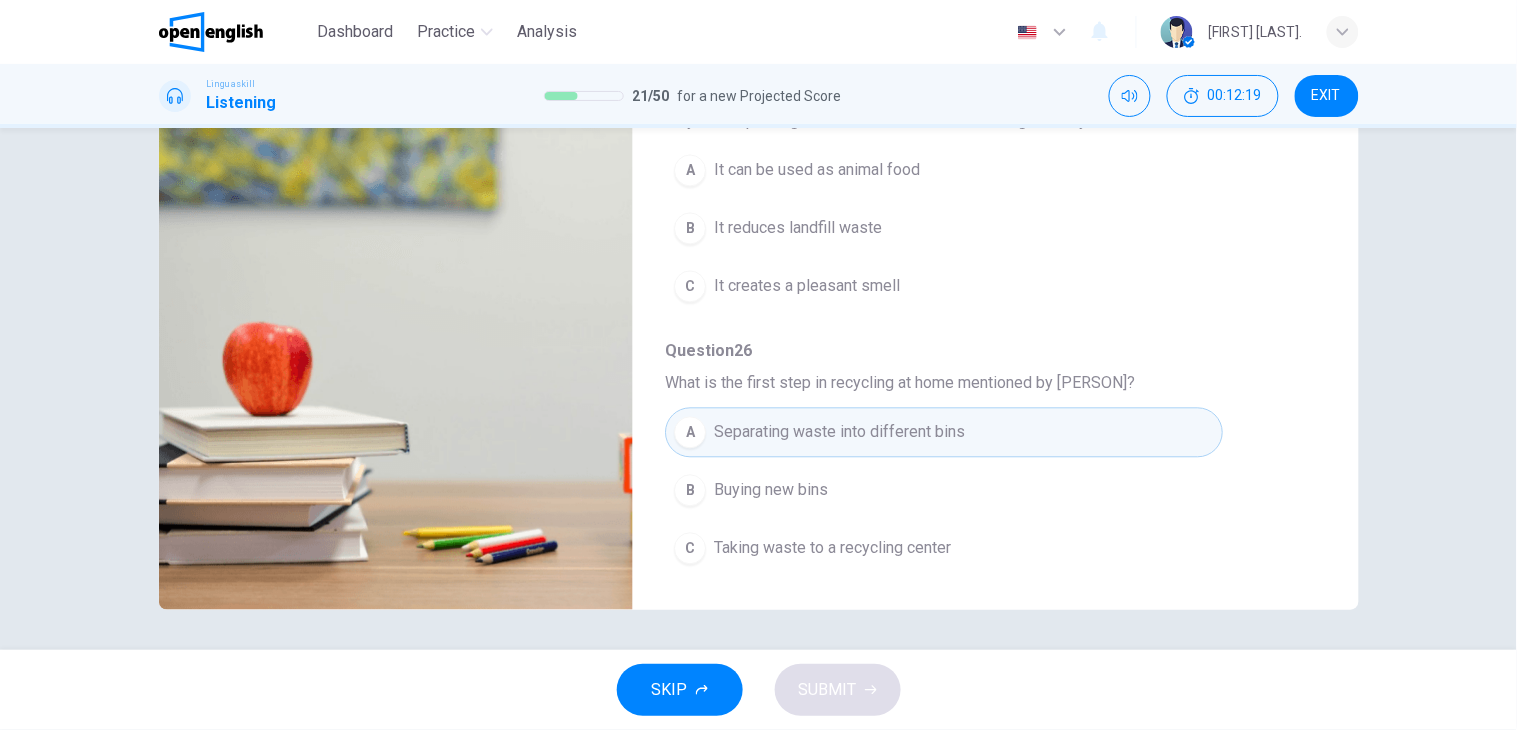 drag, startPoint x: 1318, startPoint y: 426, endPoint x: 1318, endPoint y: 382, distance: 44 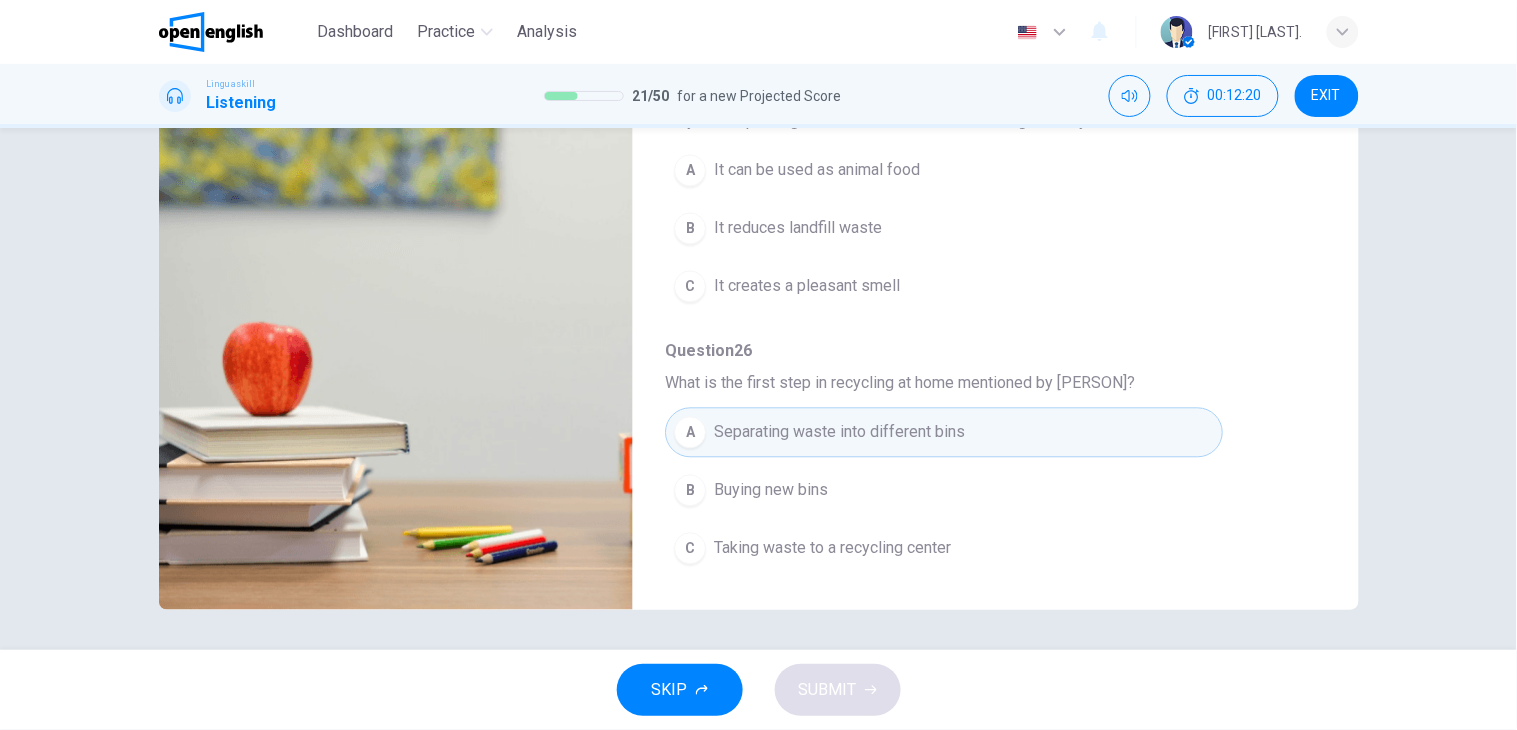 drag, startPoint x: 1316, startPoint y: 382, endPoint x: 1318, endPoint y: 354, distance: 28.071337 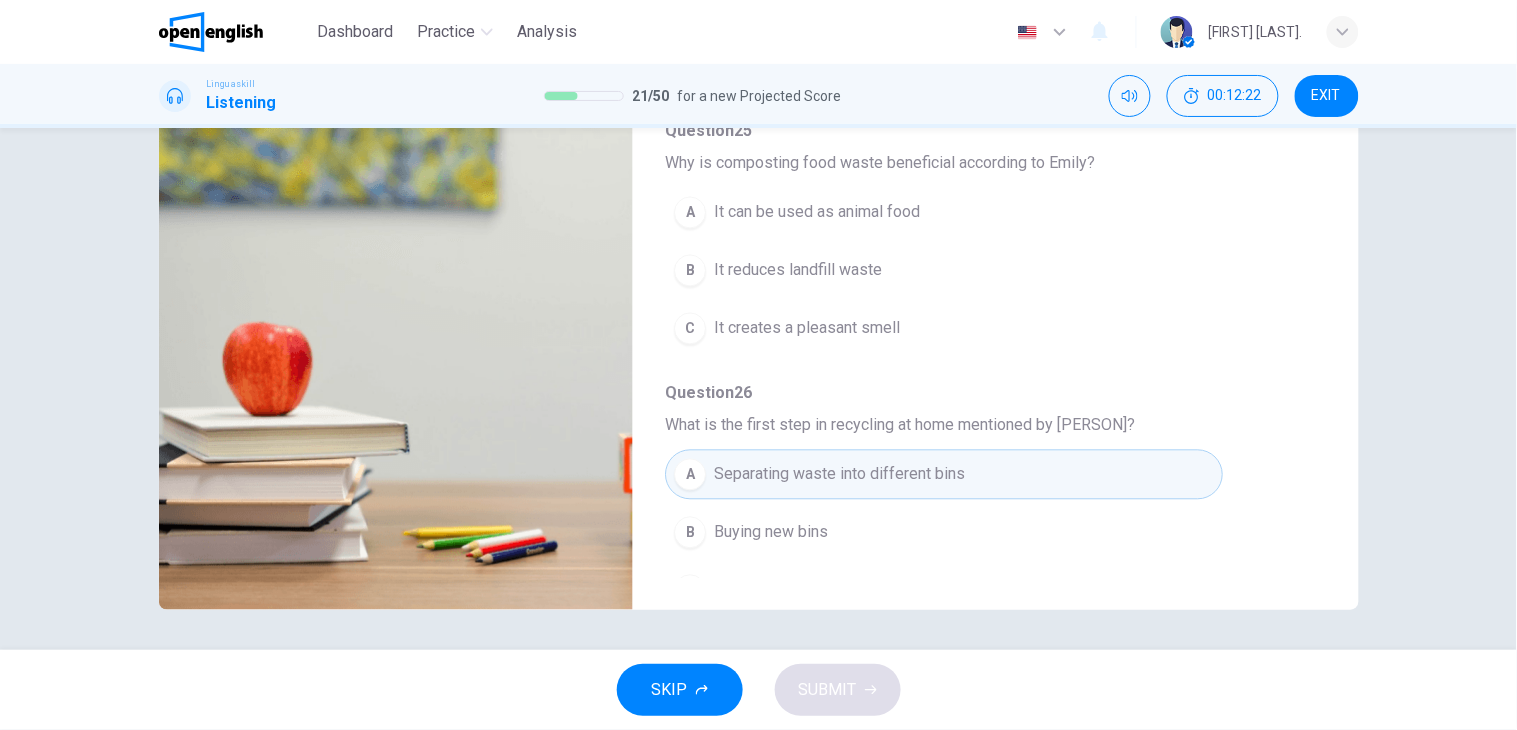 scroll, scrollTop: 662, scrollLeft: 0, axis: vertical 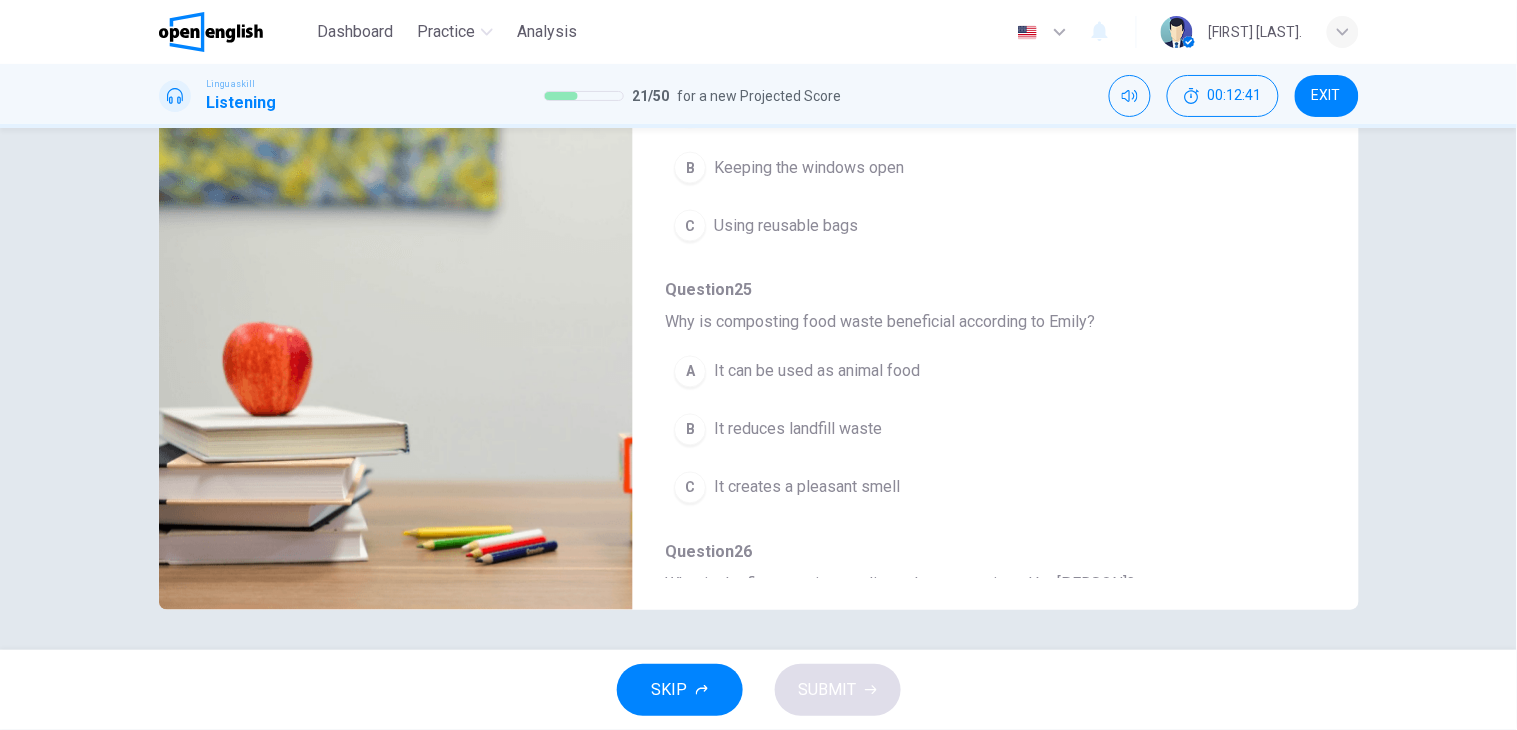 click on "It can be used as animal food" at bounding box center (817, 372) 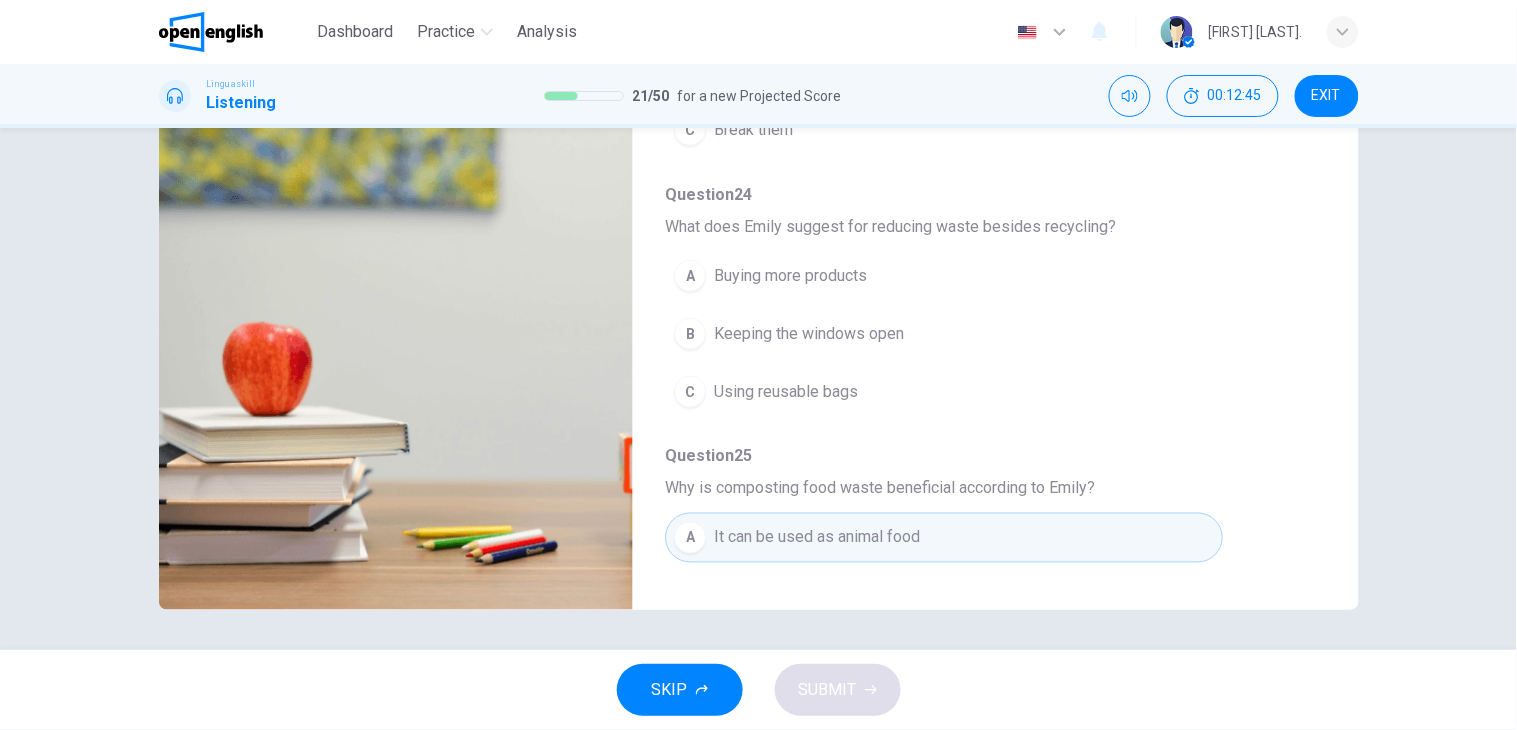 scroll, scrollTop: 493, scrollLeft: 0, axis: vertical 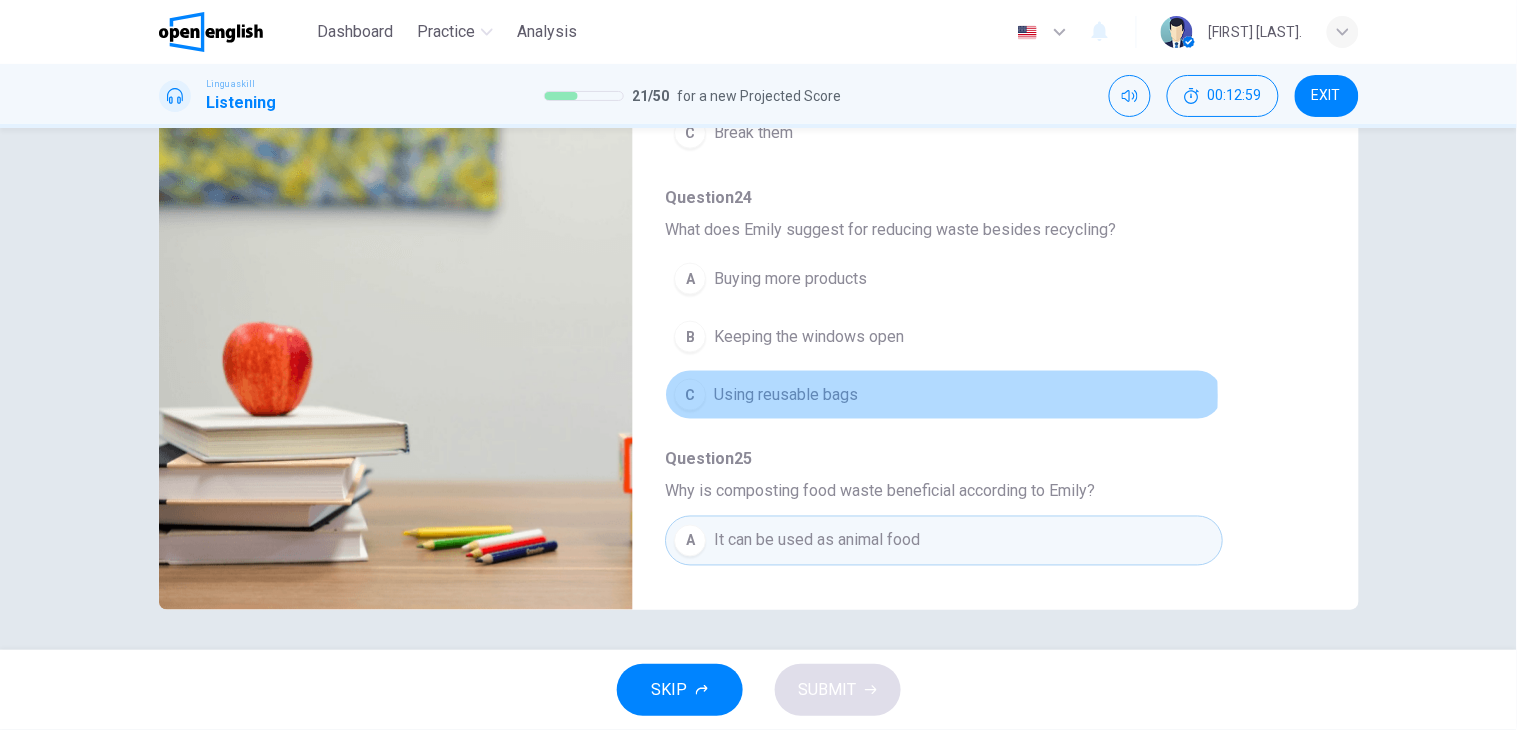 click on "C Using reusable bags" at bounding box center [943, 395] 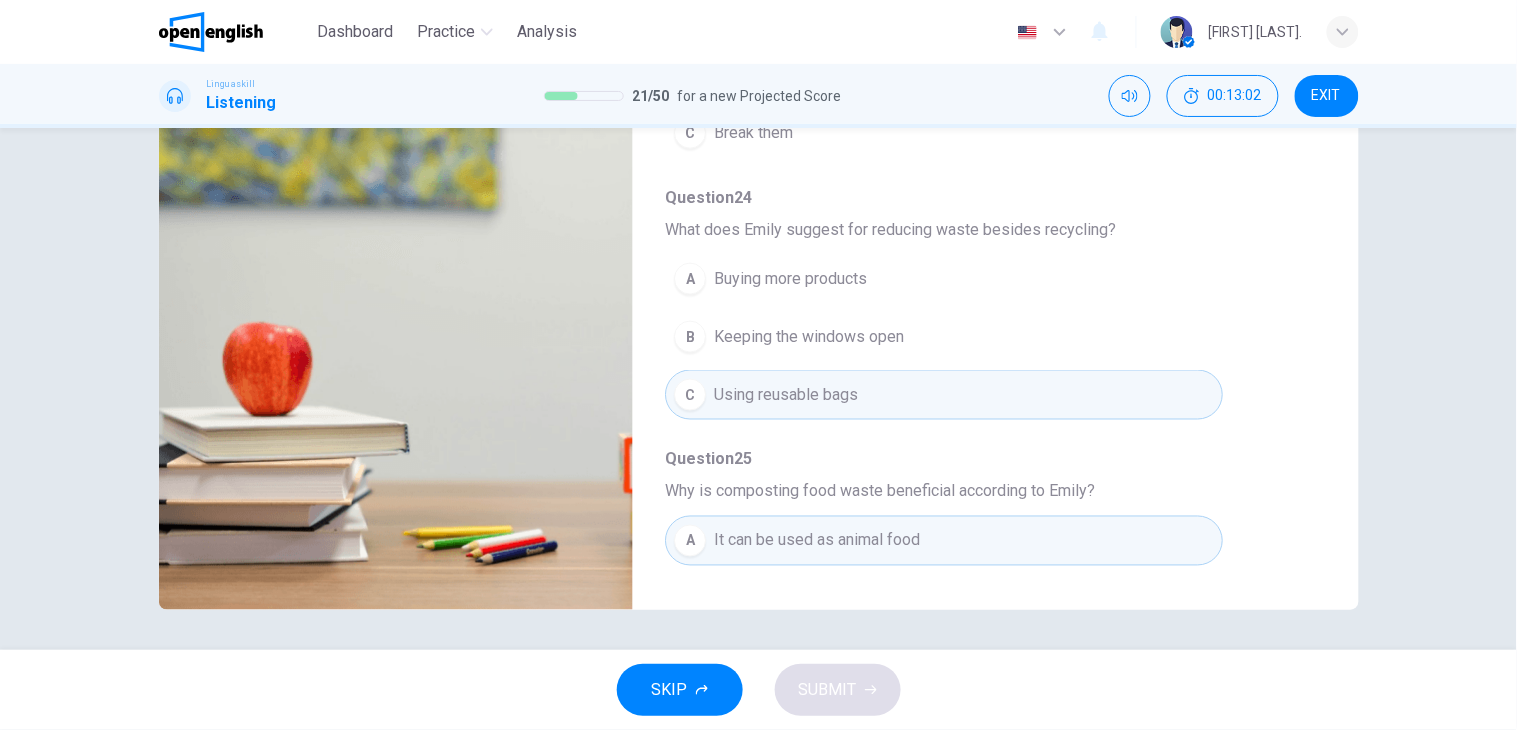 drag, startPoint x: 1318, startPoint y: 340, endPoint x: 1323, endPoint y: 304, distance: 36.345562 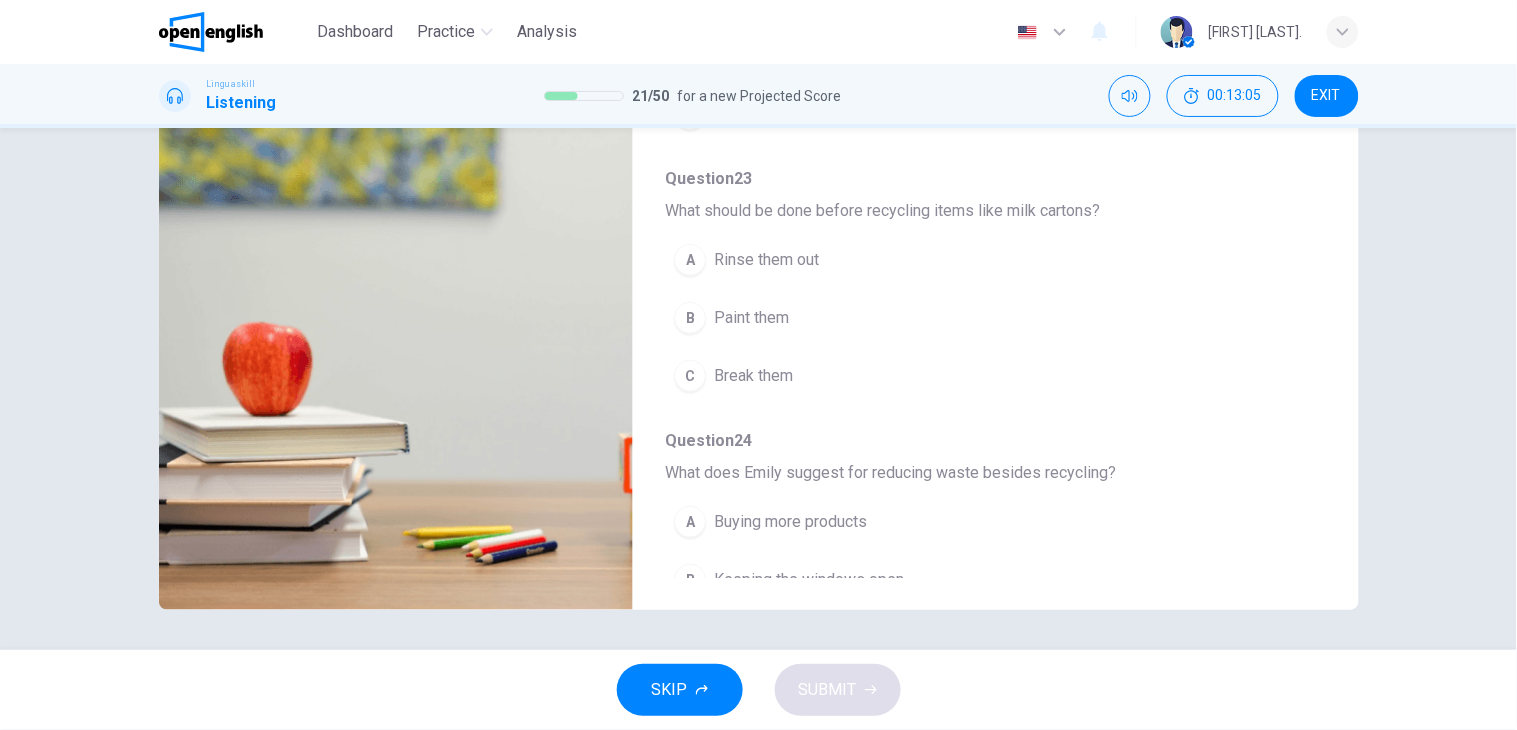 scroll, scrollTop: 192, scrollLeft: 0, axis: vertical 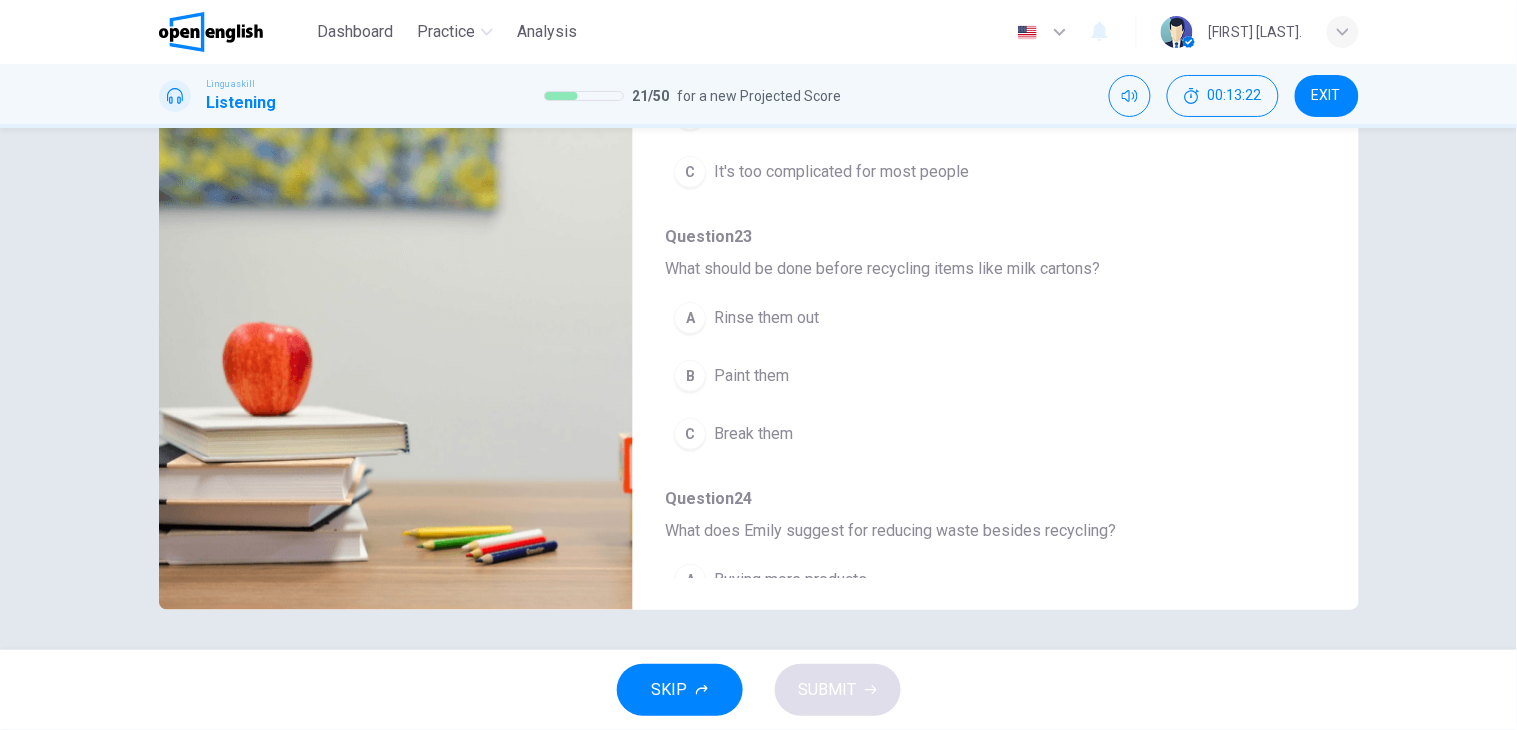 click on "A Rinse them out" at bounding box center [943, 318] 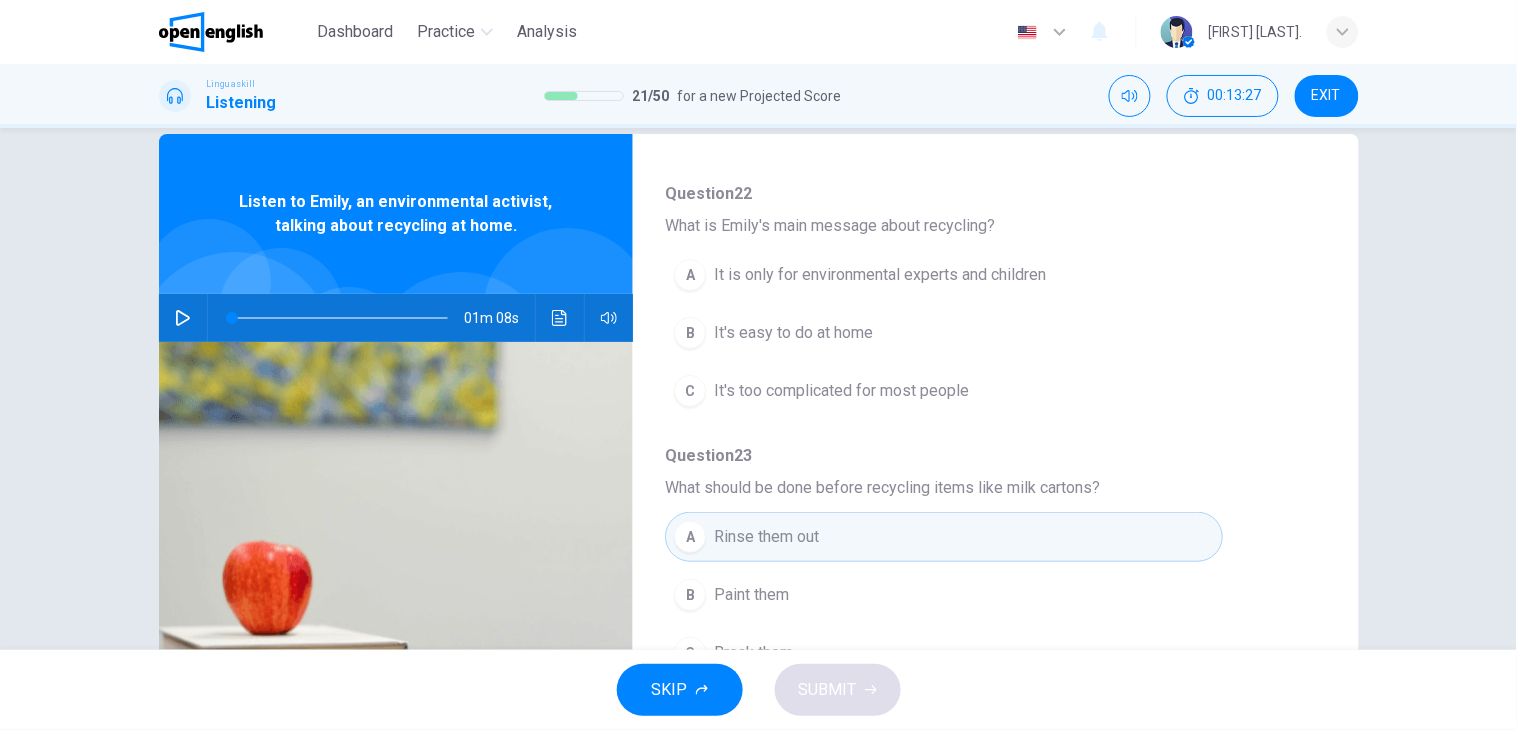 scroll, scrollTop: 32, scrollLeft: 0, axis: vertical 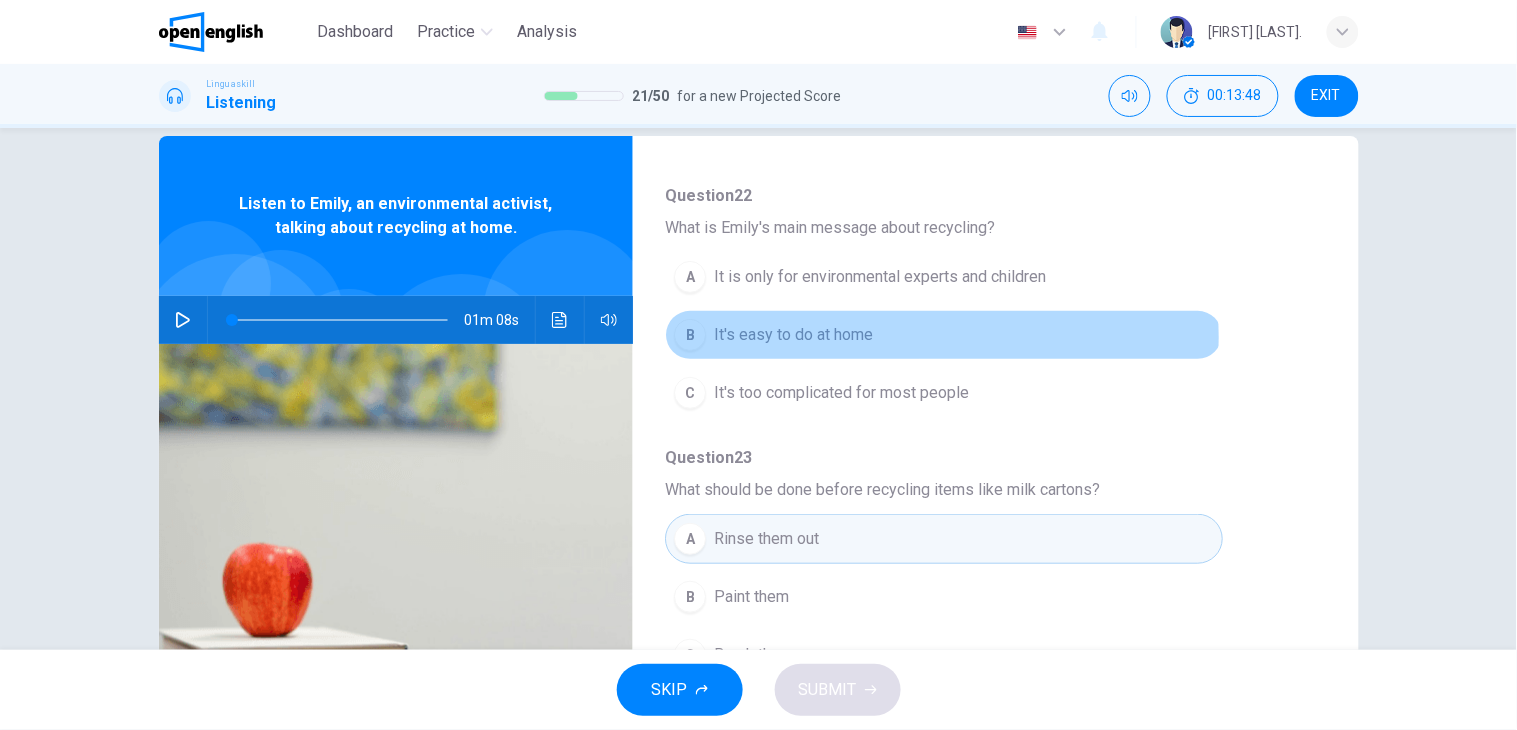 click on "B It's easy to do at home" at bounding box center (943, 335) 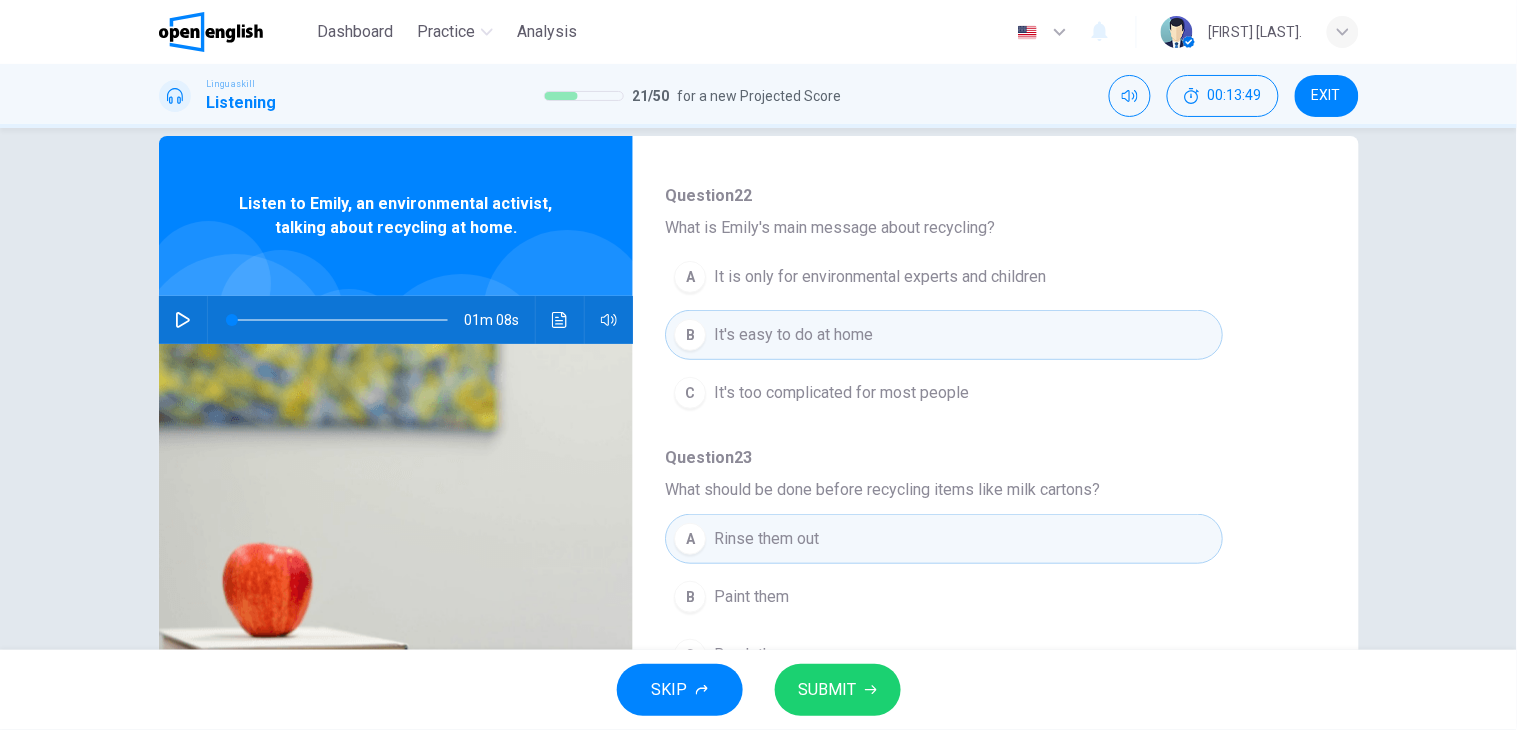 click on "SUBMIT" at bounding box center (828, 690) 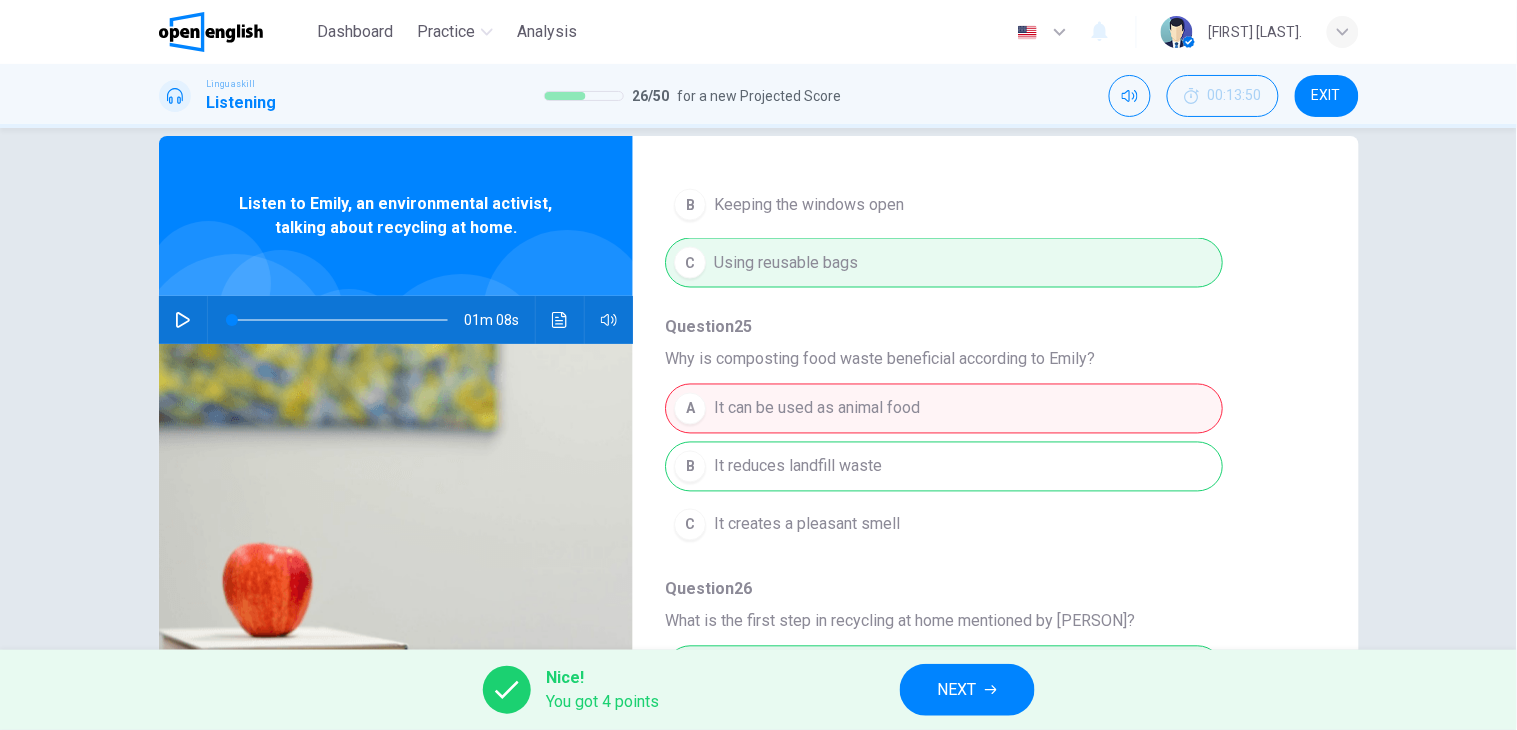scroll, scrollTop: 865, scrollLeft: 0, axis: vertical 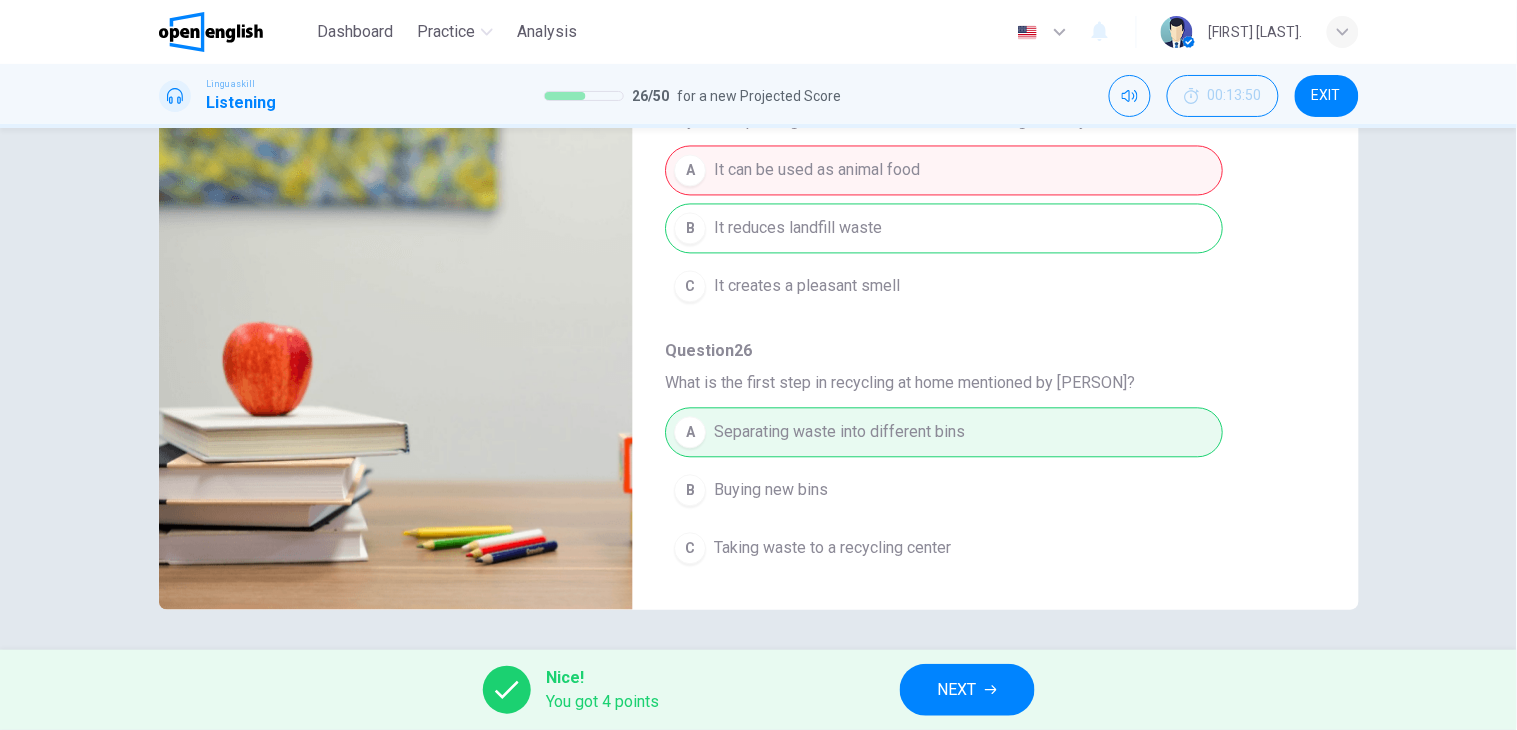 click on "NEXT" at bounding box center [967, 690] 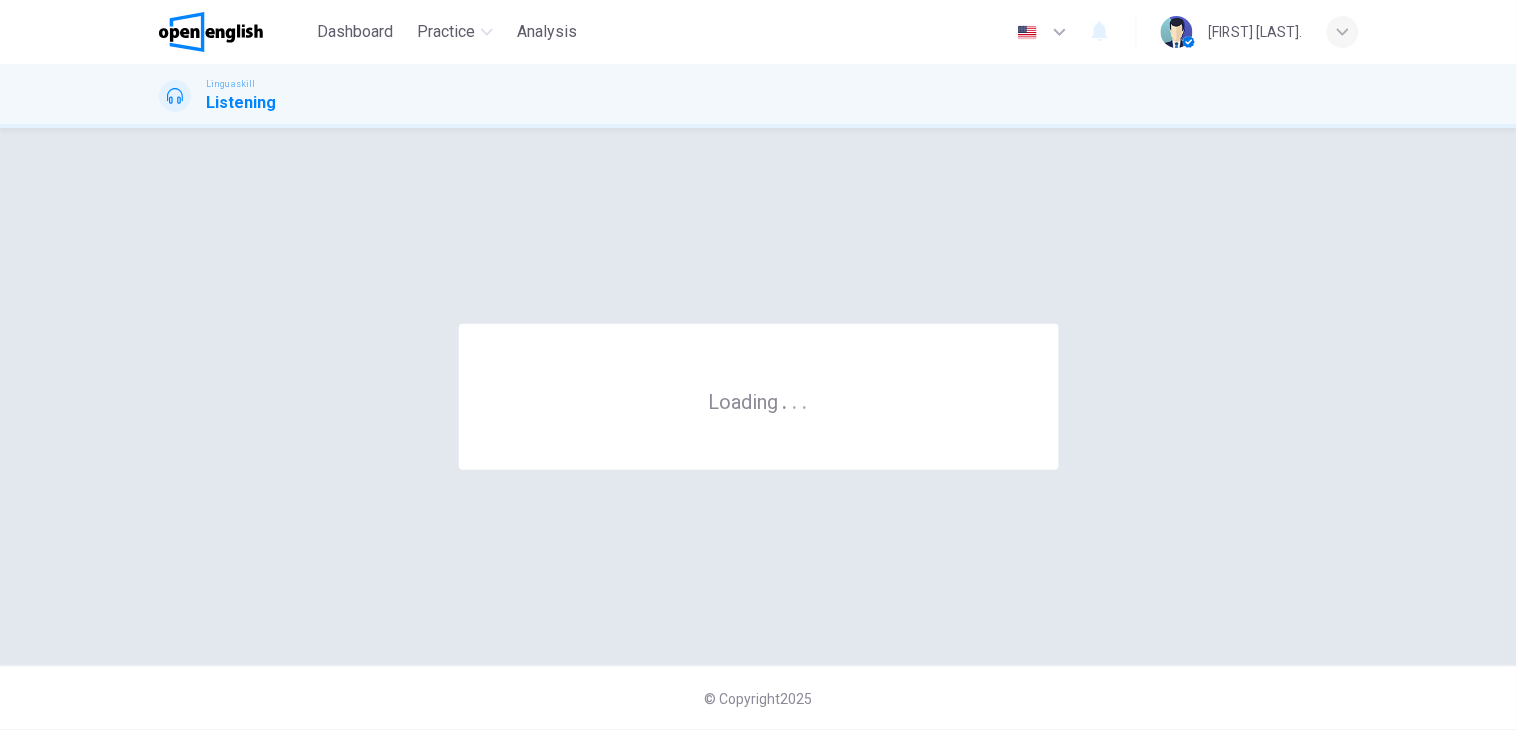 scroll, scrollTop: 0, scrollLeft: 0, axis: both 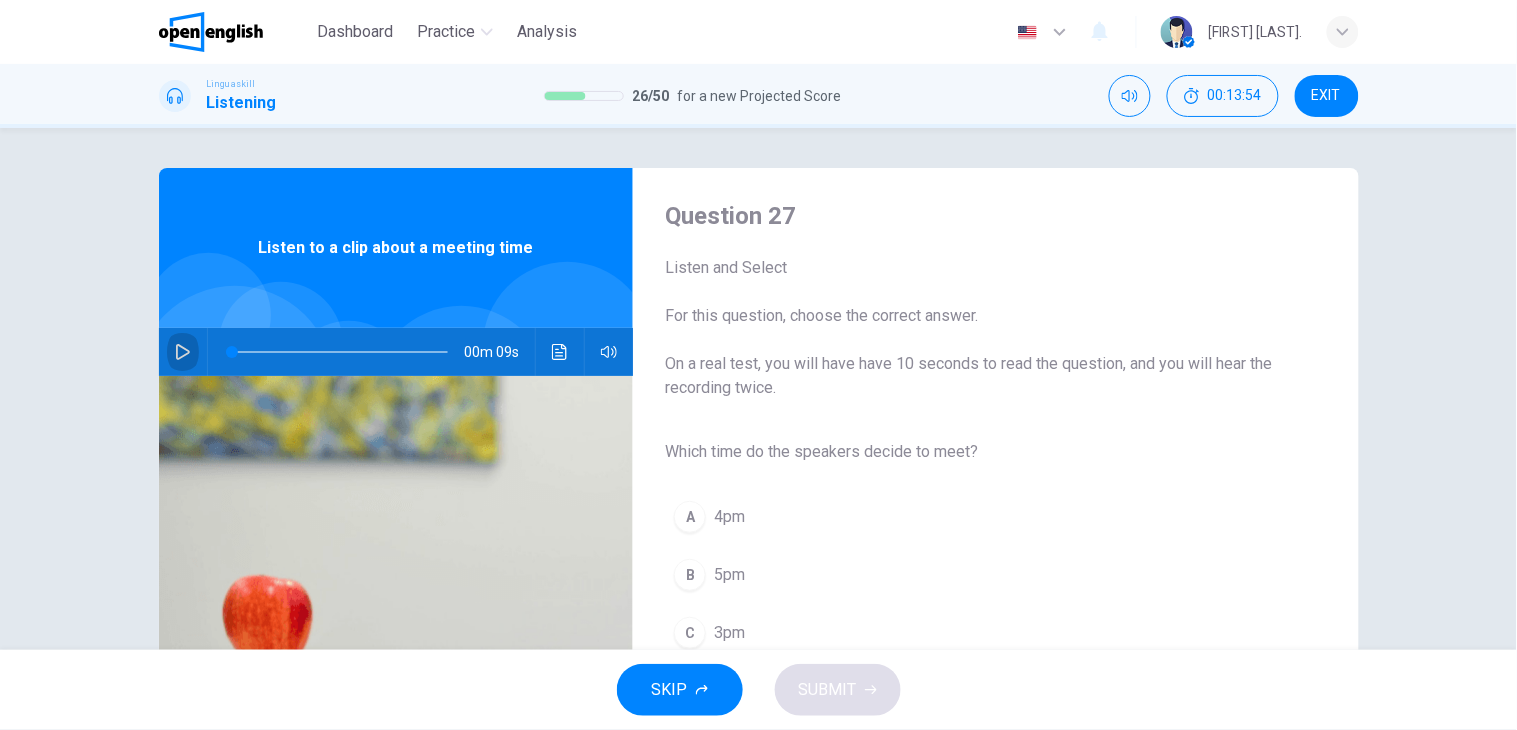 click 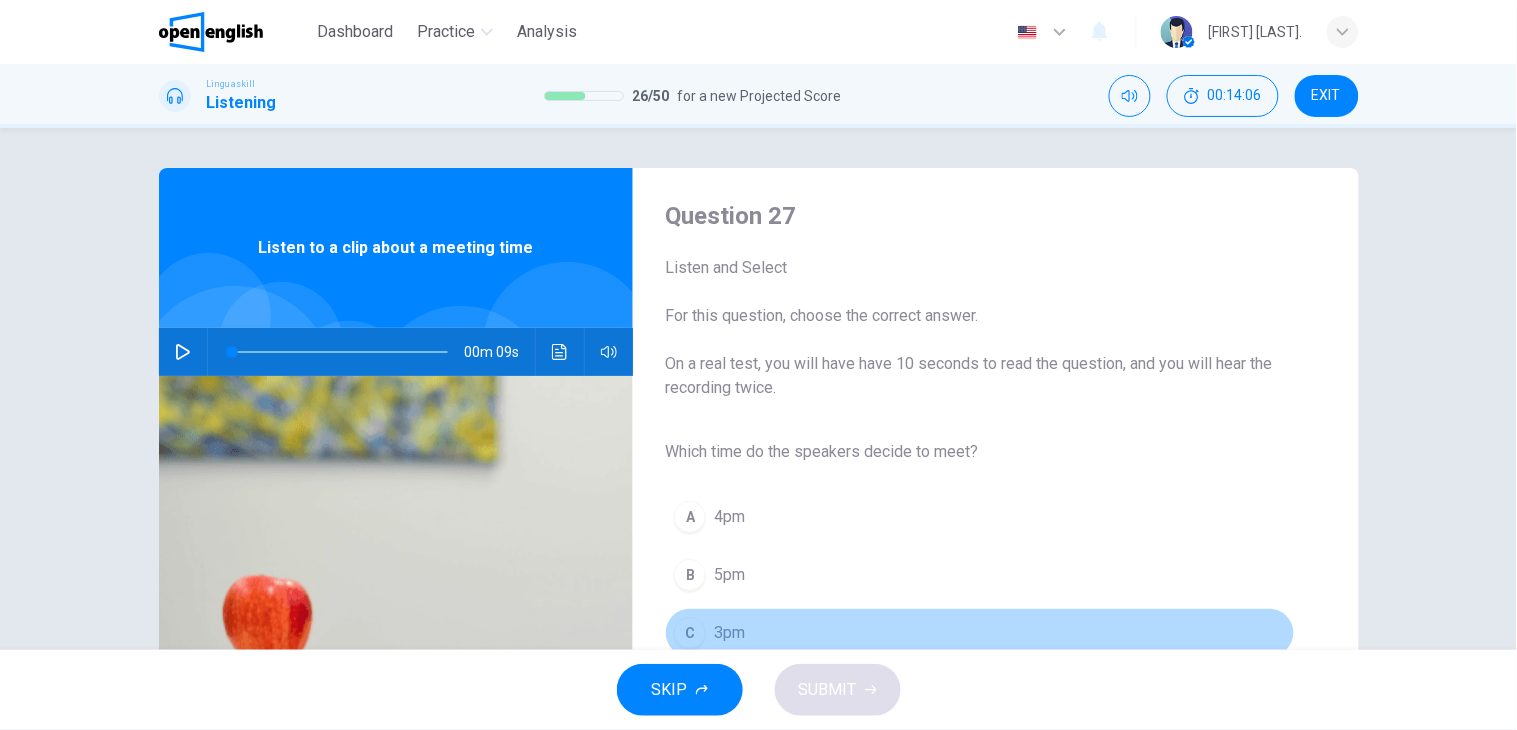 click on "3pm" at bounding box center [729, 633] 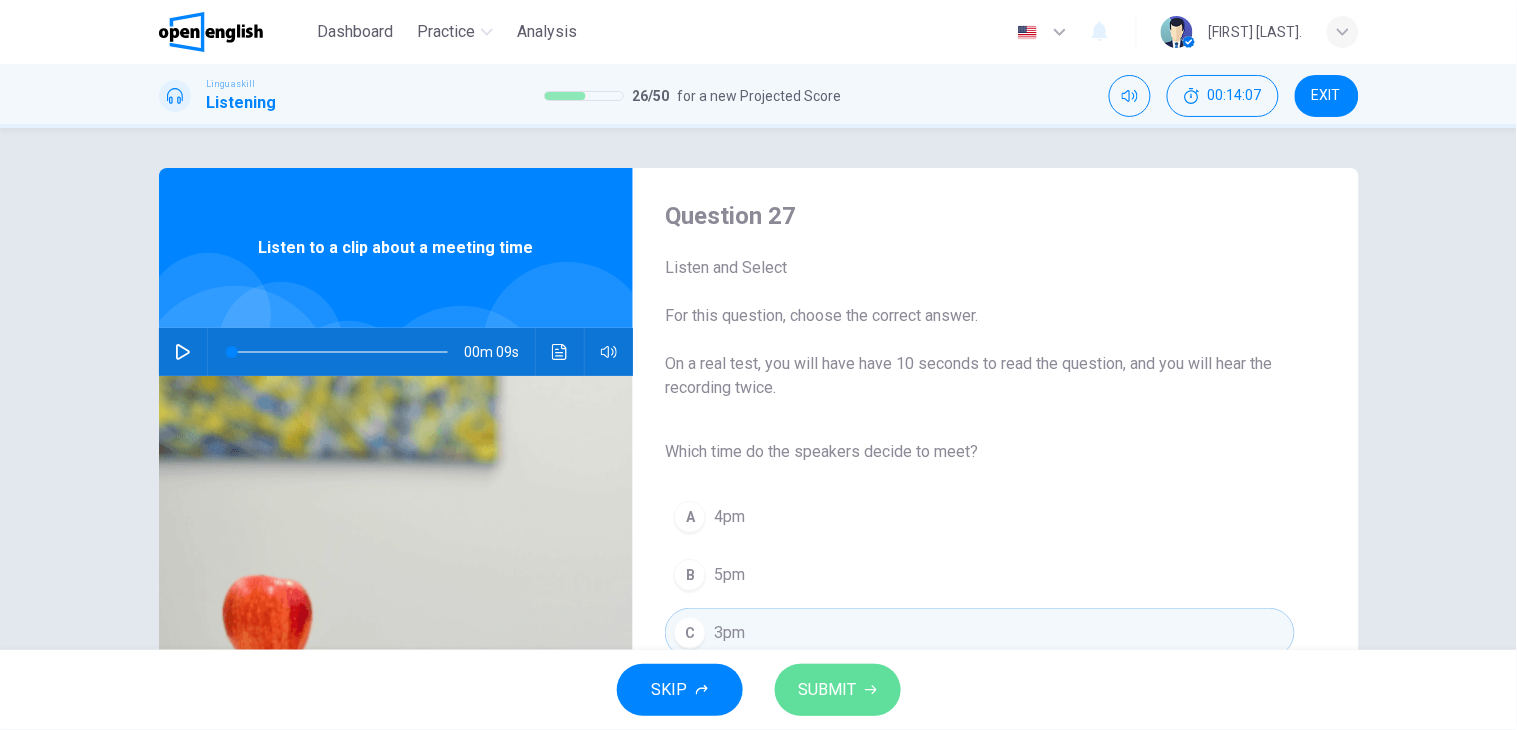 click on "SUBMIT" at bounding box center (828, 690) 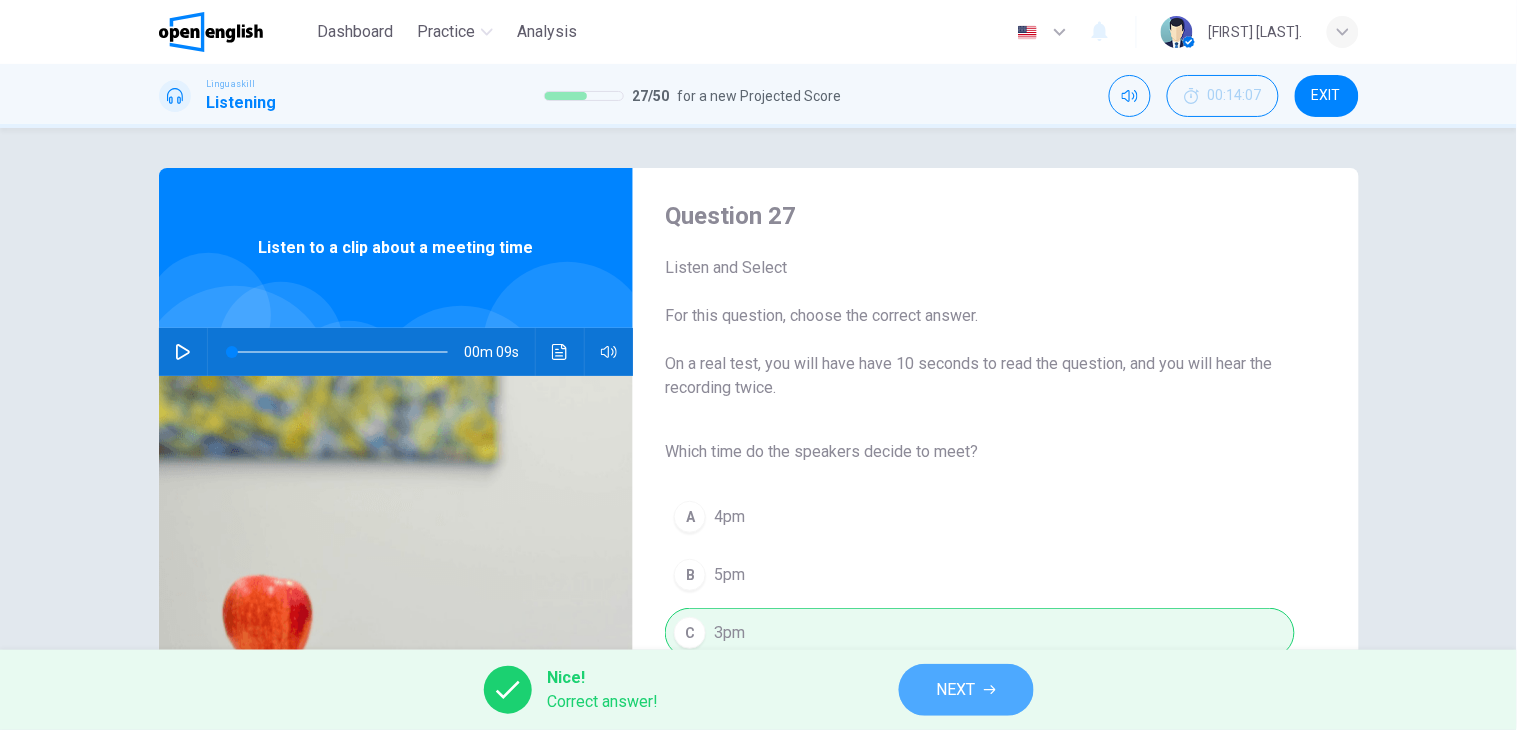 click on "NEXT" at bounding box center (966, 690) 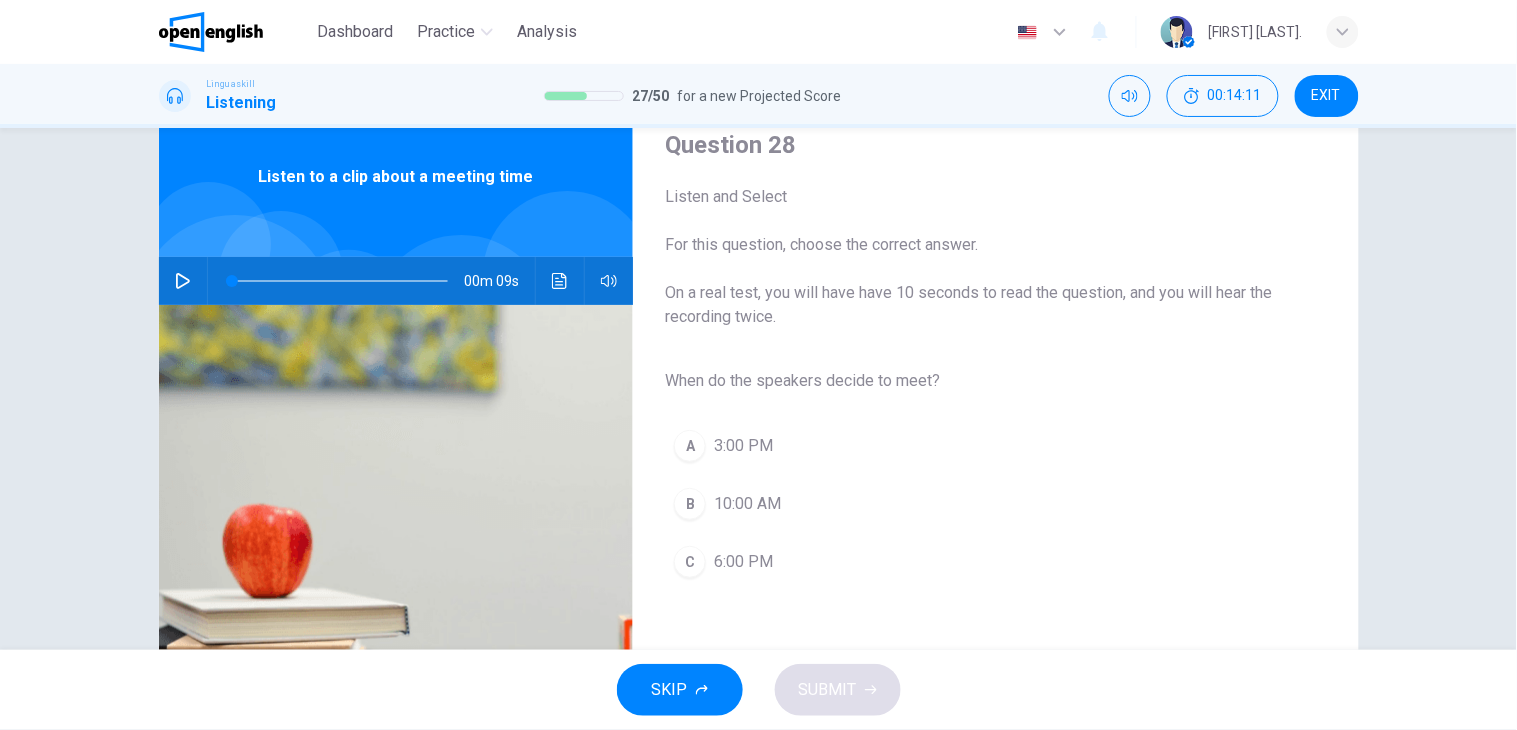 scroll, scrollTop: 72, scrollLeft: 0, axis: vertical 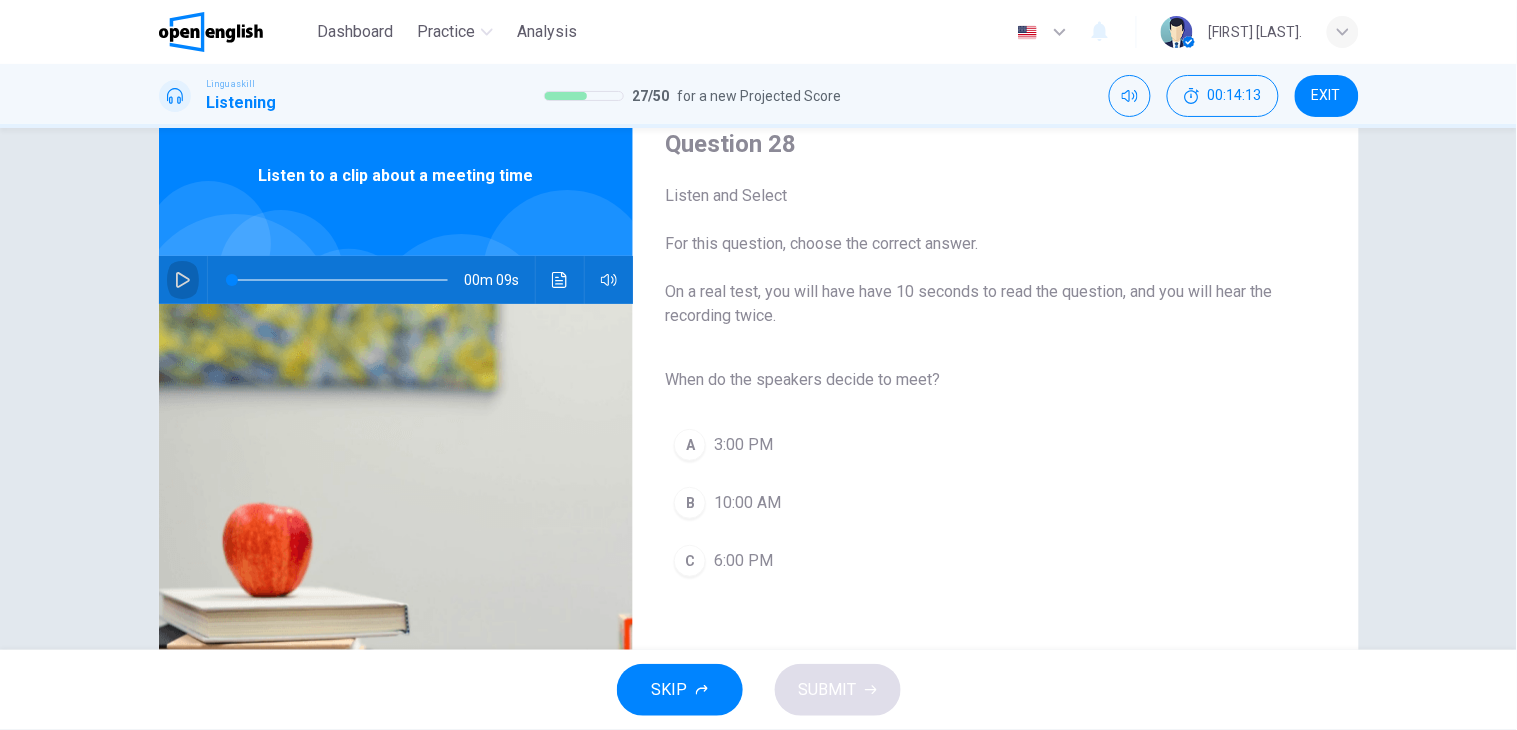 click at bounding box center (183, 280) 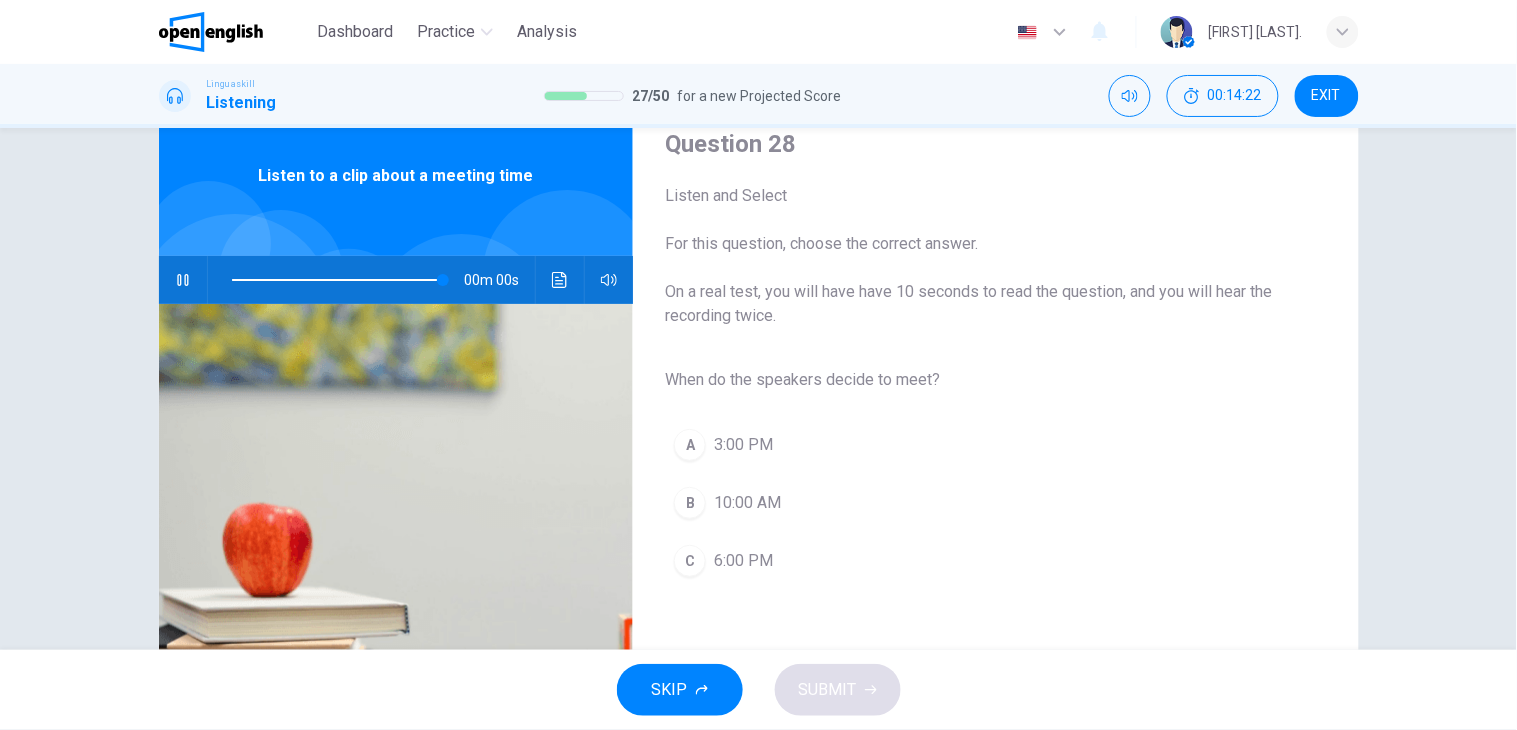 type on "*" 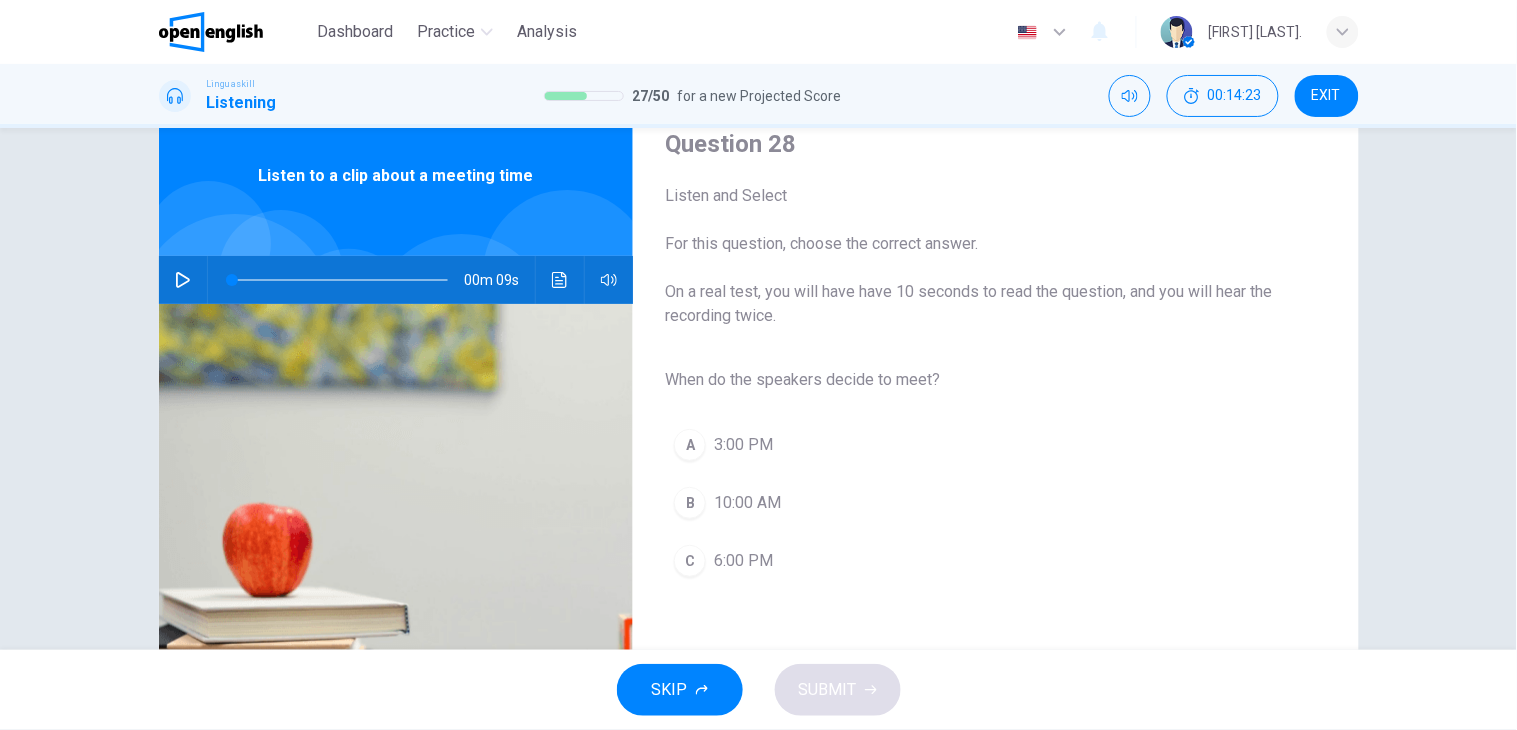 click on "3:00 PM" at bounding box center (743, 445) 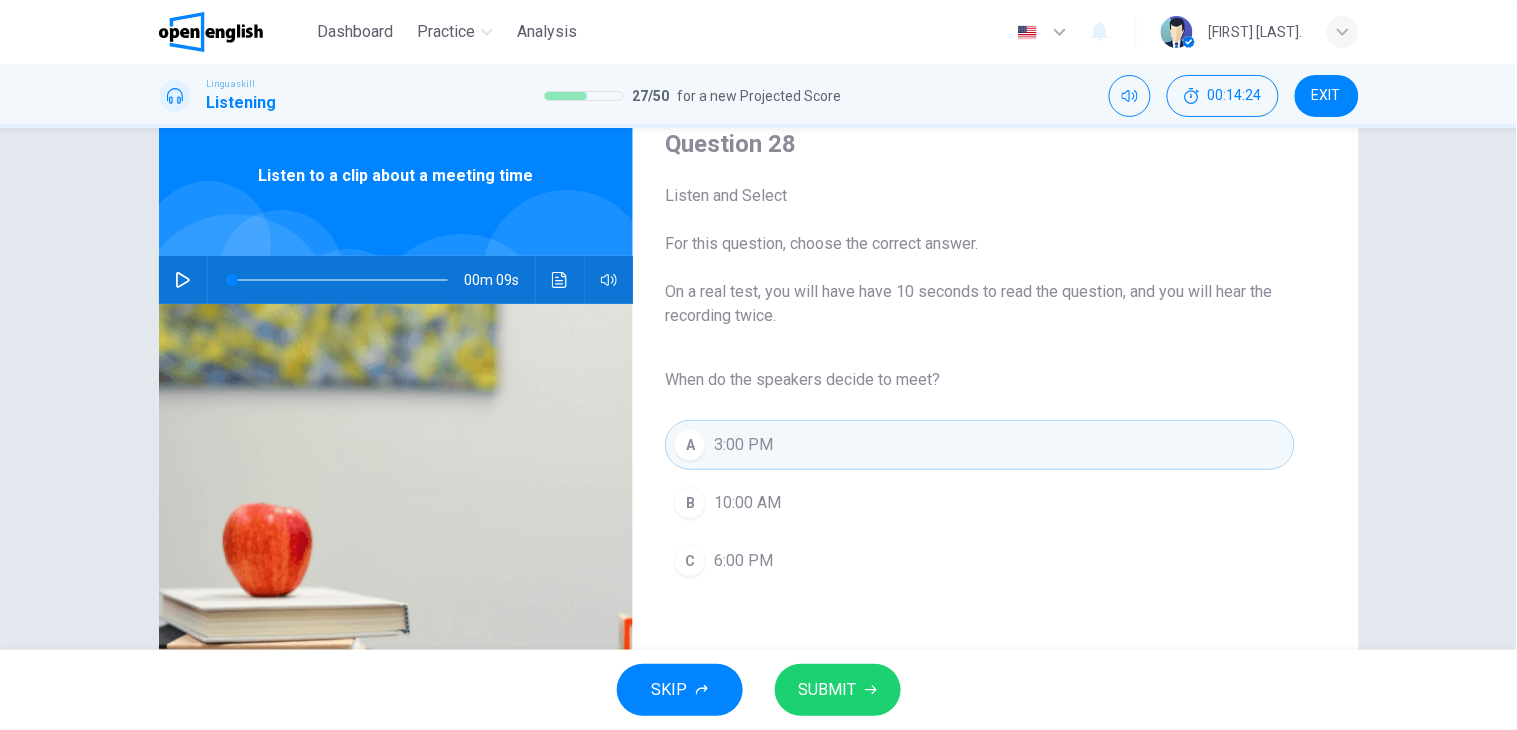 click on "SUBMIT" at bounding box center (828, 690) 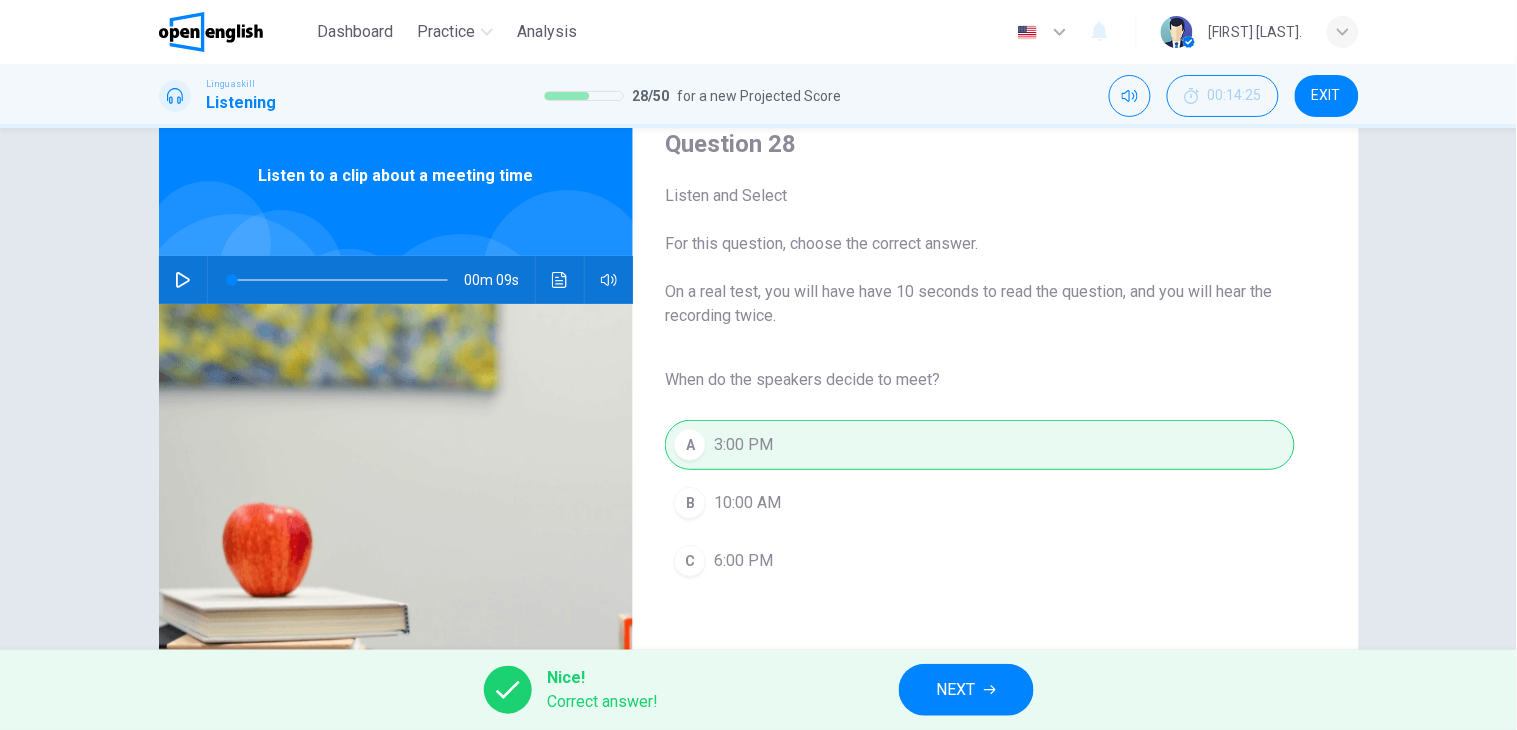 click on "NEXT" at bounding box center [966, 690] 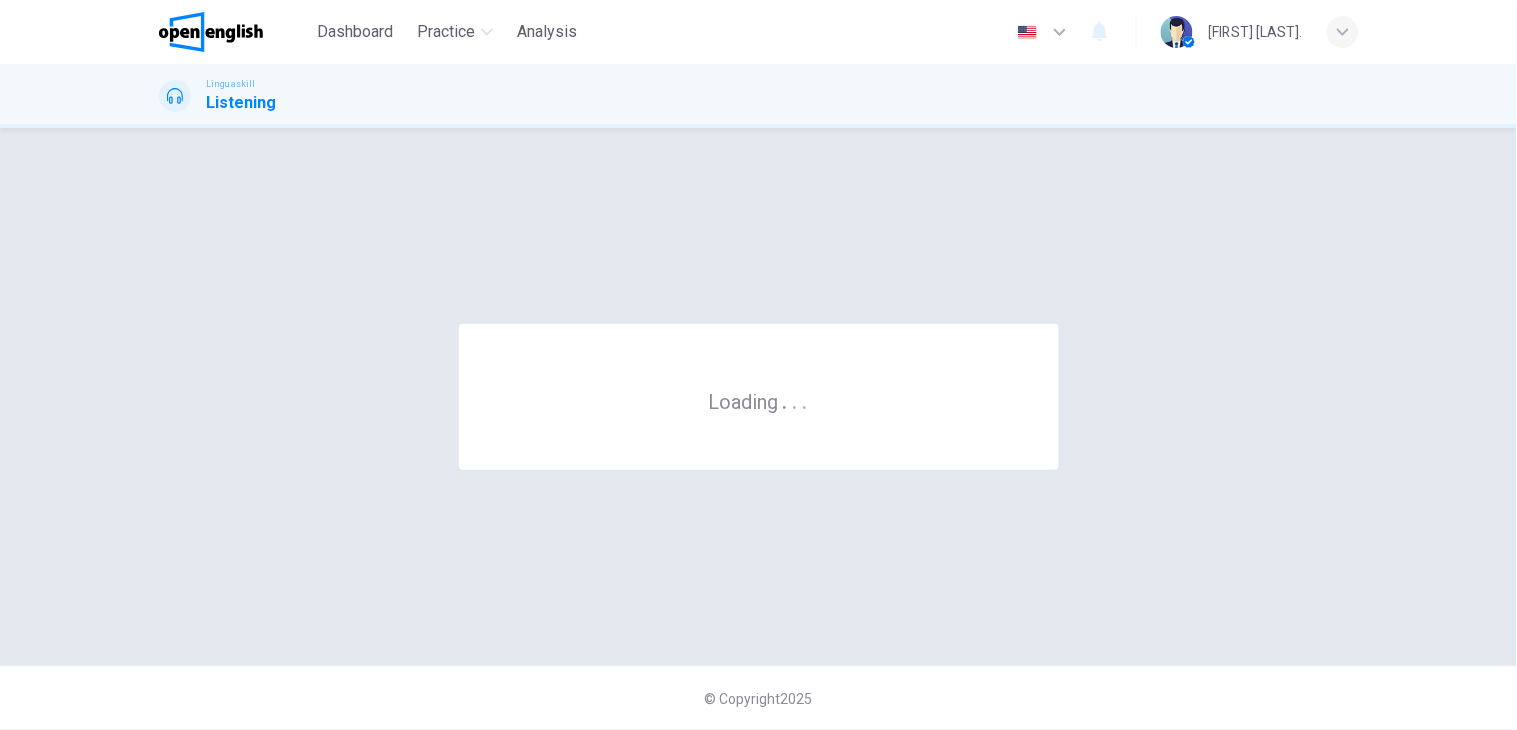 scroll, scrollTop: 0, scrollLeft: 0, axis: both 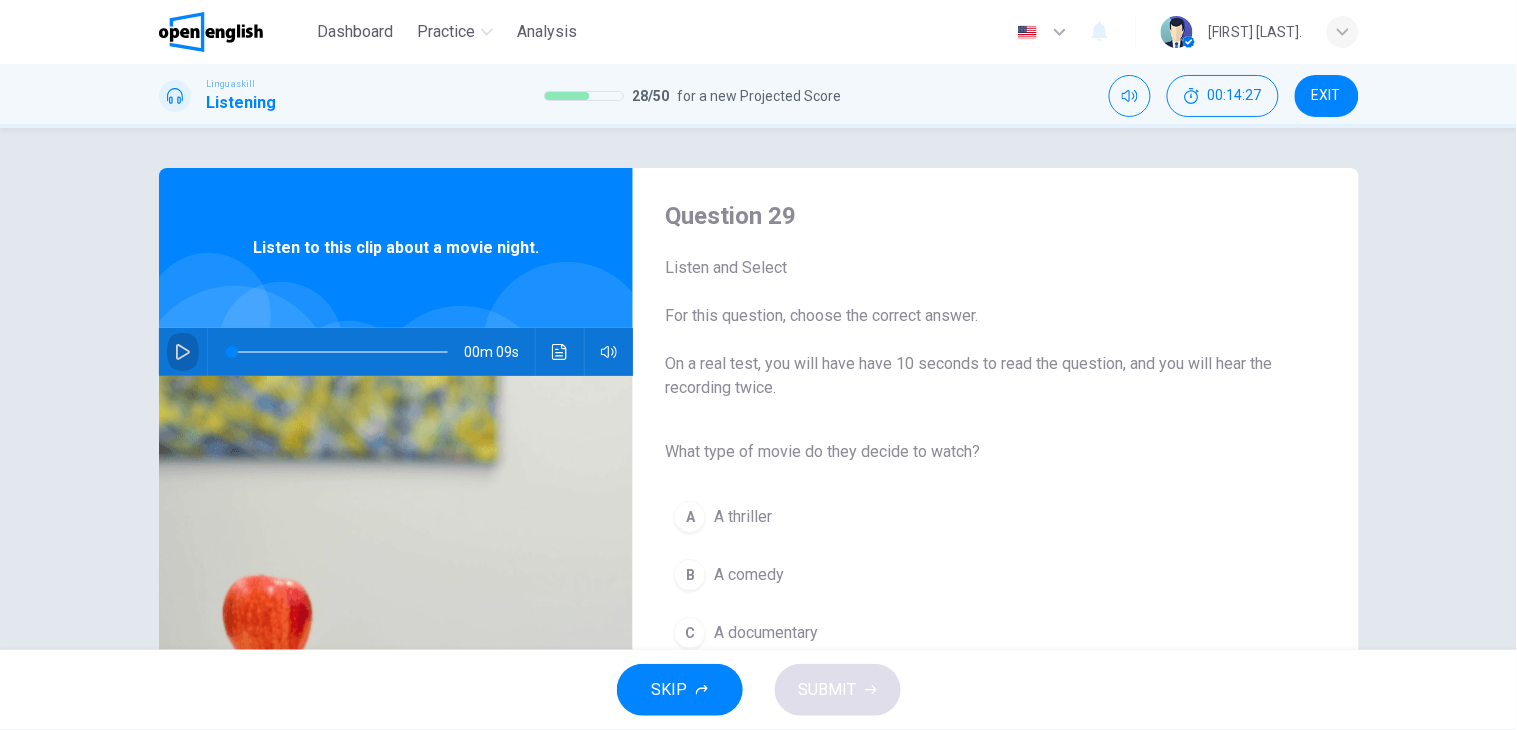 click 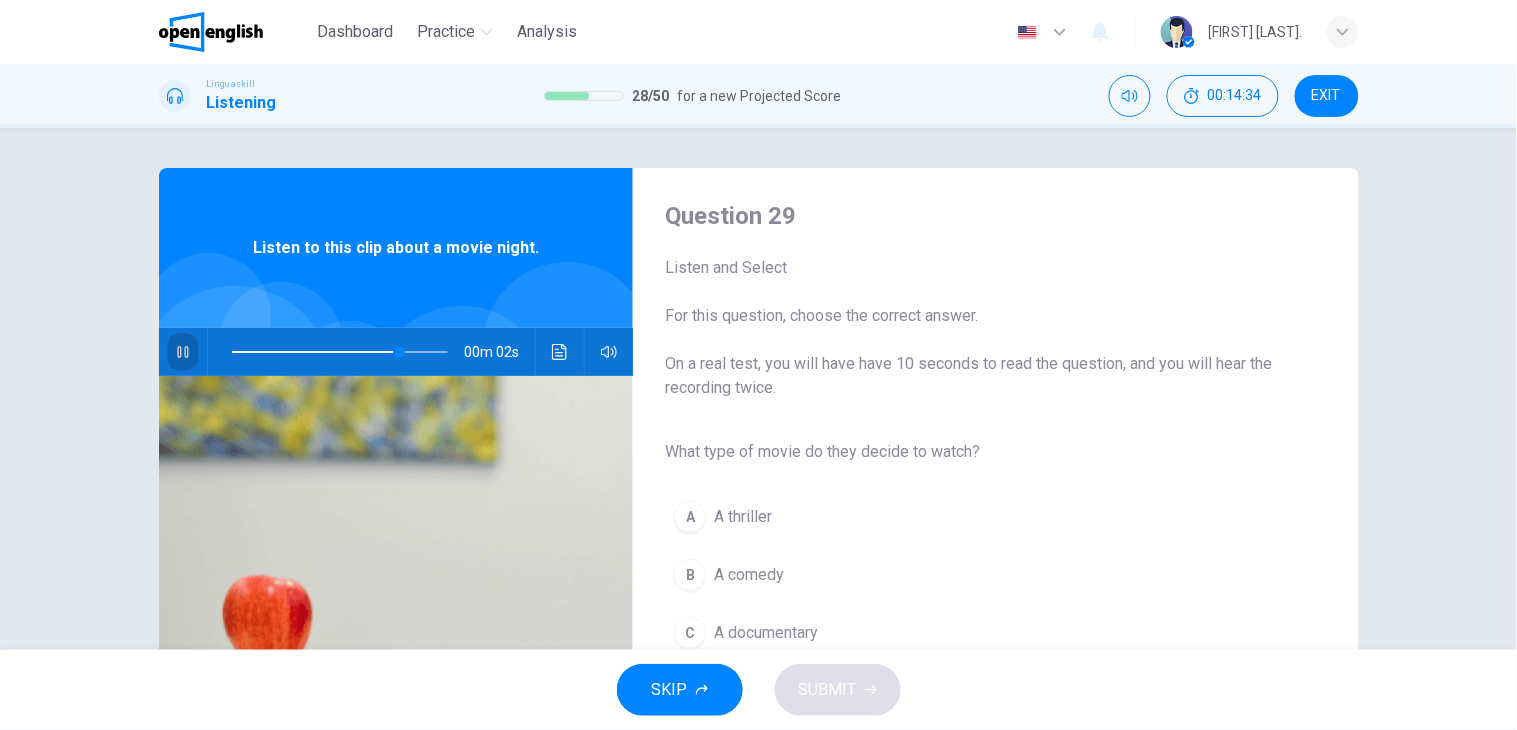click at bounding box center [183, 352] 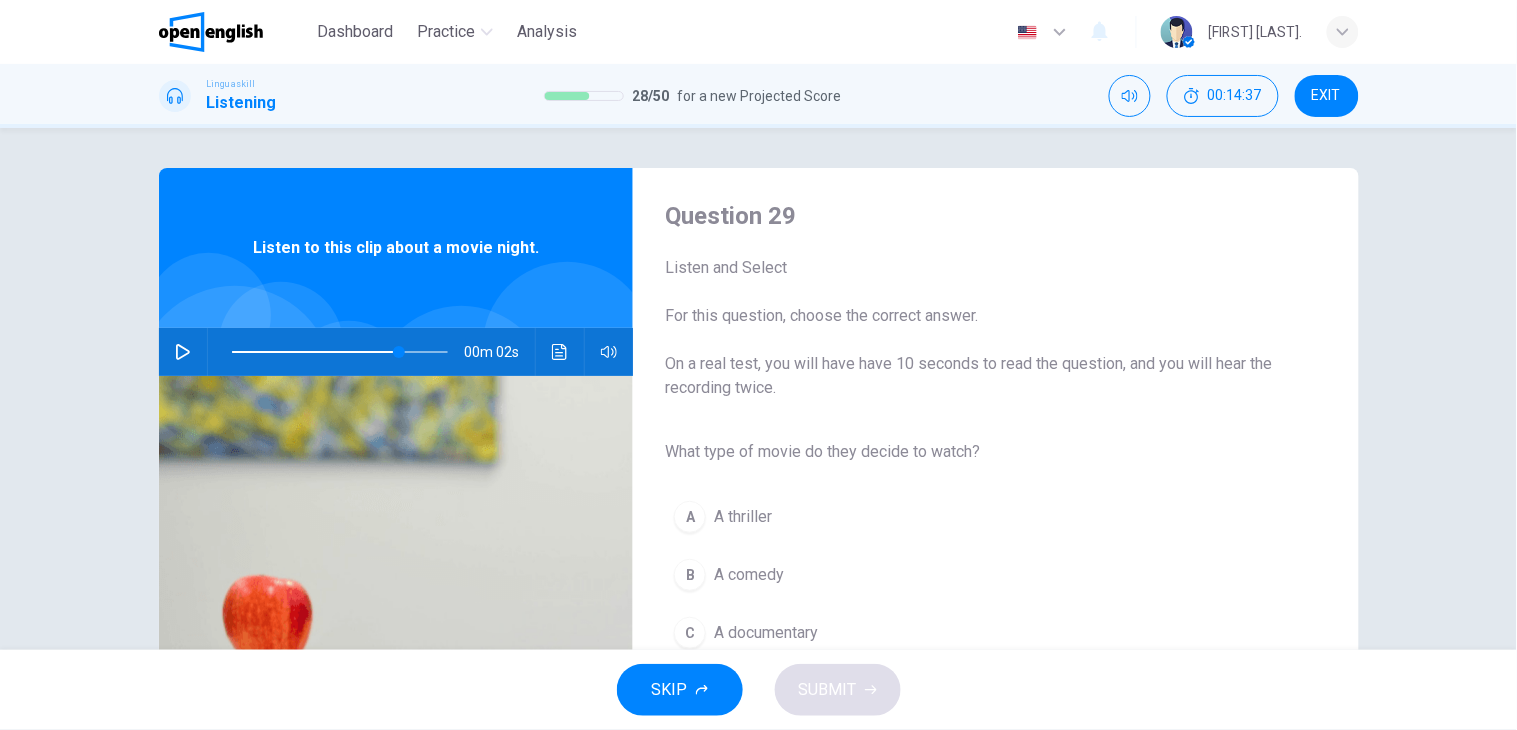 click on "A comedy" at bounding box center [749, 575] 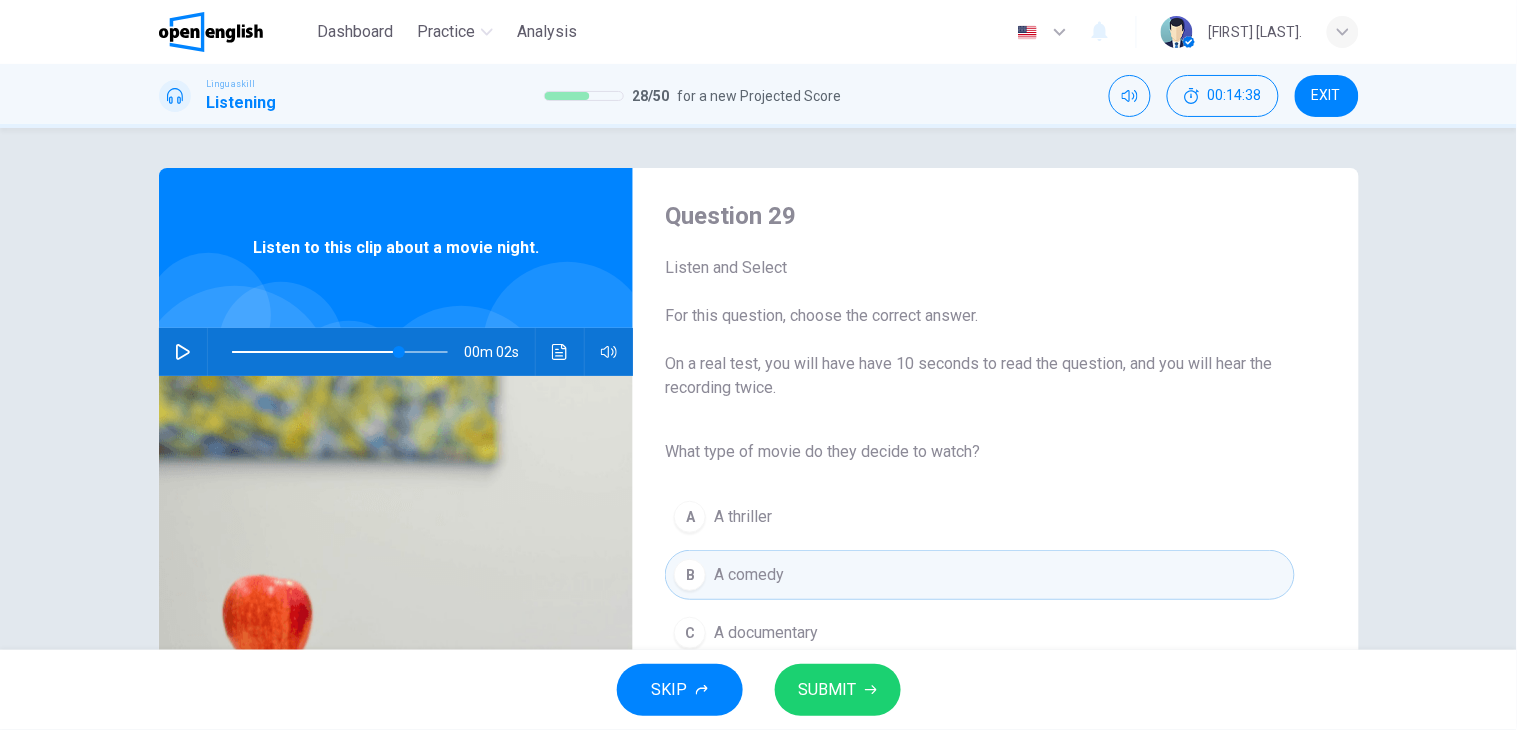 click on "SUBMIT" at bounding box center [838, 690] 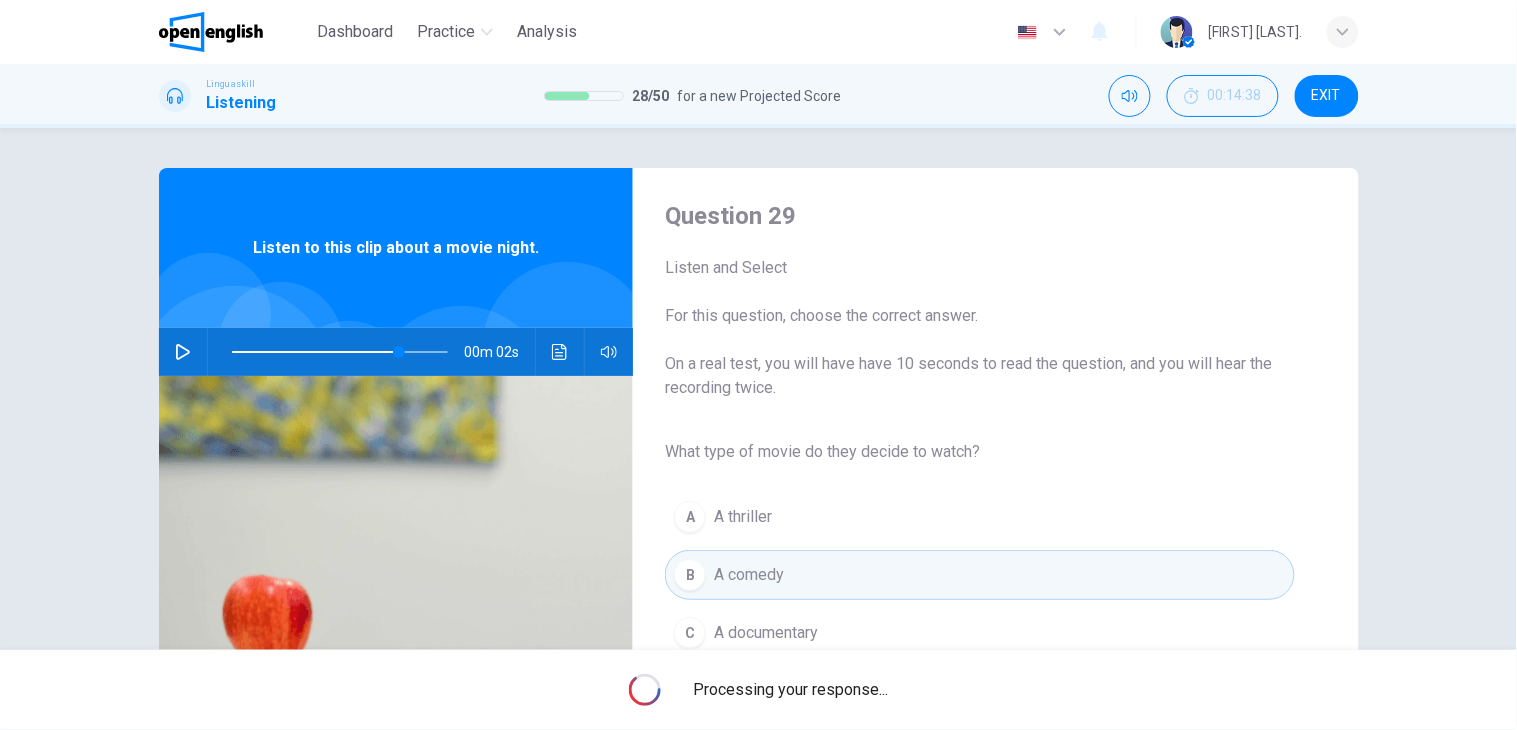 type on "**" 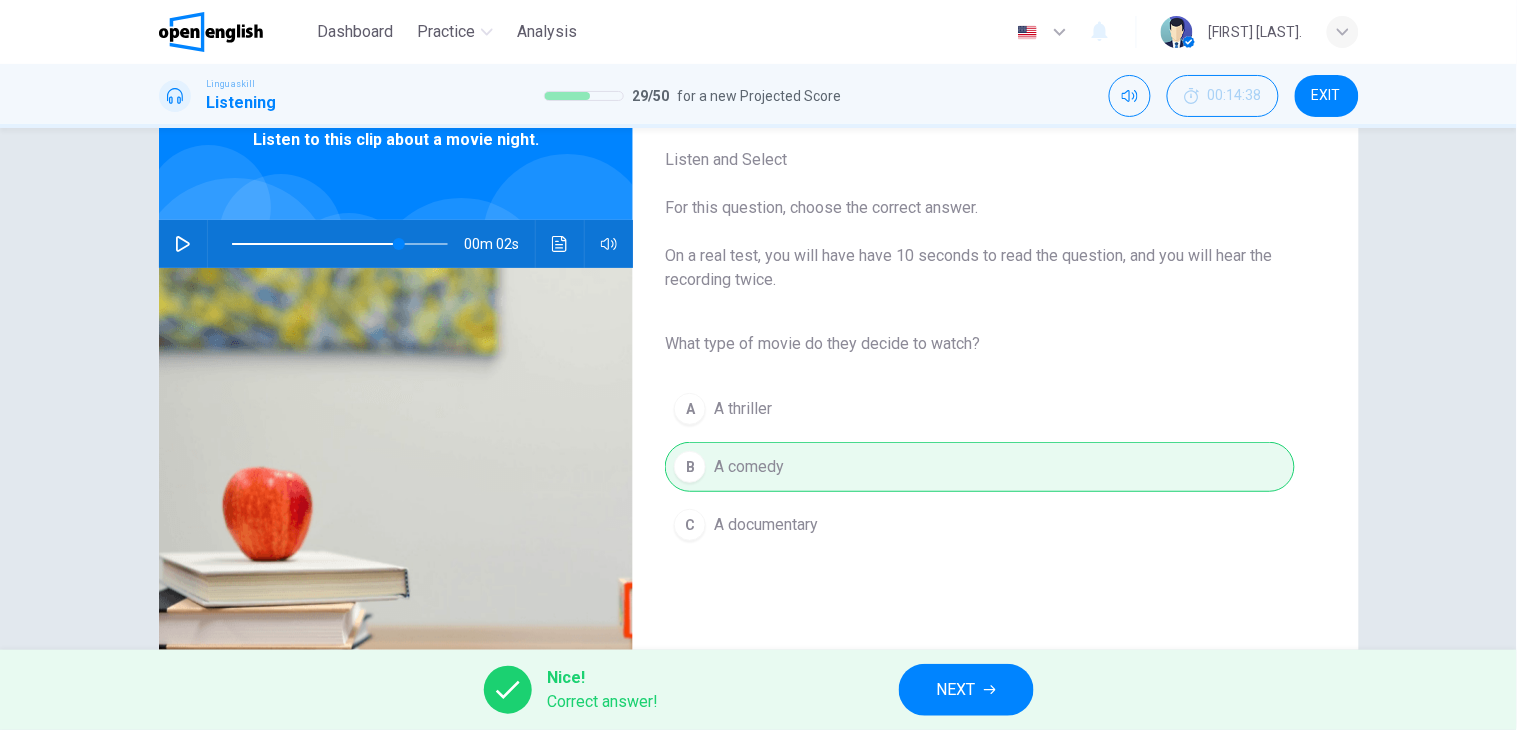 scroll, scrollTop: 111, scrollLeft: 0, axis: vertical 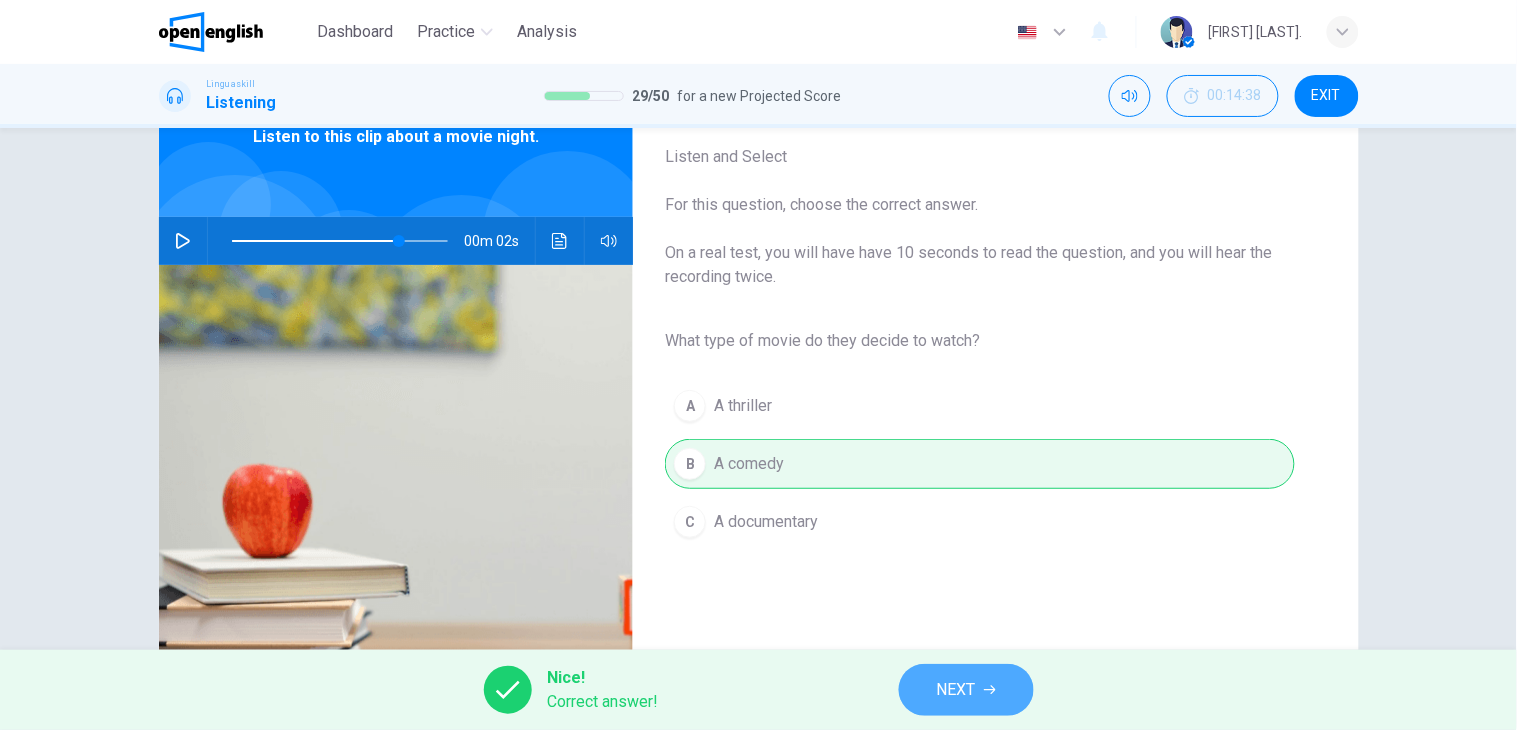 click on "NEXT" at bounding box center (966, 690) 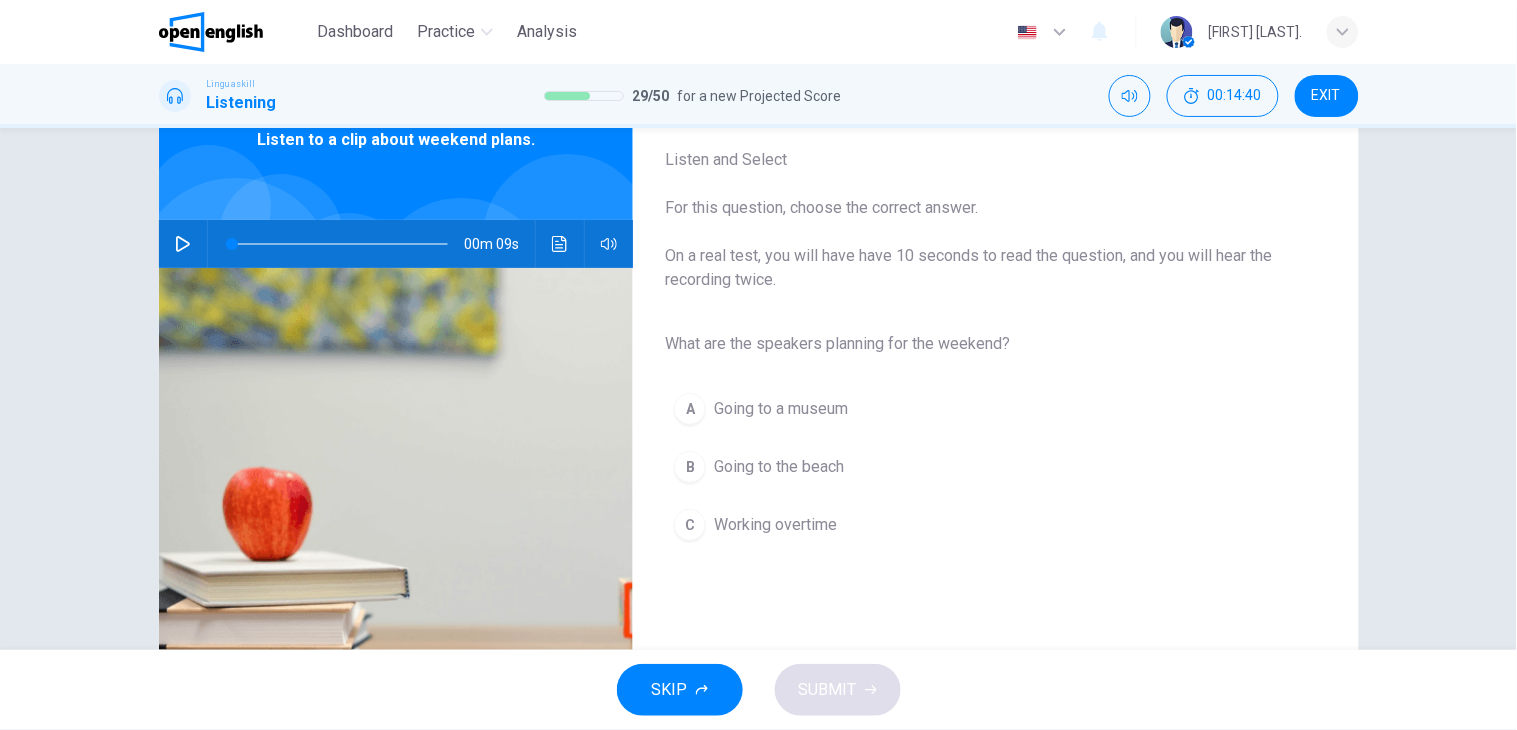 scroll, scrollTop: 110, scrollLeft: 0, axis: vertical 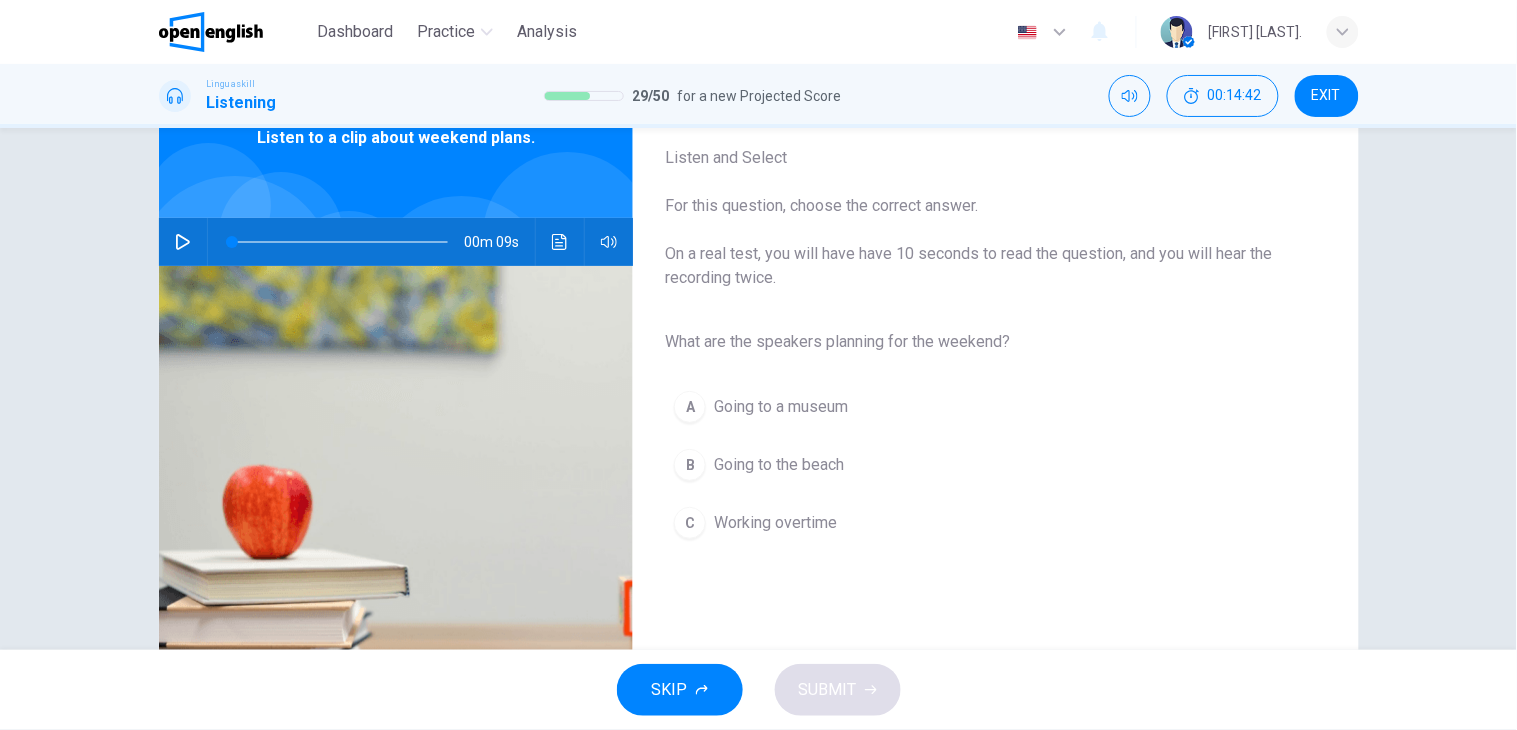click 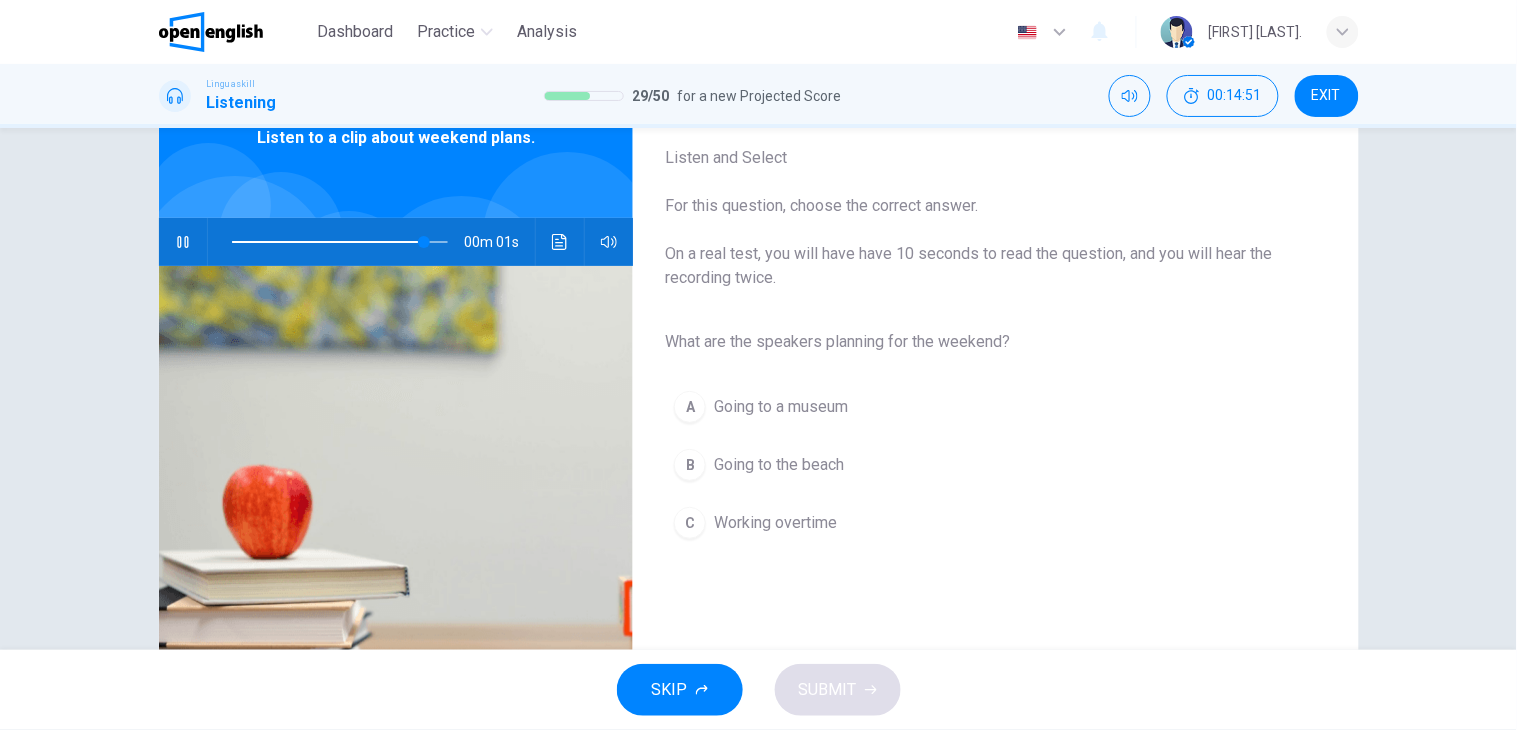 type on "*" 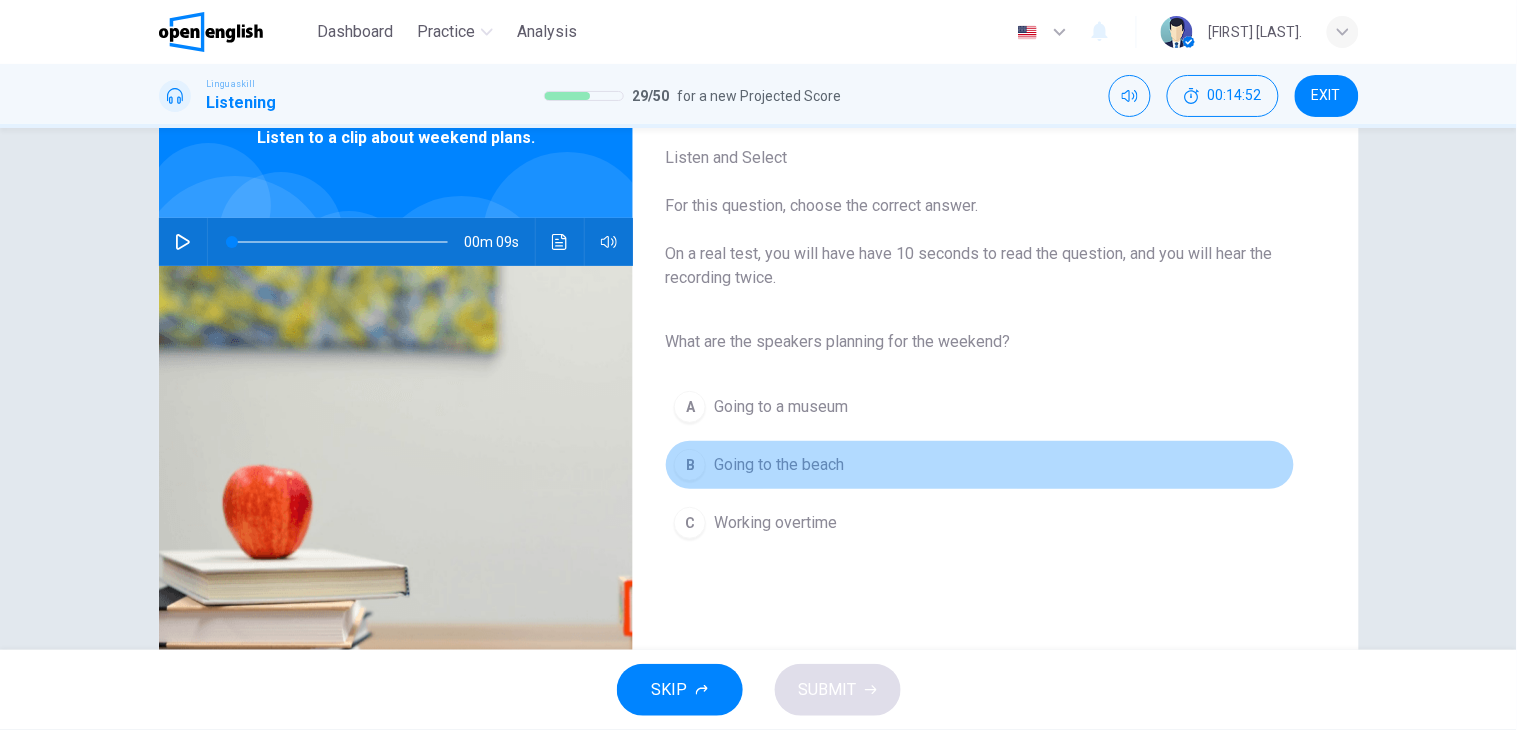 click on "B" at bounding box center (690, 465) 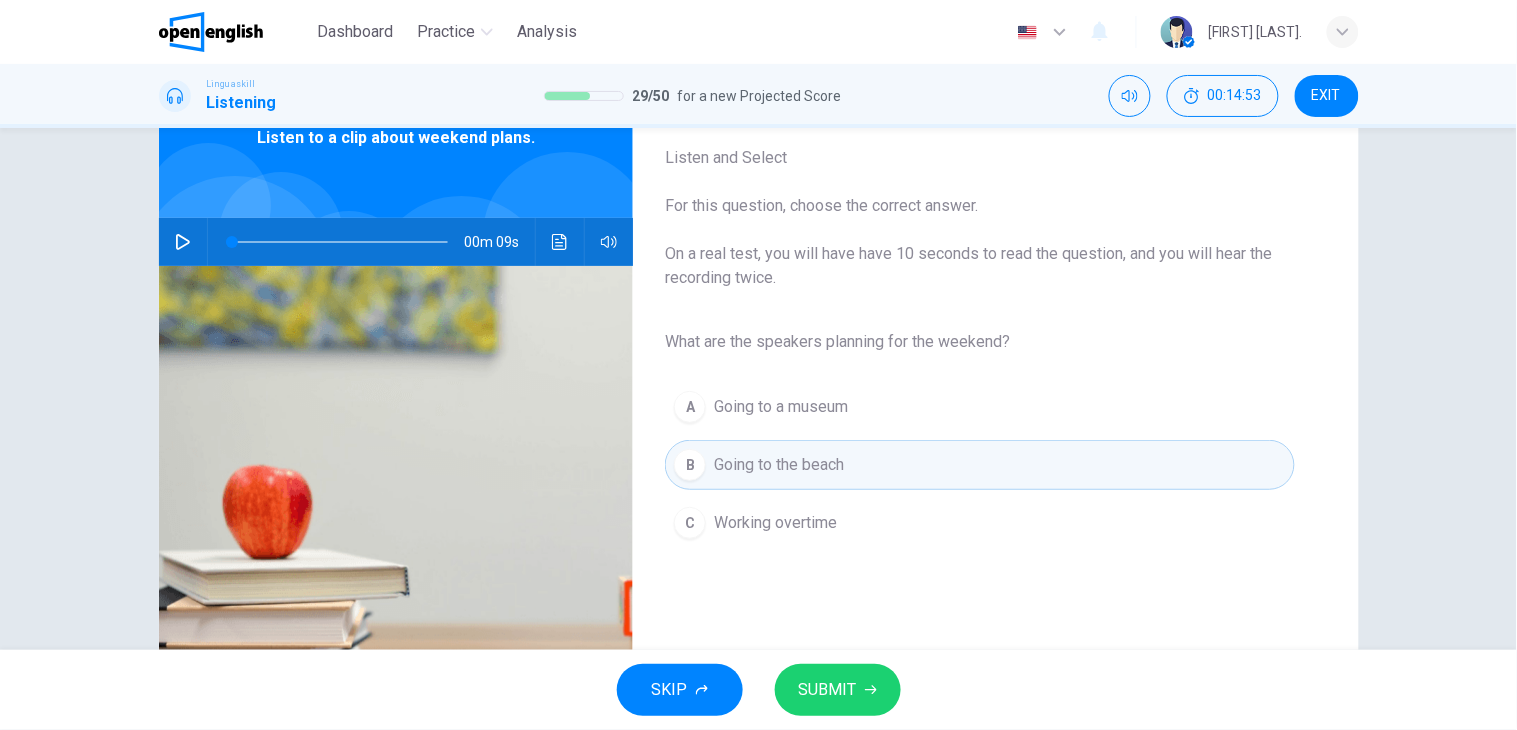 click on "SUBMIT" at bounding box center (828, 690) 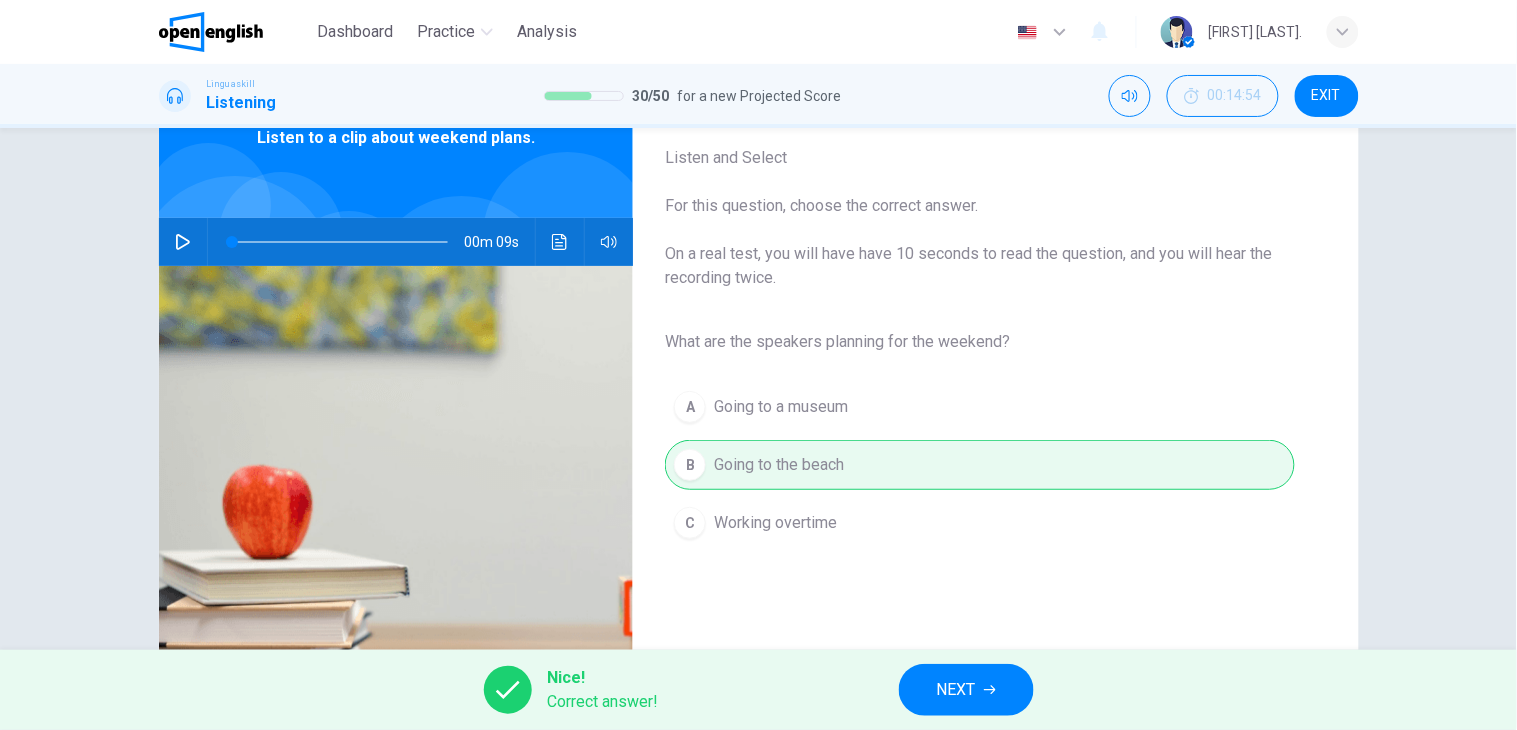 click on "NEXT" at bounding box center [956, 690] 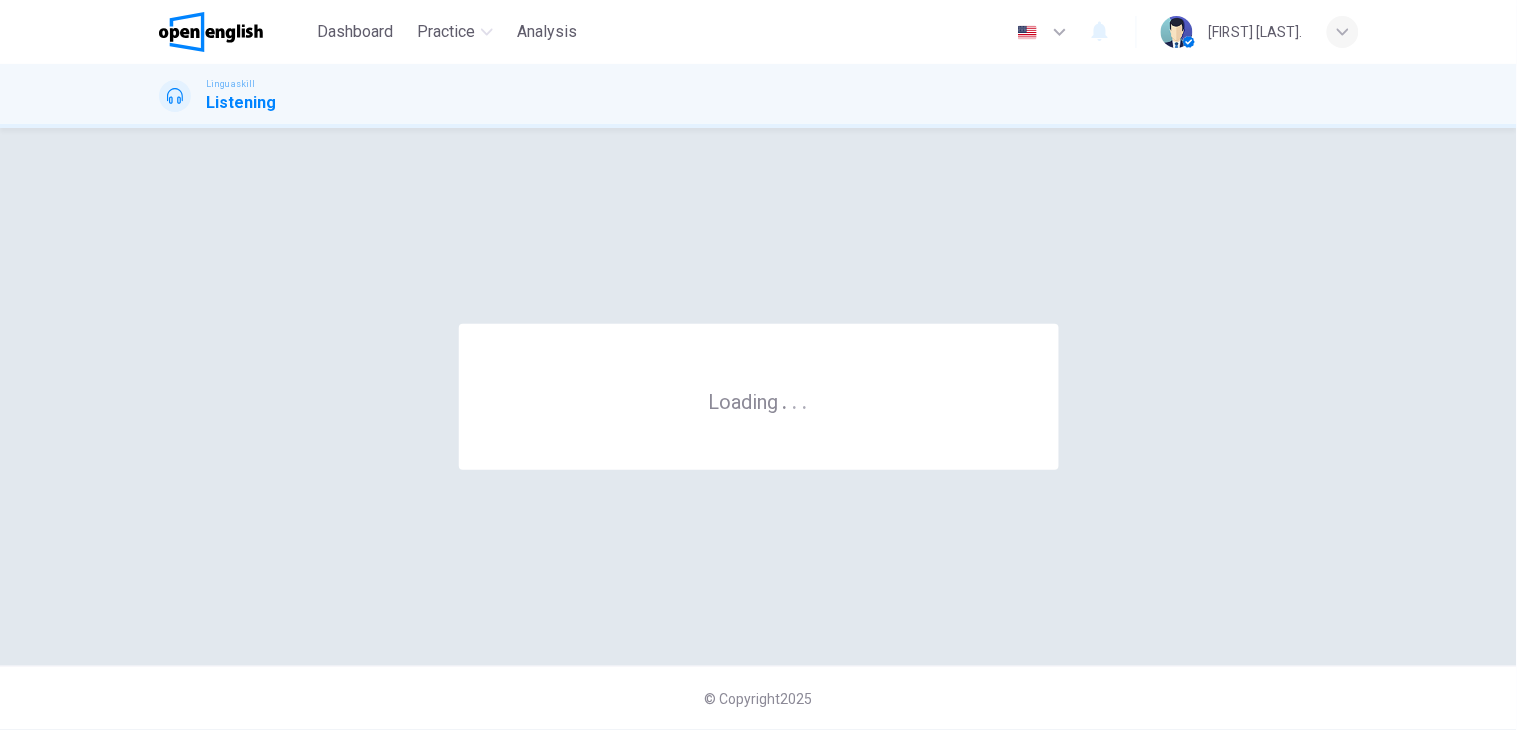 scroll, scrollTop: 0, scrollLeft: 0, axis: both 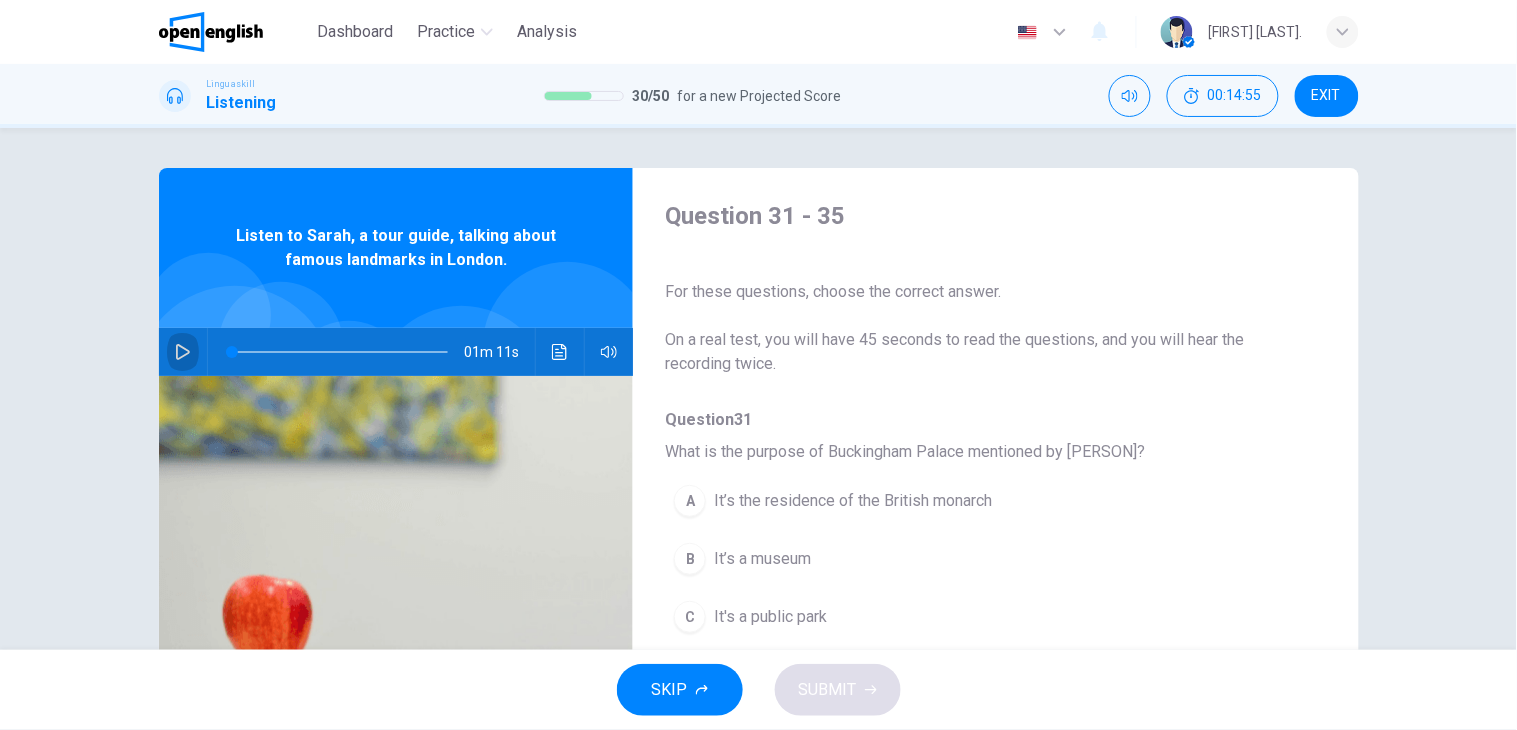 click at bounding box center [183, 352] 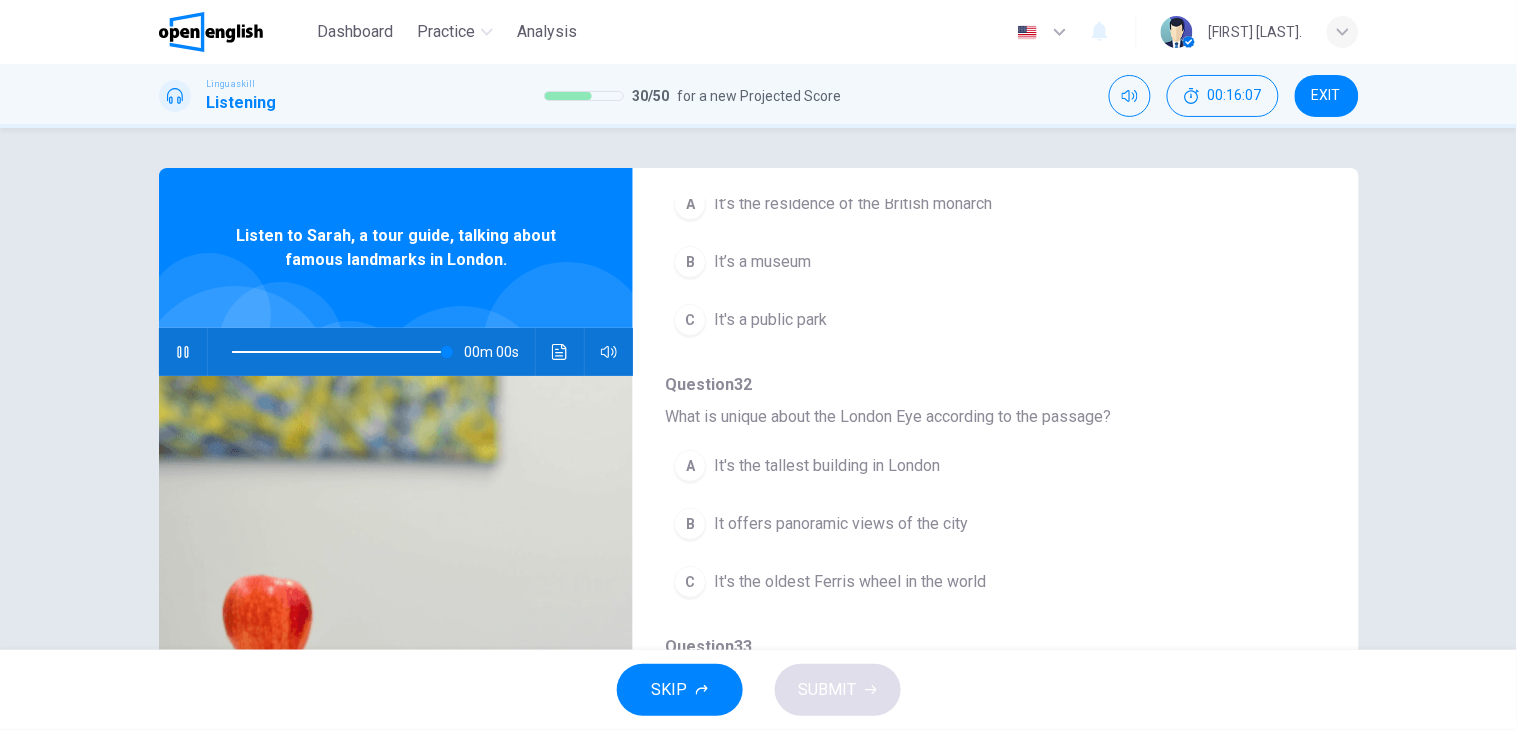 type on "*" 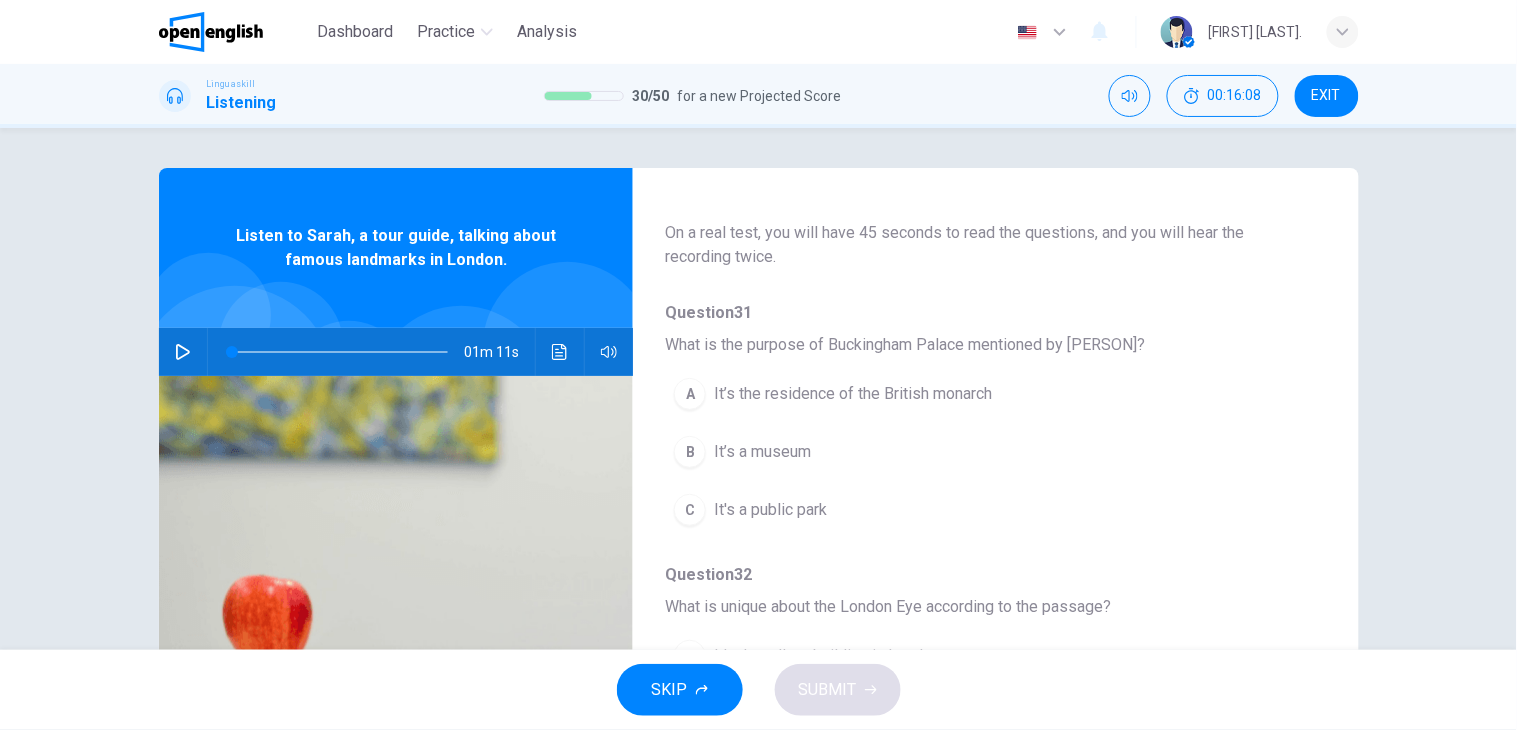 scroll, scrollTop: 108, scrollLeft: 0, axis: vertical 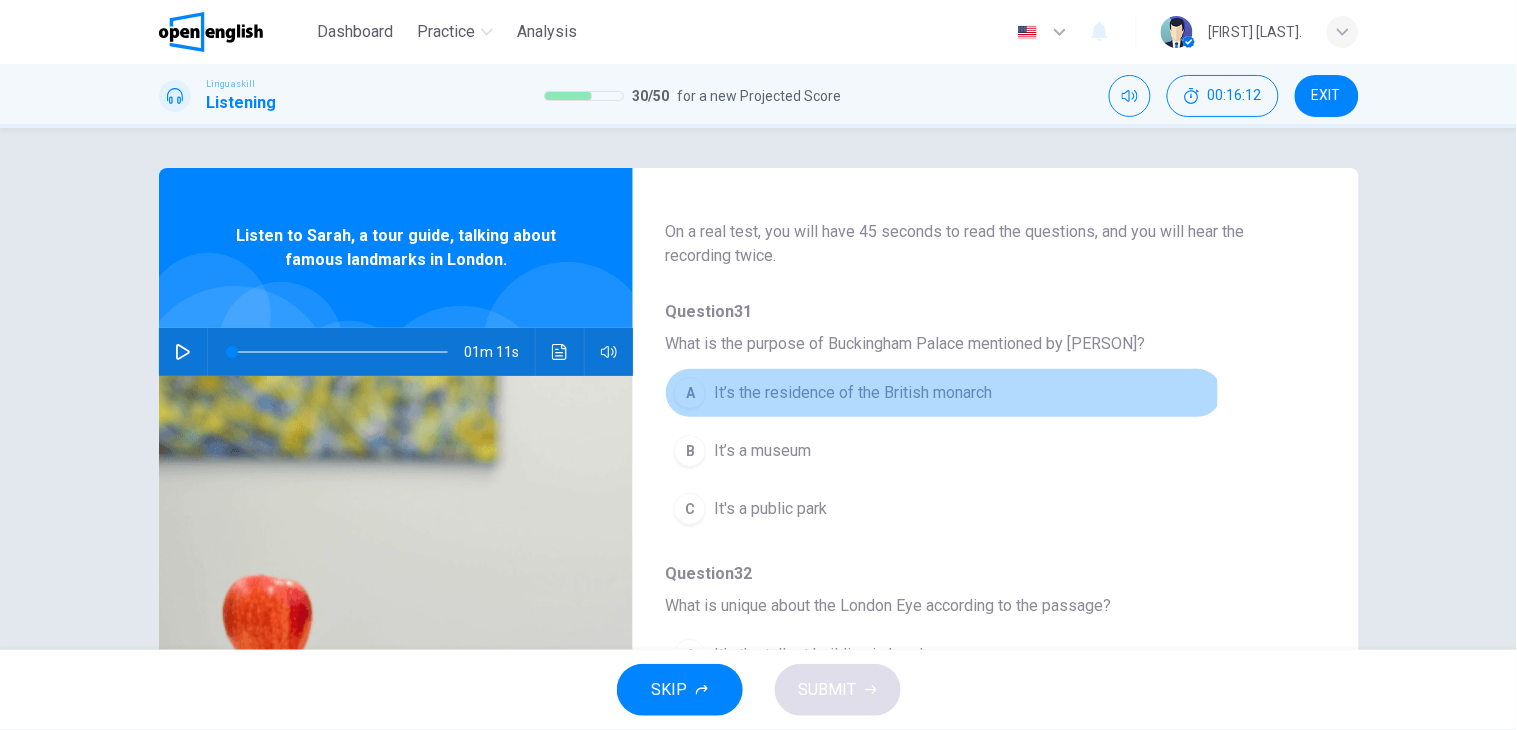 click on "It’s the residence of the British monarch" at bounding box center (853, 393) 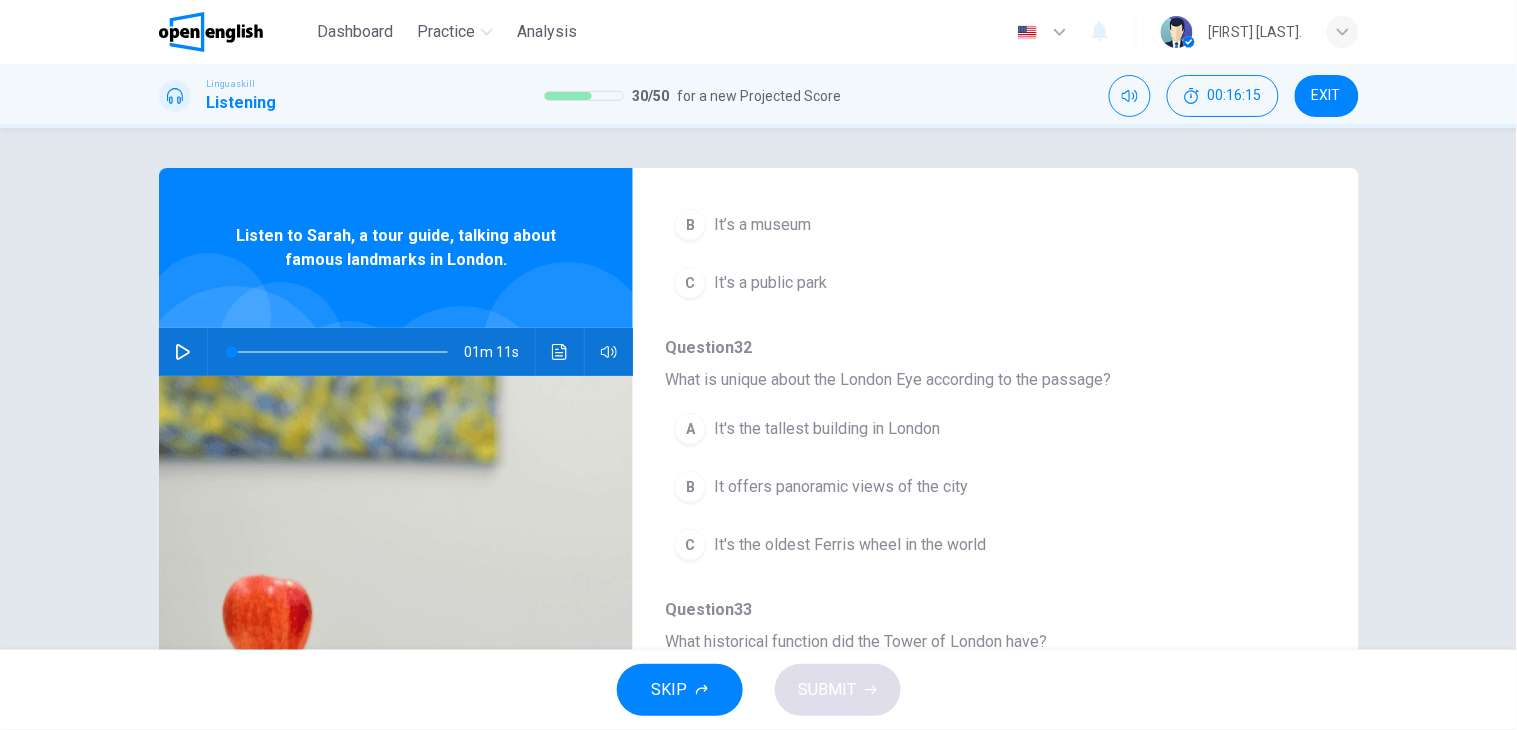 scroll, scrollTop: 351, scrollLeft: 0, axis: vertical 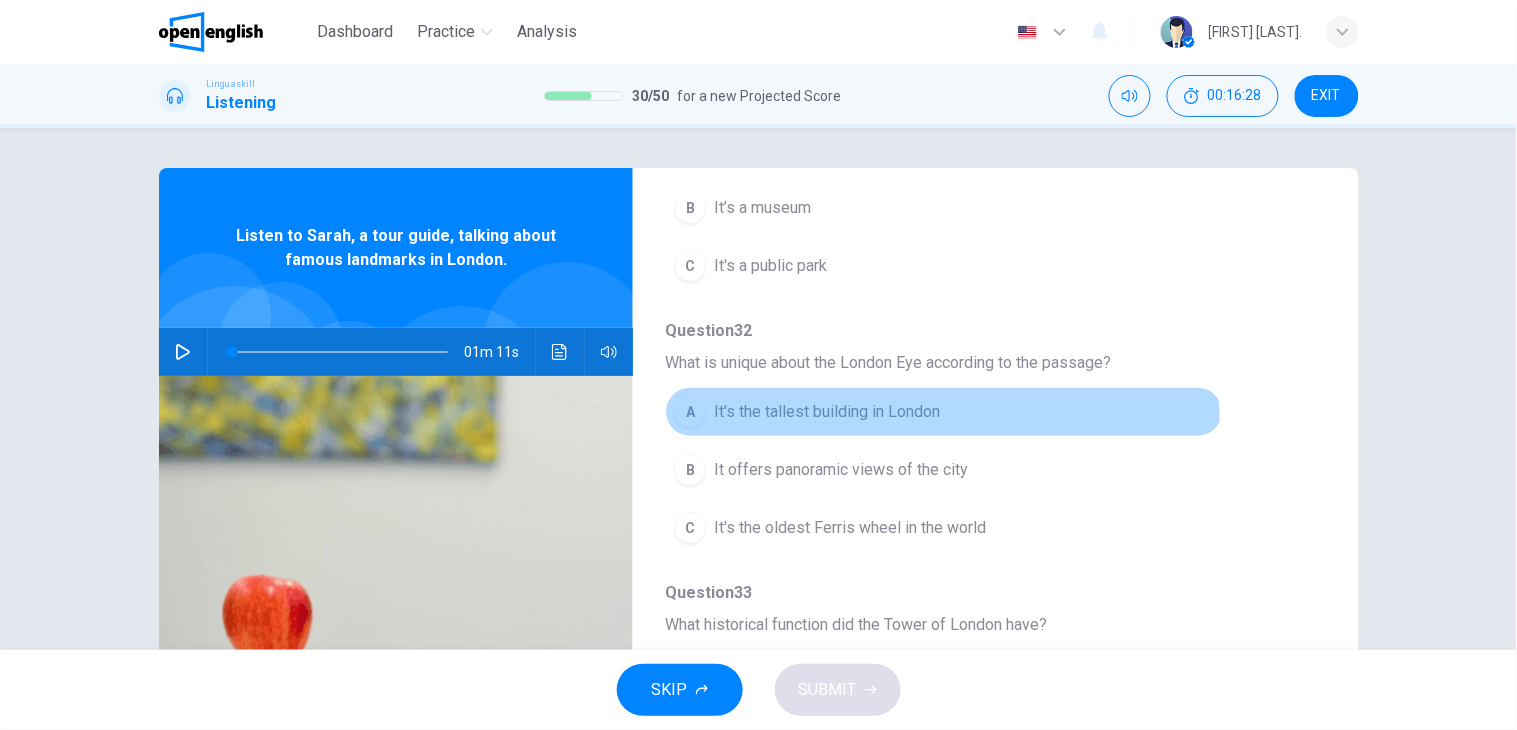 click on "A It's the tallest building in London" at bounding box center (943, 412) 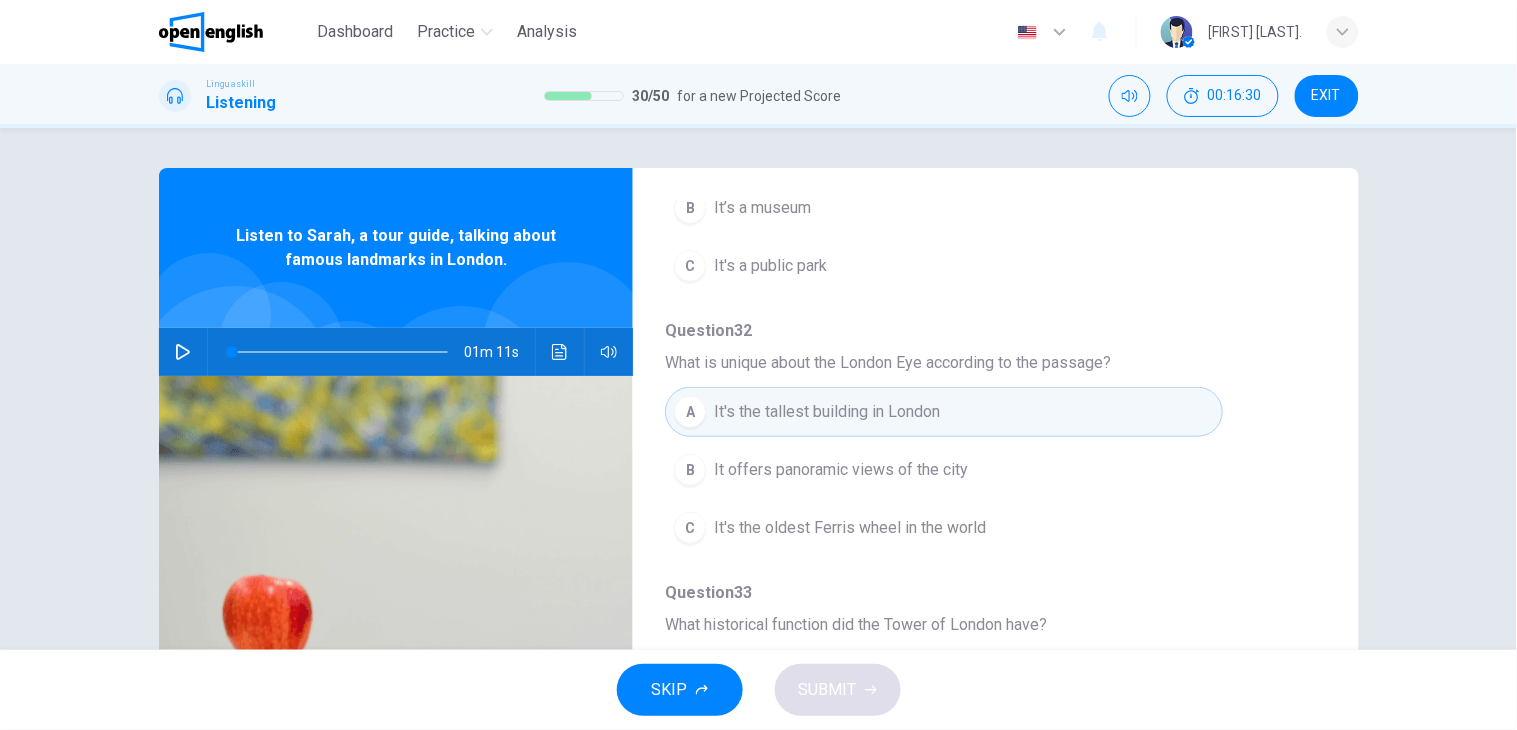 drag, startPoint x: 1323, startPoint y: 450, endPoint x: 1327, endPoint y: 495, distance: 45.17743 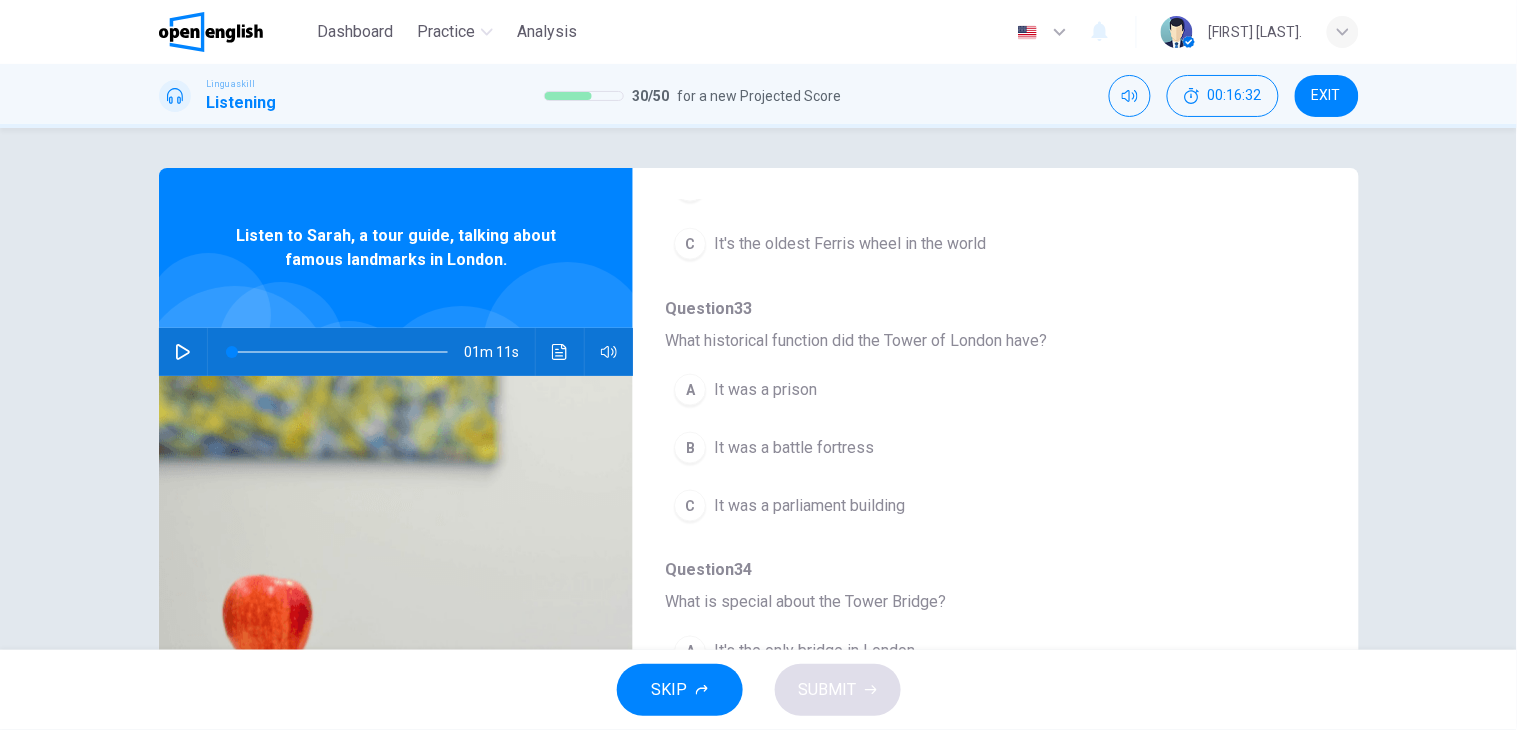 scroll, scrollTop: 638, scrollLeft: 0, axis: vertical 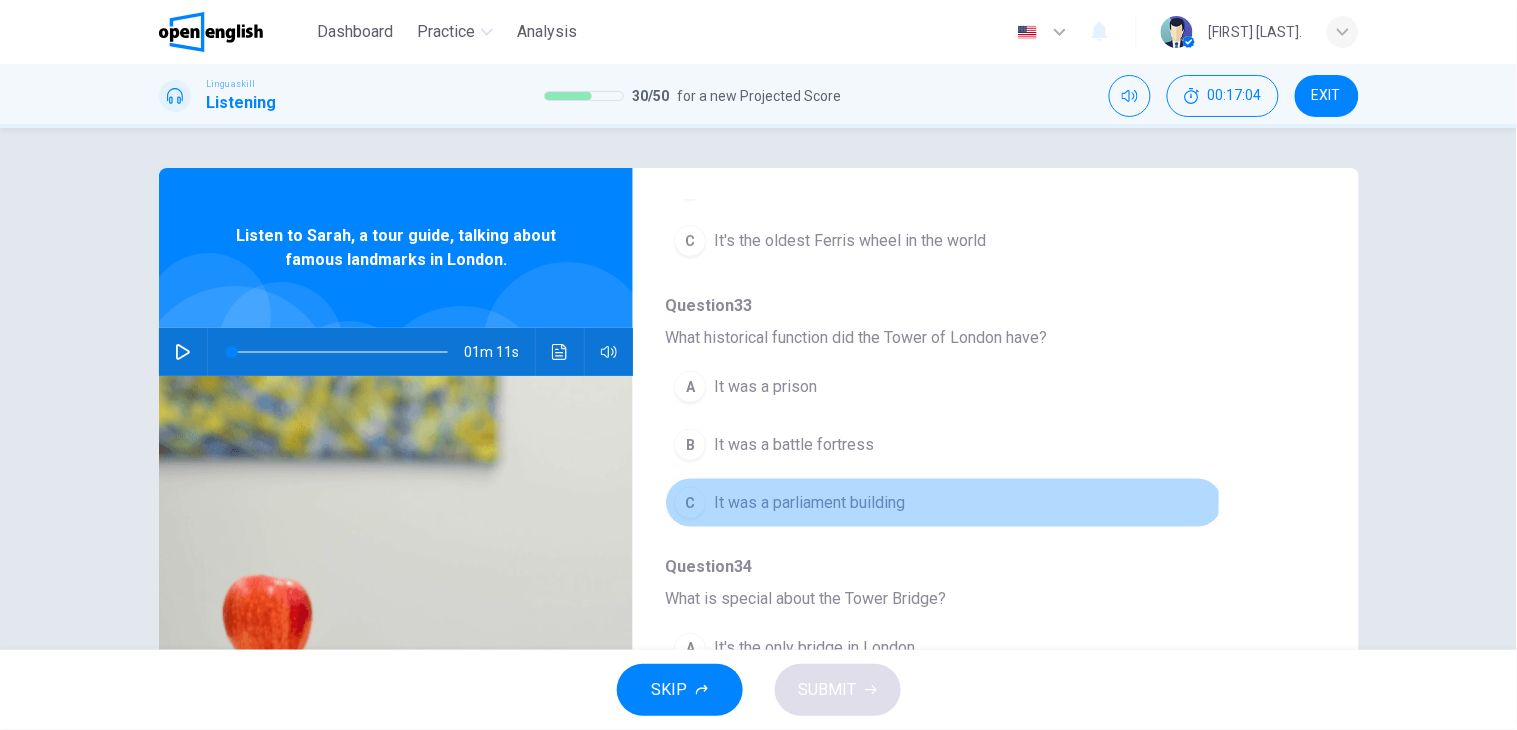 click on "It was a parliament building" at bounding box center [809, 503] 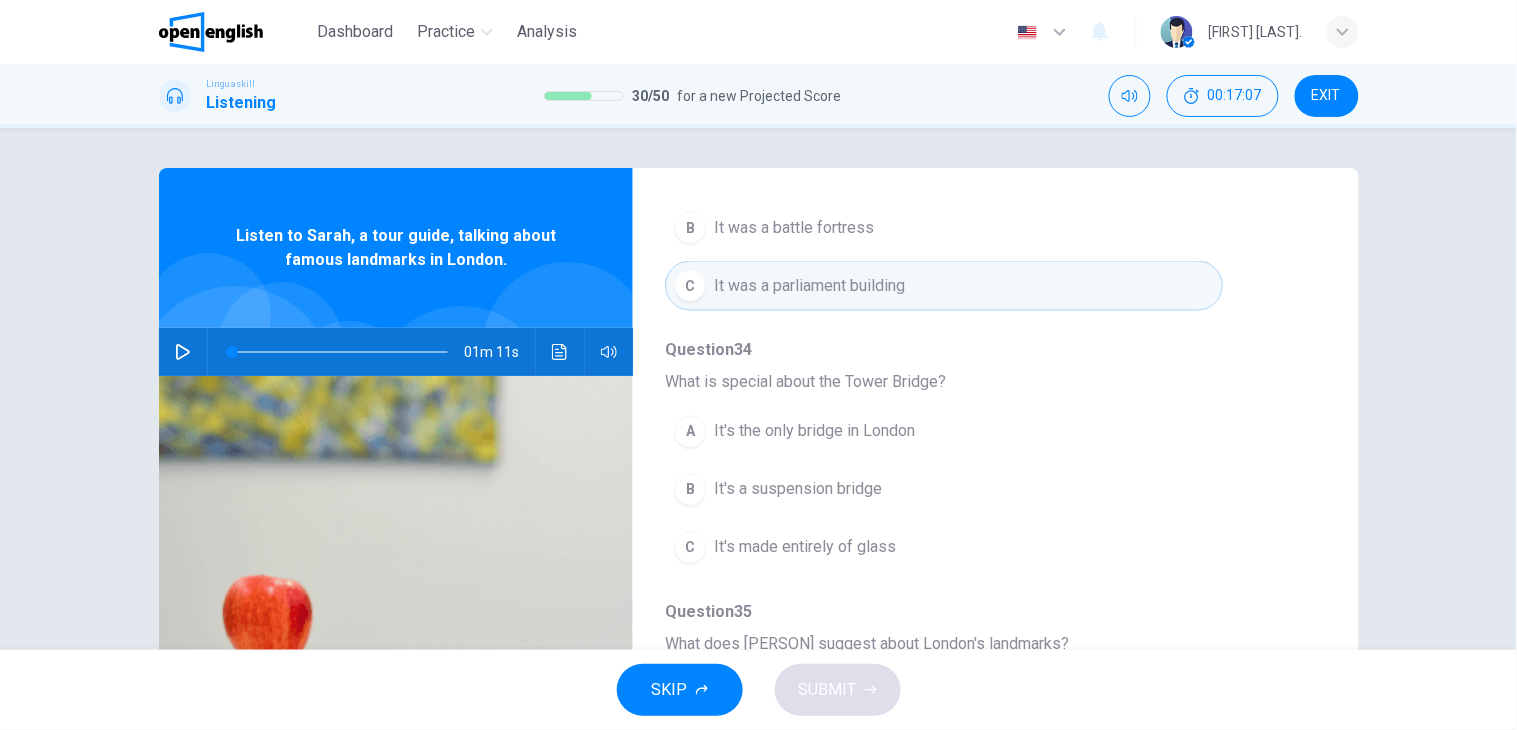 scroll, scrollTop: 860, scrollLeft: 0, axis: vertical 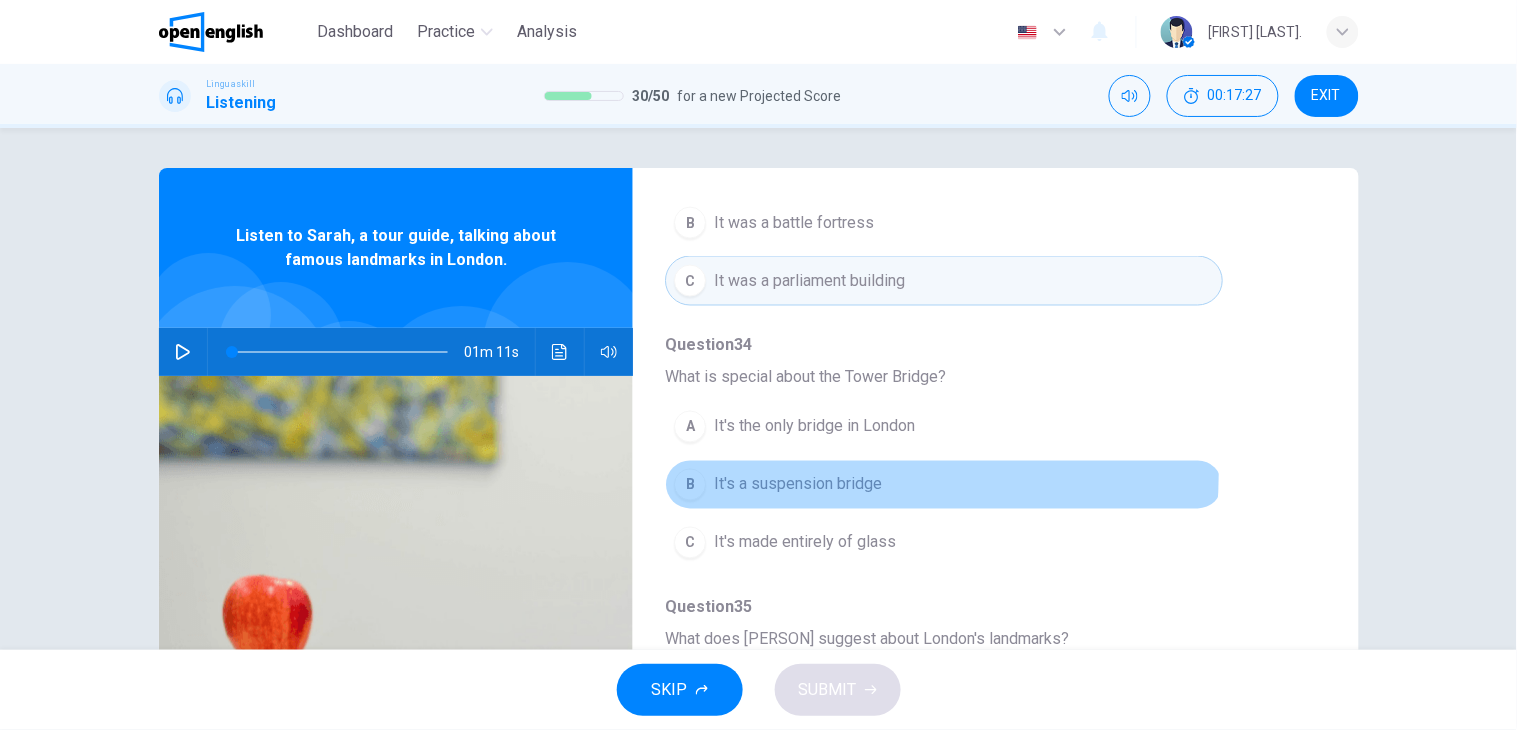 click on "It's a suspension bridge" at bounding box center [798, 485] 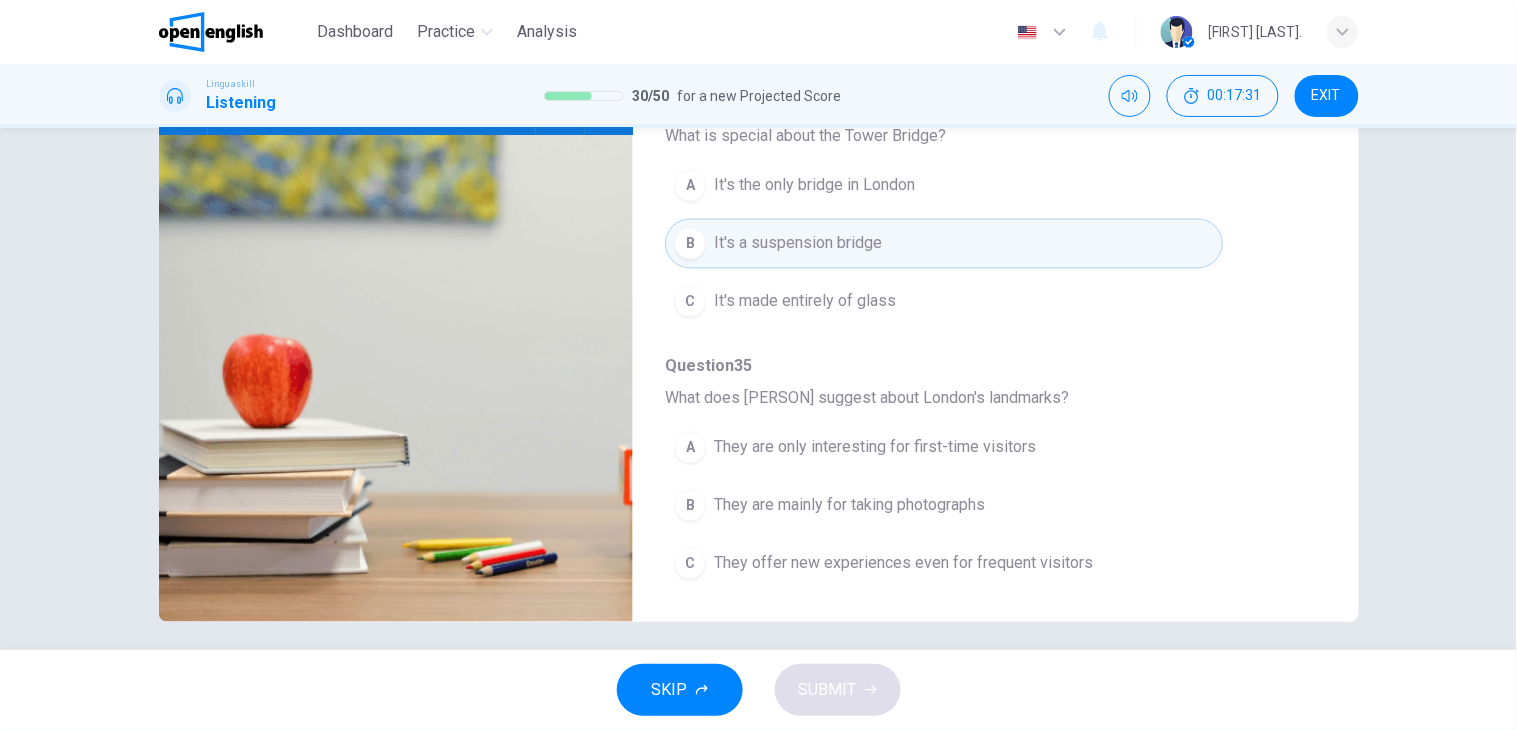 scroll, scrollTop: 253, scrollLeft: 0, axis: vertical 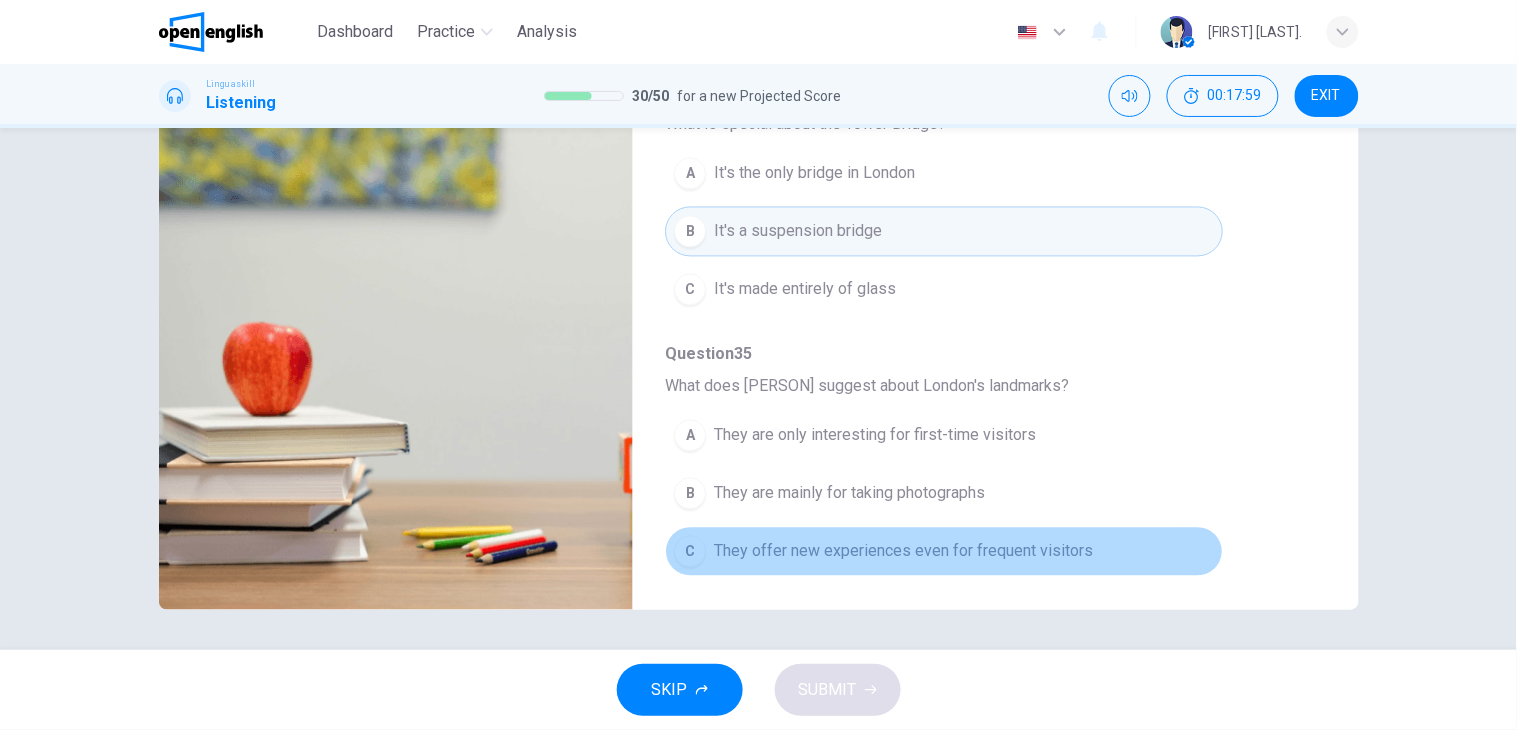 click on "They offer new experiences even for frequent visitors" at bounding box center [903, 552] 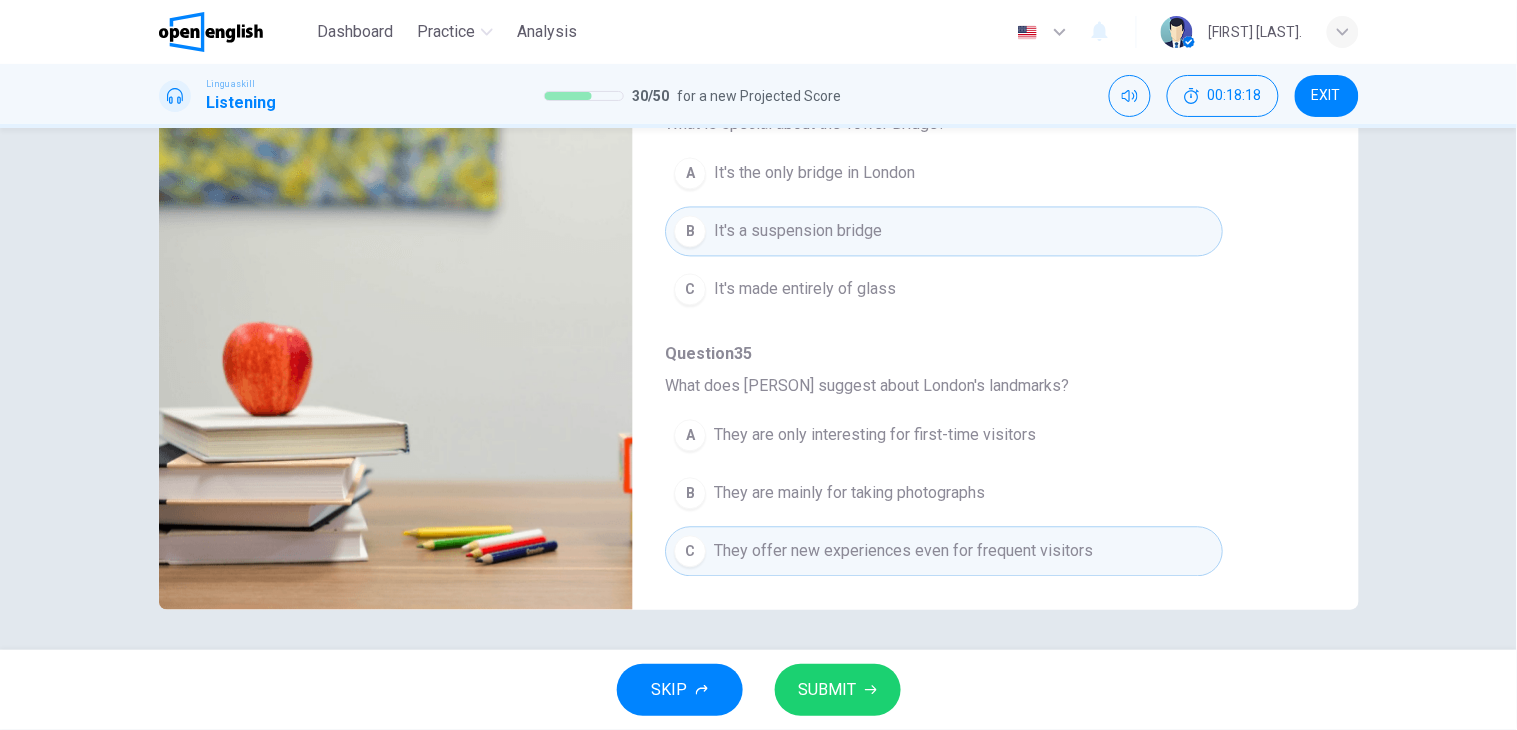 click on "They offer new experiences even for frequent visitors" at bounding box center (903, 552) 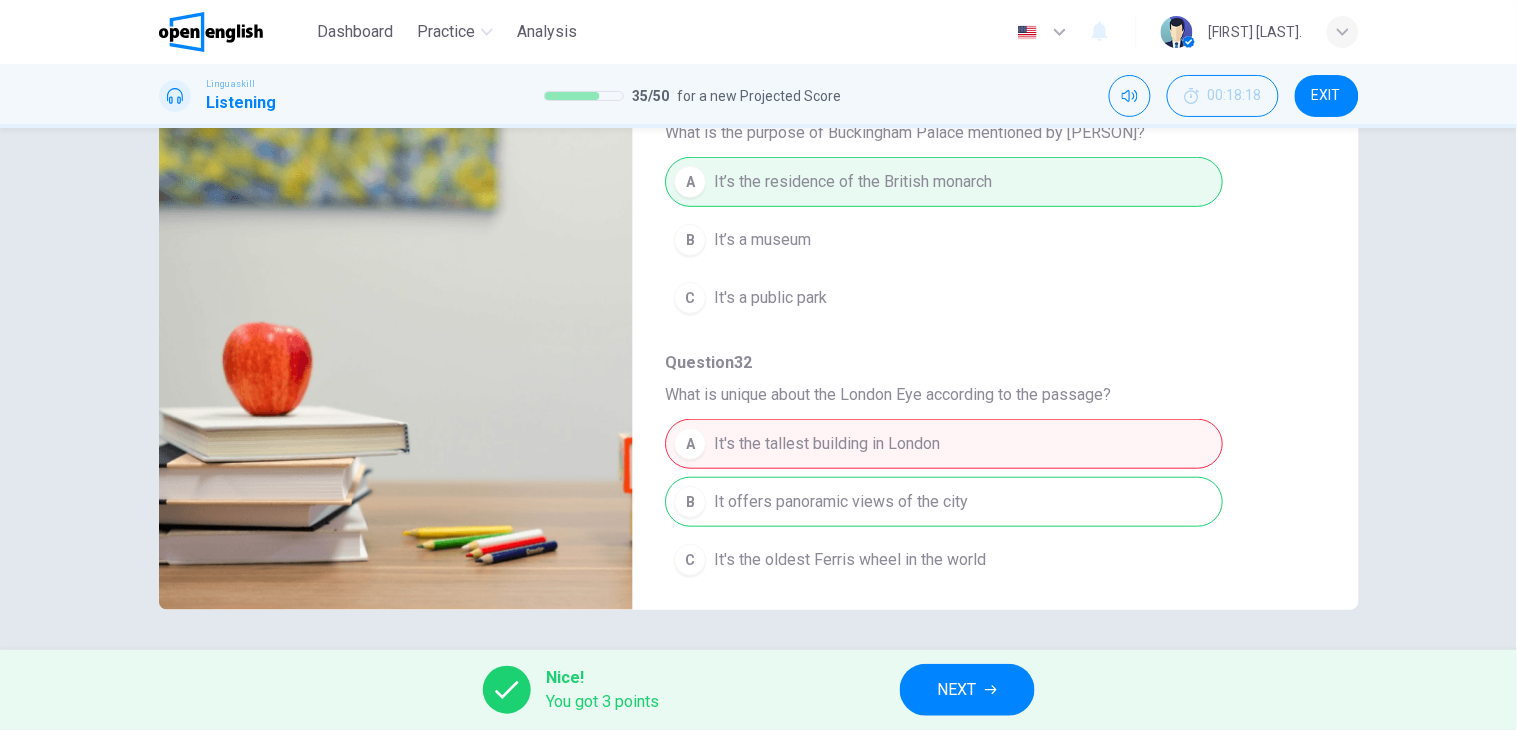 scroll, scrollTop: 0, scrollLeft: 0, axis: both 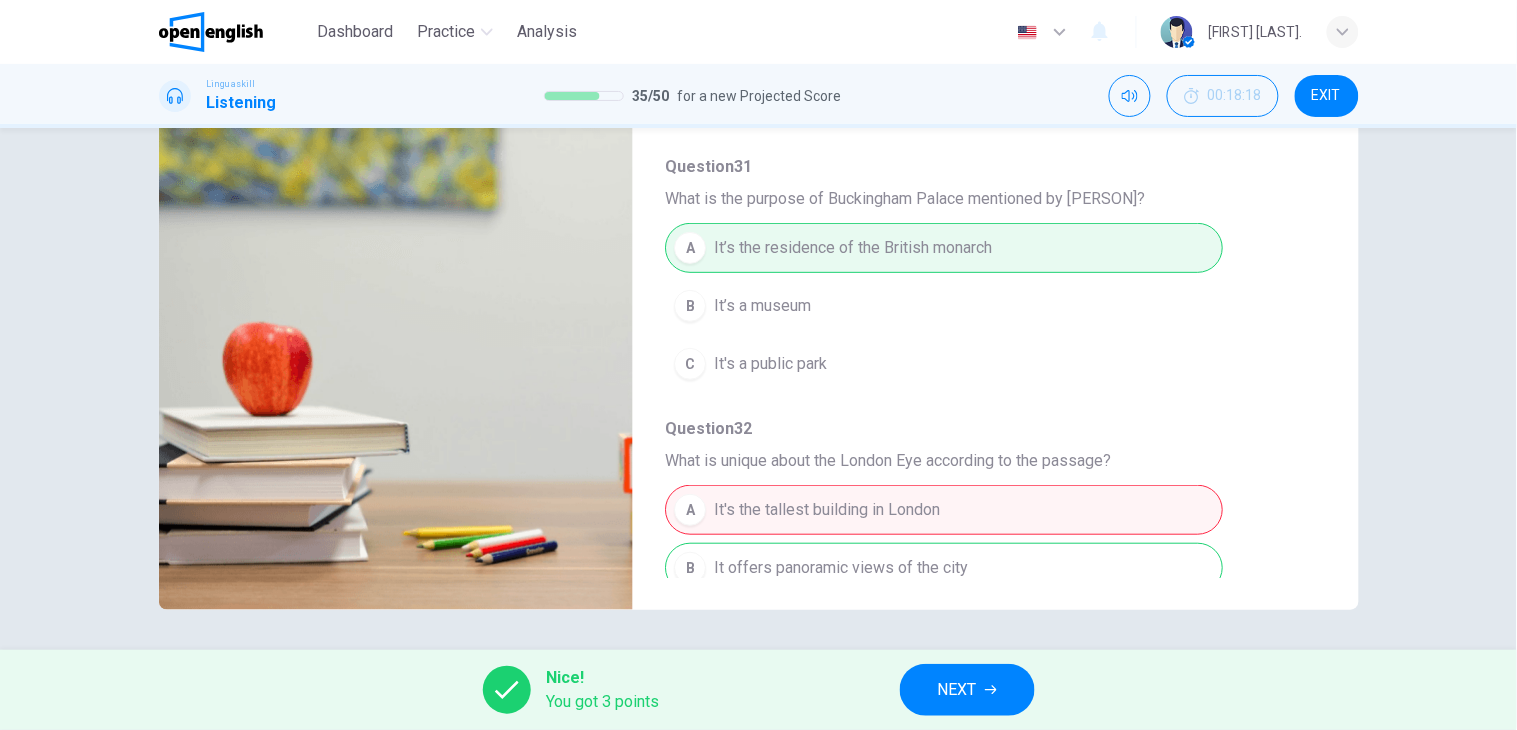 click on "NEXT" at bounding box center [967, 690] 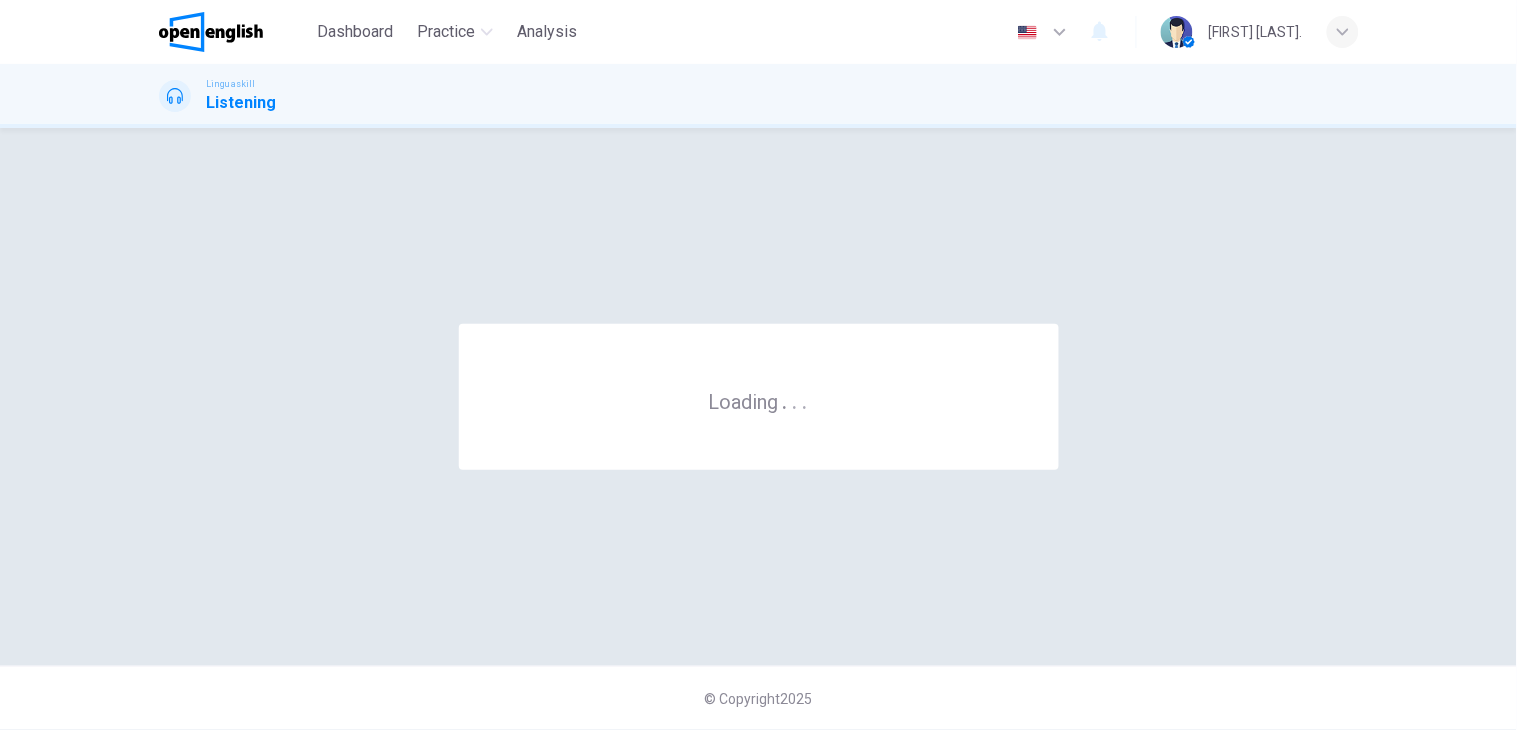 scroll, scrollTop: 0, scrollLeft: 0, axis: both 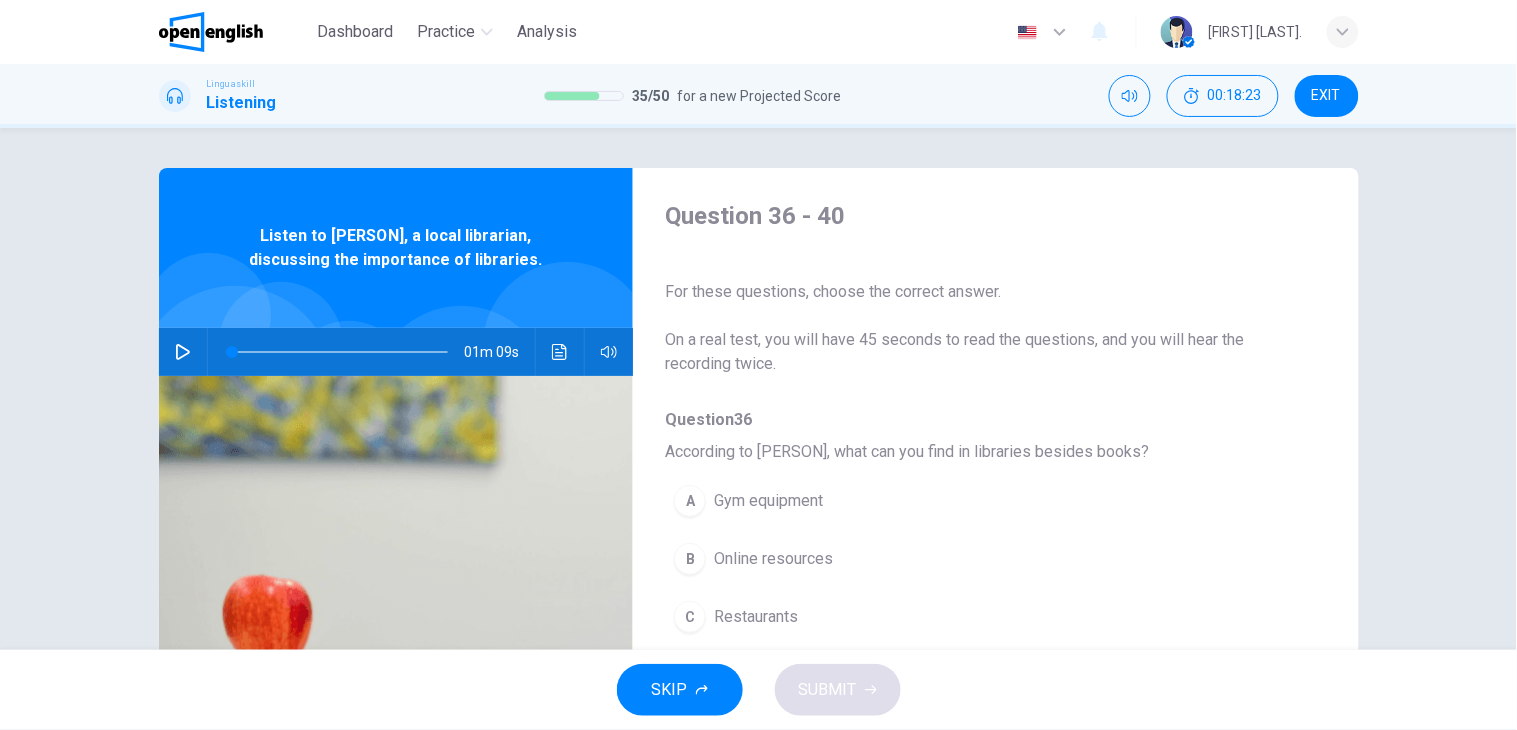 click at bounding box center (183, 352) 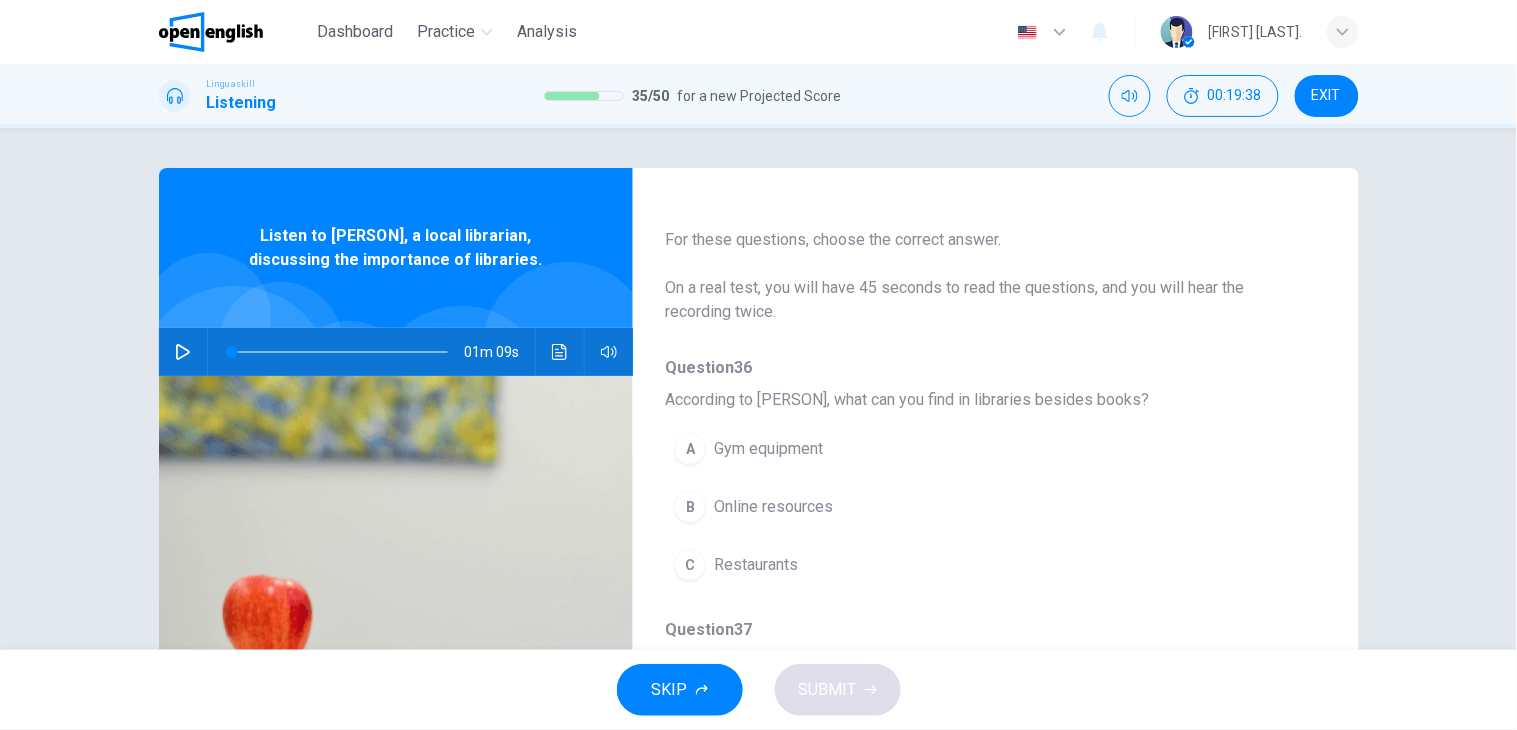 scroll, scrollTop: 55, scrollLeft: 0, axis: vertical 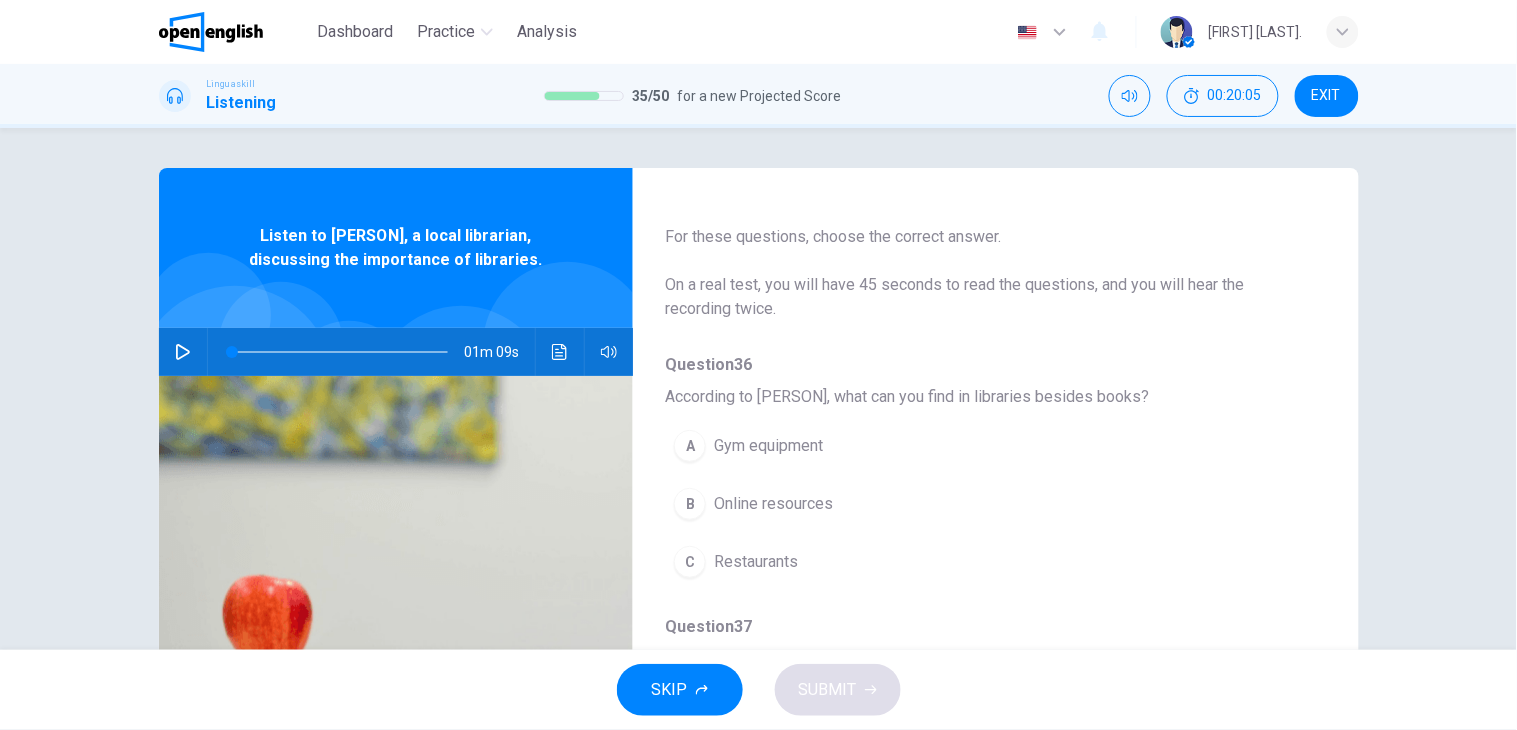 click at bounding box center (183, 352) 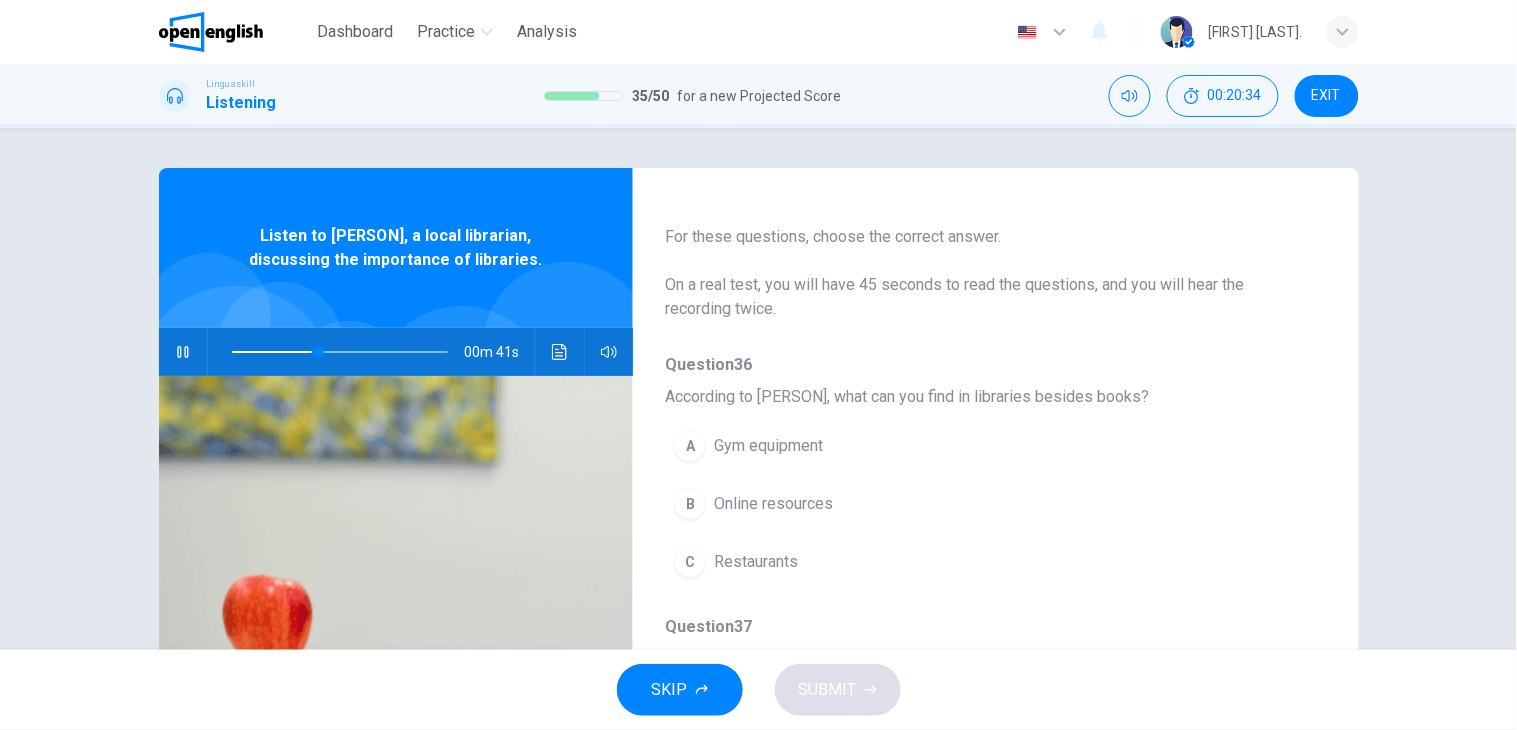type on "**" 